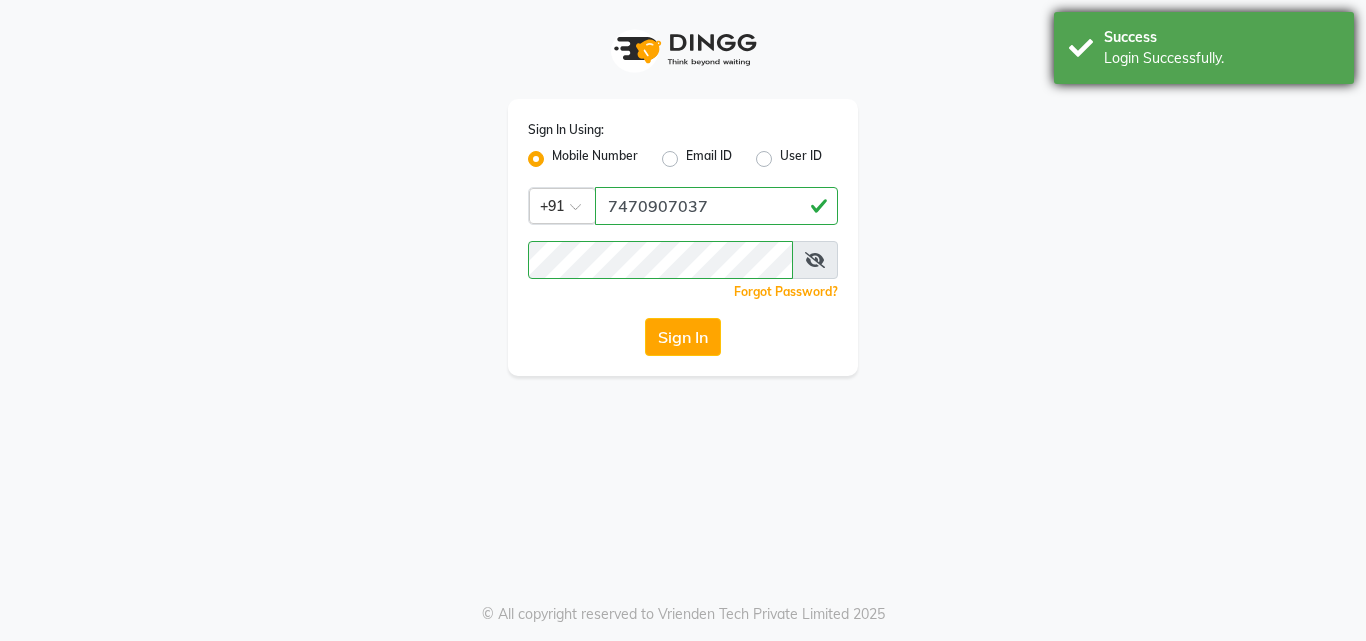 scroll, scrollTop: 0, scrollLeft: 0, axis: both 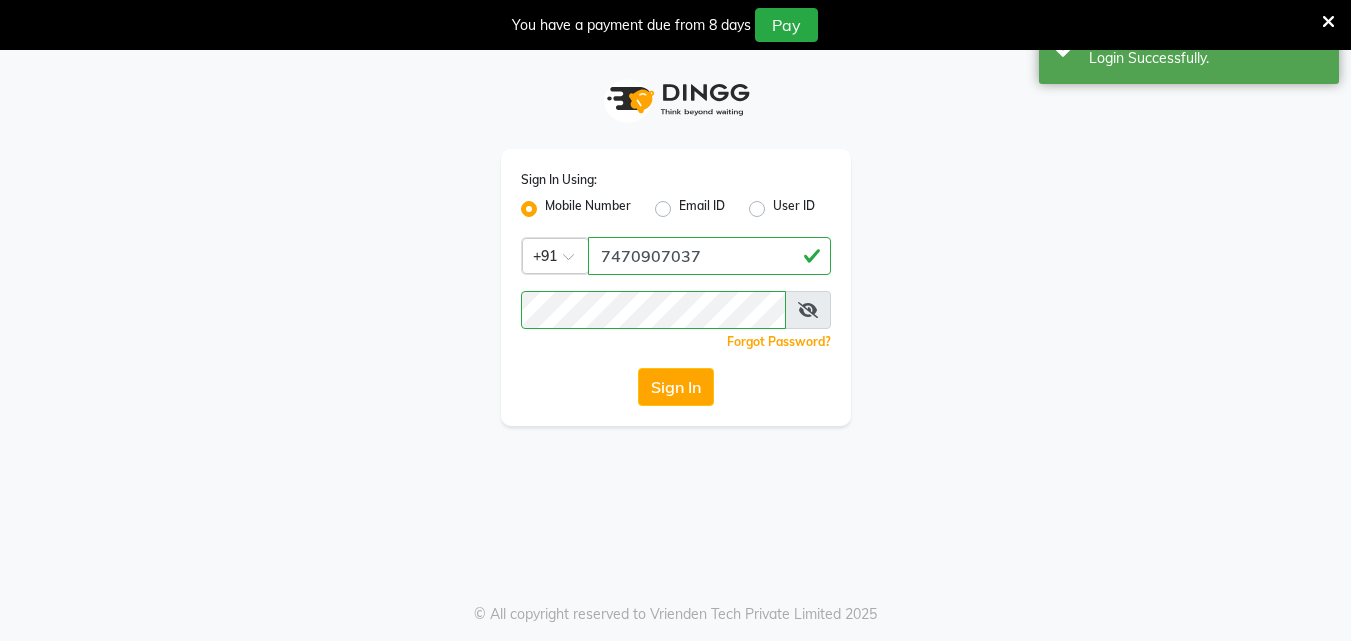 click at bounding box center [1328, 22] 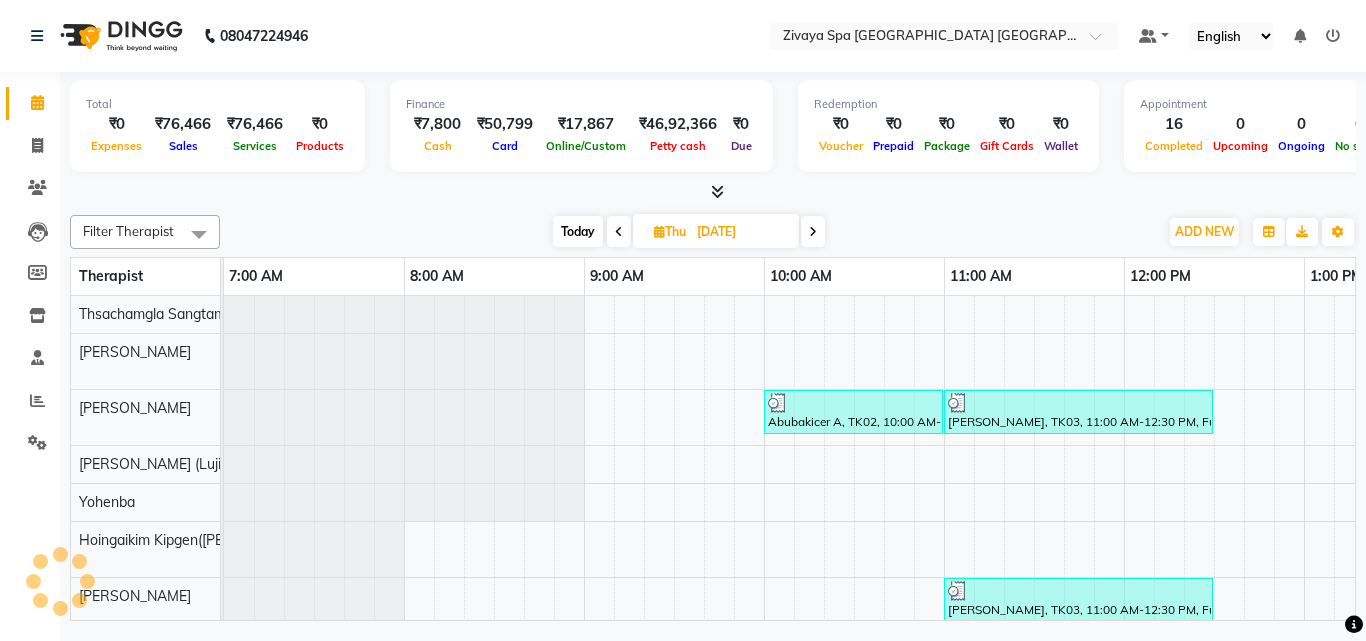 scroll, scrollTop: 0, scrollLeft: 0, axis: both 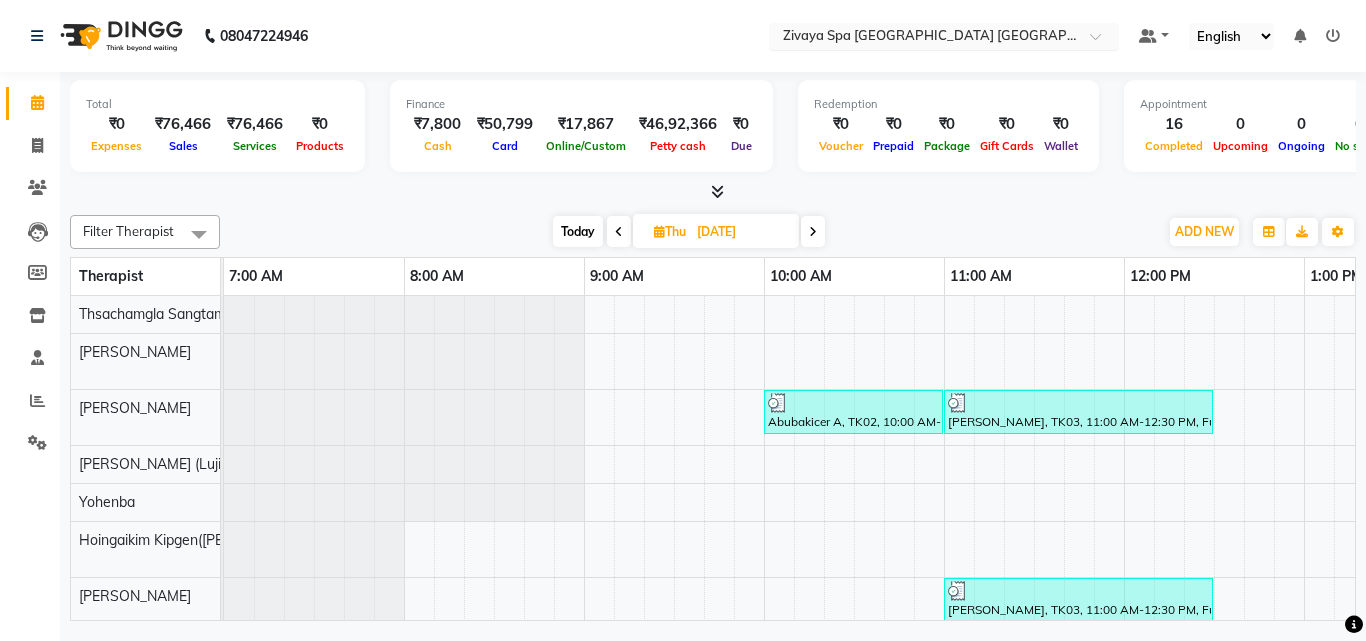 click at bounding box center [924, 38] 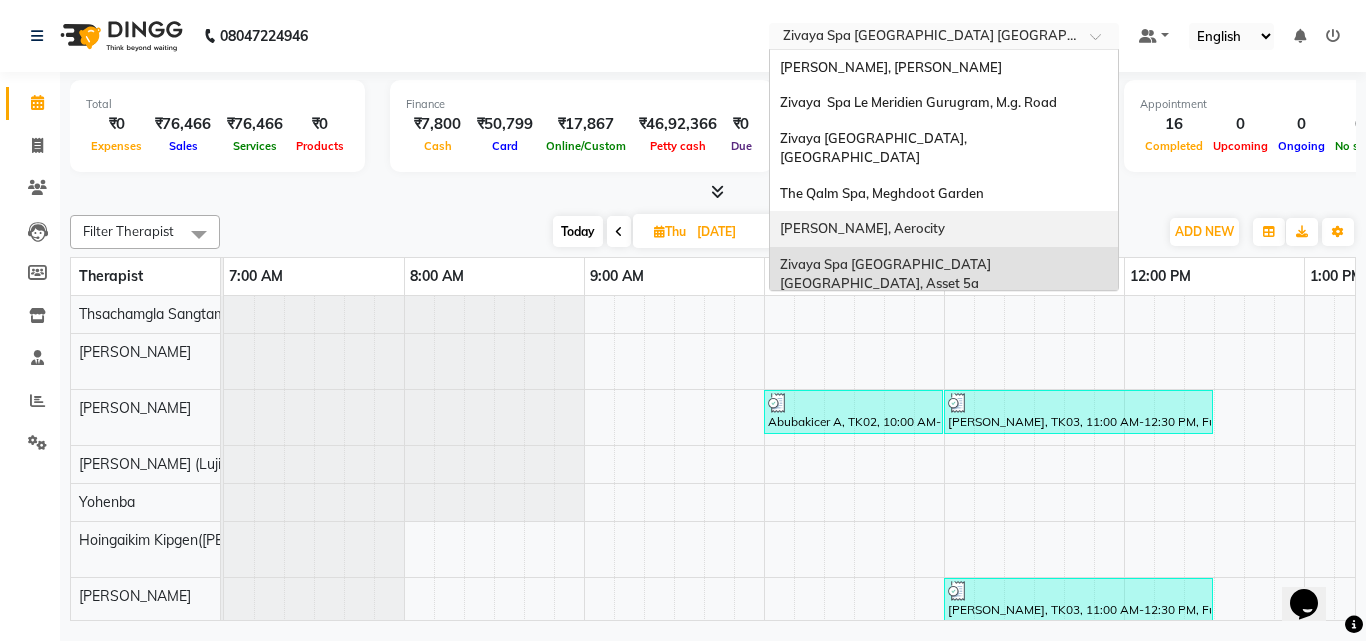 scroll, scrollTop: 0, scrollLeft: 0, axis: both 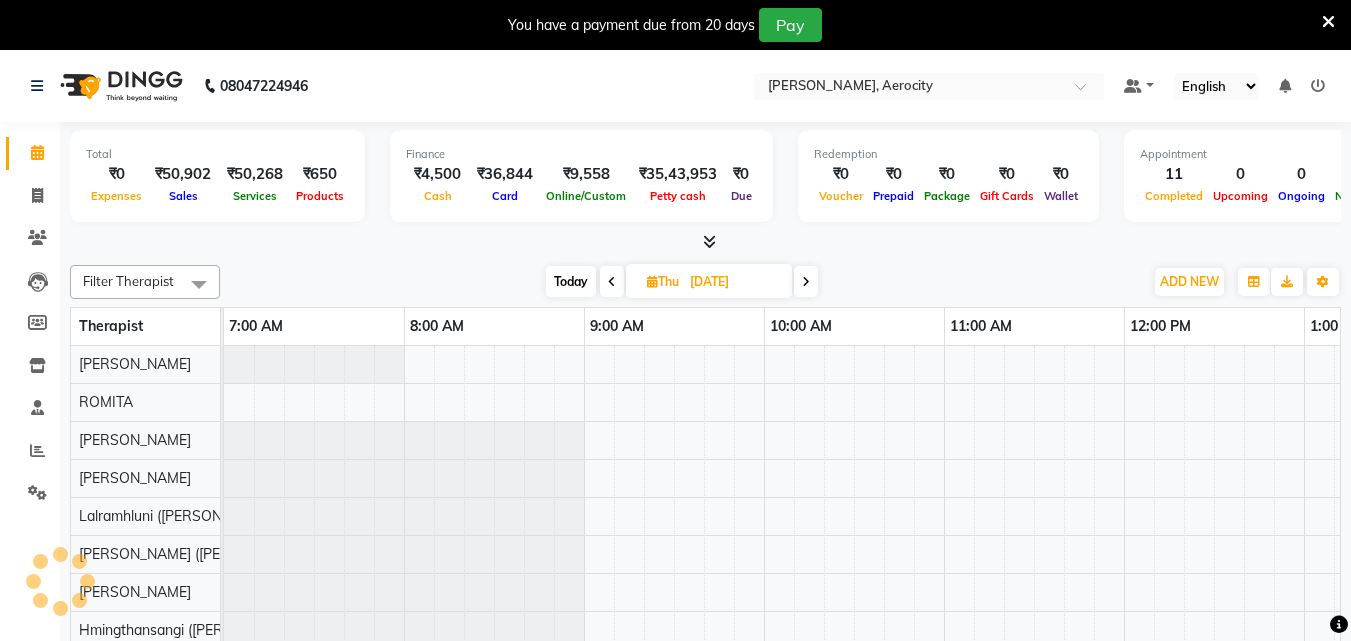 click at bounding box center (1328, 22) 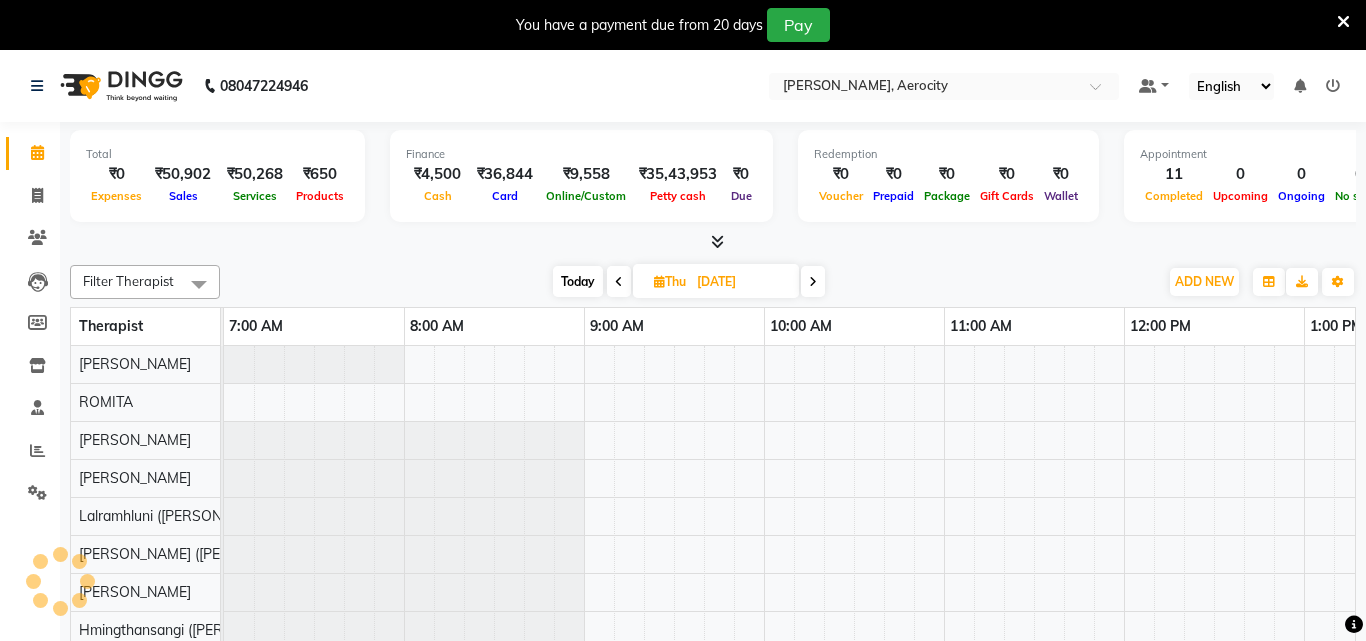 scroll, scrollTop: 0, scrollLeft: 0, axis: both 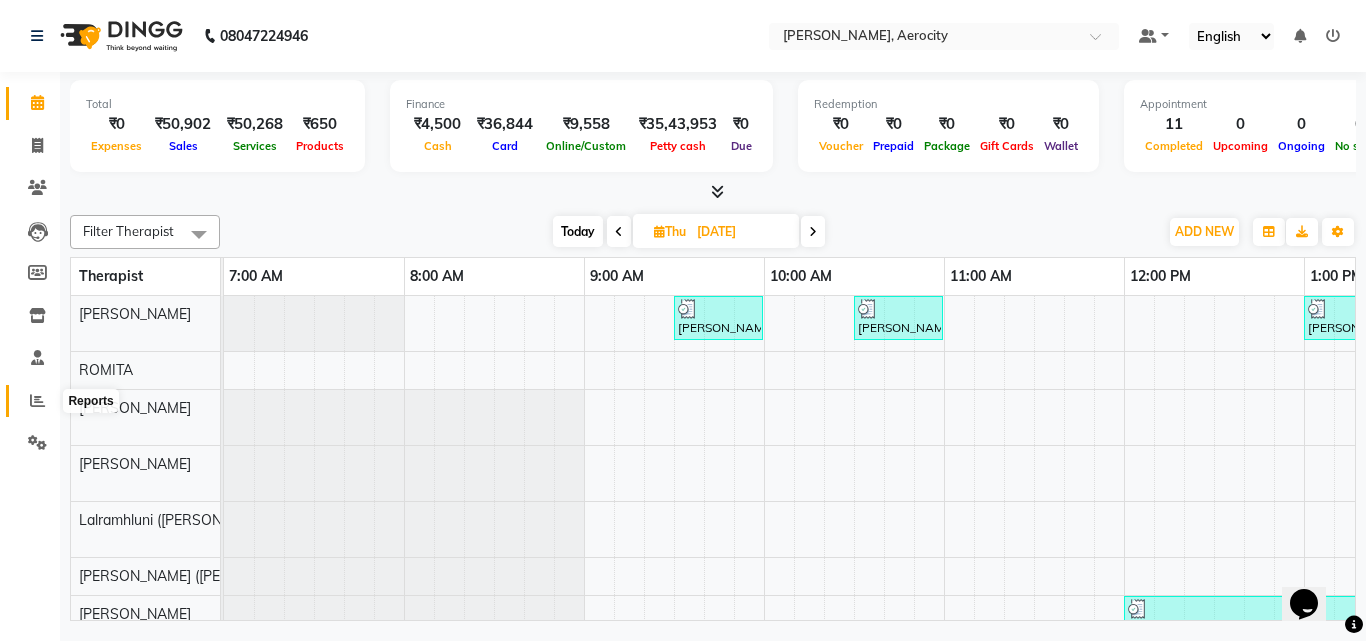 click 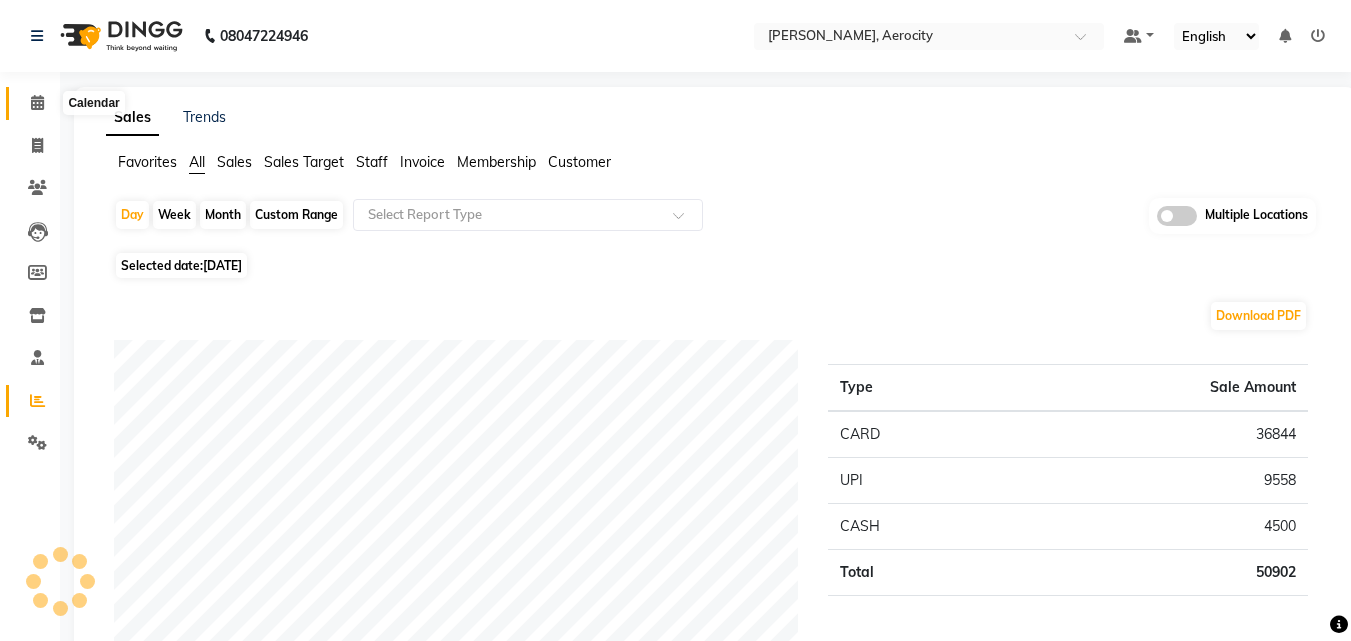 click 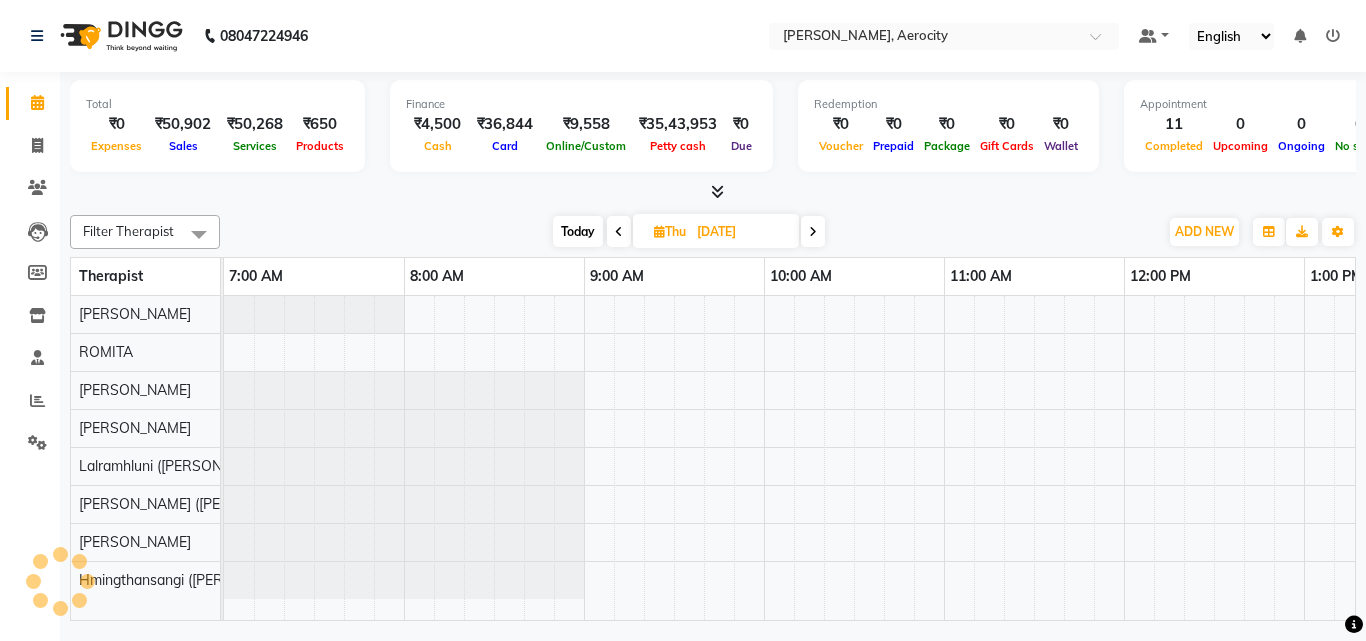 scroll, scrollTop: 0, scrollLeft: 0, axis: both 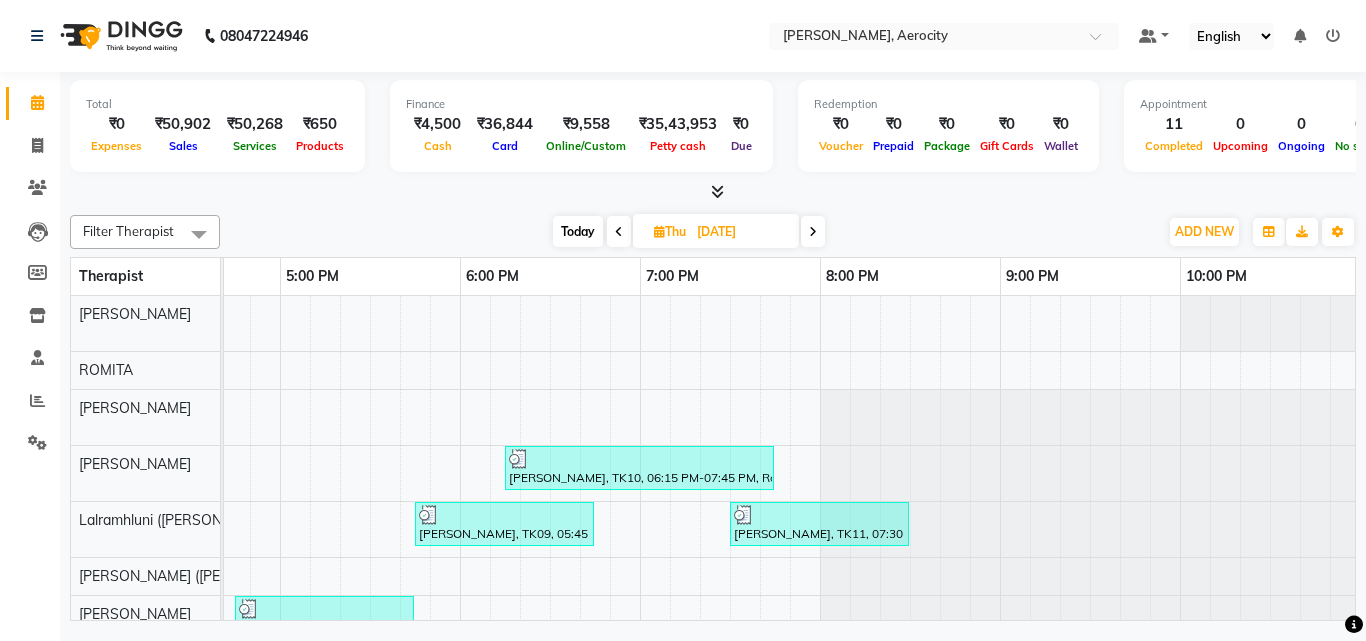 click at bounding box center [813, 231] 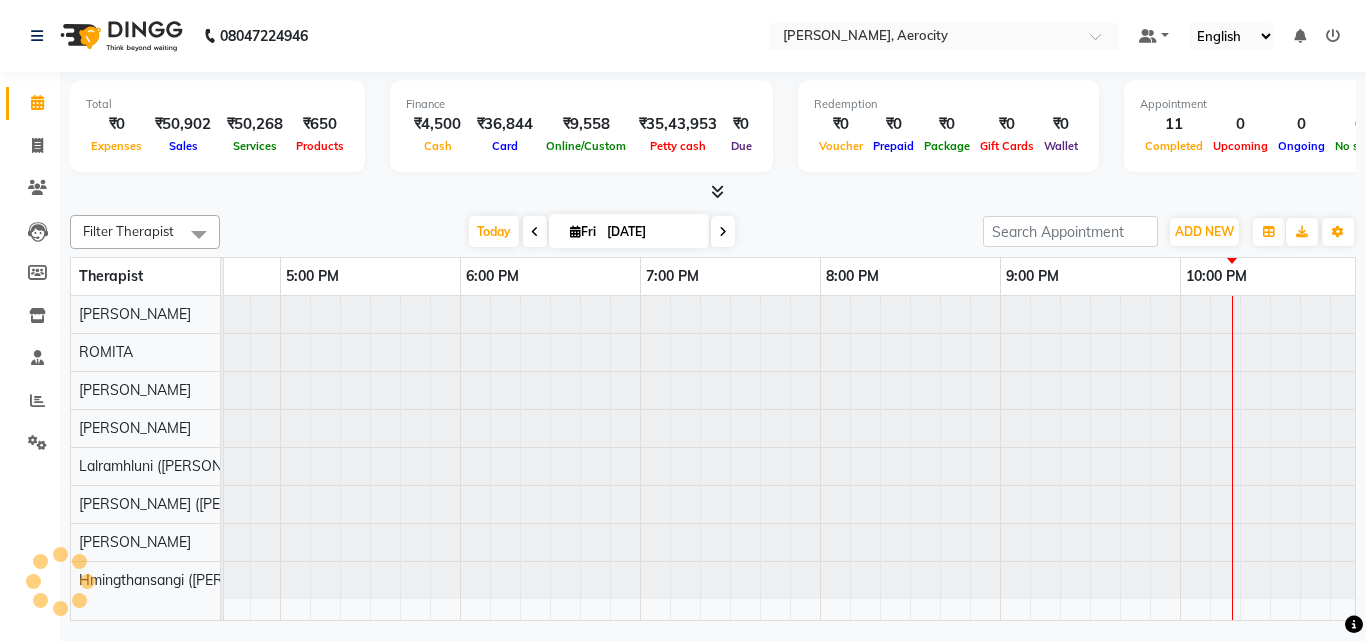 scroll, scrollTop: 0, scrollLeft: 0, axis: both 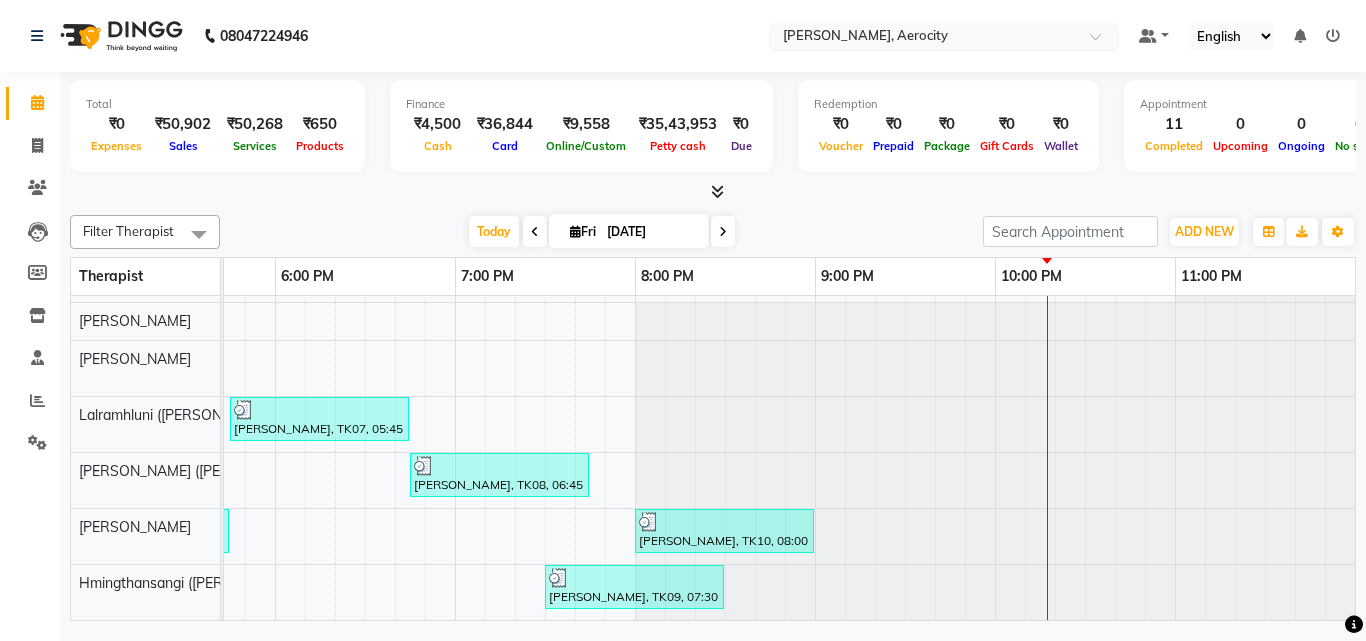 click at bounding box center [924, 38] 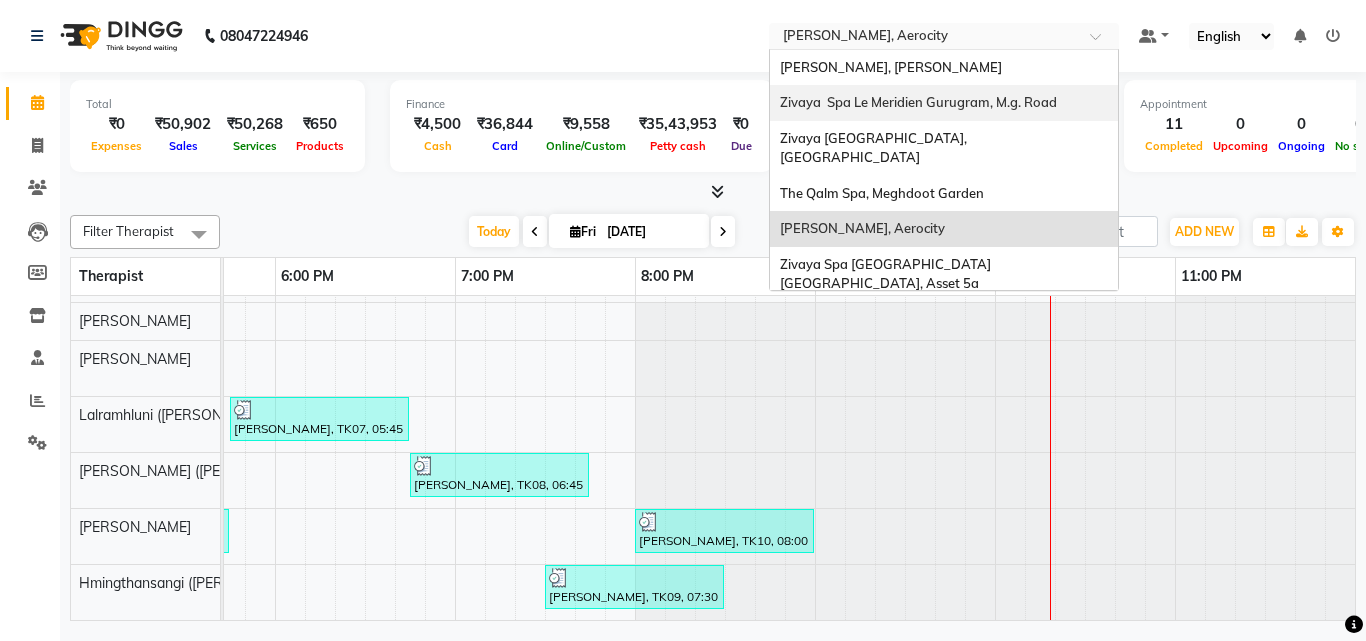 click on "Zivaya  Spa Le Meridien Gurugram, M.g. Road" at bounding box center [944, 103] 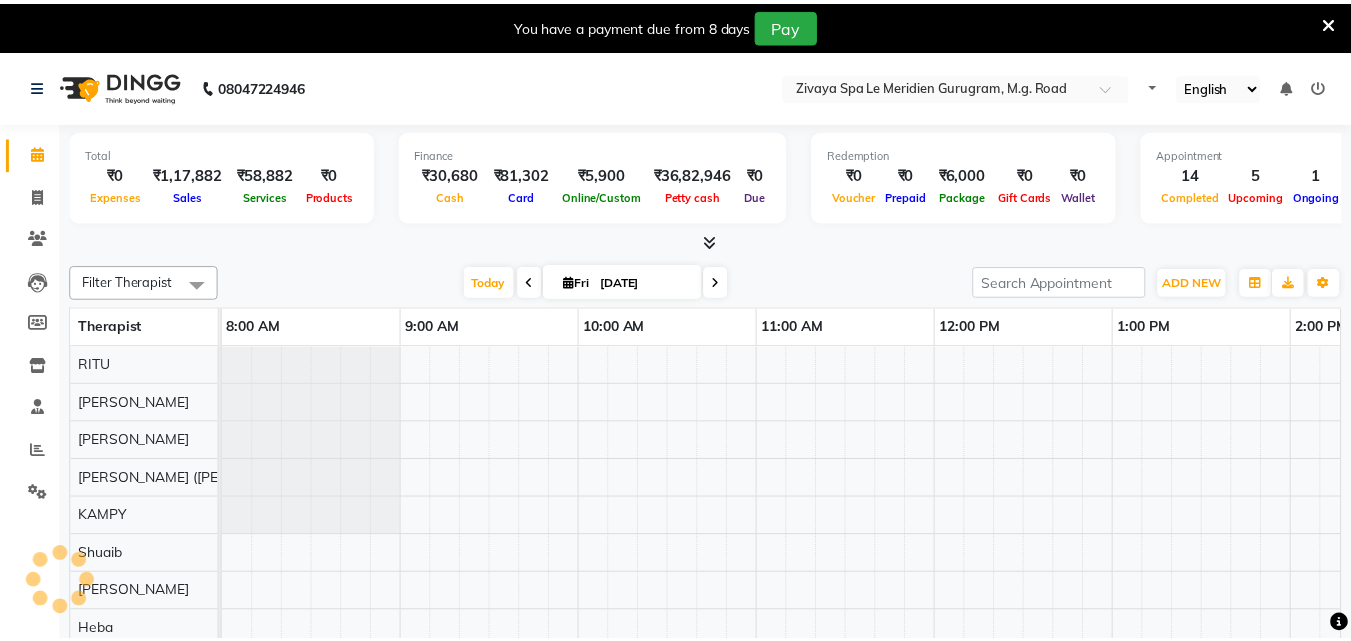 scroll, scrollTop: 0, scrollLeft: 0, axis: both 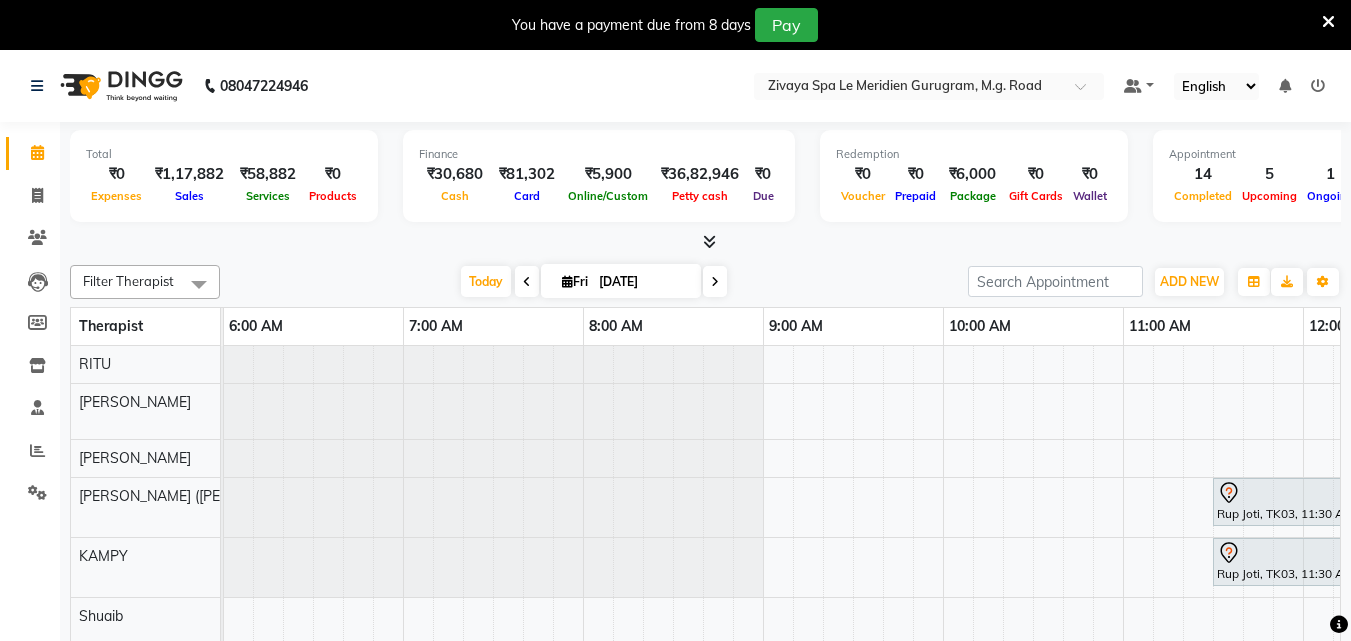 click at bounding box center [1328, 22] 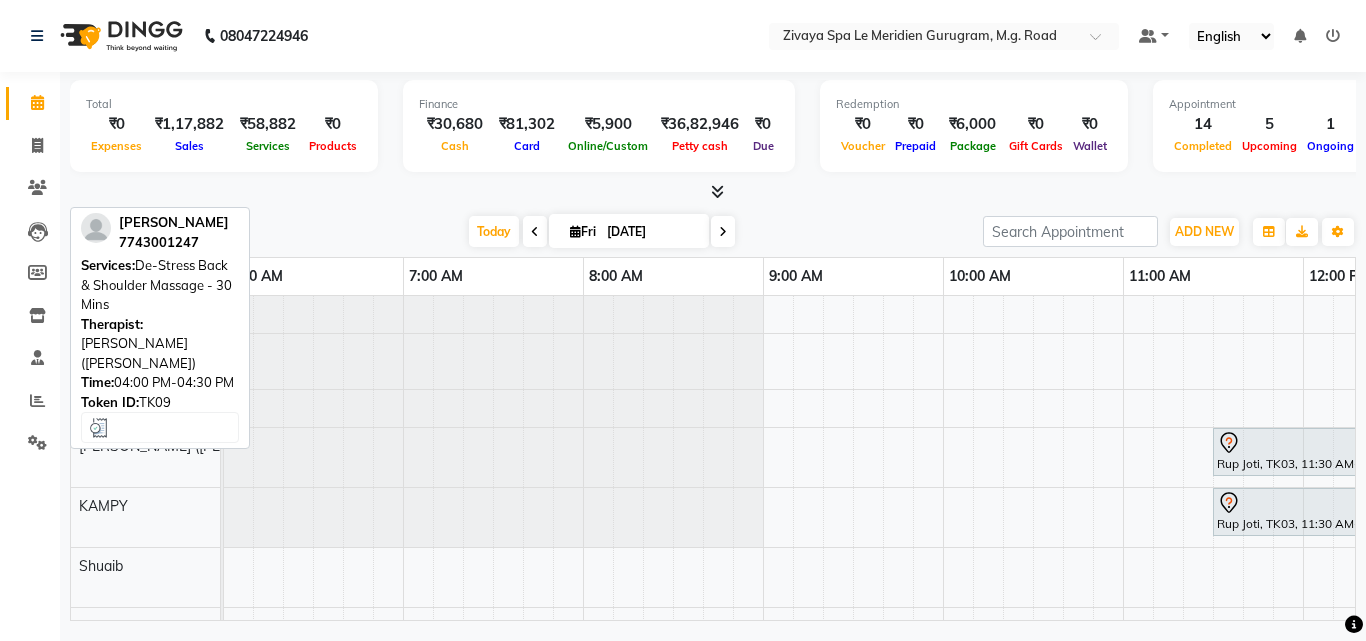 scroll, scrollTop: 0, scrollLeft: 3199, axis: horizontal 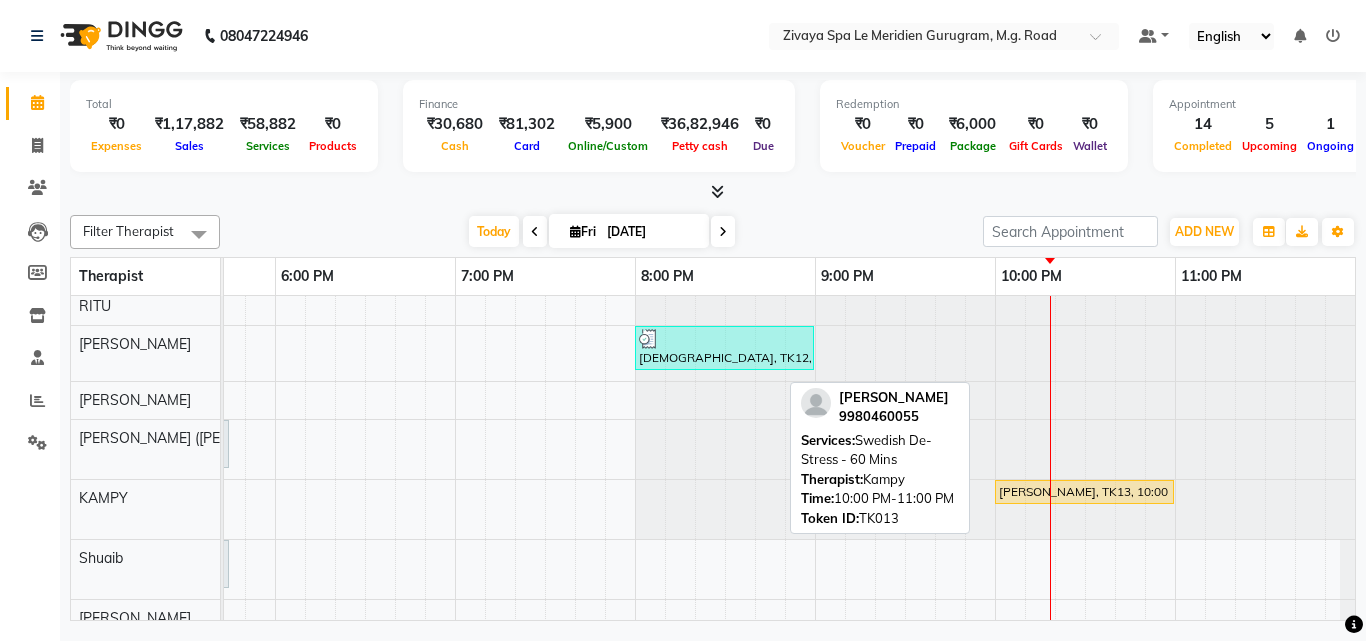 click on "[PERSON_NAME], TK13, 10:00 PM-11:00 PM, Swedish De-Stress - 60 Mins" at bounding box center (1084, 492) 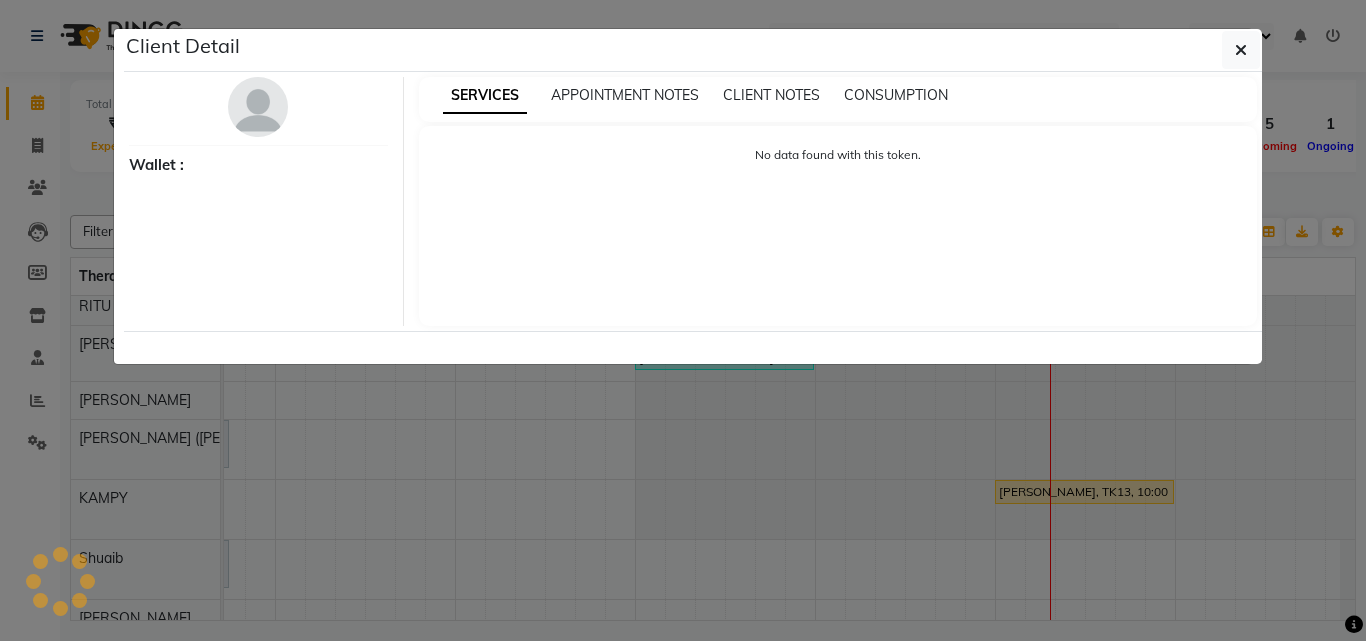 select on "1" 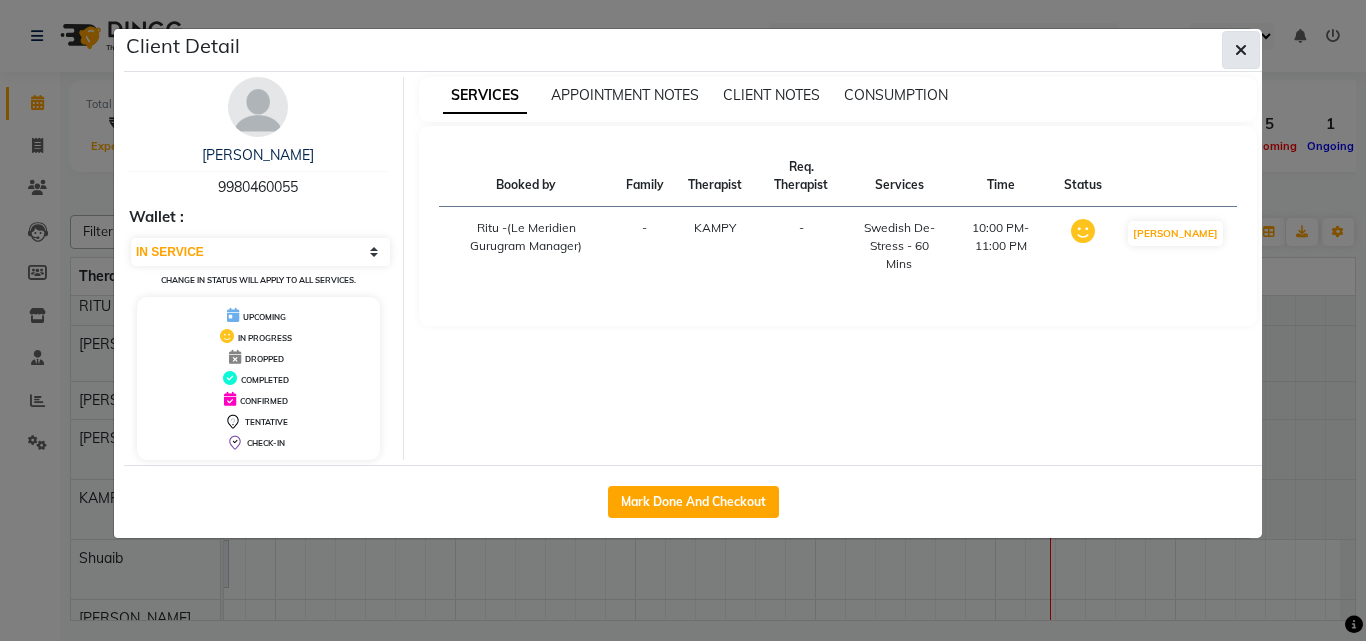 click 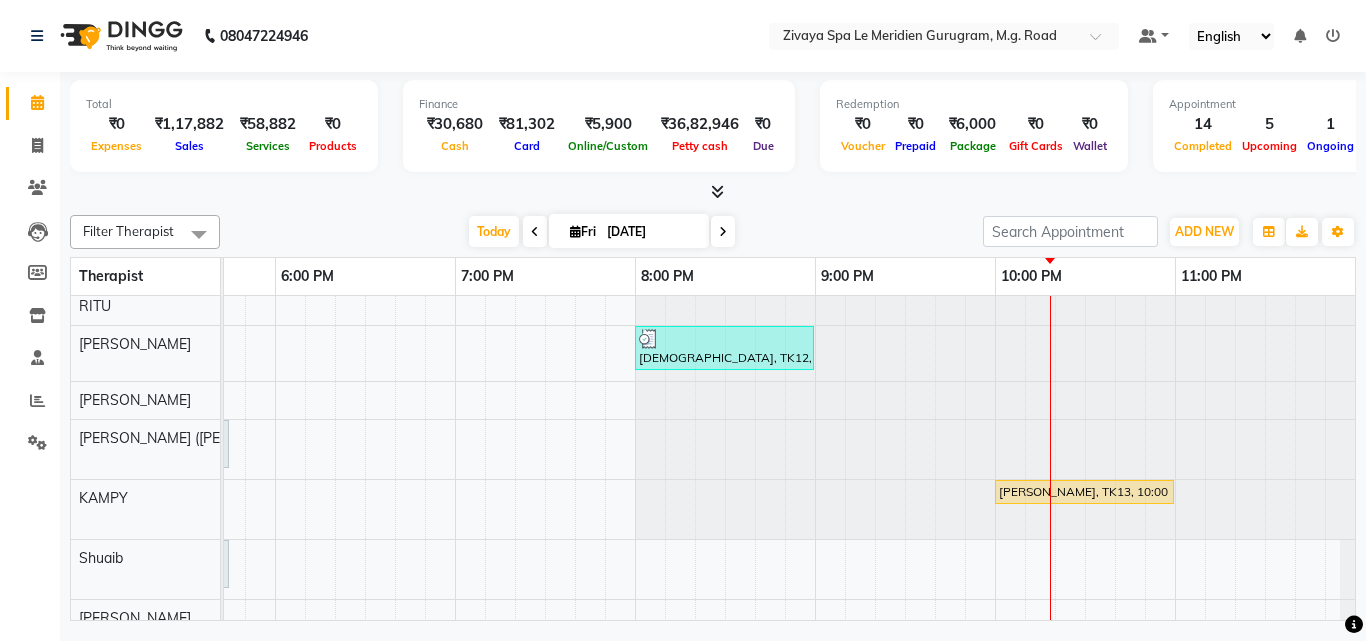 scroll, scrollTop: 8, scrollLeft: 3122, axis: both 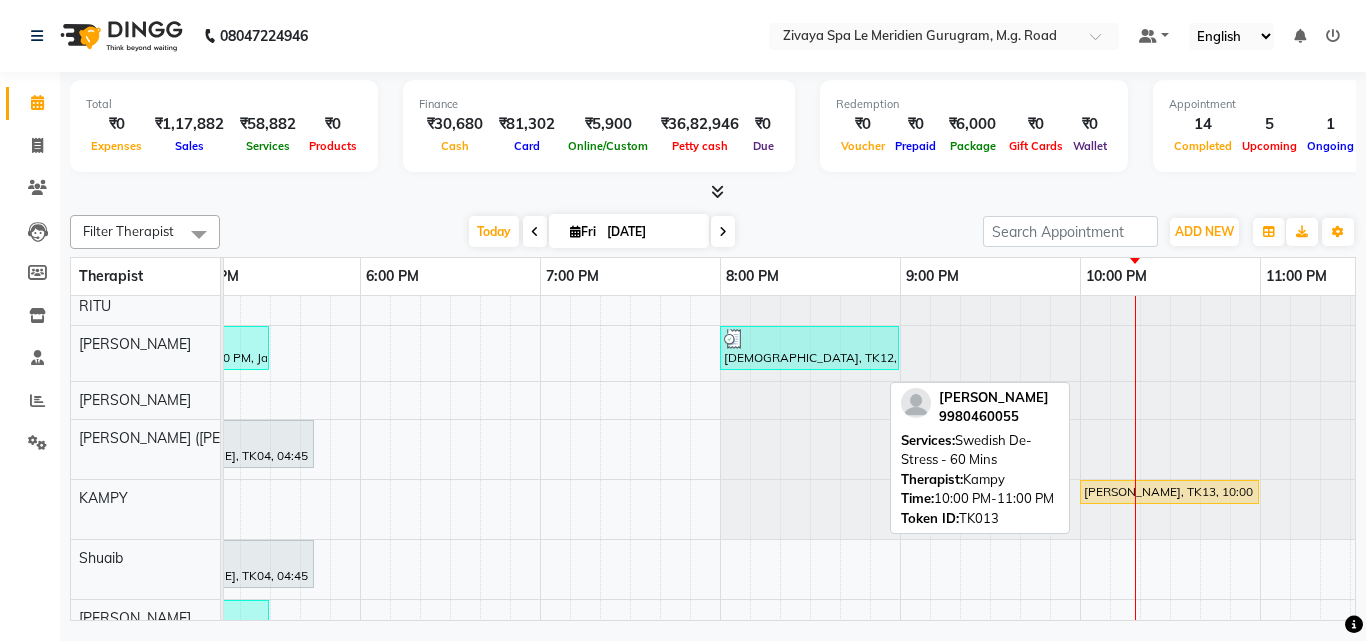 click on "Ganeshan, TK13, 10:00 PM-11:00 PM, Swedish De-Stress - 60 Mins" at bounding box center [1169, 492] 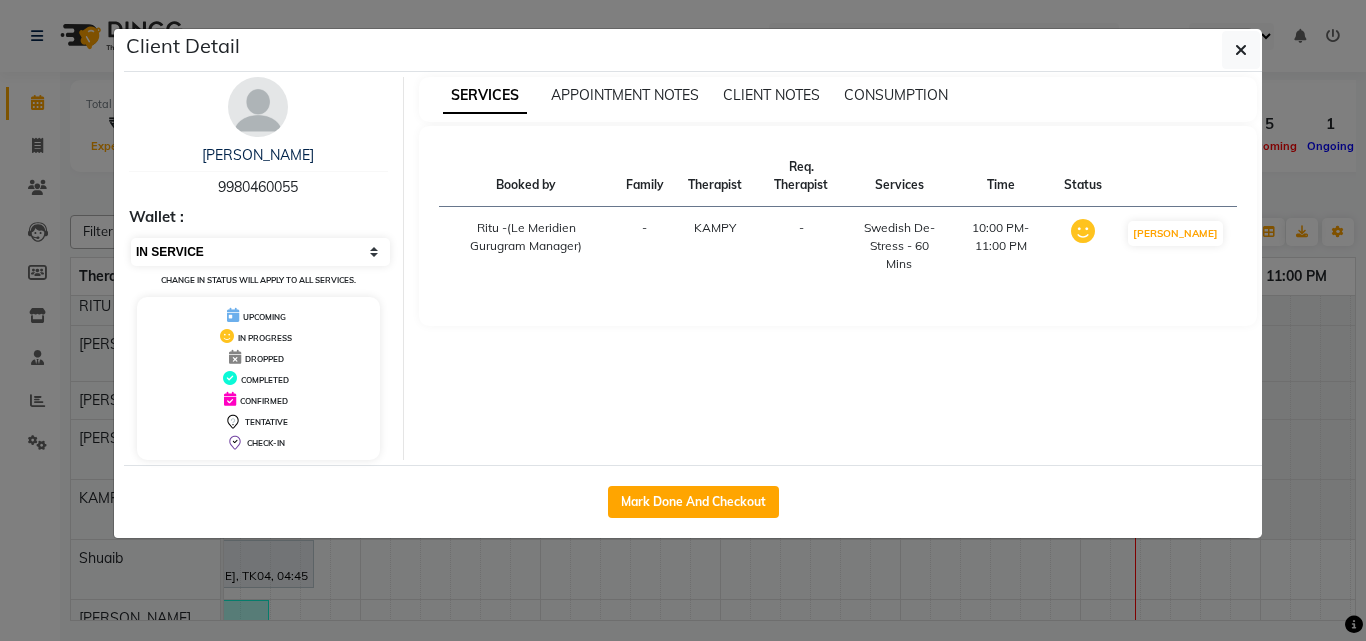 click on "Select IN SERVICE CONFIRMED TENTATIVE CHECK IN MARK DONE UPCOMING" at bounding box center [260, 252] 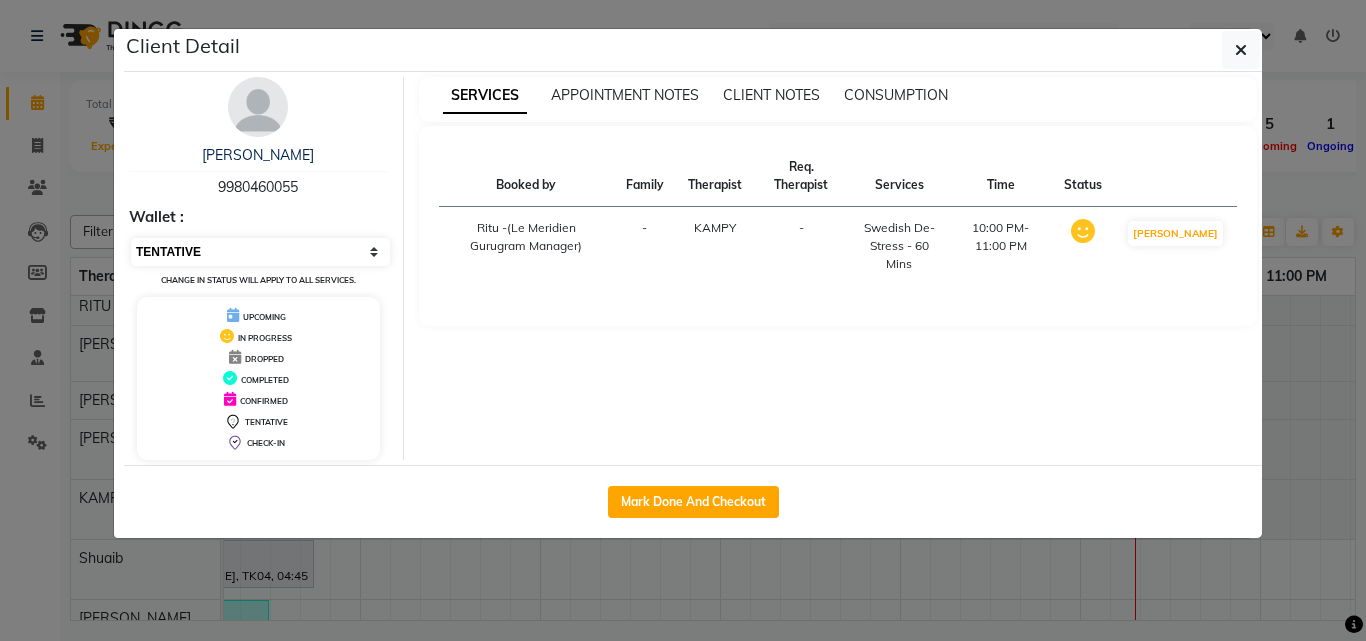 click on "Select IN SERVICE CONFIRMED TENTATIVE CHECK IN MARK DONE UPCOMING" at bounding box center (260, 252) 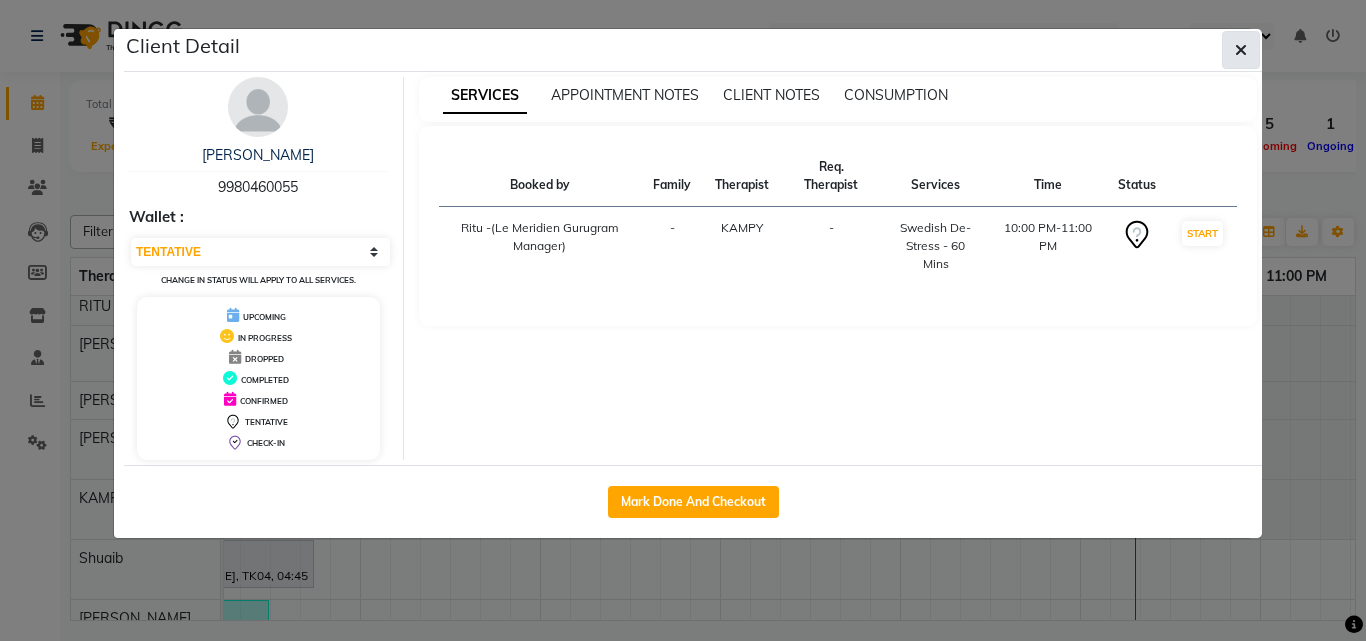click 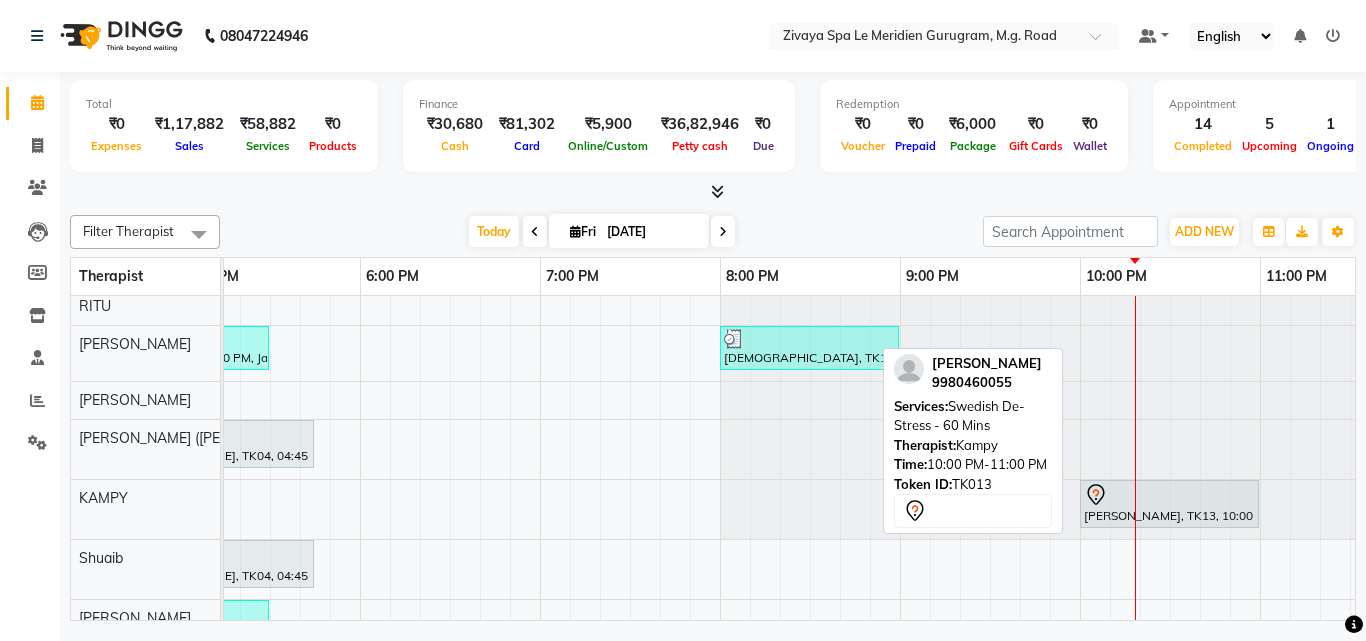 scroll, scrollTop: 8, scrollLeft: 3204, axis: both 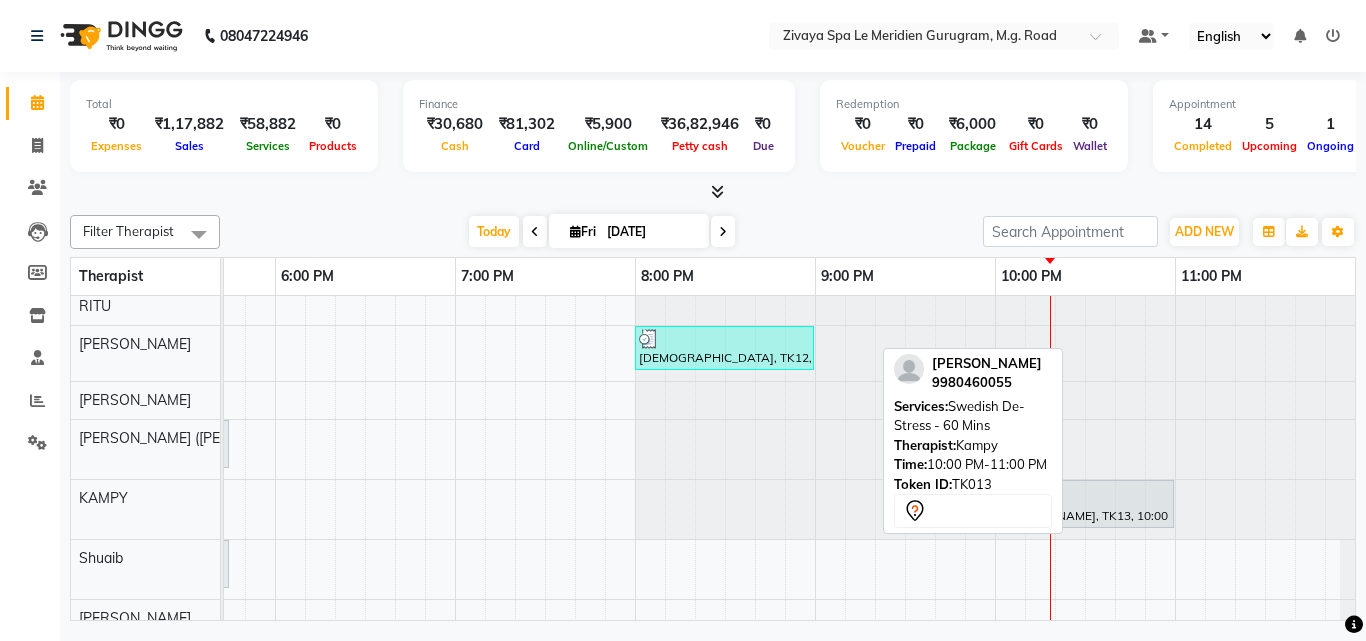 click on "Ganeshan, TK13, 10:00 PM-11:00 PM, Swedish De-Stress - 60 Mins" at bounding box center (1084, 504) 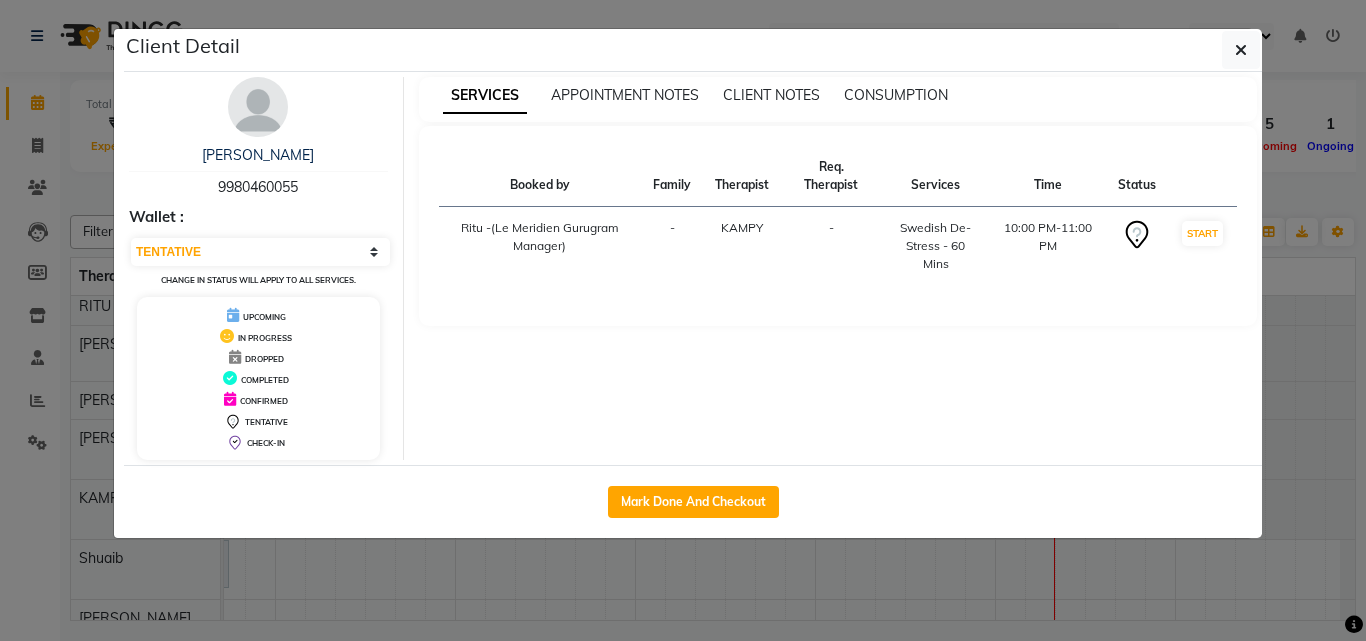click on "Ritu -(Le Meridien Gurugram Manager)" at bounding box center (540, 246) 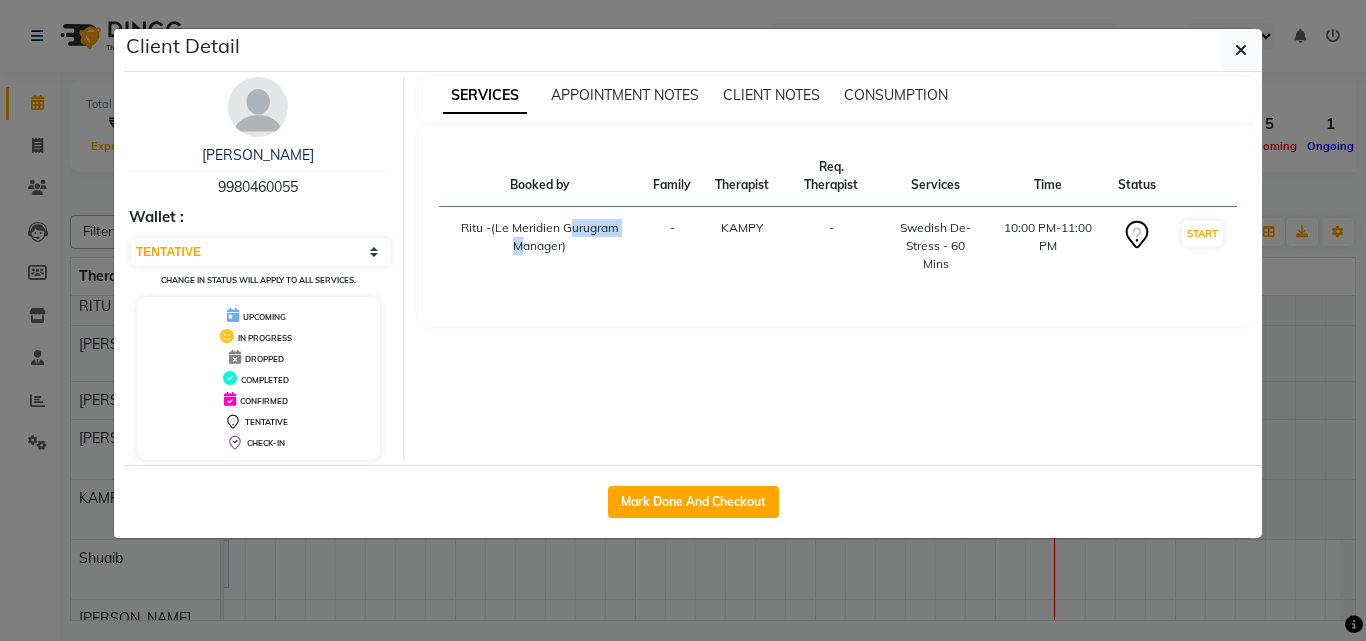 click 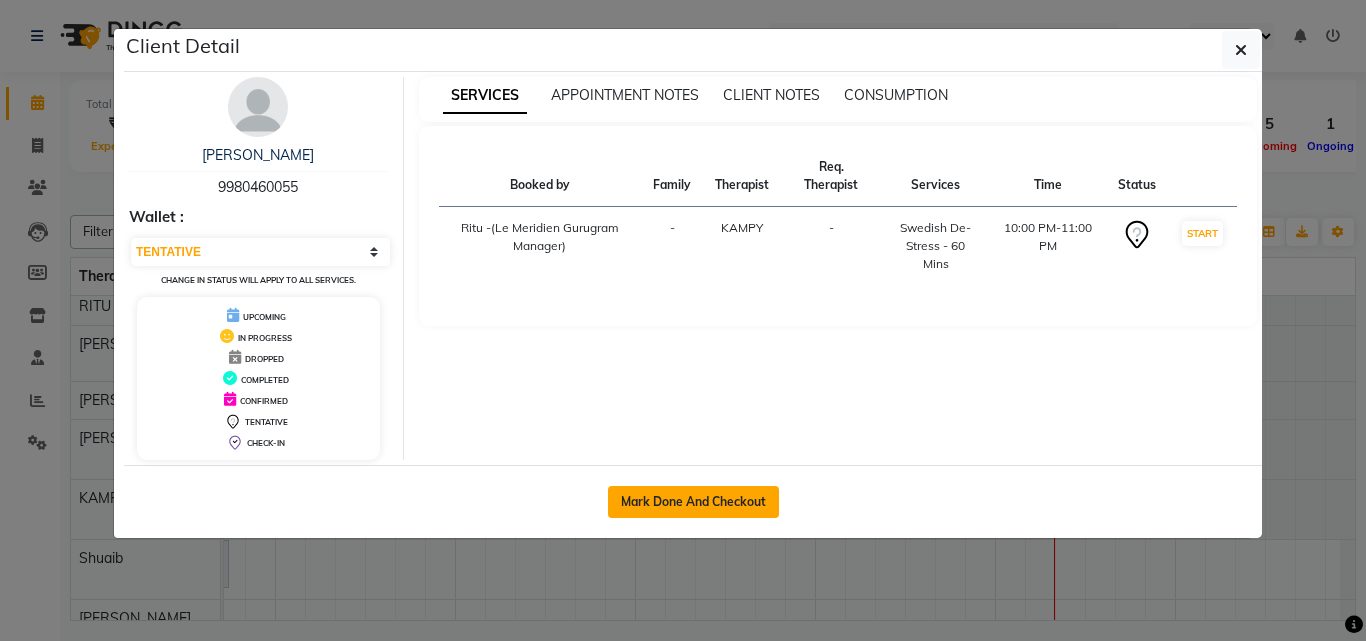 click on "Mark Done And Checkout" 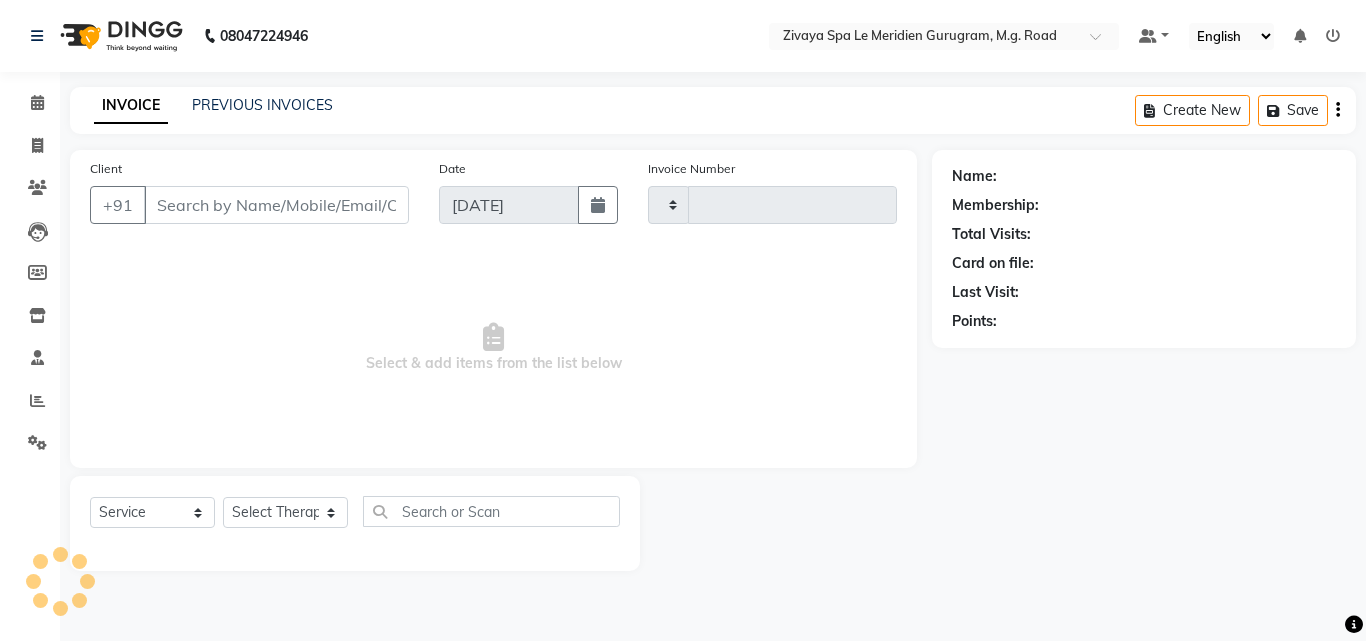 type on "1191" 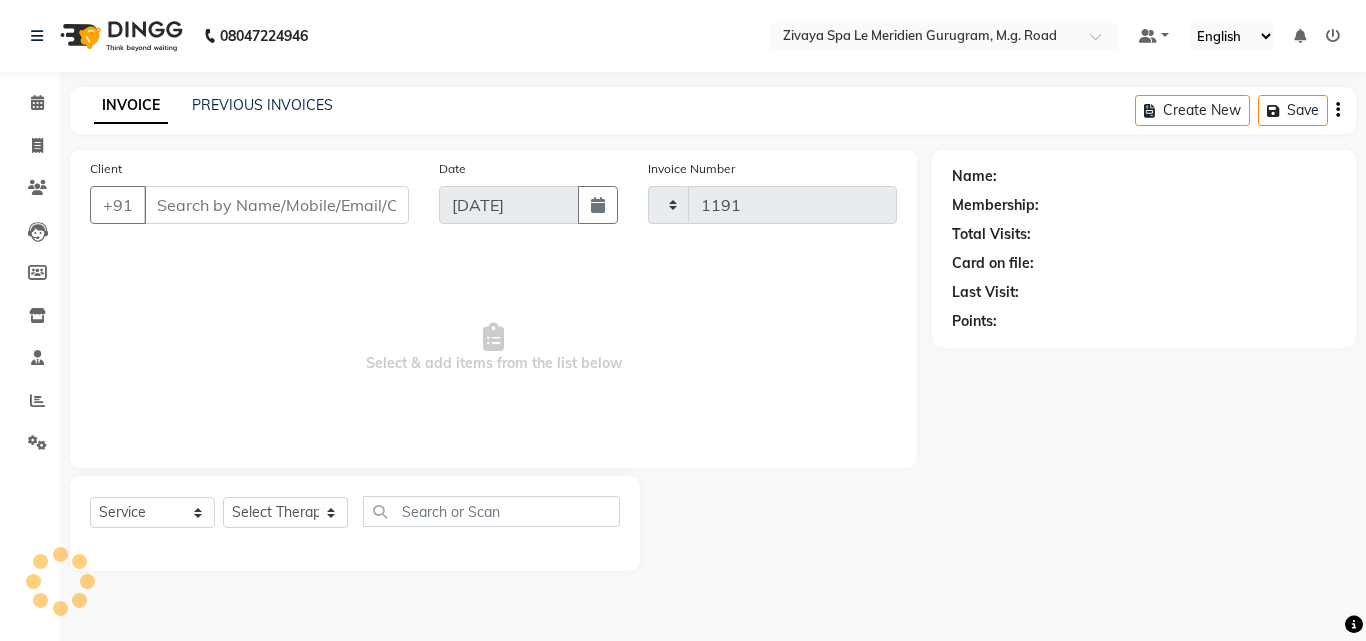 select on "6503" 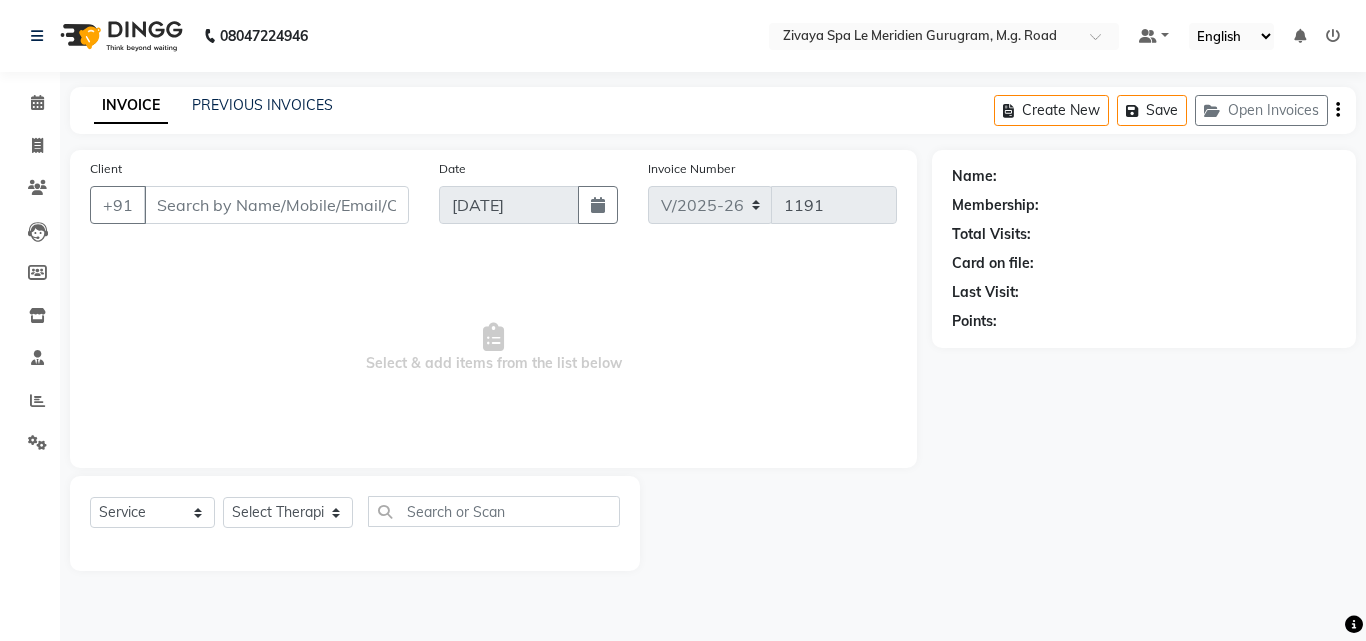 type on "9980460055" 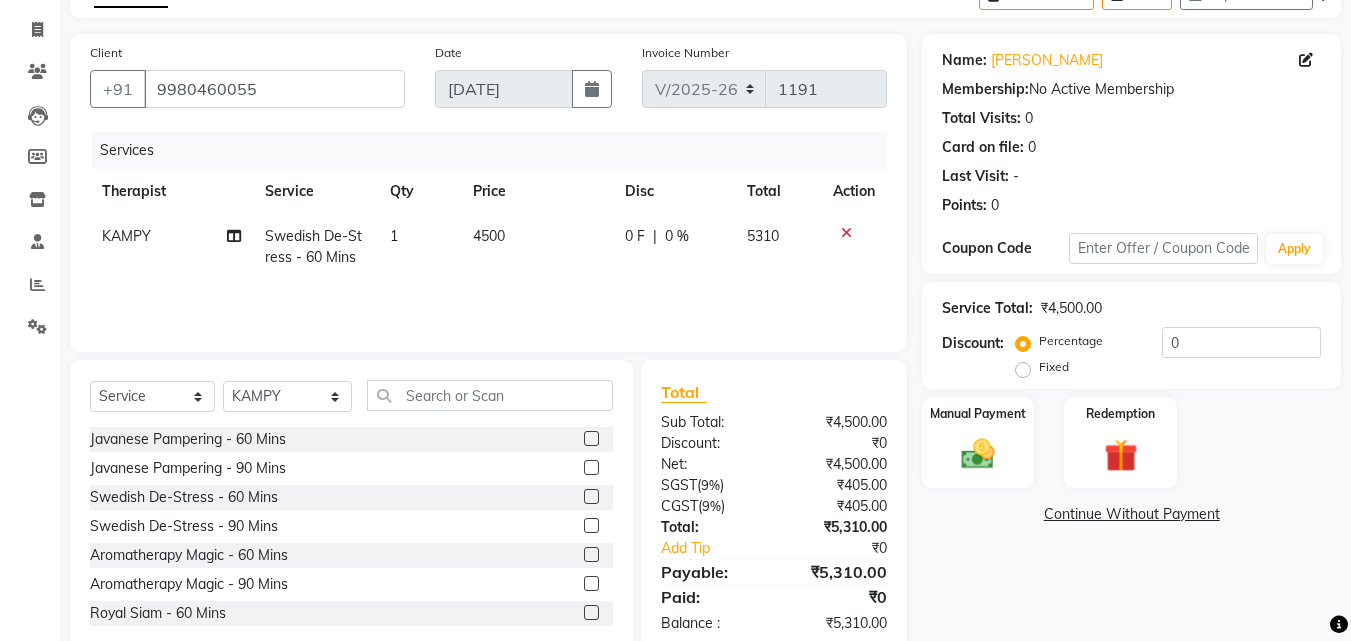 scroll, scrollTop: 117, scrollLeft: 0, axis: vertical 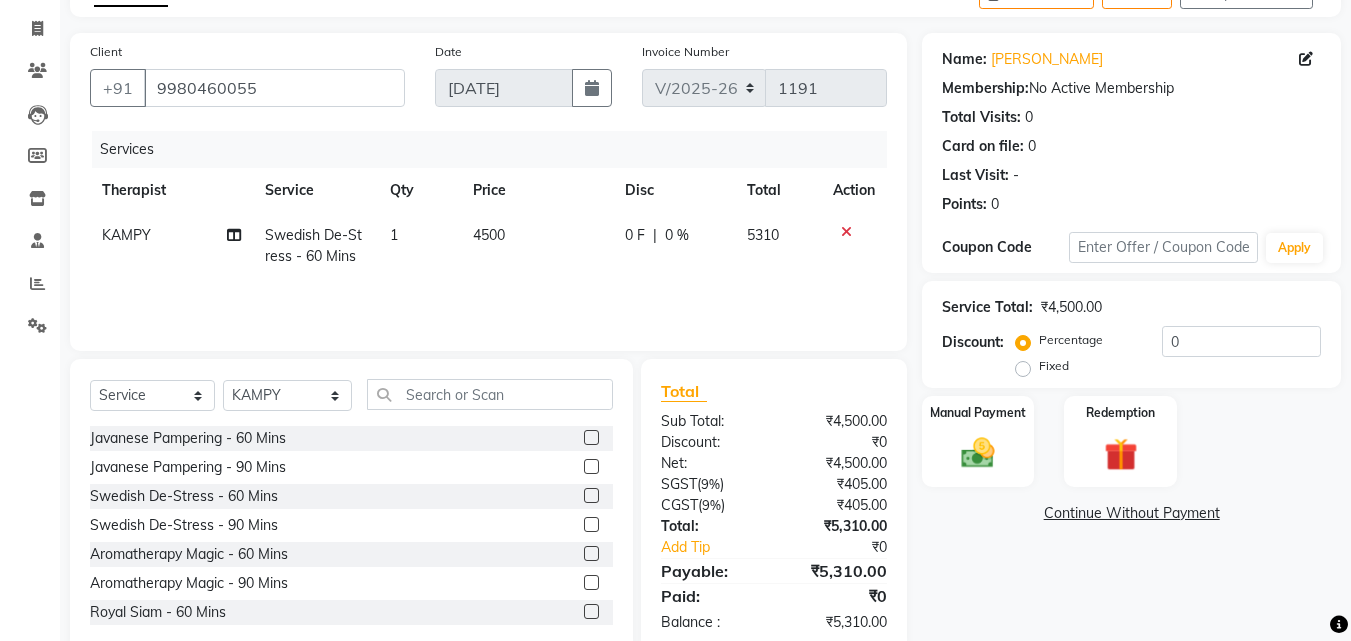 click on "Swedish De-Stress - 60 Mins" 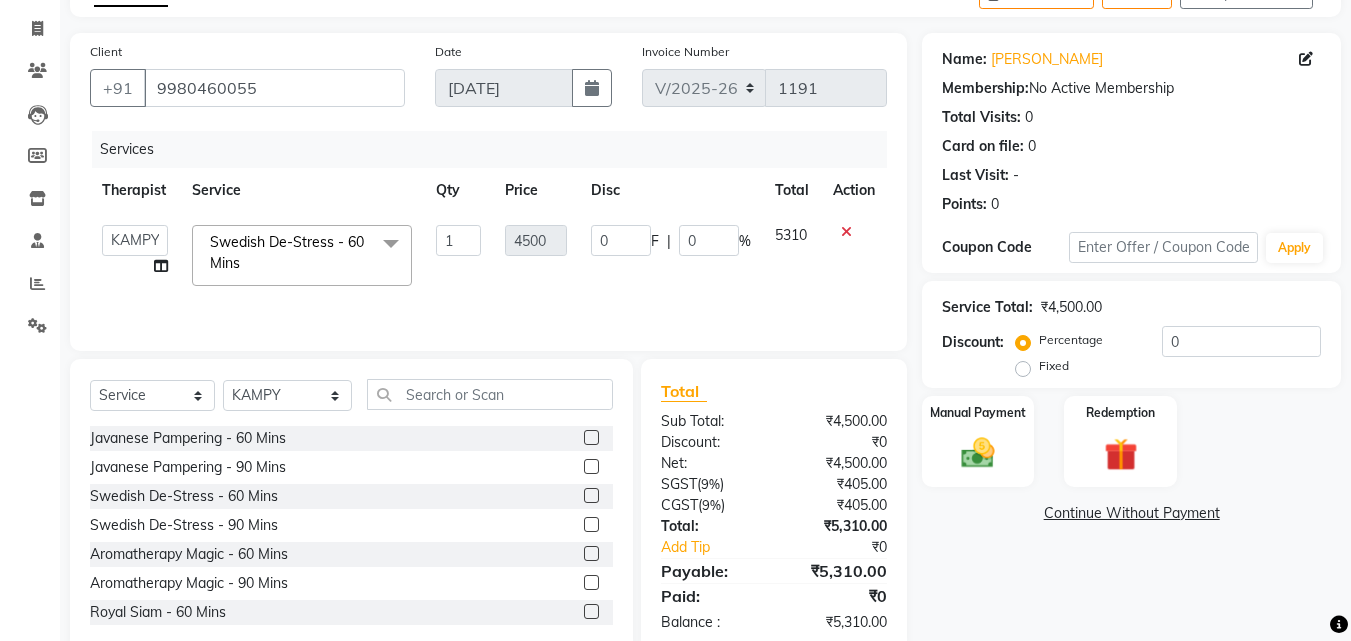 click 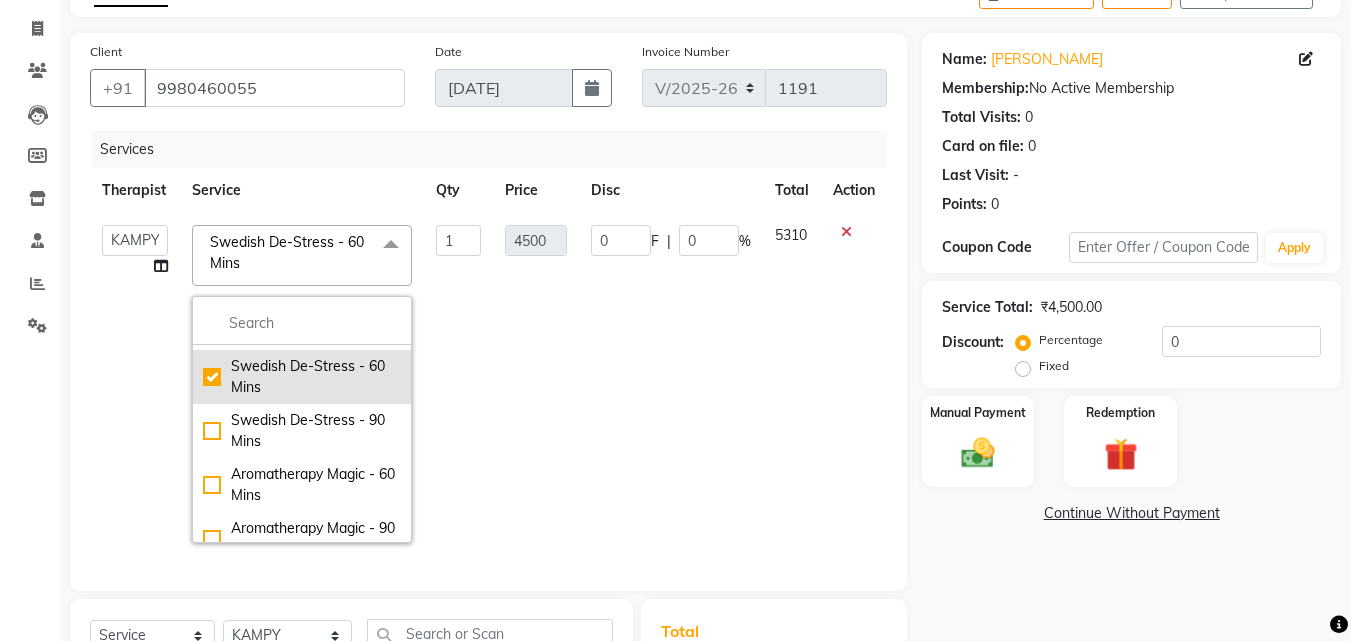 scroll, scrollTop: 101, scrollLeft: 0, axis: vertical 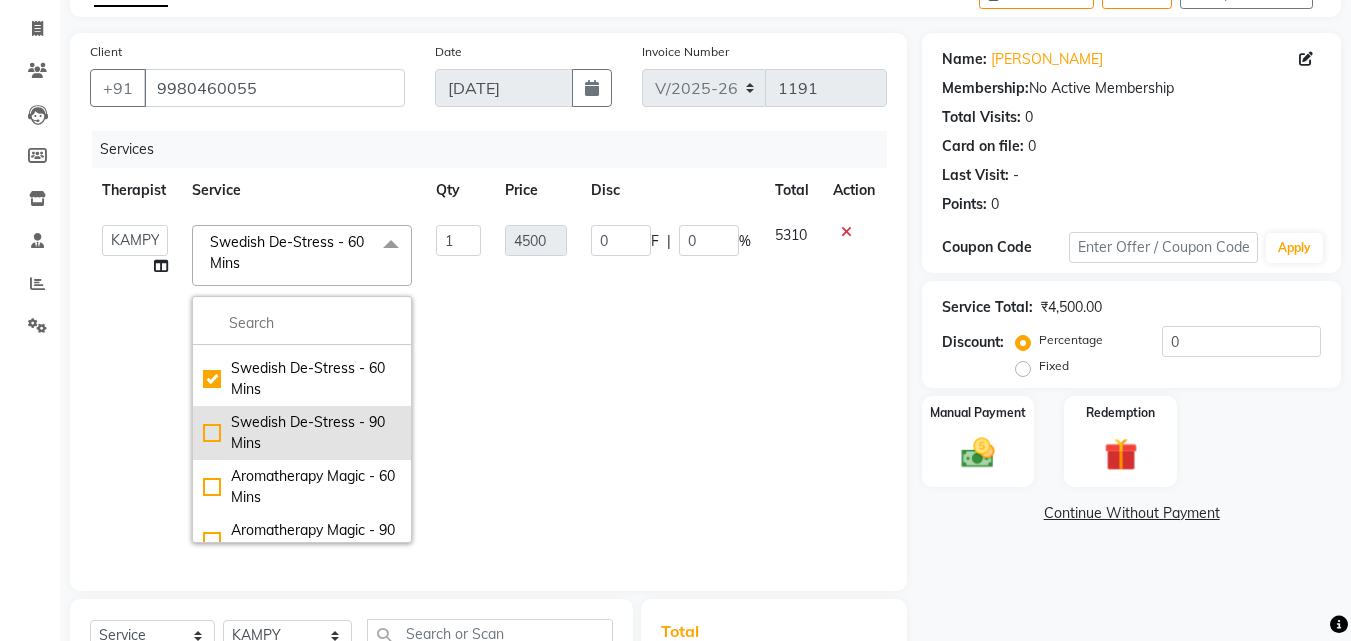 click on "Swedish De-Stress - 90 Mins" 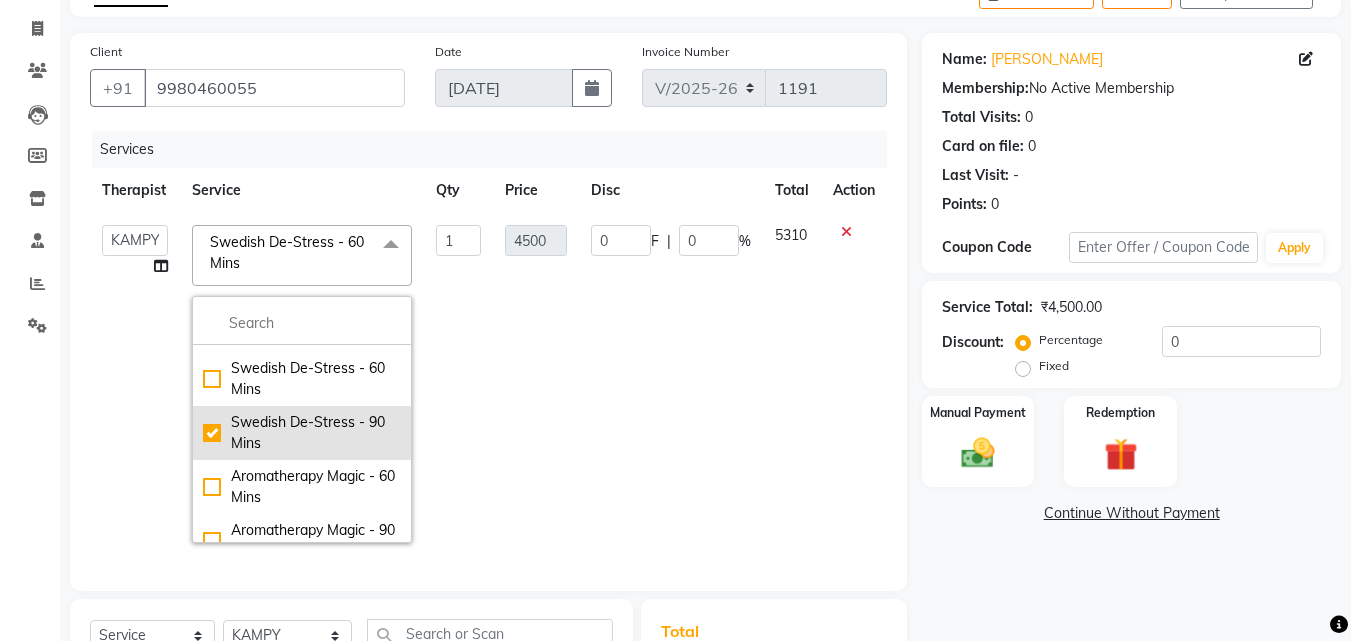 checkbox on "false" 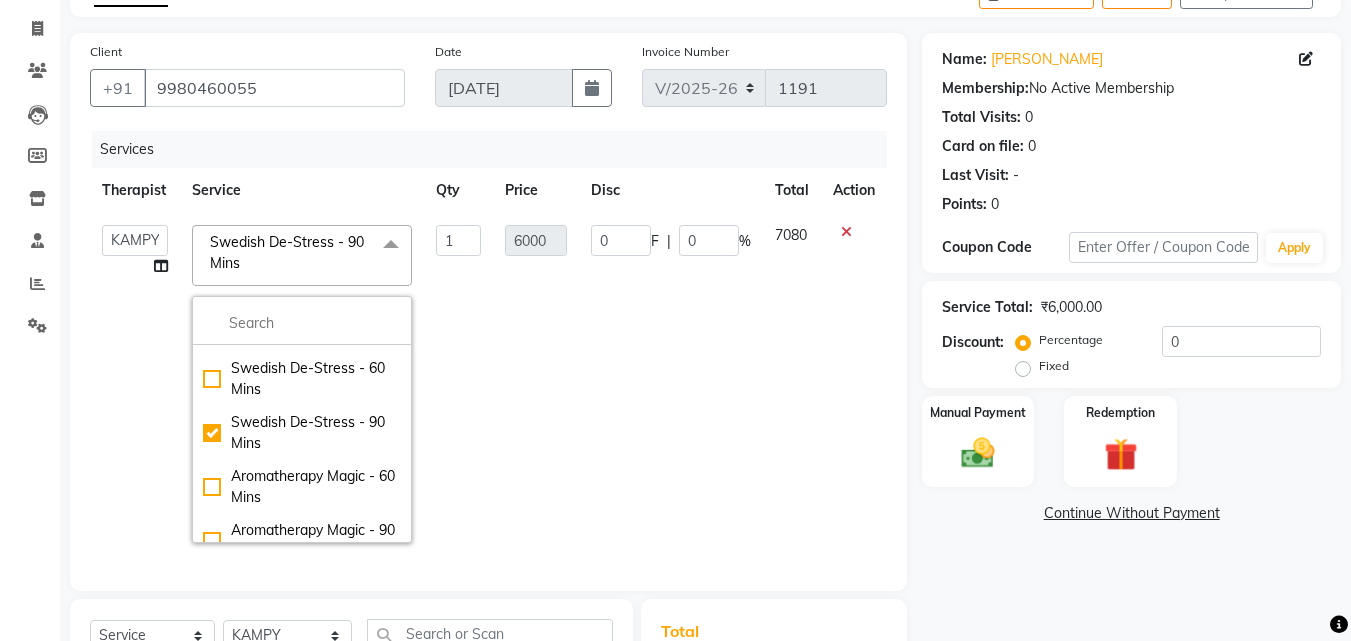 click on "0 F | 0 %" 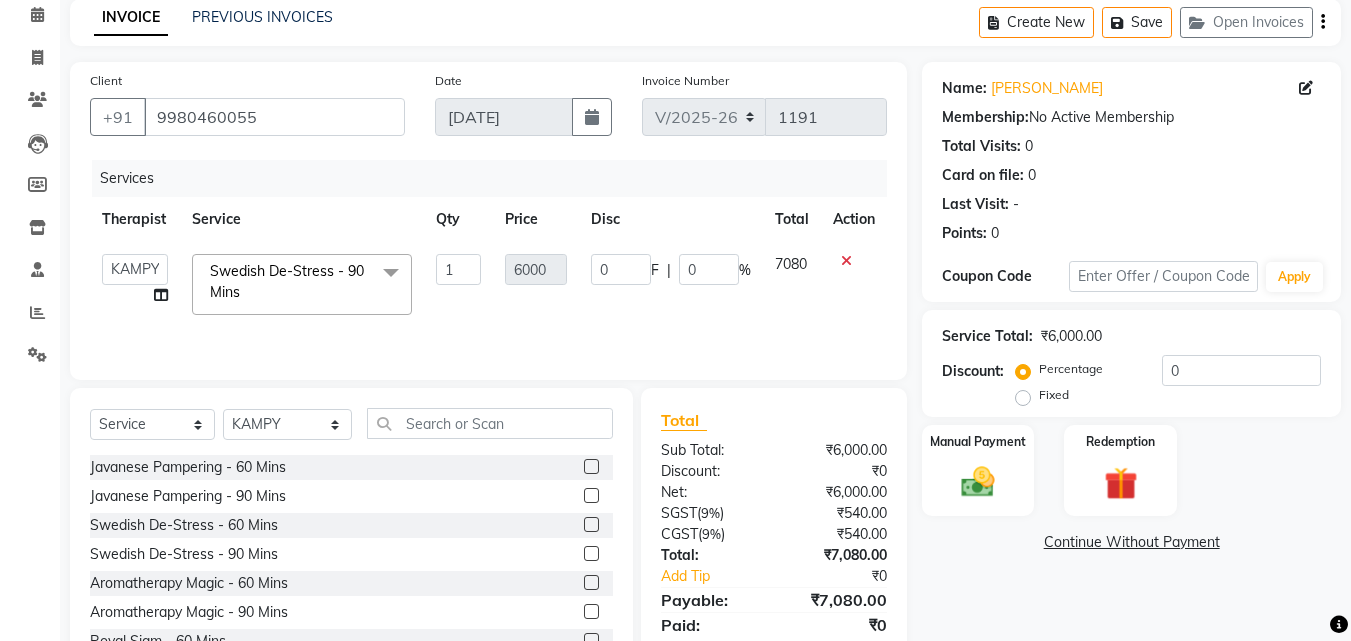 scroll, scrollTop: 0, scrollLeft: 0, axis: both 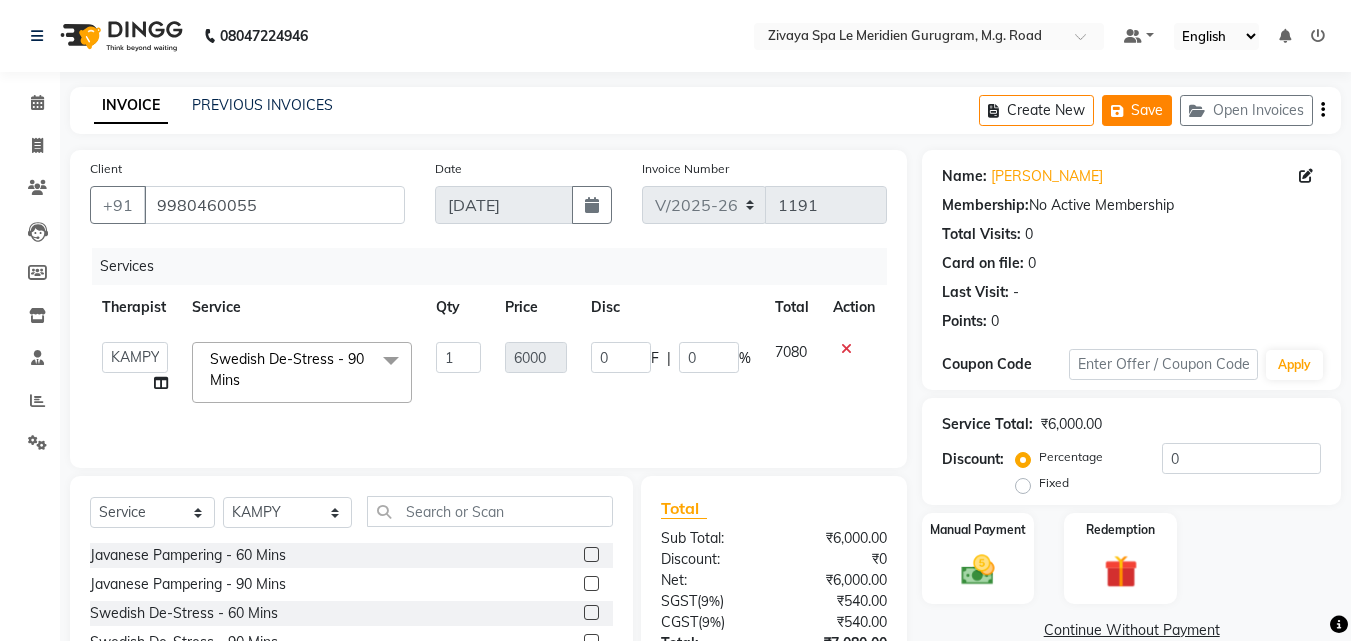 click on "Save" 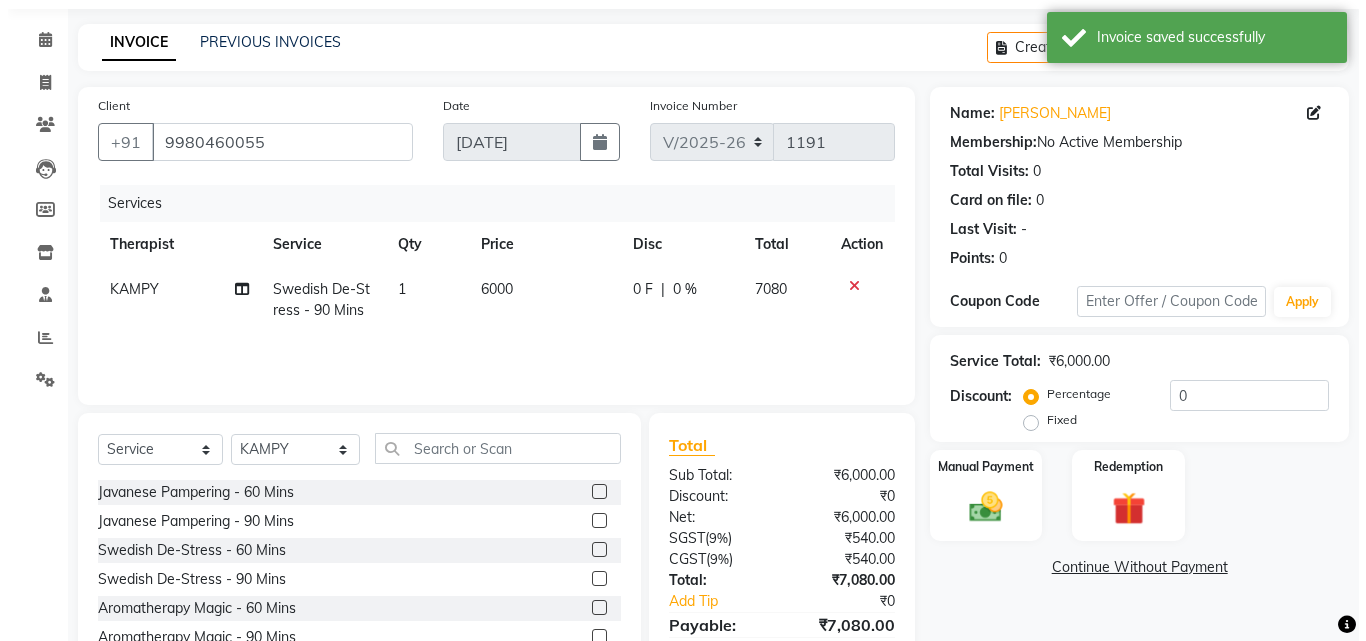 scroll, scrollTop: 0, scrollLeft: 0, axis: both 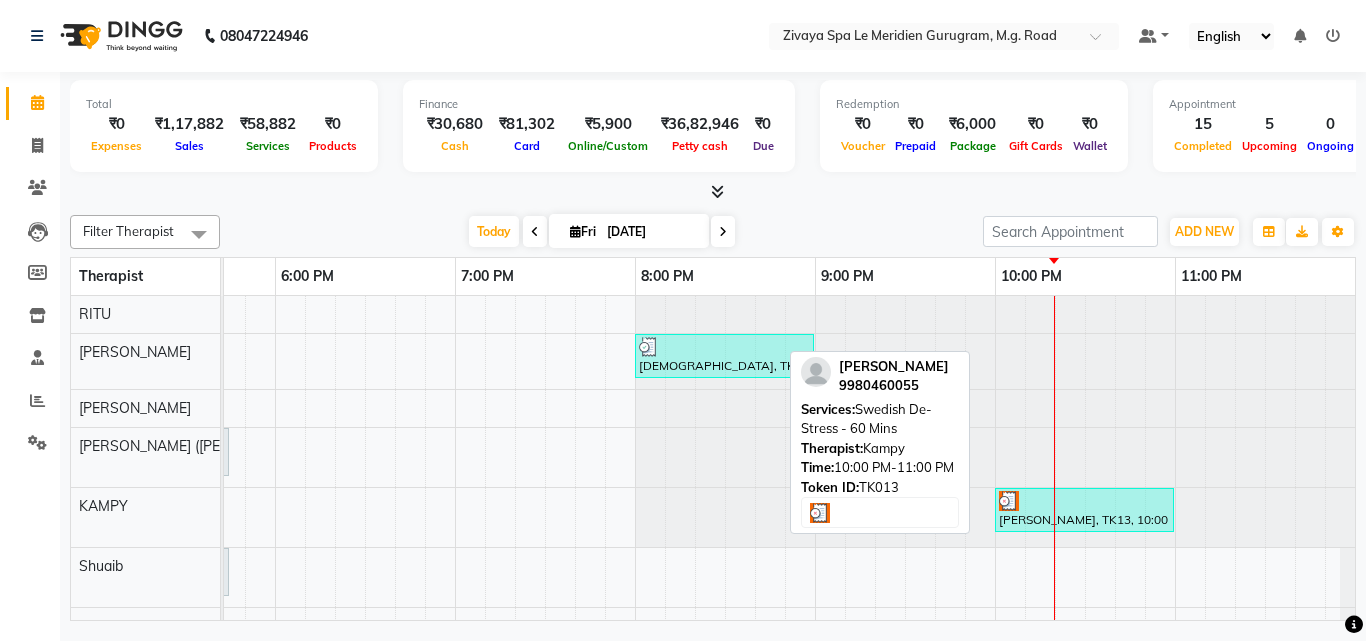 click at bounding box center [1084, 501] 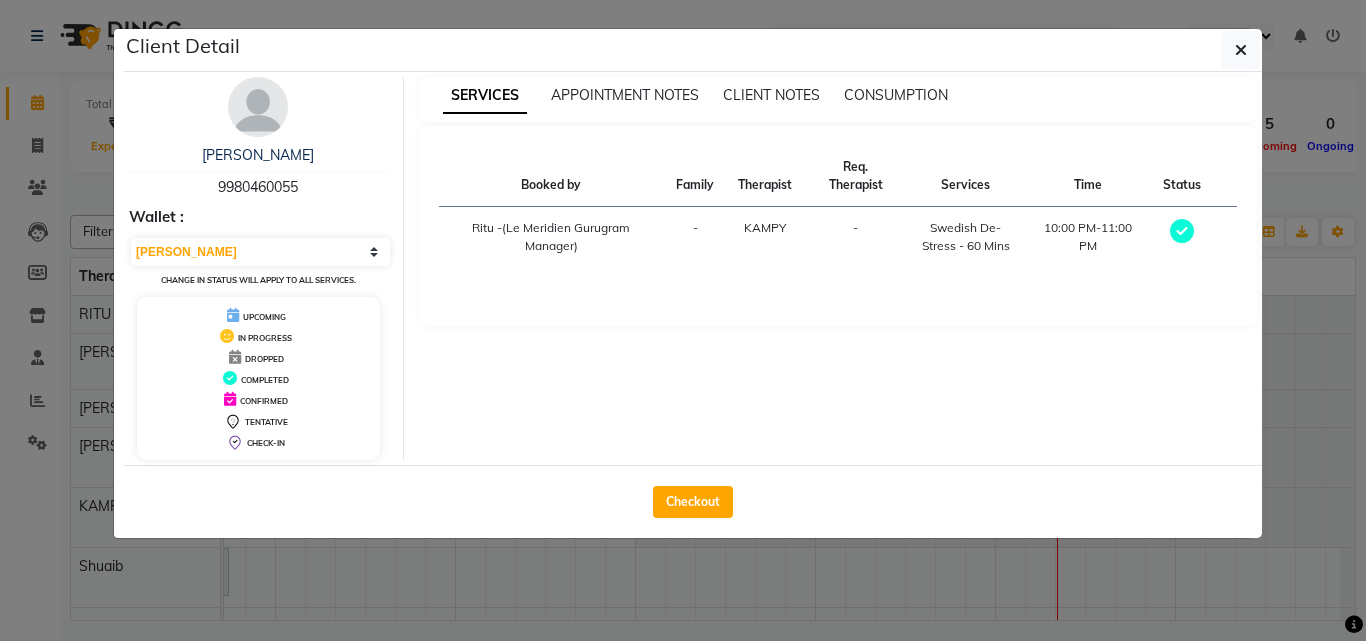 click on "Ritu -(Le Meridien Gurugram Manager)" at bounding box center (552, 237) 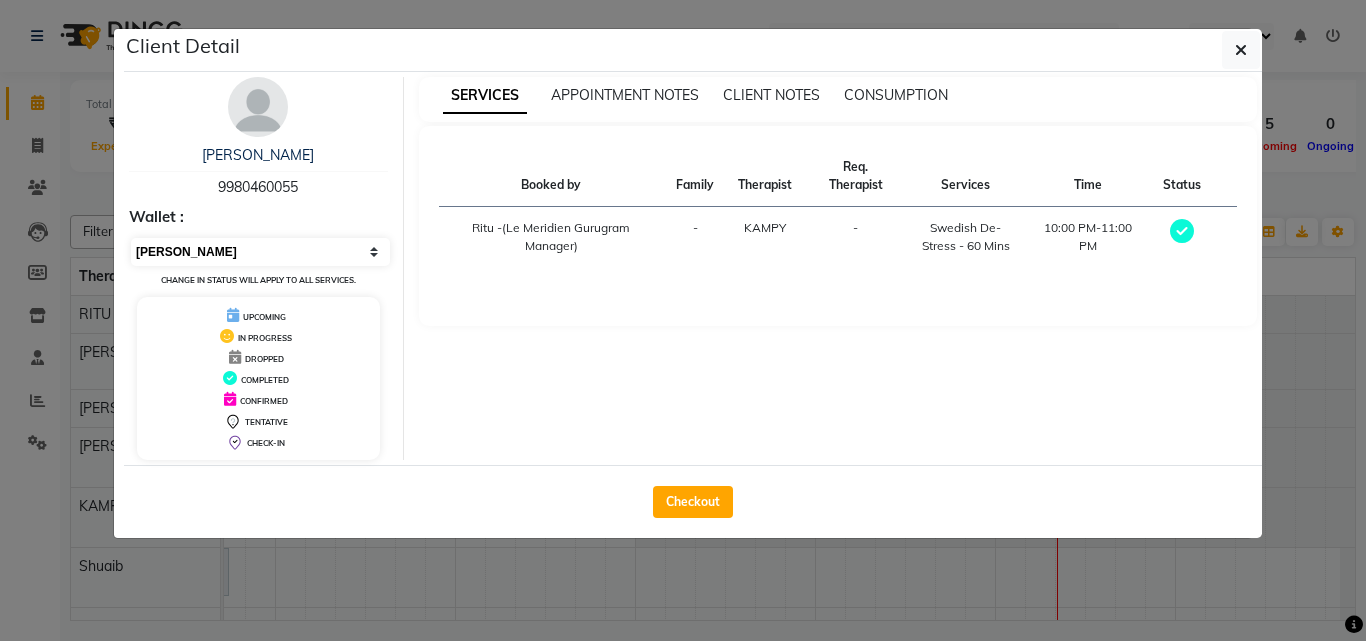 click on "Select MARK DONE UPCOMING" at bounding box center [260, 252] 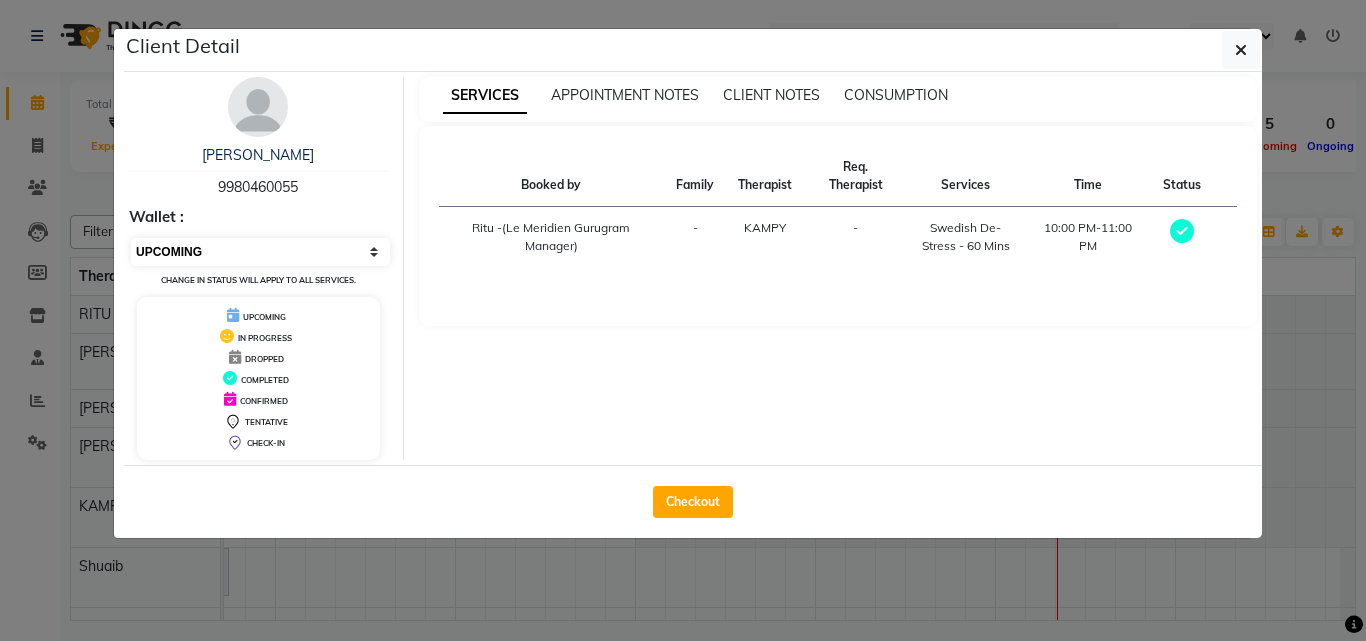 click on "Select MARK DONE UPCOMING" at bounding box center (260, 252) 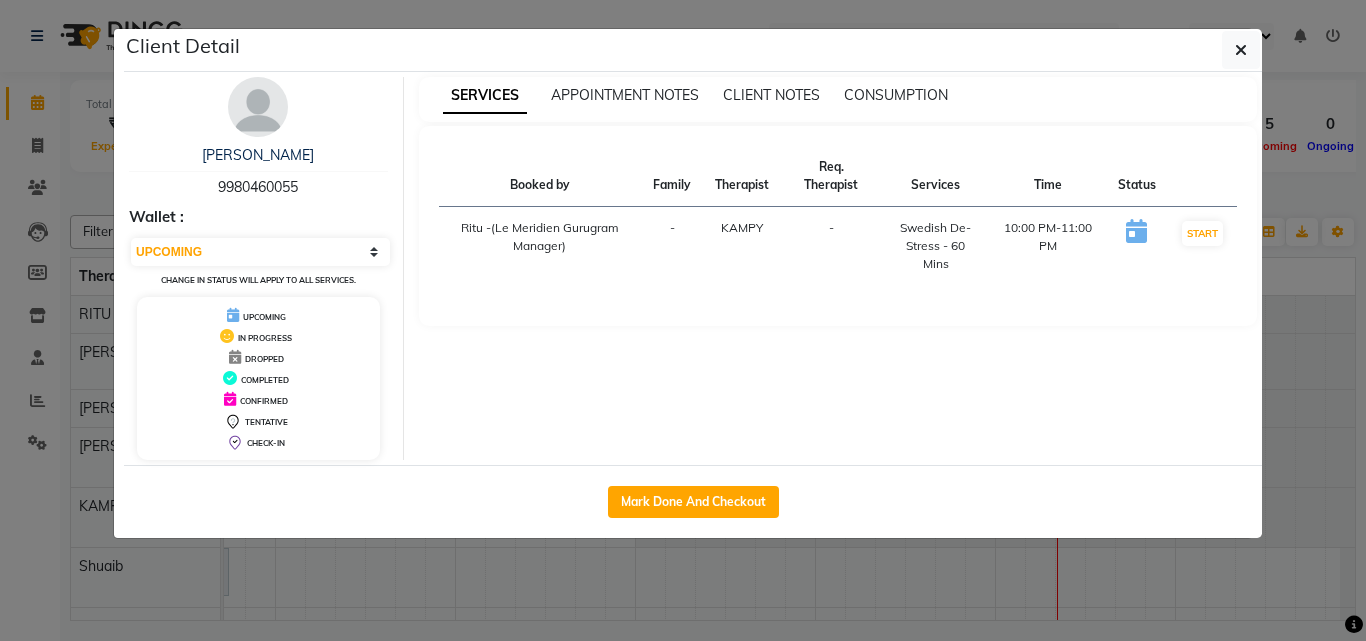 click on "Swedish De-Stress - 60 Mins" at bounding box center (935, 246) 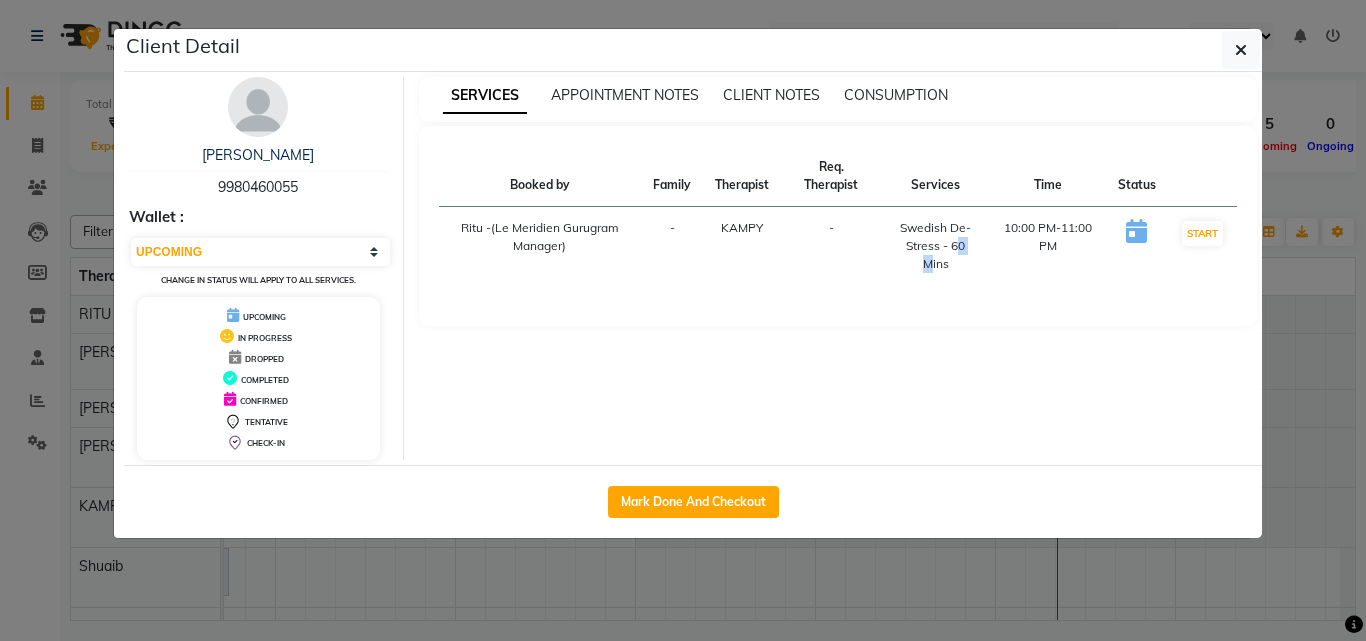 click on "Swedish De-Stress - 60 Mins" at bounding box center (935, 246) 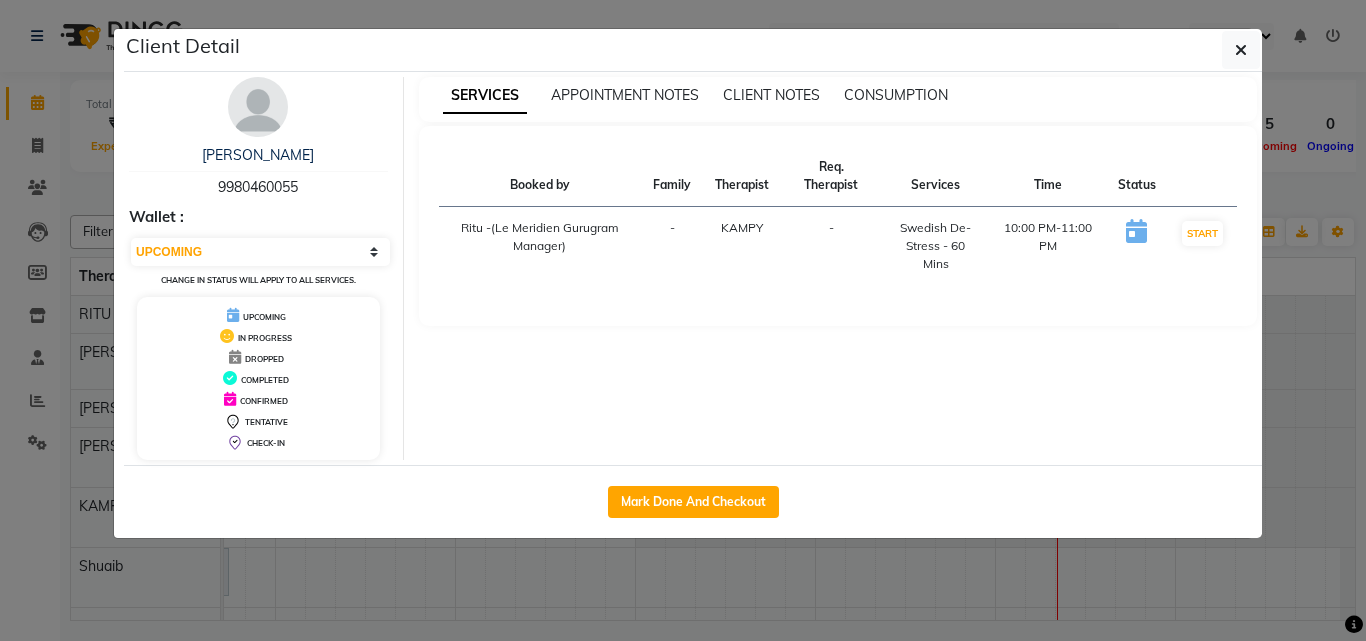 click at bounding box center [1136, 231] 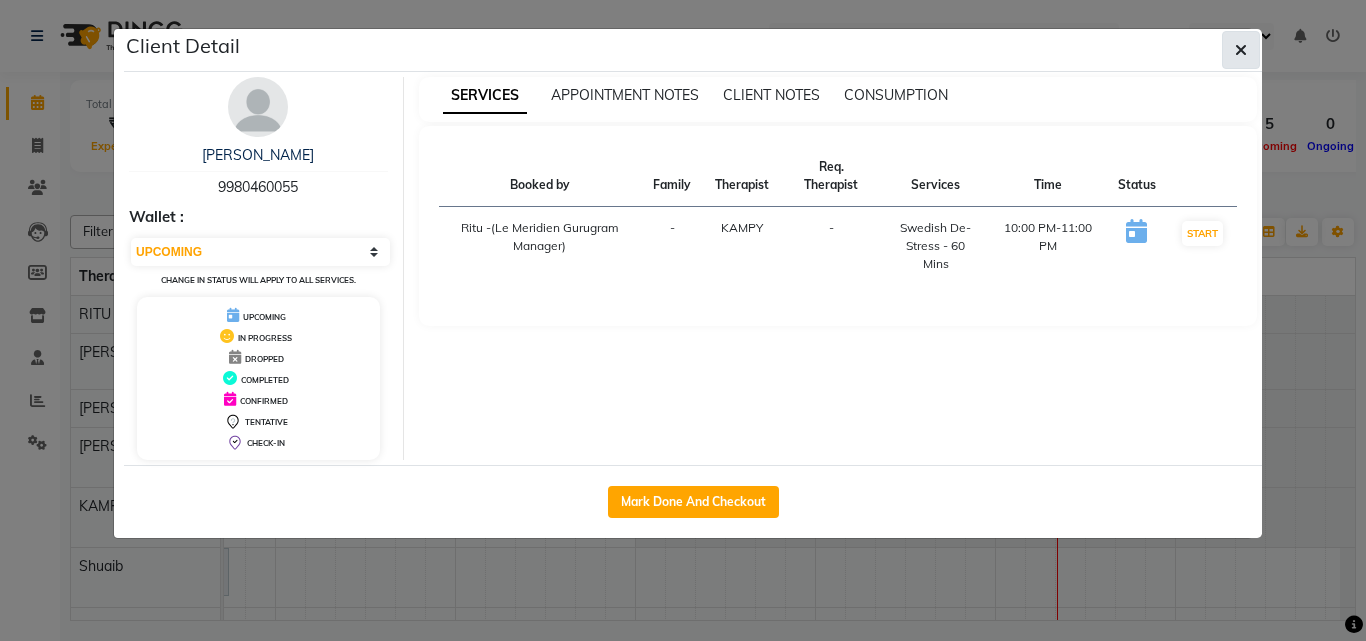 click 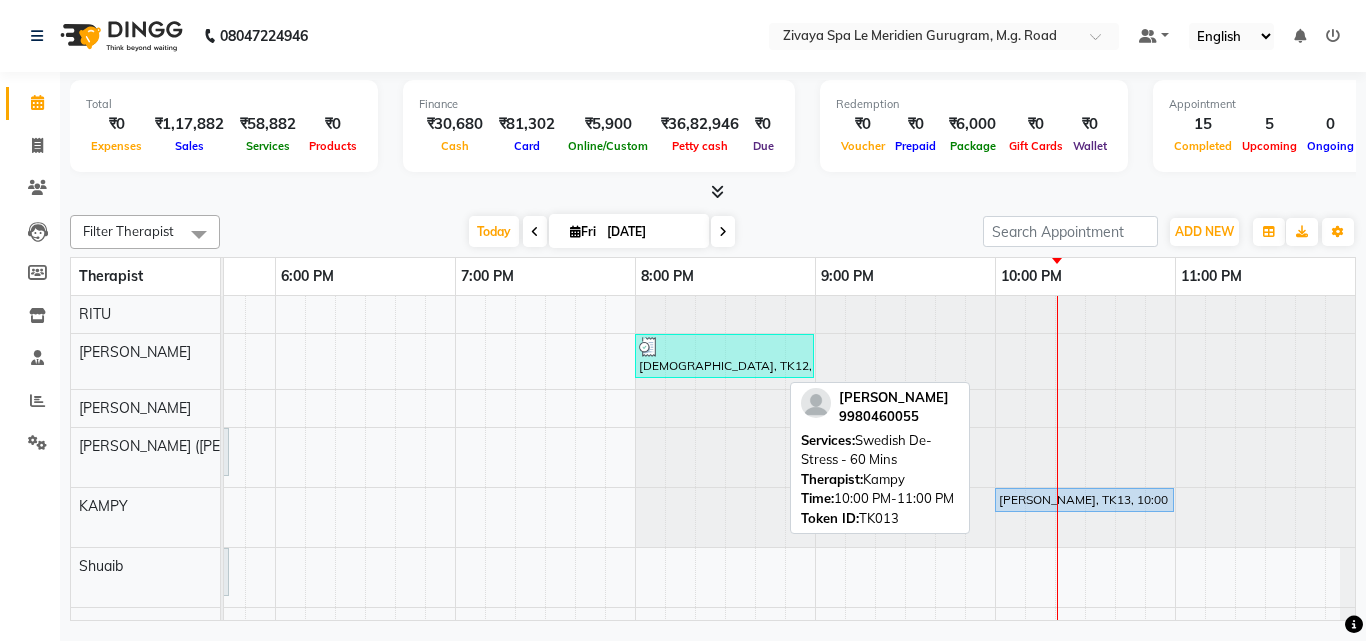 click on "Ganeshan, TK13, 10:00 PM-11:00 PM, Swedish De-Stress - 60 Mins" at bounding box center [1084, 500] 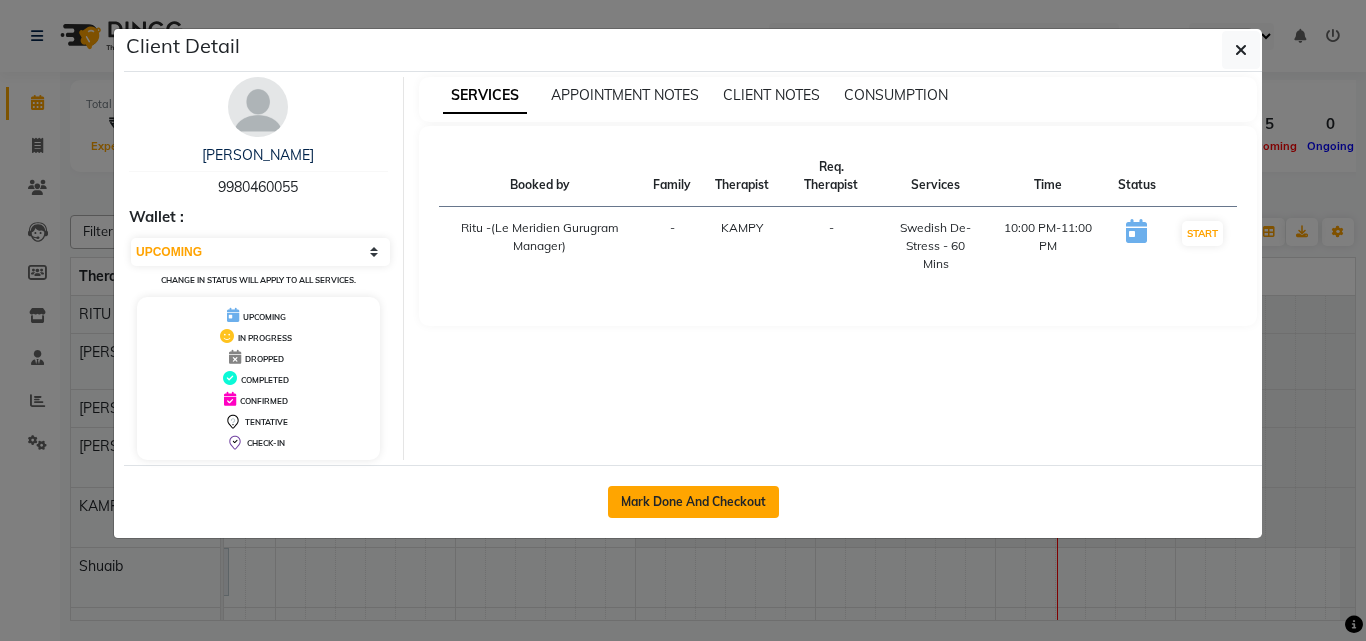 click on "Mark Done And Checkout" 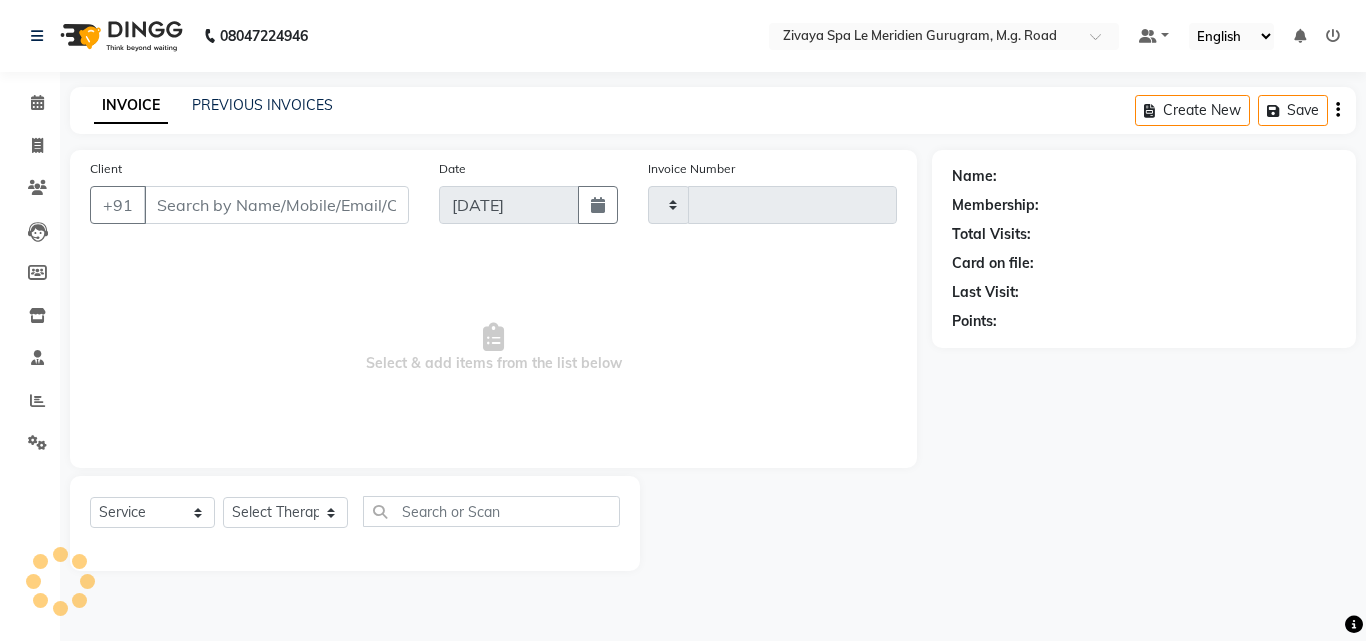 type on "1191" 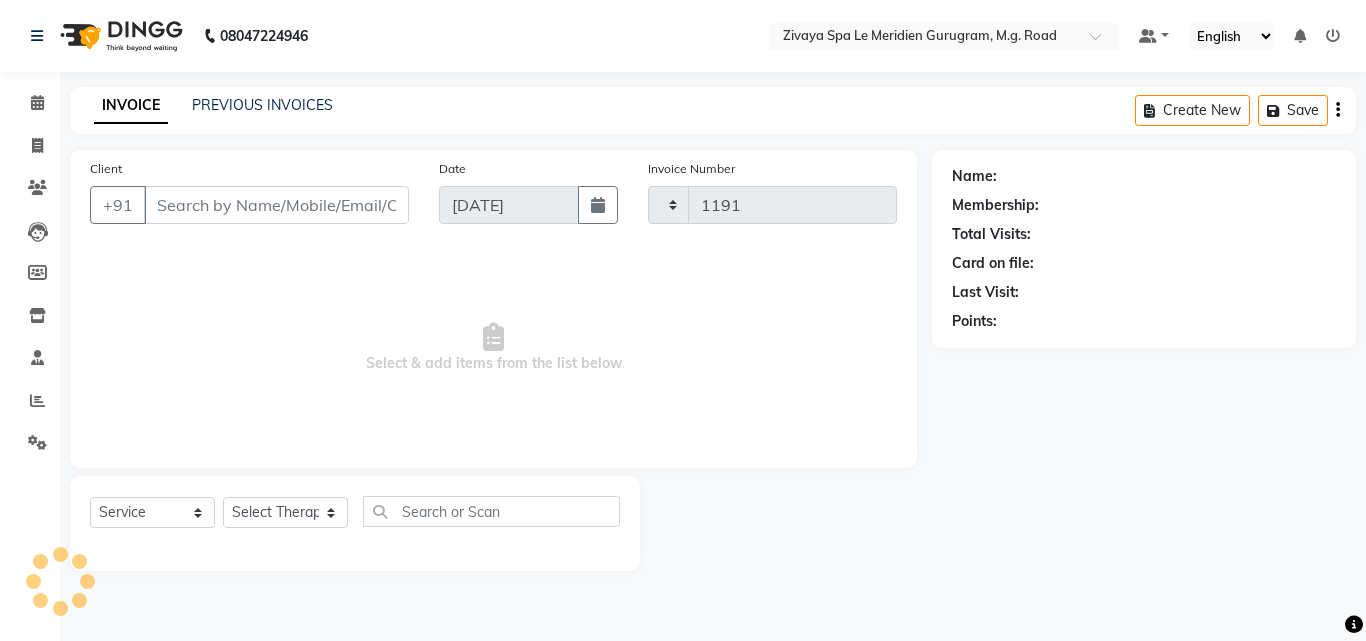 select on "6503" 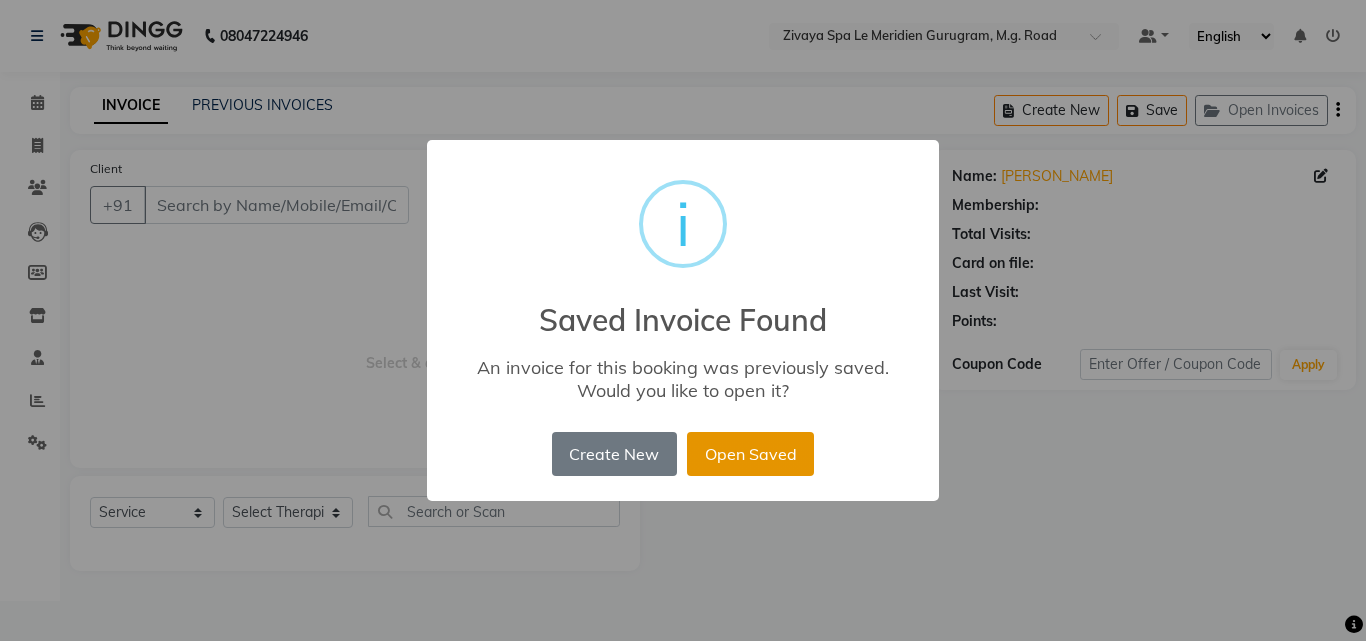 click on "Open Saved" at bounding box center (750, 454) 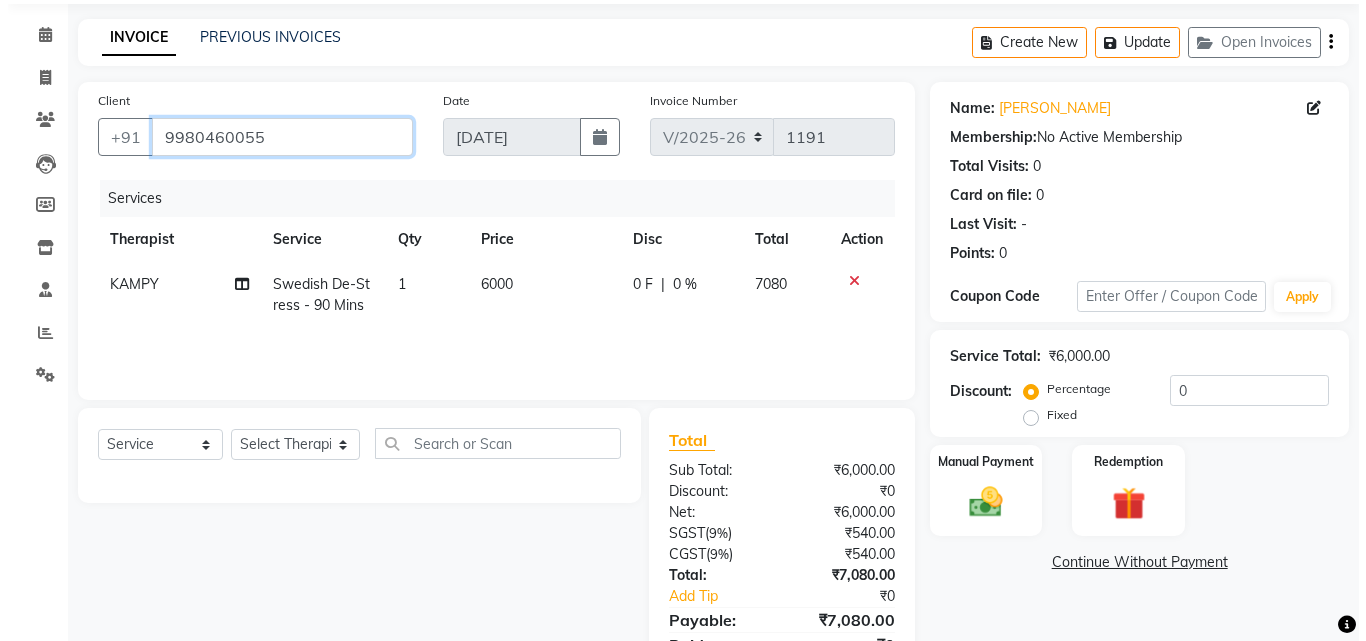 scroll, scrollTop: 0, scrollLeft: 0, axis: both 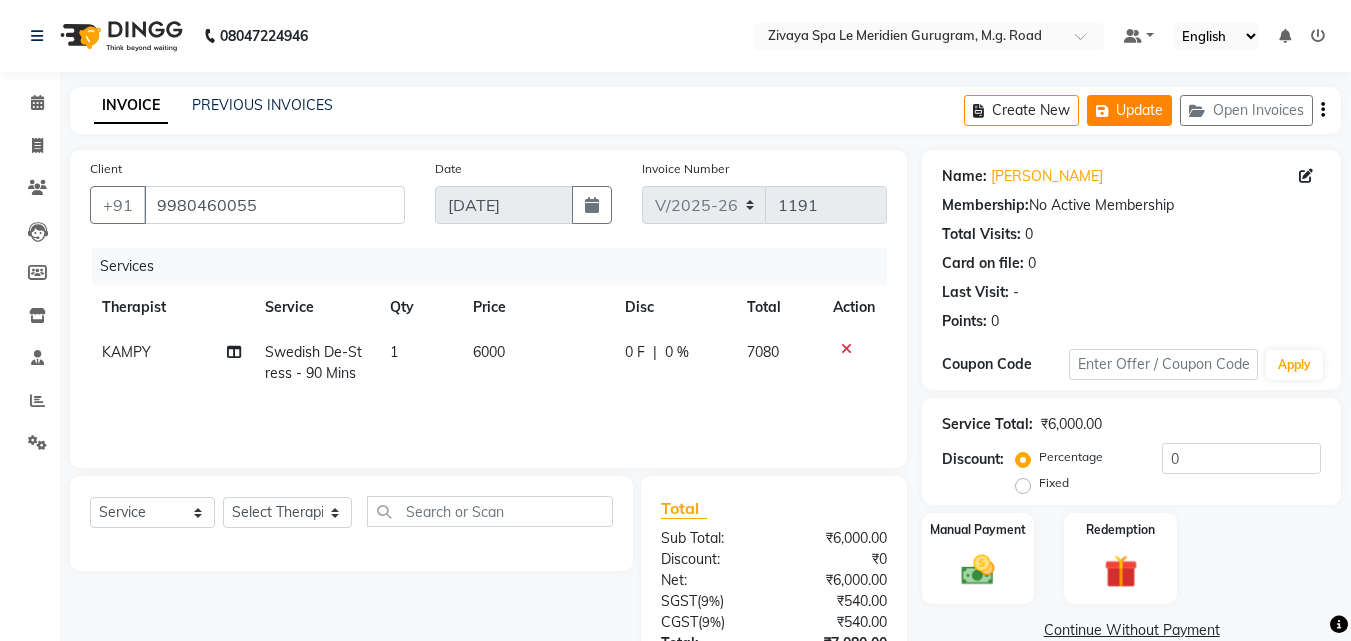 click on "Update" 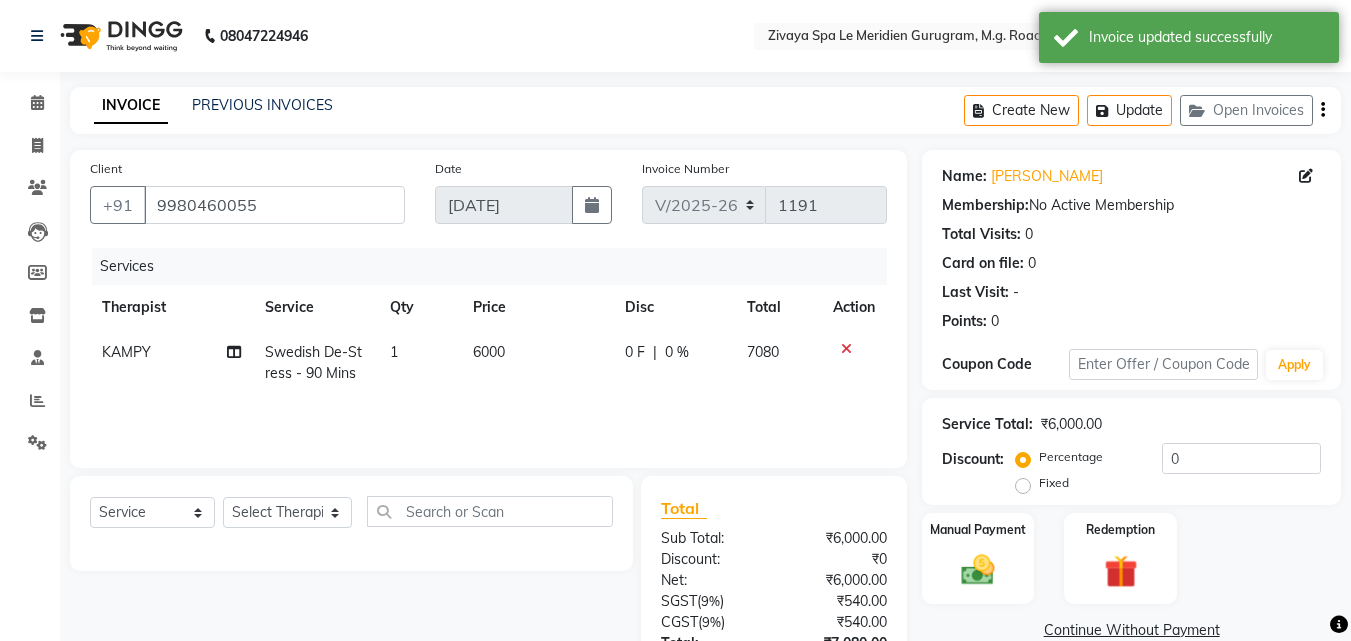 click on "INVOICE PREVIOUS INVOICES Create New   Update   Open Invoices" 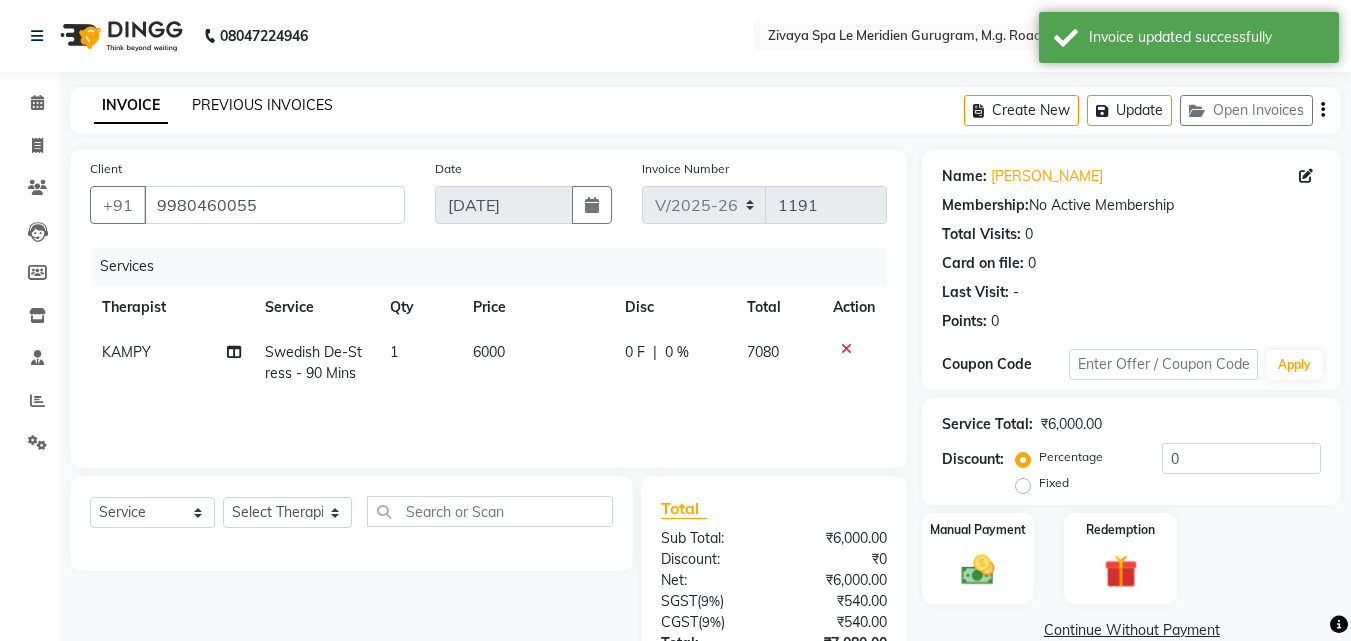 click on "PREVIOUS INVOICES" 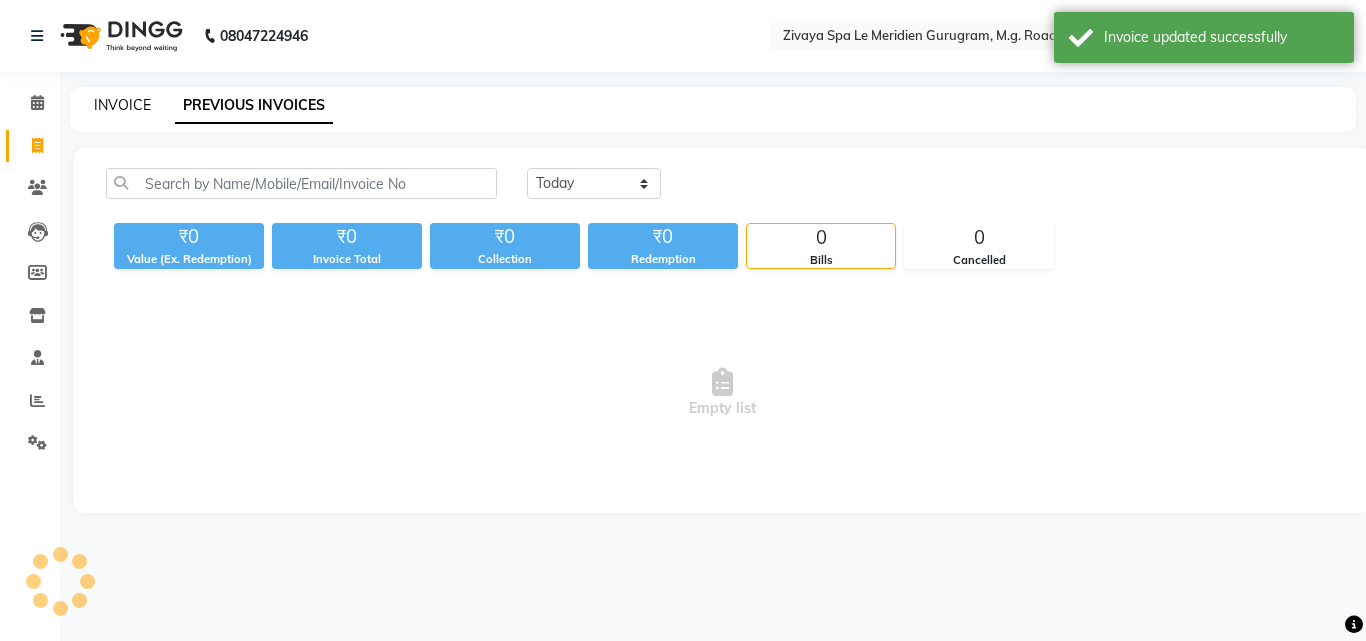 click on "INVOICE" 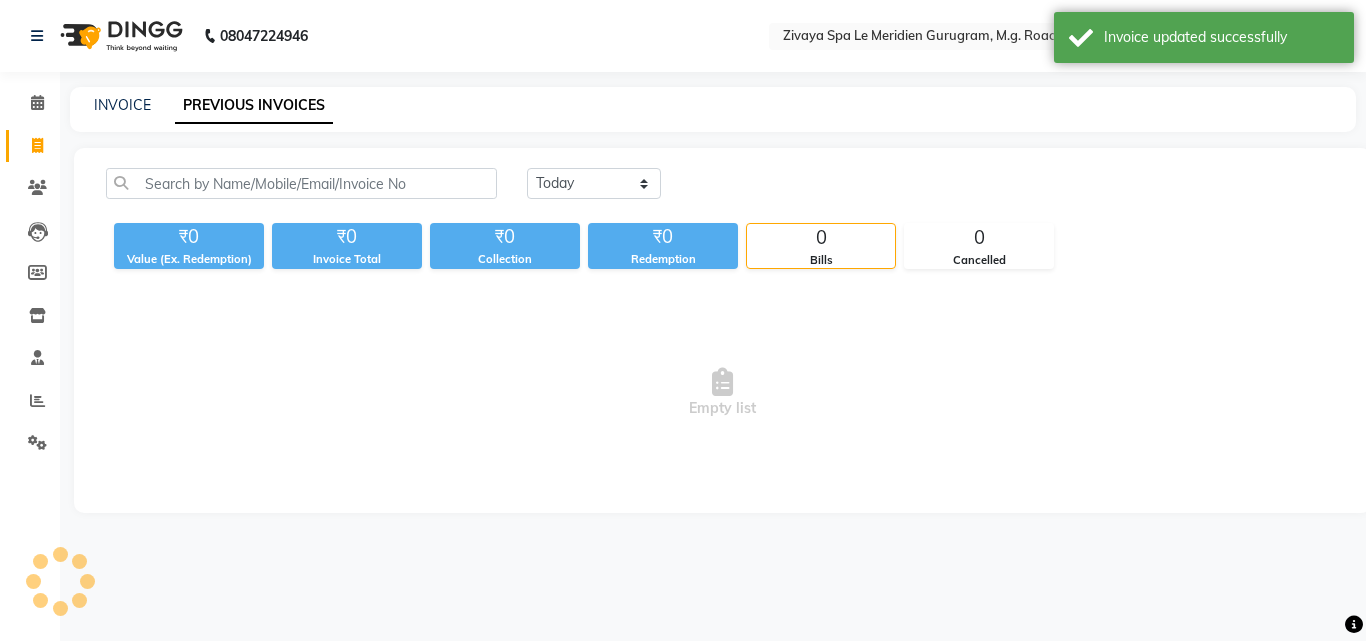 select on "service" 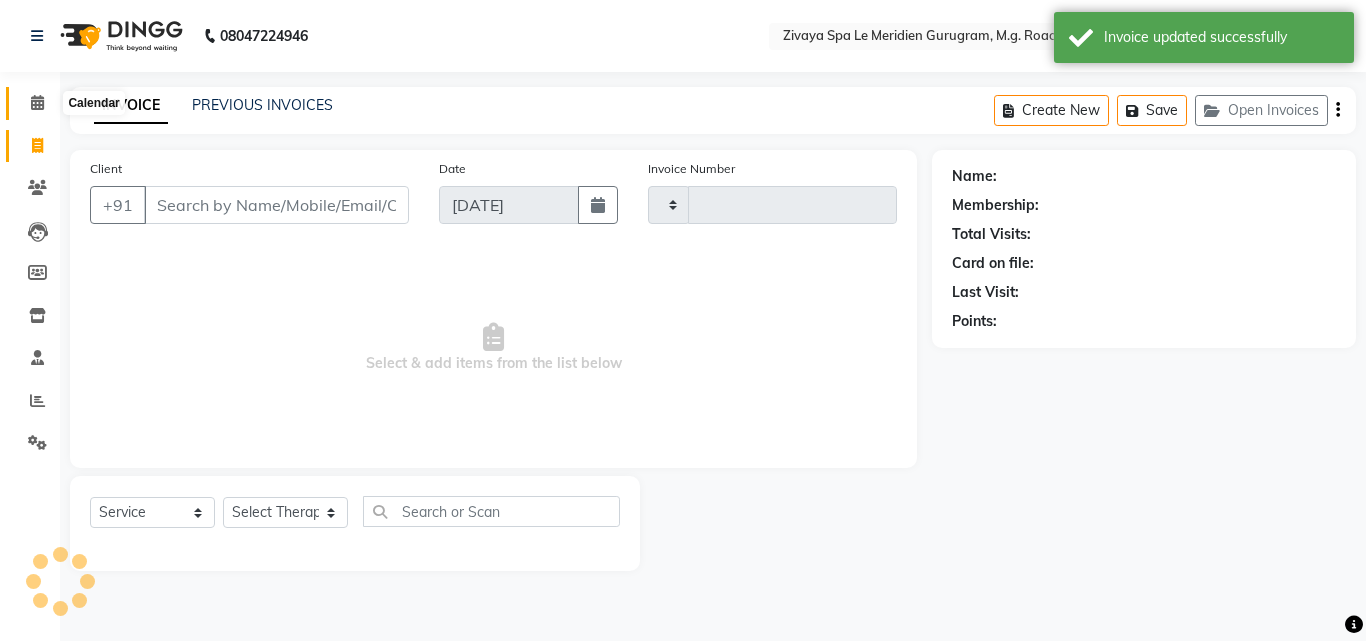 click 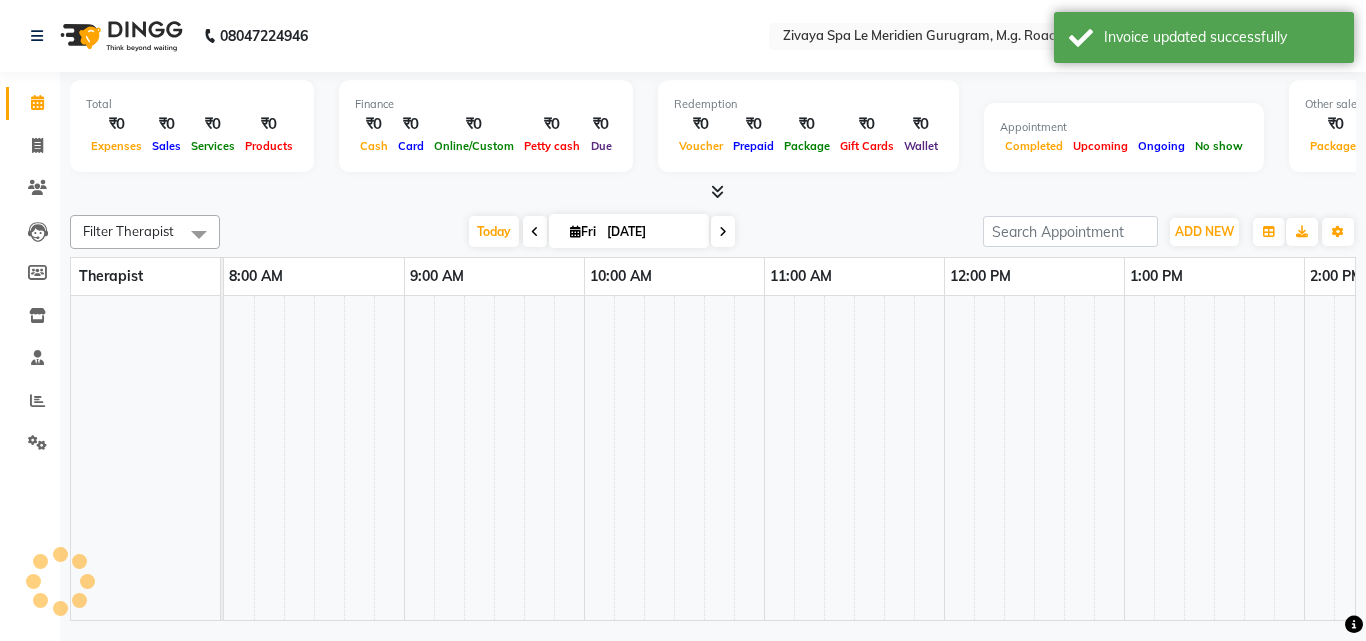 scroll, scrollTop: 0, scrollLeft: 1081, axis: horizontal 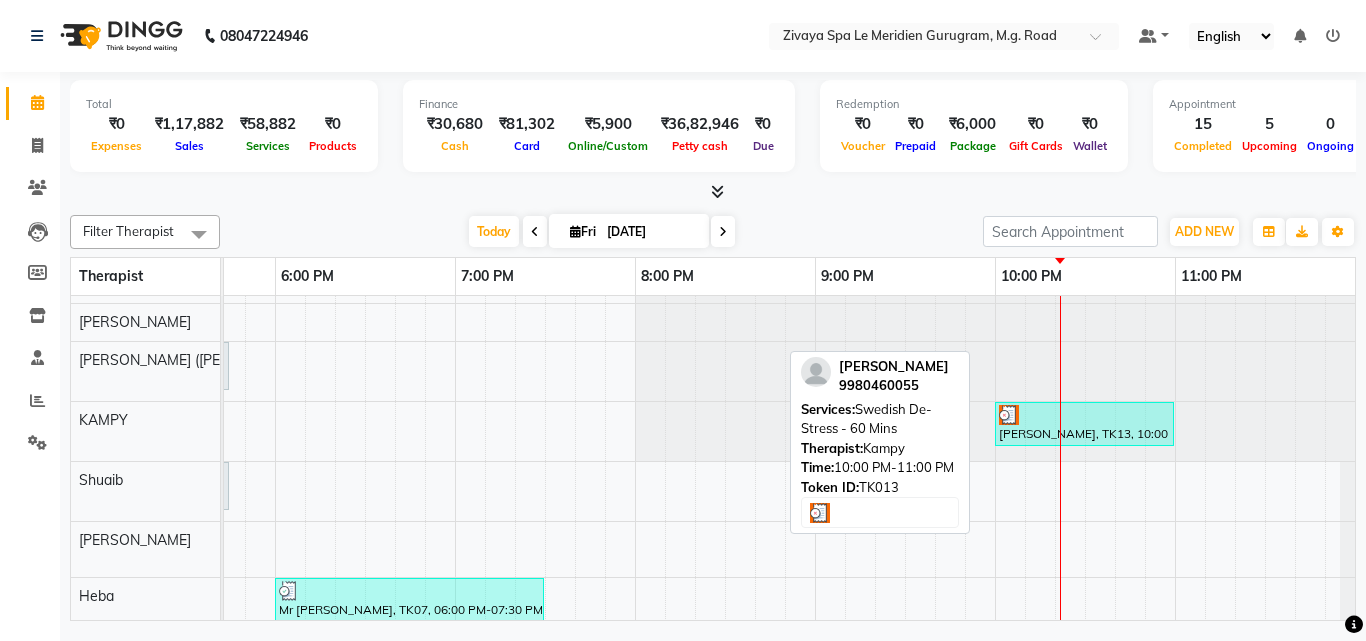 click at bounding box center (1084, 415) 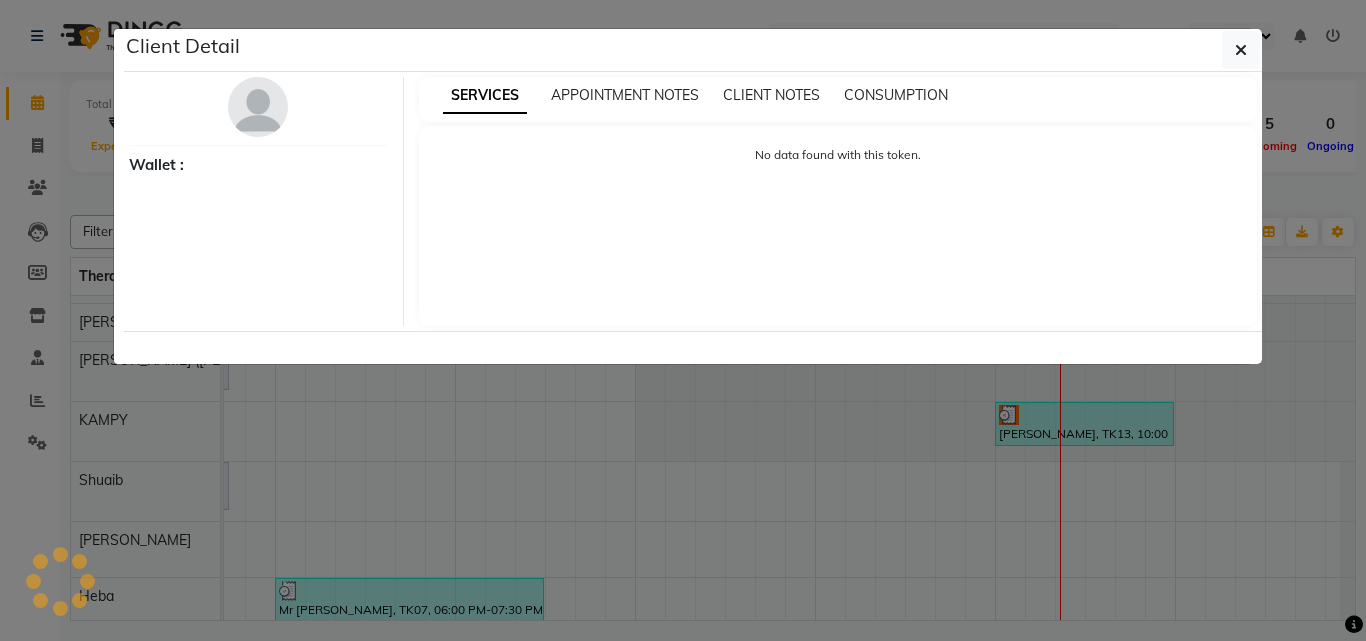 select on "3" 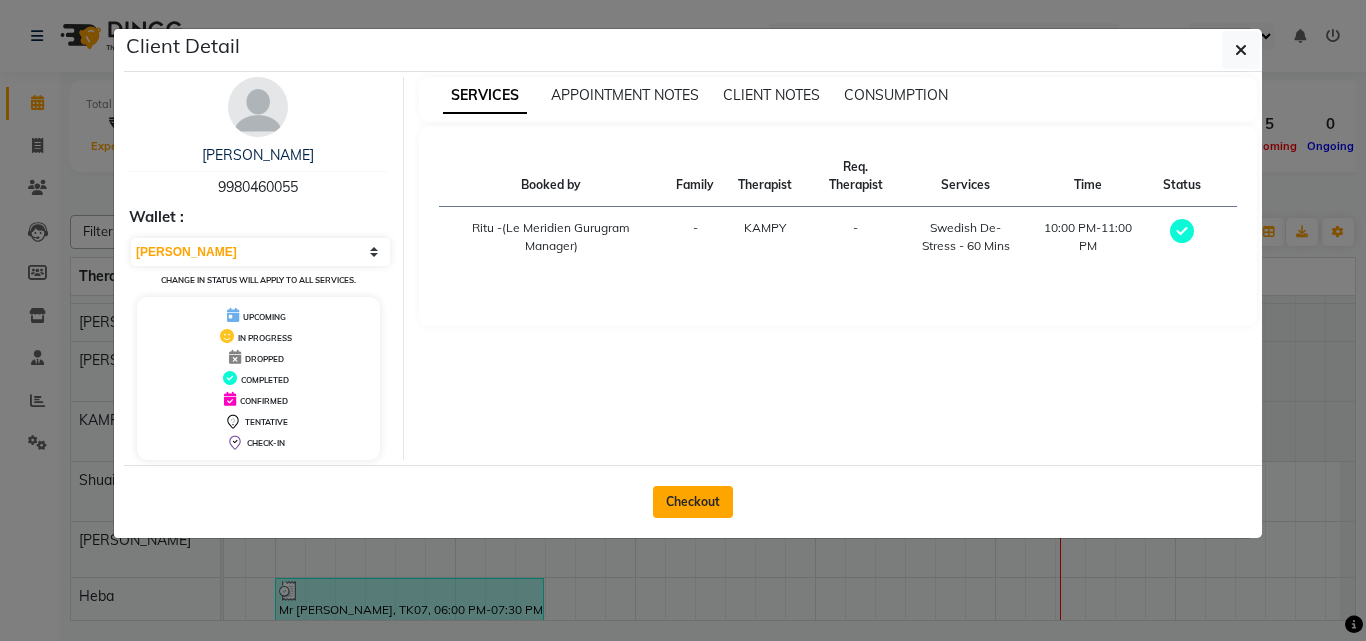 click on "Checkout" 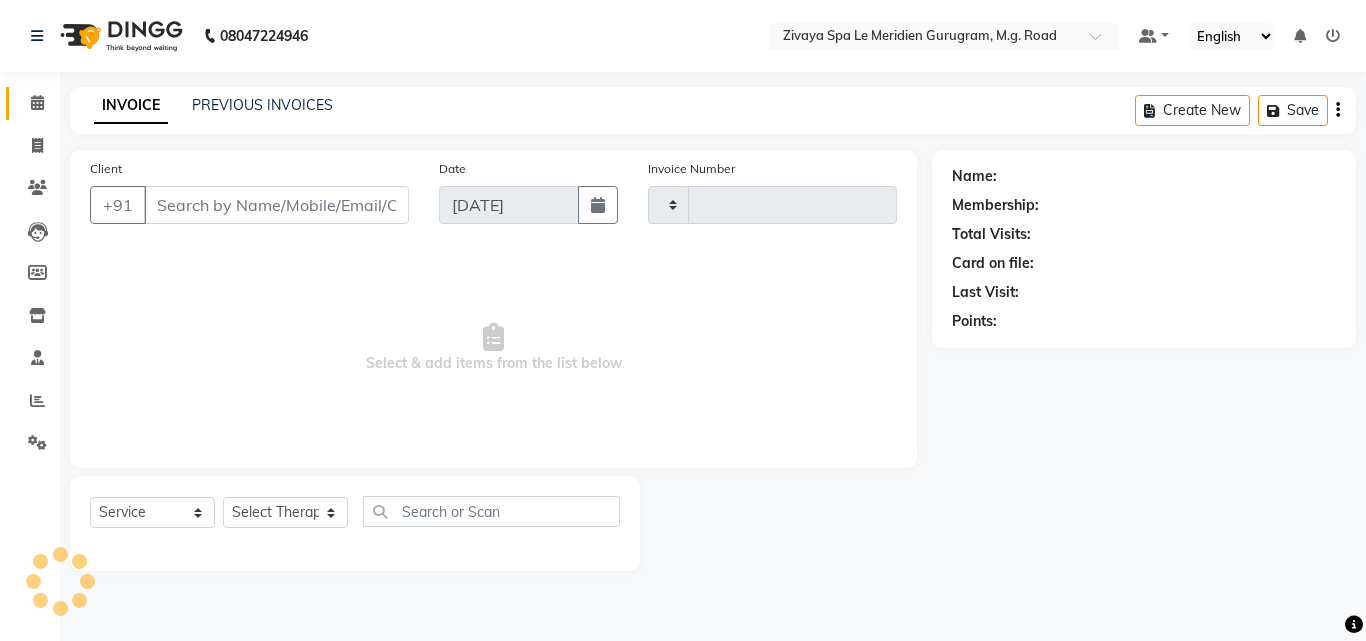 type on "1191" 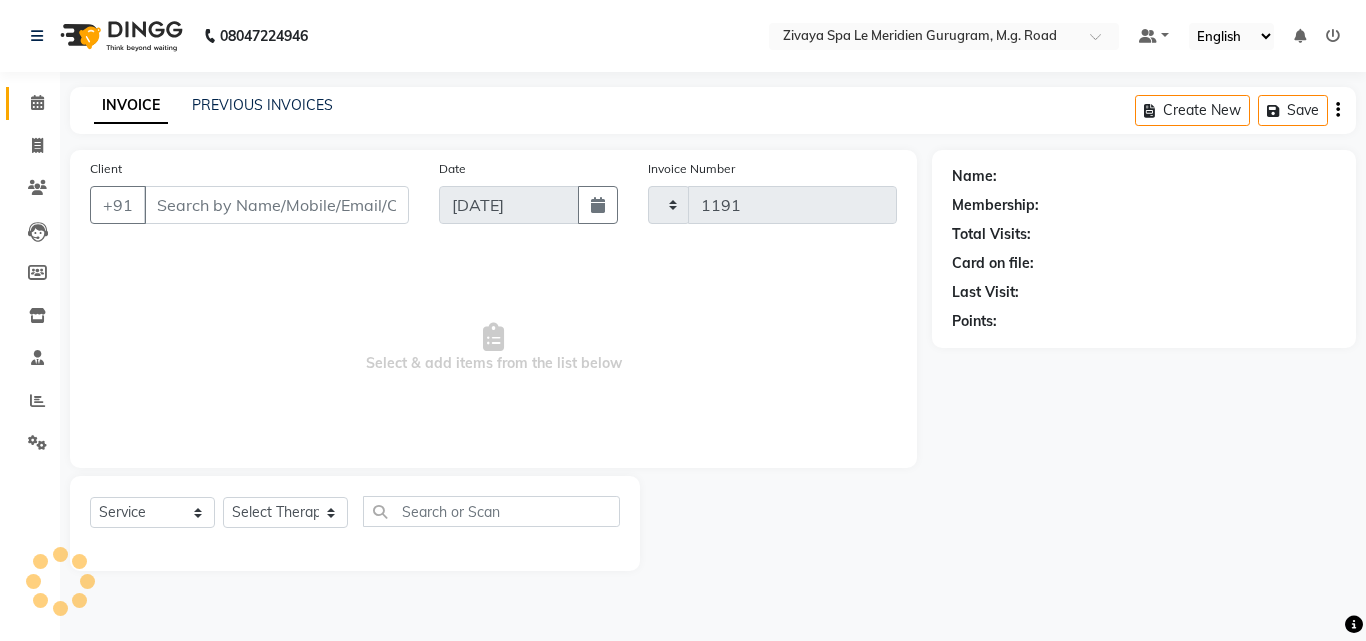 select on "6503" 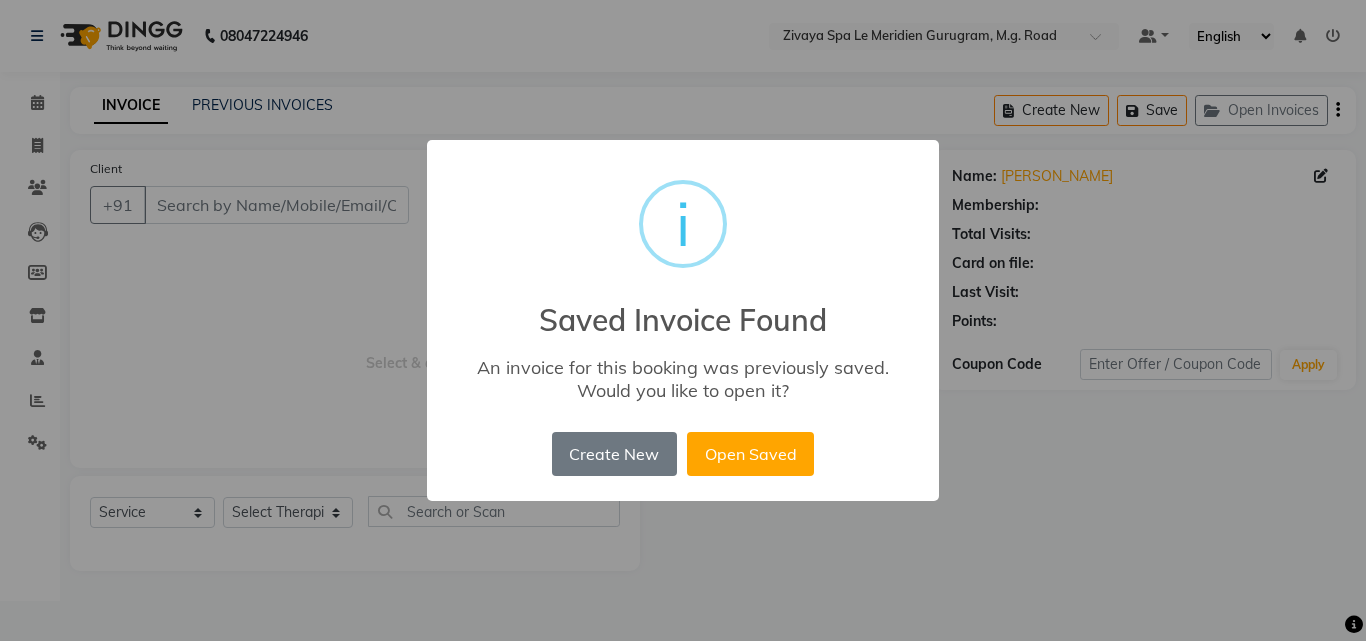 click on "× i Saved Invoice Found An invoice for this booking was previously saved. Would you like to open it? Create New No Open Saved" at bounding box center [683, 320] 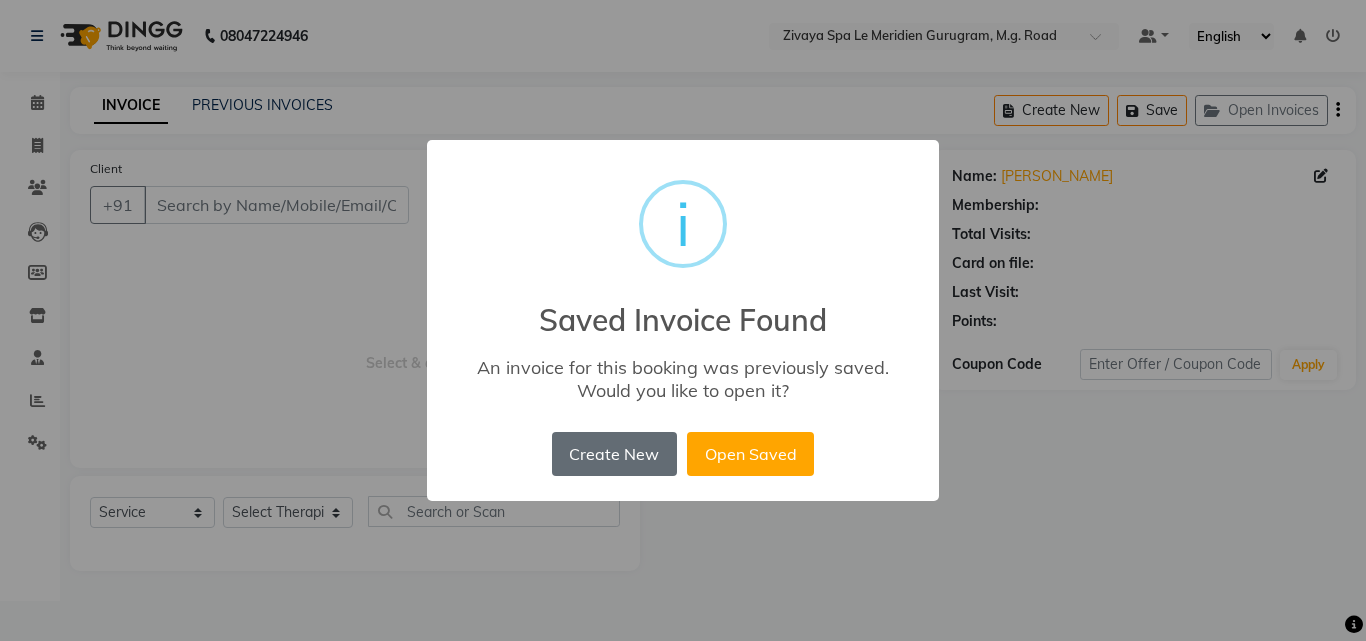 click on "Create New" at bounding box center (614, 454) 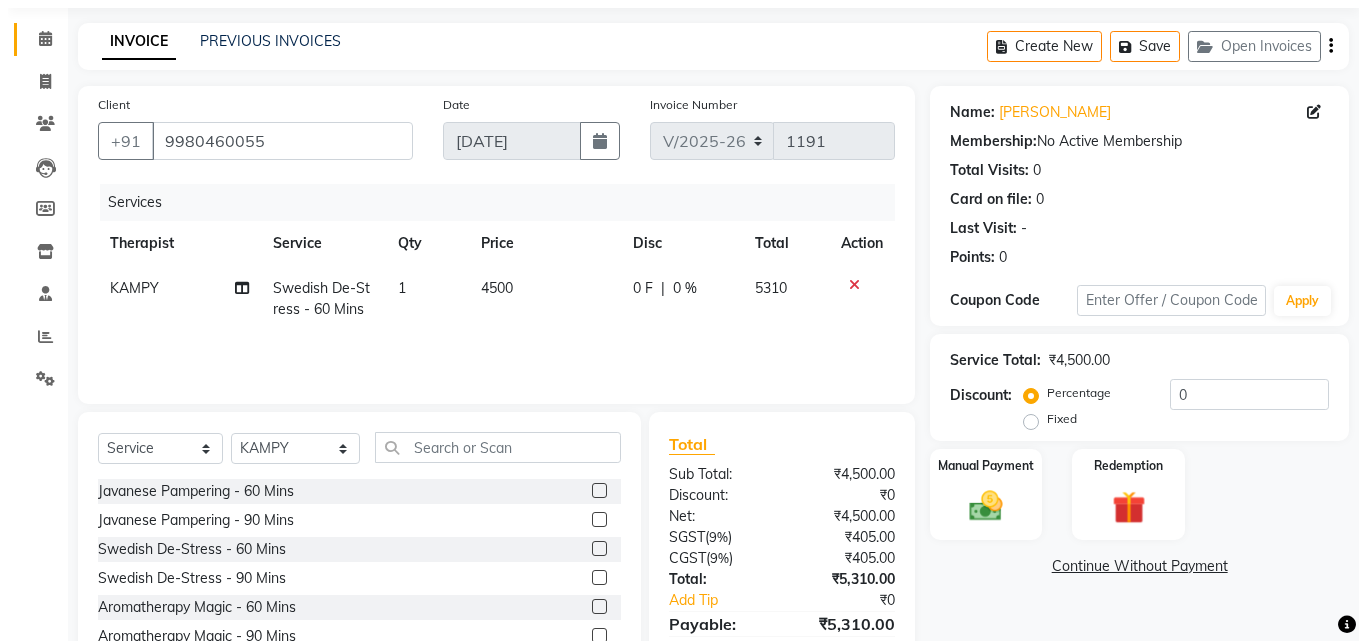 scroll, scrollTop: 0, scrollLeft: 0, axis: both 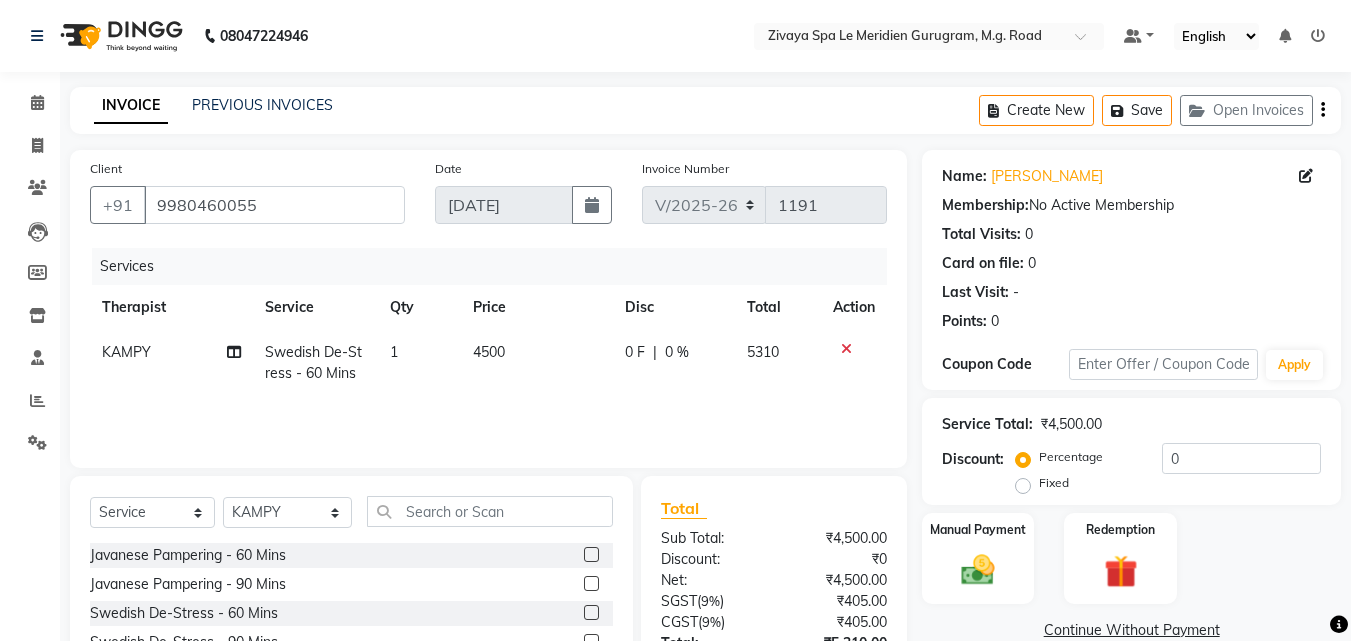 click on "08047224946 Select Location × Zivaya  Spa Le Meridien Gurugram, M.g. Road Default Panel My Panel English ENGLISH Español العربية मराठी हिंदी ગુજરાતી தமிழ் 中文 Notifications nothing to show ☀ SAYAJI ZIVAYA, Vijay Nagar ☀ ZIVAYA  SPA LE MERIDIEN GURUGRAM, M.G. Road ☀ ZIVAYA CENTRAL MALL INDORE,  Indore  ☀ The Qalm Spa, Meghdoot Garden ☀ Zivaya Aloft, Aerocity ☀ ZIVAYA SPA PRIDE PLAZA NEW DELHI, Asset 5A ☀ Zivaya Spa  Hilton Jaipur , Jaipur  ☀  ZIVAYA -The Belvedere Golf & Country Club / Ahmedabad, Gandhinagar Hwy ☀ ZIVAYA SPA  THE UMMED AHMEDABAD , Hansol ☀ Zivaya-PANGHAT SPA UDAIPUR, Panghat  ☀  ZIVAYA wellness & spa, Mumbai Airport ☀  ZIVAYA wellness & spa, Ahmedabad Airport  Calendar  Invoice  Clients  Leads   Members  Inventory  Staff  Reports  Settings Completed InProgress Upcoming Dropped Tentative Check-In Confirm Bookings Segments Page Builder INVOICE PREVIOUS INVOICES Create New   Save   Open Invoices  Client +91 Date" at bounding box center (675, 400) 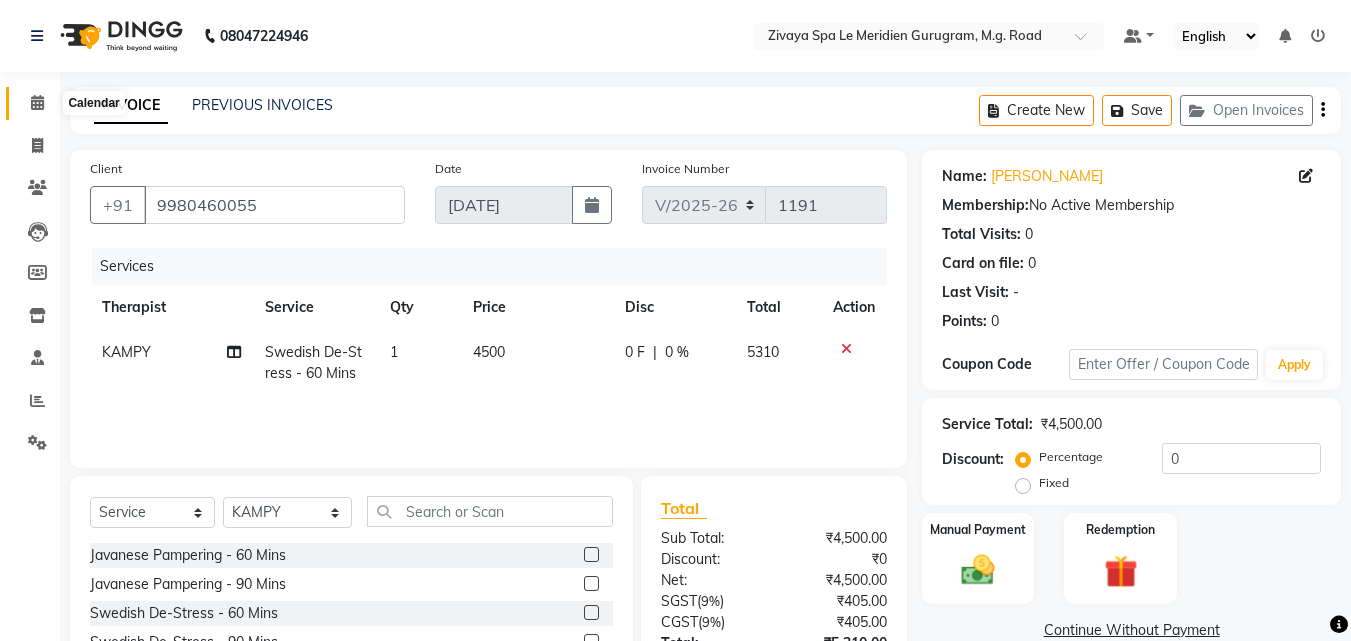 click 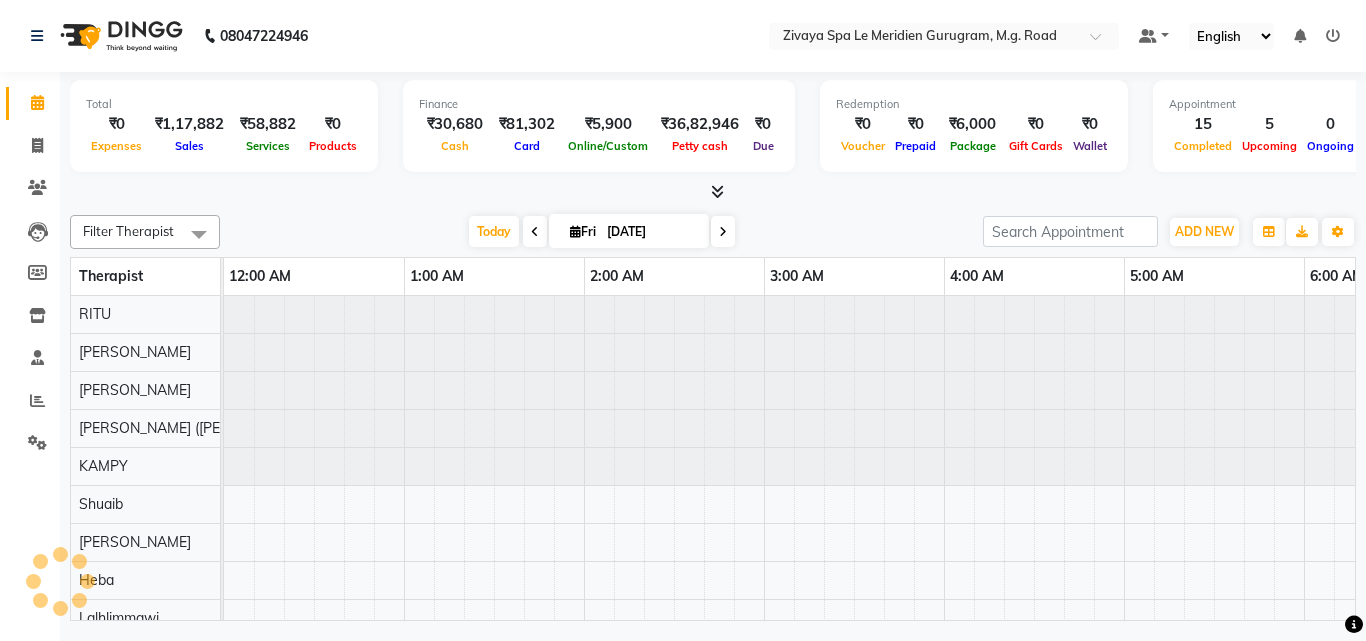 scroll, scrollTop: 0, scrollLeft: 1081, axis: horizontal 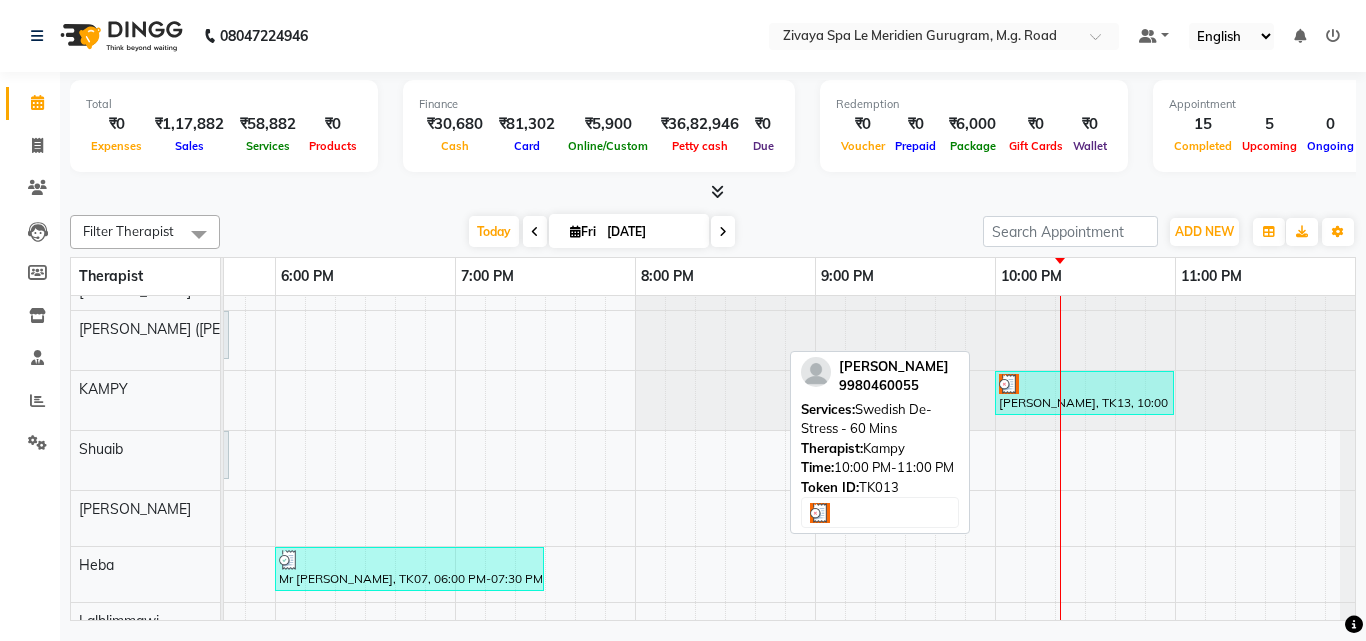 click on "Ganeshan, TK13, 10:00 PM-11:00 PM, Swedish De-Stress - 60 Mins" at bounding box center [1084, 393] 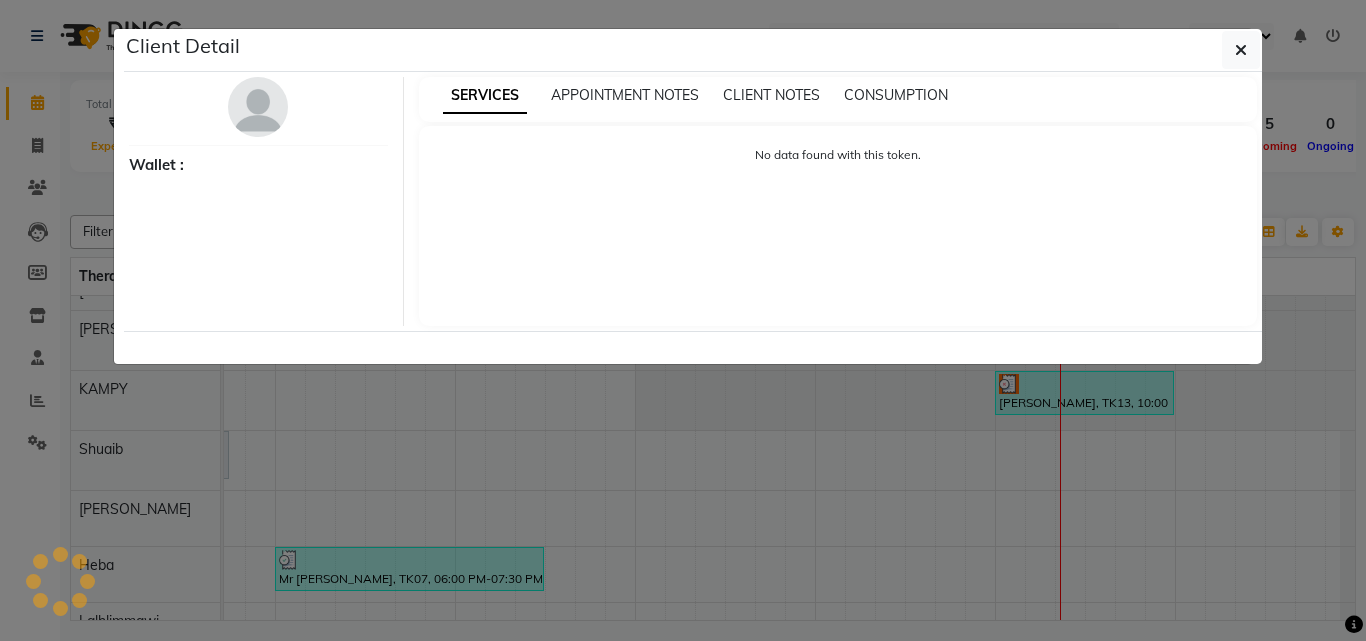 select on "3" 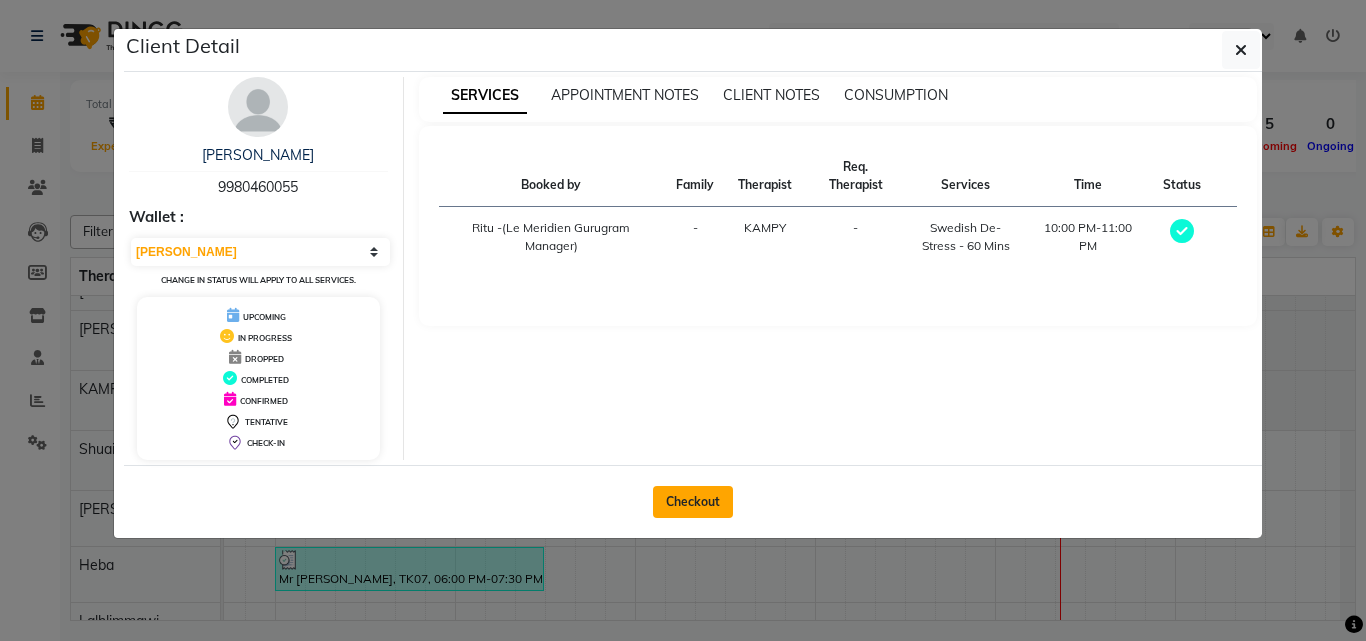 click on "Checkout" 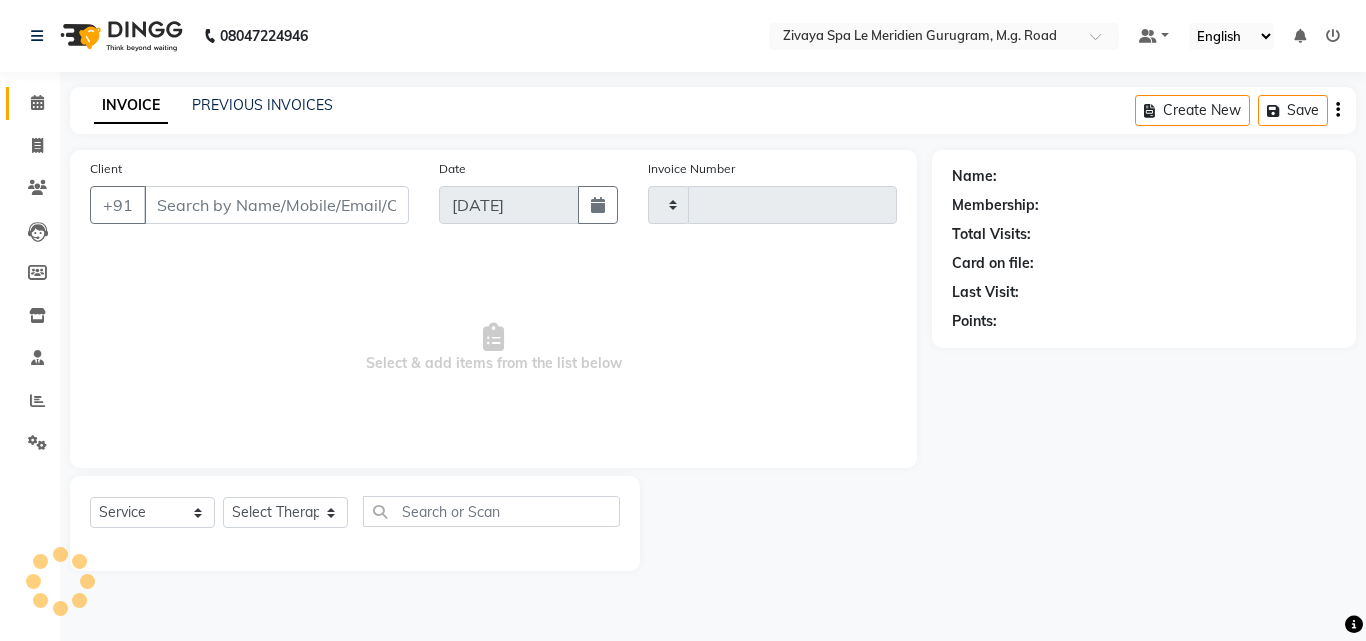 type on "1191" 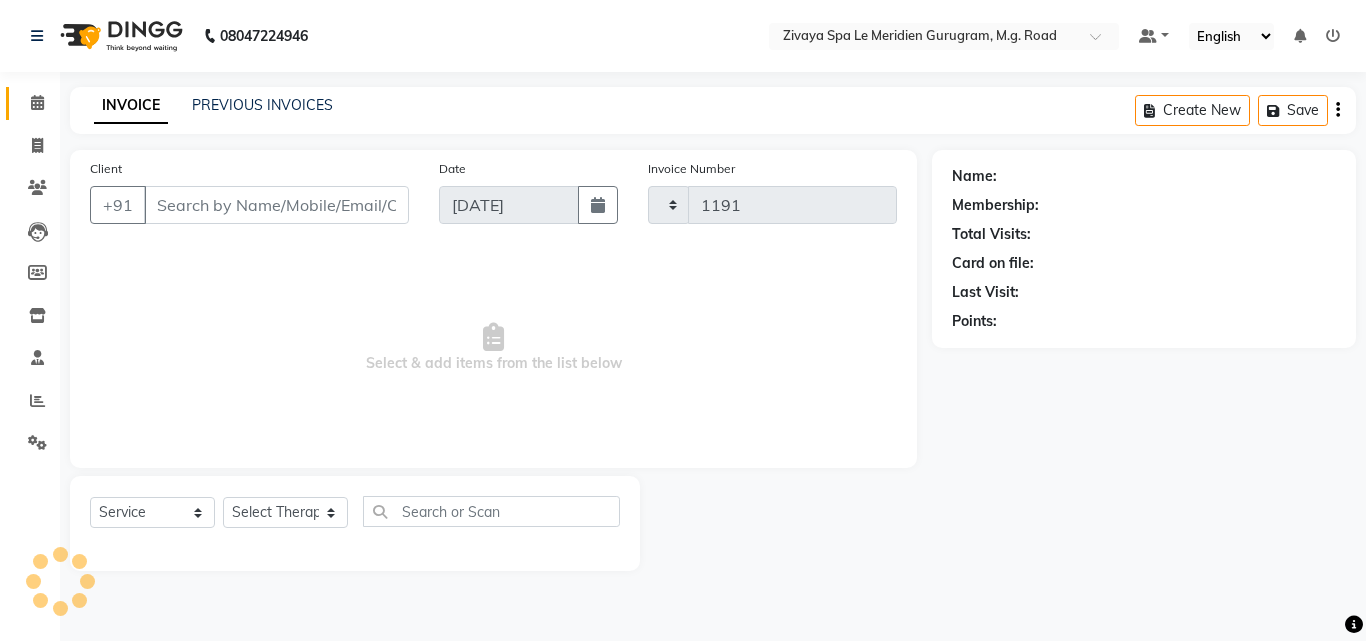 select on "6503" 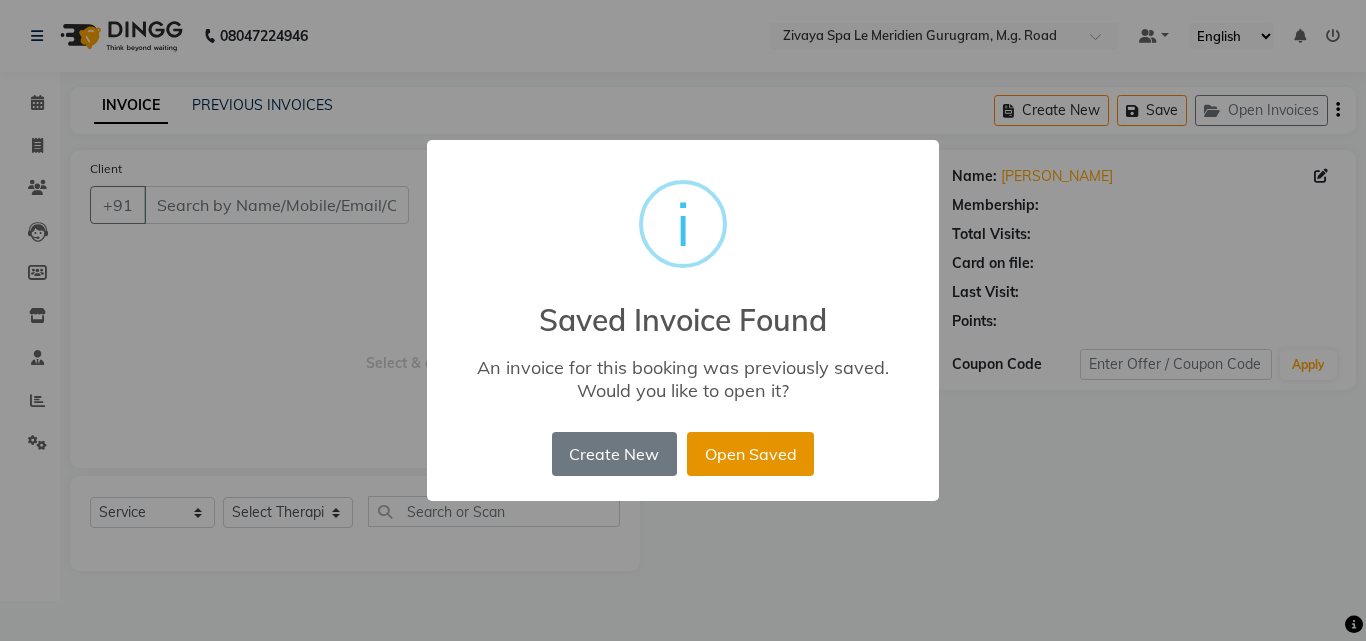 click on "Open Saved" at bounding box center (750, 454) 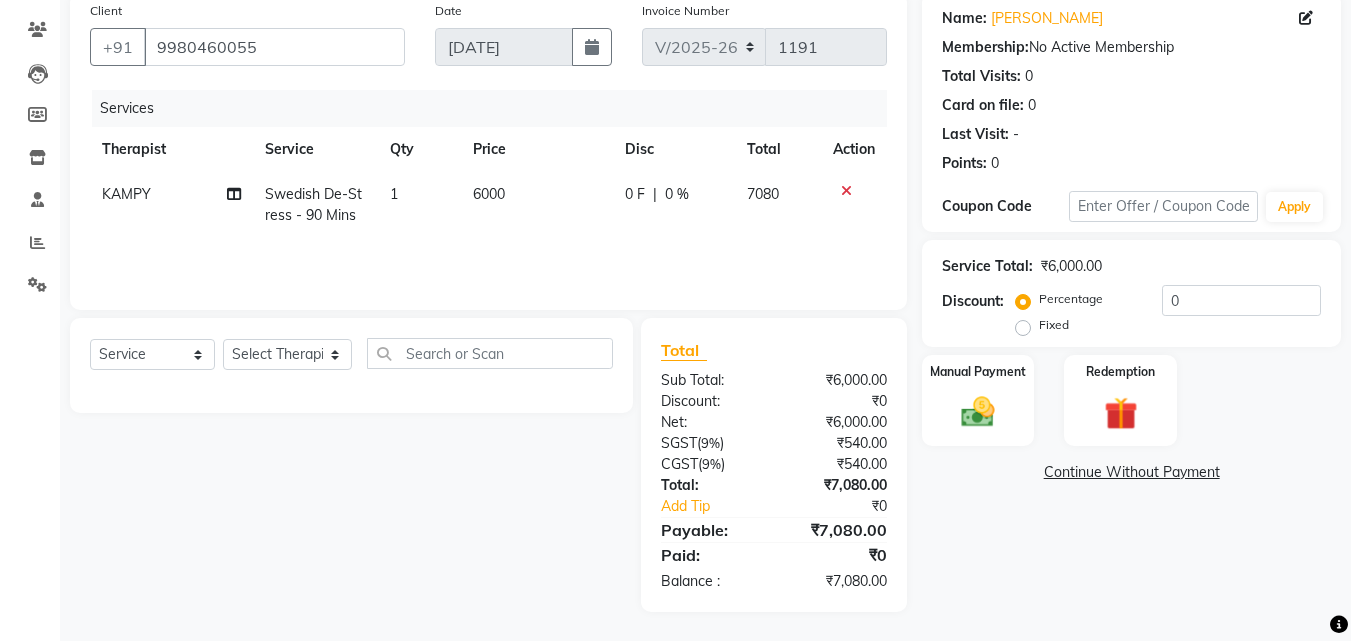 scroll, scrollTop: 159, scrollLeft: 0, axis: vertical 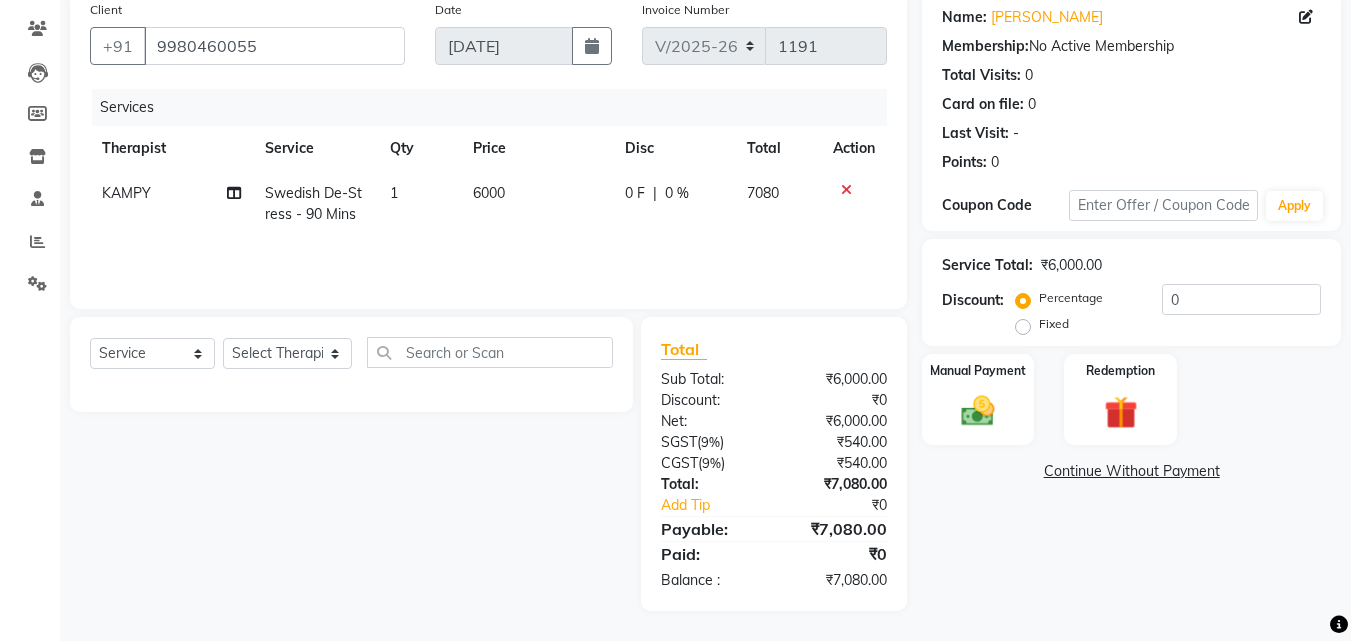 click on "Swedish De-Stress - 90 Mins" 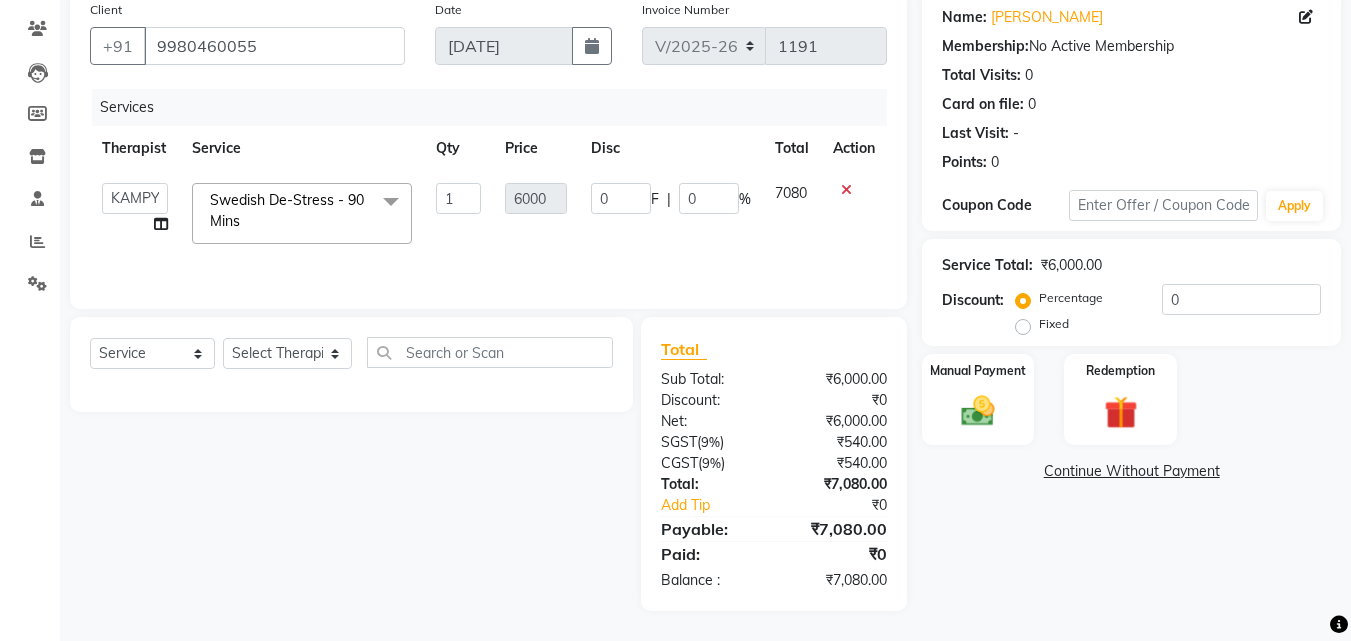 click 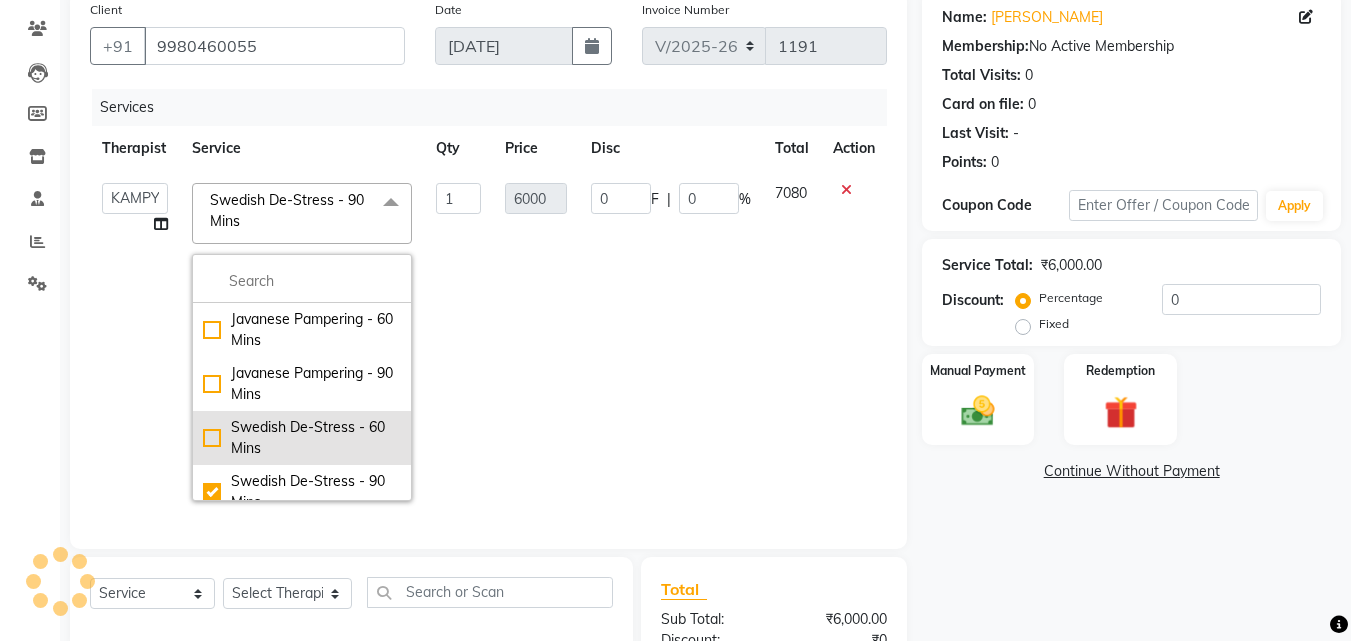 click on "Swedish De-Stress - 60 Mins" 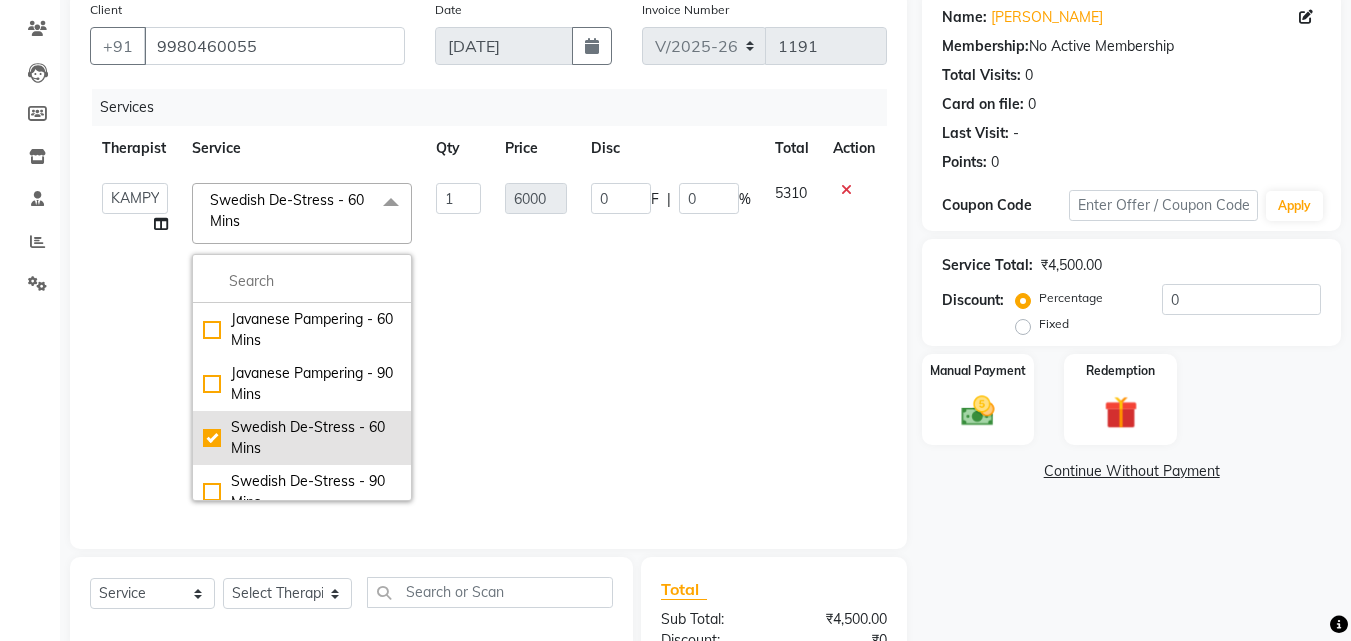 checkbox on "true" 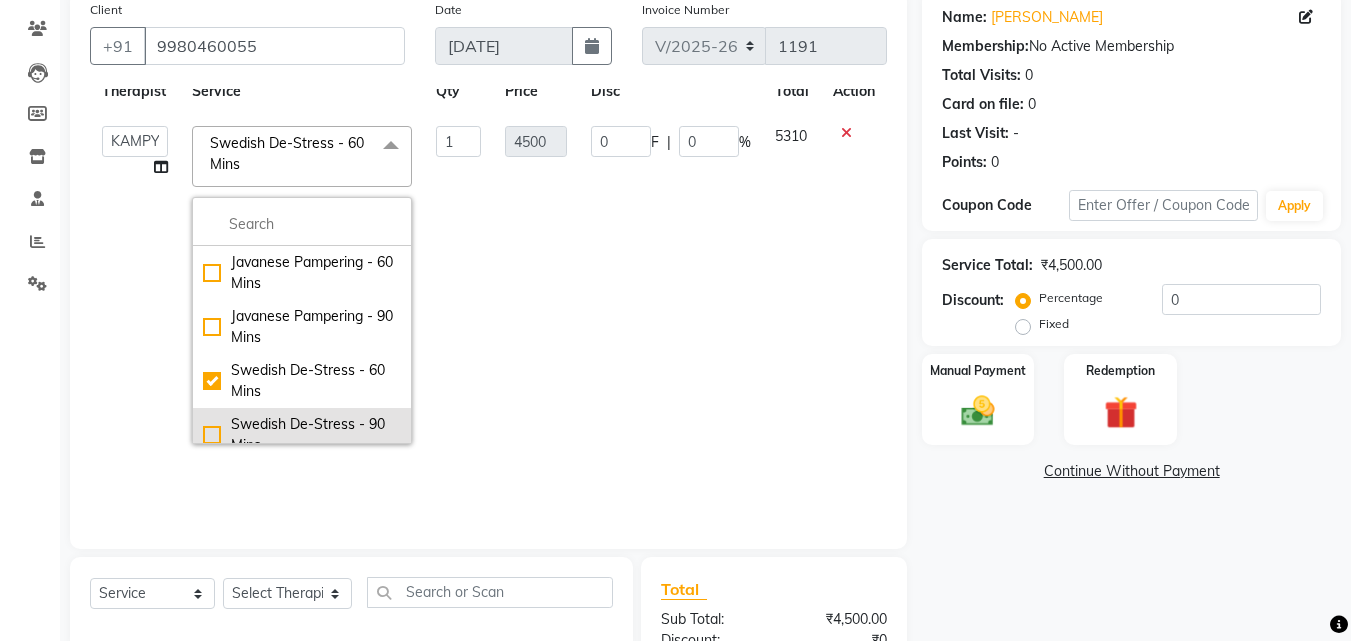 scroll, scrollTop: 62, scrollLeft: 0, axis: vertical 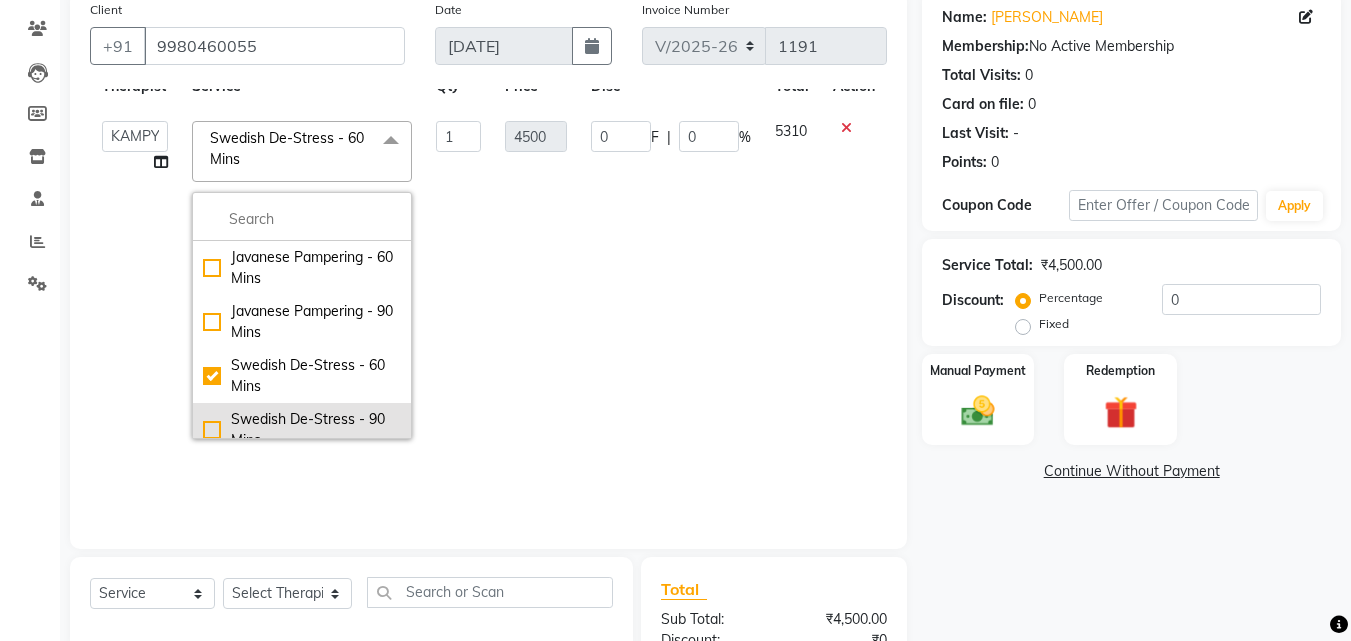 click on "Swedish De-Stress - 90 Mins" 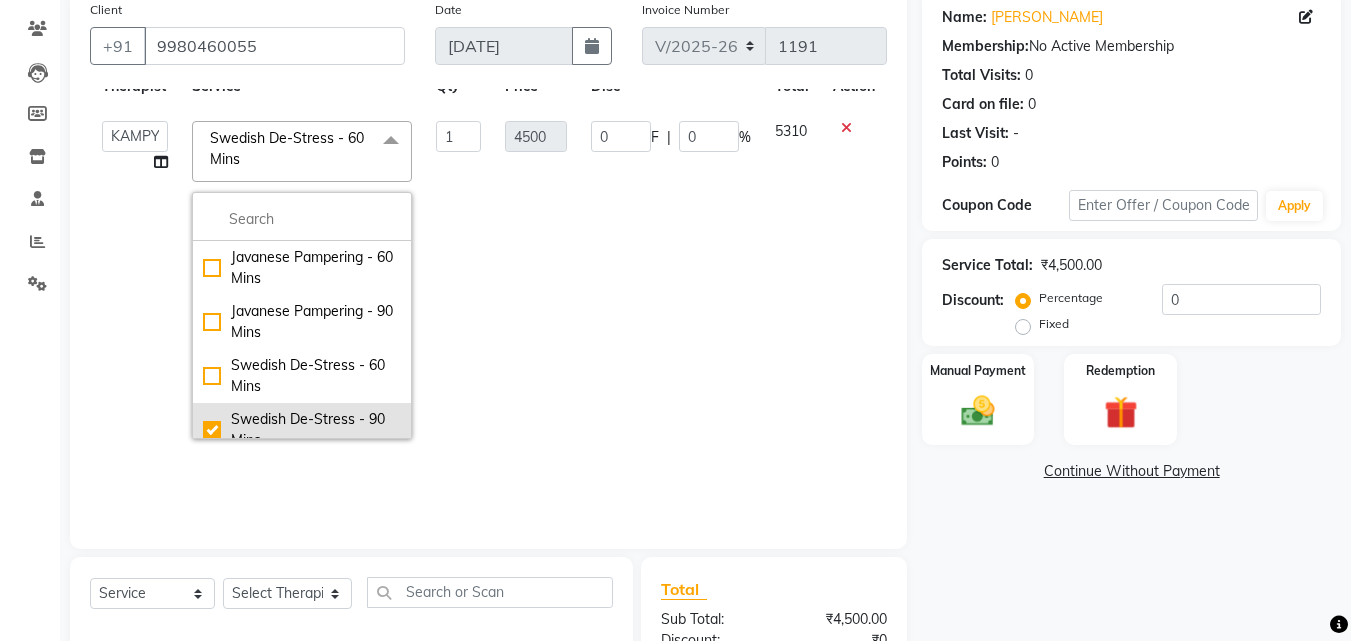 checkbox on "false" 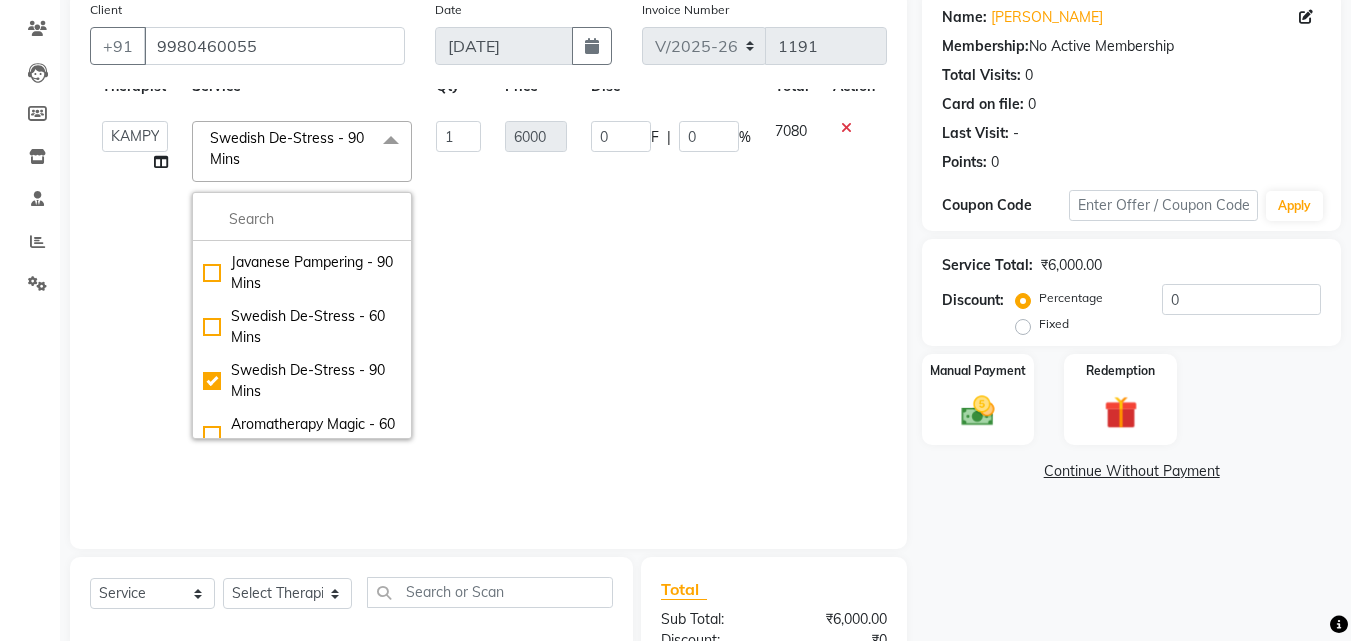 scroll, scrollTop: 0, scrollLeft: 0, axis: both 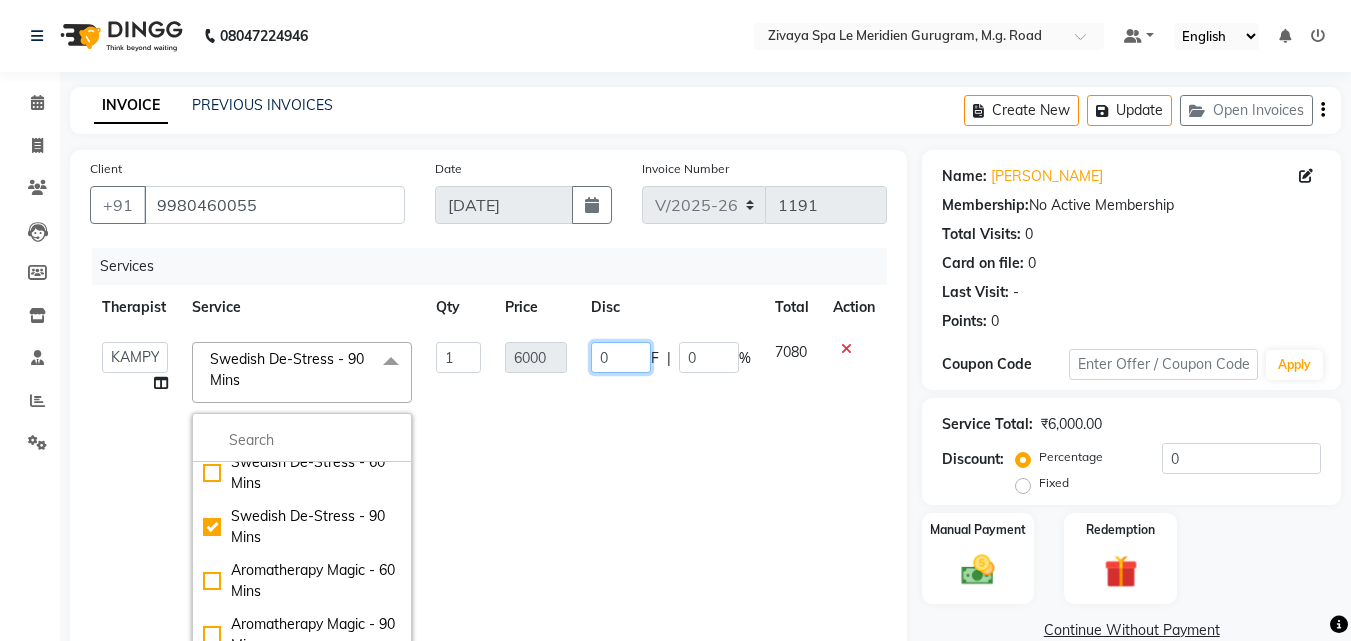 click on "0 F | 0 %" 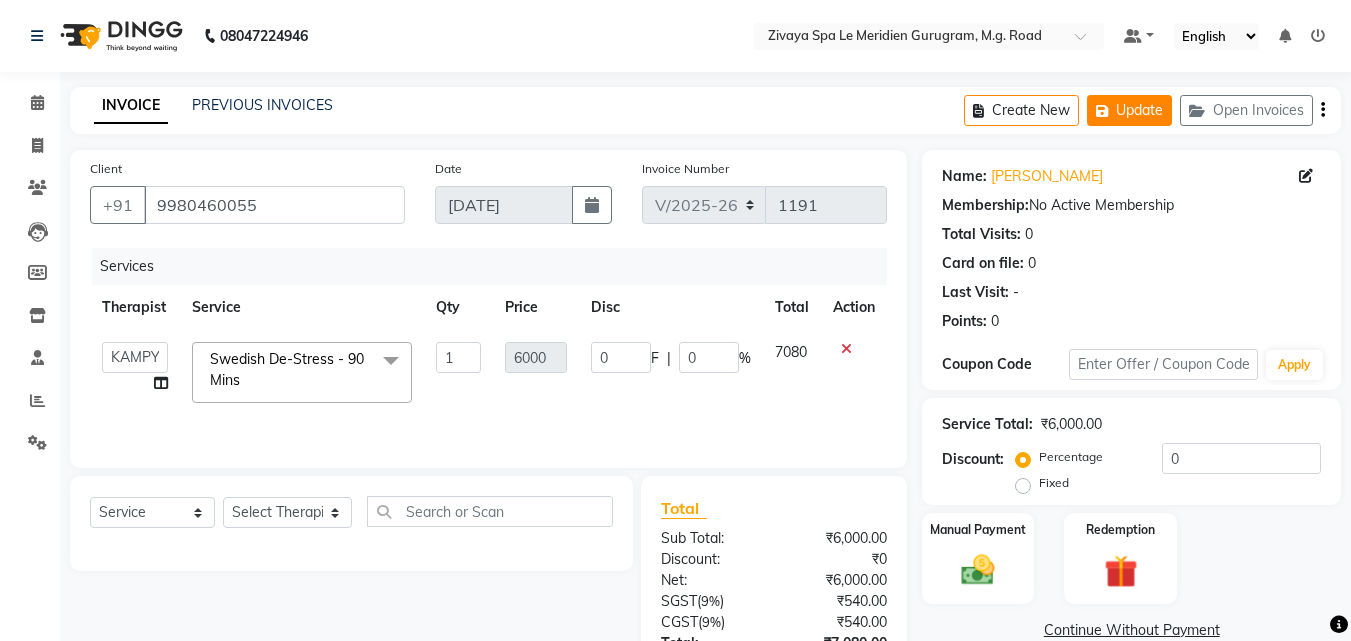 click on "Update" 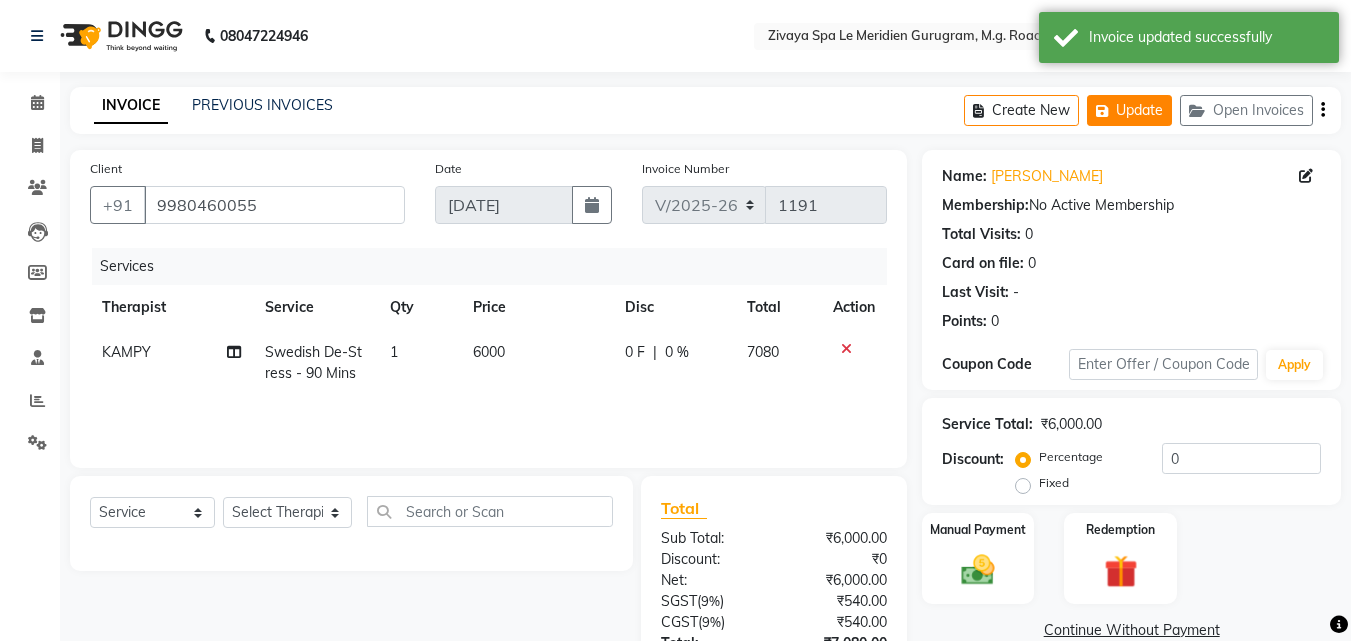 click on "Update" 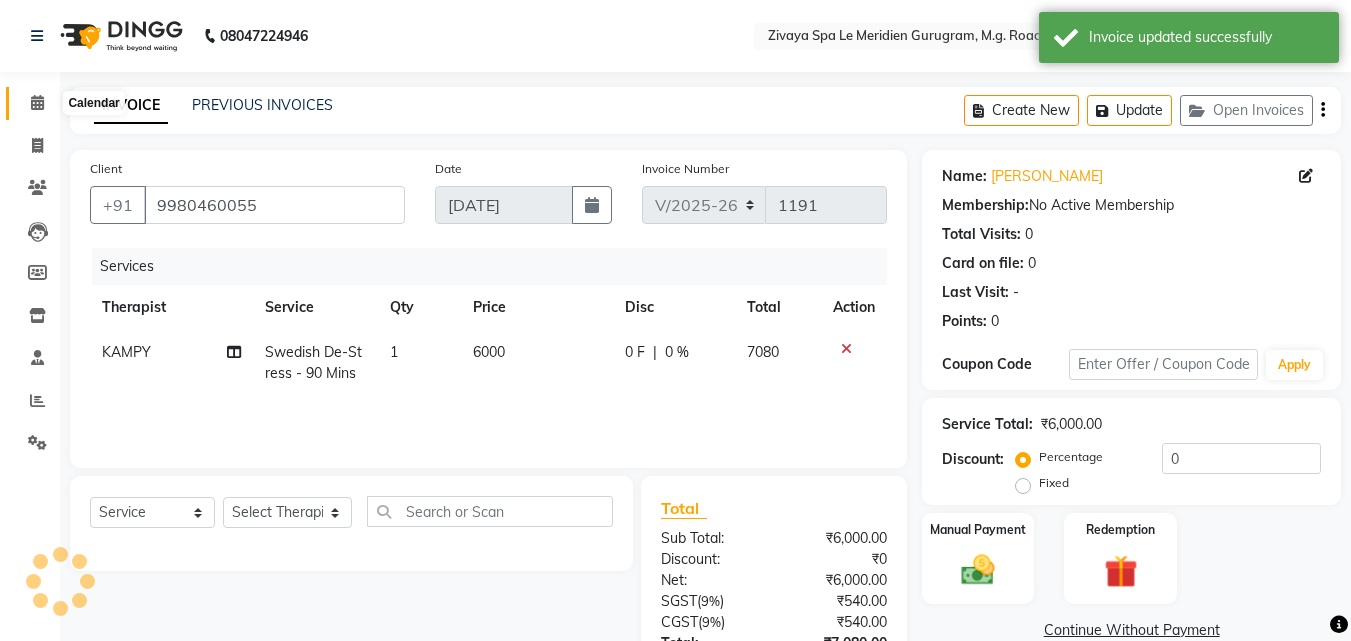 click 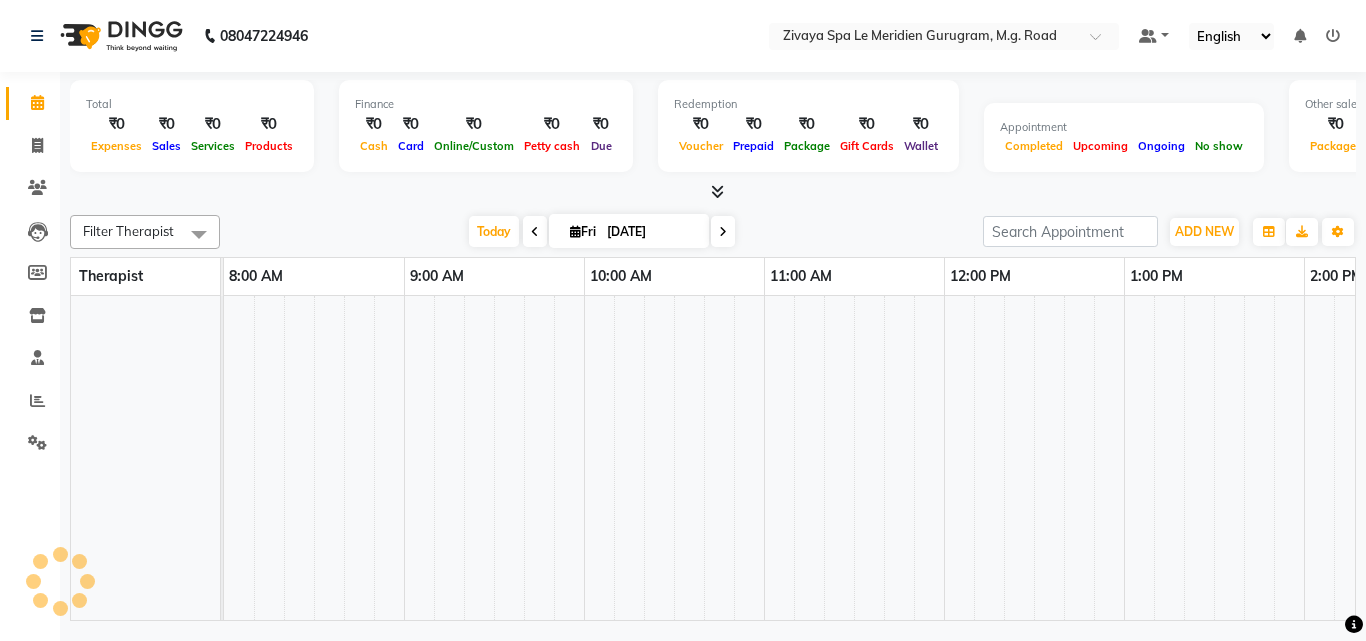 scroll, scrollTop: 0, scrollLeft: 193, axis: horizontal 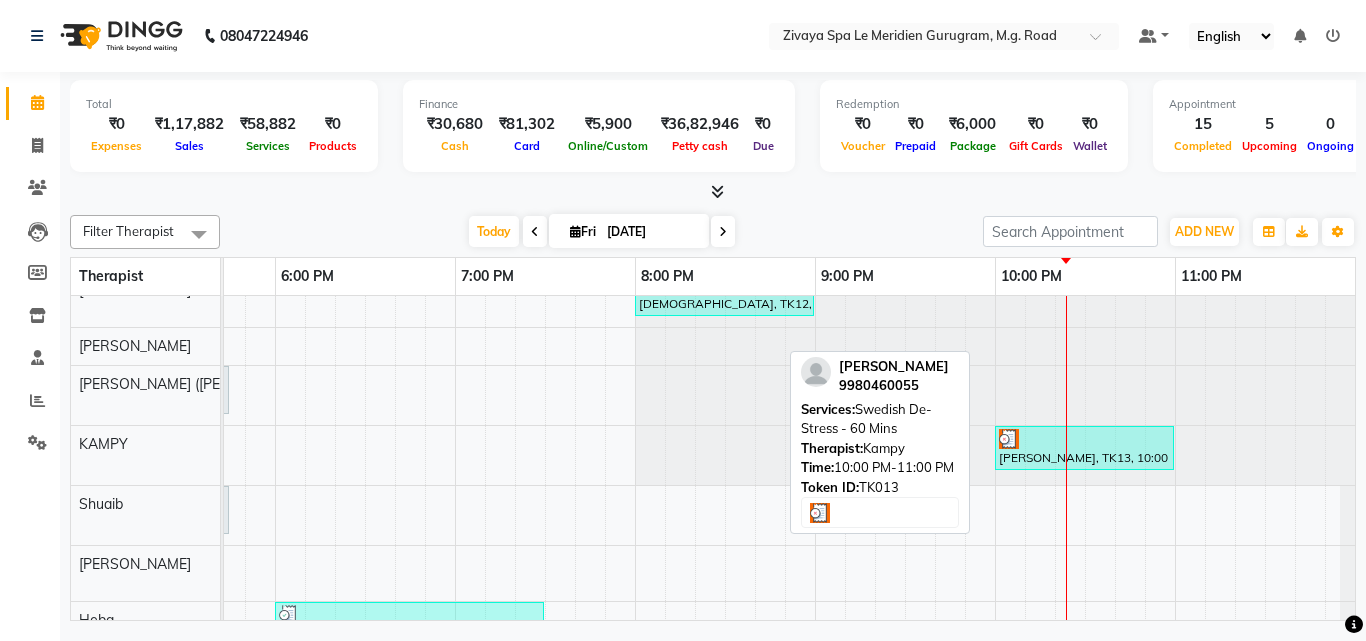 click on "Ganeshan, TK13, 10:00 PM-11:00 PM, Swedish De-Stress - 60 Mins" at bounding box center [1084, 448] 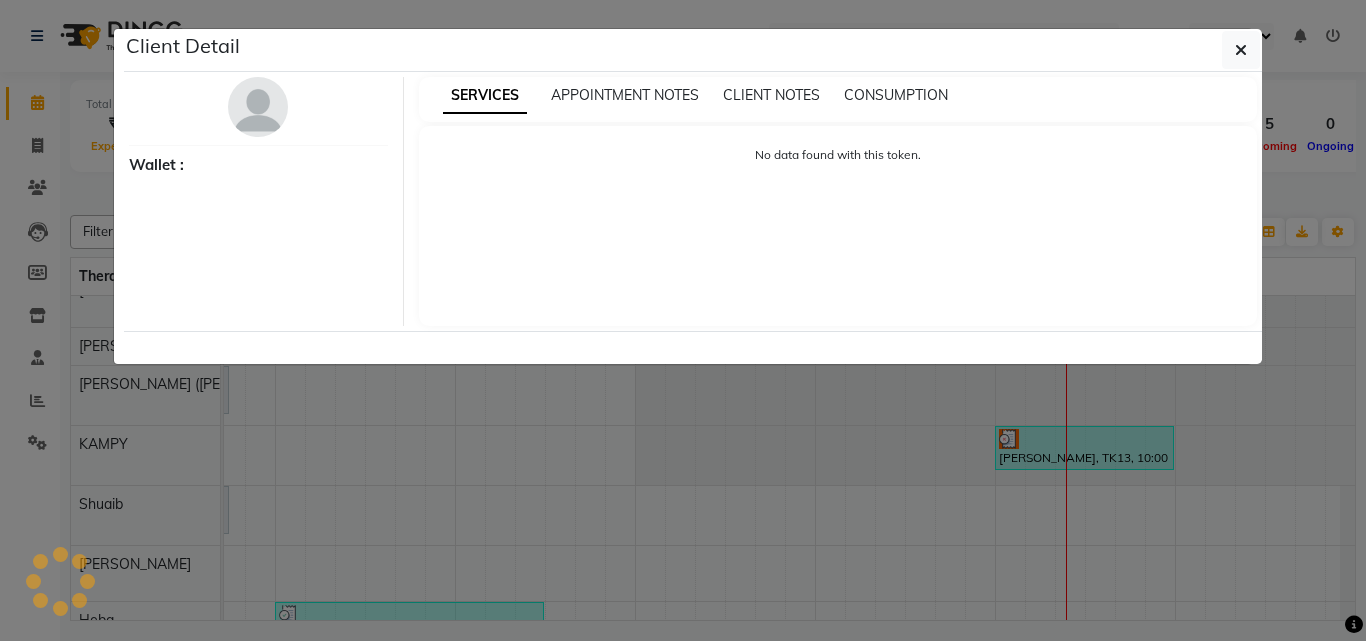 select on "3" 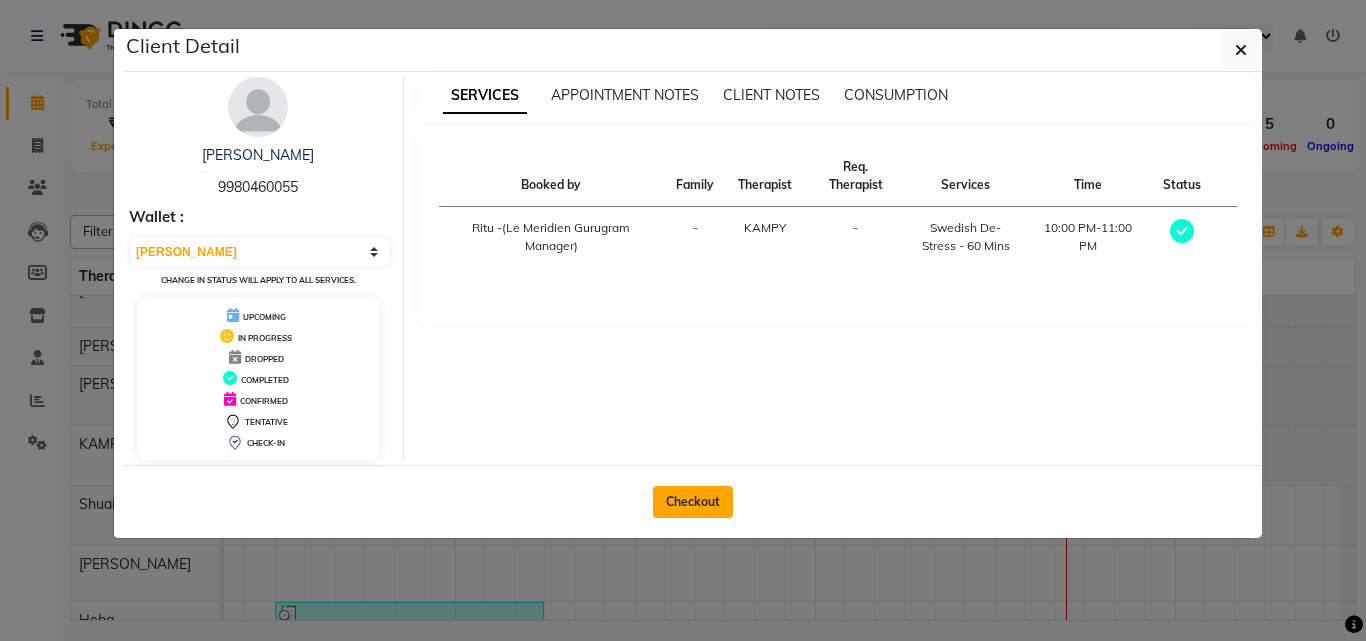 click on "Checkout" 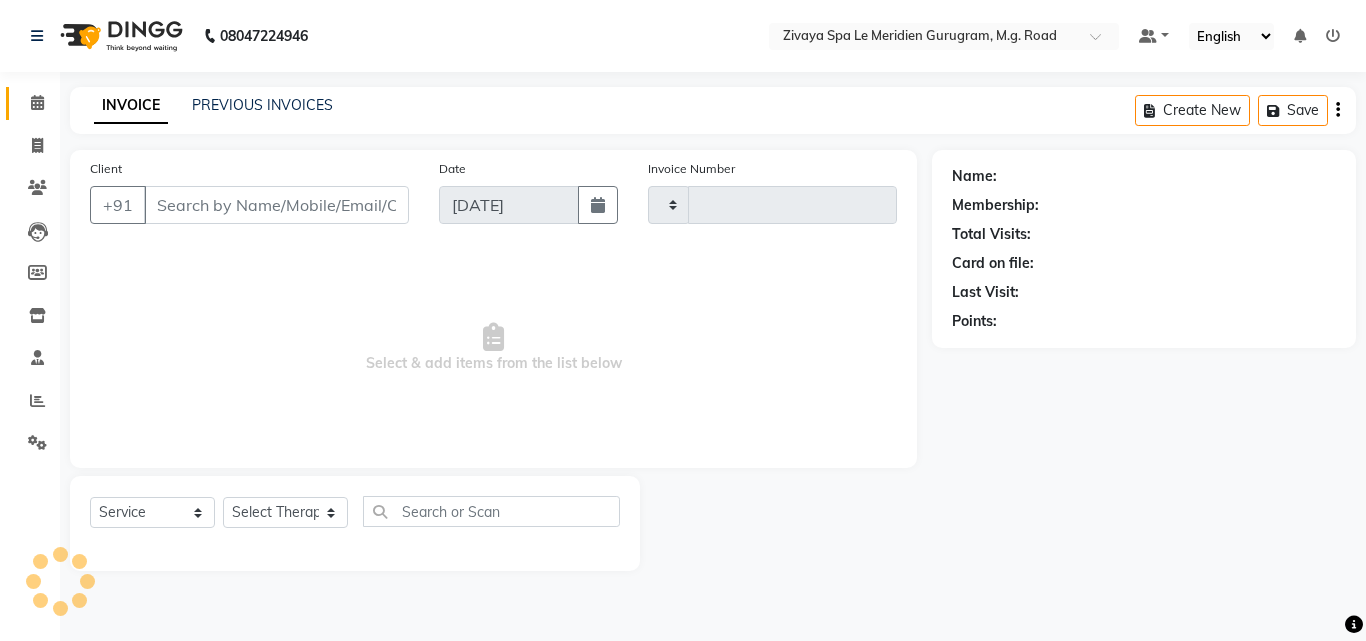 type on "1191" 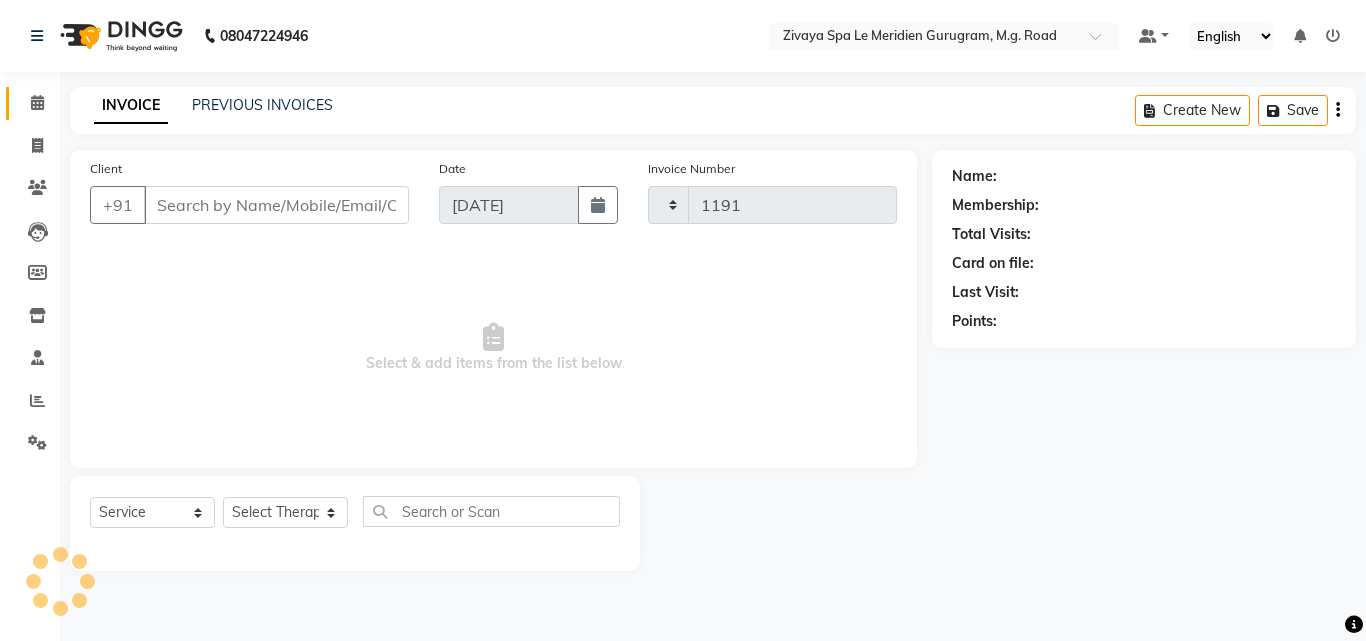 select on "6503" 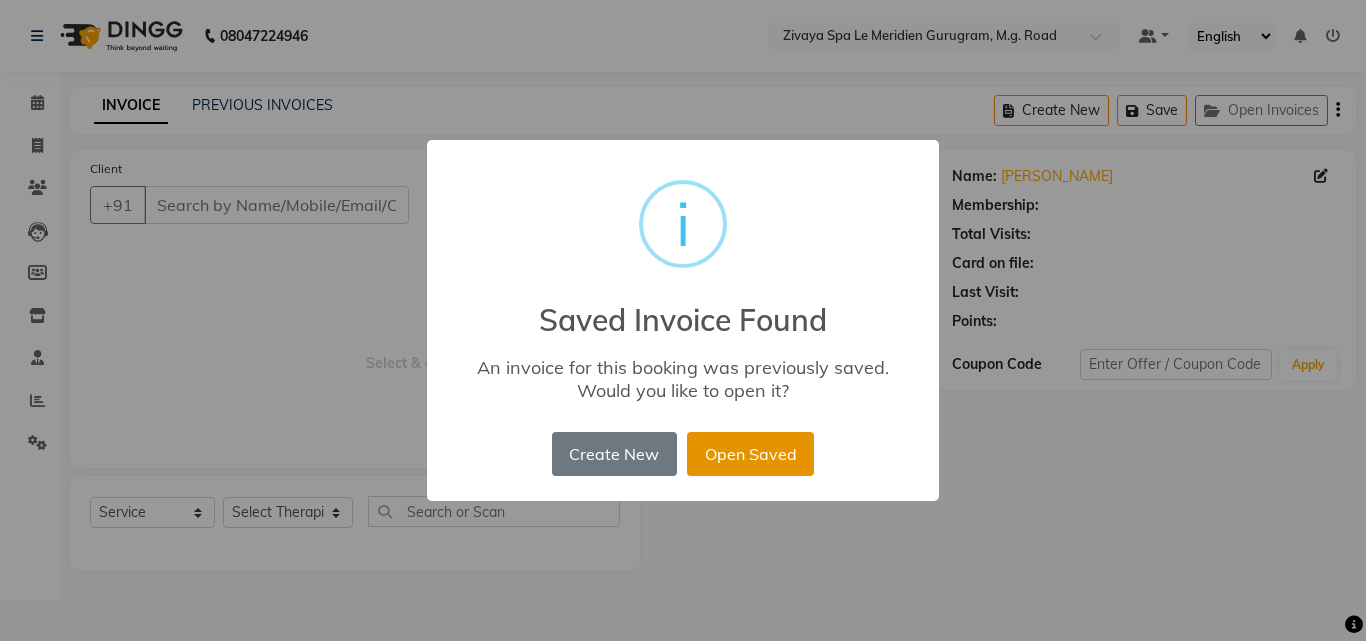 click on "Open Saved" at bounding box center [750, 454] 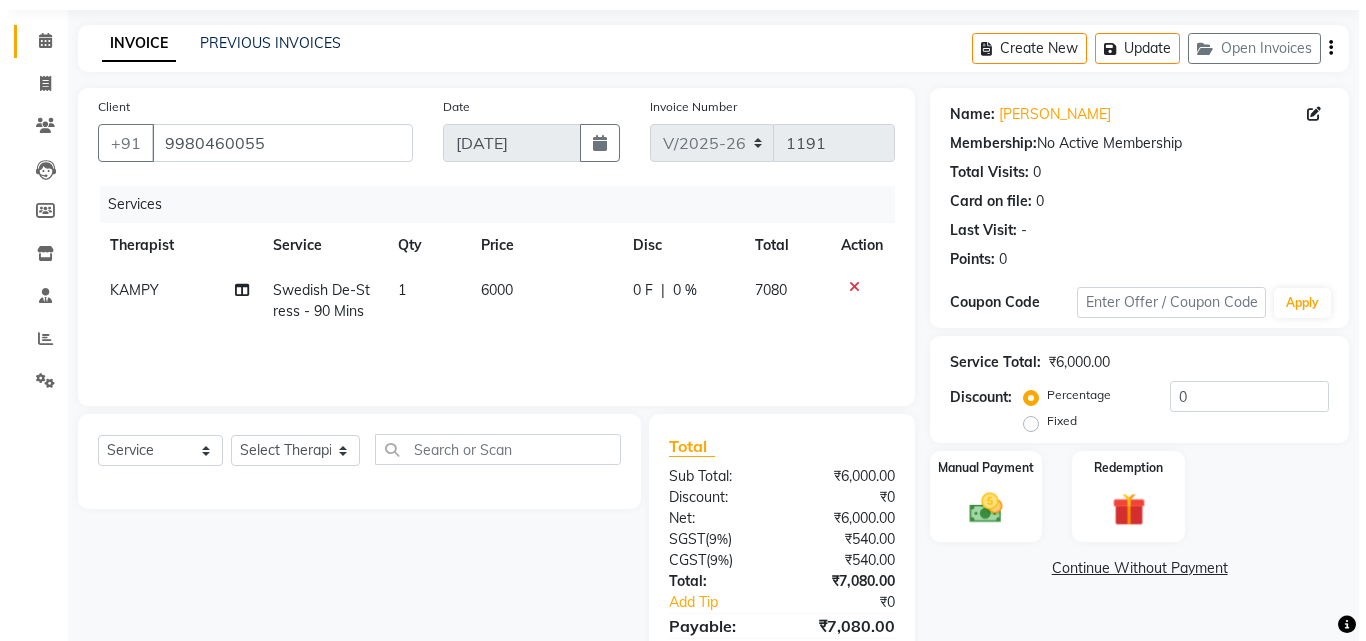 scroll, scrollTop: 0, scrollLeft: 0, axis: both 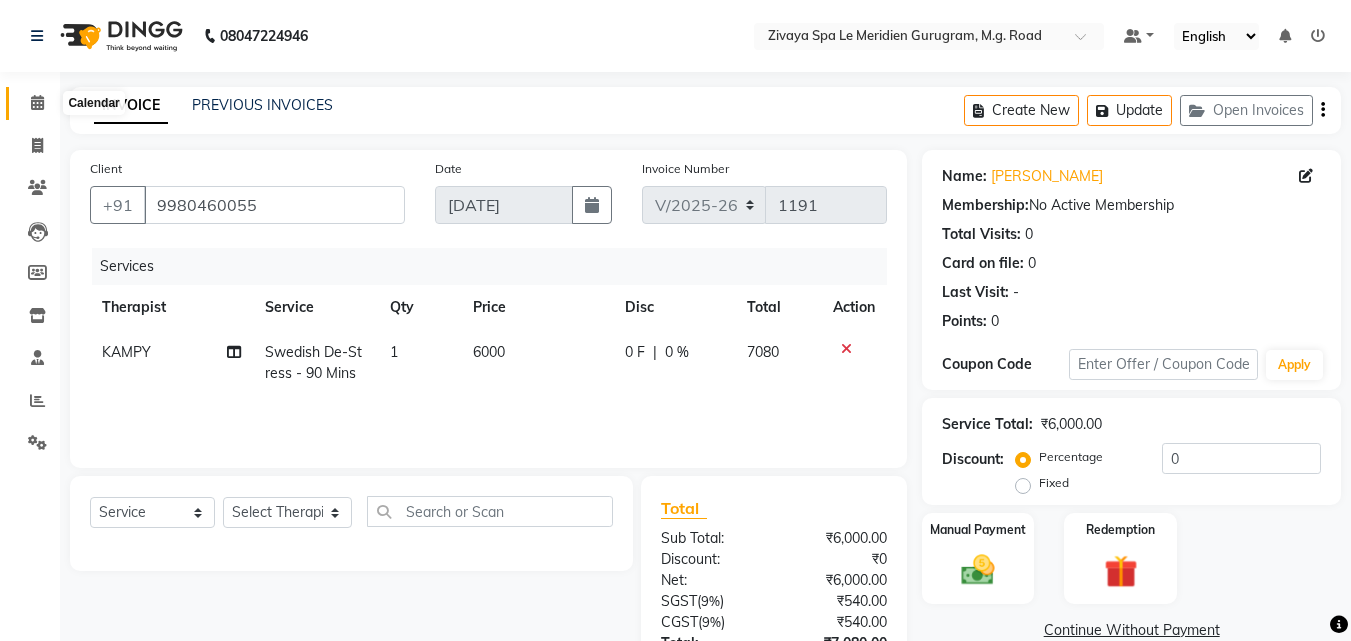 click 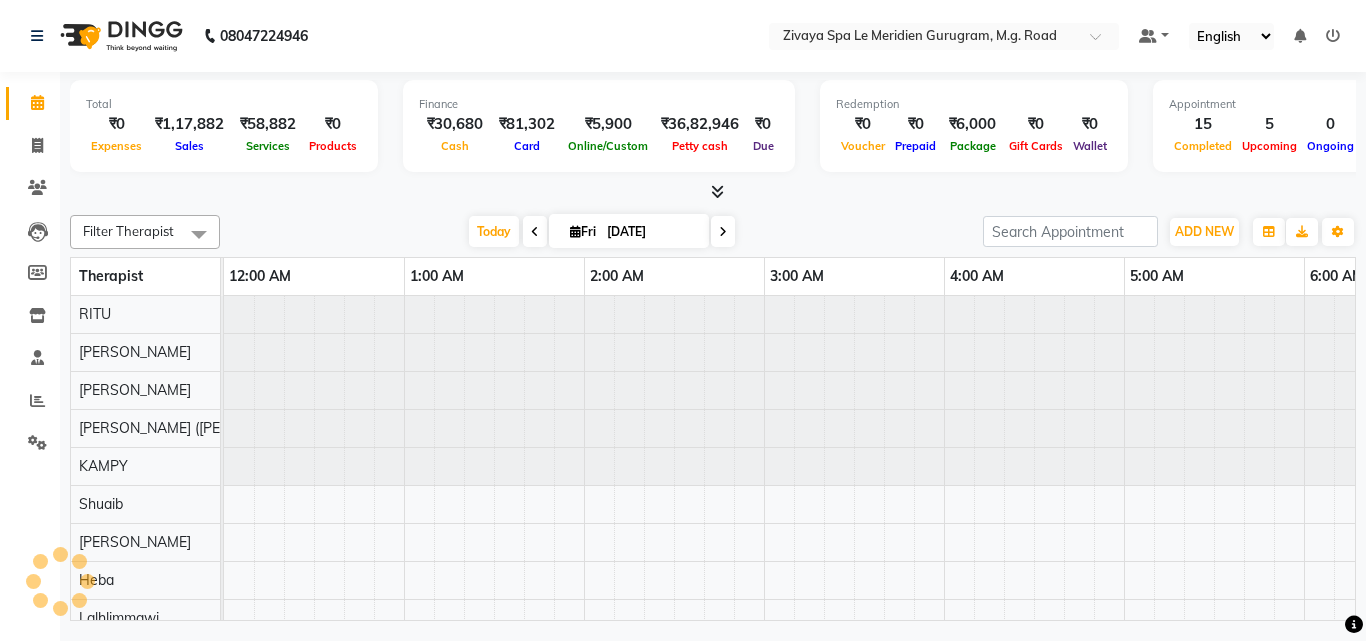 scroll, scrollTop: 0, scrollLeft: 1081, axis: horizontal 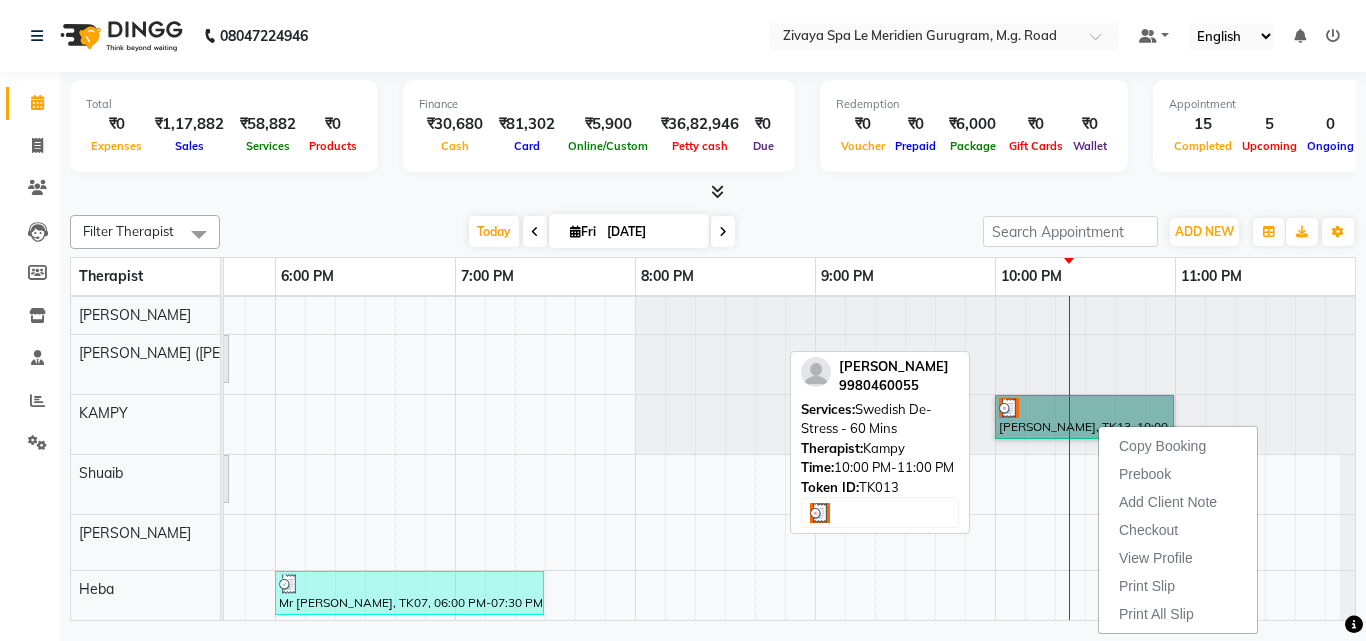 click on "[PERSON_NAME], TK13, 10:00 PM-11:00 PM, Swedish De-Stress - 60 Mins" at bounding box center (1084, 417) 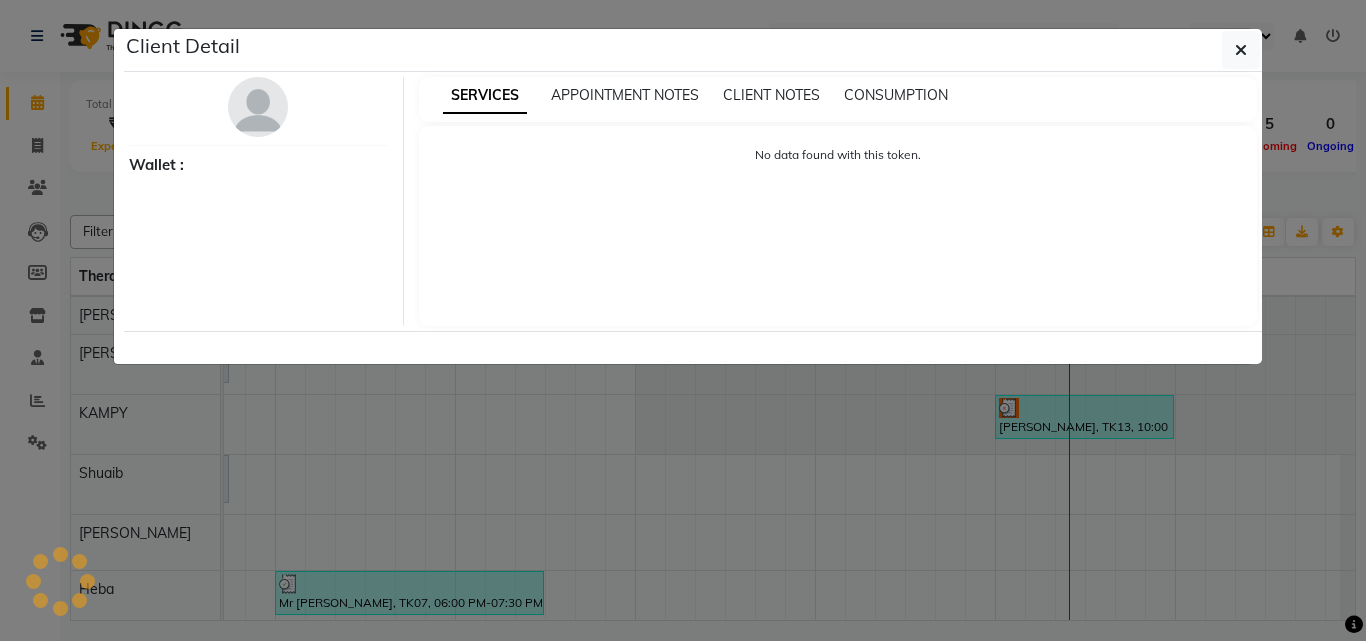 select on "3" 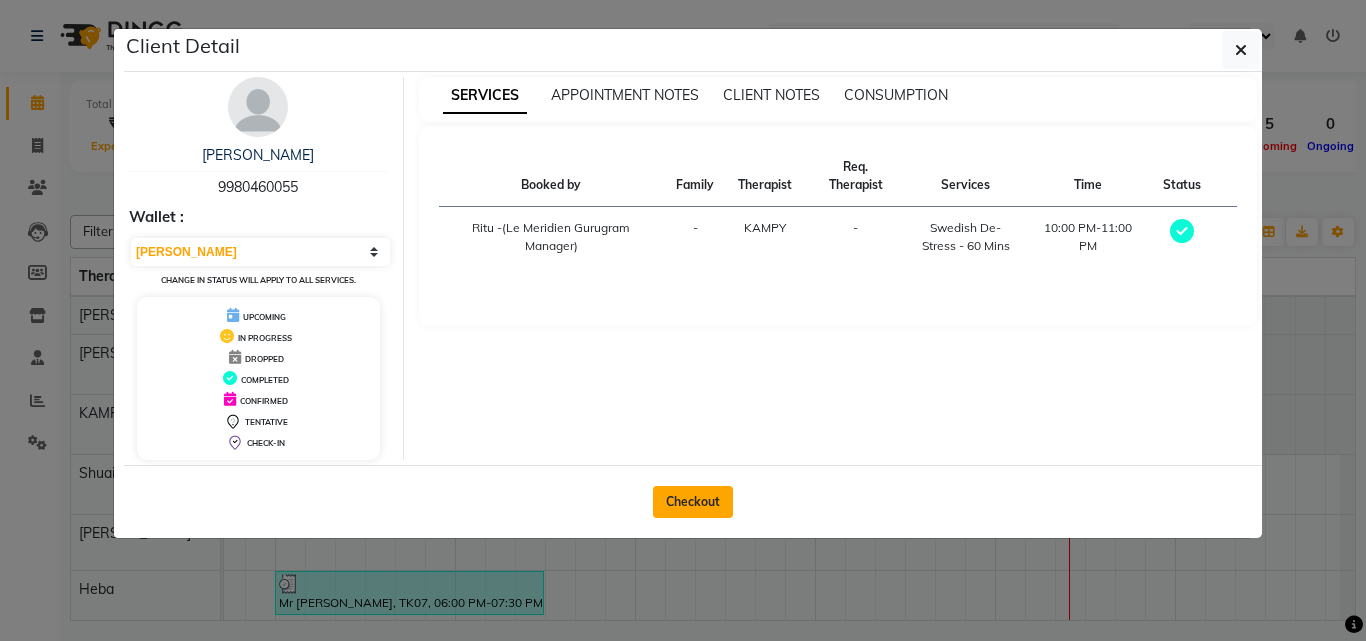 click on "Checkout" 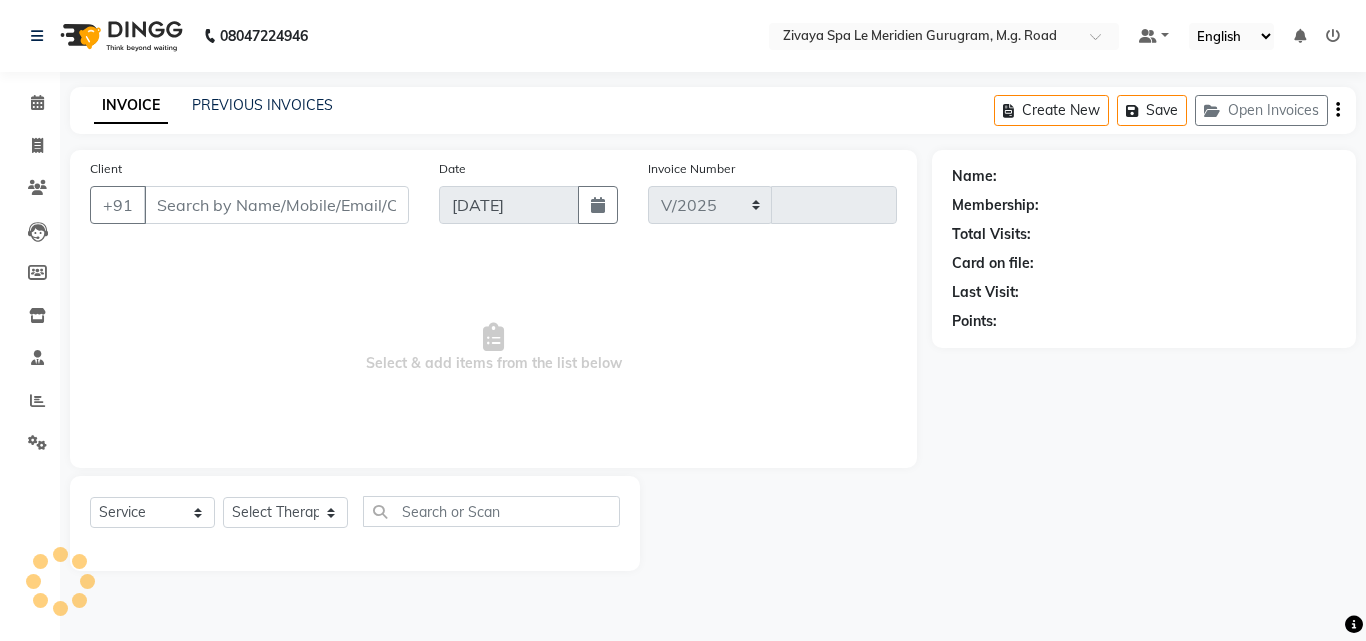 select on "6503" 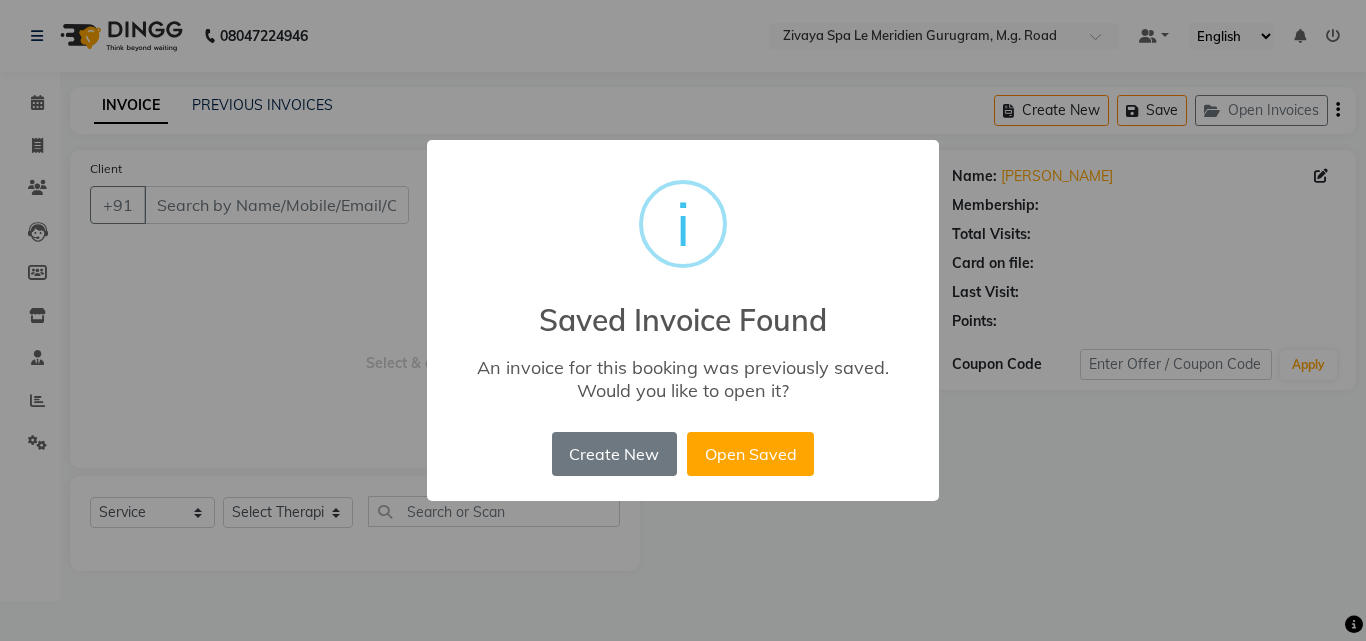 click on "× i Saved Invoice Found An invoice for this booking was previously saved. Would you like to open it? Create New No Open Saved" at bounding box center [683, 320] 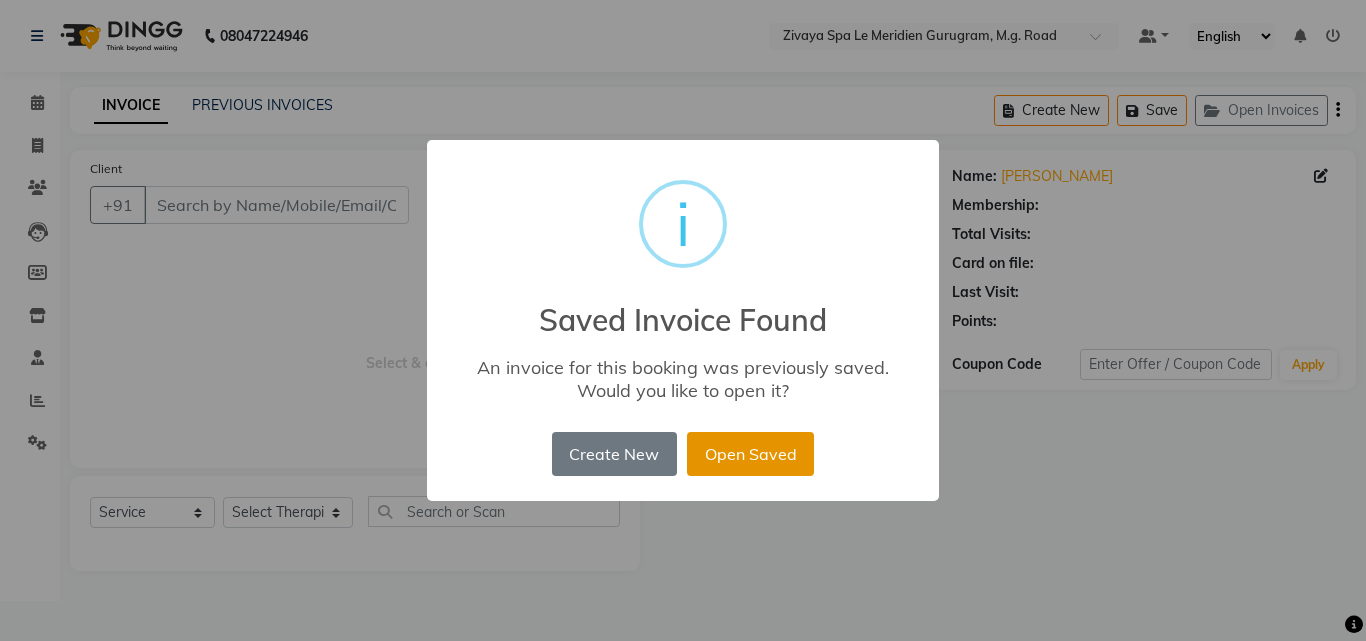 click on "Open Saved" at bounding box center [750, 454] 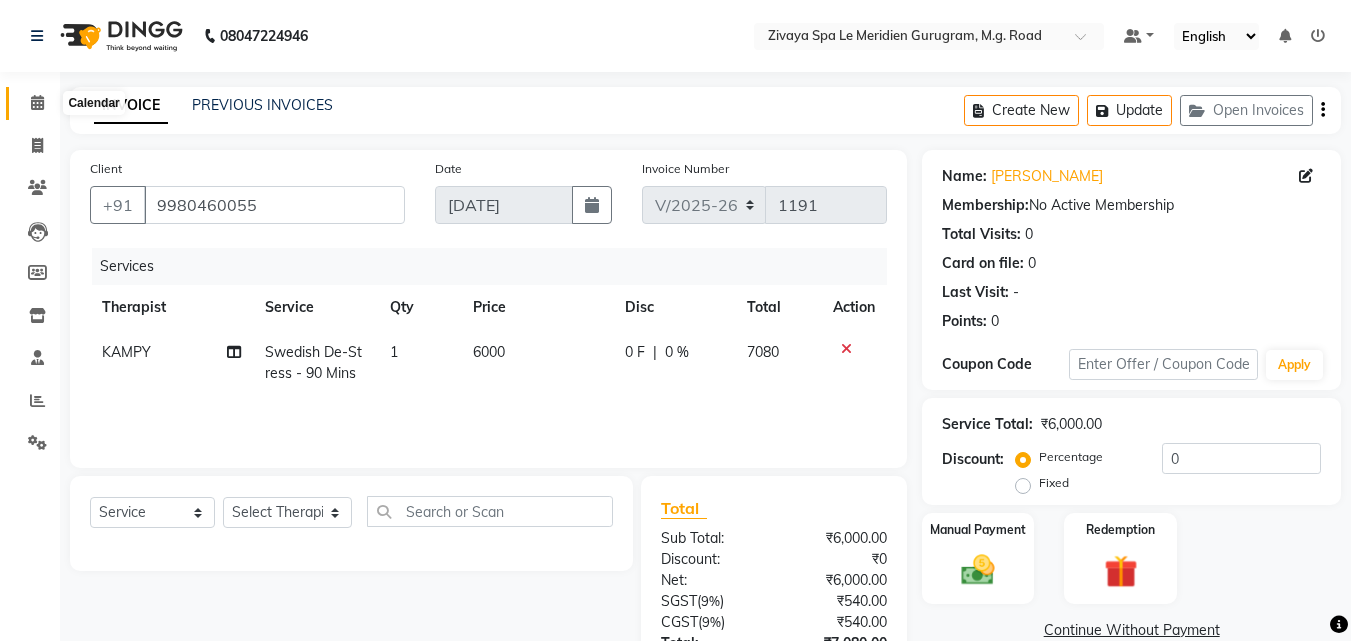 click 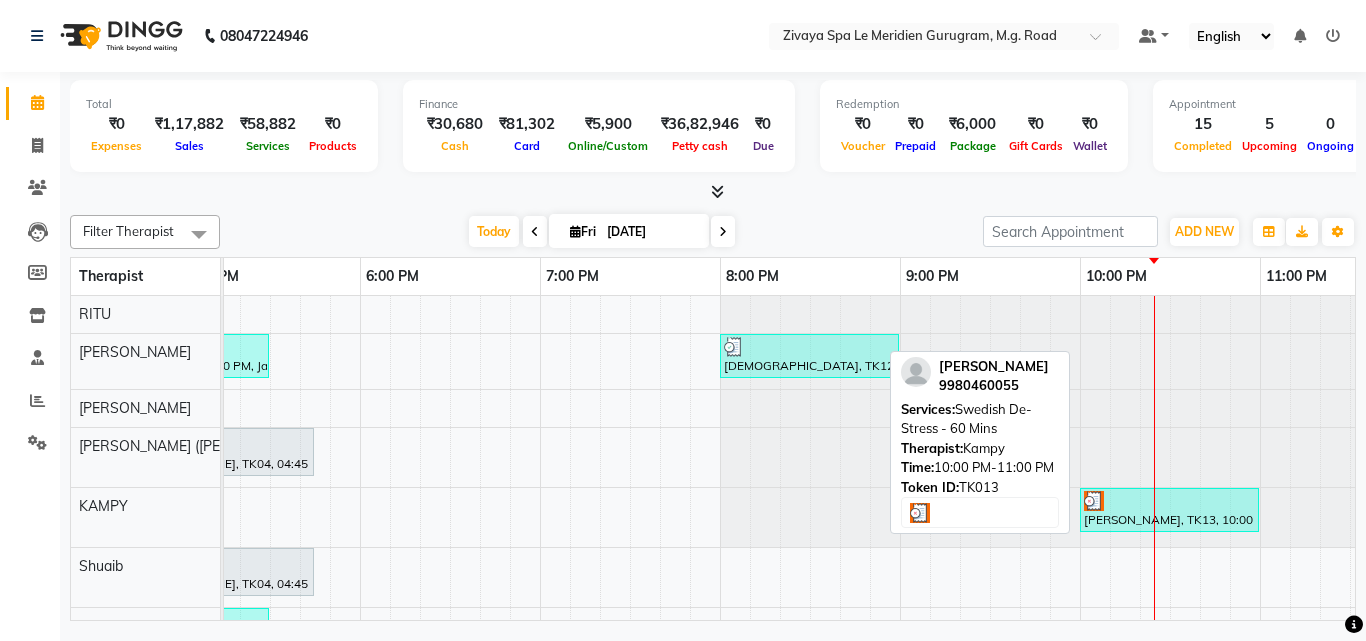 click on "[PERSON_NAME], TK13, 10:00 PM-11:00 PM, Swedish De-Stress - 60 Mins" at bounding box center (1169, 510) 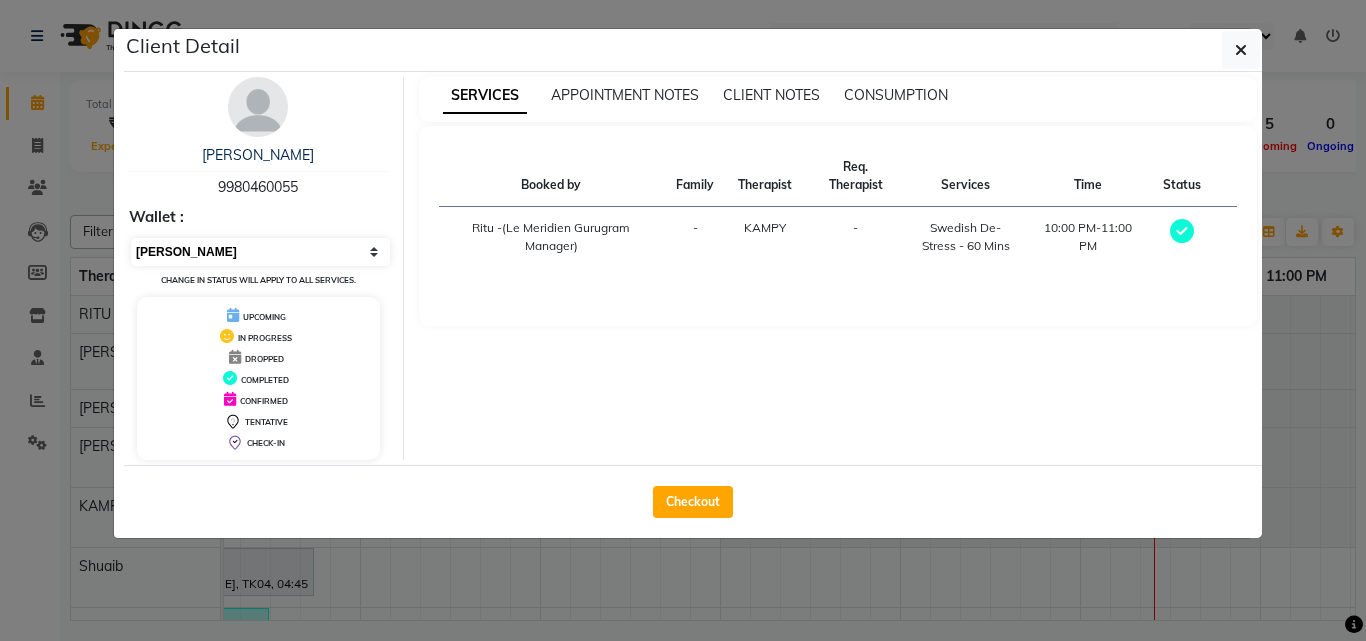 click on "Select MARK DONE UPCOMING" at bounding box center [260, 252] 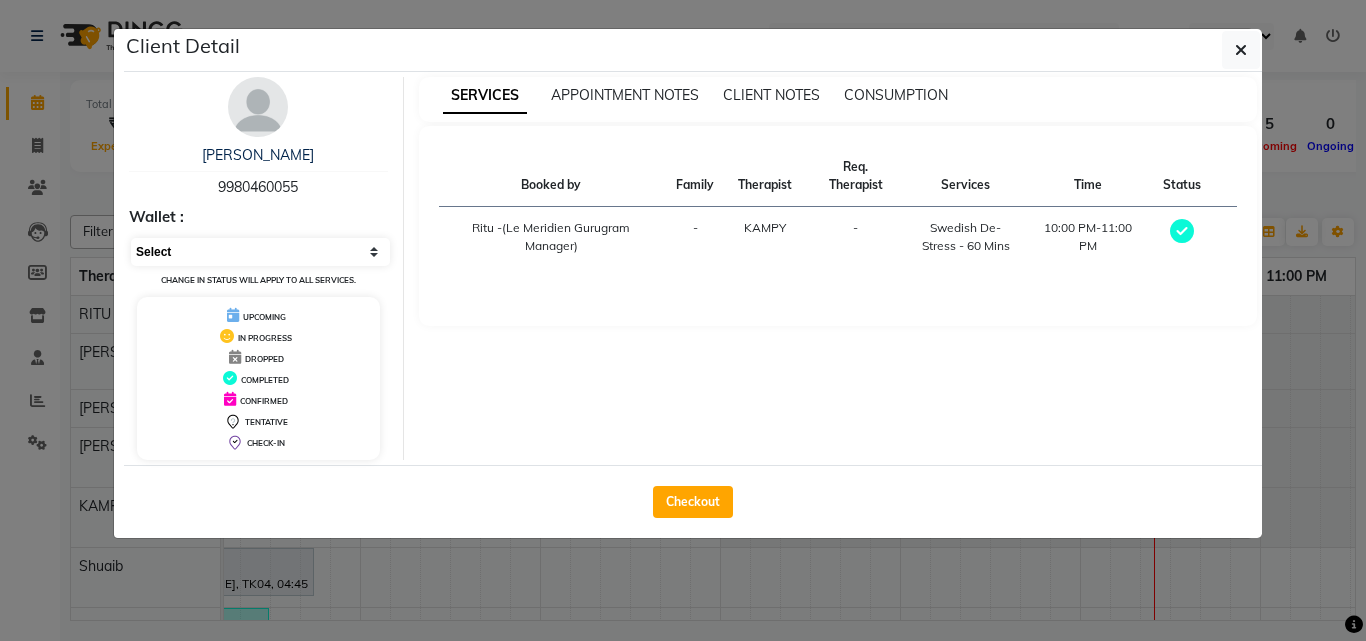 click on "Select MARK DONE UPCOMING" at bounding box center (260, 252) 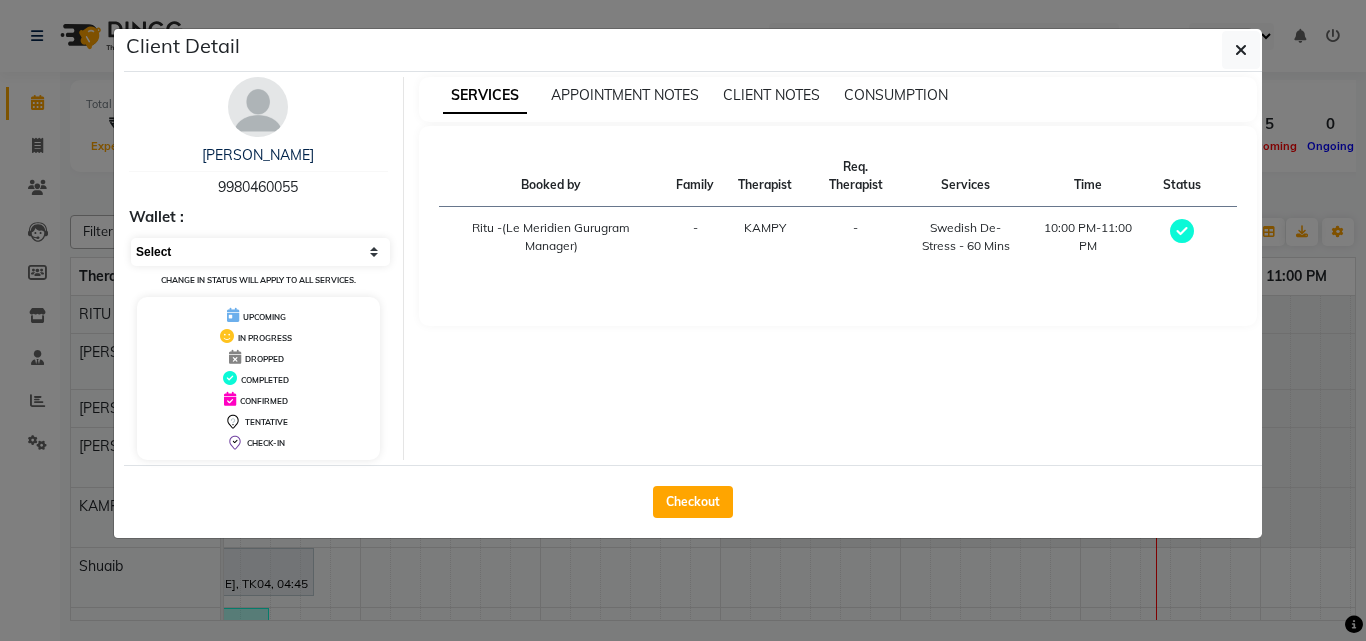 click on "Select MARK DONE UPCOMING" at bounding box center [260, 252] 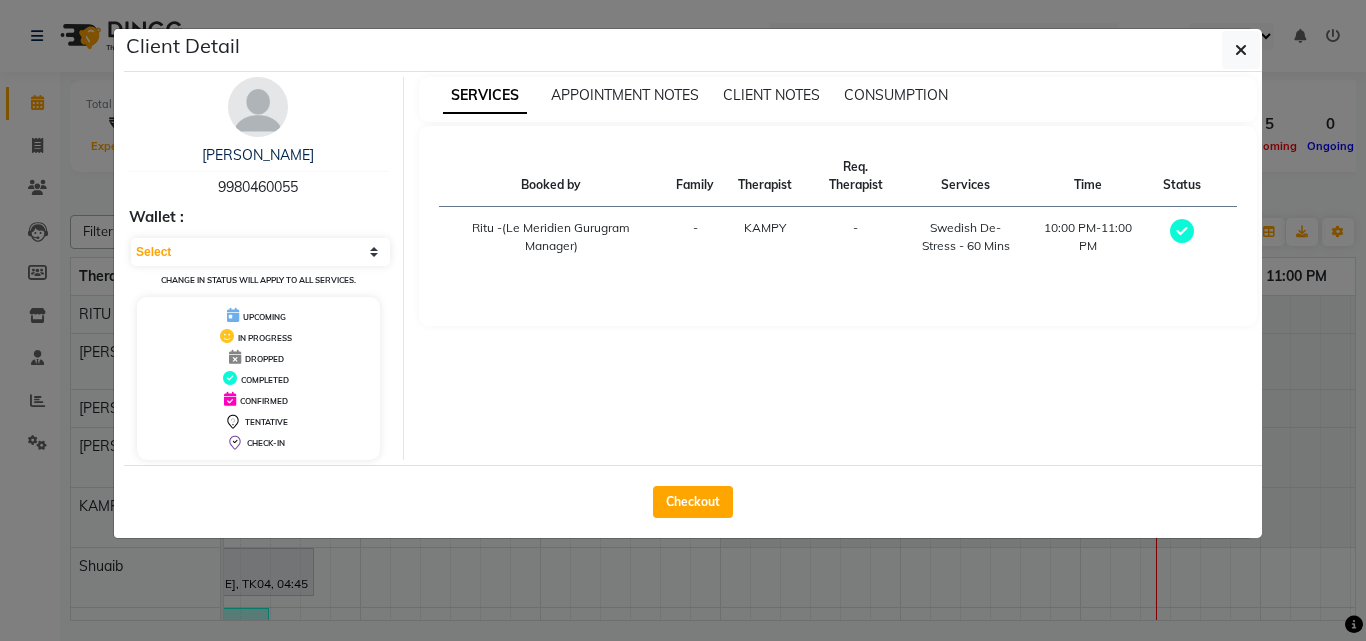 click on "IN PROGRESS" at bounding box center [258, 336] 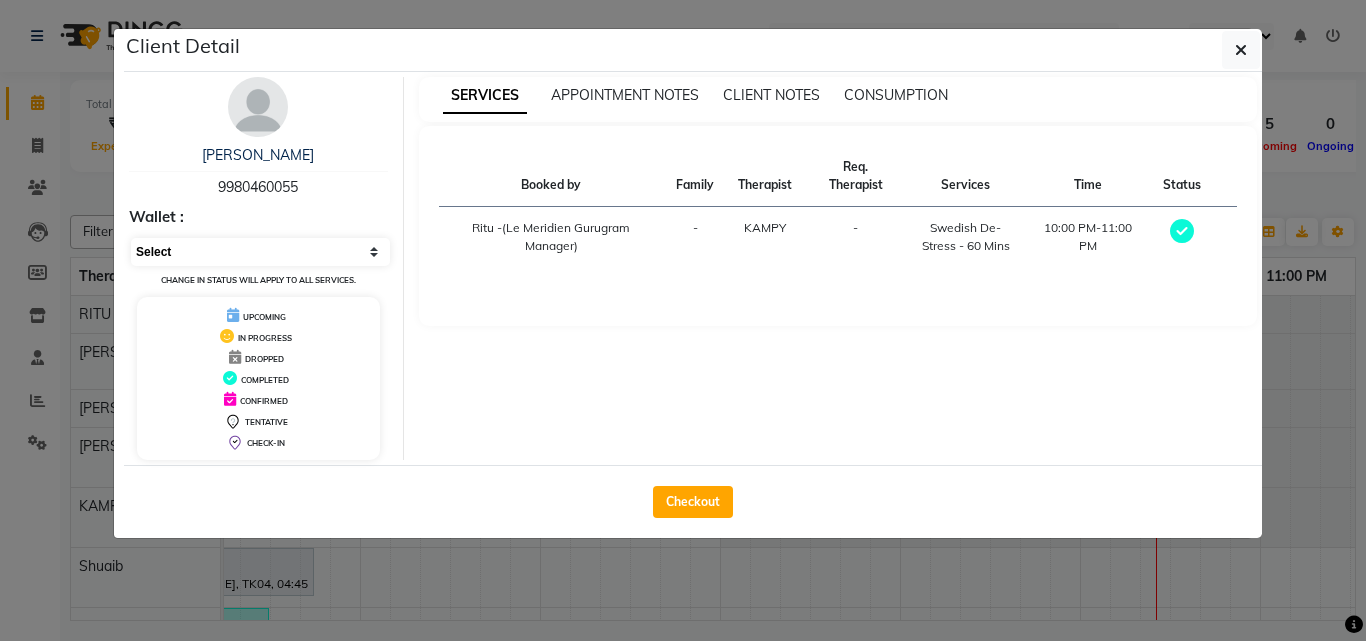 click on "Select MARK DONE UPCOMING" at bounding box center (260, 252) 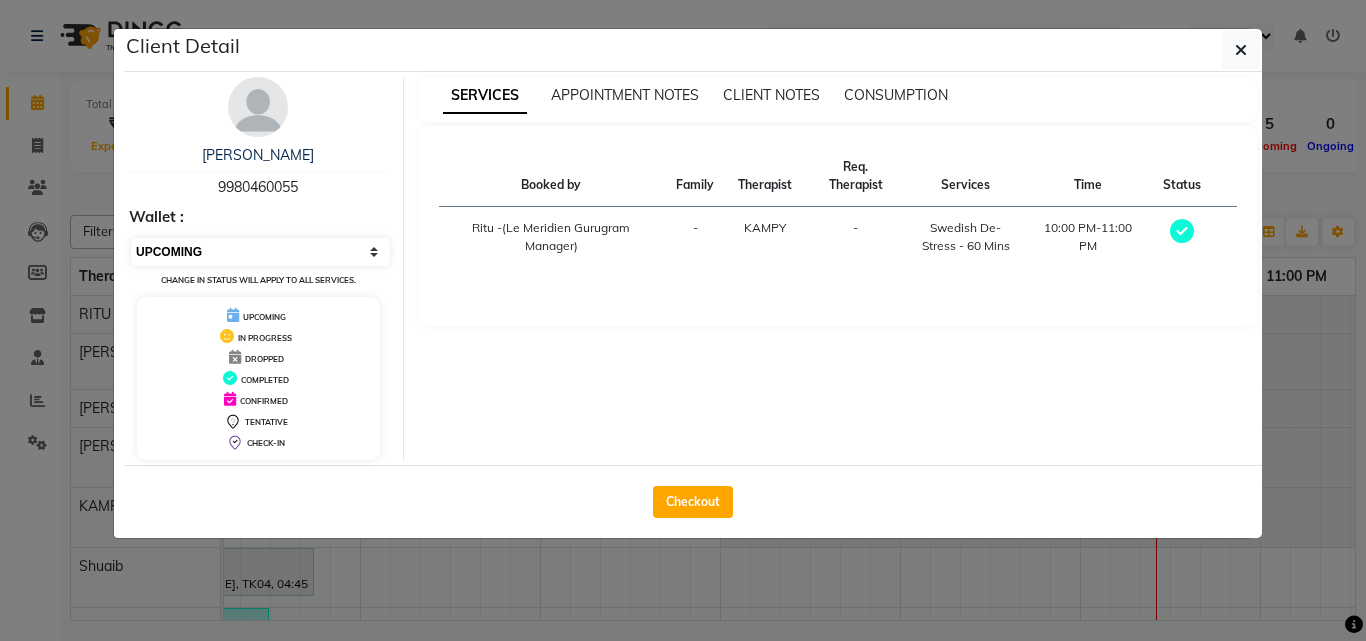 click on "Select MARK DONE UPCOMING" at bounding box center [260, 252] 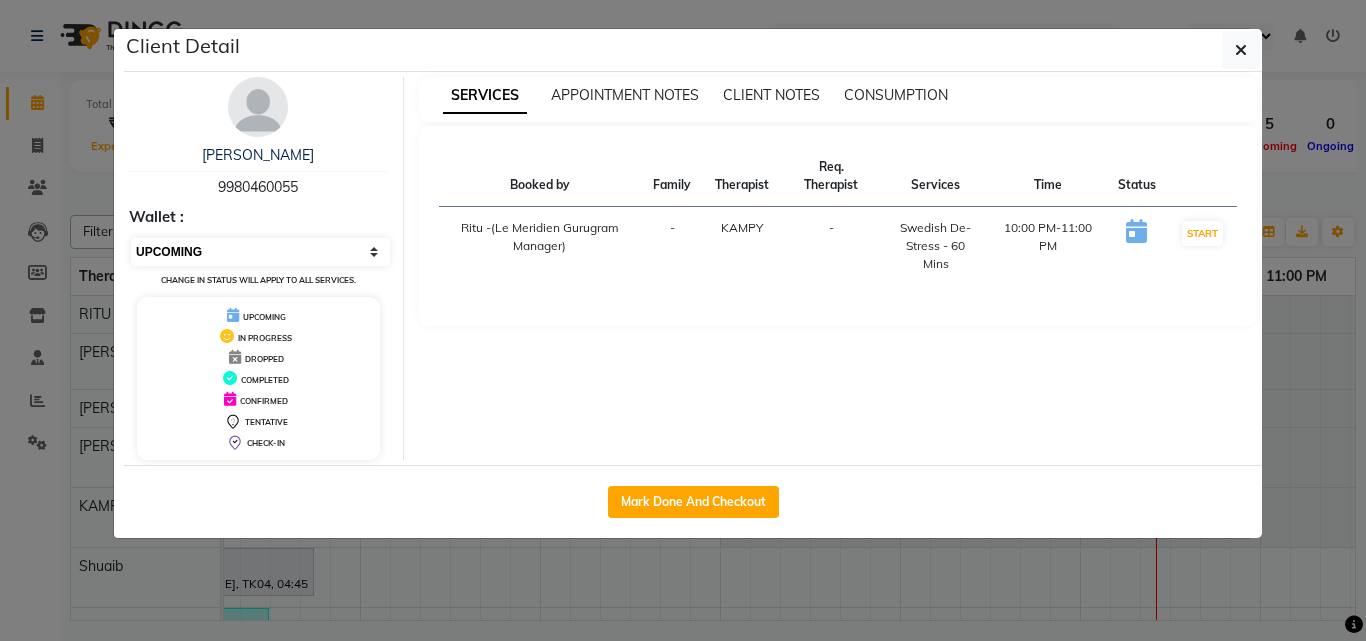 click on "Select IN SERVICE CONFIRMED TENTATIVE CHECK IN MARK DONE UPCOMING" at bounding box center [260, 252] 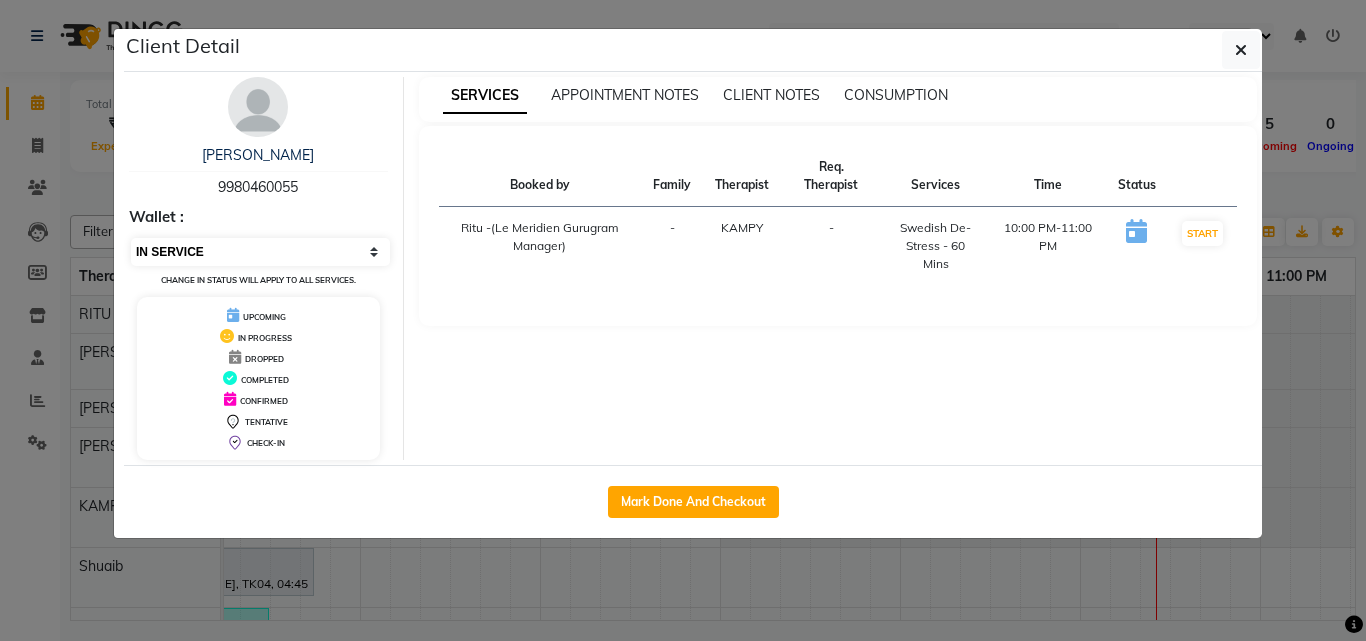 click on "Select IN SERVICE CONFIRMED TENTATIVE CHECK IN MARK DONE UPCOMING" at bounding box center (260, 252) 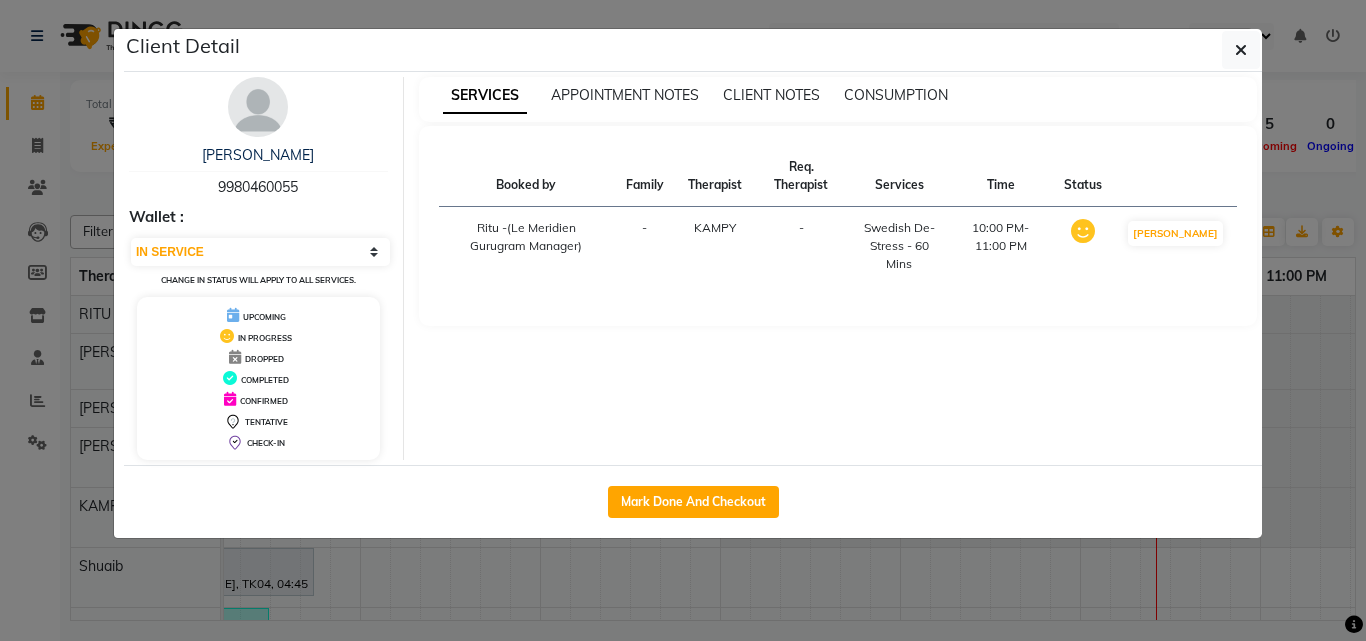 click on "Swedish De-Stress - 60 Mins" at bounding box center (899, 246) 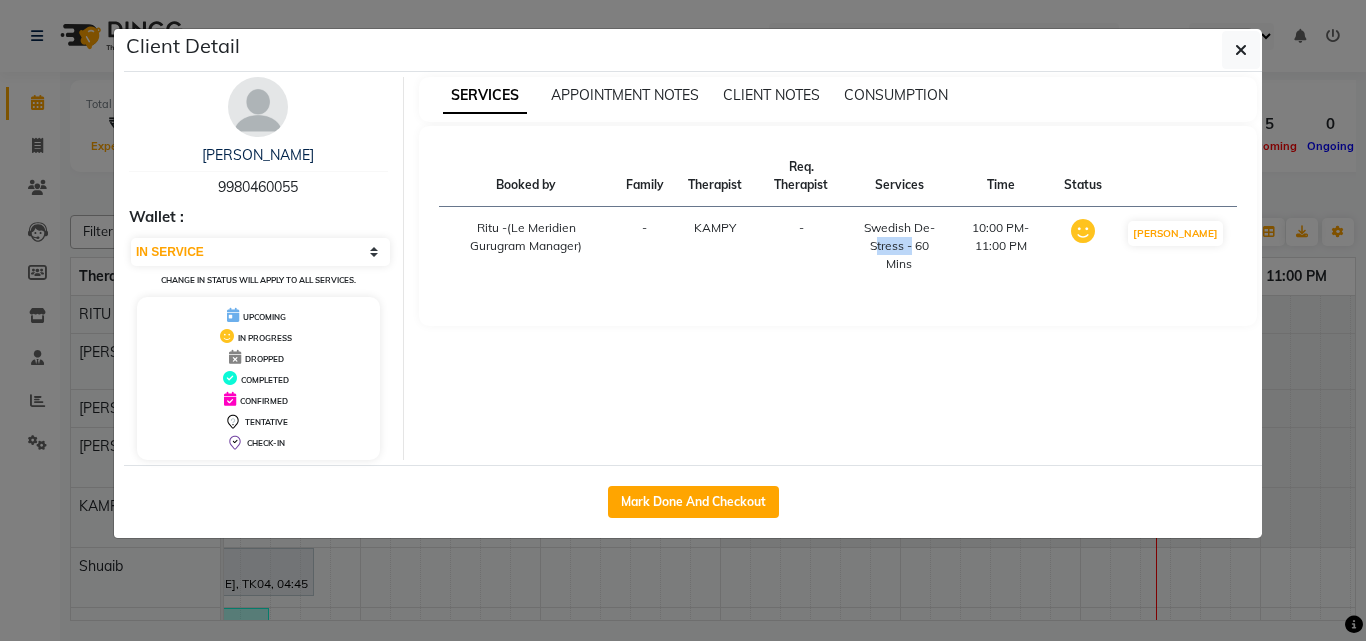 click on "Swedish De-Stress - 60 Mins" at bounding box center [899, 246] 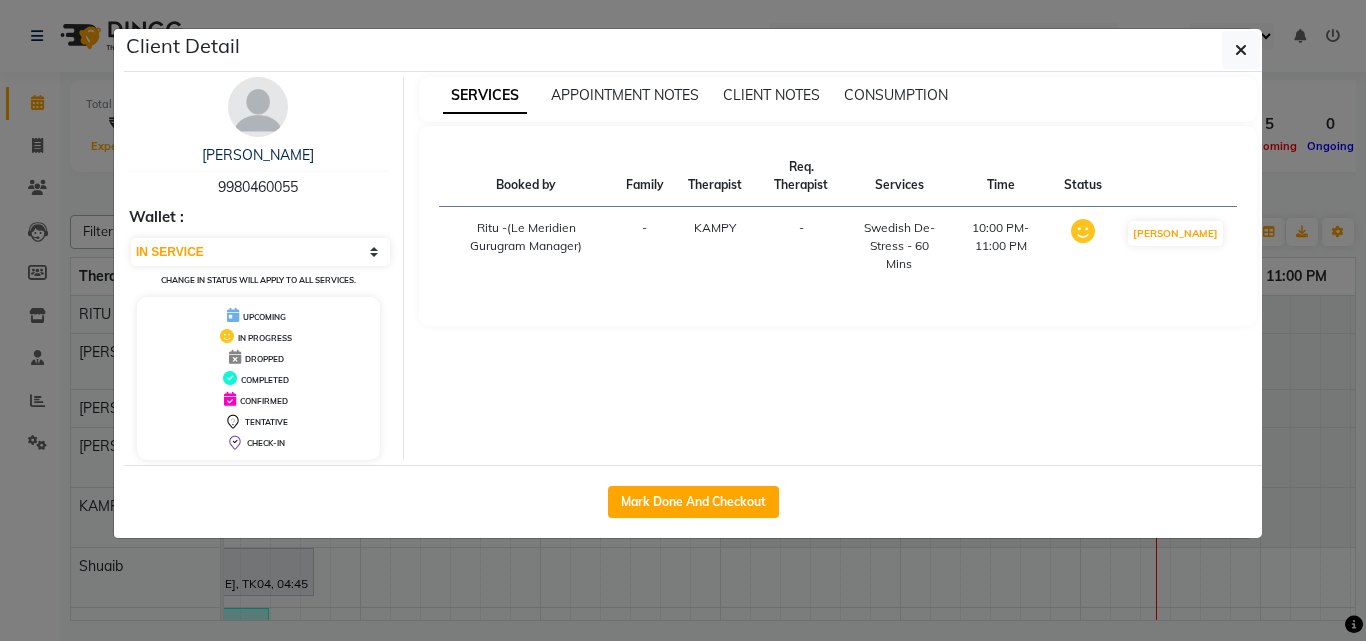 click on "Booked by Family Therapist Req. Therapist Services Time Status  Ritu -(Le Meridien Gurugram Manager)  - KAMPY -  Swedish De-Stress - 60 Mins   10:00 PM-11:00 PM   MARK DONE" at bounding box center (838, 226) 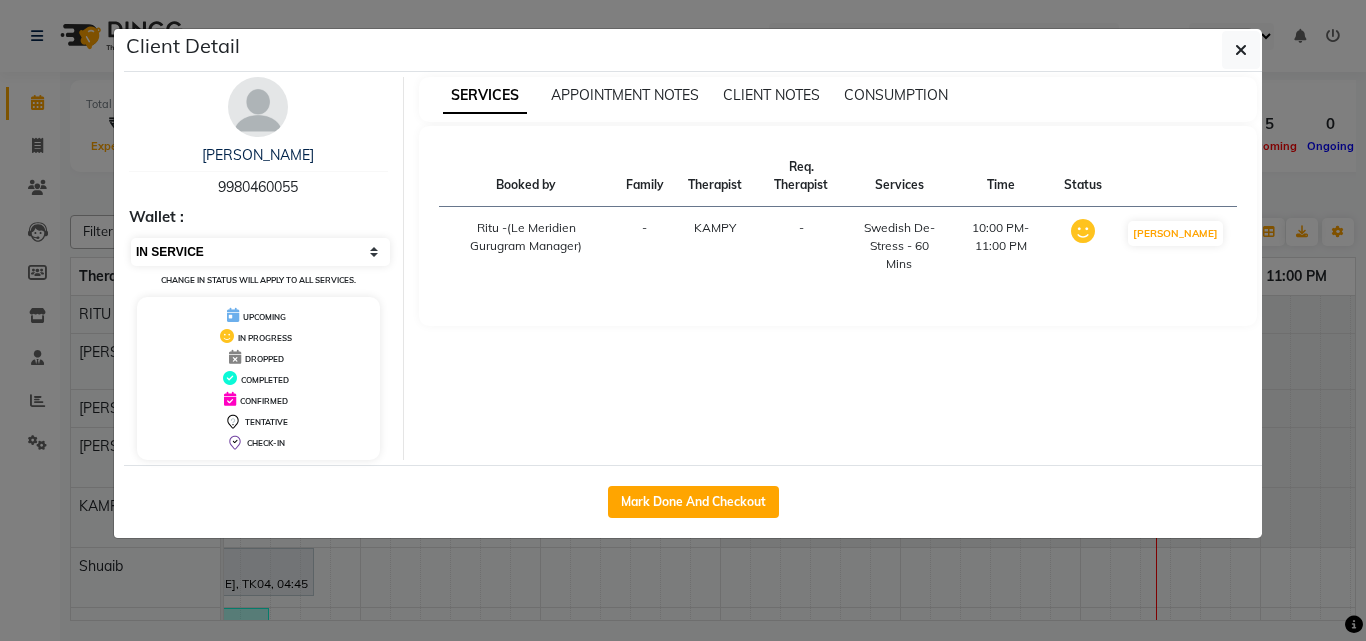 click on "Select IN SERVICE CONFIRMED TENTATIVE CHECK IN MARK DONE UPCOMING" at bounding box center [260, 252] 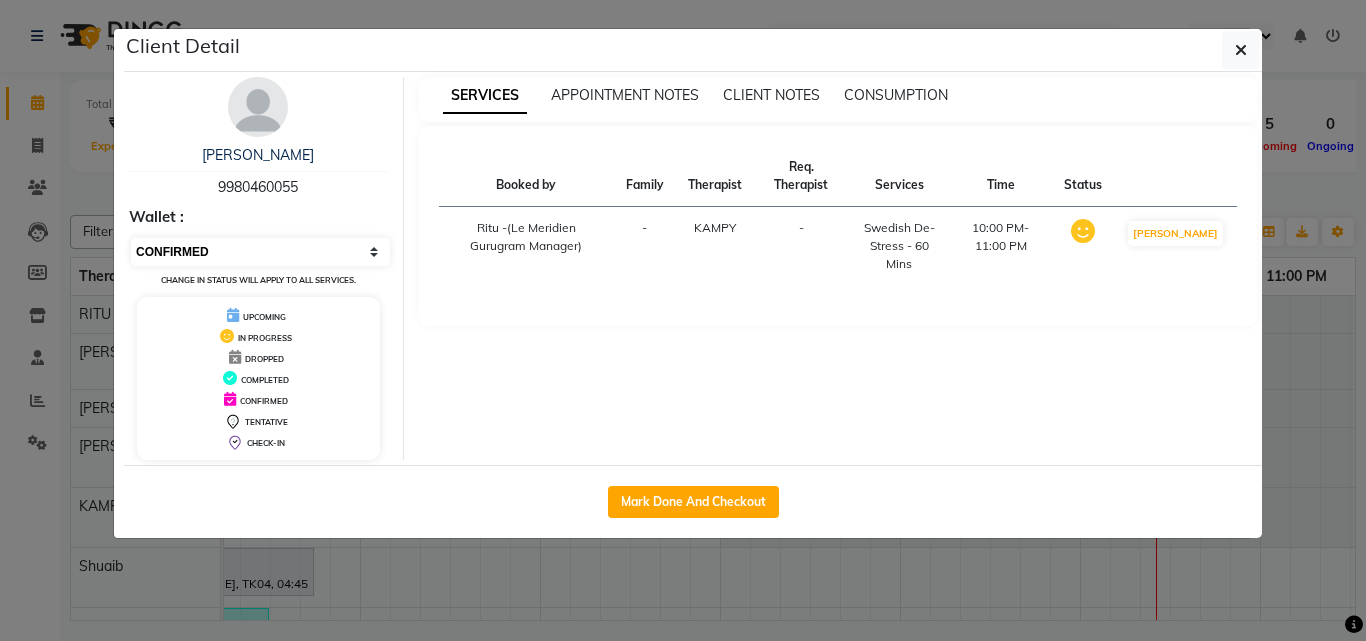 click on "Select IN SERVICE CONFIRMED TENTATIVE CHECK IN MARK DONE UPCOMING" at bounding box center (260, 252) 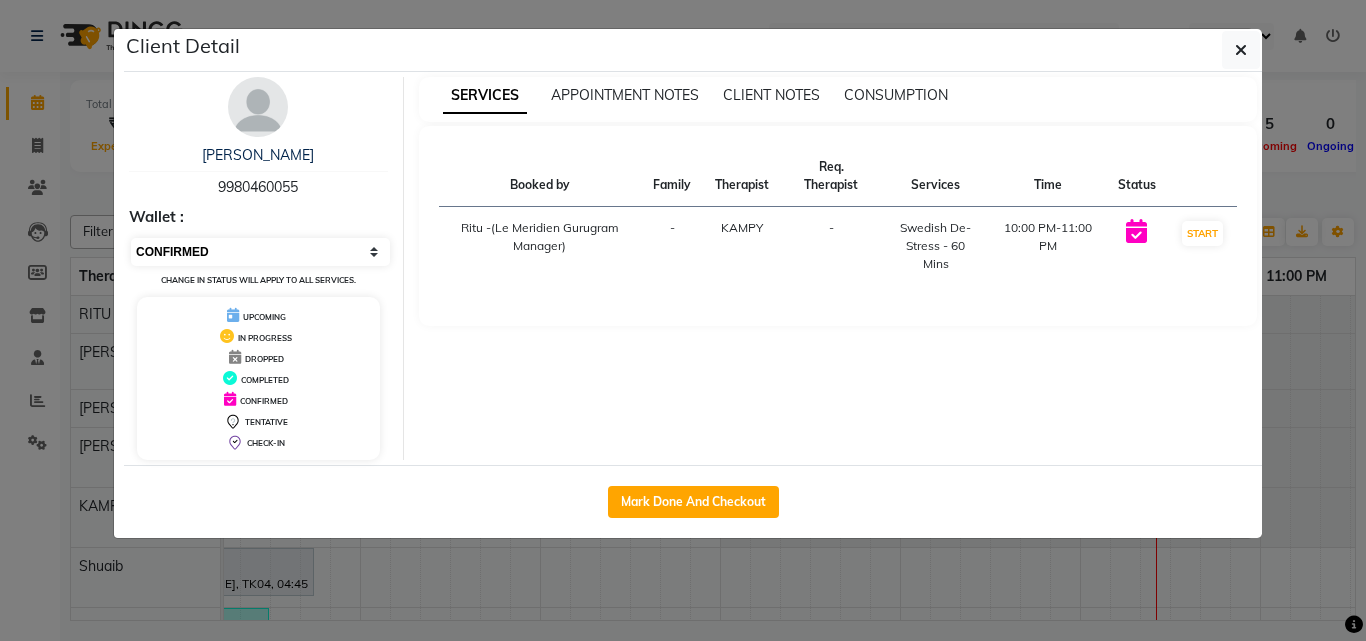 click on "Select IN SERVICE CONFIRMED TENTATIVE CHECK IN MARK DONE UPCOMING" at bounding box center [260, 252] 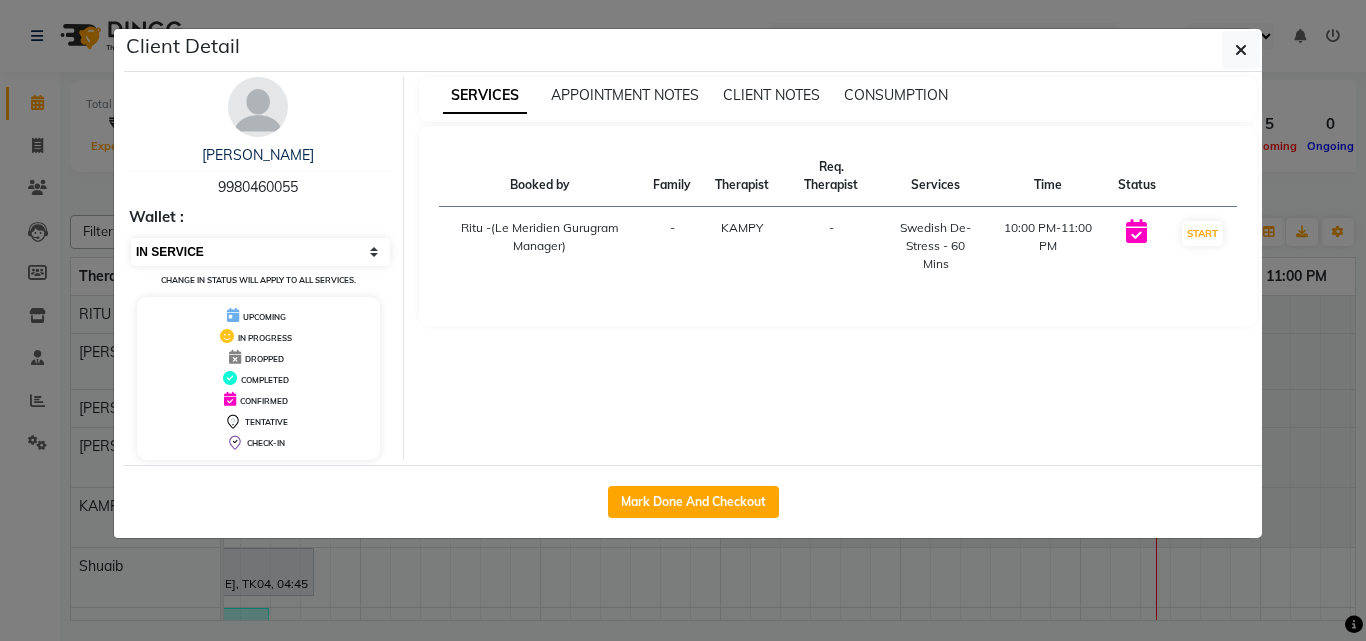 click on "Select IN SERVICE CONFIRMED TENTATIVE CHECK IN MARK DONE UPCOMING" at bounding box center (260, 252) 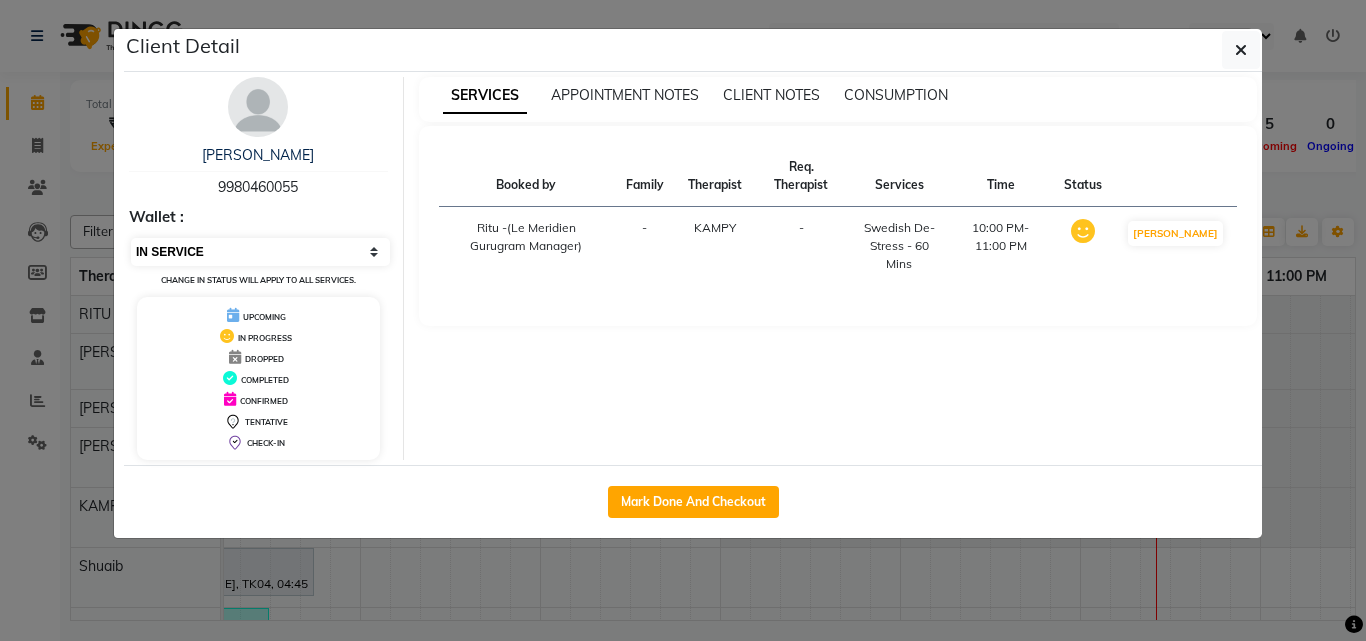 click on "Select IN SERVICE CONFIRMED TENTATIVE CHECK IN MARK DONE UPCOMING" at bounding box center [260, 252] 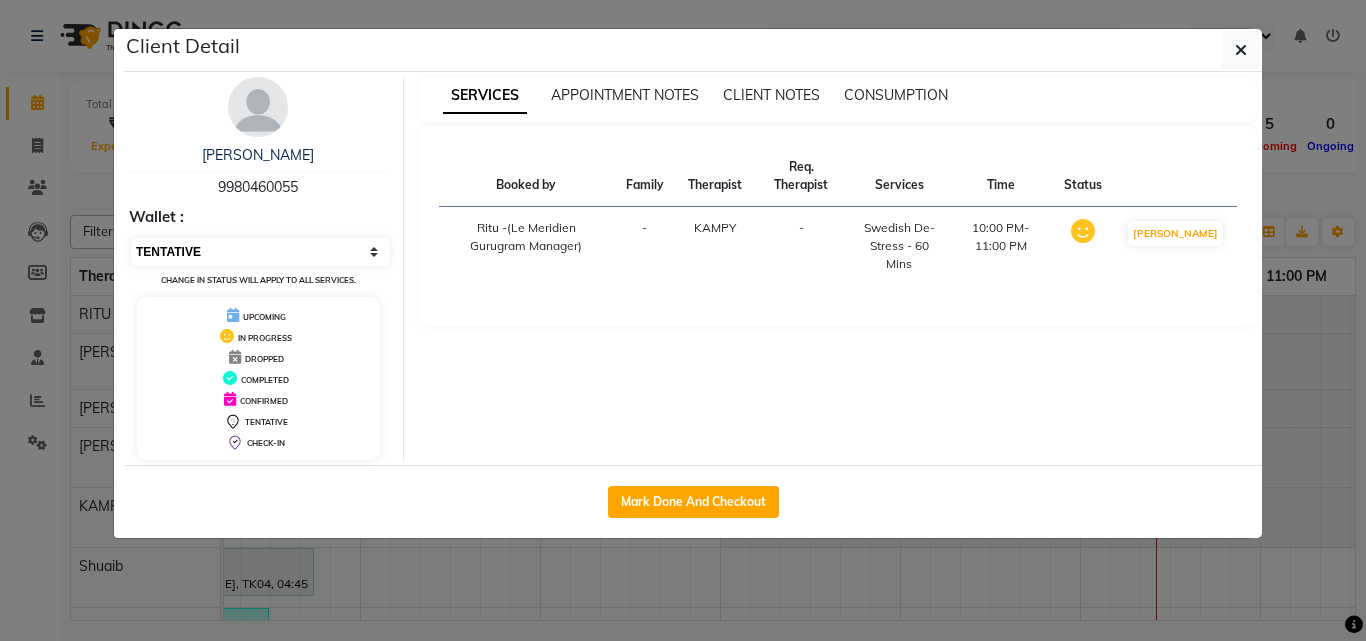 click on "Select IN SERVICE CONFIRMED TENTATIVE CHECK IN MARK DONE UPCOMING" at bounding box center (260, 252) 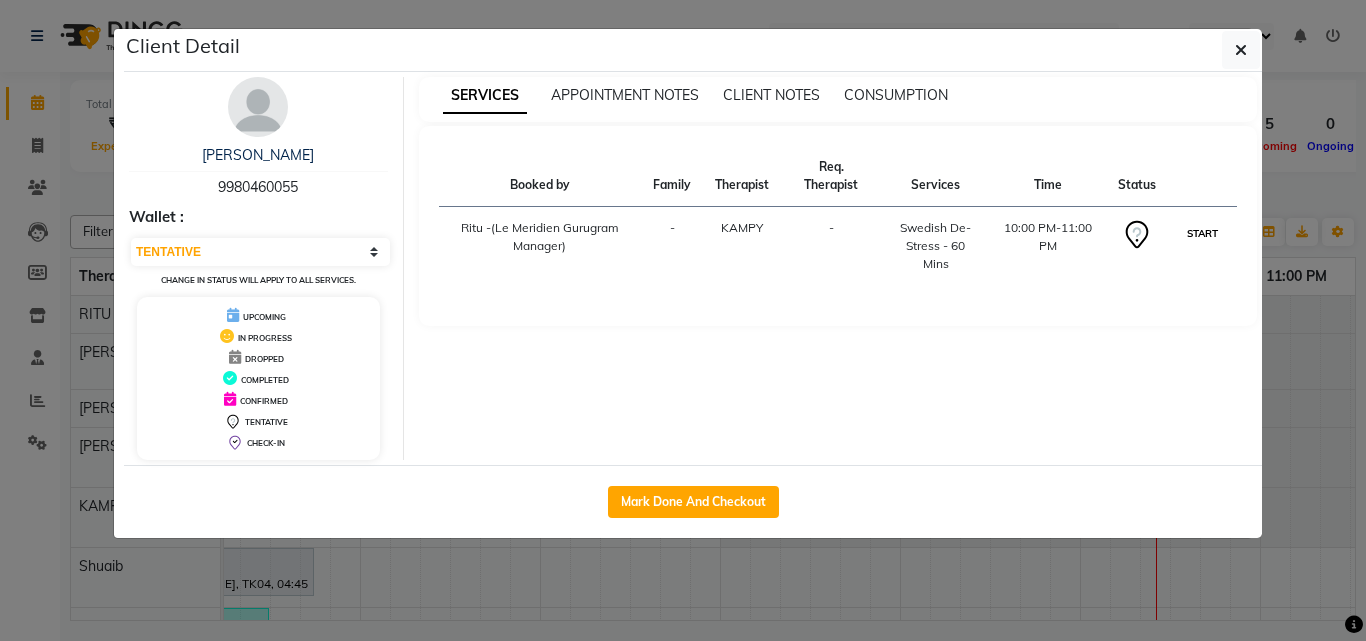 click on "START" at bounding box center (1202, 233) 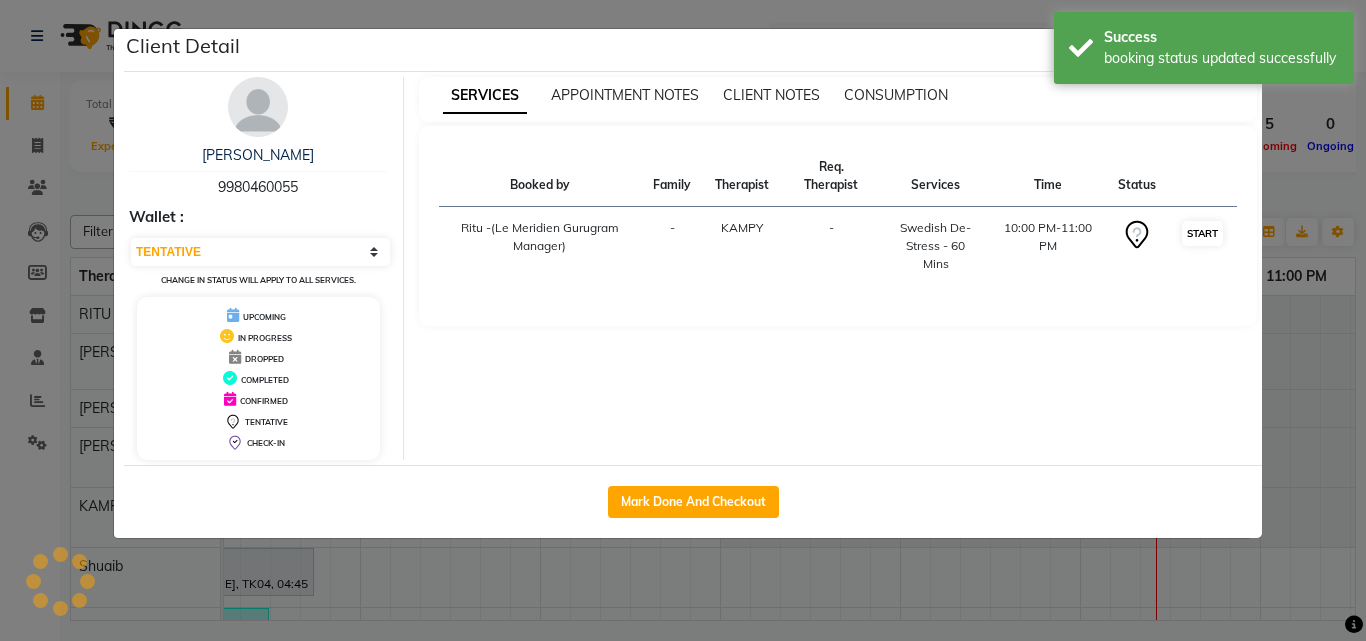 select on "1" 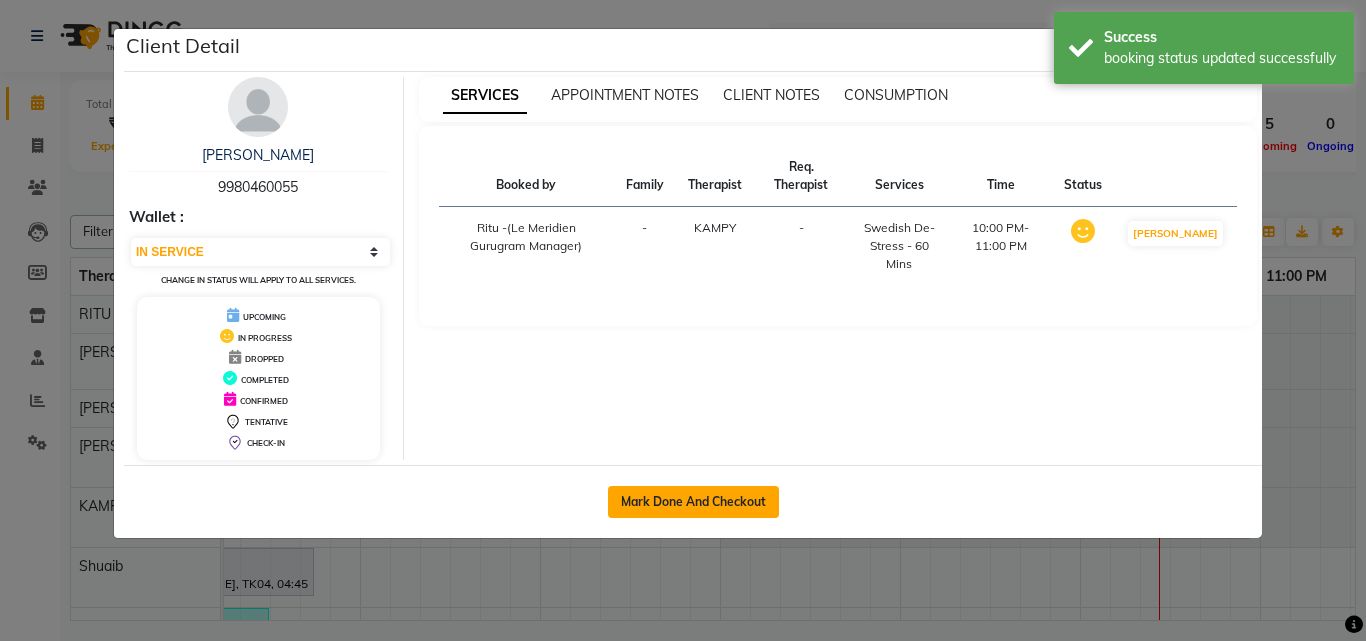click on "Mark Done And Checkout" 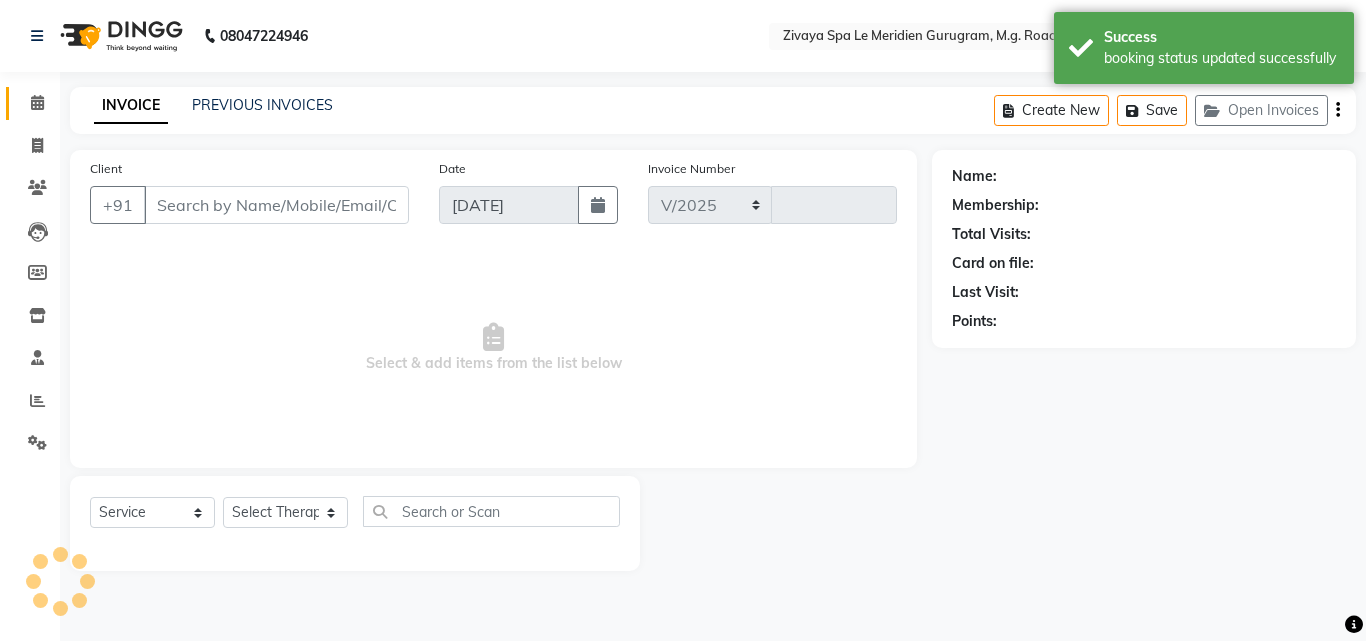 select on "6503" 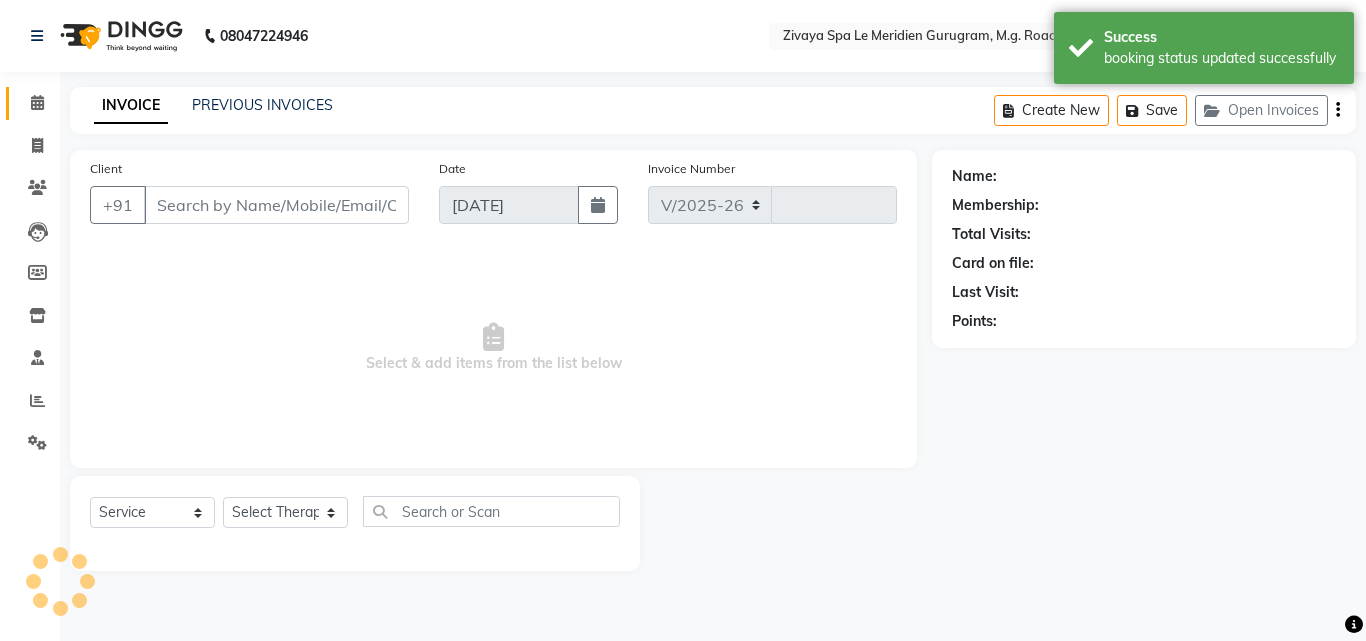 type on "1191" 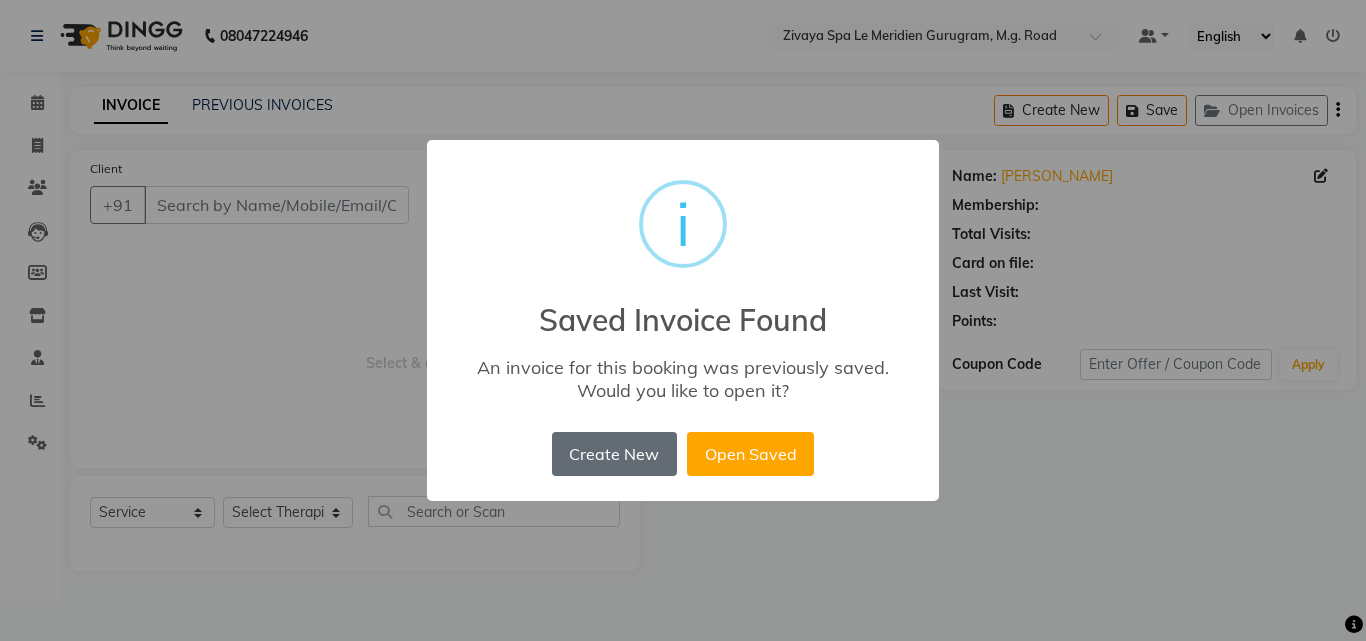 click on "Create New" at bounding box center [614, 454] 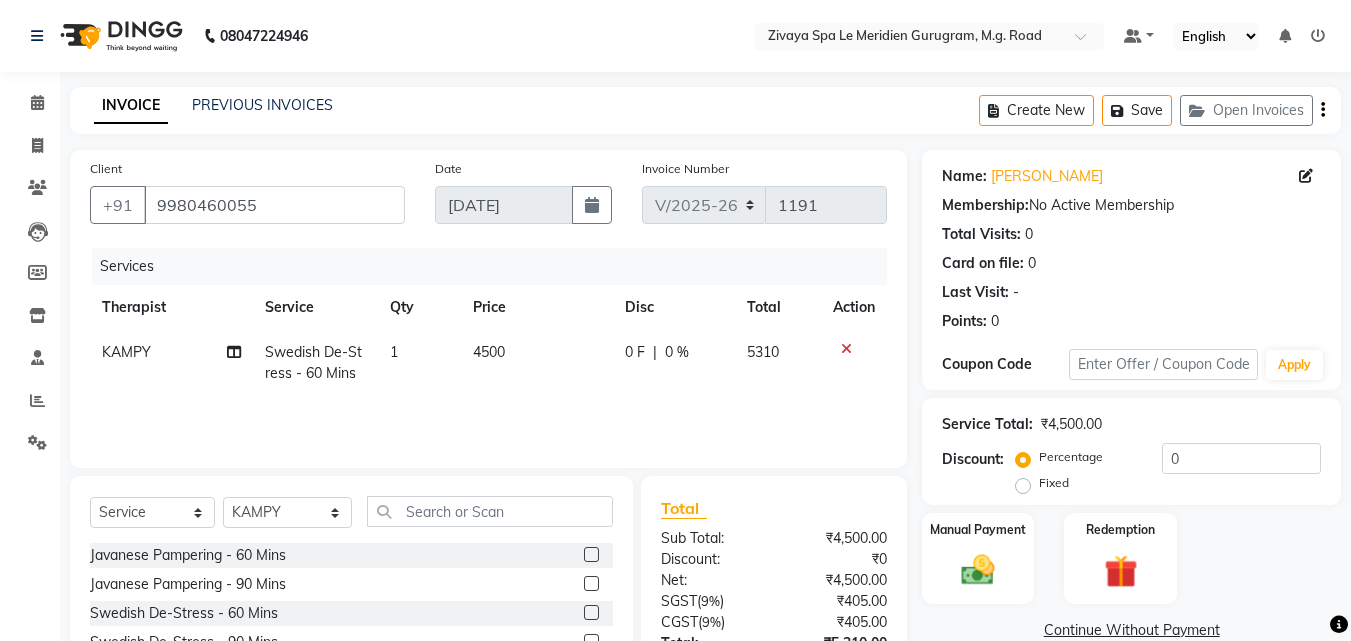 click on "Swedish De-Stress - 60 Mins" 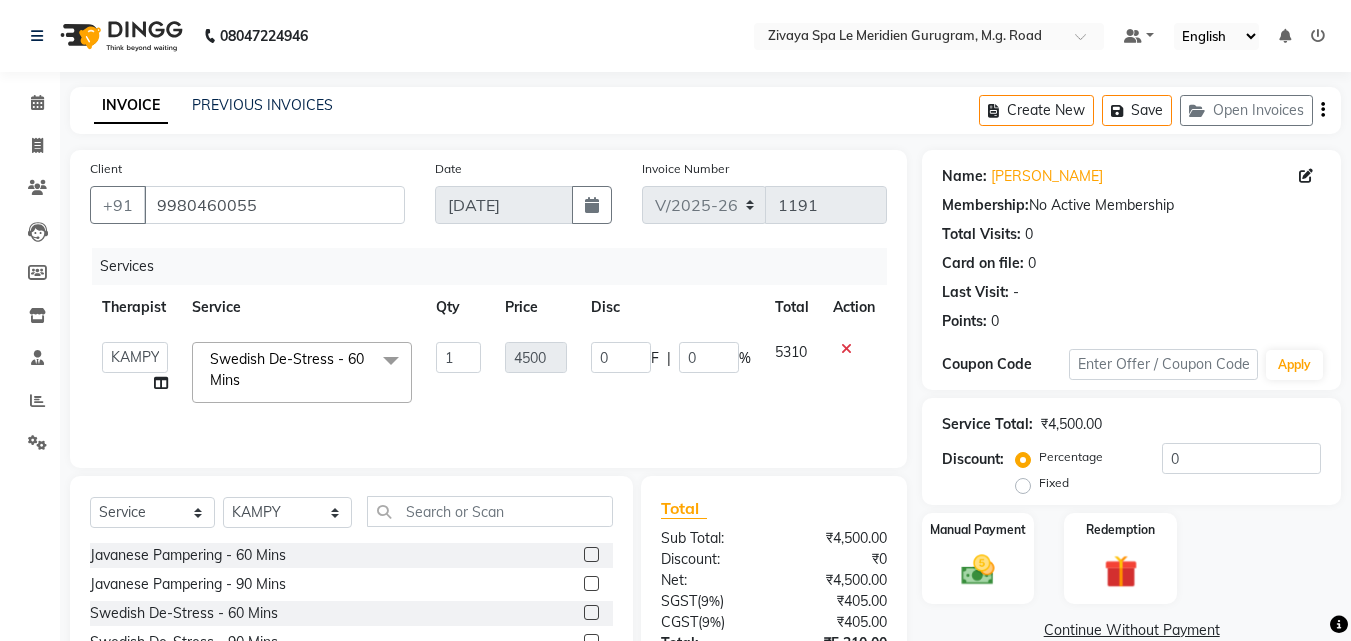 click on "Swedish De-Stress - 60 Mins" 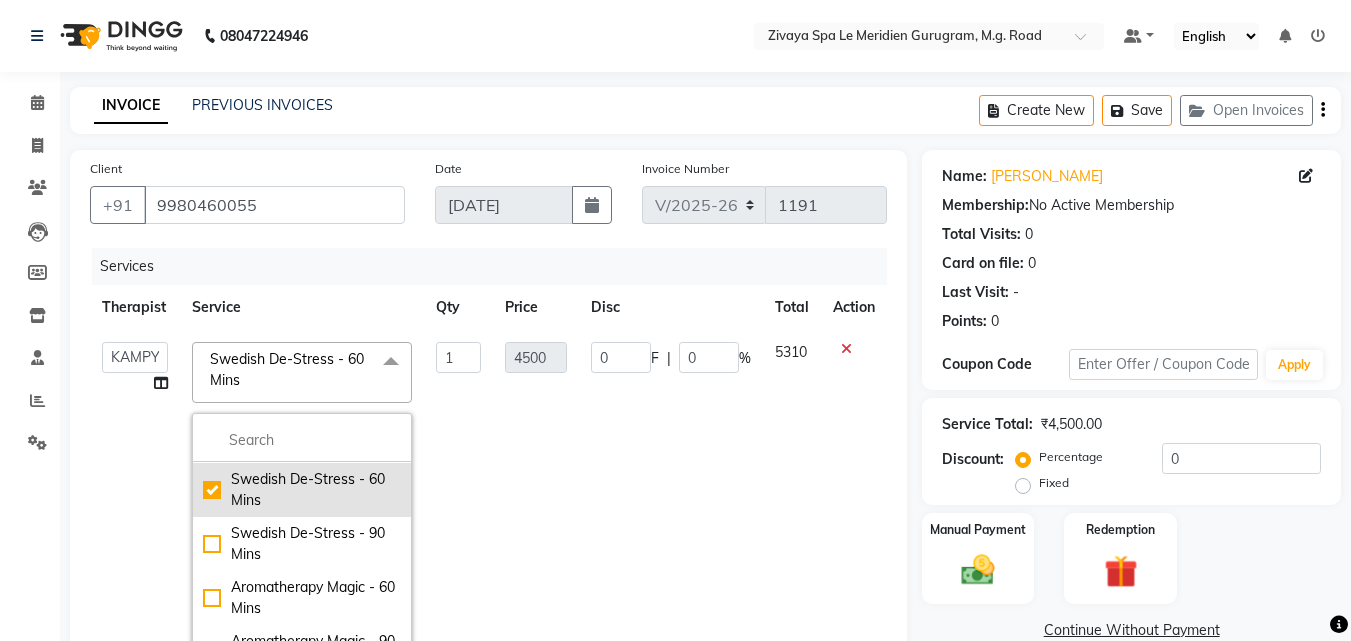 scroll, scrollTop: 106, scrollLeft: 0, axis: vertical 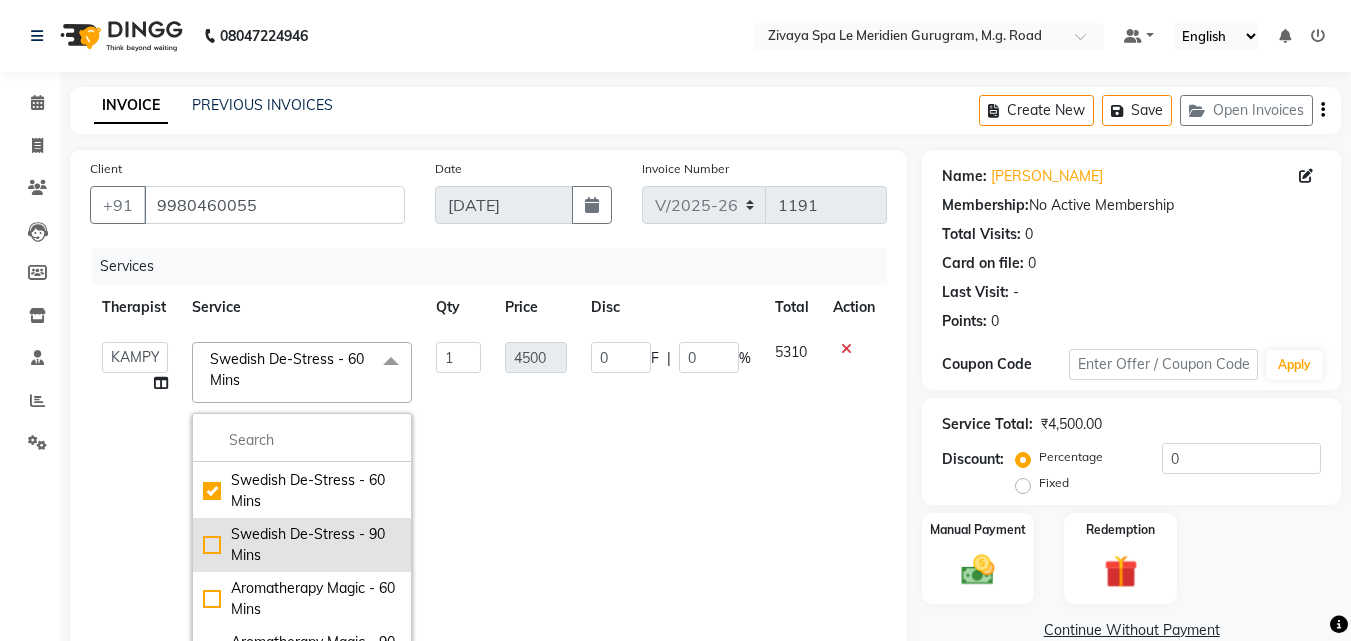 click on "Swedish De-Stress - 90 Mins" 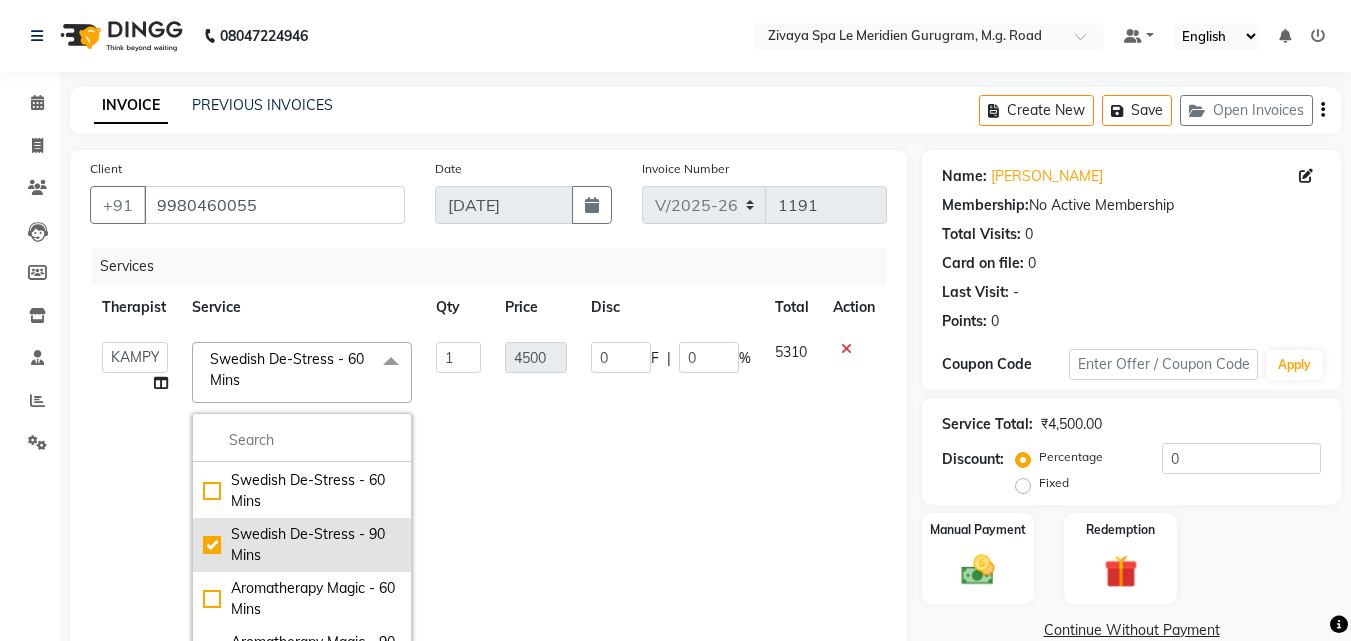 checkbox on "false" 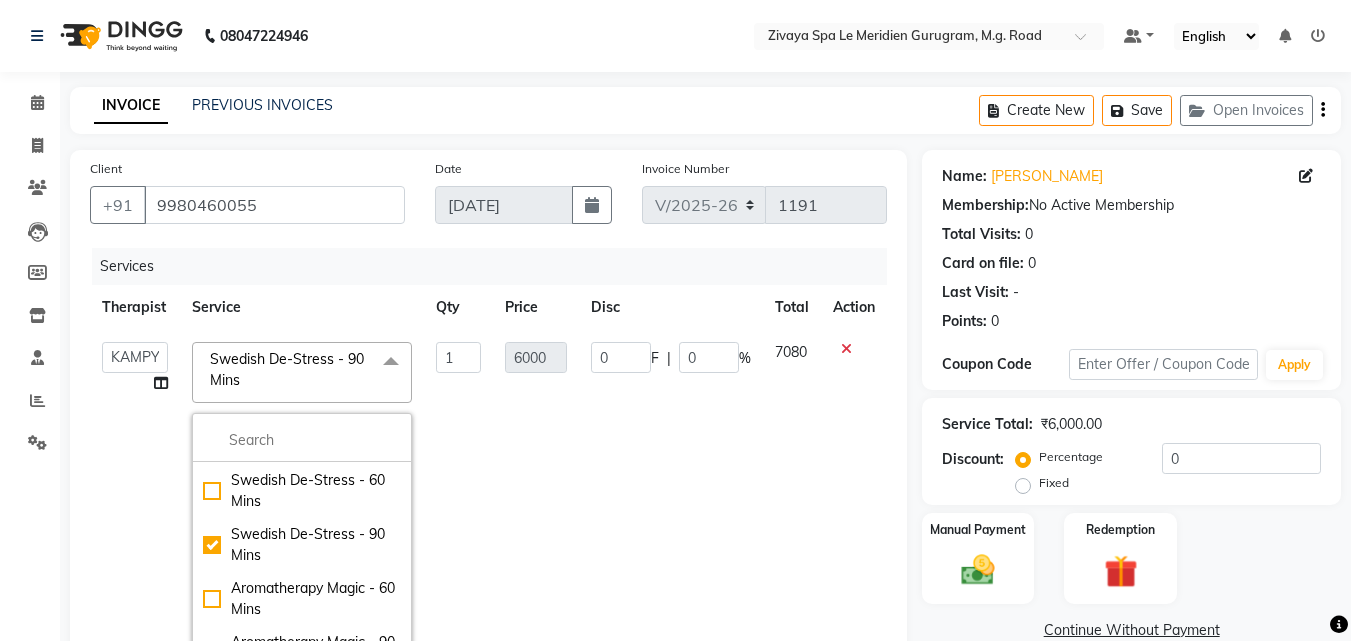 click on "0 F | 0 %" 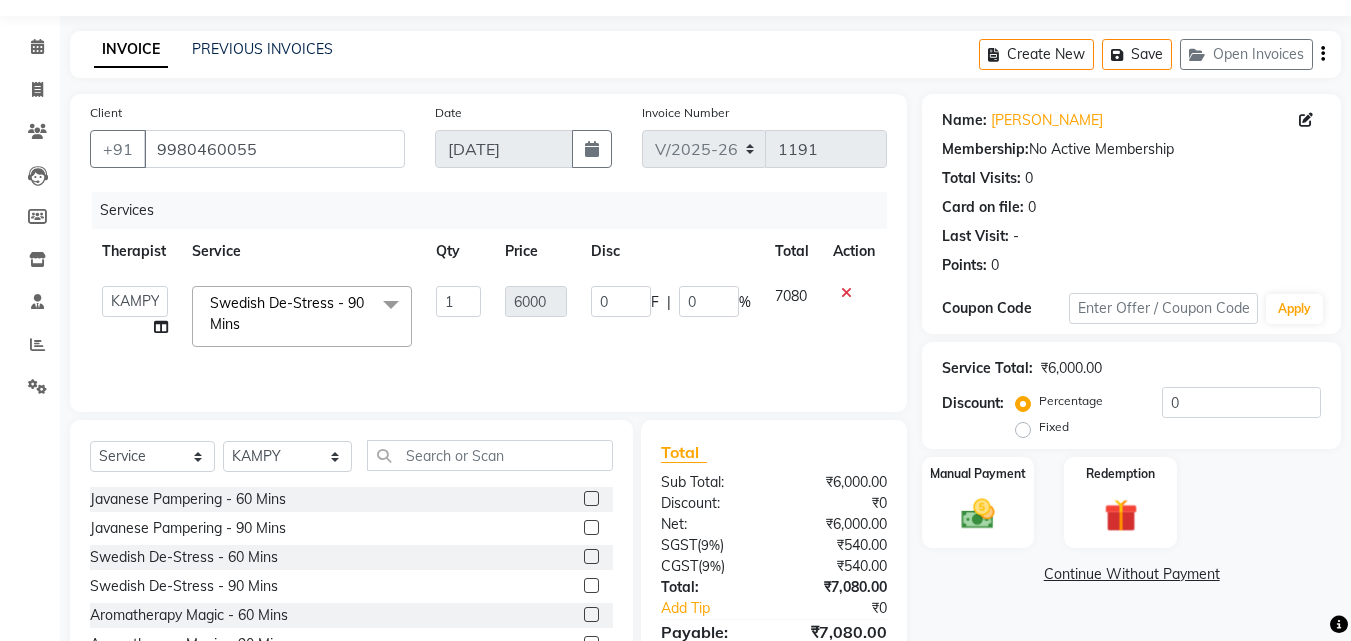 scroll, scrollTop: 0, scrollLeft: 0, axis: both 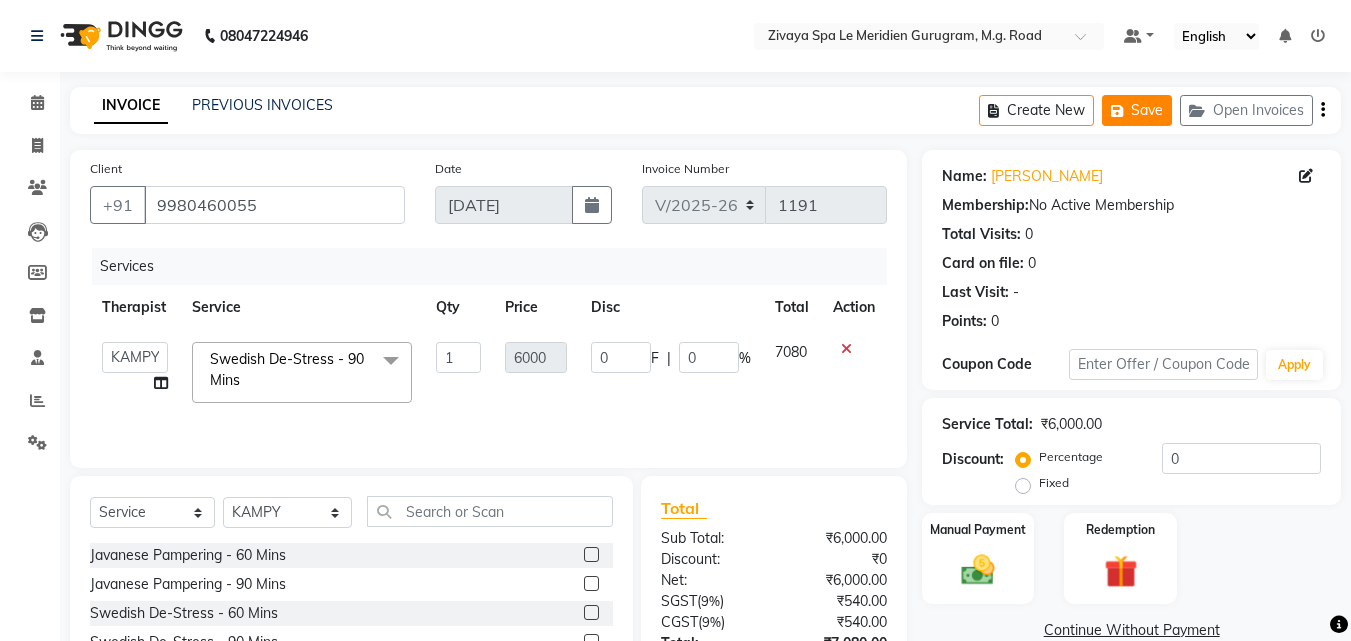 click on "Save" 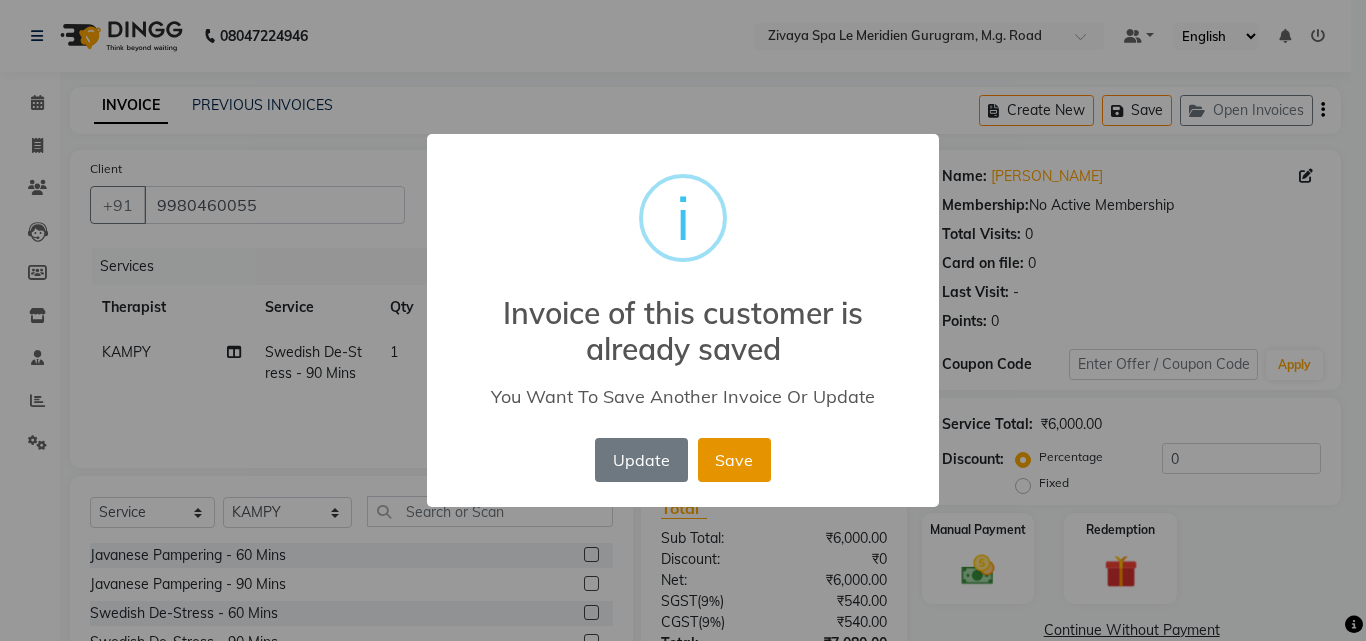 click on "Save" at bounding box center (734, 460) 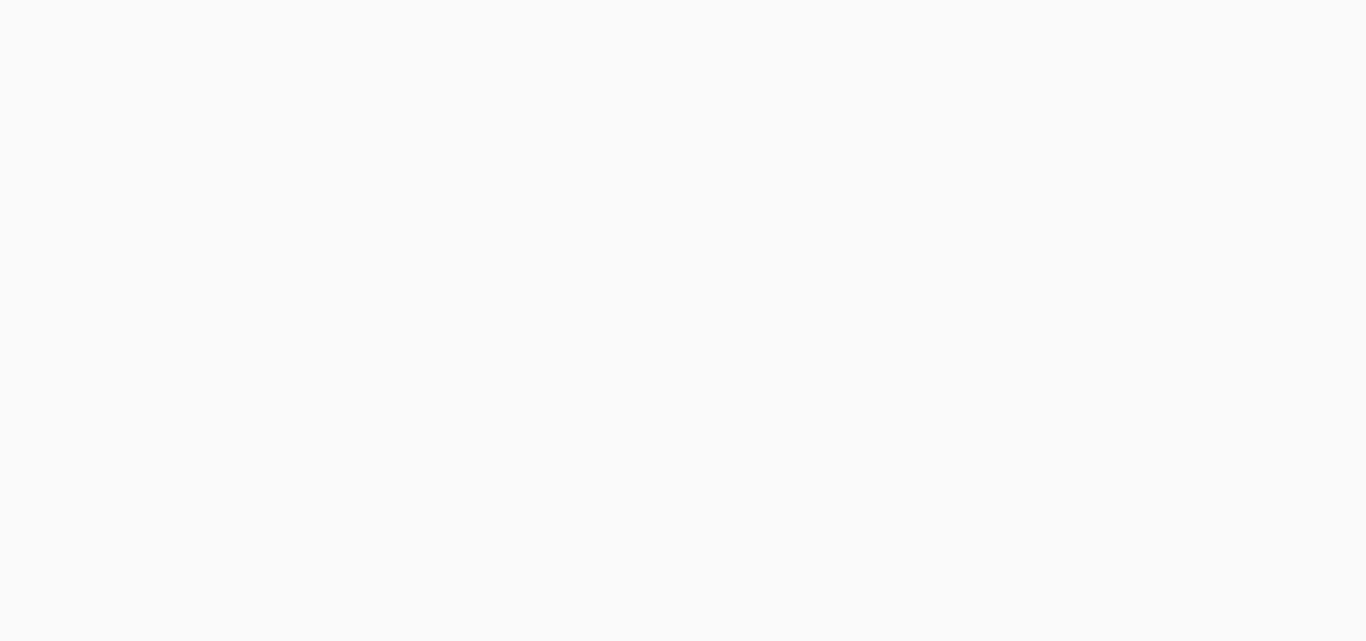 scroll, scrollTop: 0, scrollLeft: 0, axis: both 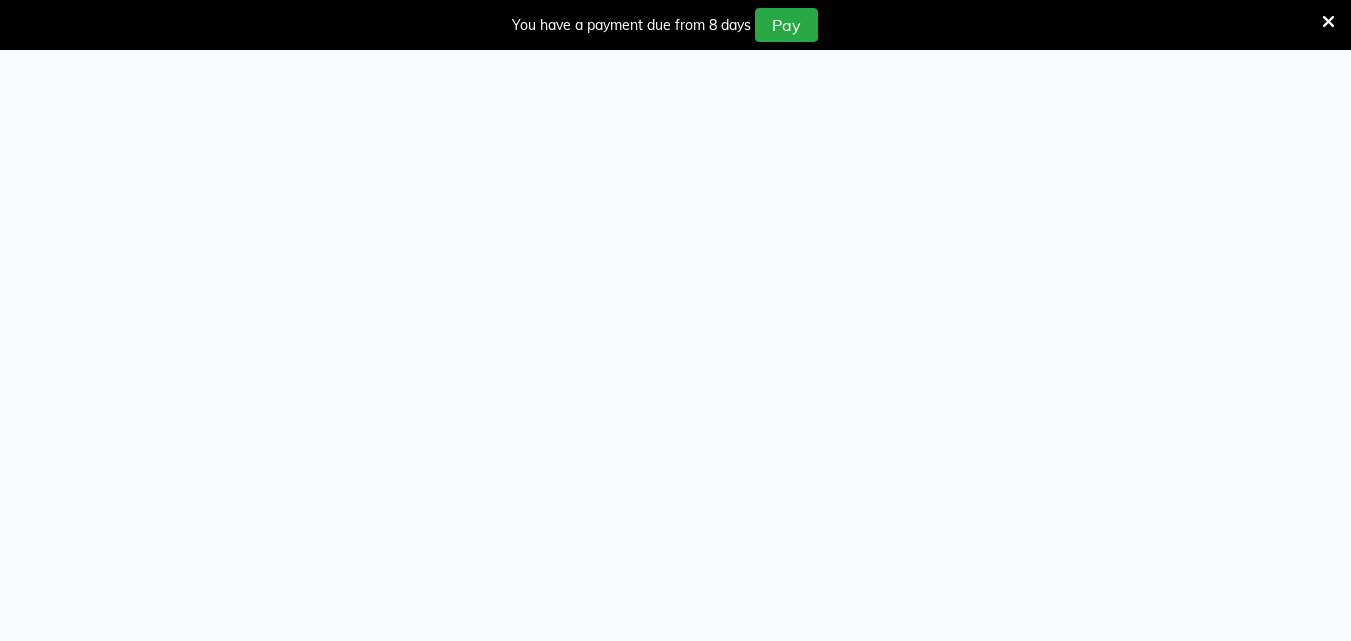 select on "service" 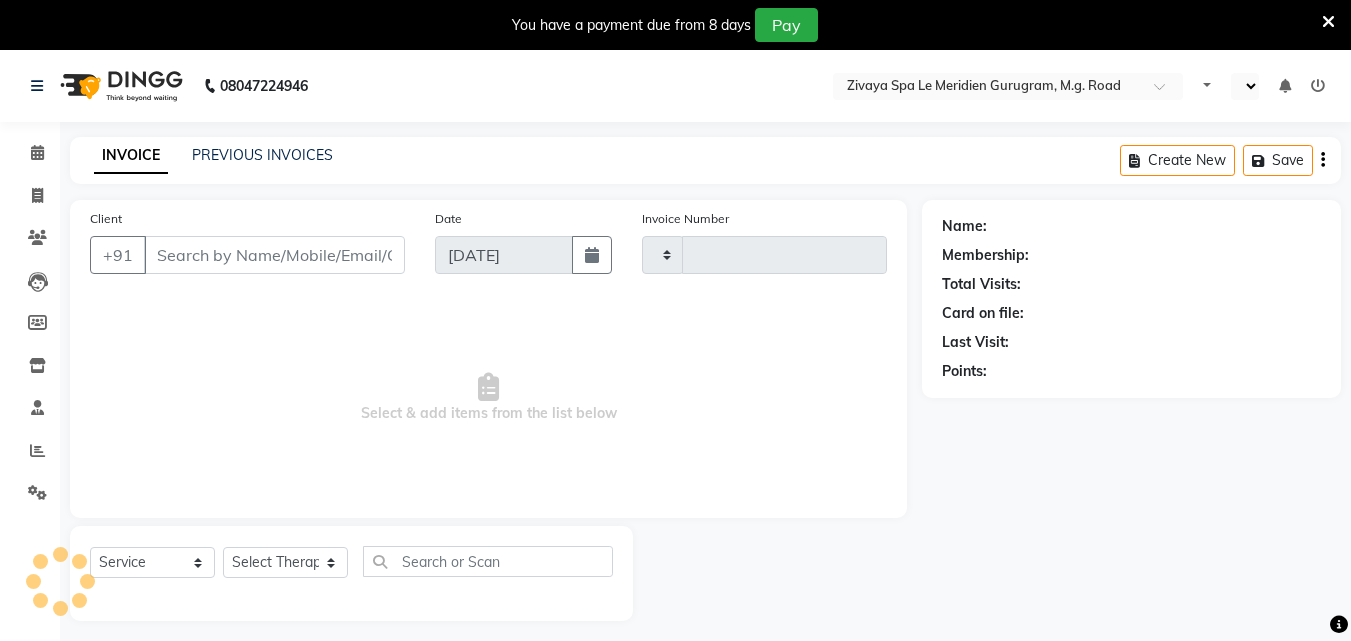 select on "en" 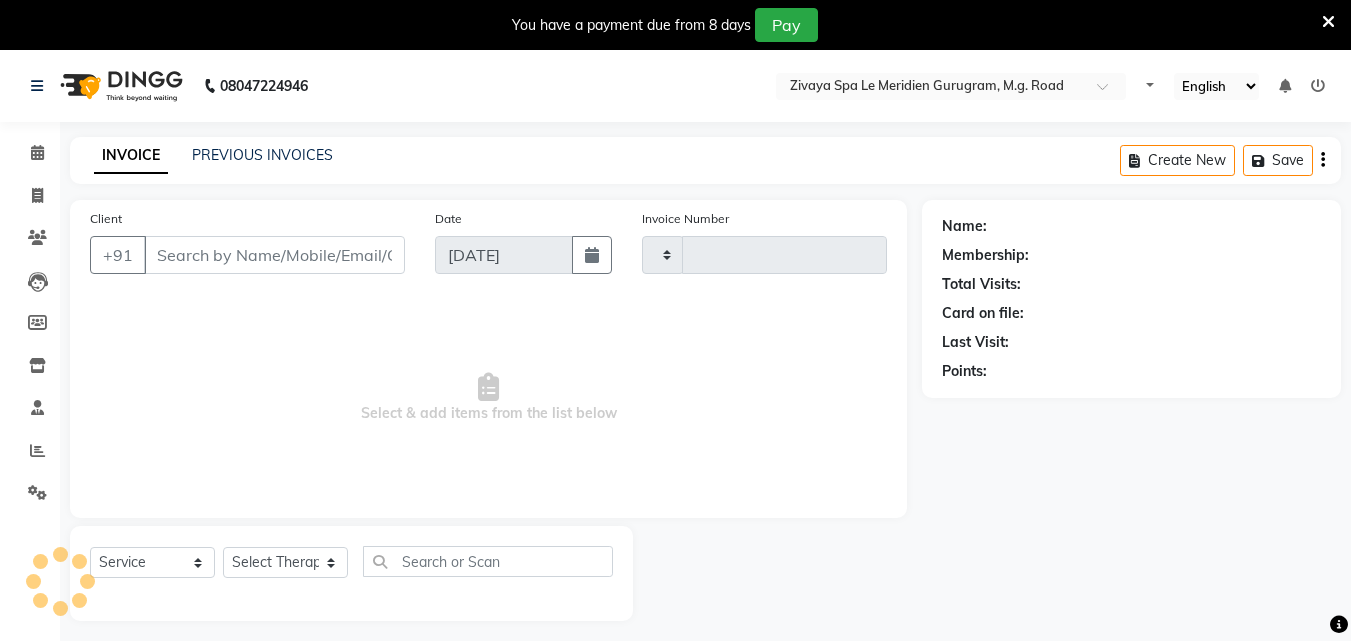 type on "1191" 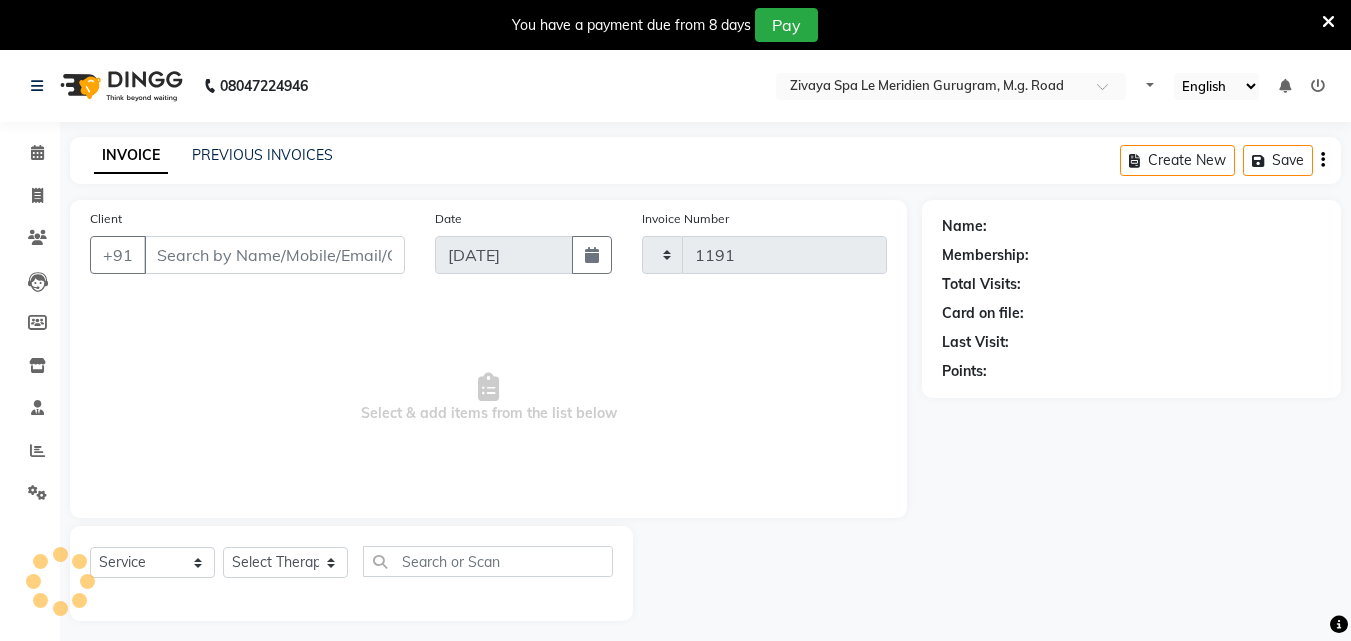 select on "6503" 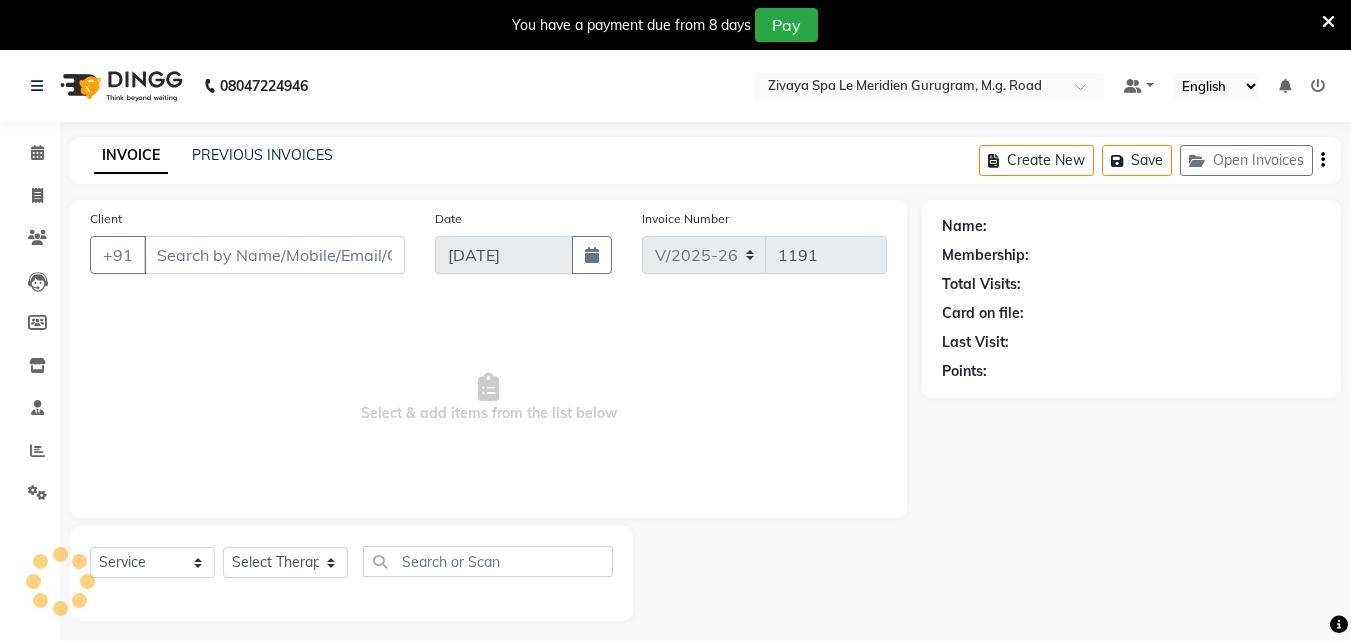 click at bounding box center [1328, 22] 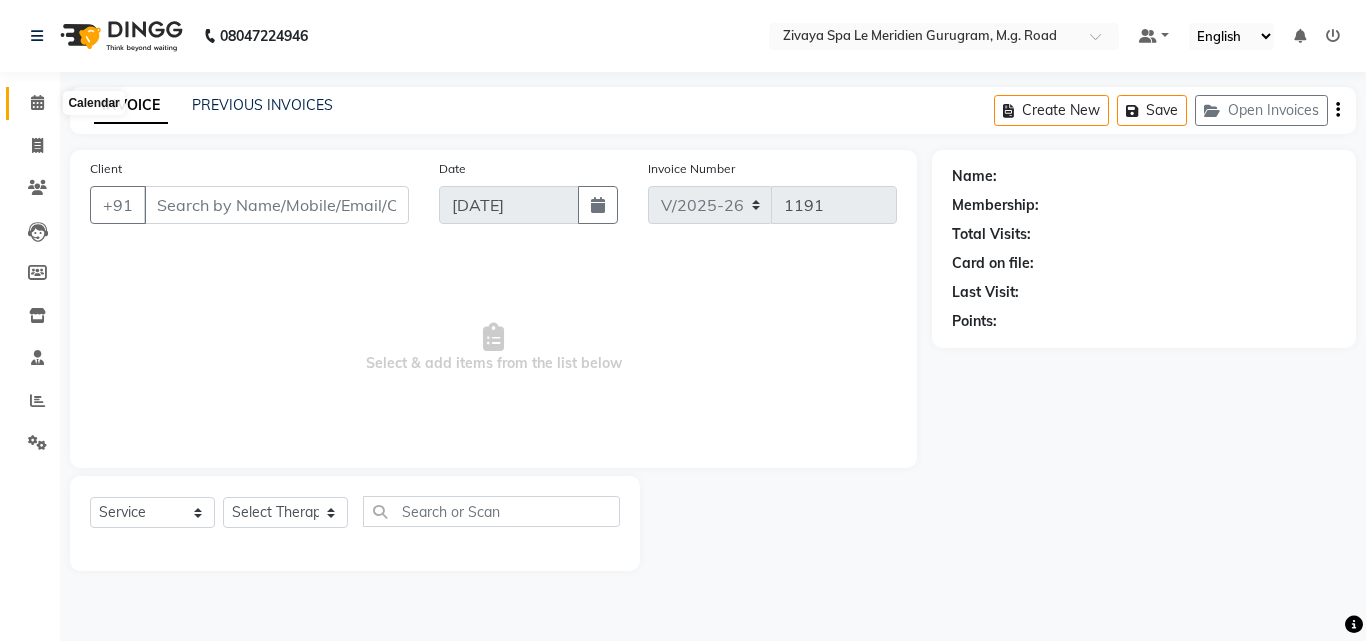 click 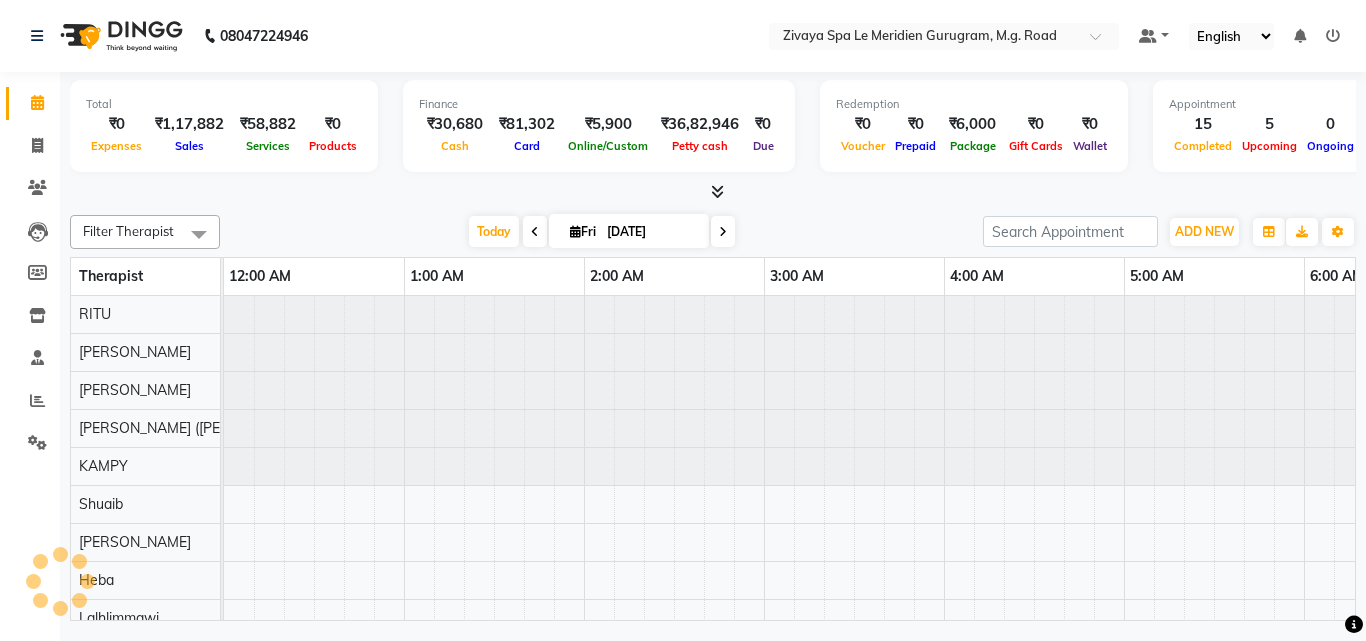 scroll, scrollTop: 0, scrollLeft: 1081, axis: horizontal 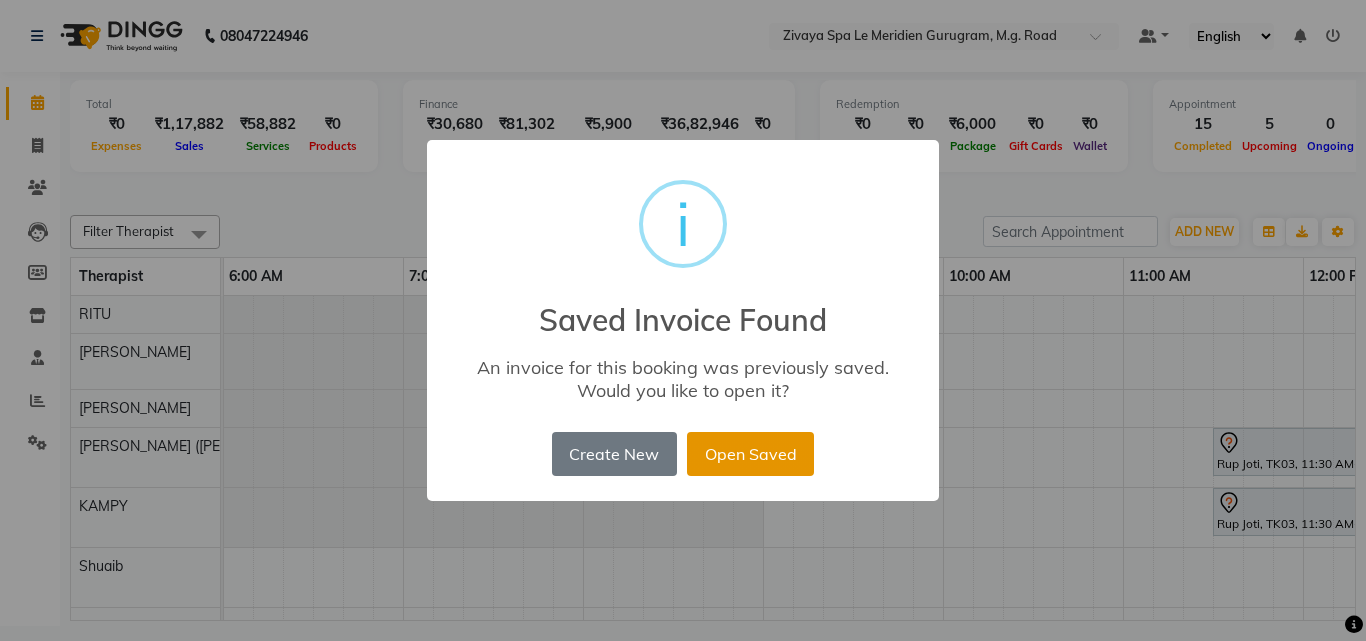 click on "Open Saved" at bounding box center [750, 454] 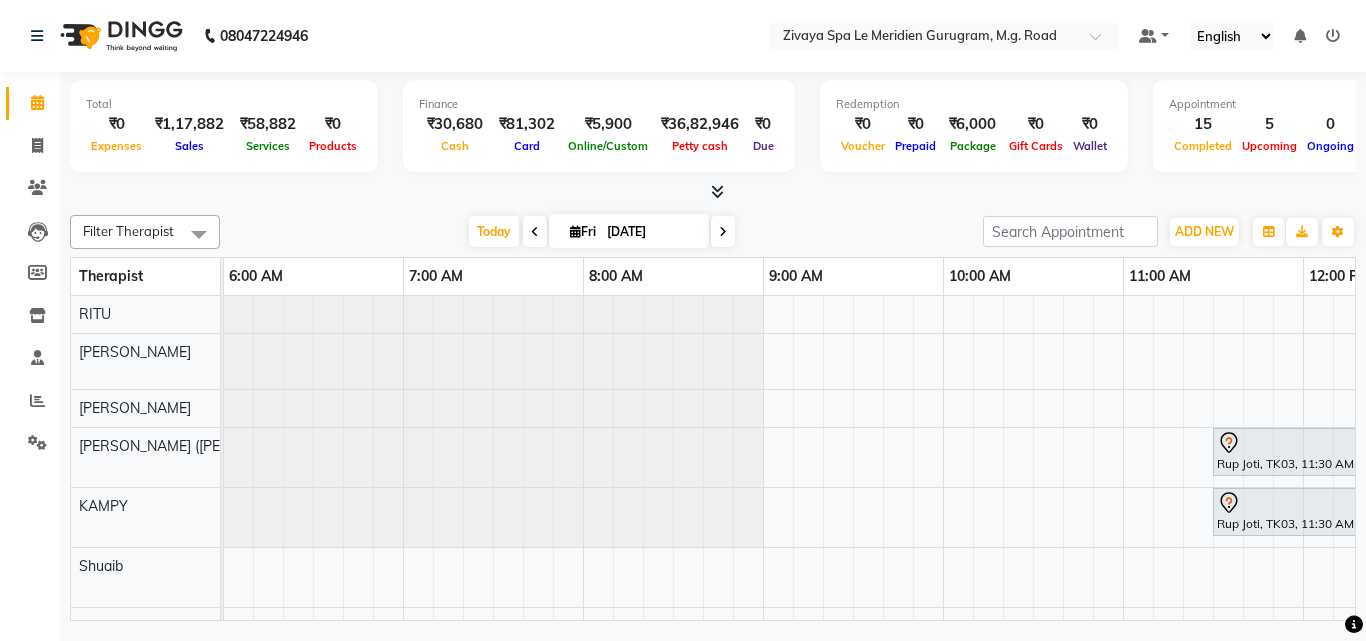 scroll, scrollTop: 0, scrollLeft: 2848, axis: horizontal 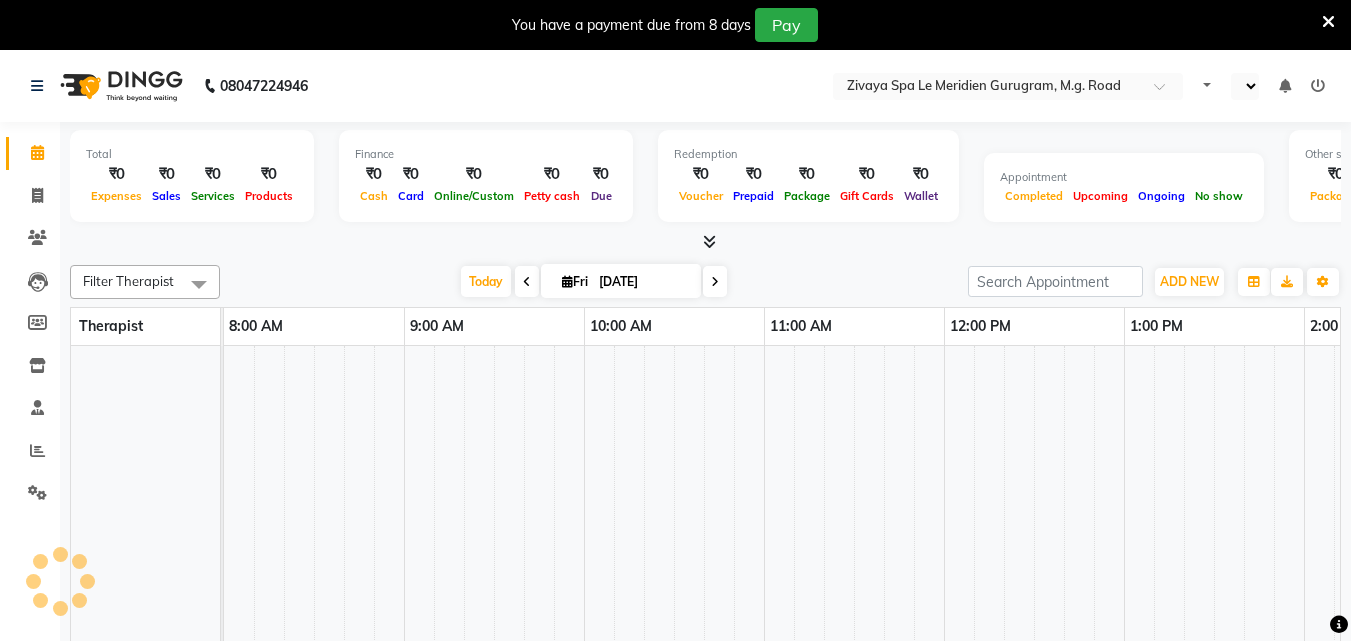 select on "en" 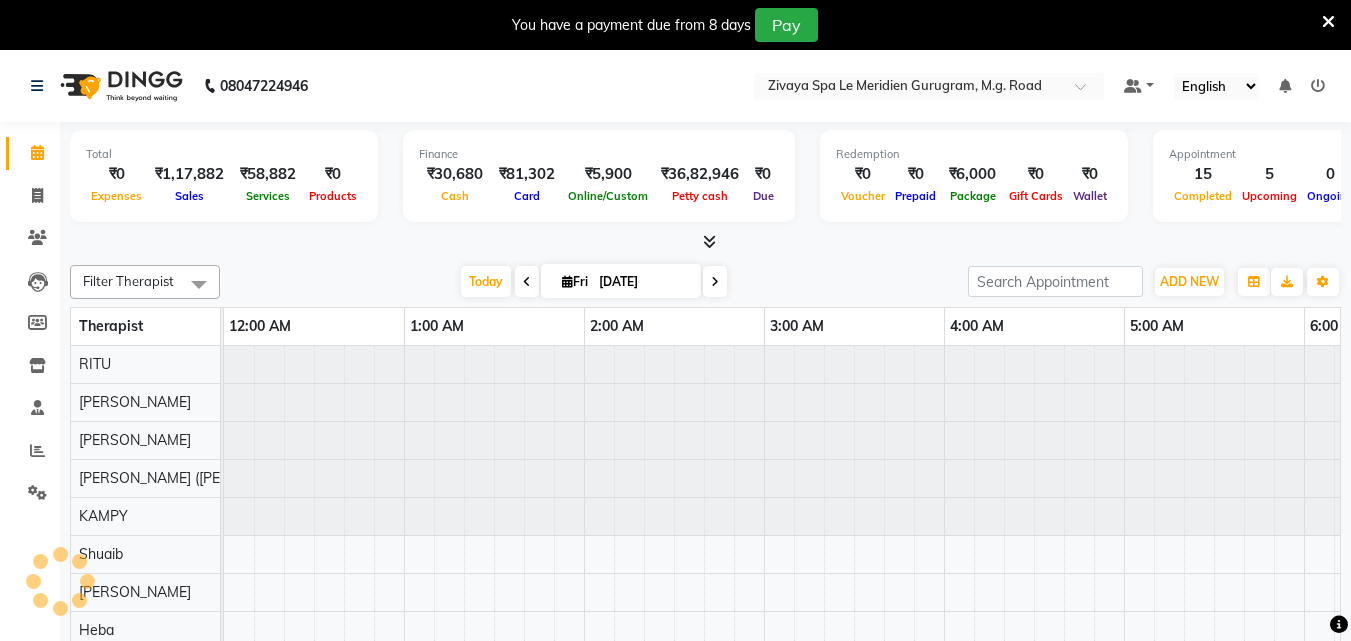 scroll, scrollTop: 0, scrollLeft: 1081, axis: horizontal 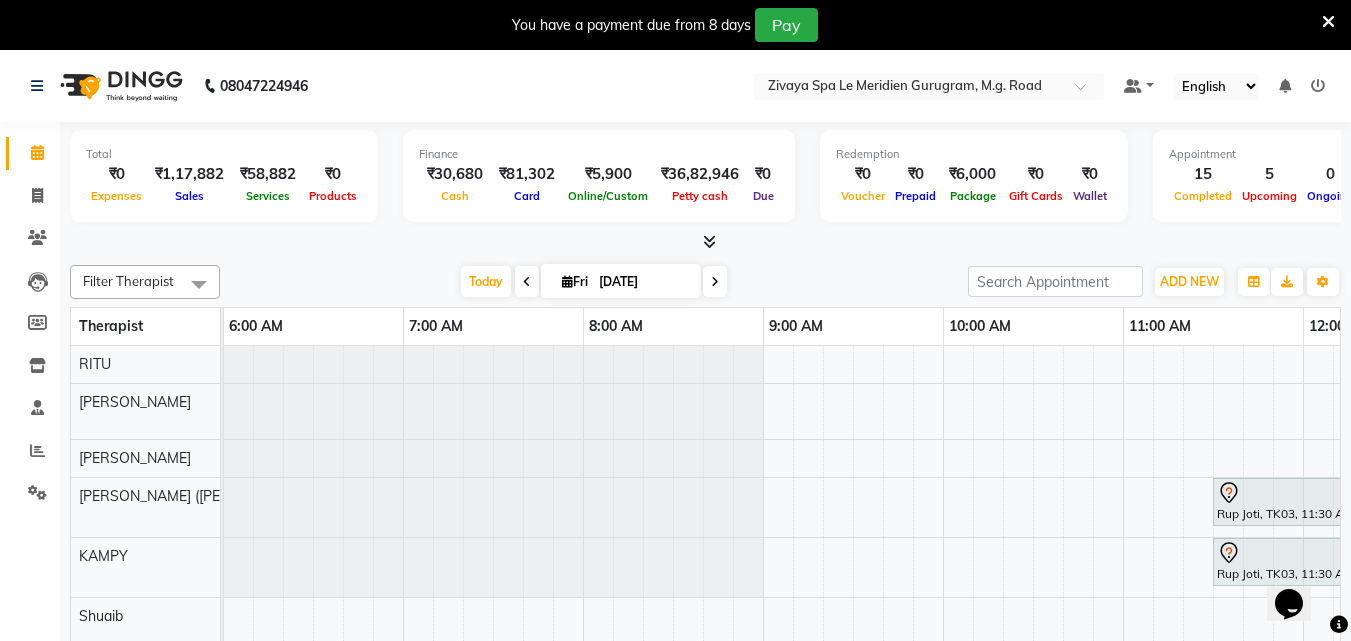 click at bounding box center [1328, 22] 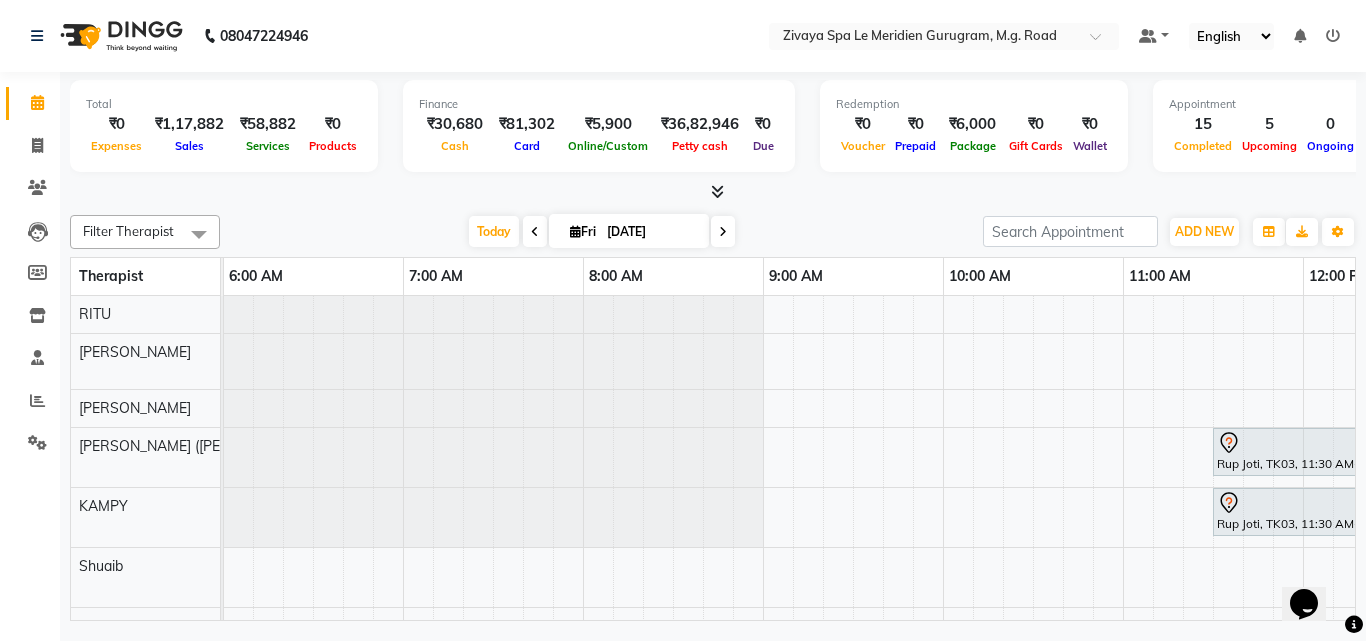 scroll, scrollTop: 0, scrollLeft: 3204, axis: horizontal 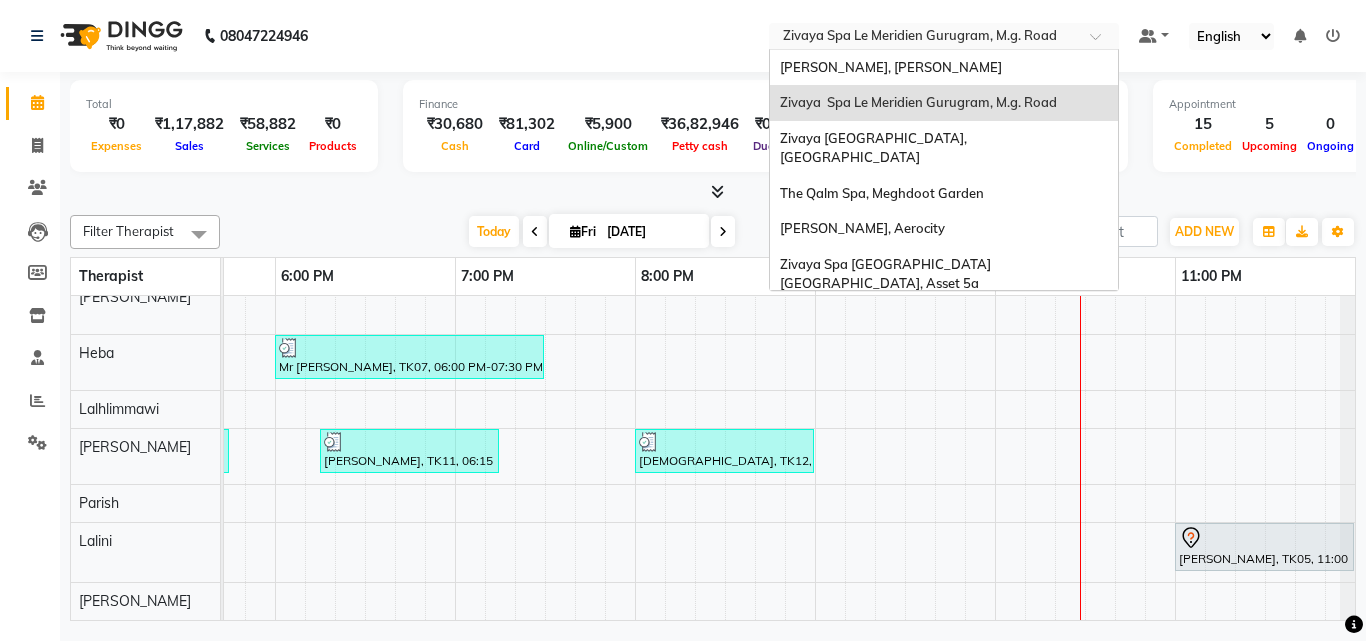 click at bounding box center (924, 38) 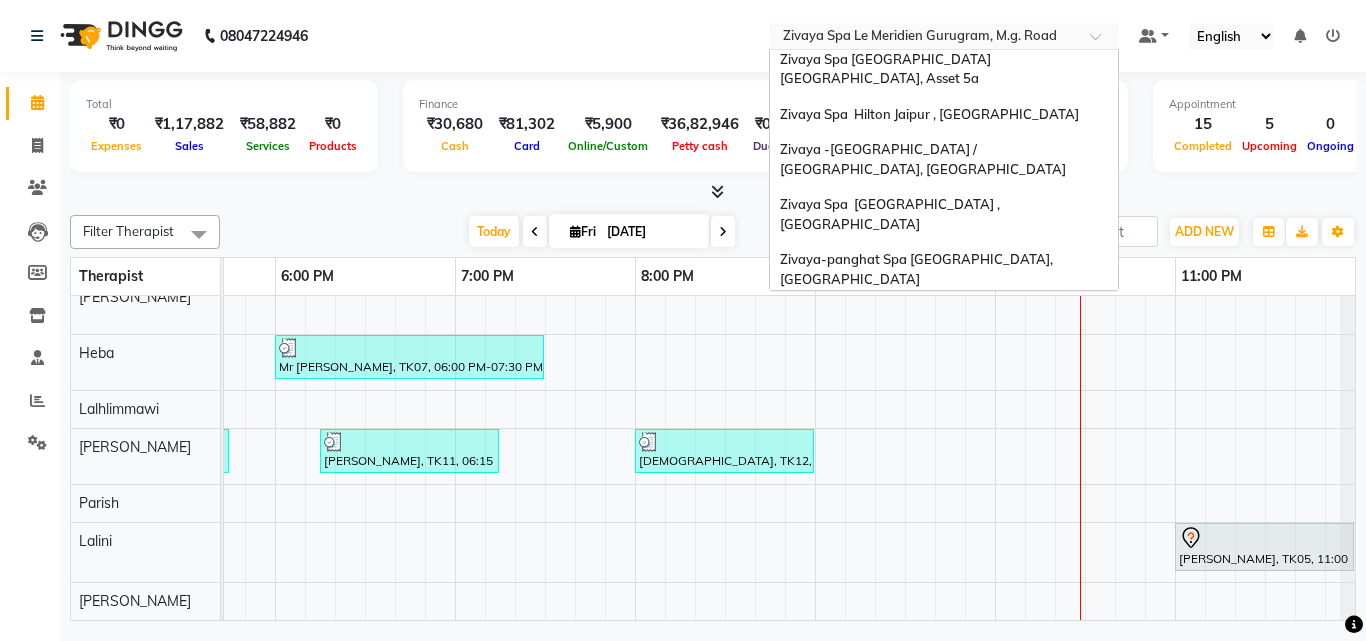 scroll, scrollTop: 0, scrollLeft: 0, axis: both 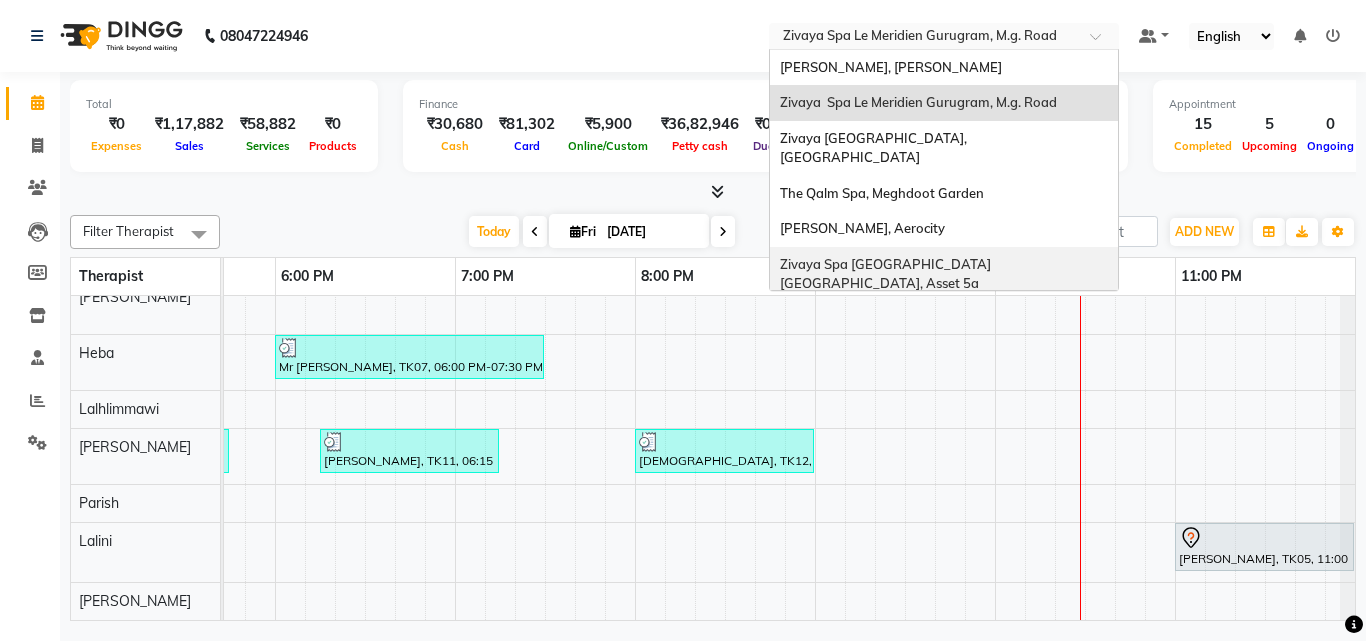 type on "a" 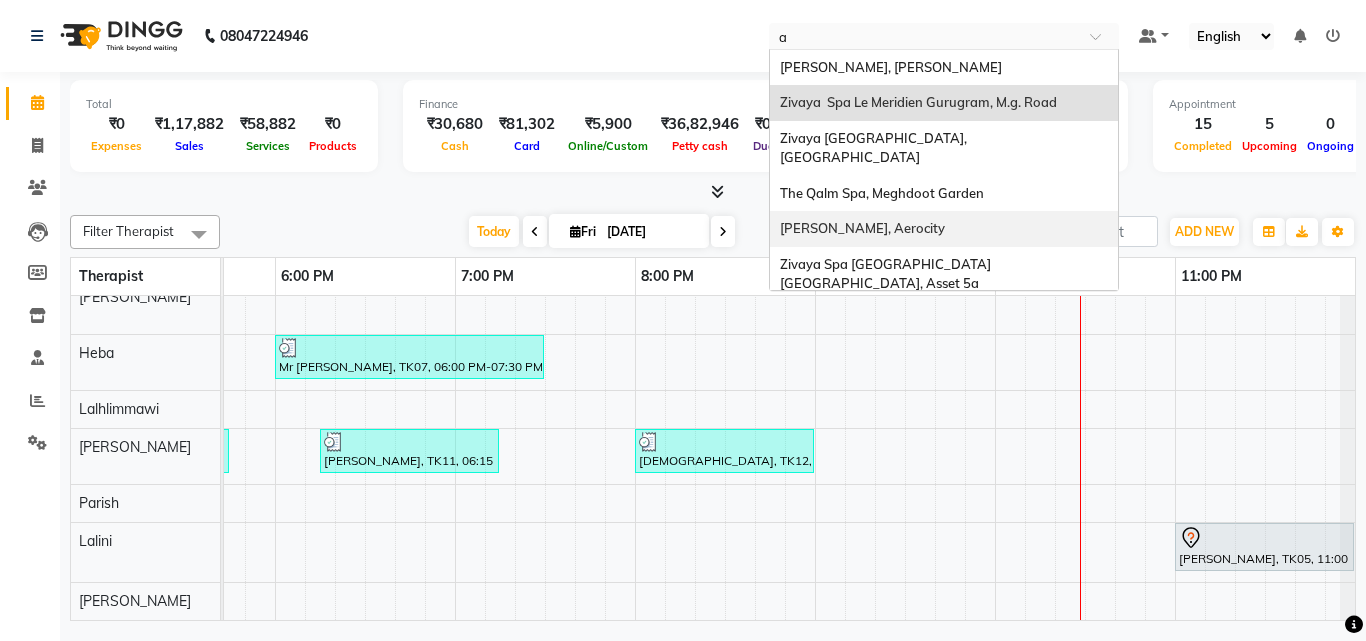 click on "[PERSON_NAME], Aerocity" at bounding box center [944, 229] 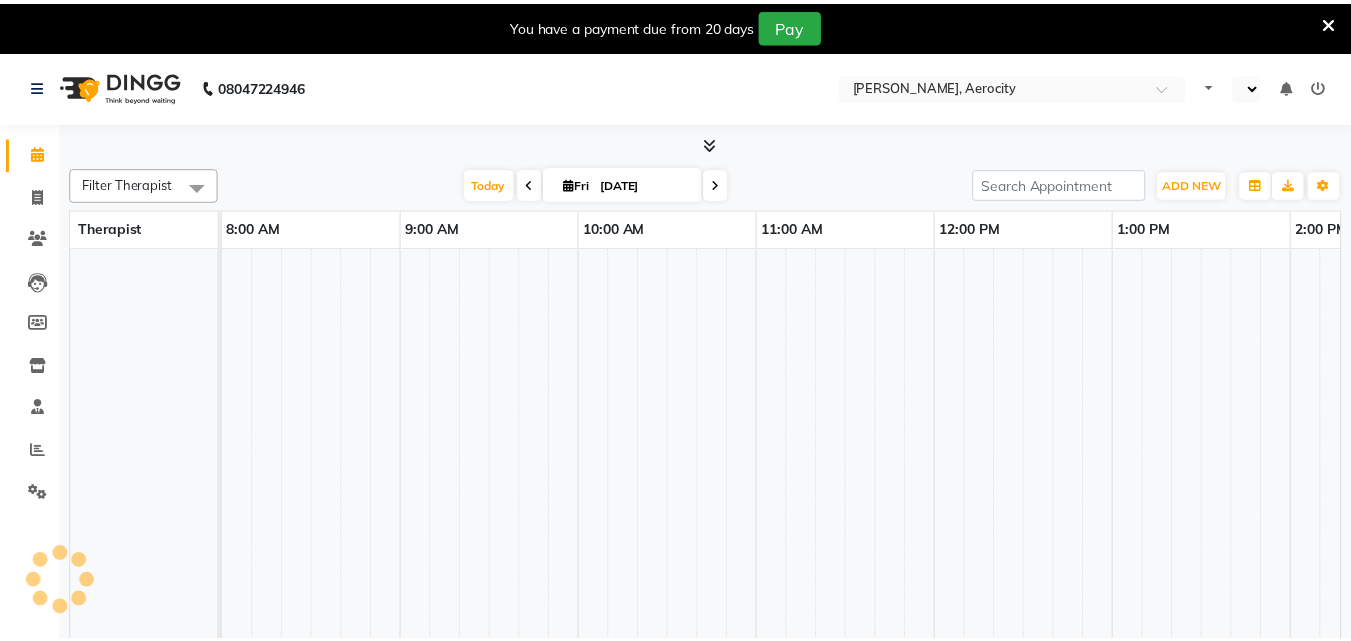 scroll, scrollTop: 0, scrollLeft: 0, axis: both 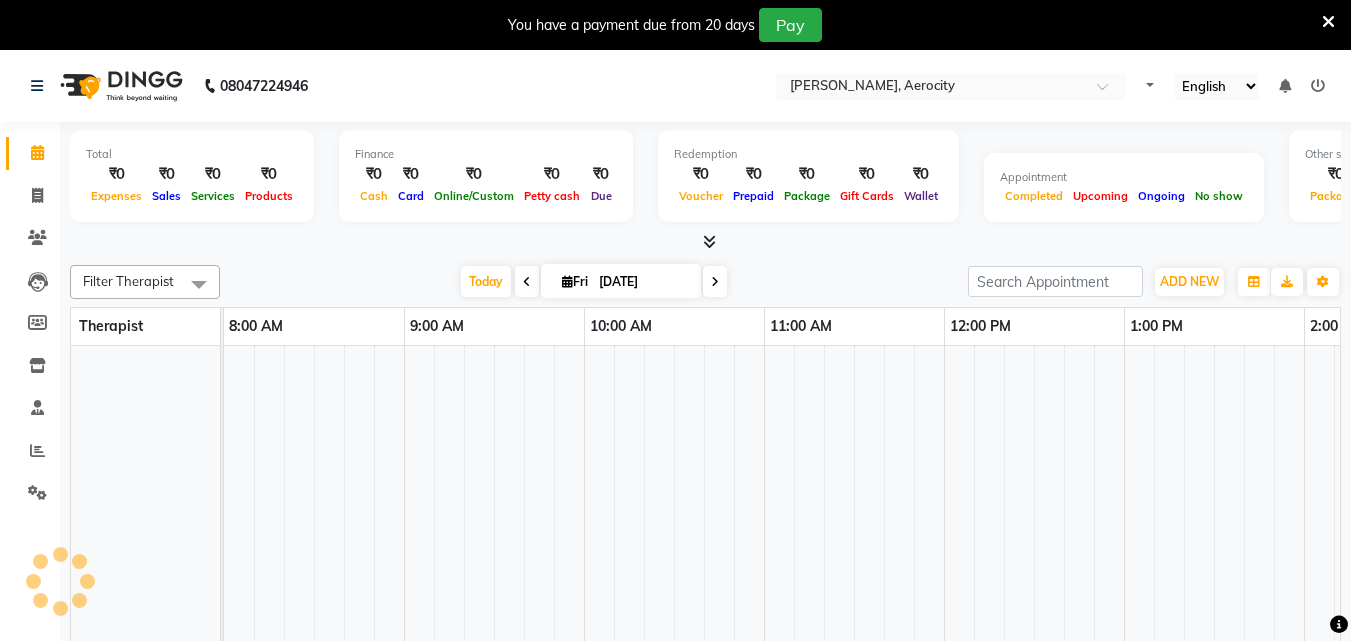 select on "en" 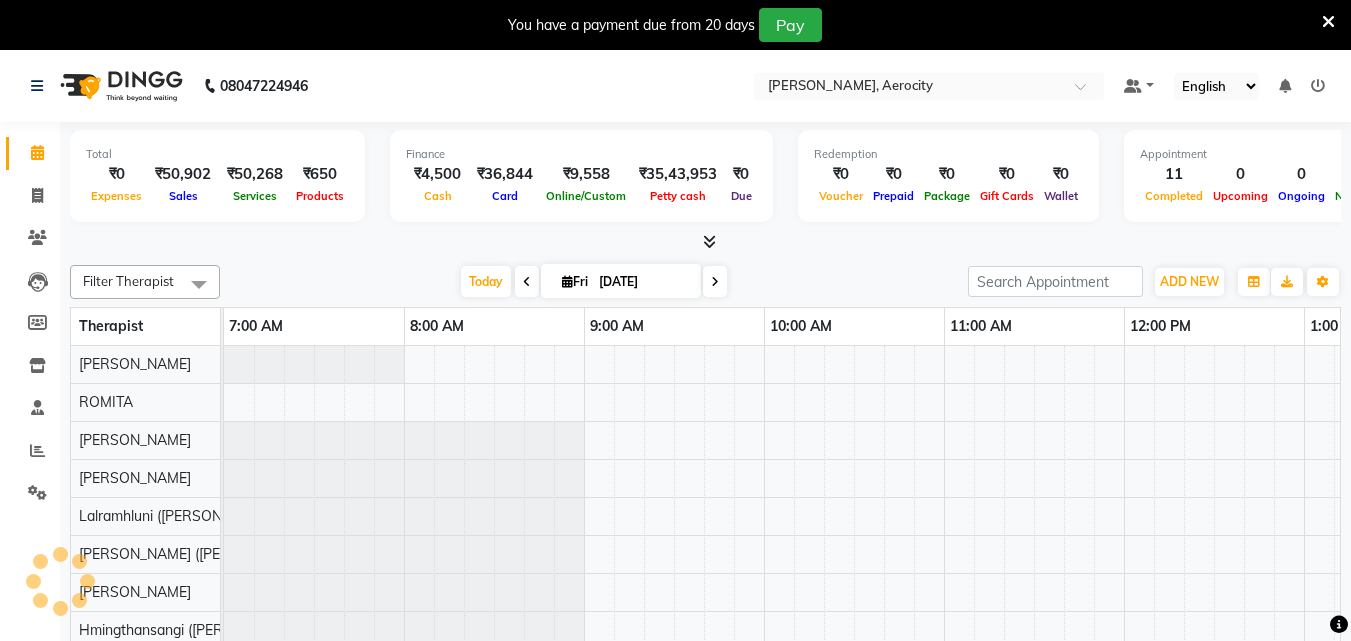 scroll, scrollTop: 0, scrollLeft: 0, axis: both 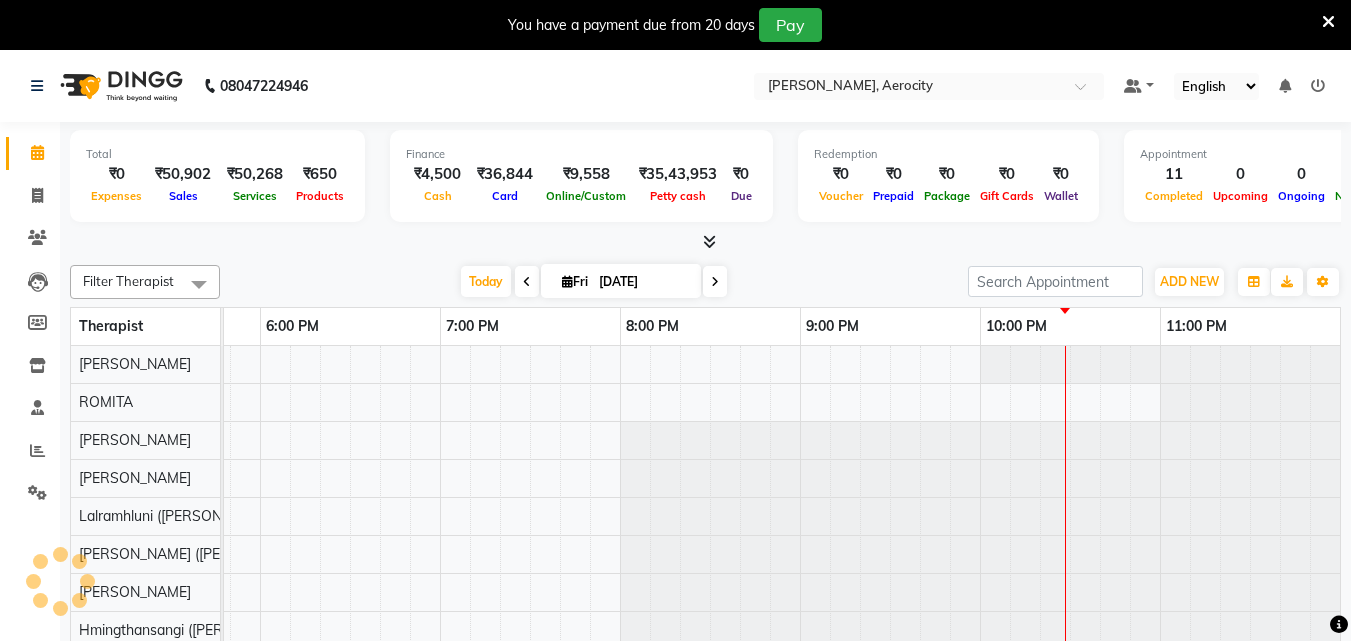 click at bounding box center (1328, 22) 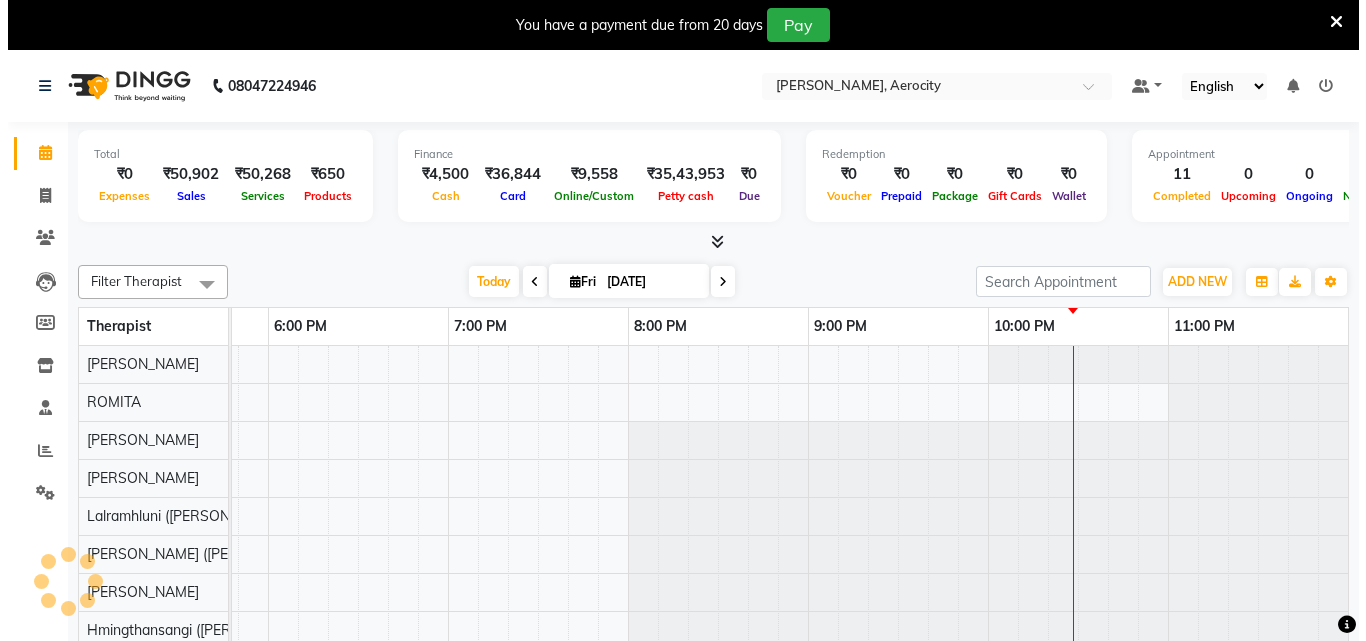 scroll, scrollTop: 0, scrollLeft: 1929, axis: horizontal 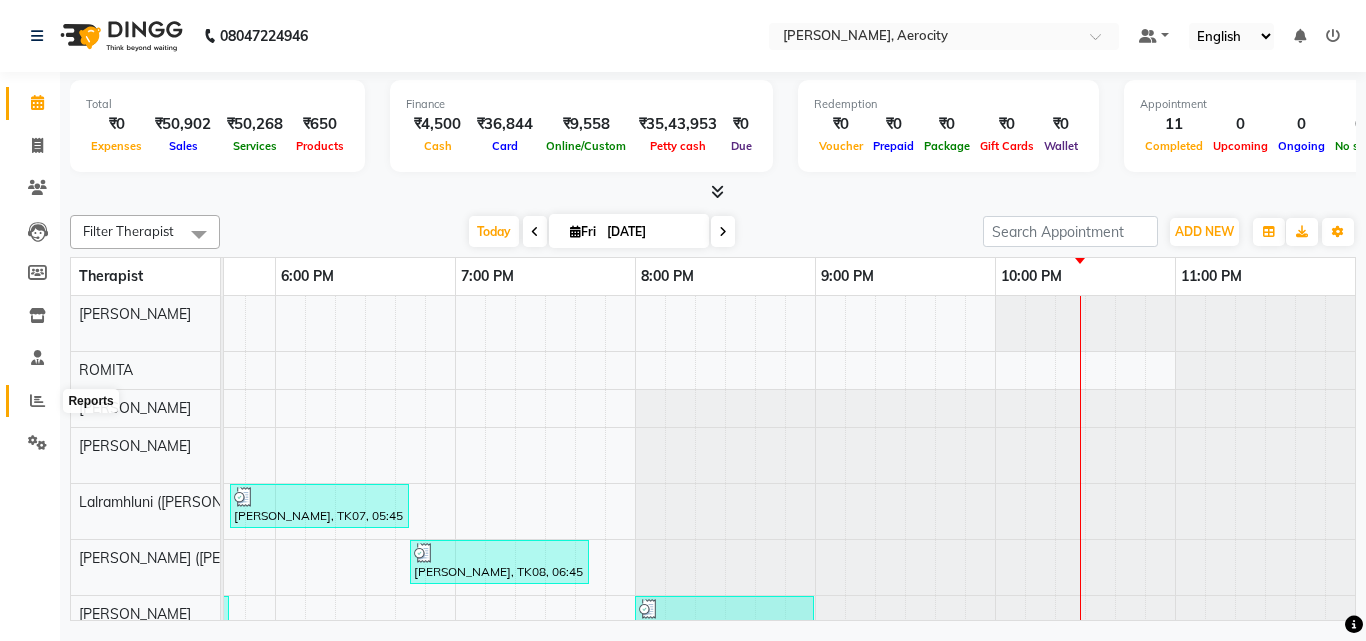 click 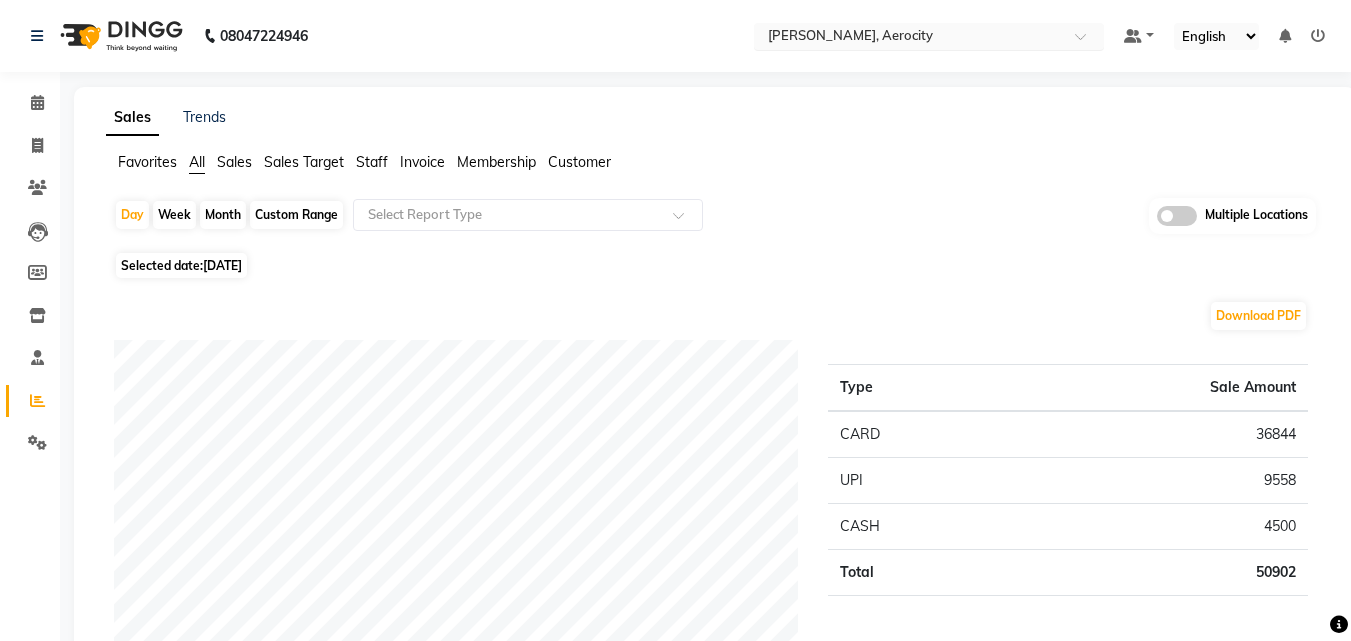 click at bounding box center [909, 38] 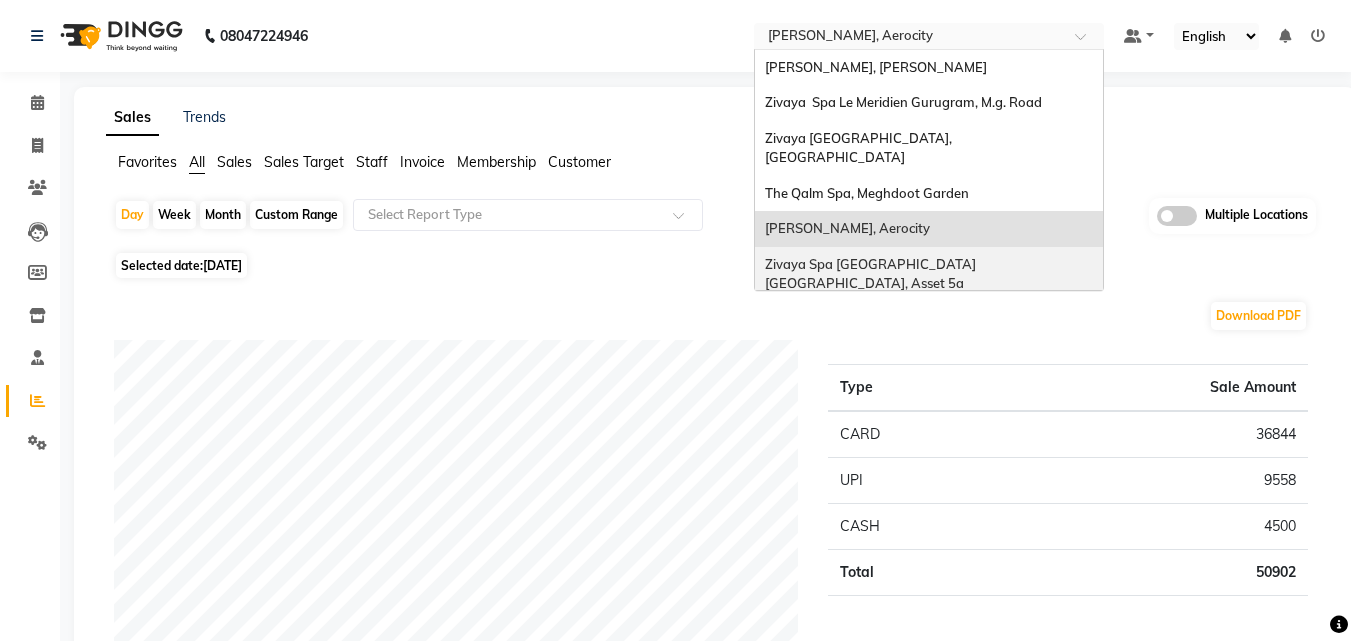 click on "Zivaya Spa [GEOGRAPHIC_DATA] [GEOGRAPHIC_DATA], Asset 5a" at bounding box center [872, 274] 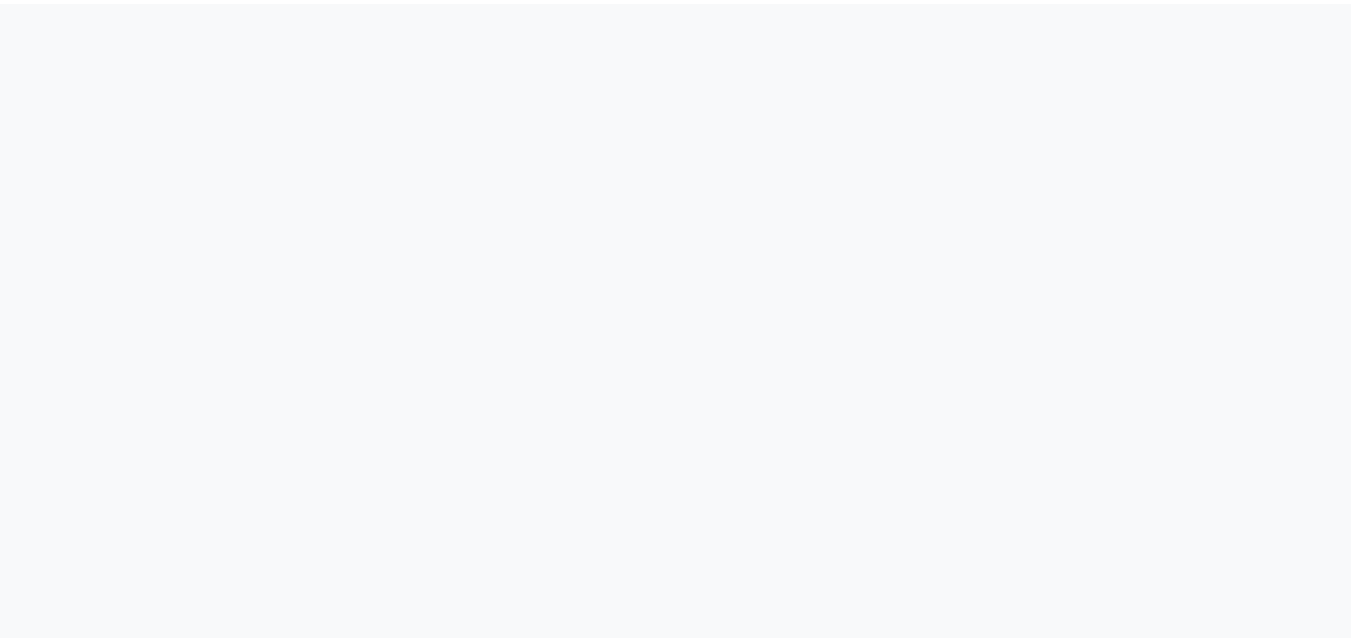 scroll, scrollTop: 0, scrollLeft: 0, axis: both 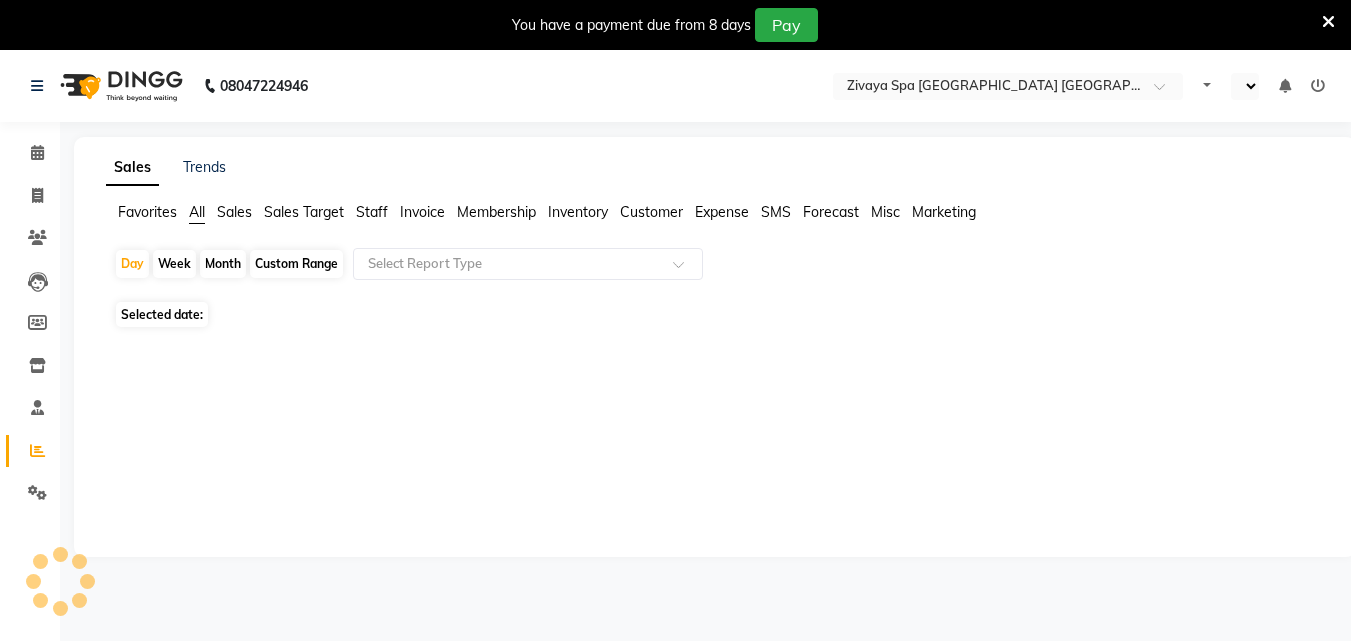 select on "en" 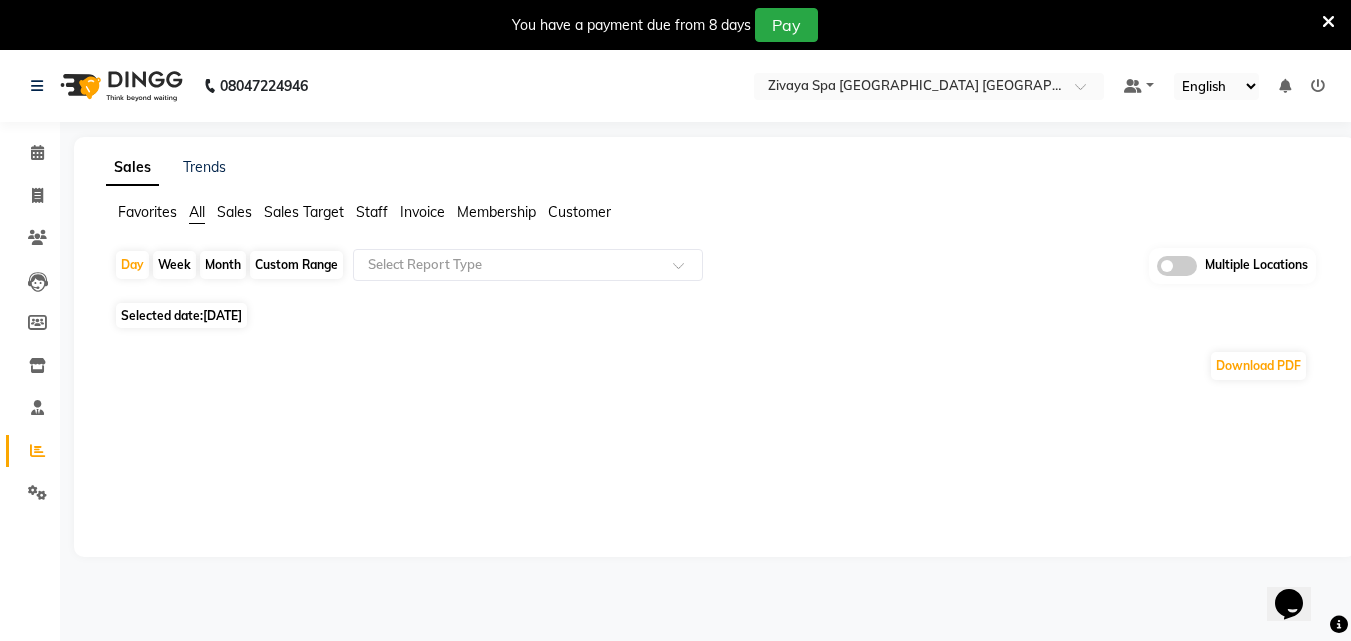 scroll, scrollTop: 0, scrollLeft: 0, axis: both 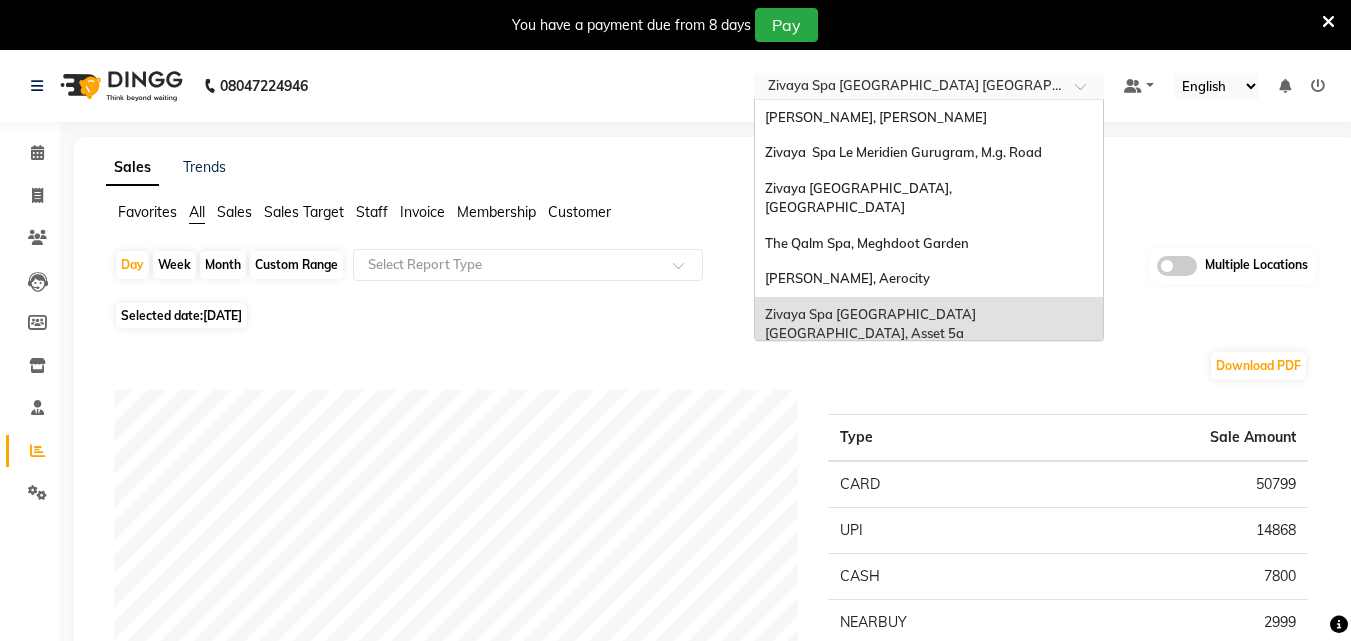 click at bounding box center (929, 88) 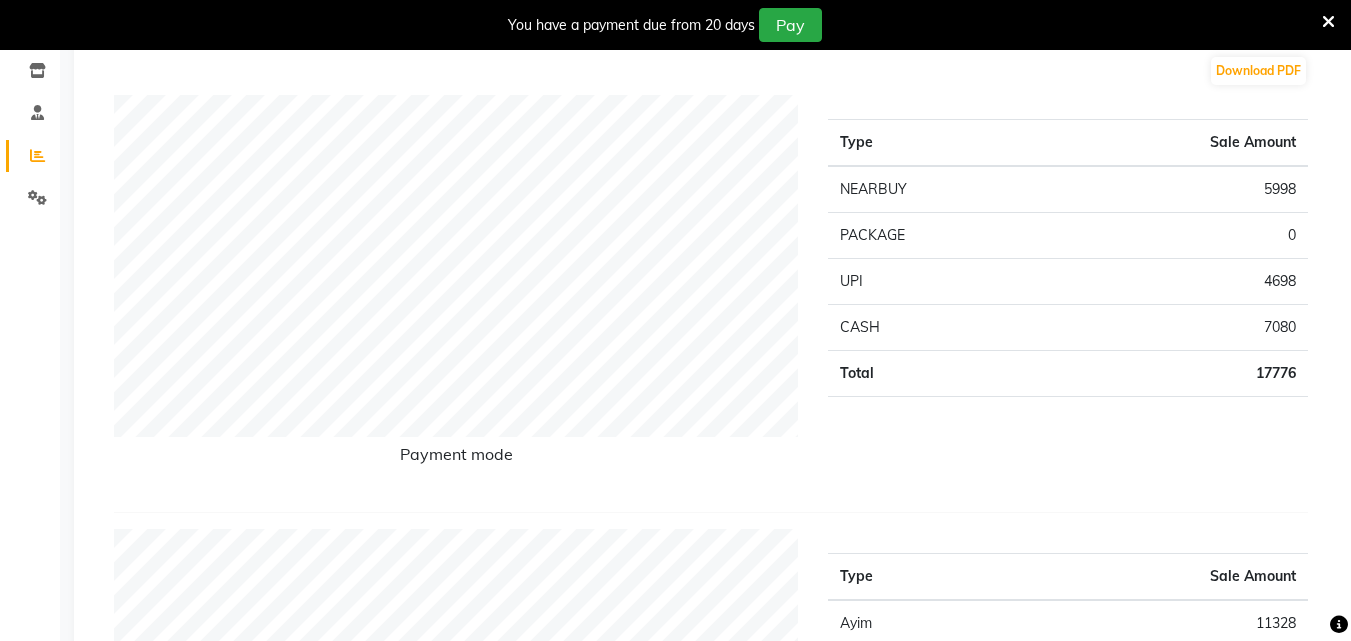 scroll, scrollTop: 300, scrollLeft: 0, axis: vertical 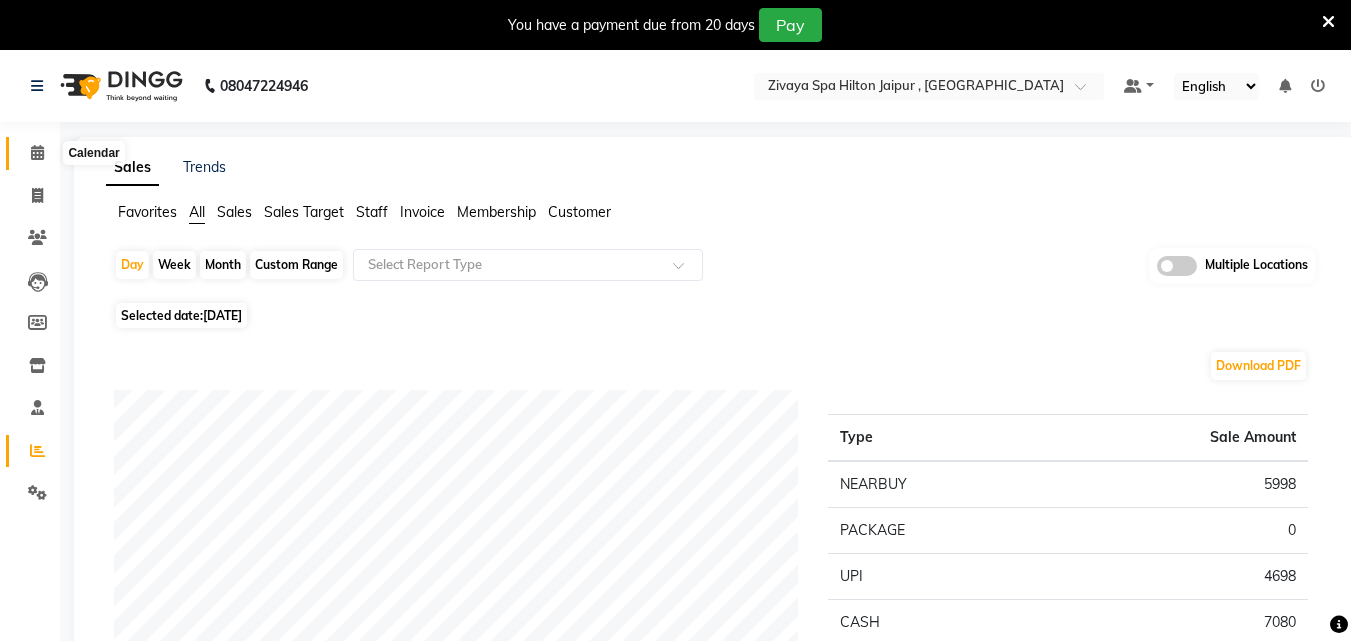 click 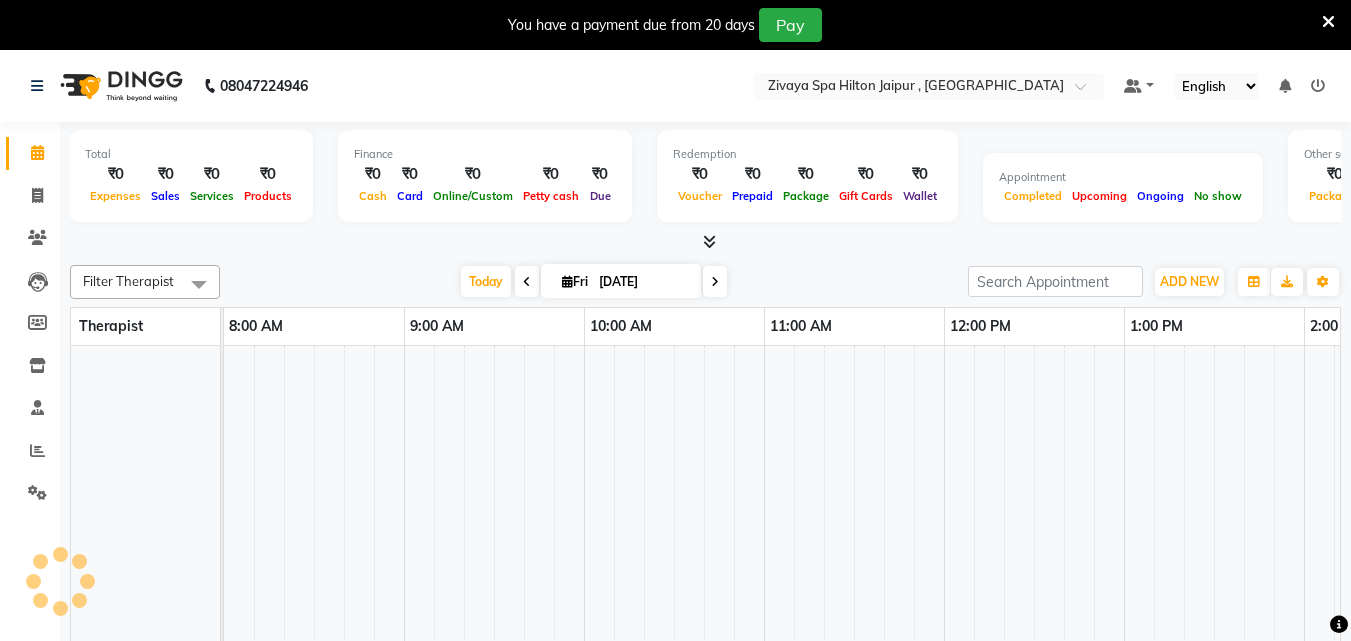 scroll, scrollTop: 0, scrollLeft: 0, axis: both 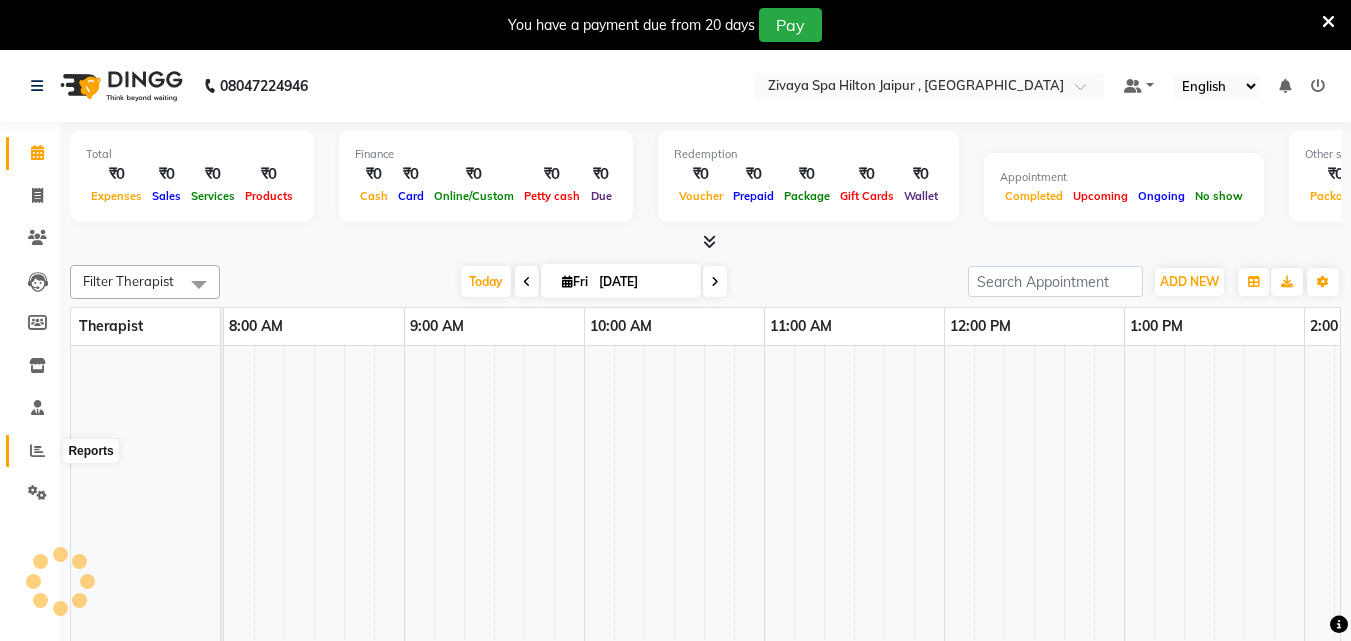 click 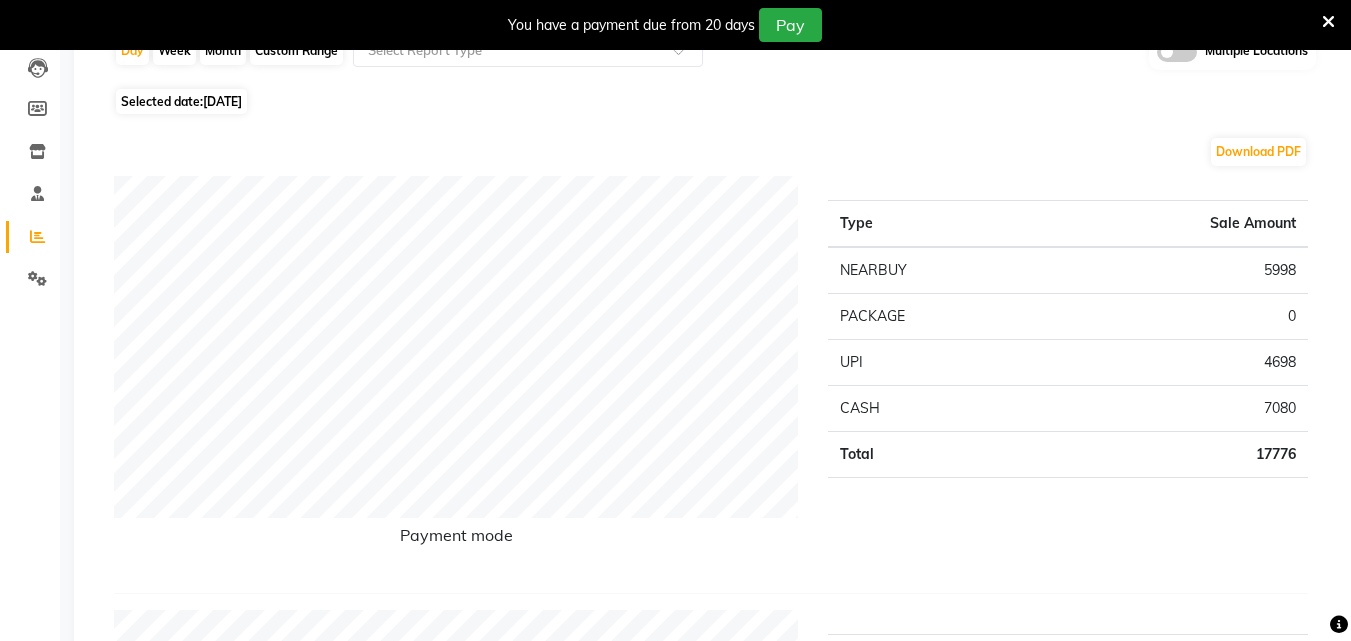 scroll, scrollTop: 0, scrollLeft: 0, axis: both 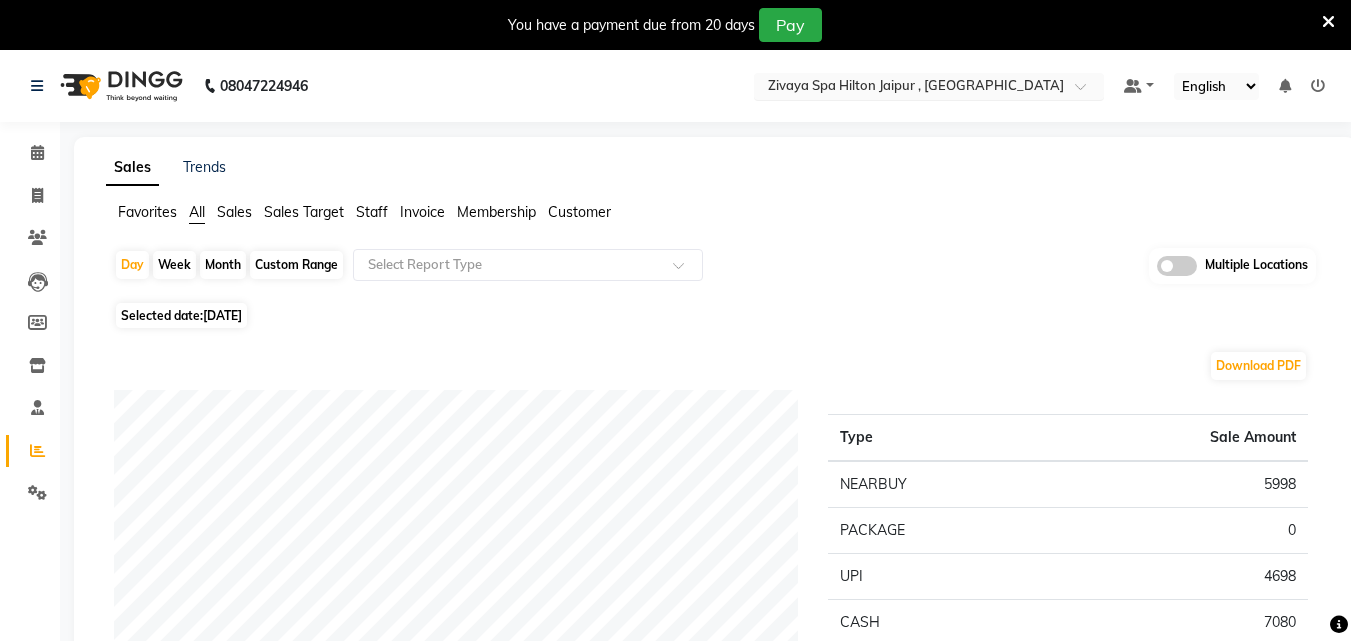click at bounding box center (909, 88) 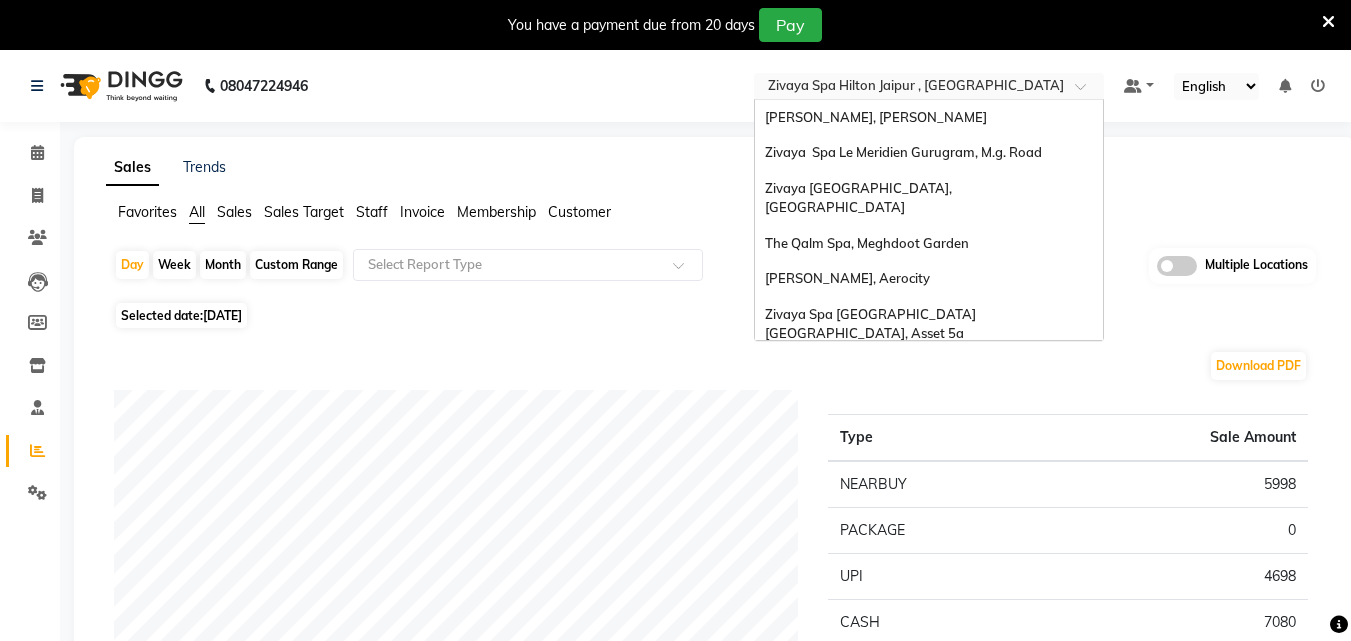 scroll, scrollTop: 206, scrollLeft: 0, axis: vertical 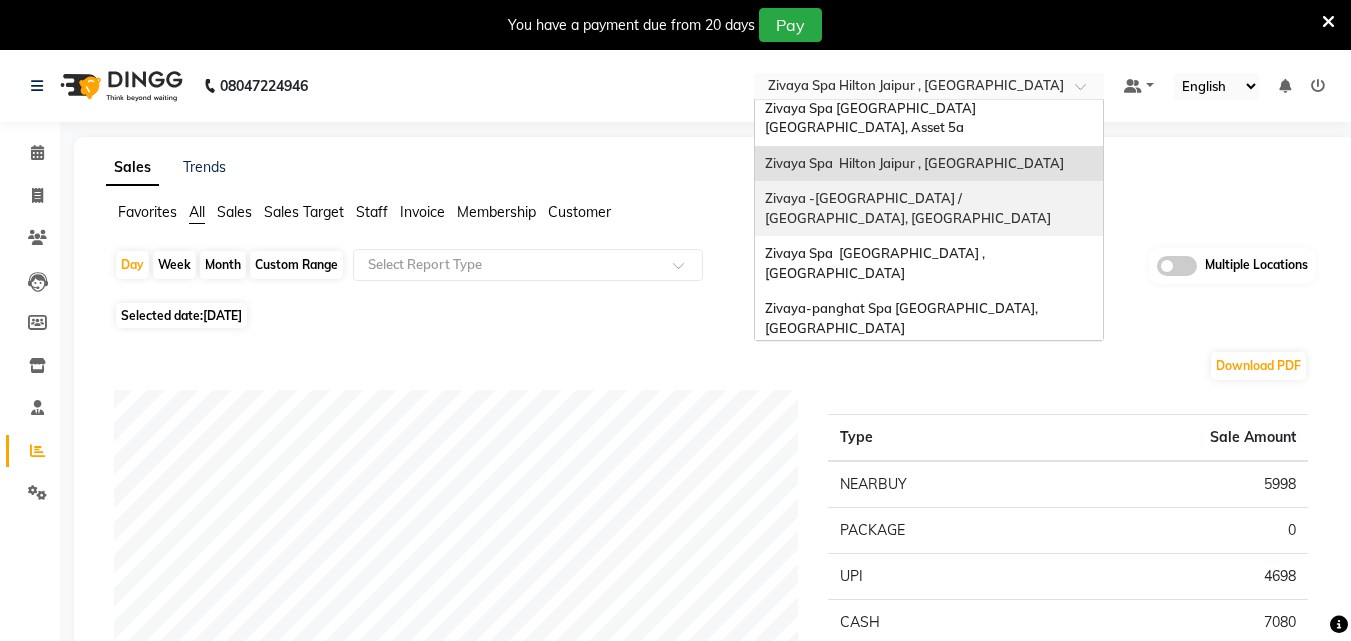 click on "Zivaya -[GEOGRAPHIC_DATA] / [GEOGRAPHIC_DATA], [GEOGRAPHIC_DATA]" at bounding box center [929, 208] 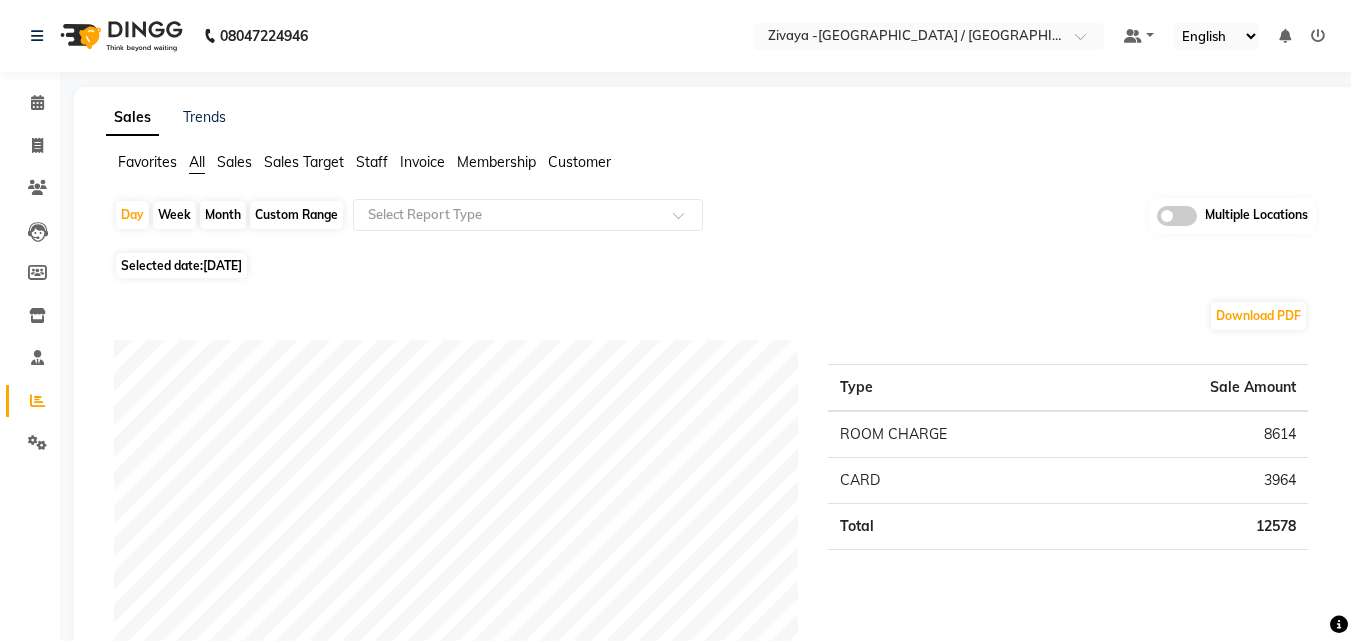 scroll, scrollTop: 0, scrollLeft: 0, axis: both 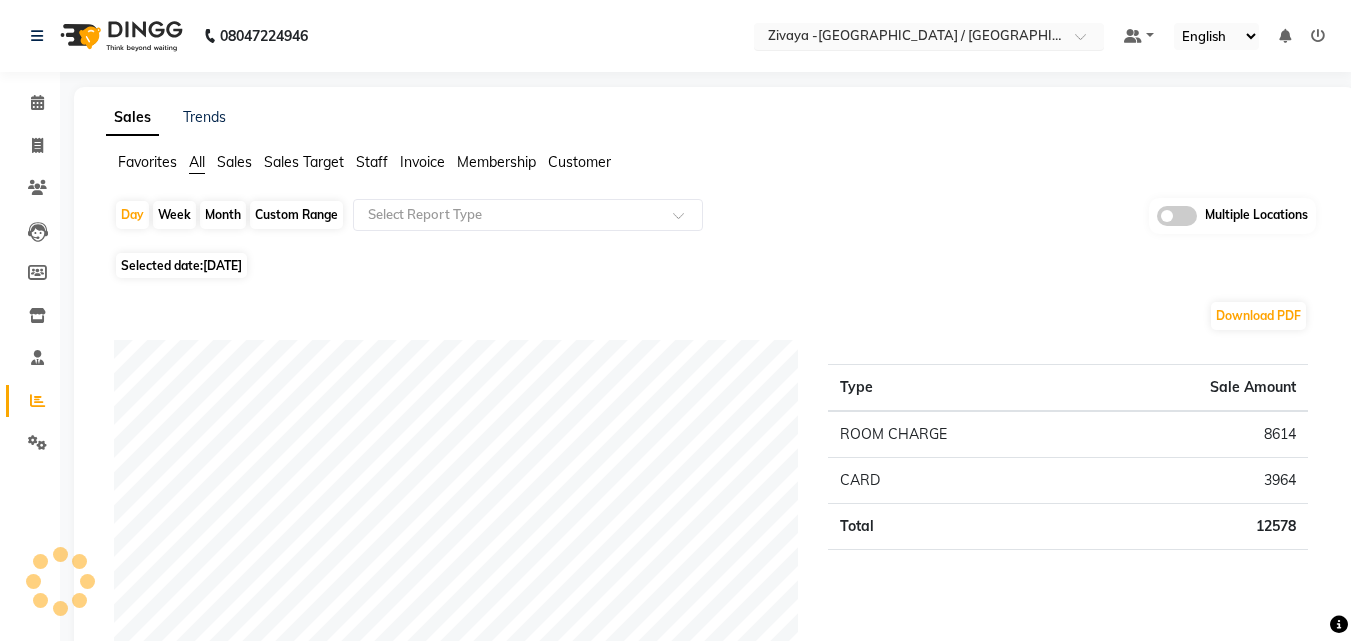 click at bounding box center (909, 38) 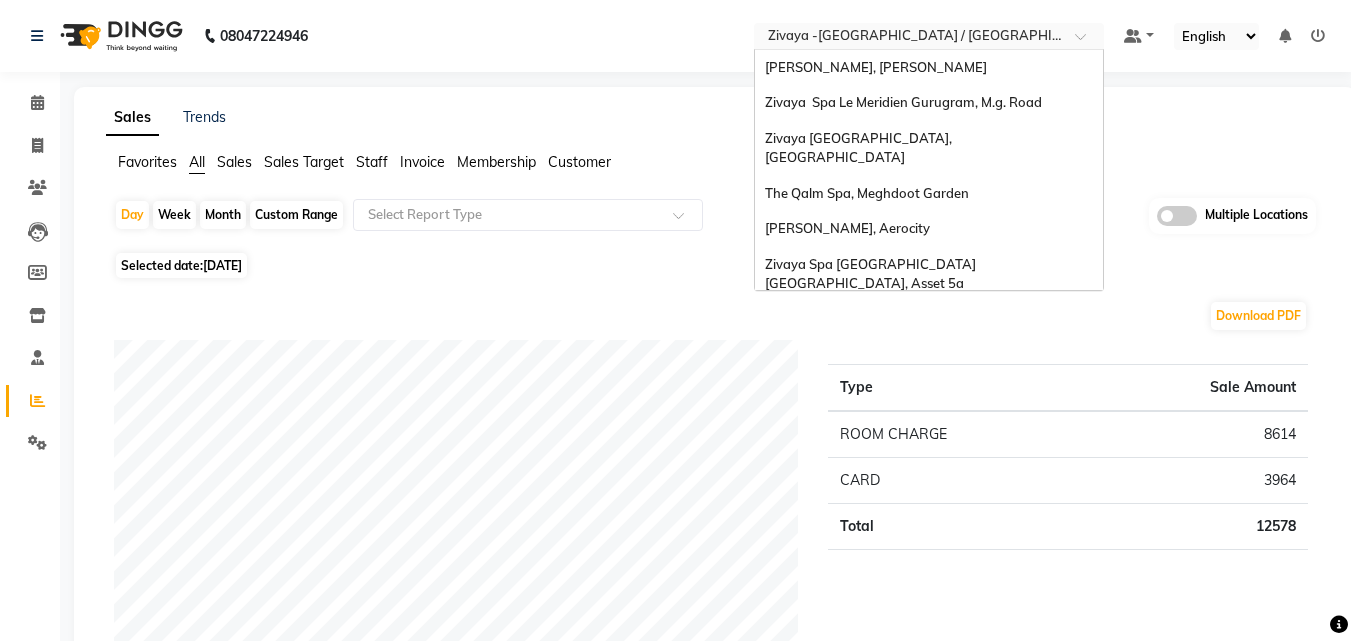 scroll, scrollTop: 206, scrollLeft: 0, axis: vertical 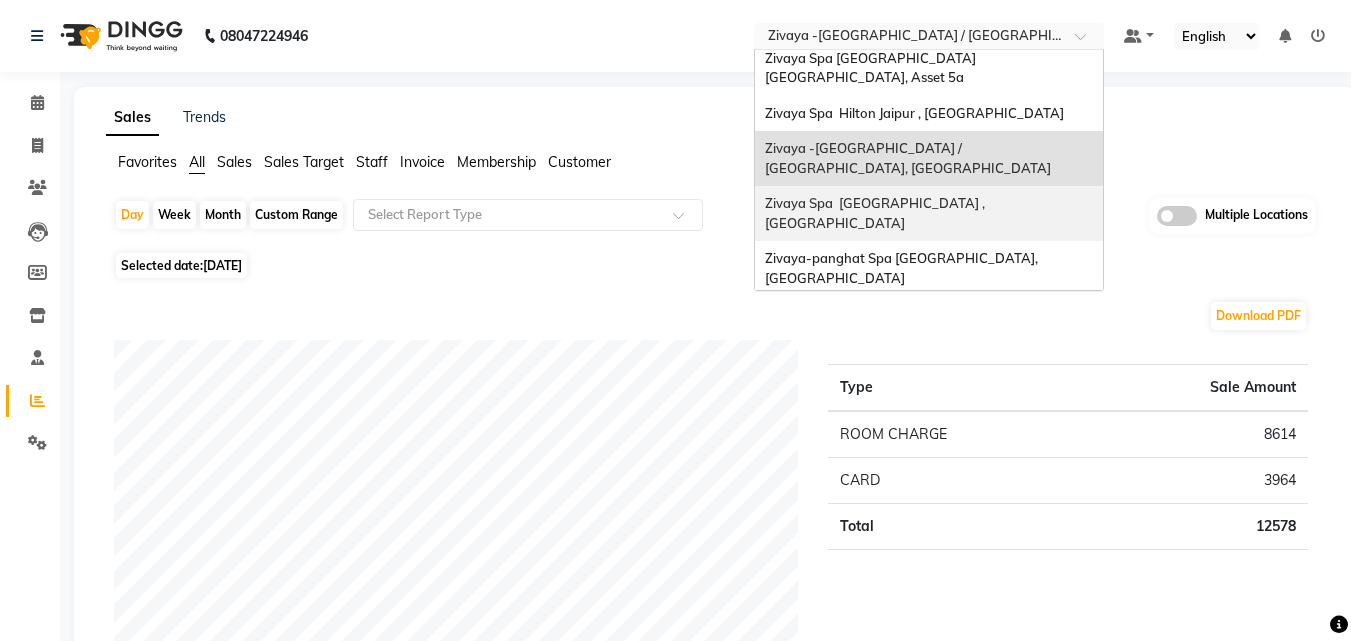 click on "Zivaya Spa  [GEOGRAPHIC_DATA] , [GEOGRAPHIC_DATA]" at bounding box center (876, 213) 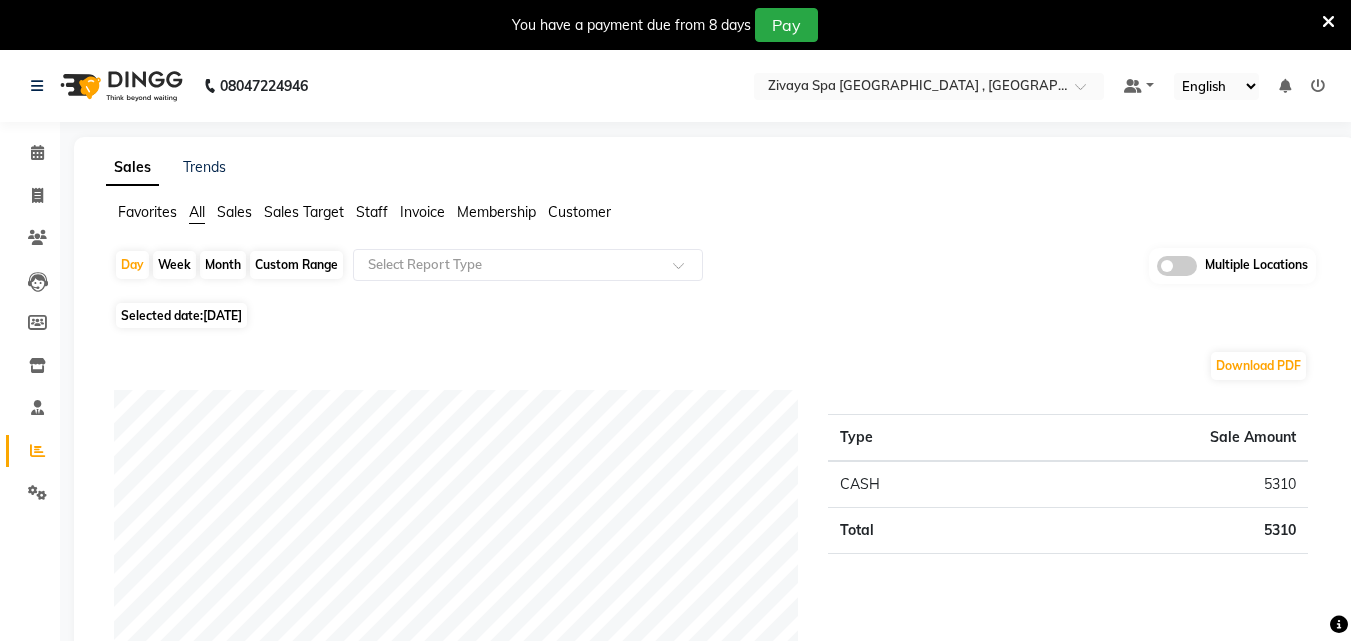 scroll, scrollTop: 0, scrollLeft: 0, axis: both 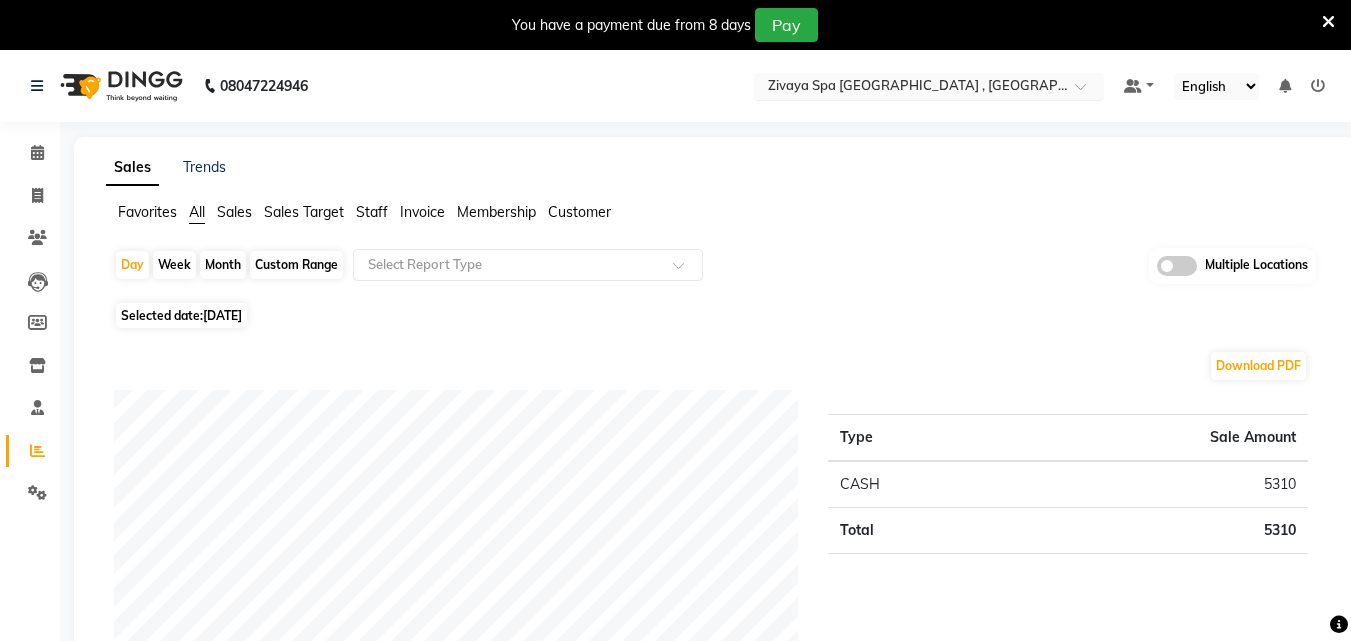 click at bounding box center (909, 88) 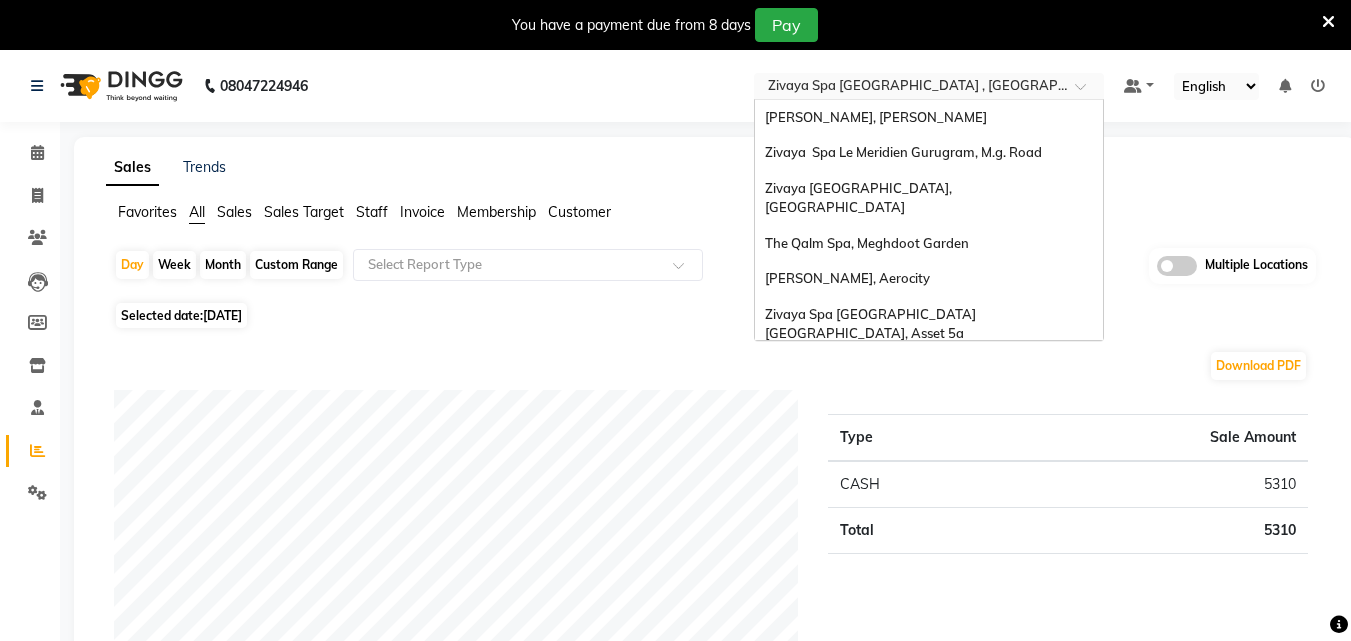 scroll, scrollTop: 206, scrollLeft: 0, axis: vertical 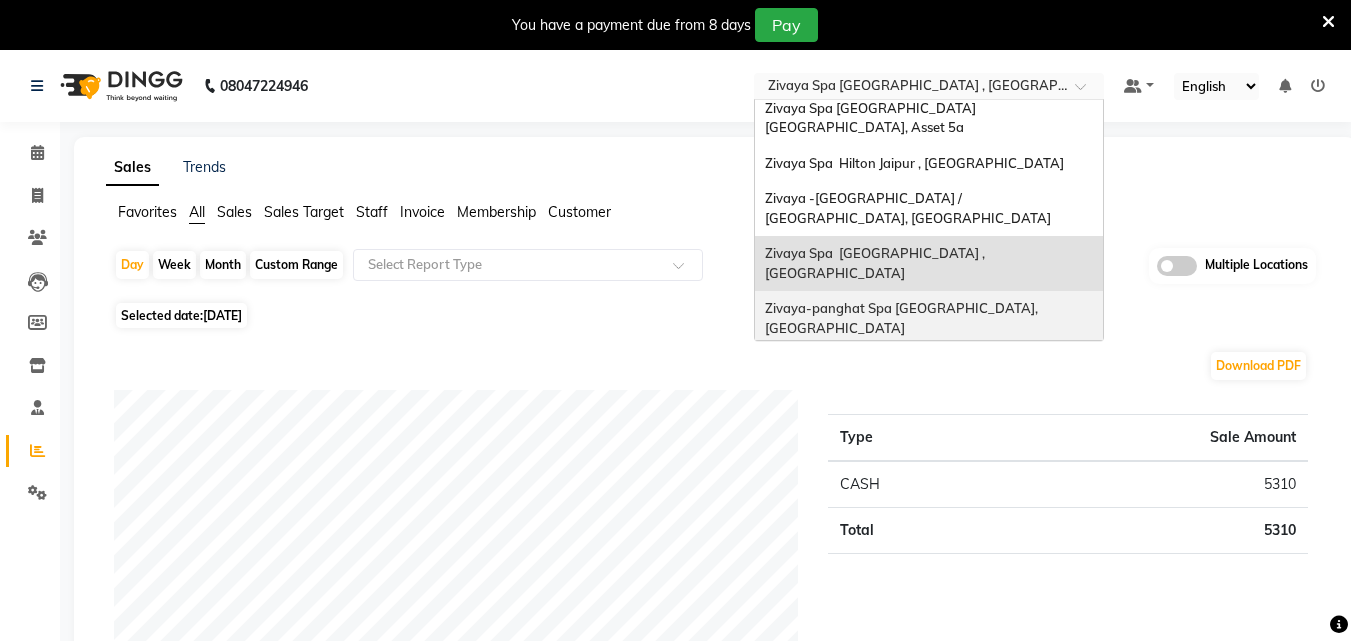 click on "Zivaya-panghat Spa [GEOGRAPHIC_DATA], [GEOGRAPHIC_DATA]" at bounding box center (903, 318) 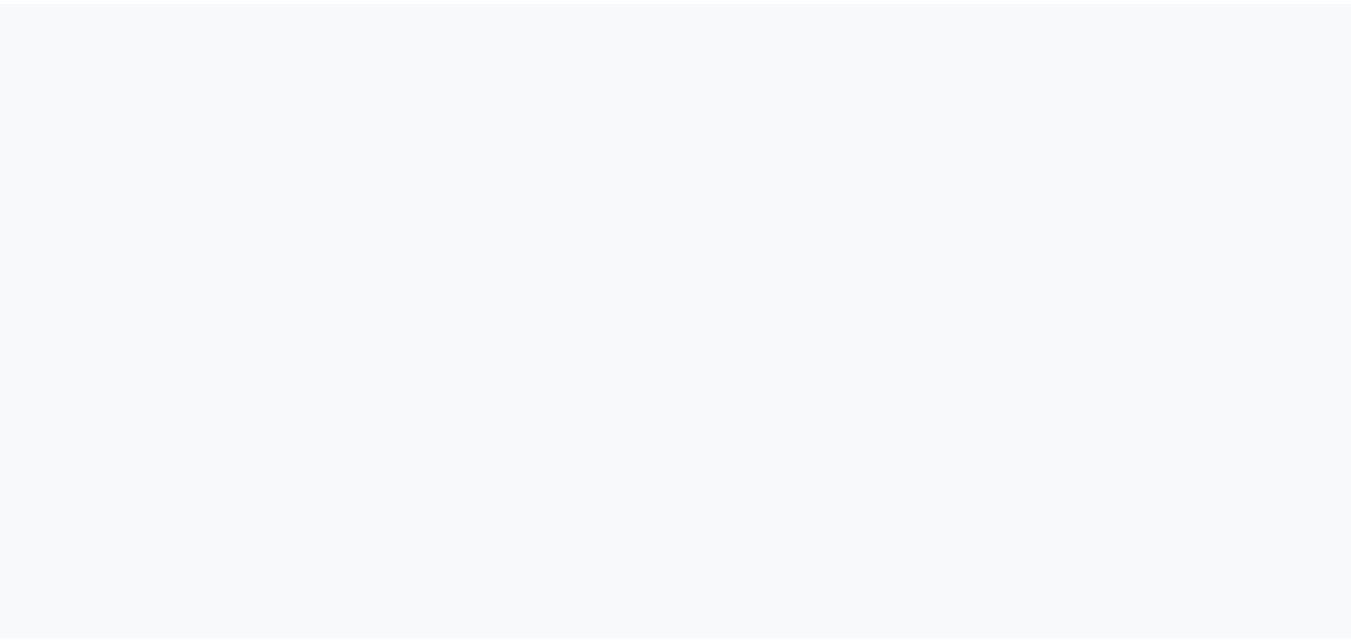 scroll, scrollTop: 0, scrollLeft: 0, axis: both 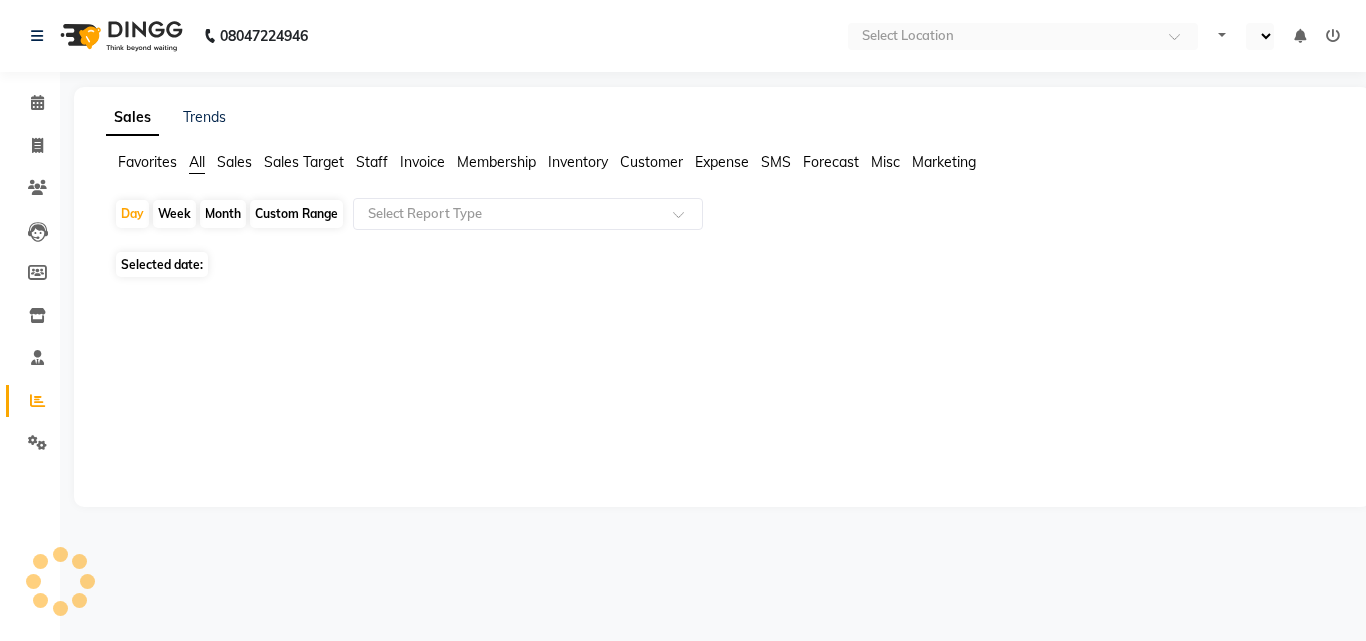select on "en" 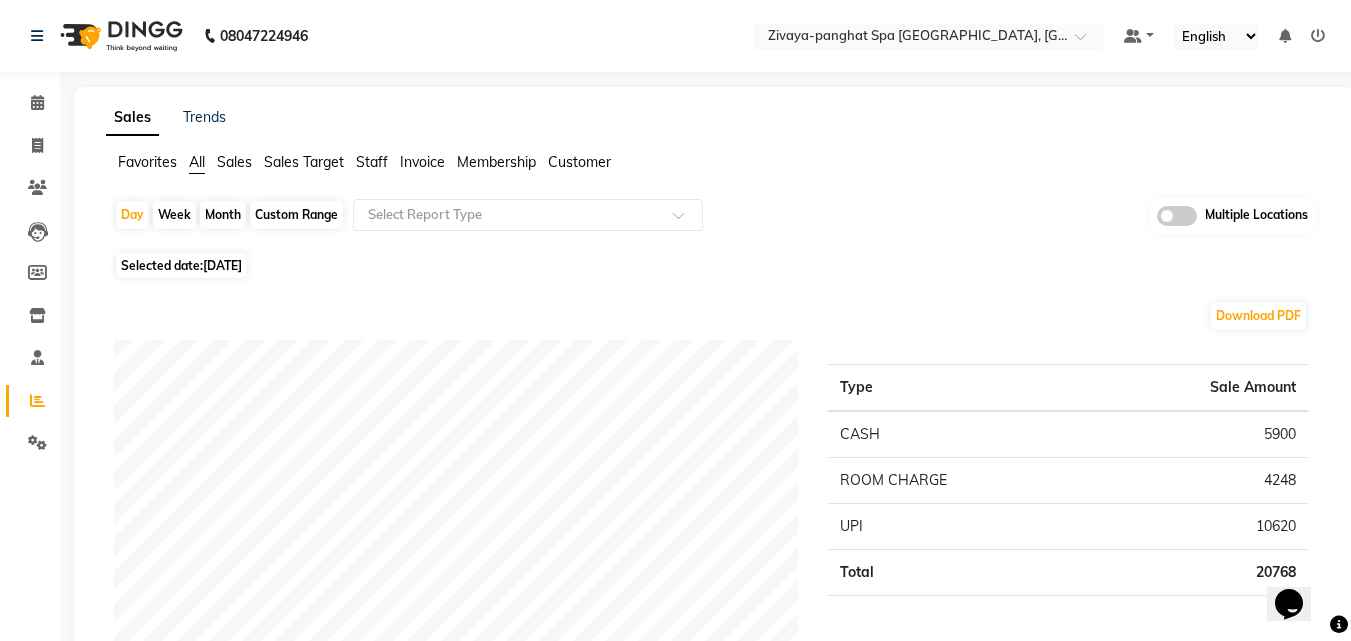 scroll, scrollTop: 0, scrollLeft: 0, axis: both 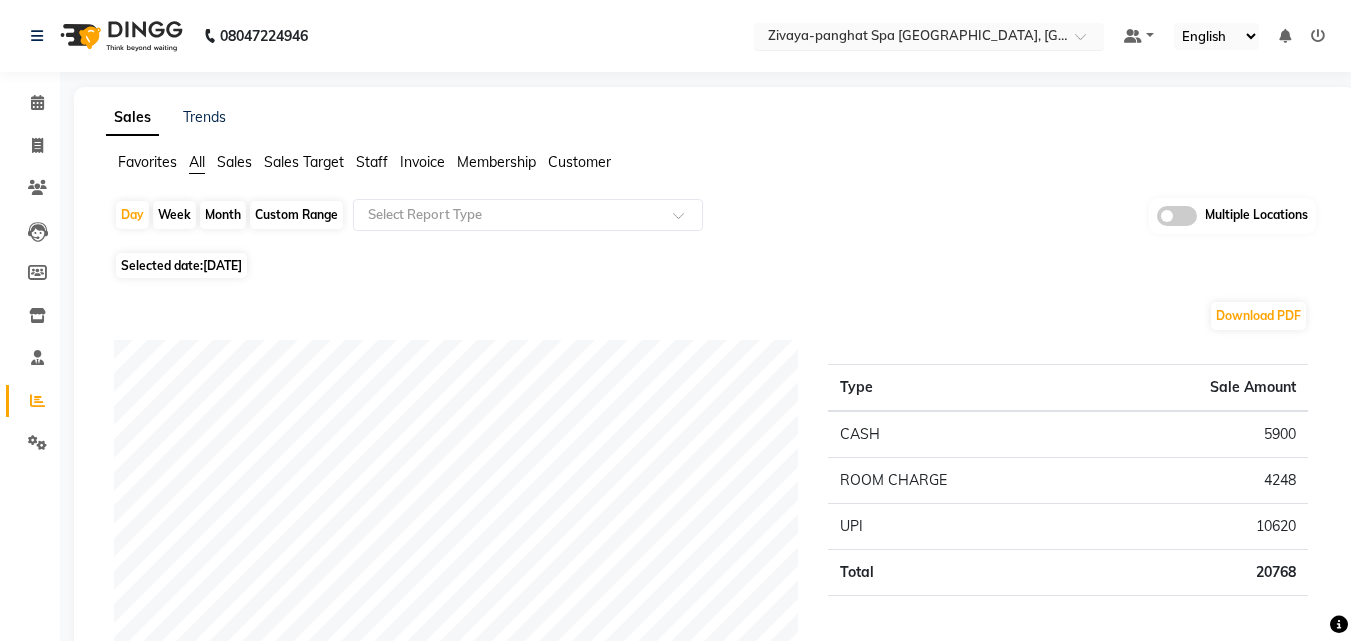 click at bounding box center [909, 38] 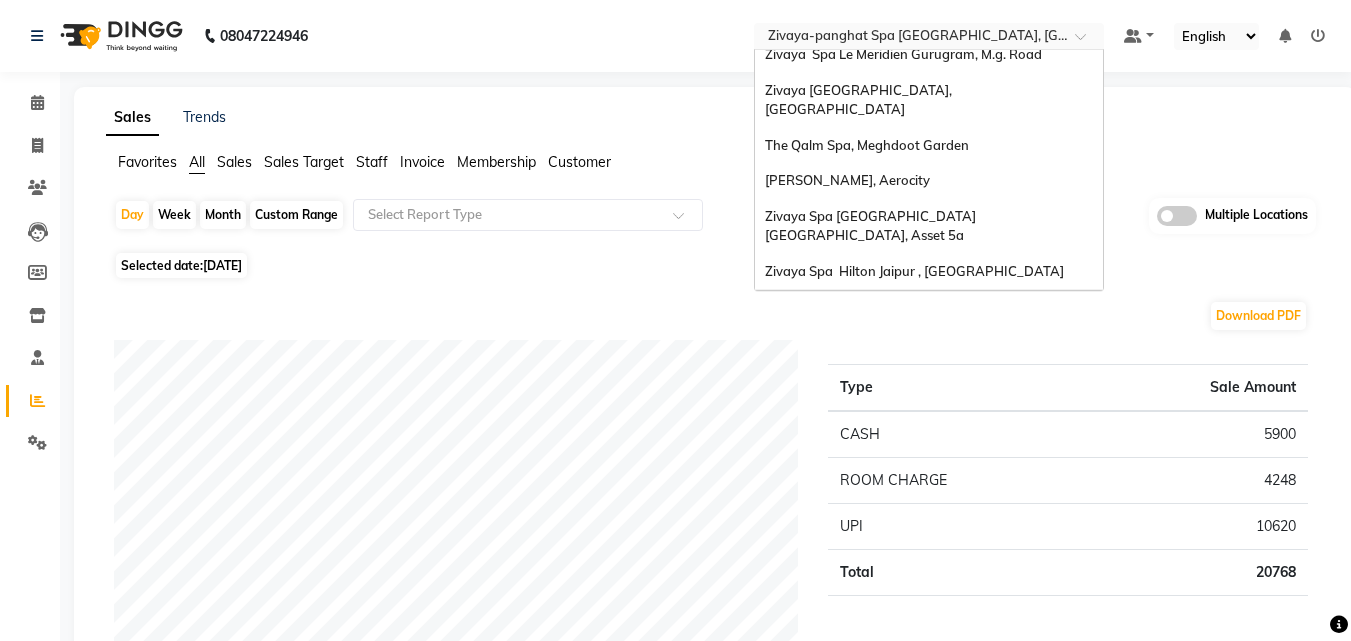 scroll, scrollTop: 0, scrollLeft: 0, axis: both 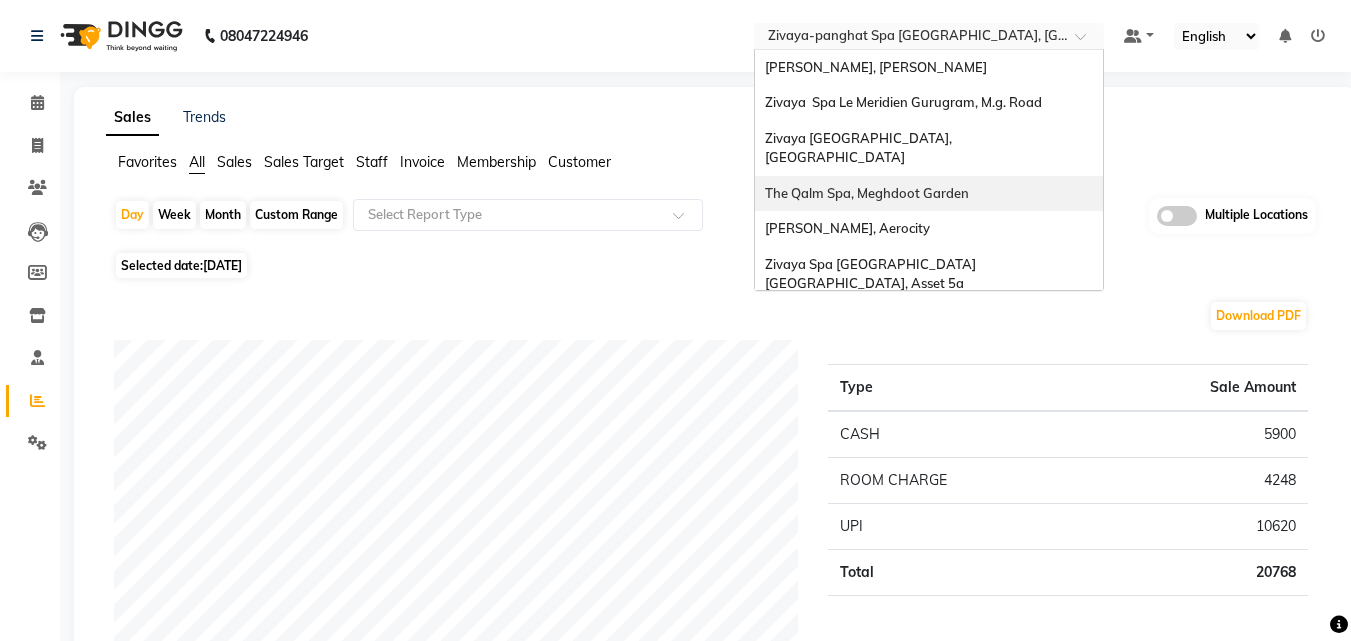 click on "The Qalm Spa, Meghdoot Garden" at bounding box center [867, 193] 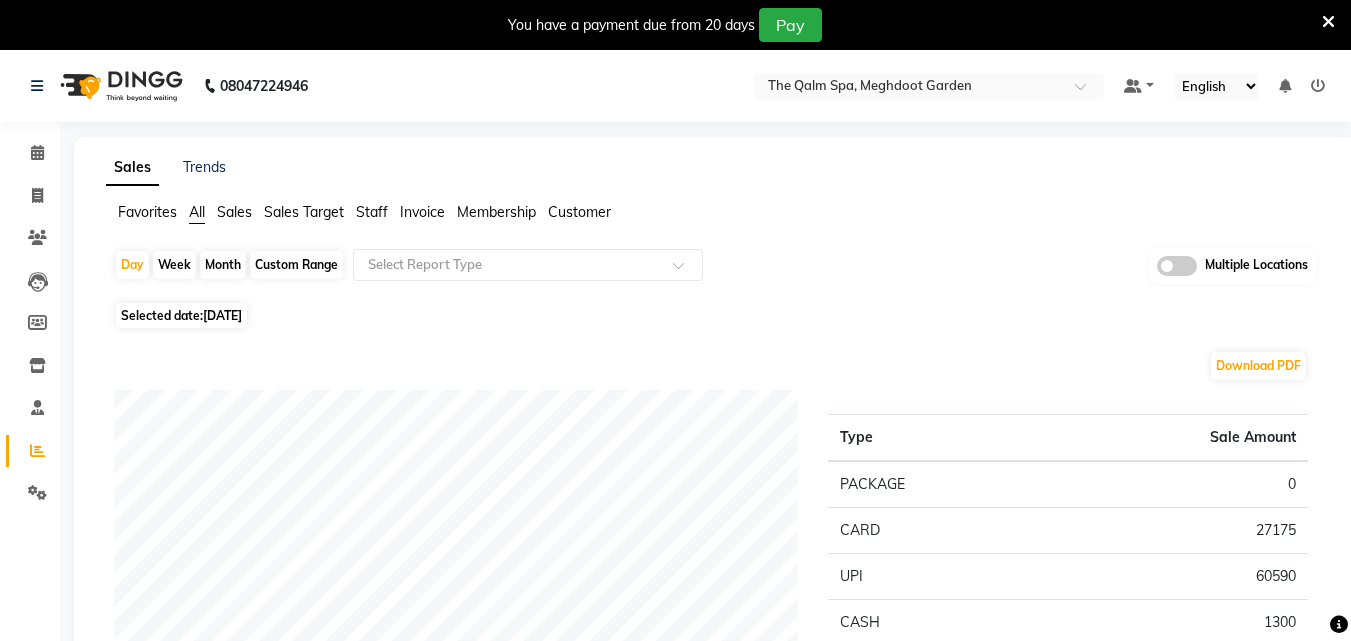 click at bounding box center (1328, 22) 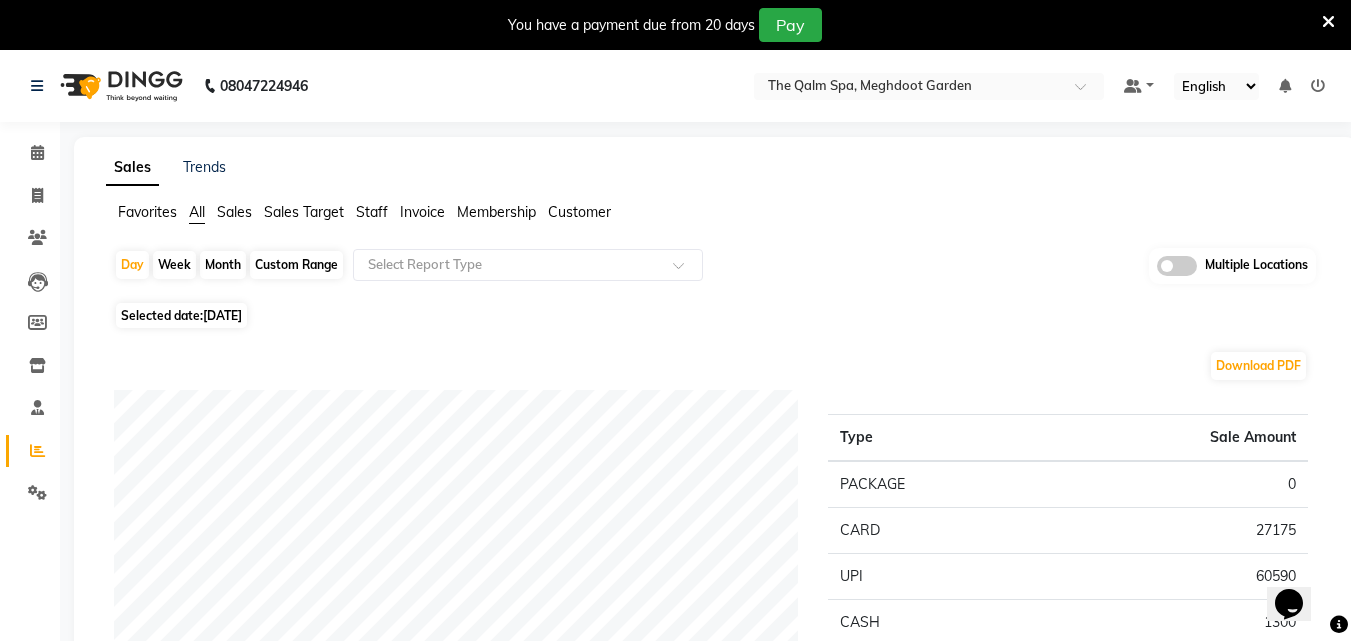 scroll, scrollTop: 0, scrollLeft: 0, axis: both 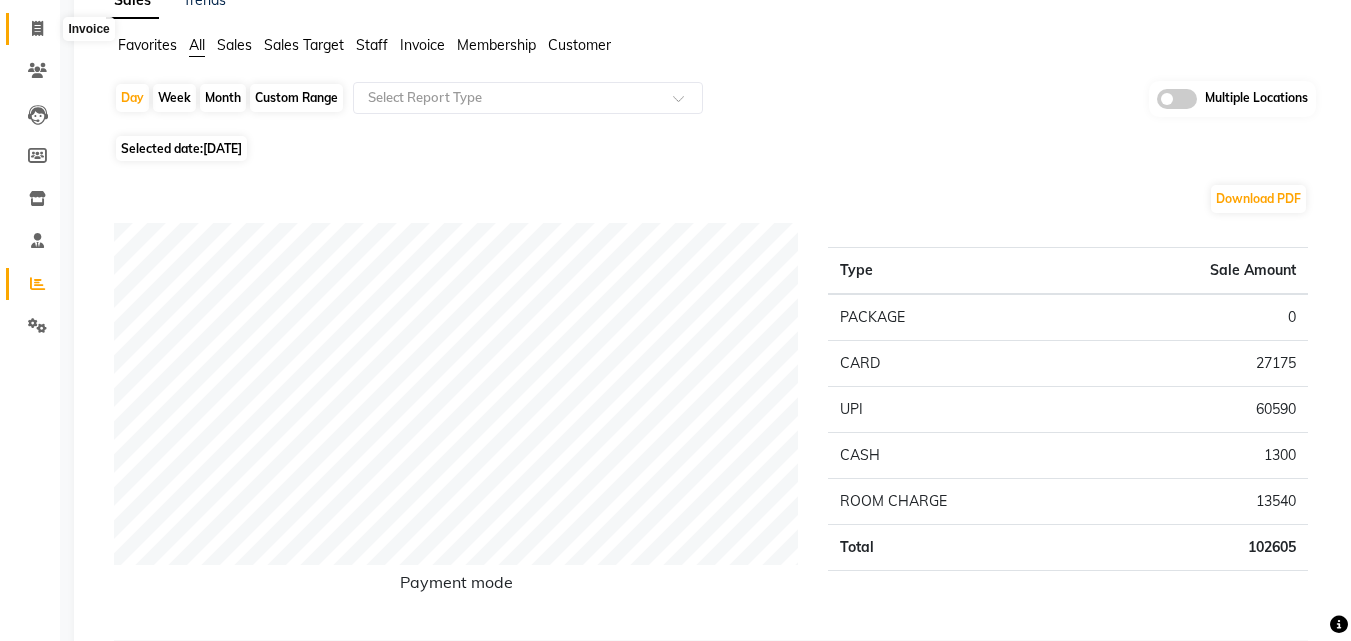 click 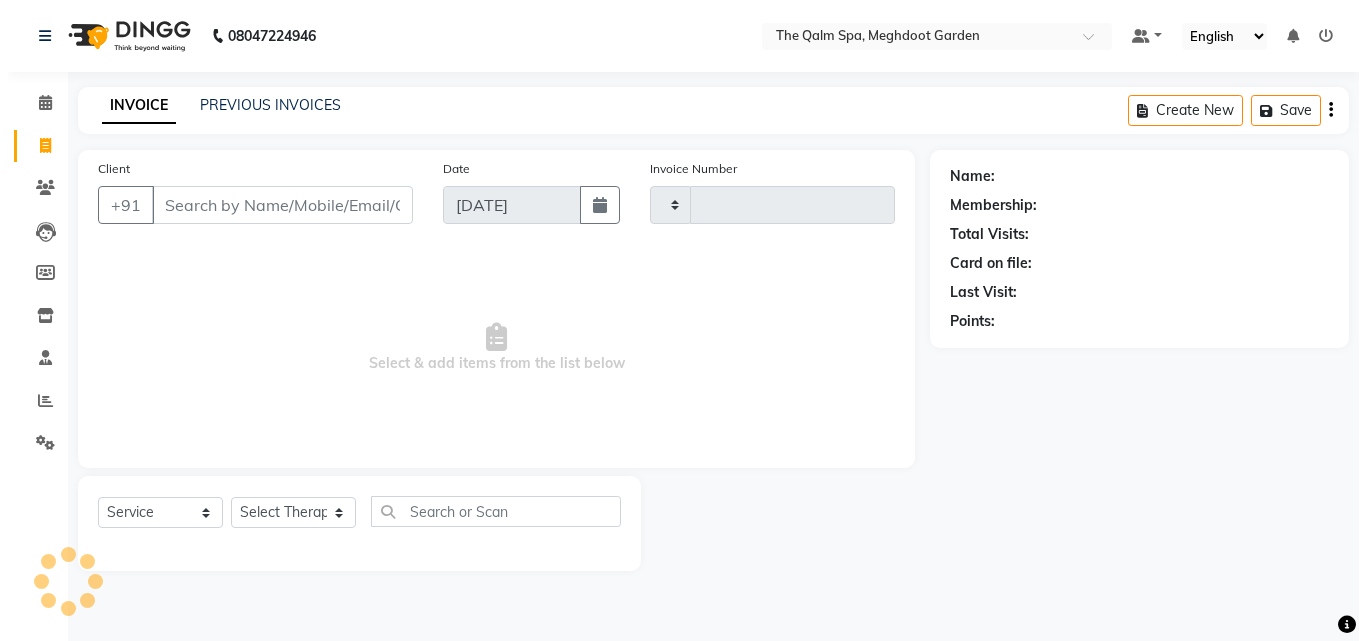 scroll, scrollTop: 0, scrollLeft: 0, axis: both 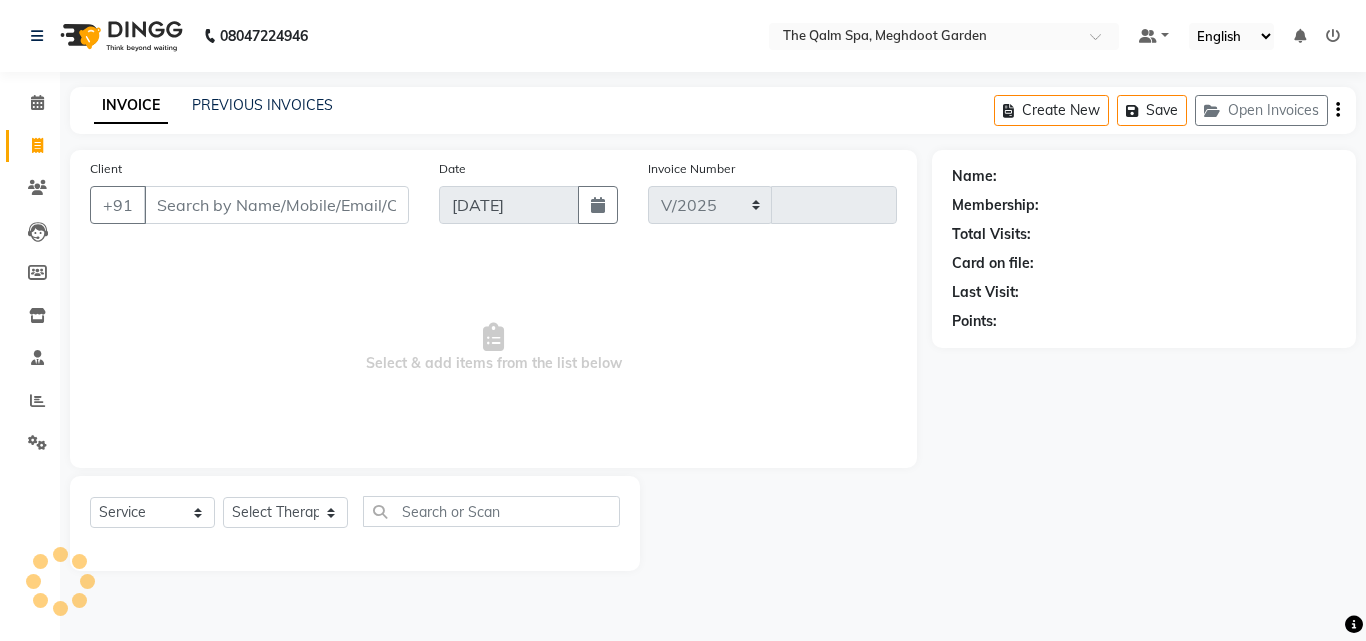 select on "6401" 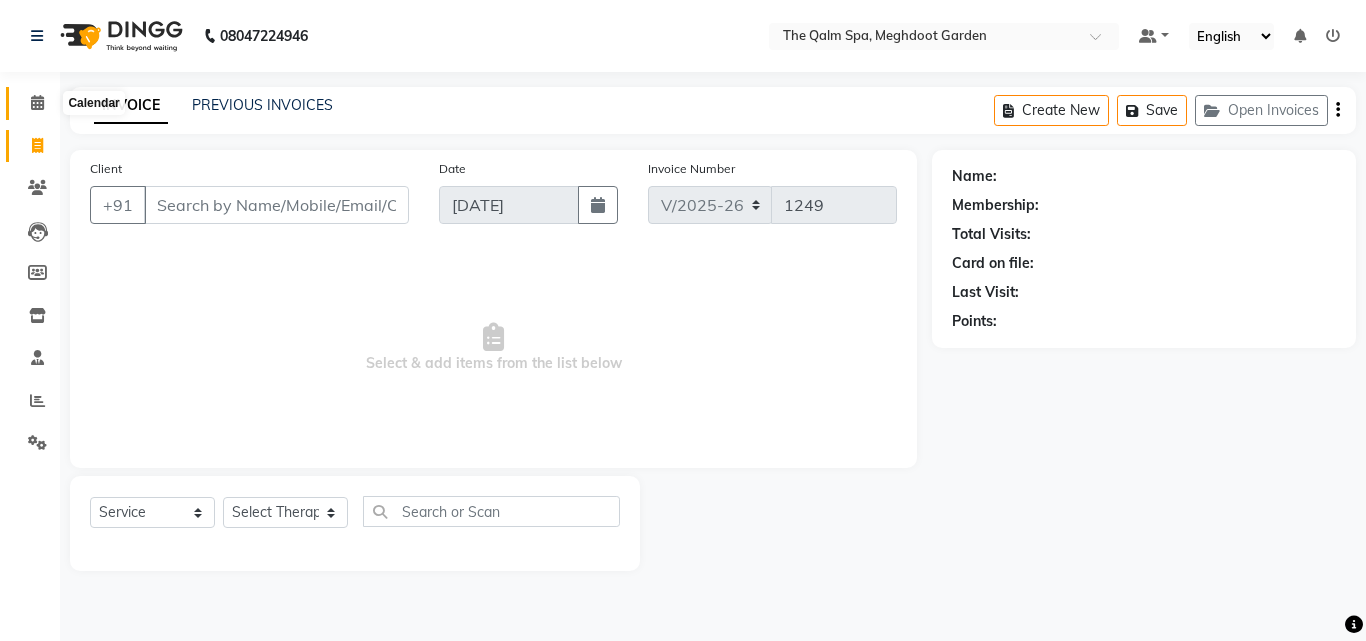 click 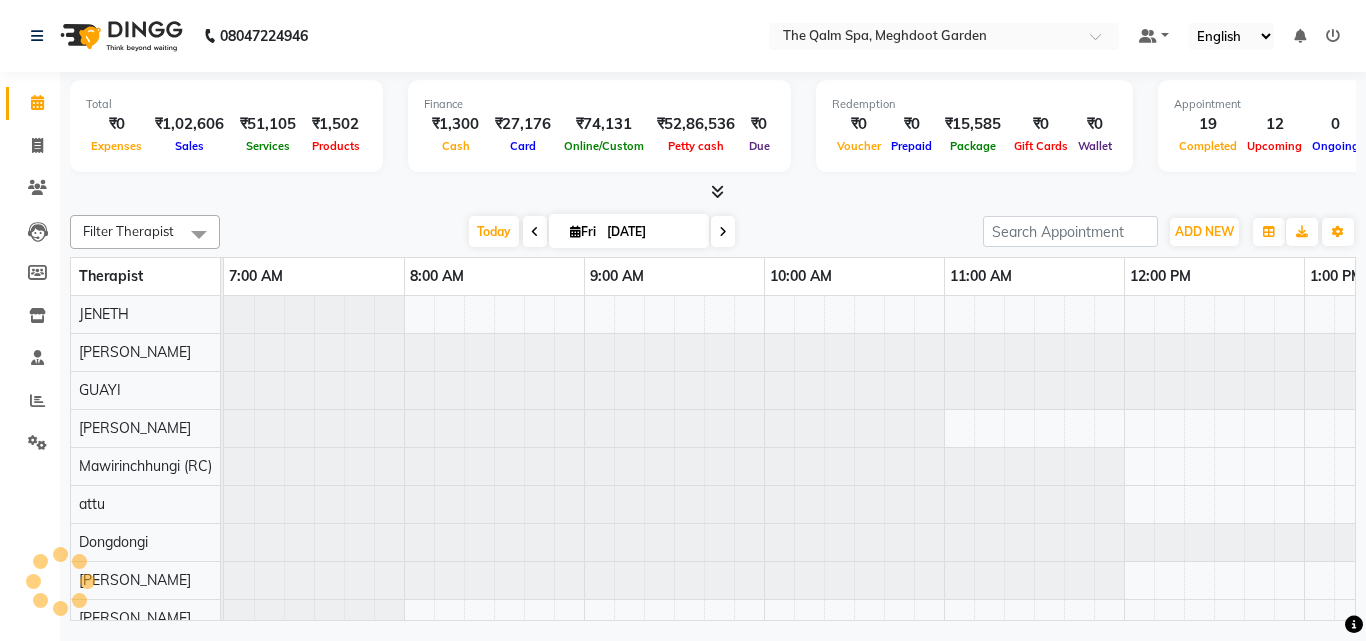 scroll, scrollTop: 0, scrollLeft: 0, axis: both 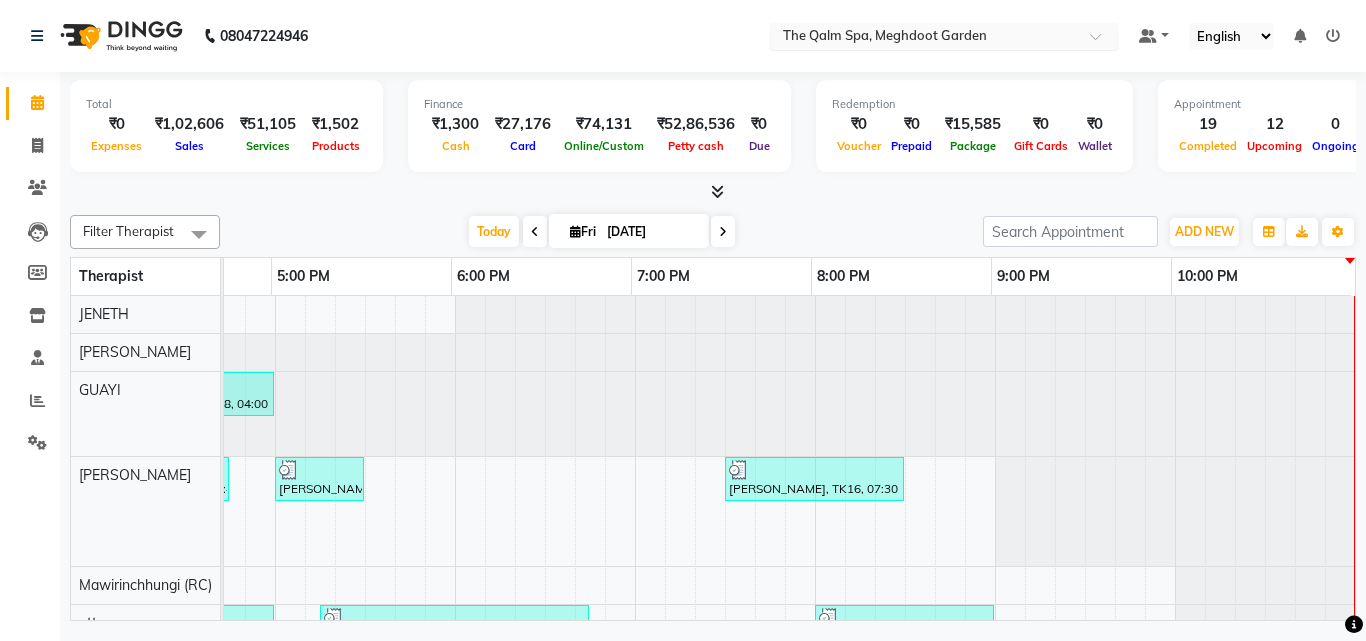 click at bounding box center [924, 38] 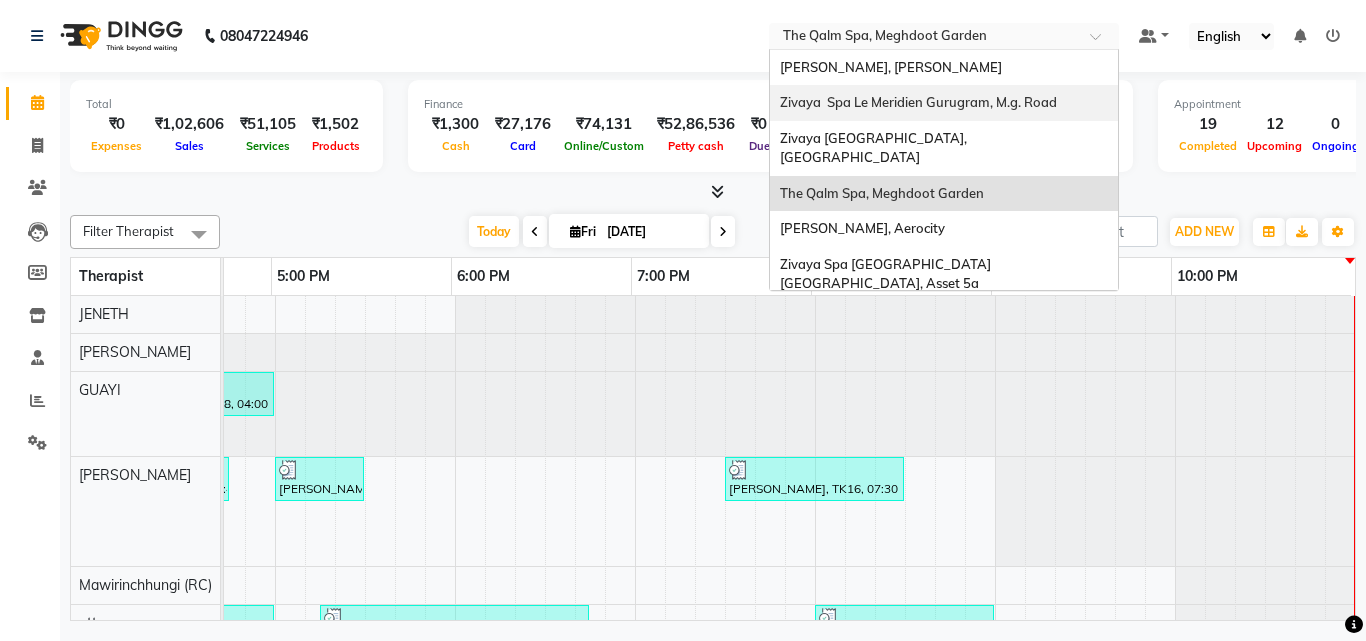 click on "Zivaya  Spa Le Meridien Gurugram, M.g. Road" at bounding box center [918, 102] 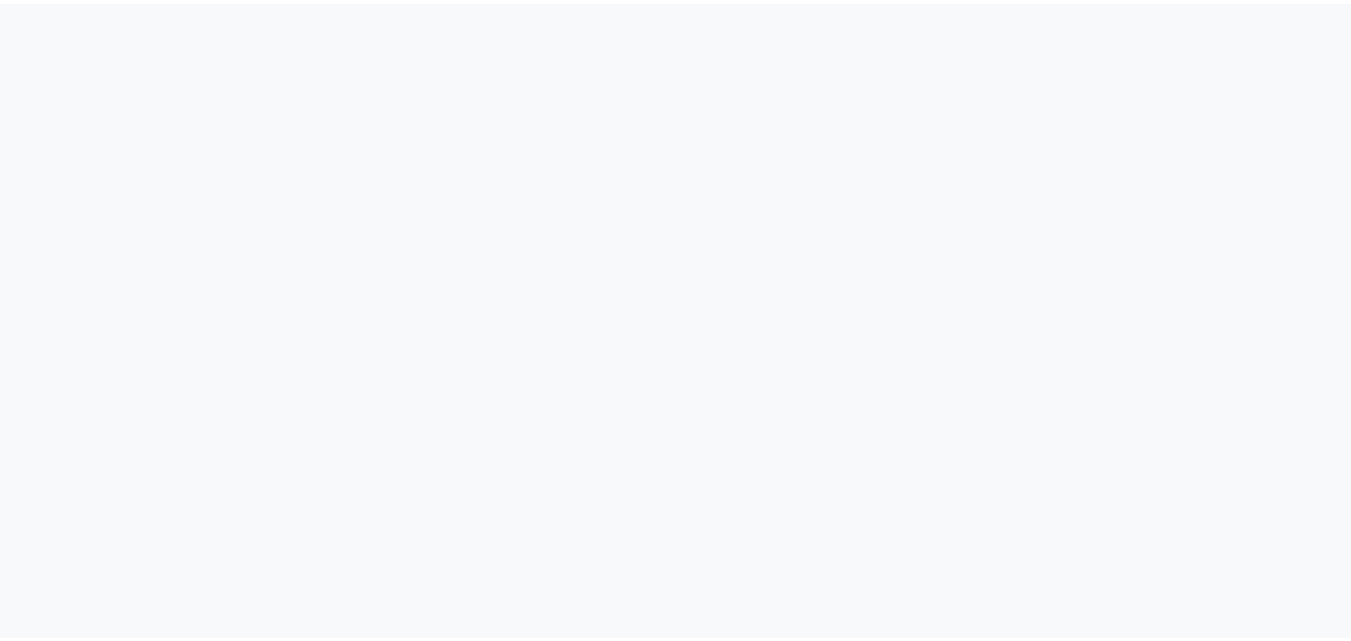 scroll, scrollTop: 0, scrollLeft: 0, axis: both 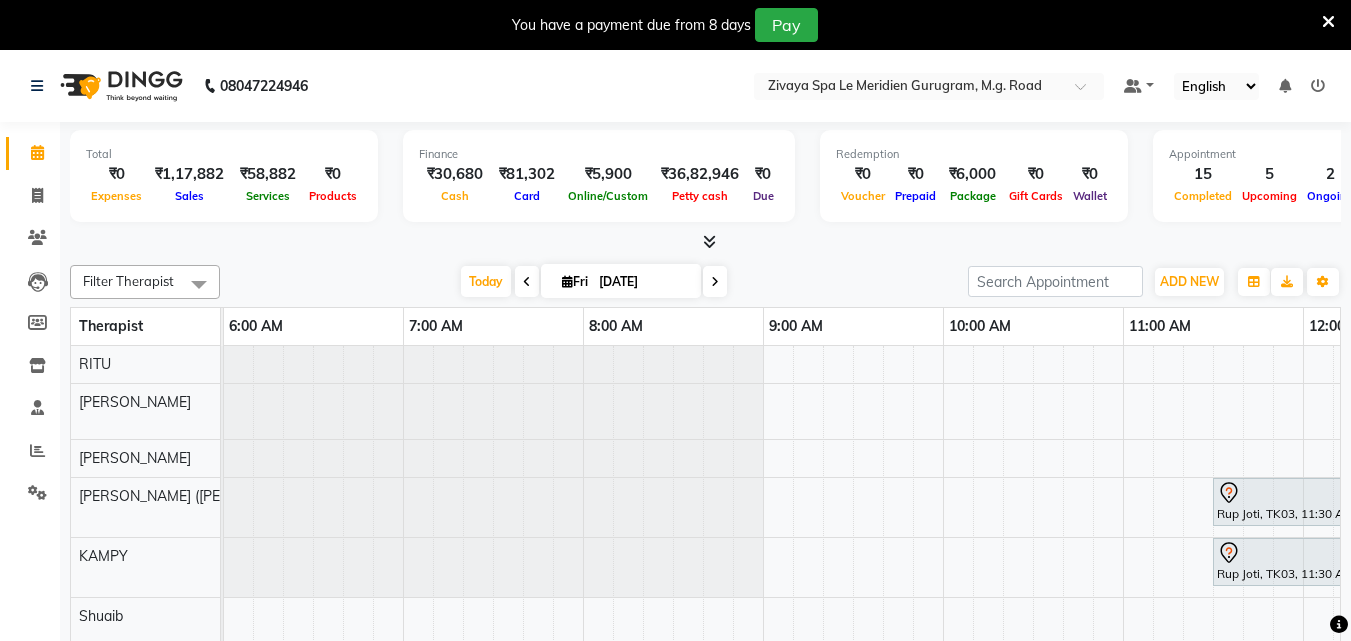 drag, startPoint x: 1328, startPoint y: 21, endPoint x: 1300, endPoint y: 83, distance: 68.0294 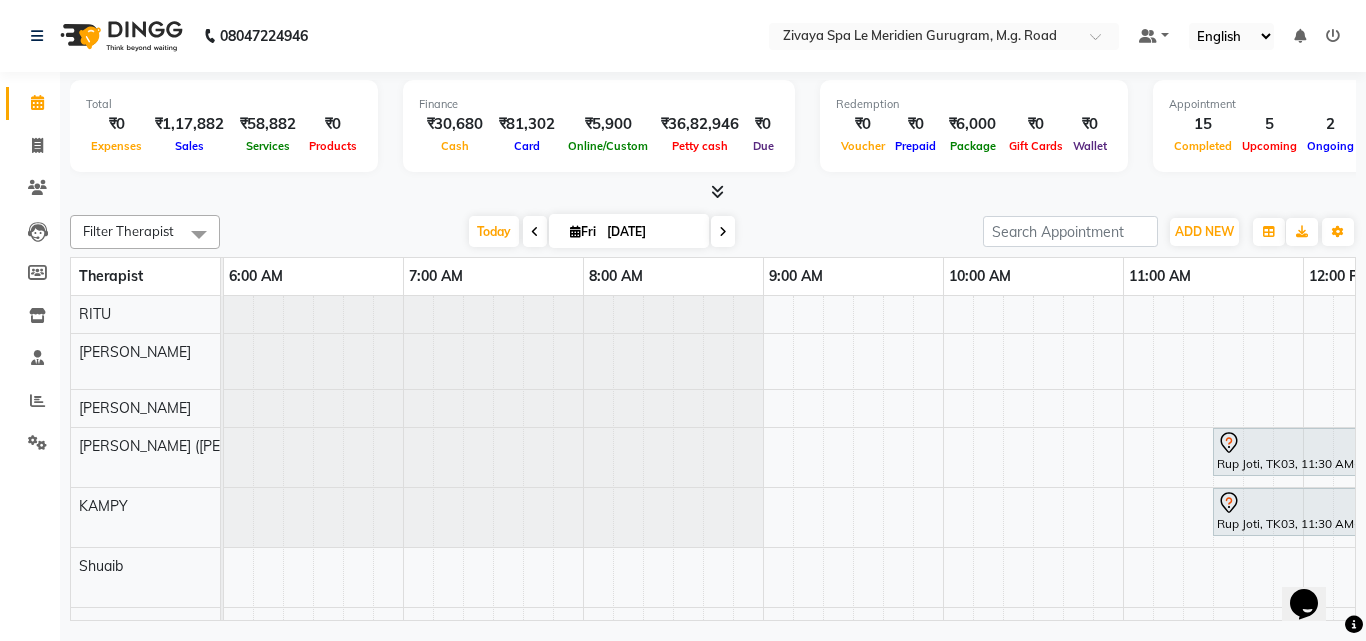 scroll, scrollTop: 0, scrollLeft: 0, axis: both 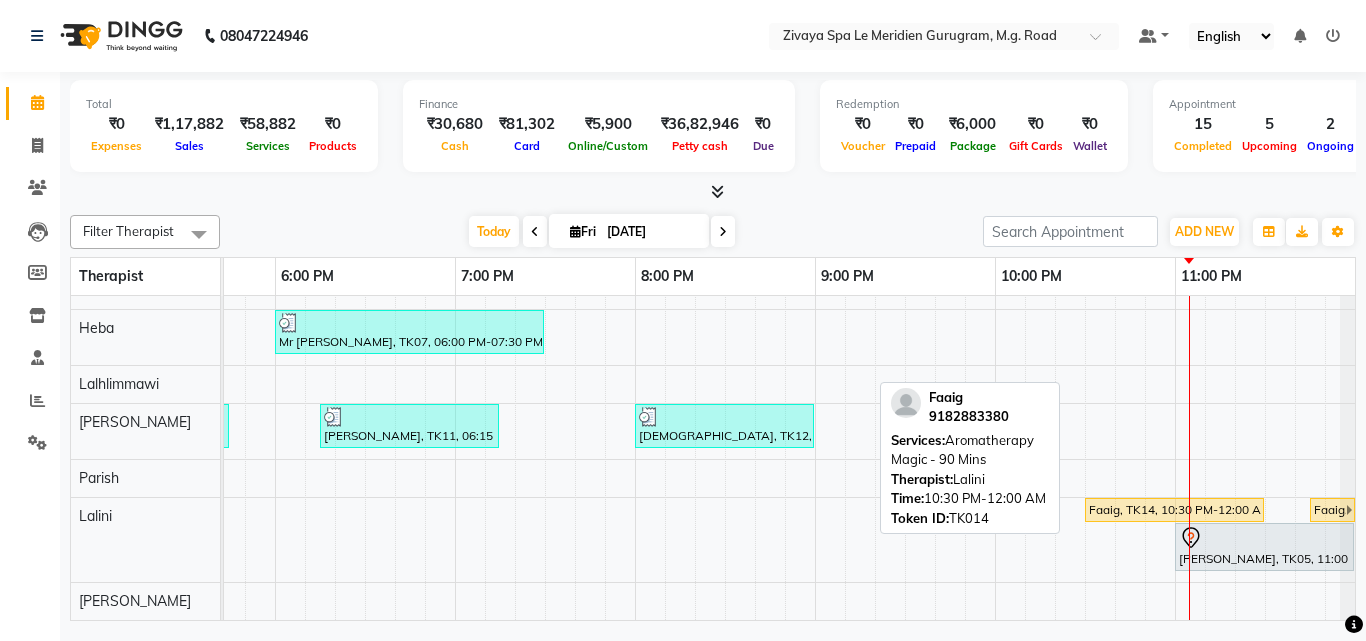 click on "Faaig, TK14, 10:30 PM-12:00 AM, Aromatherapy Magic - 90 Mins" at bounding box center [1174, 510] 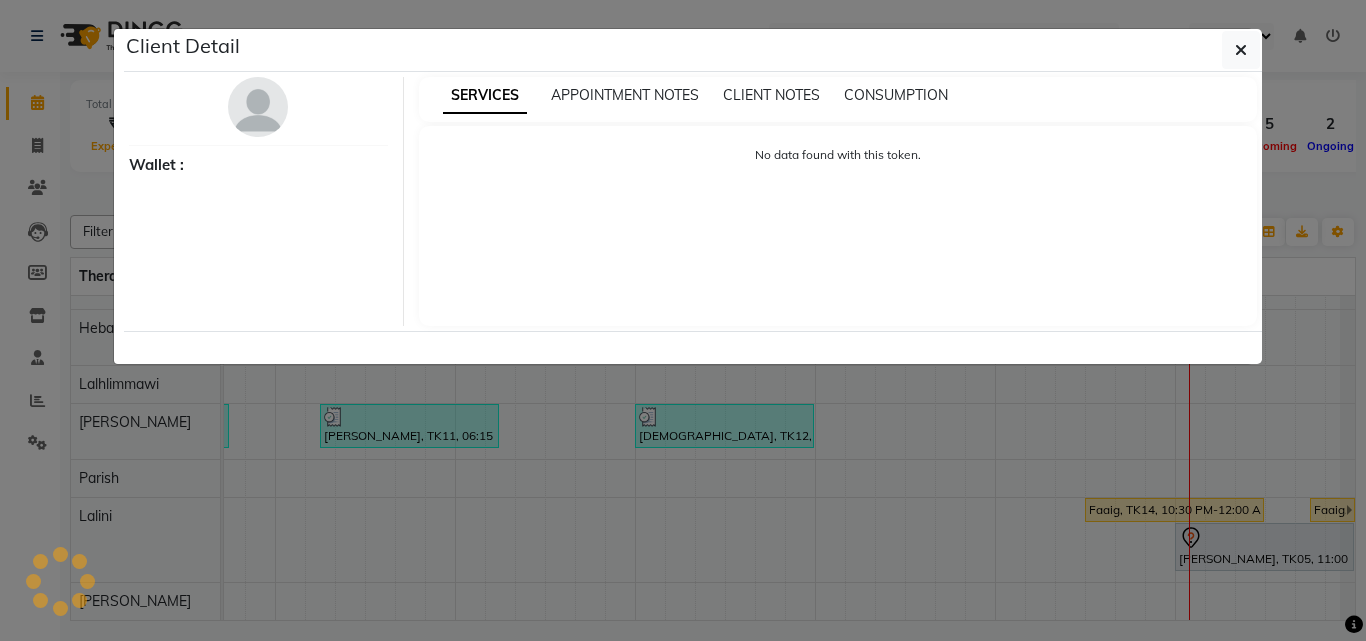 select on "1" 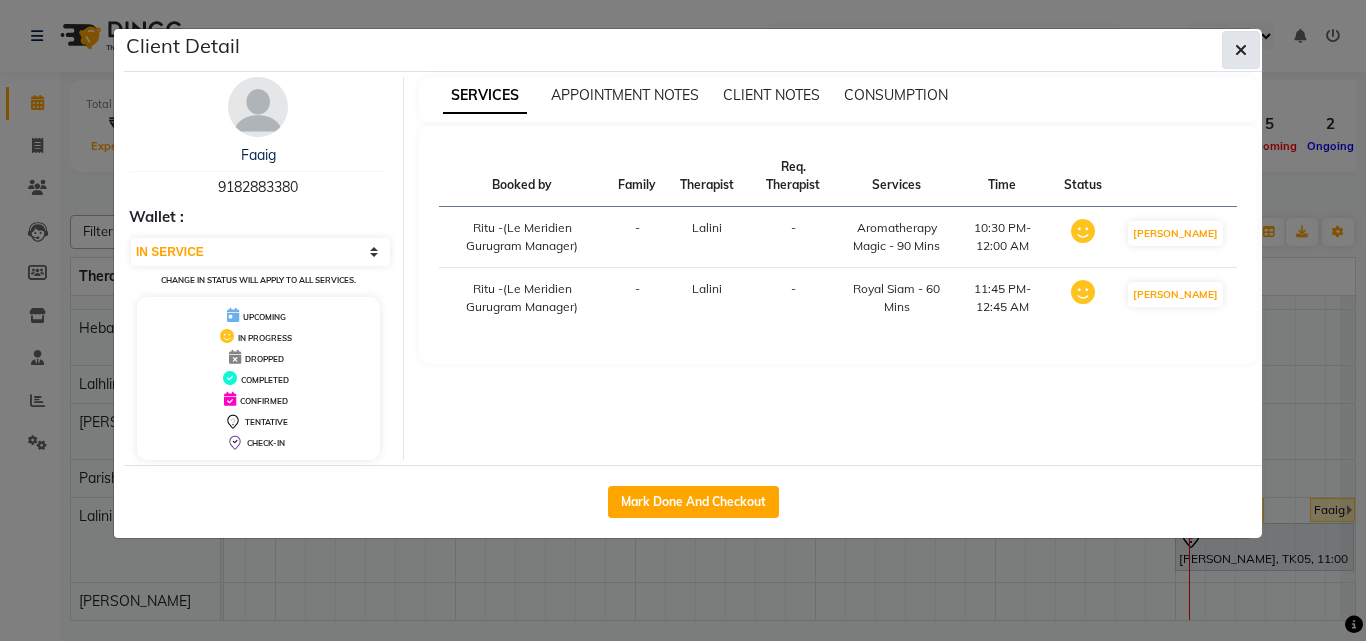 click 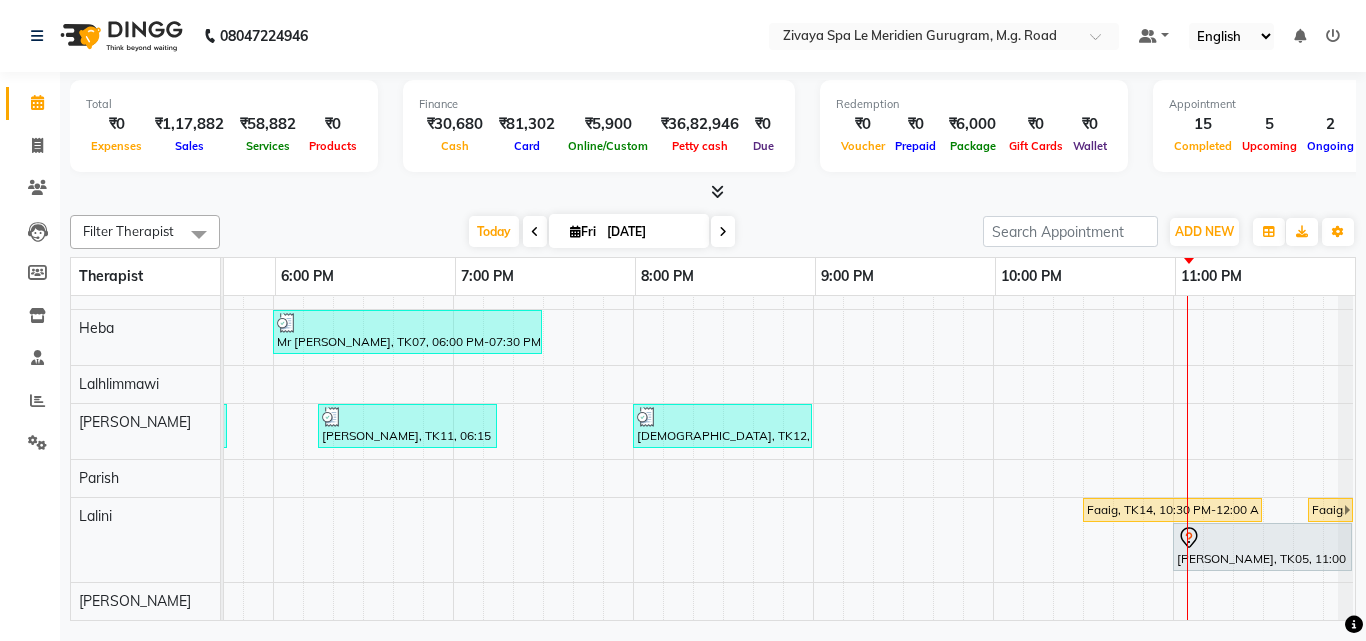 scroll, scrollTop: 57, scrollLeft: 3204, axis: both 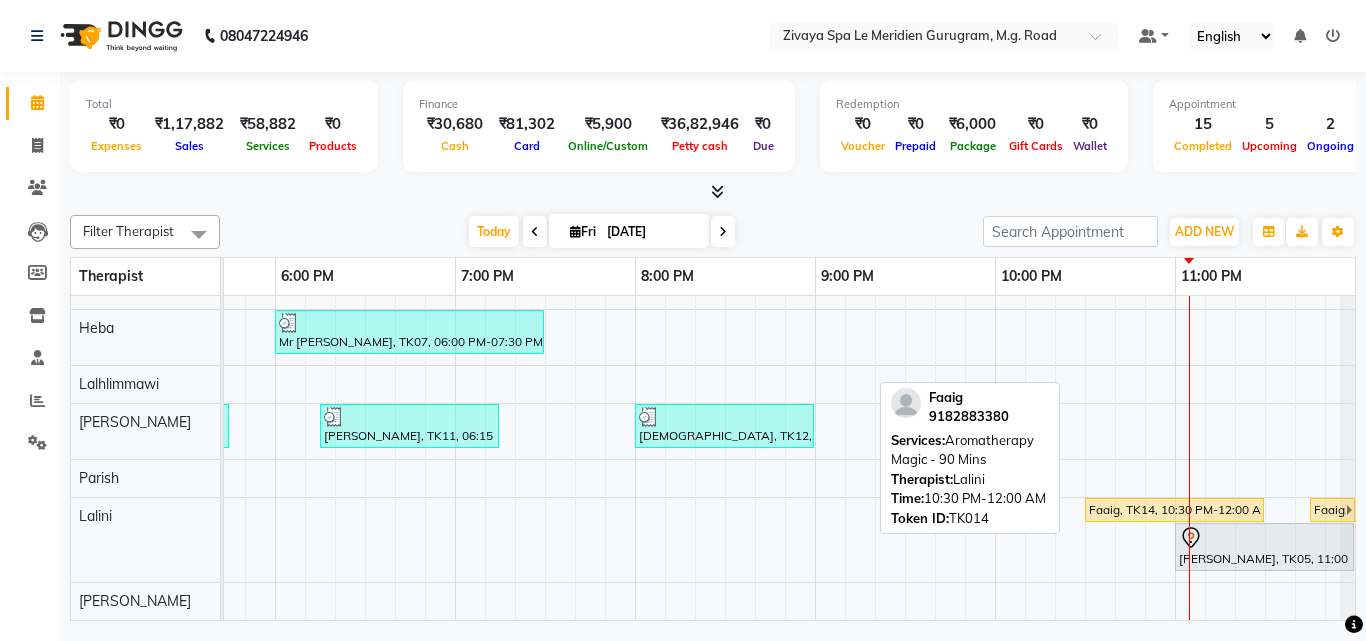 click on "Faaig, TK14, 10:30 PM-12:00 AM, Aromatherapy Magic - 90 Mins" at bounding box center [1174, 510] 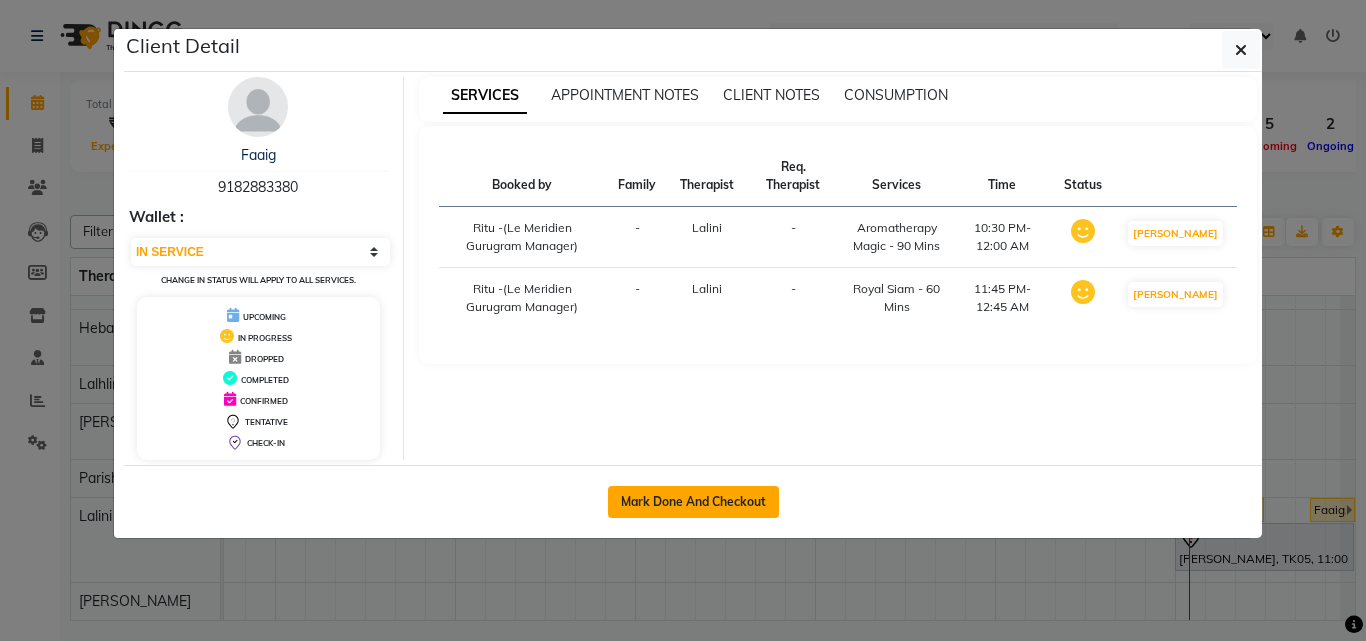 click on "Mark Done And Checkout" 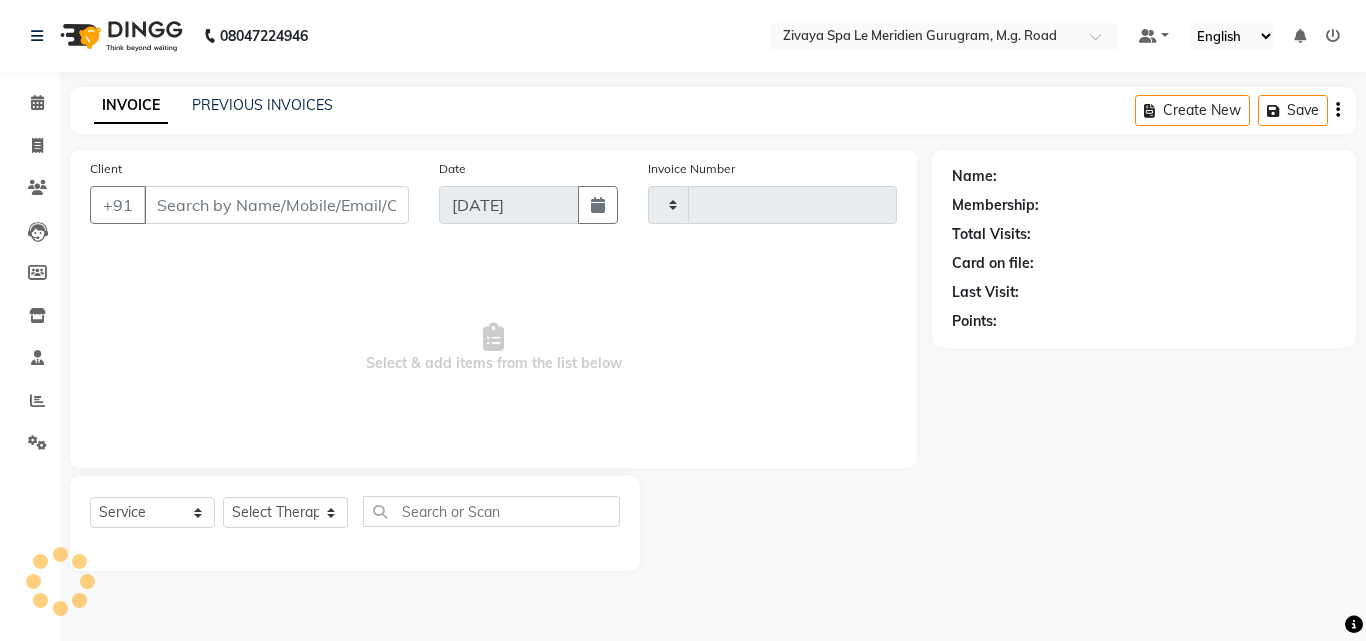 type on "1191" 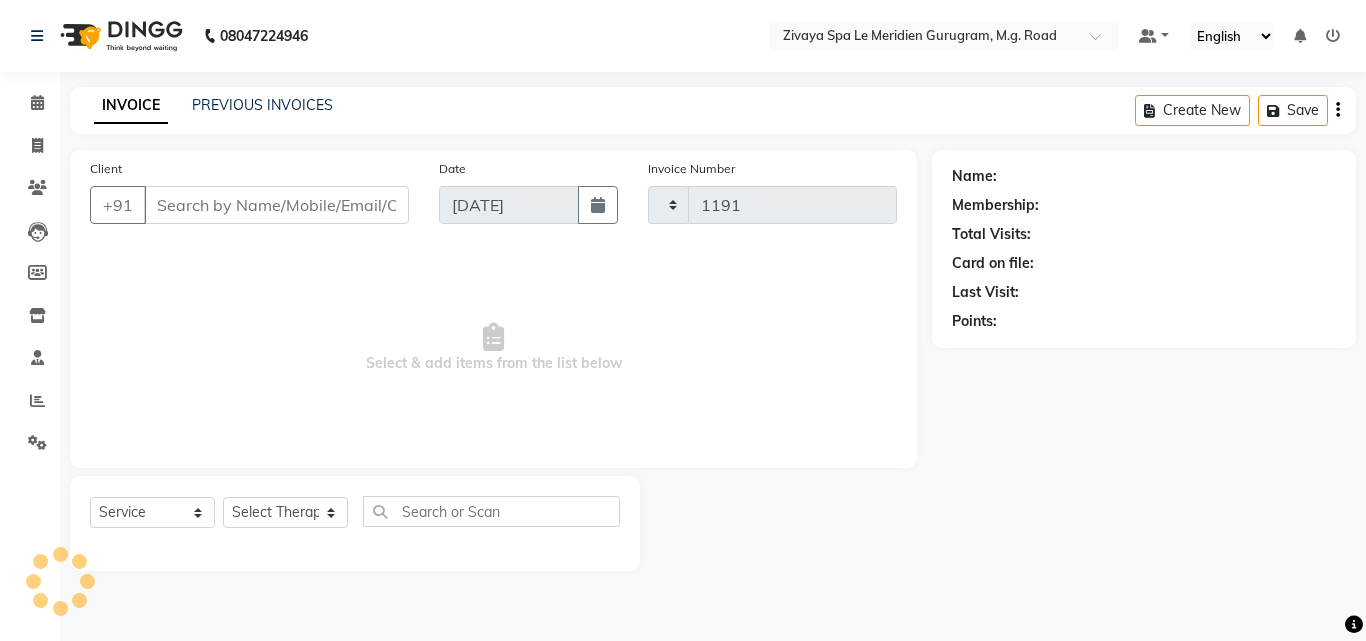 select on "6503" 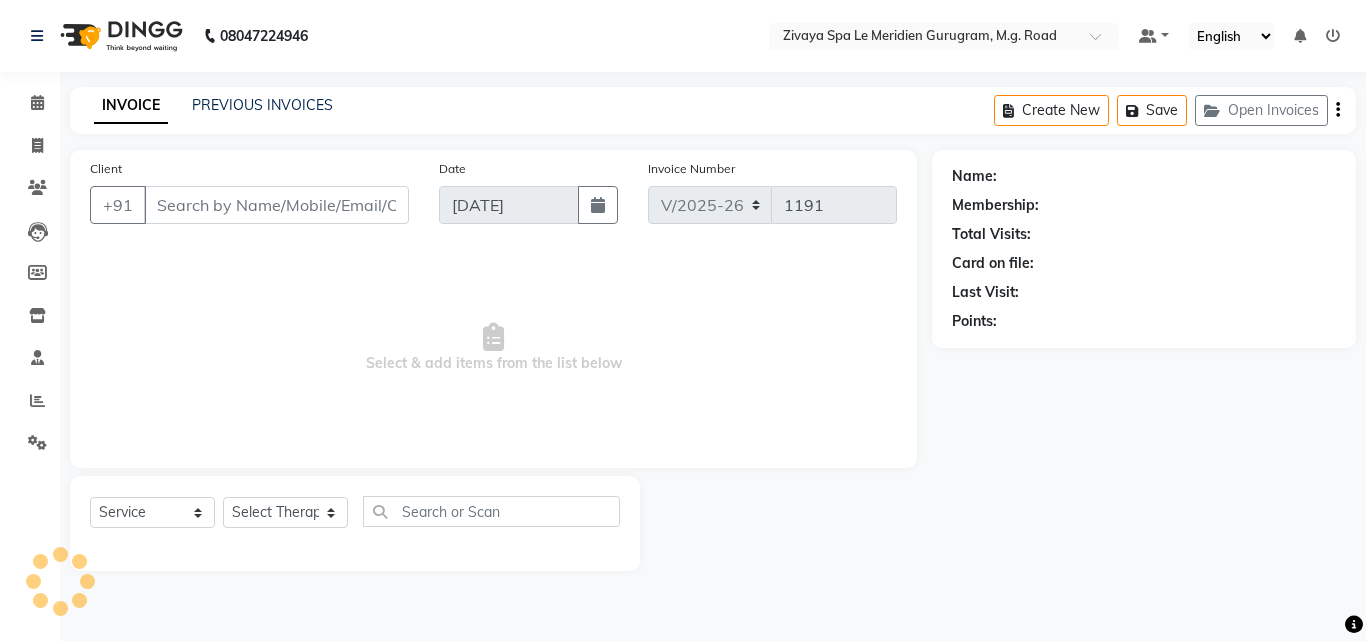 type on "9182883380" 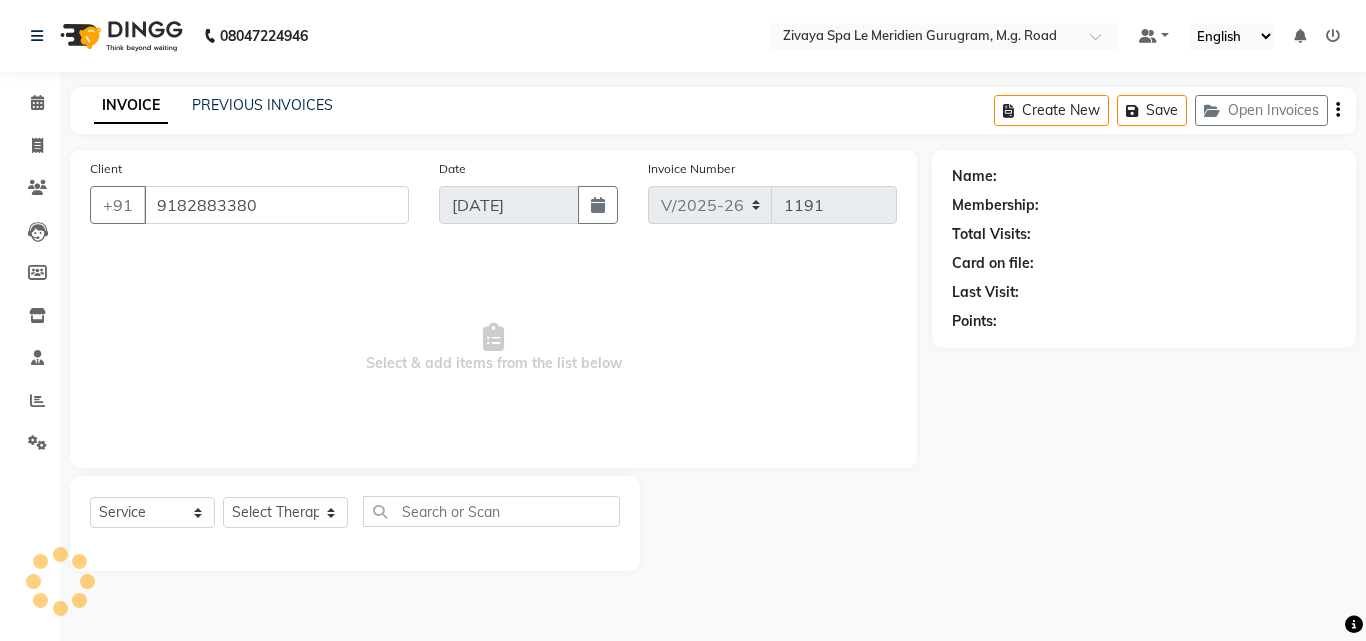 select on "80319" 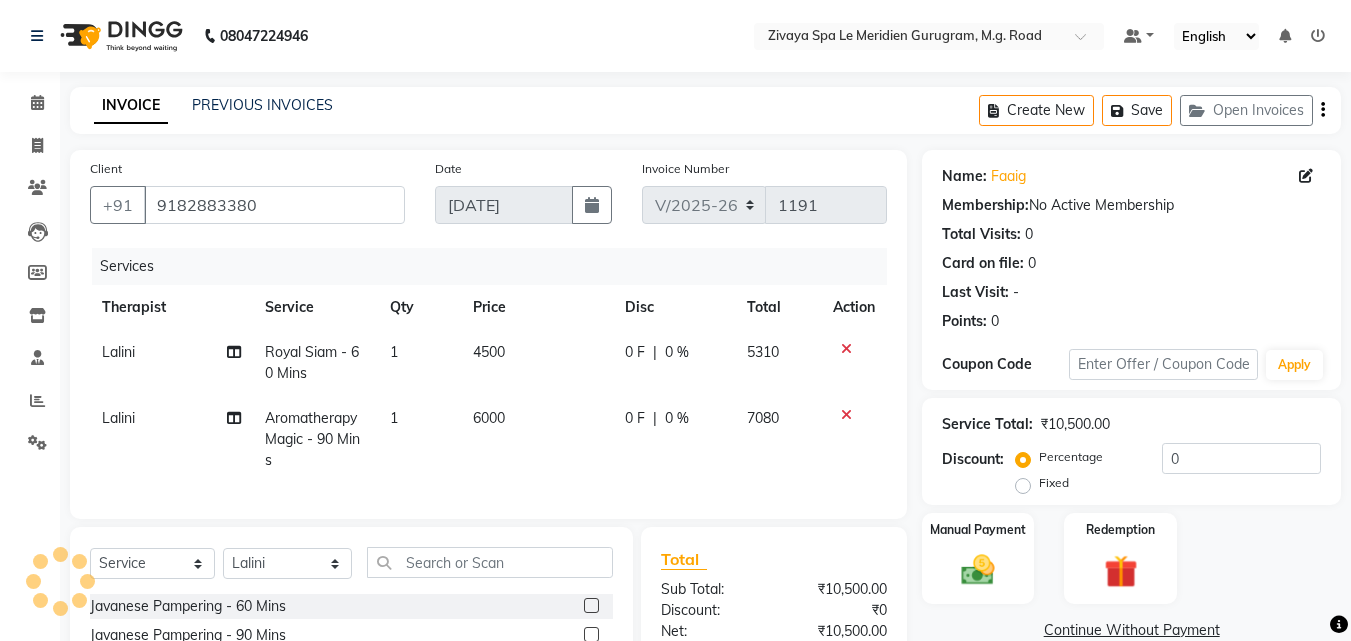 click 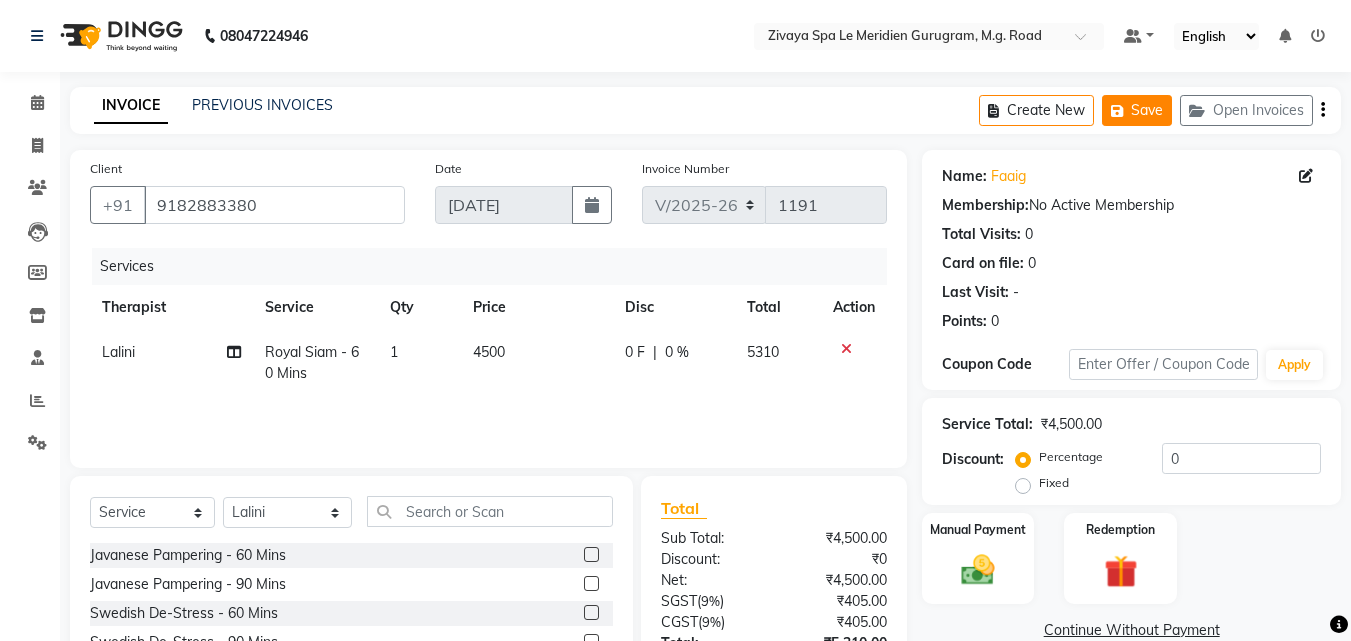 click on "Save" 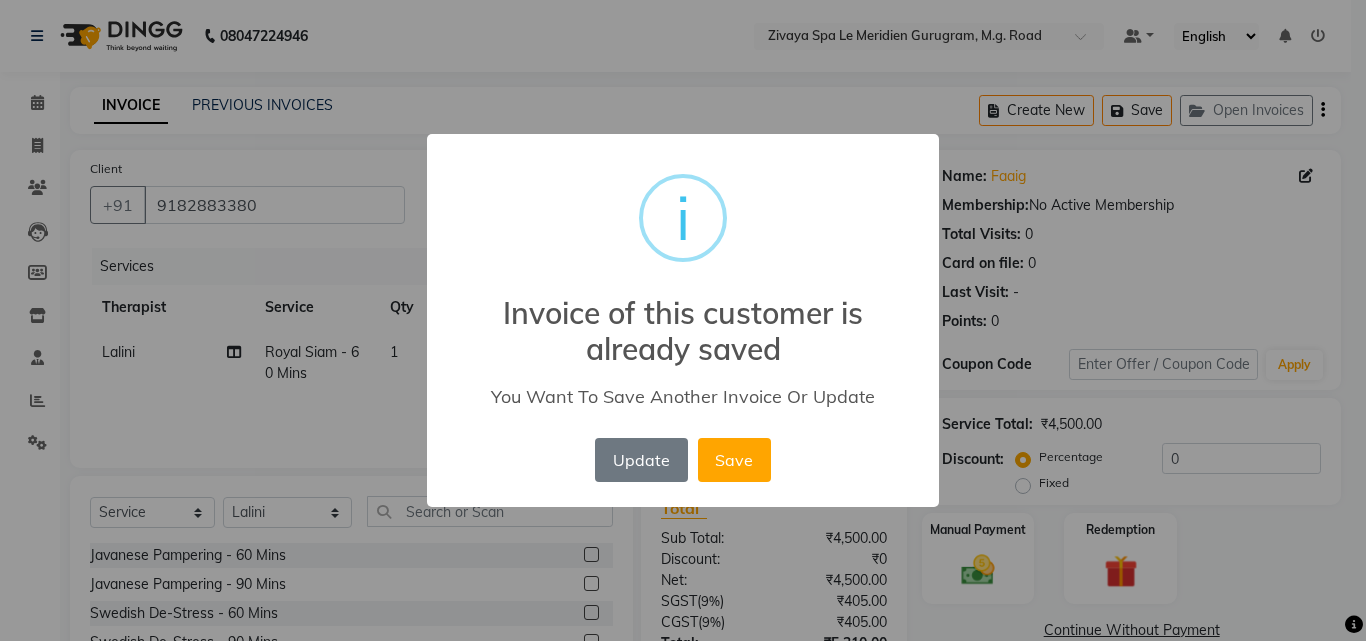 click on "Save" at bounding box center [734, 460] 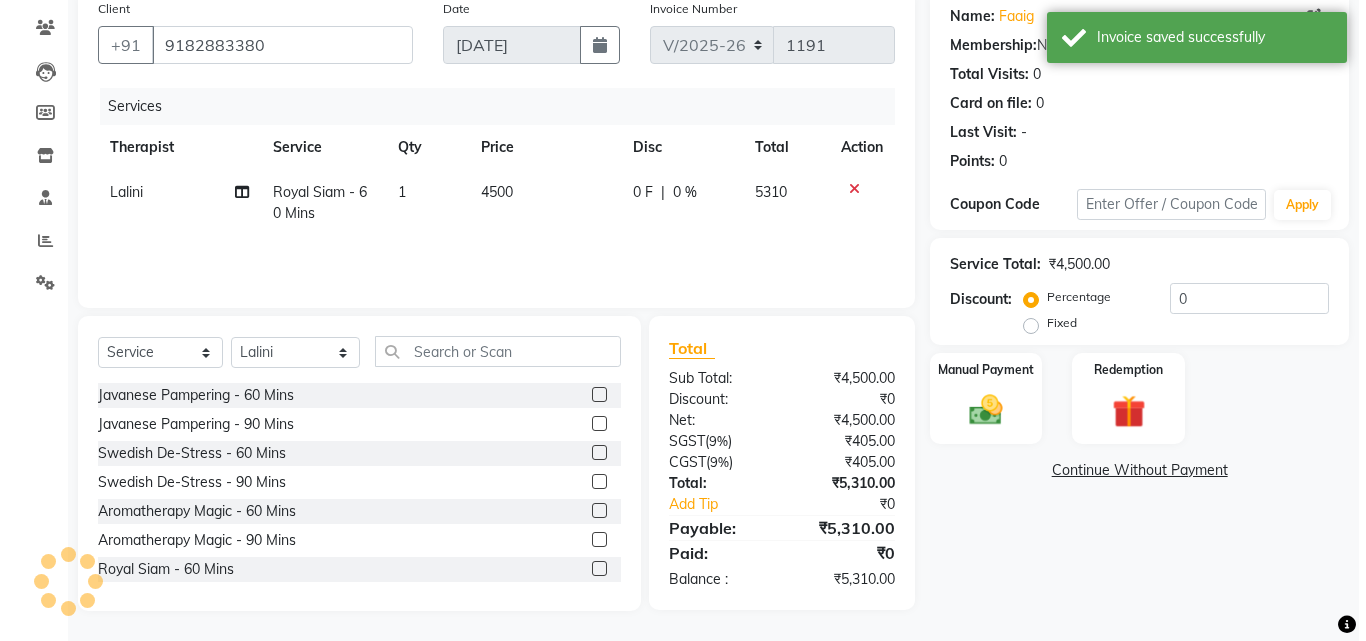 scroll, scrollTop: 0, scrollLeft: 0, axis: both 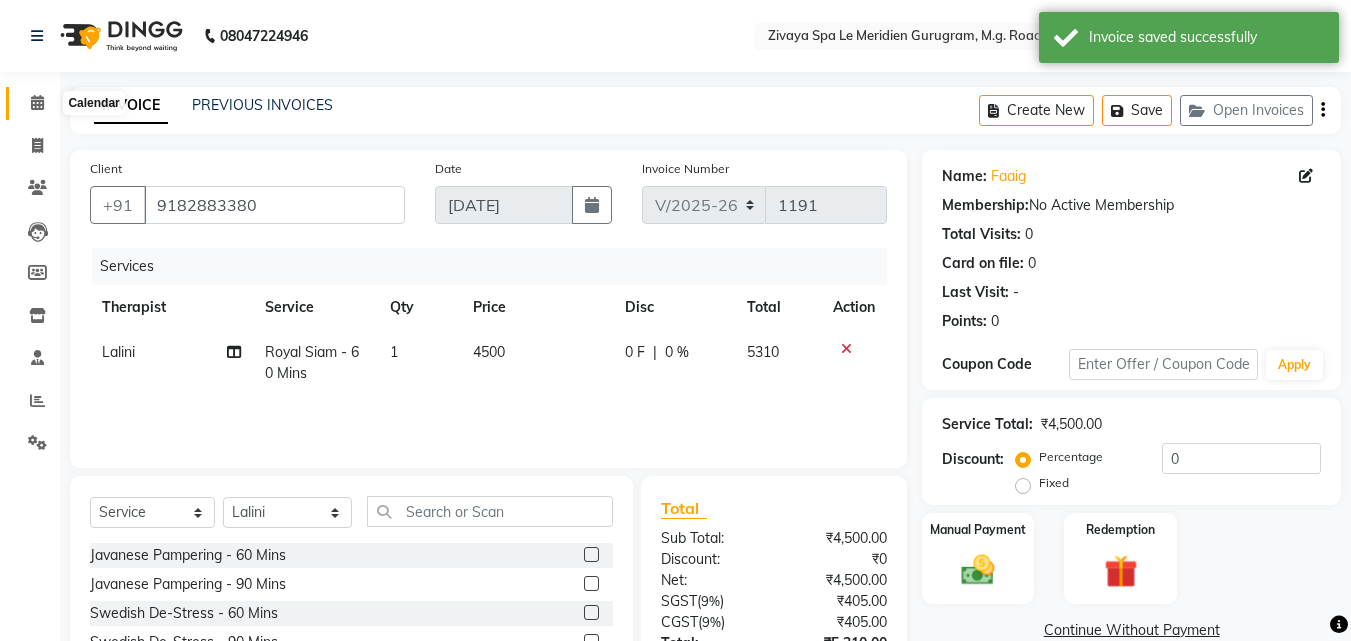 click 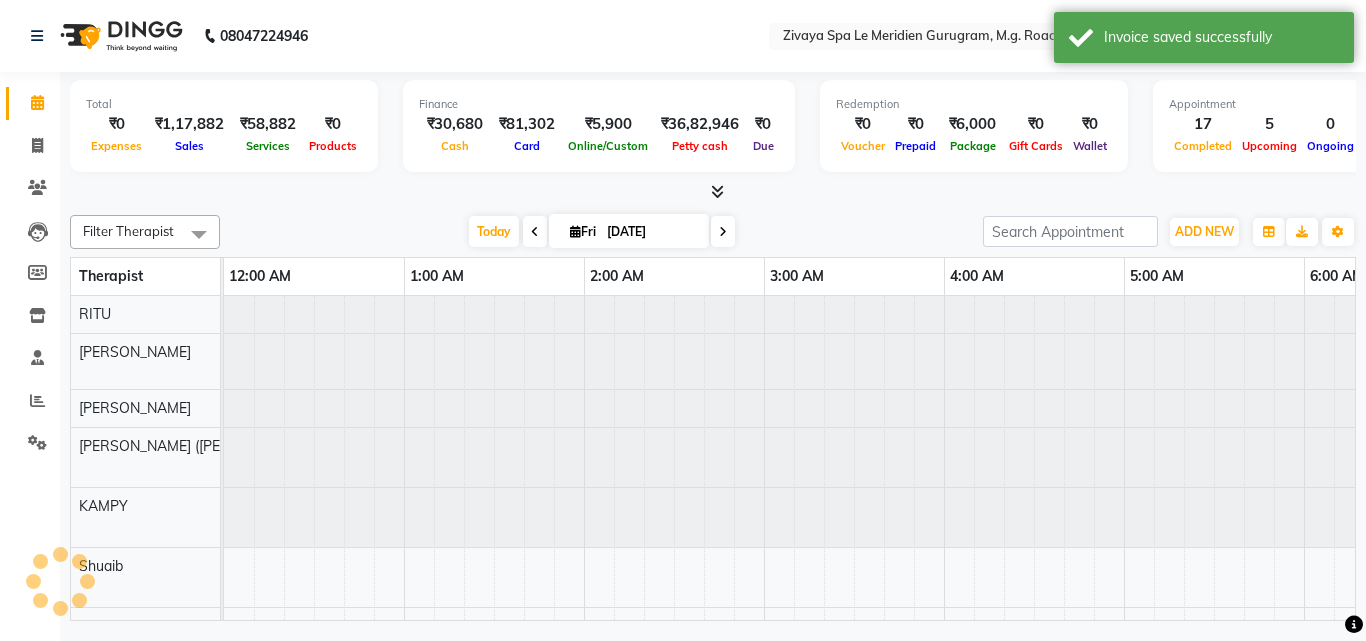 scroll, scrollTop: 0, scrollLeft: 1081, axis: horizontal 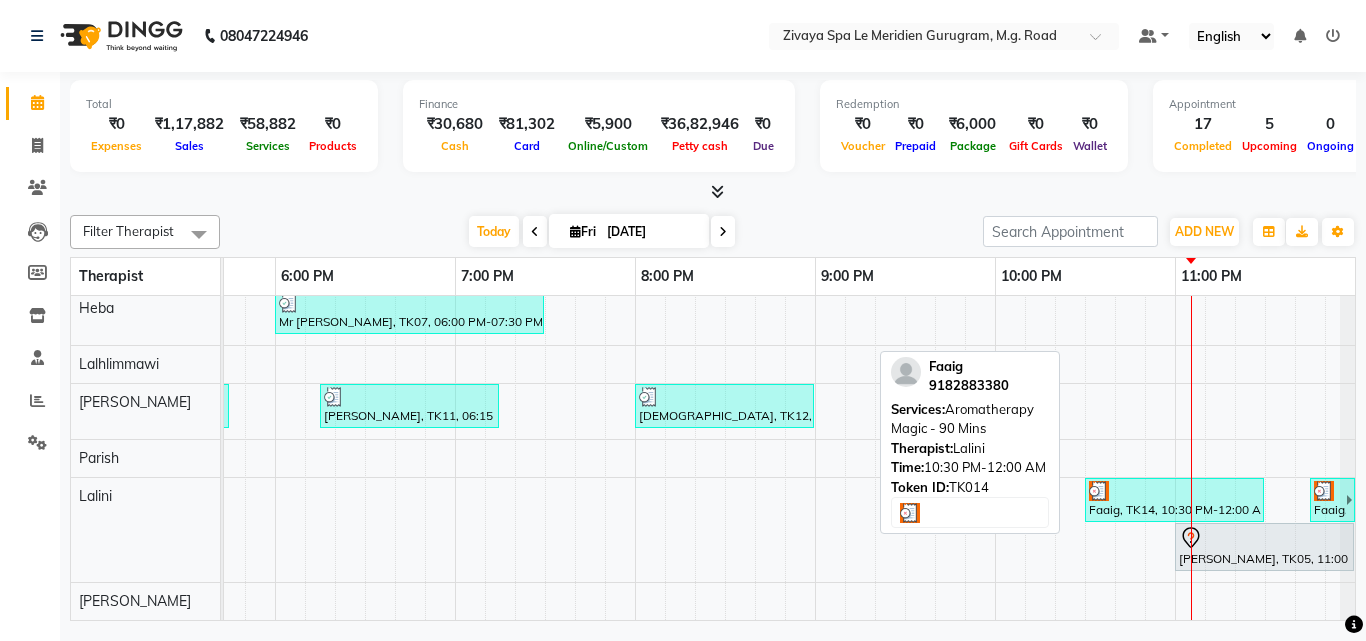 click on "Faaig, TK14, 10:30 PM-12:00 AM, Aromatherapy Magic - 90 Mins" at bounding box center (1174, 500) 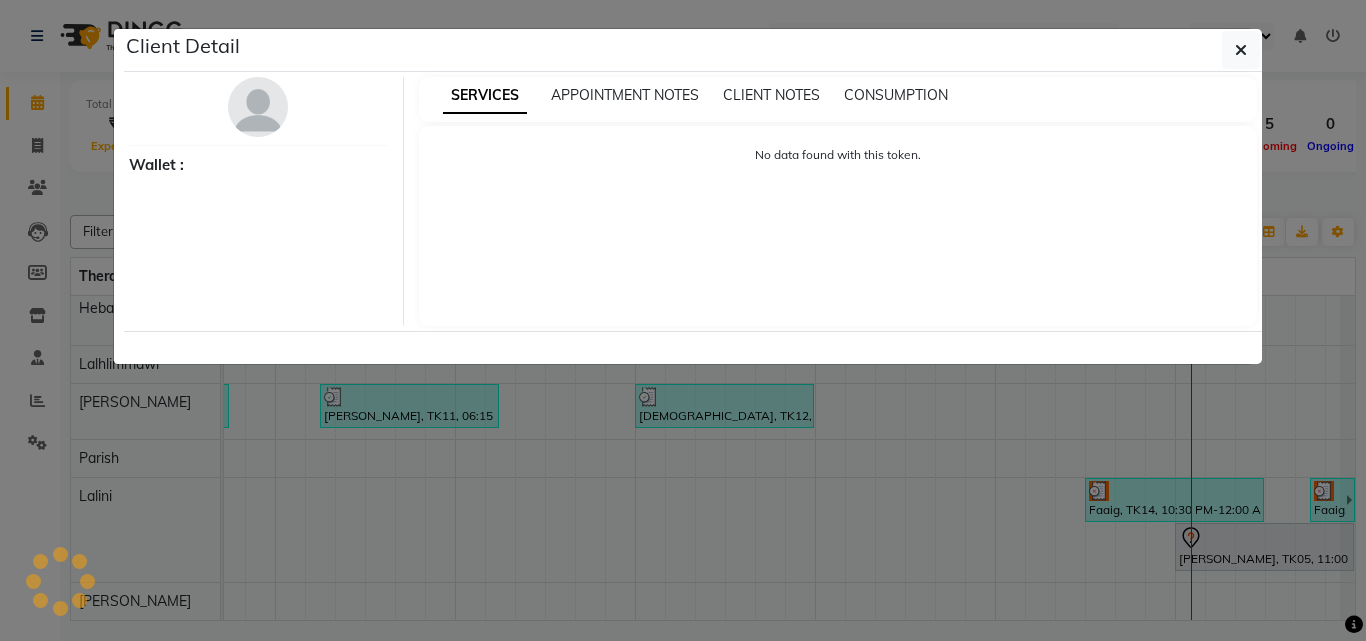 select on "3" 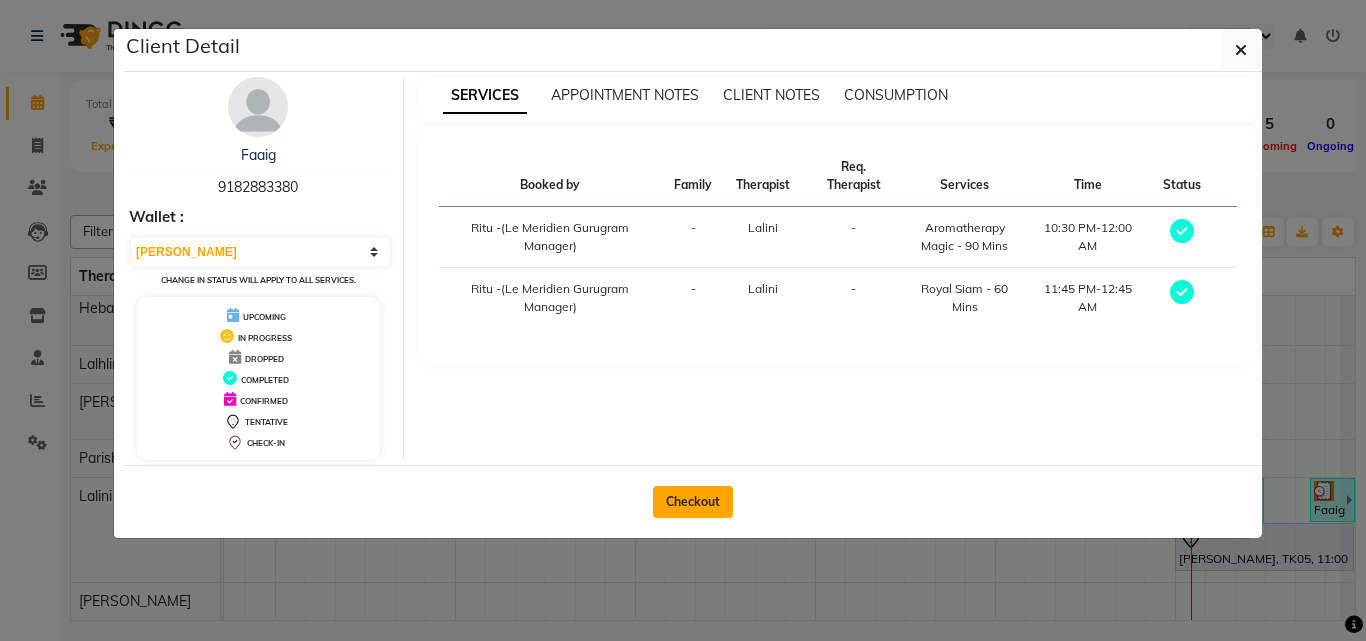 click on "Checkout" 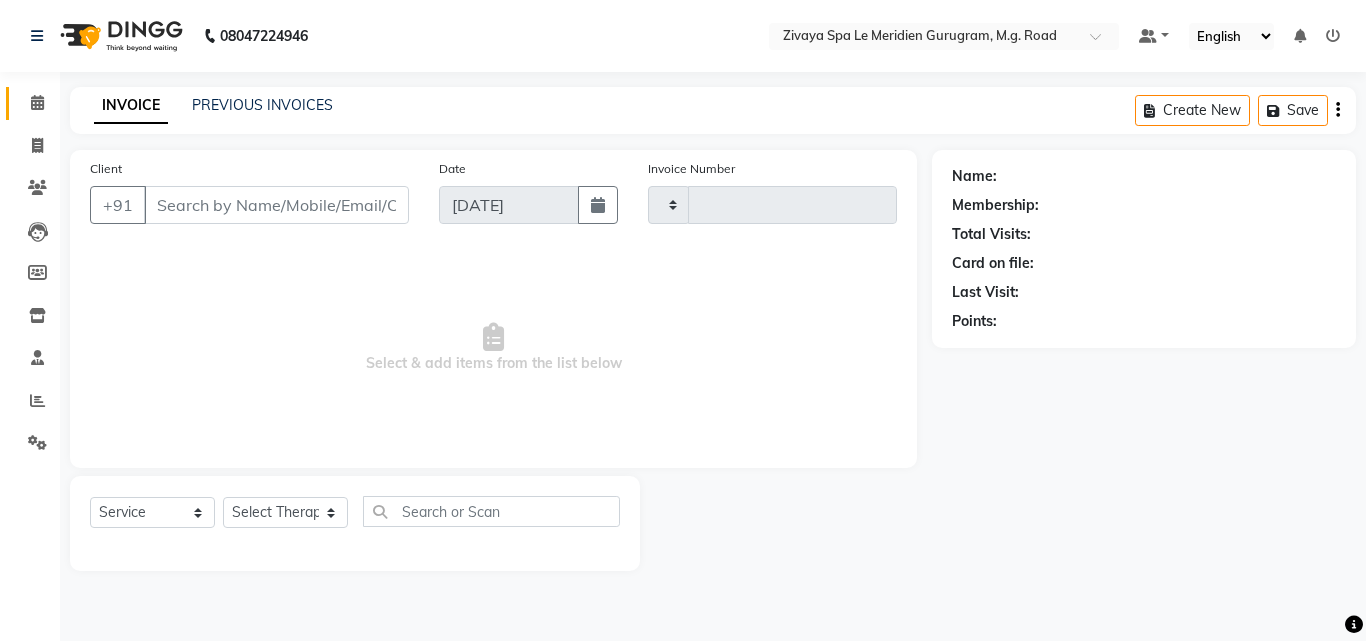 type on "1191" 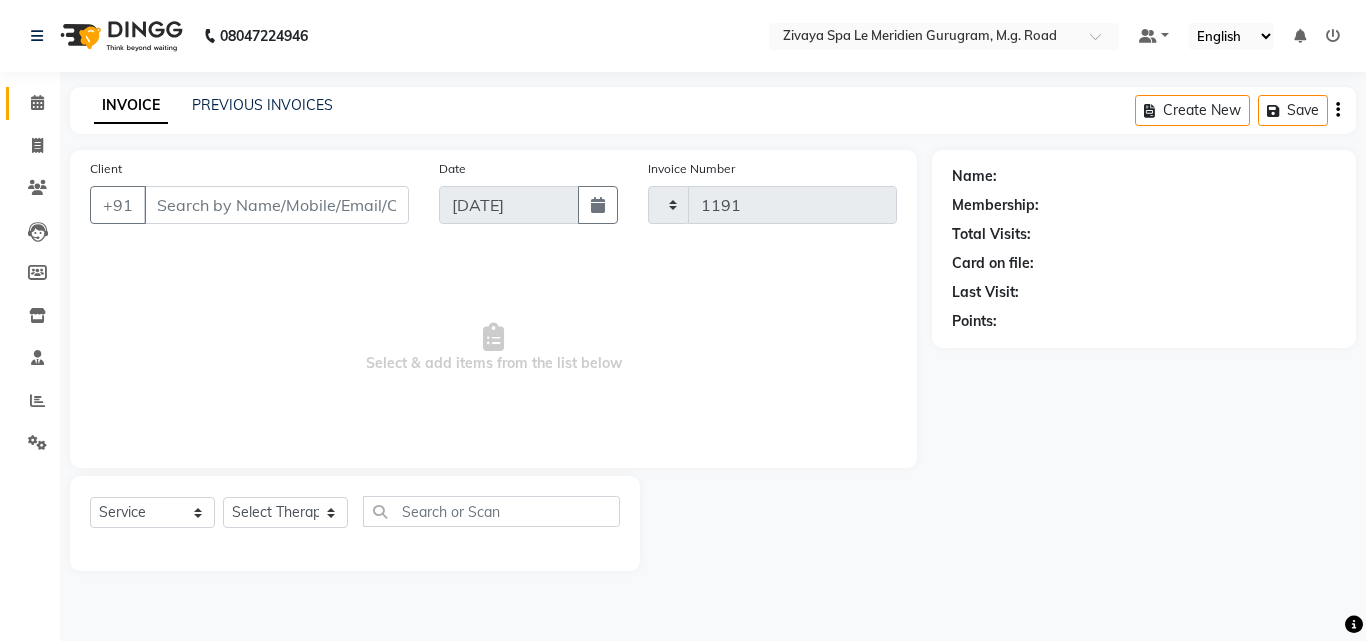 select on "6503" 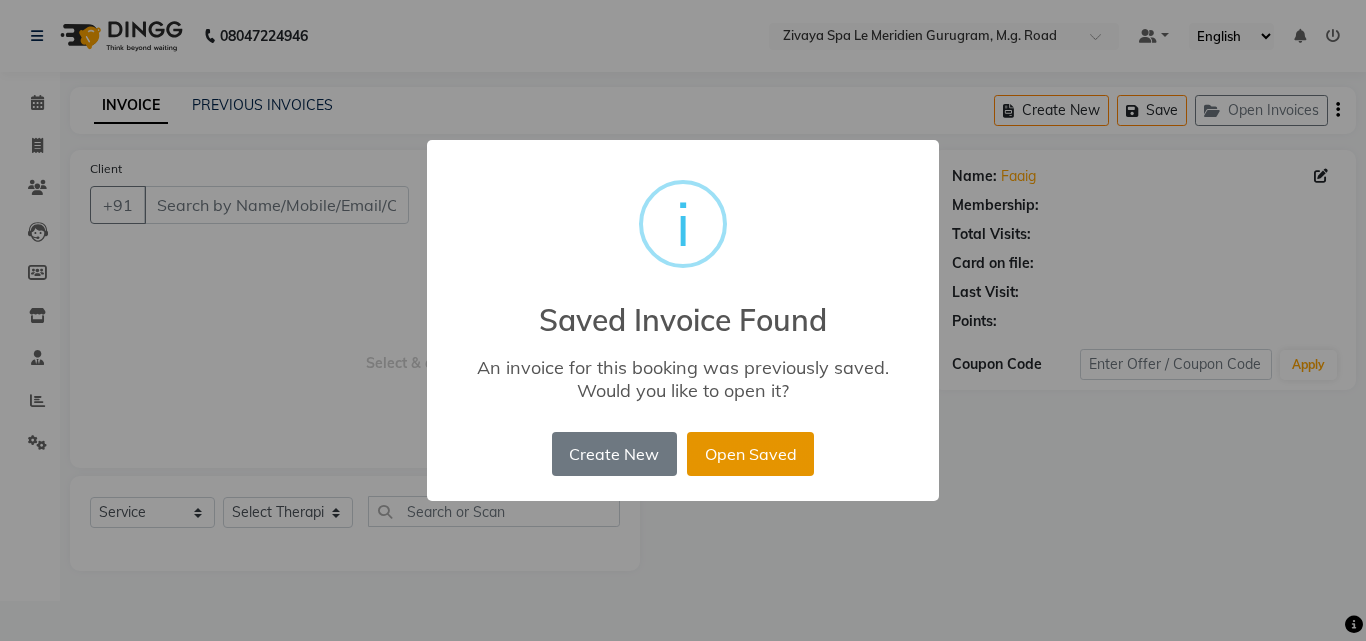click on "Open Saved" at bounding box center (750, 454) 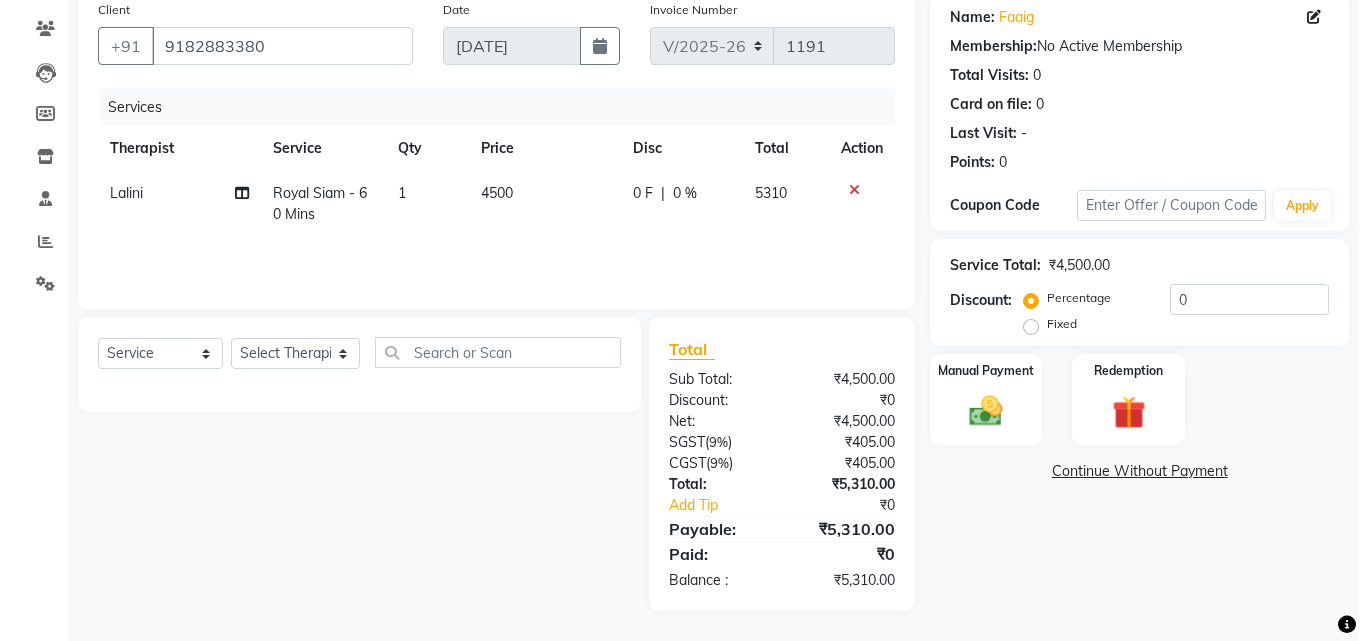 scroll, scrollTop: 0, scrollLeft: 0, axis: both 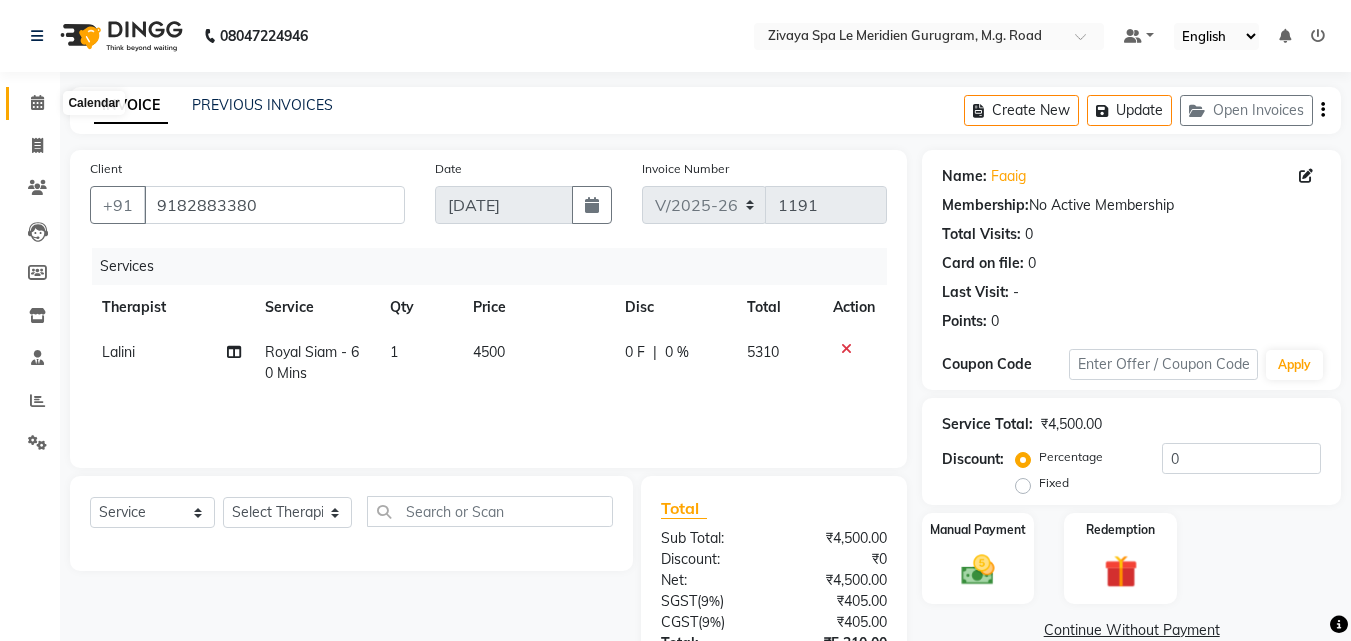 click 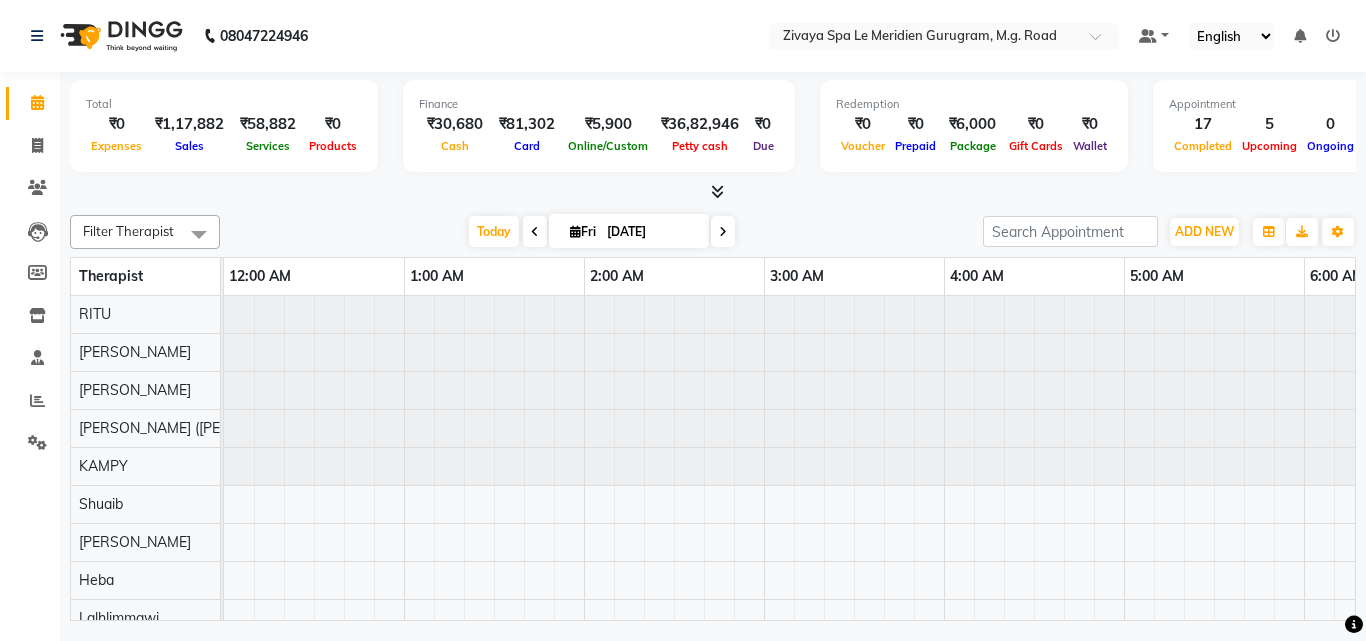 scroll, scrollTop: 0, scrollLeft: 1081, axis: horizontal 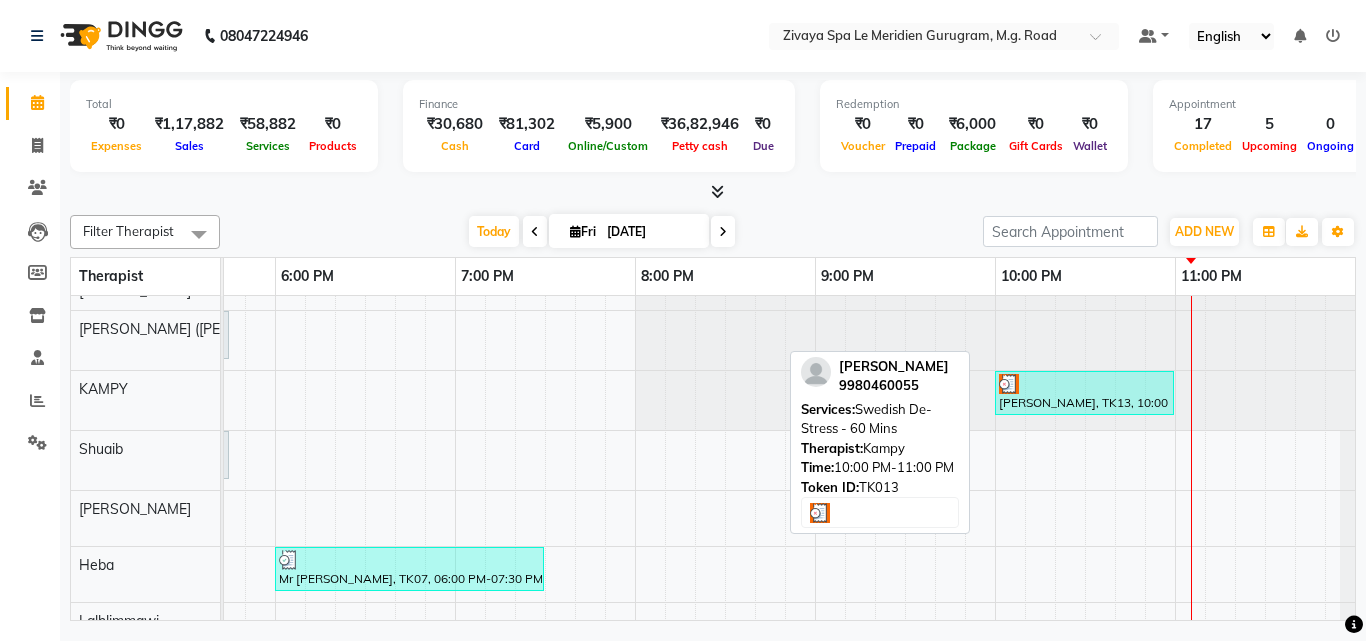 click at bounding box center [1084, 384] 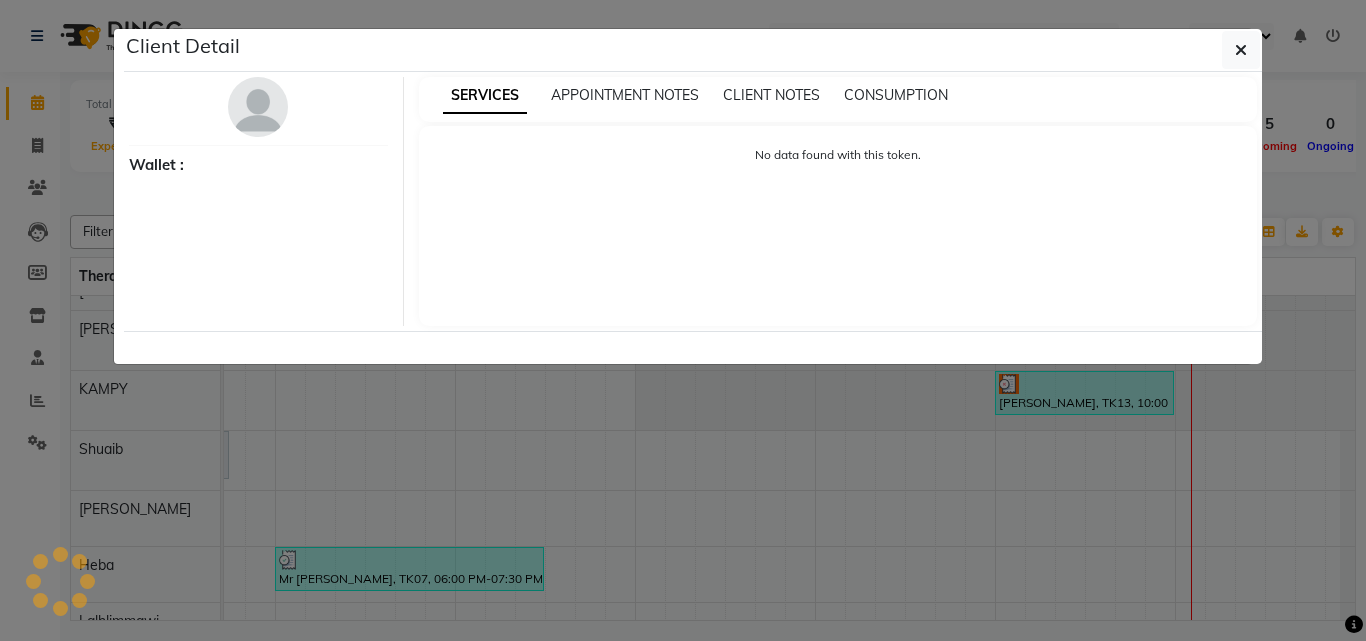 select on "3" 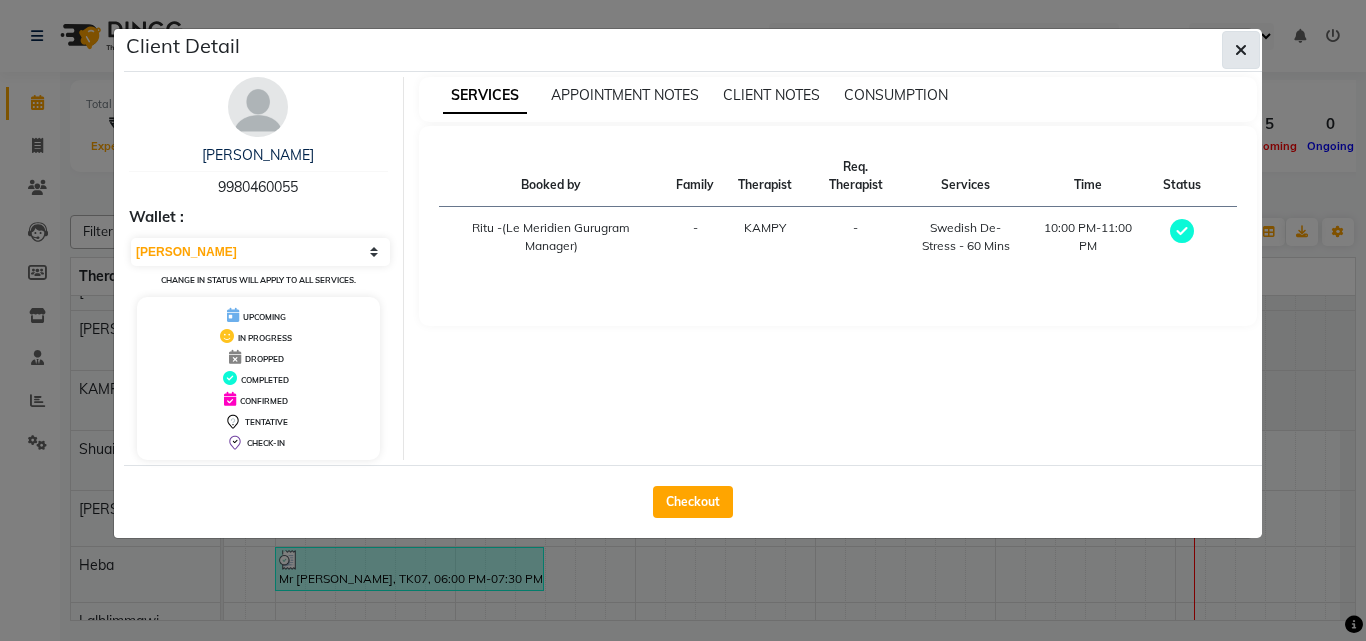 click 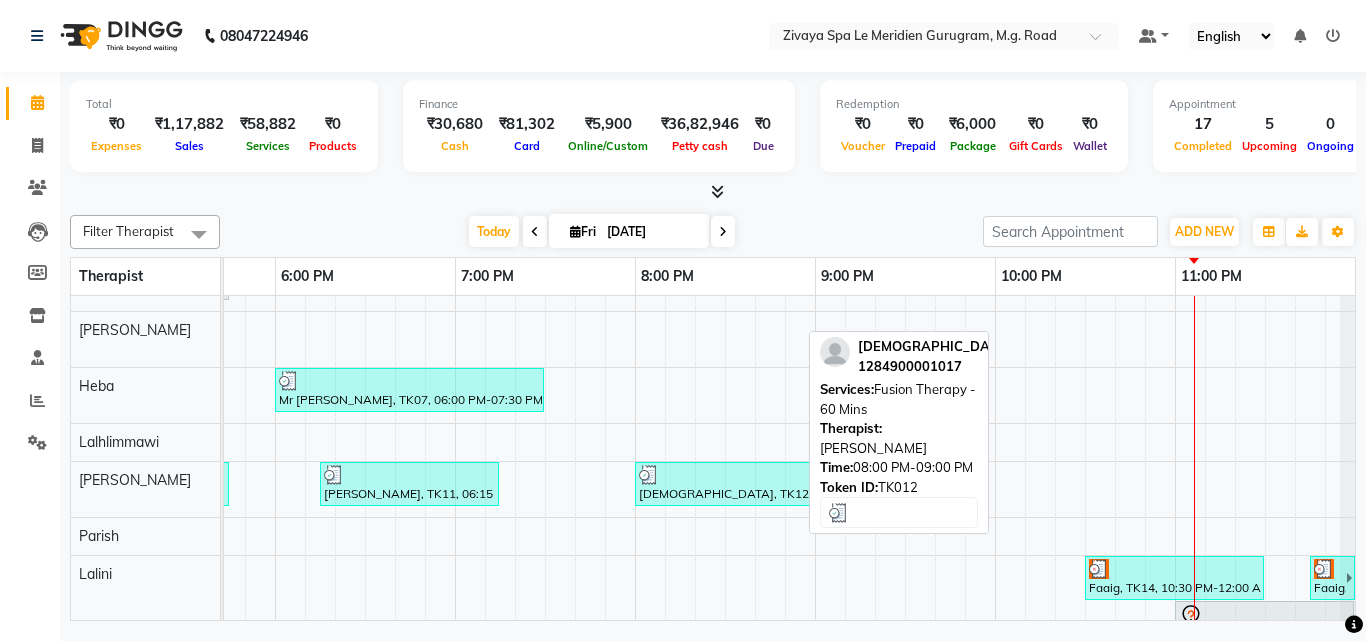 click at bounding box center [724, 475] 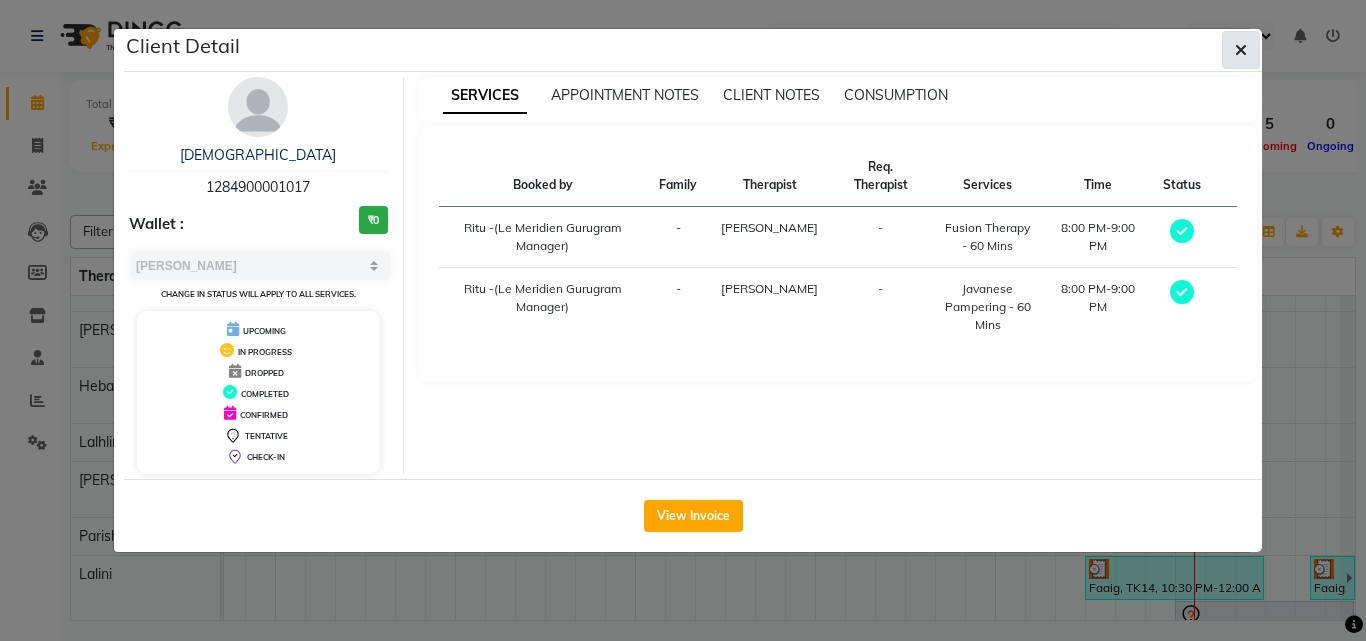 click 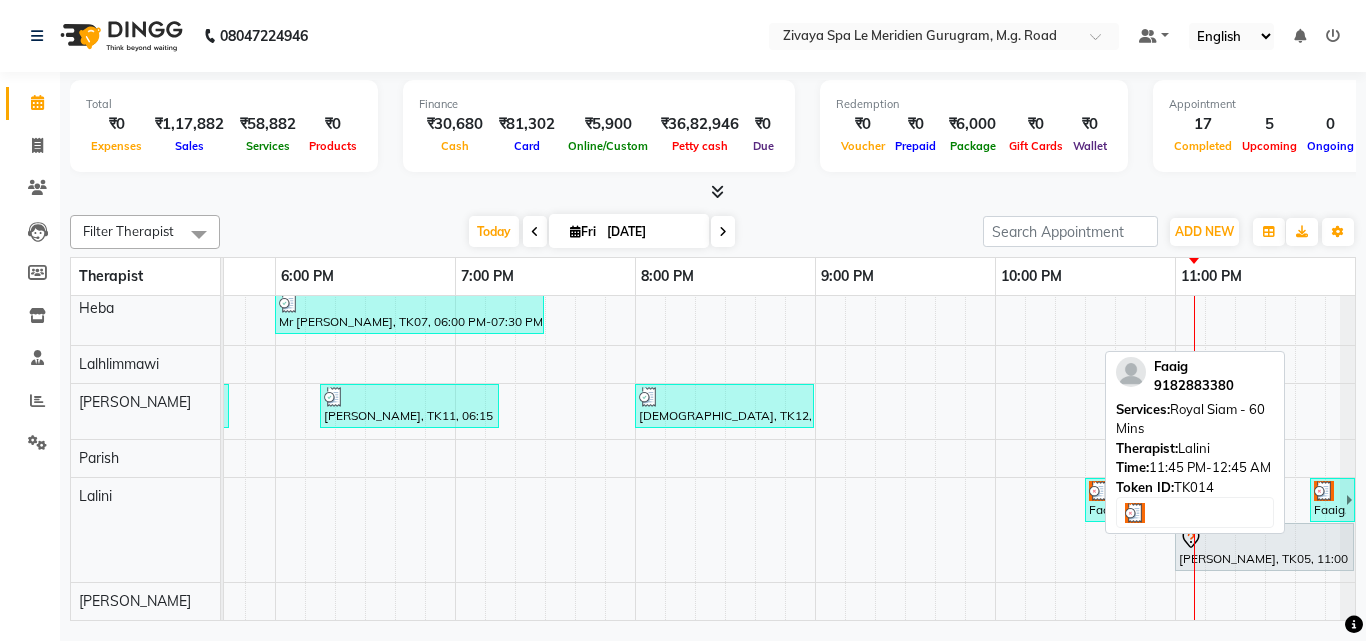 click on "Faaig, TK14, 11:45 PM-12:45 AM, Royal Siam - 60 Mins" at bounding box center (1329, 500) 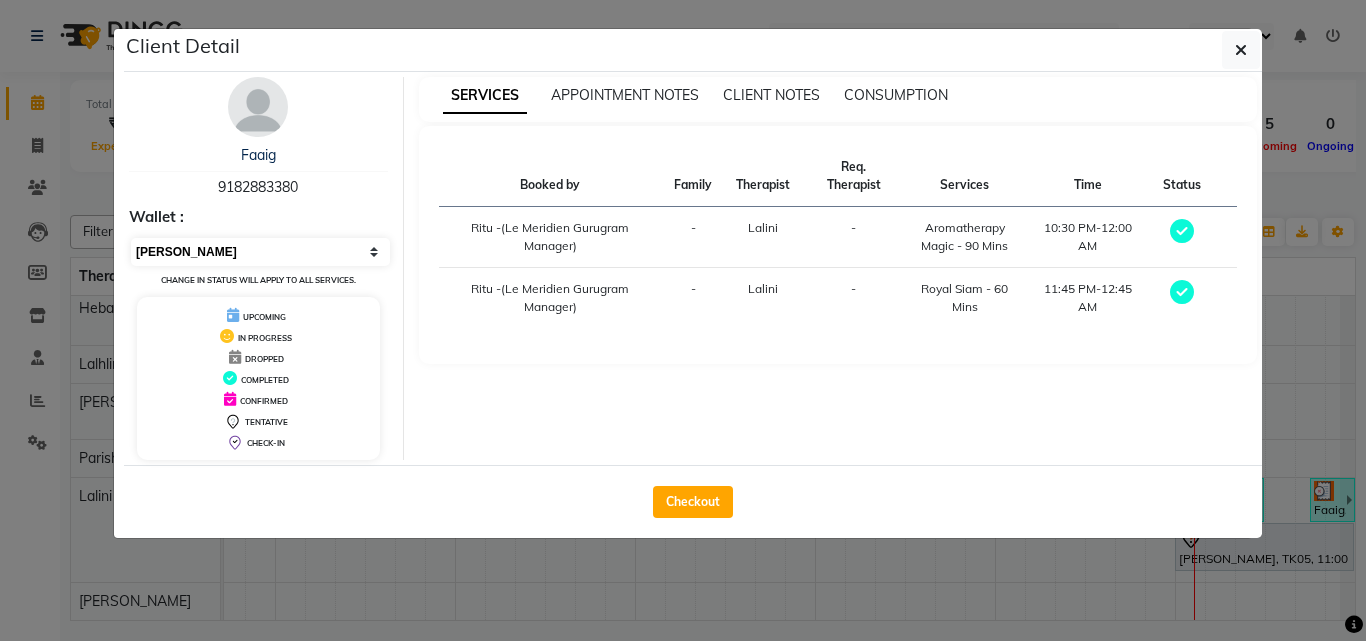 click on "Select MARK DONE UPCOMING" at bounding box center (260, 252) 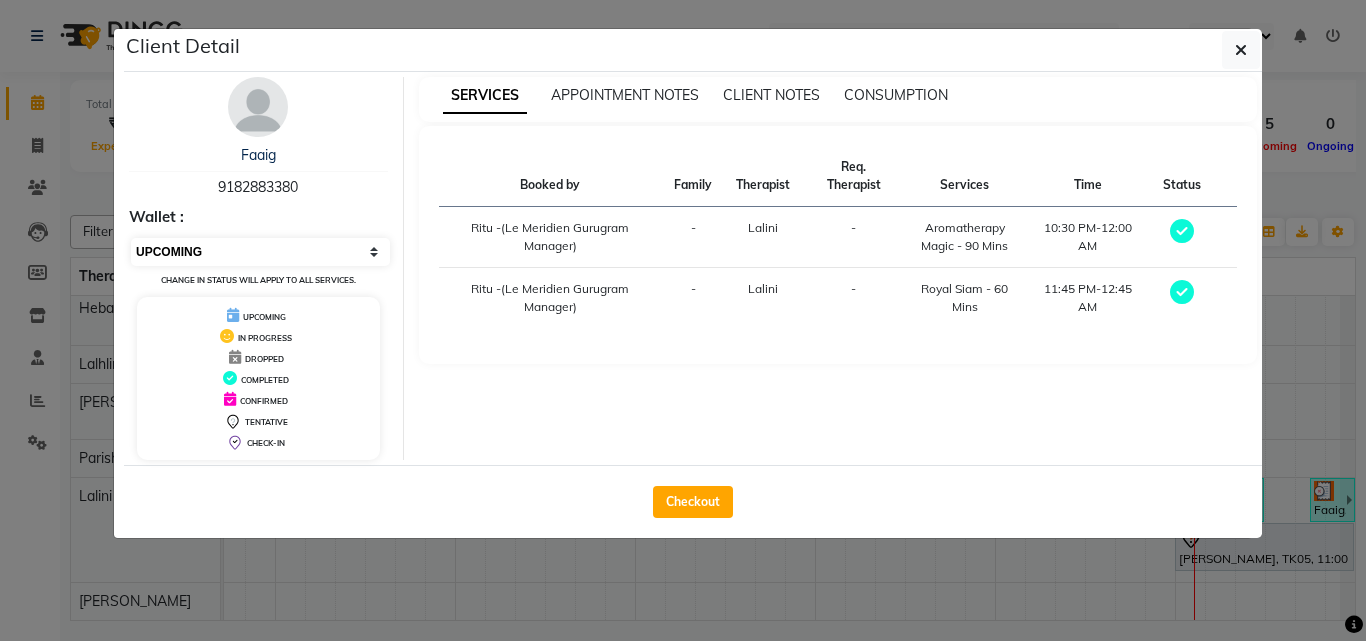 click on "Select MARK DONE UPCOMING" at bounding box center (260, 252) 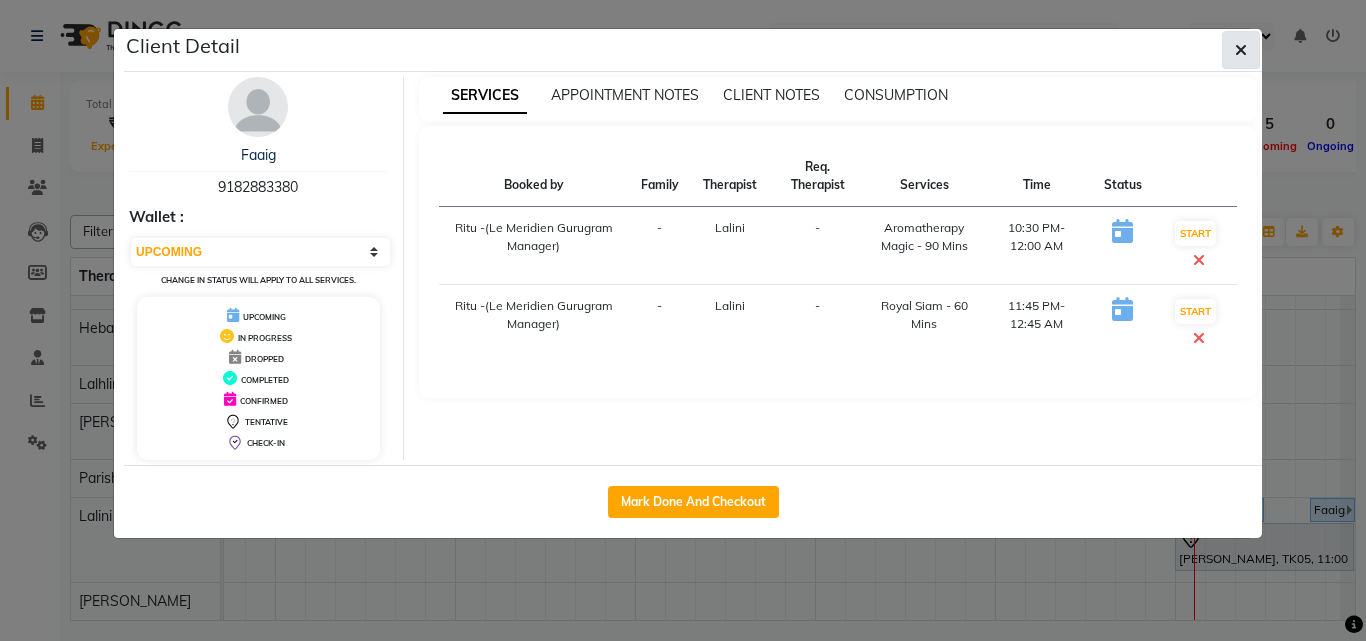 click 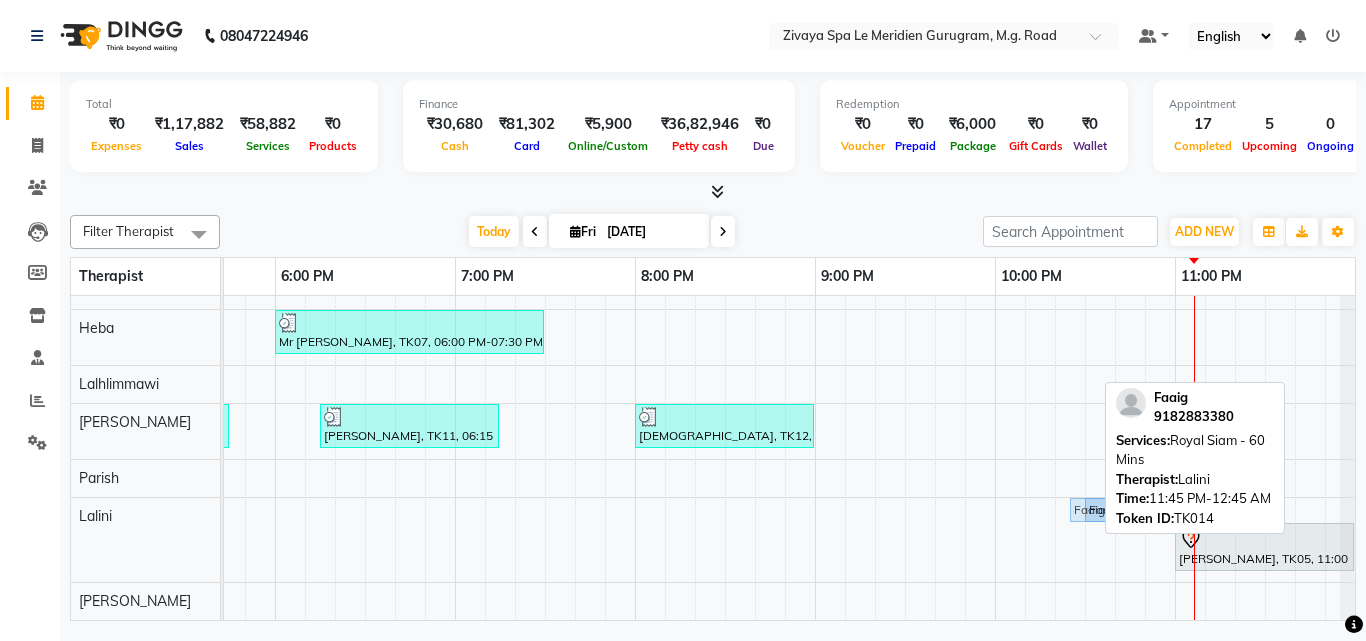 drag, startPoint x: 1321, startPoint y: 488, endPoint x: 1064, endPoint y: 522, distance: 259.23926 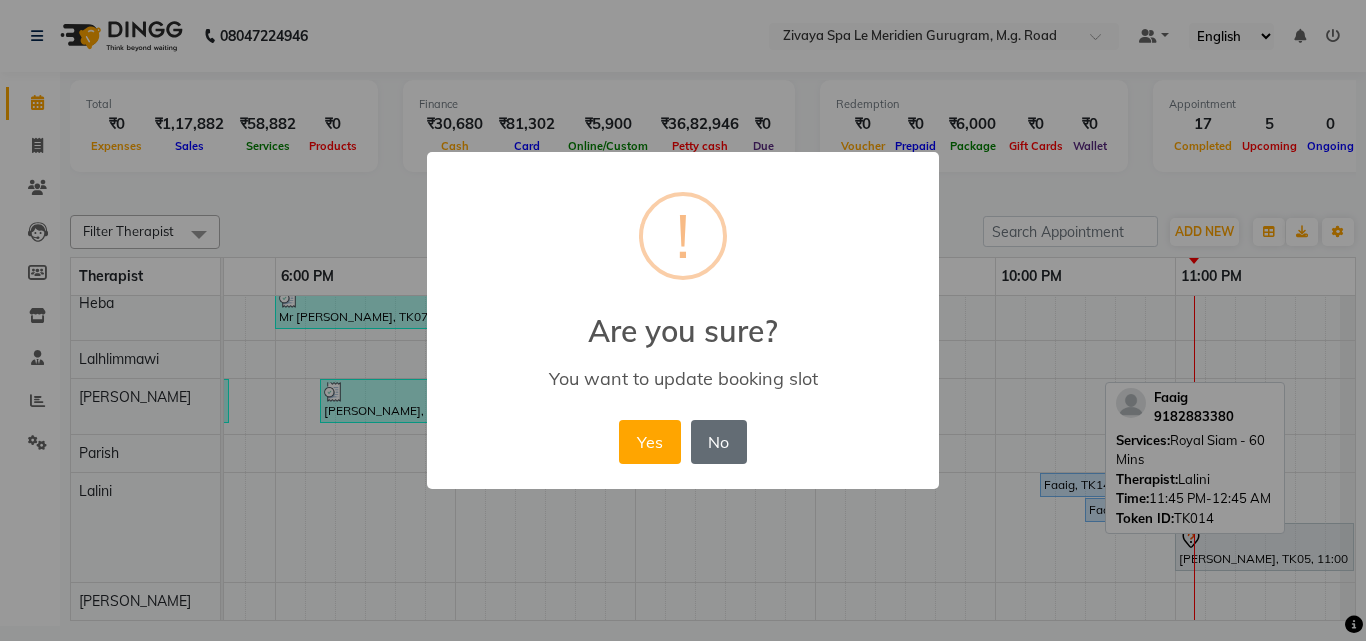 click on "No" at bounding box center (719, 442) 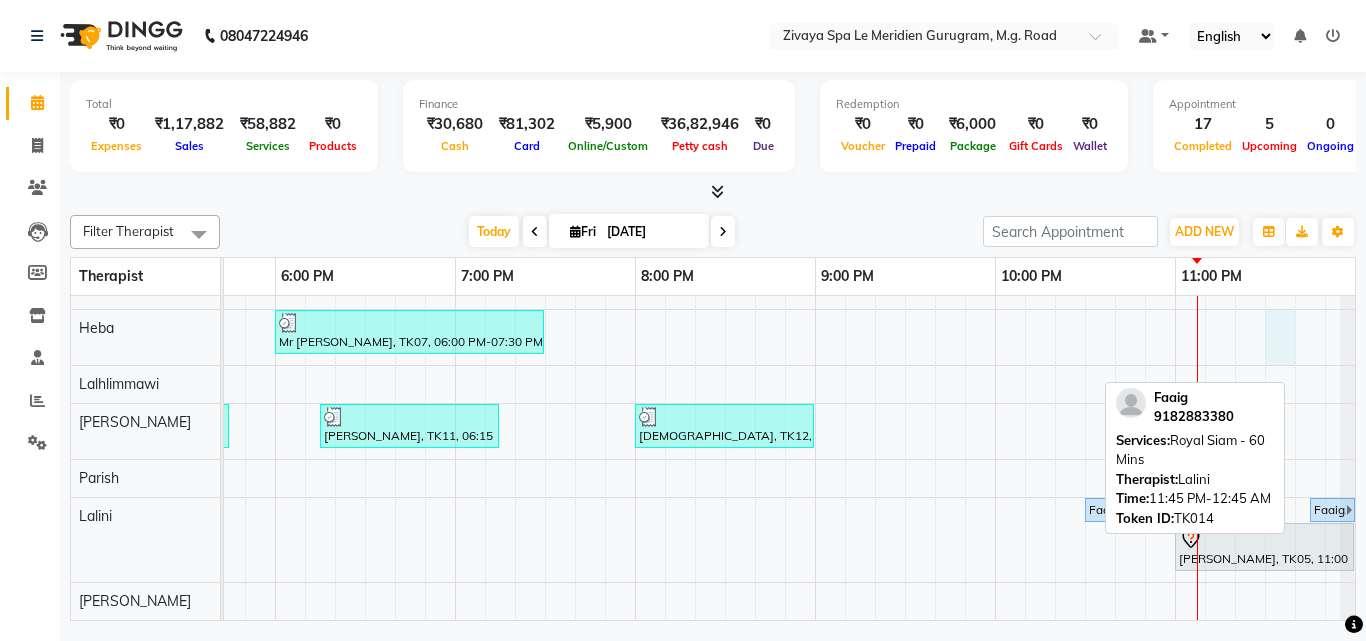 click on "Jagdish, TK08, 04:00 PM-05:30 PM, Javanese Pampering - 90 Mins     Islam, TK12, 08:00 PM-09:00 PM, Javanese Pampering - 60 Mins             Rup Joti, TK03, 11:30 AM-12:30 PM, Javanese Pampering - 60 Mins     Ms.Neha, TK06, 12:30 PM-01:30 PM, Royal Siam - 60 Mins     Rajiv taneja, TK09, 03:00 PM-04:00 PM, Zivaya Signature Facial - 60 Mins     Rajiv taneja, TK09, 04:00 PM-04:30 PM, De-Stress Back & Shoulder Massage - 30 Mins             Kritika, TK04, 04:45 PM-127:0 PM, Javanese Pampering - 60 Mins             Rup Joti, TK03, 11:30 AM-12:30 PM, Javanese Pampering - 60 Mins     Ganeshan, TK13, 10:00 PM-11:00 PM, Swedish De-Stress - 60 Mins     Ketul, TK10, 04:00 PM-04:30 PM, BEARD SHAVING             Kritika, TK04, 04:45 PM-127:0 PM, Javanese Pampering - 60 Mins     Tarun, TK01, 12:30 PM-01:30 PM, Javanese Pampering - 60 Mins     Jagdish, TK08, 04:00 PM-05:30 PM, Javanese Pampering - 90 Mins     Rajiv taneja, TK09, 03:00 PM-04:00 PM, Zivaya Signature Facial - 60 Mins" at bounding box center [-805, 281] 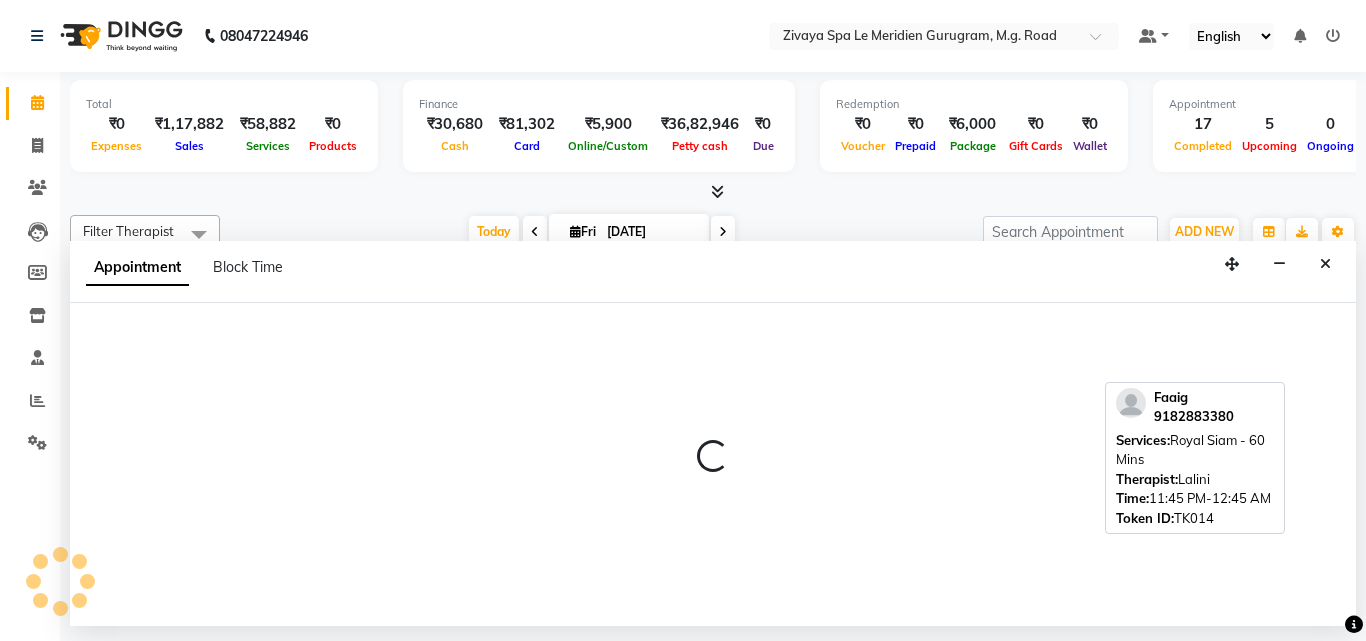 select on "63969" 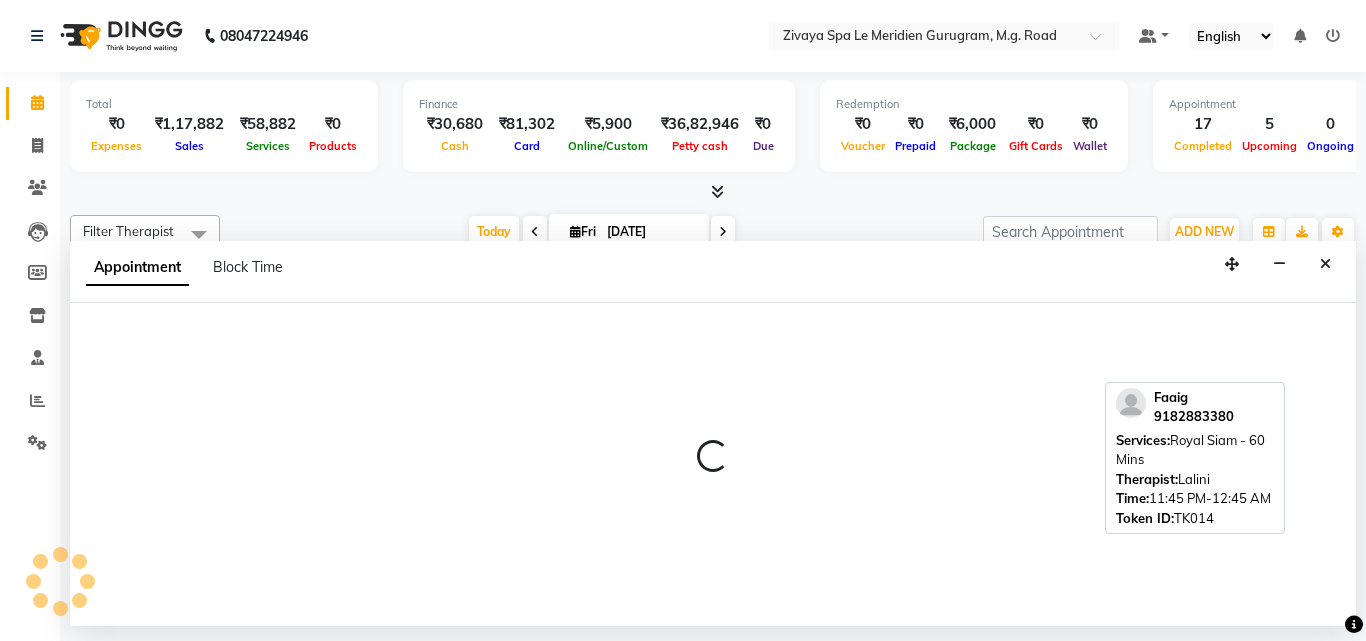 select on "tentative" 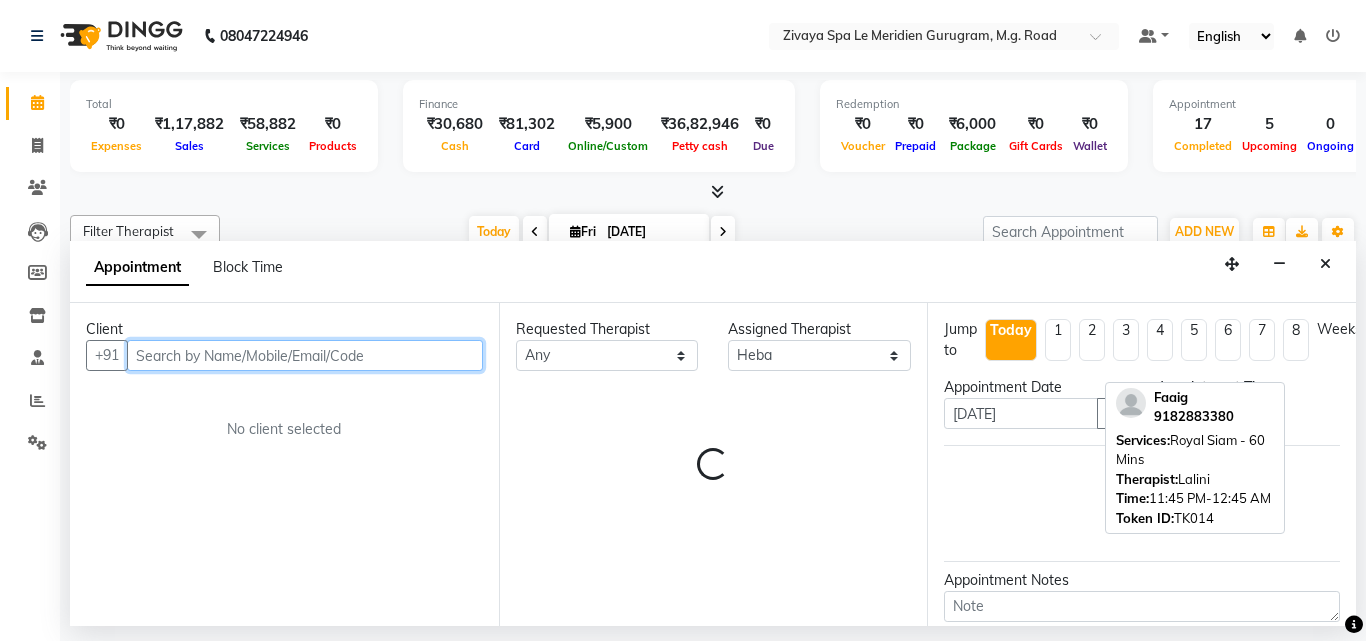 select on "1410" 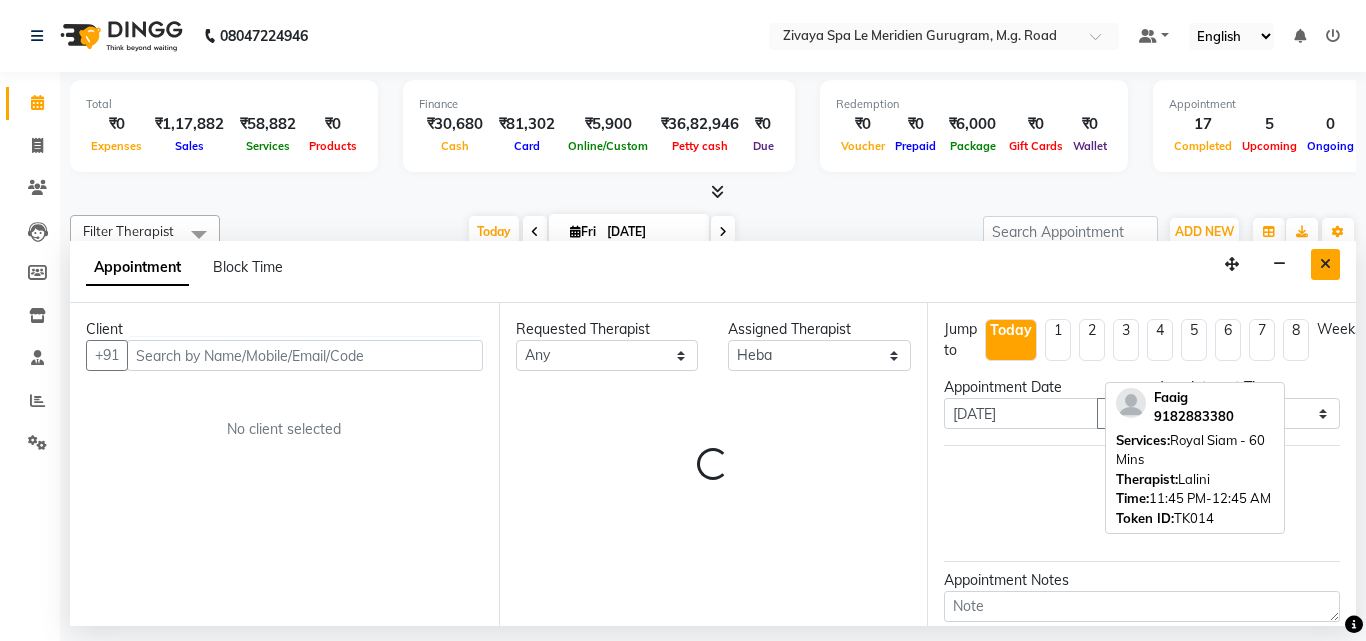 click at bounding box center [1325, 264] 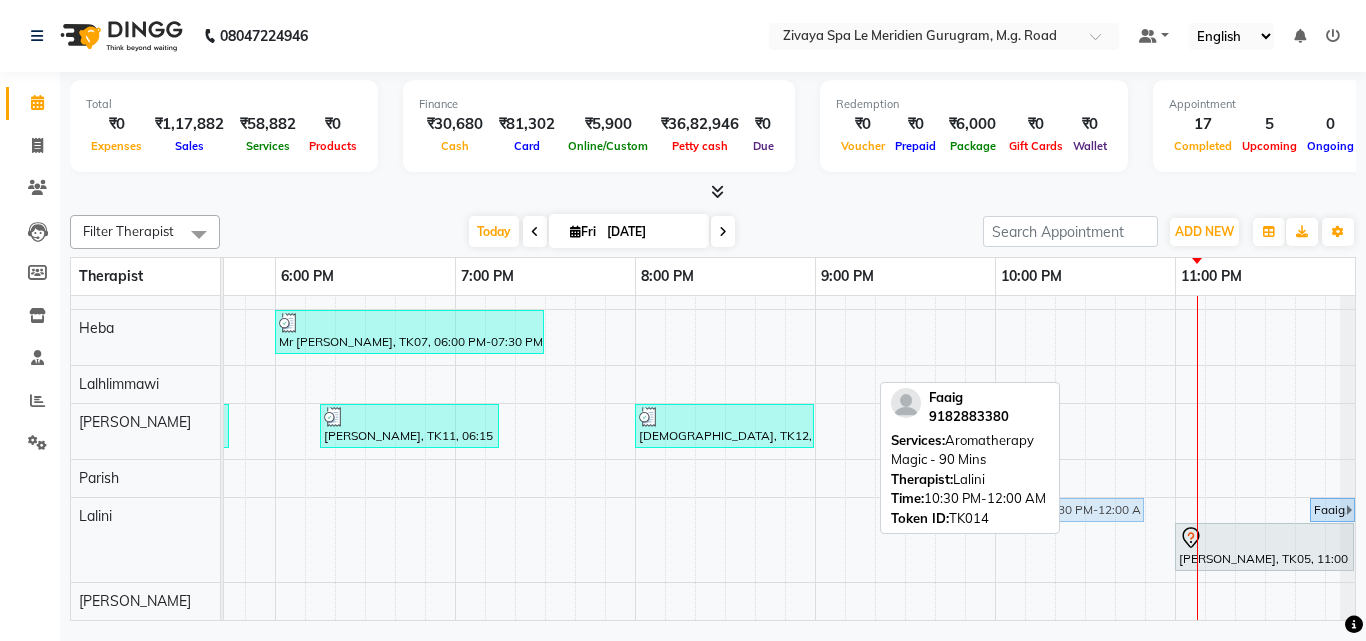 drag, startPoint x: 1122, startPoint y: 489, endPoint x: 1015, endPoint y: 491, distance: 107.01869 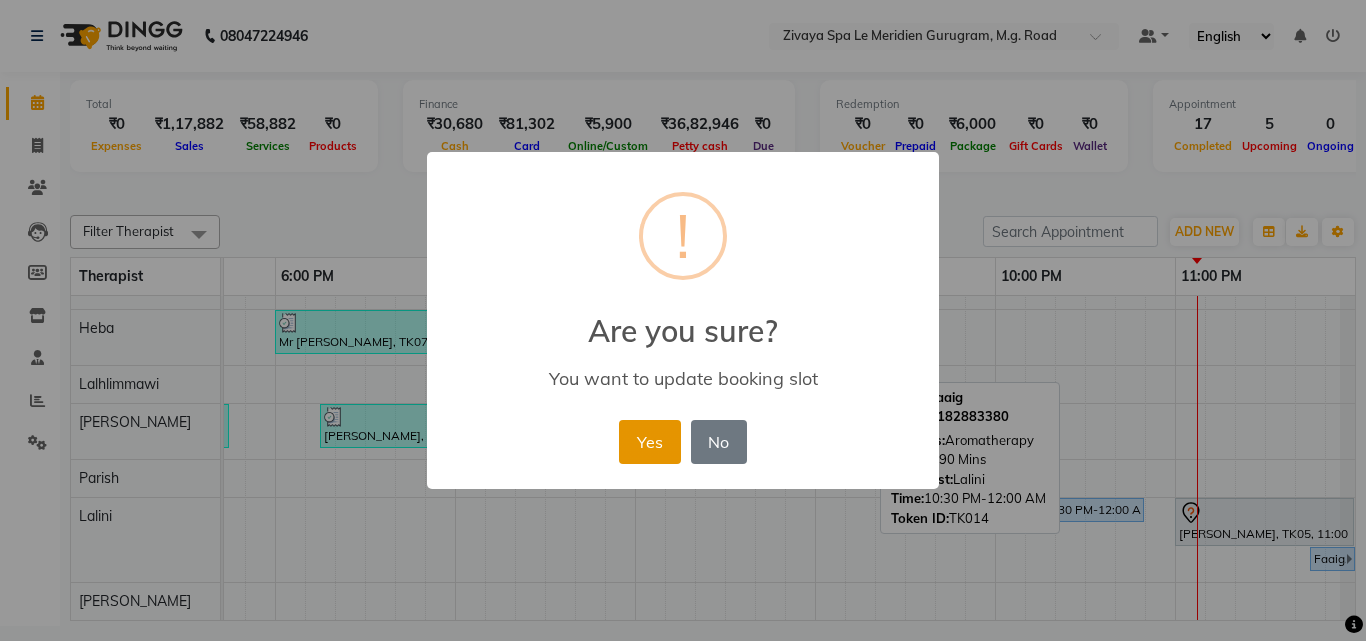 click on "Yes" at bounding box center [649, 442] 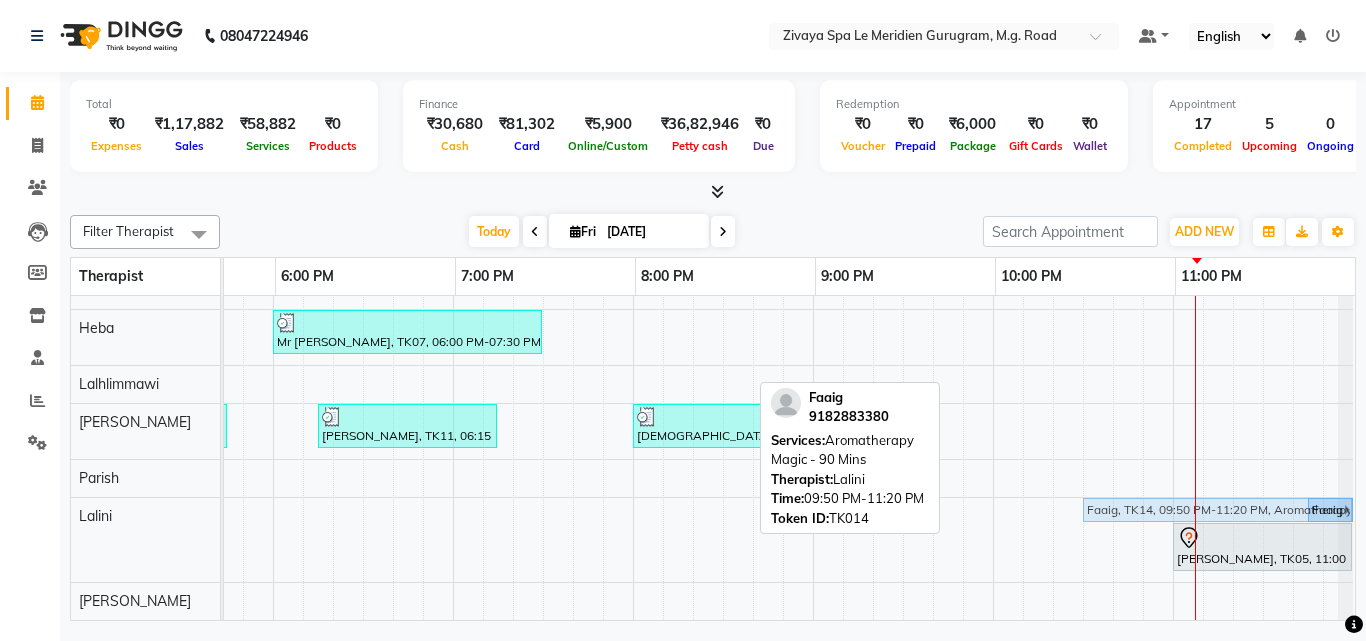 drag, startPoint x: 1107, startPoint y: 498, endPoint x: 1220, endPoint y: 540, distance: 120.552895 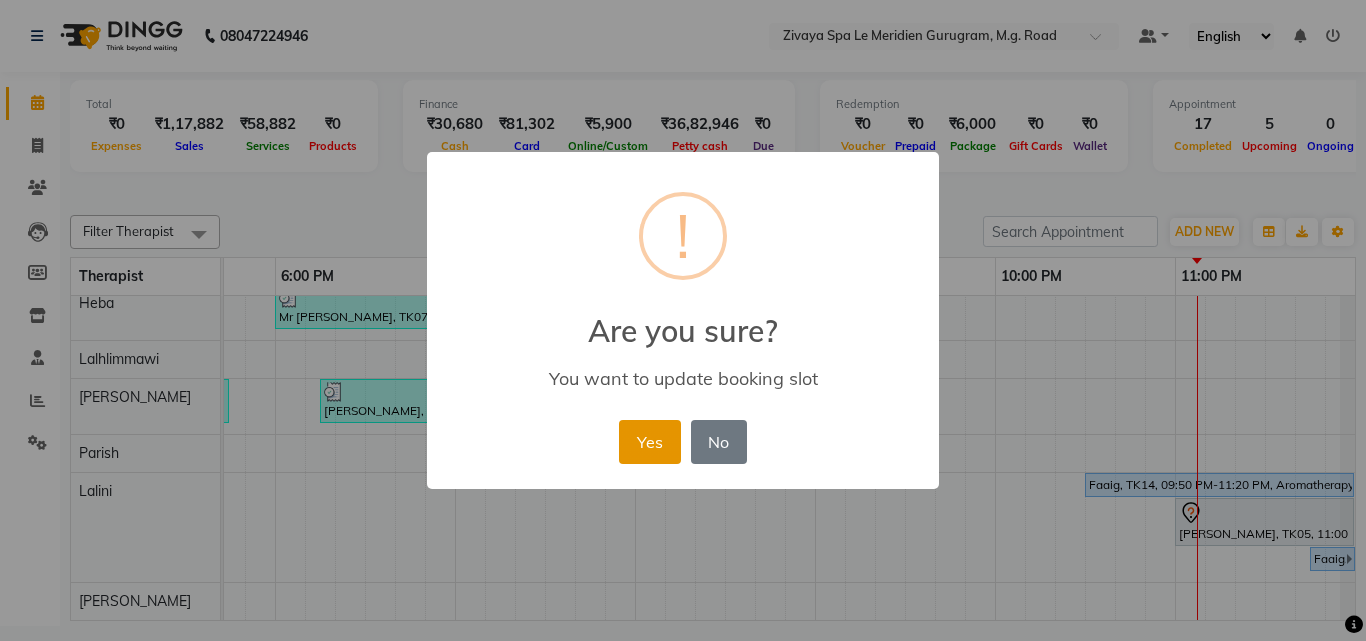 click on "Yes" at bounding box center [649, 442] 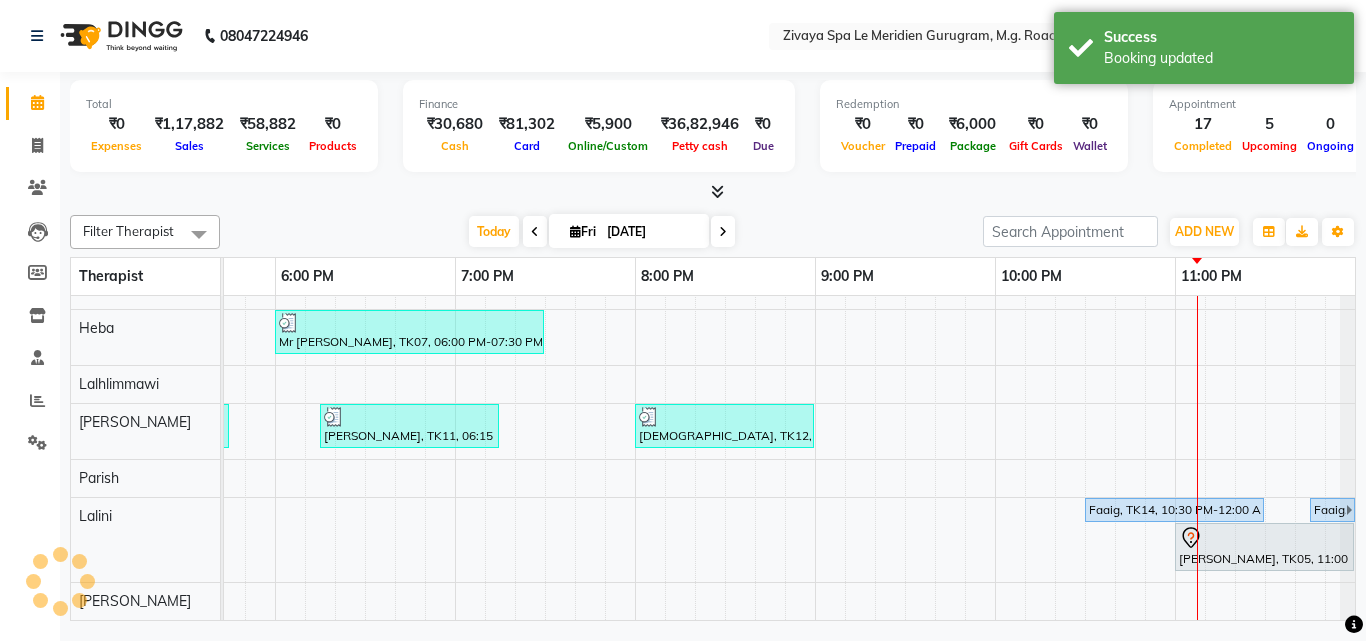 scroll, scrollTop: 369, scrollLeft: 0, axis: vertical 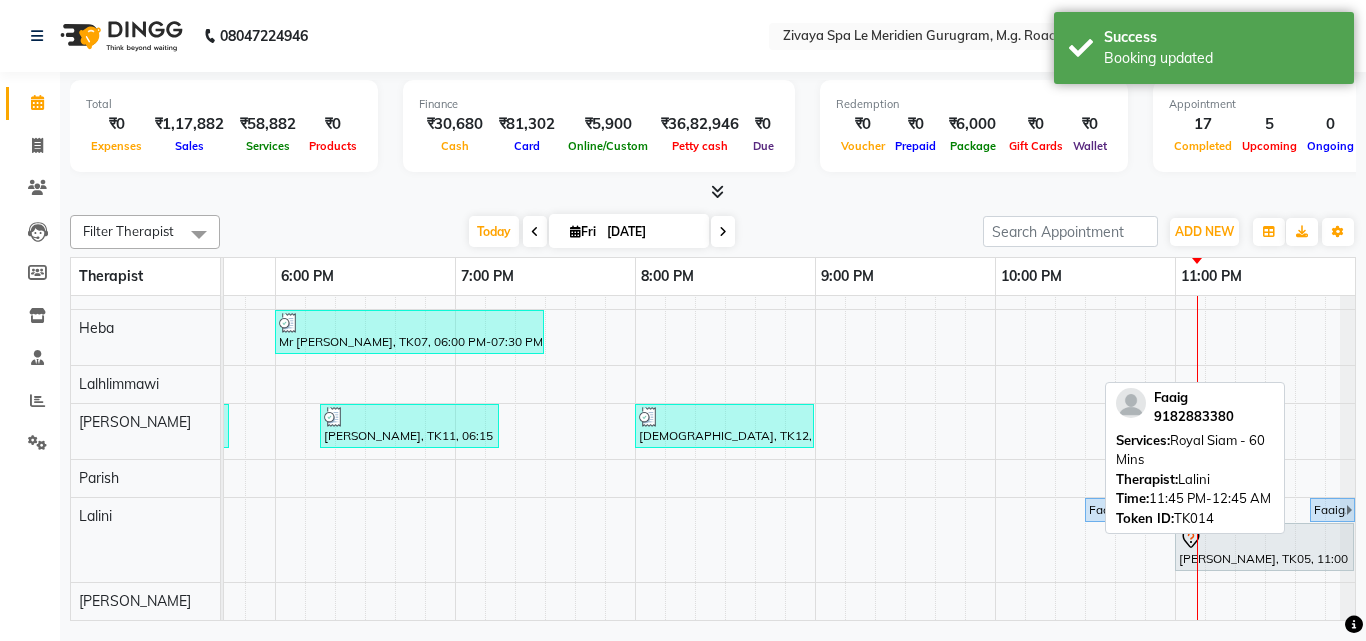 click on "Faaig, TK14, 11:45 PM-12:45 AM, Royal Siam - 60 Mins" at bounding box center (1329, 510) 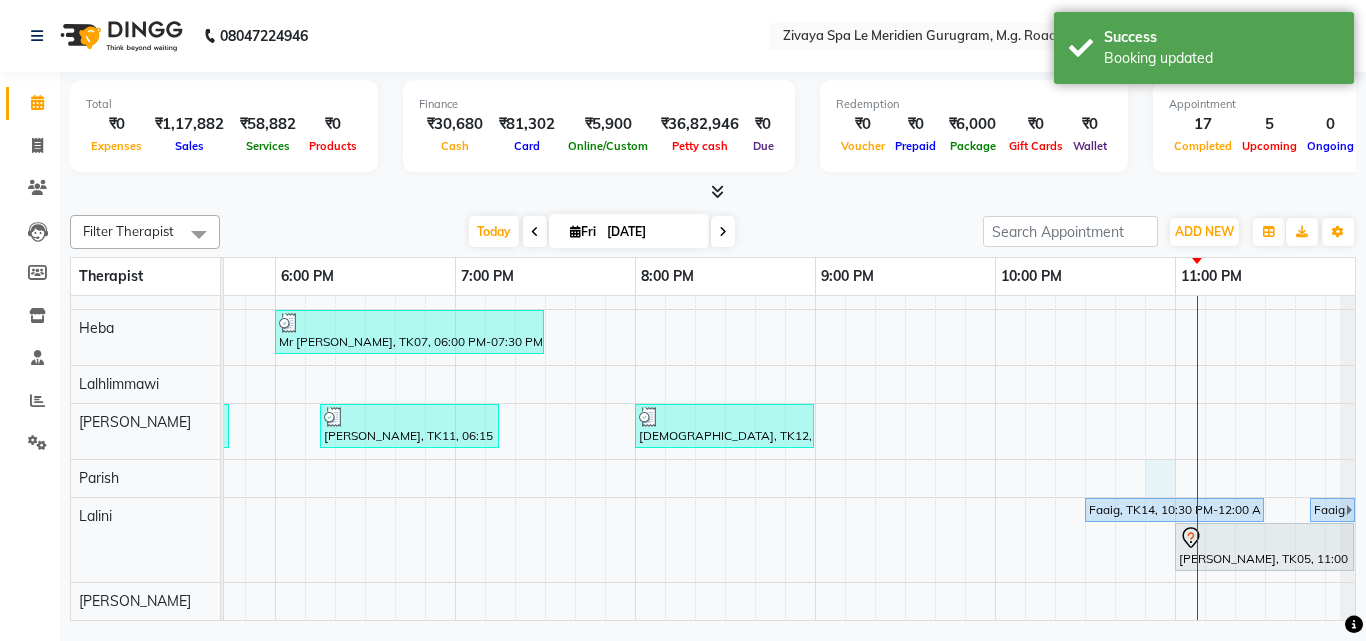 click on "Jagdish, TK08, 04:00 PM-05:30 PM, Javanese Pampering - 90 Mins     Islam, TK12, 08:00 PM-09:00 PM, Javanese Pampering - 60 Mins             Rup Joti, TK03, 11:30 AM-12:30 PM, Javanese Pampering - 60 Mins     Ms.Neha, TK06, 12:30 PM-01:30 PM, Royal Siam - 60 Mins     Rajiv taneja, TK09, 03:00 PM-04:00 PM, Zivaya Signature Facial - 60 Mins     Rajiv taneja, TK09, 04:00 PM-04:30 PM, De-Stress Back & Shoulder Massage - 30 Mins             Kritika, TK04, 04:45 PM-127:0 PM, Javanese Pampering - 60 Mins             Rup Joti, TK03, 11:30 AM-12:30 PM, Javanese Pampering - 60 Mins     Ganeshan, TK13, 10:00 PM-11:00 PM, Swedish De-Stress - 60 Mins     Ketul, TK10, 04:00 PM-04:30 PM, BEARD SHAVING             Kritika, TK04, 04:45 PM-127:0 PM, Javanese Pampering - 60 Mins     Tarun, TK01, 12:30 PM-01:30 PM, Javanese Pampering - 60 Mins     Jagdish, TK08, 04:00 PM-05:30 PM, Javanese Pampering - 90 Mins     Rajiv taneja, TK09, 03:00 PM-04:00 PM, Zivaya Signature Facial - 60 Mins" at bounding box center [-805, 281] 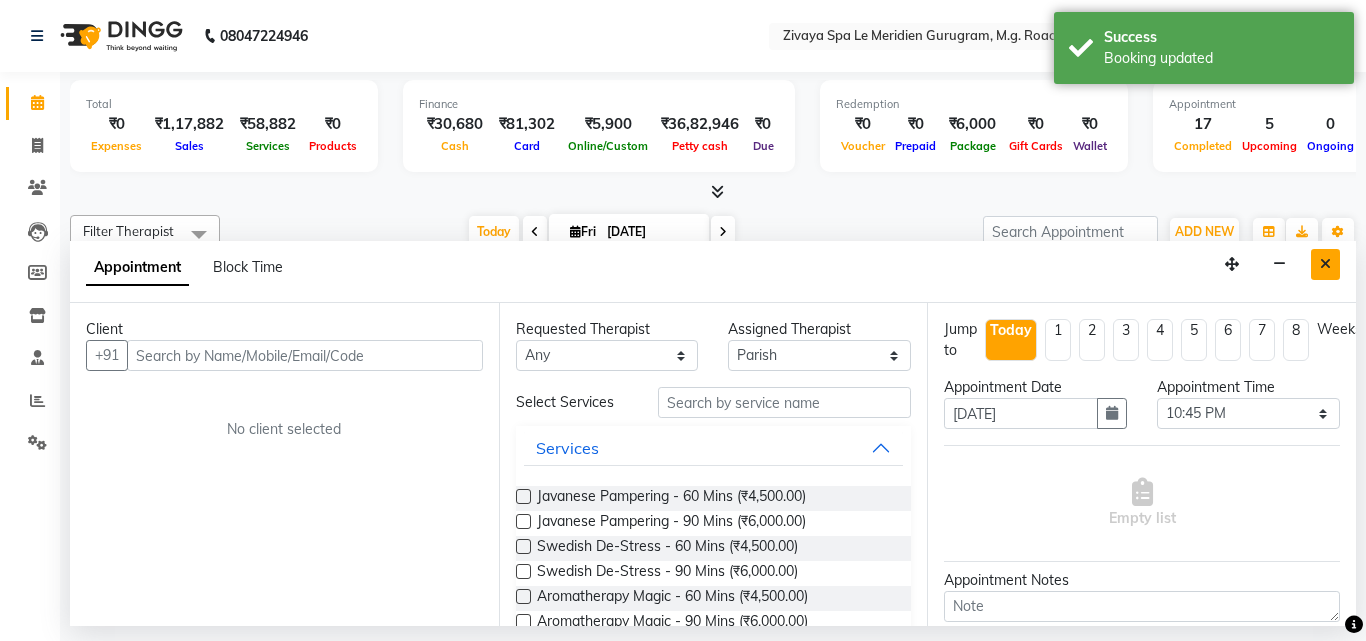 click at bounding box center [1325, 264] 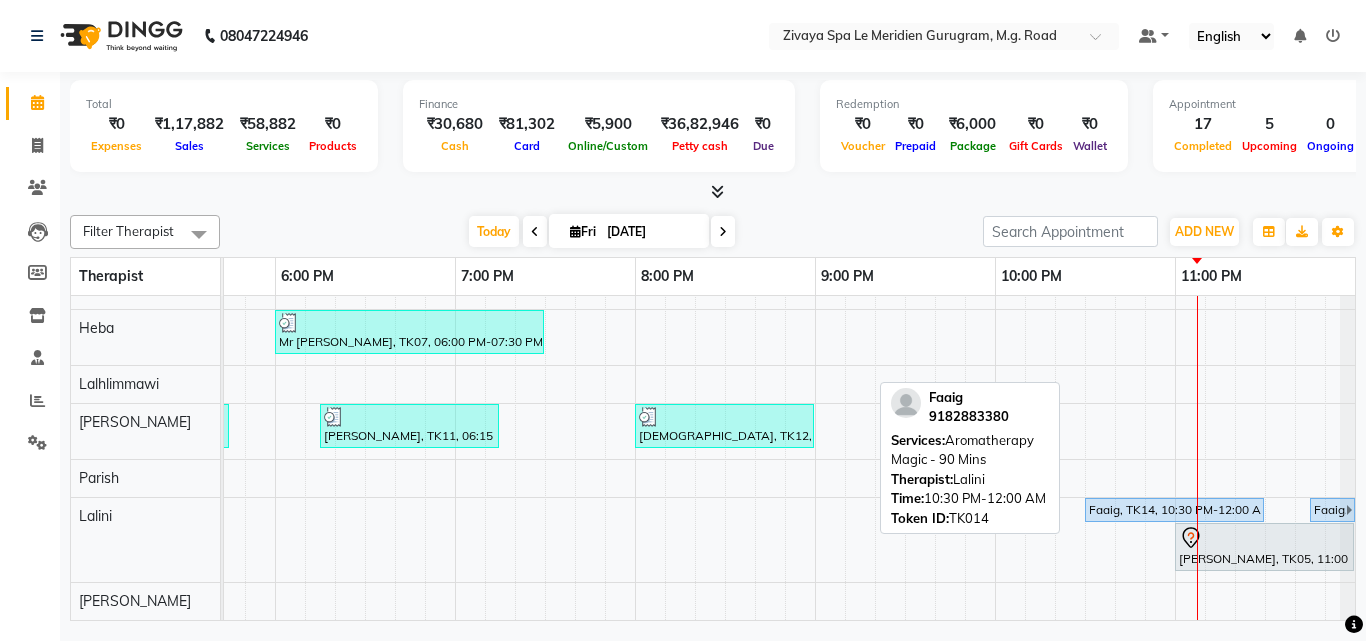 click on "Faaig, TK14, 10:30 PM-12:00 AM, Aromatherapy Magic - 90 Mins" at bounding box center (1174, 510) 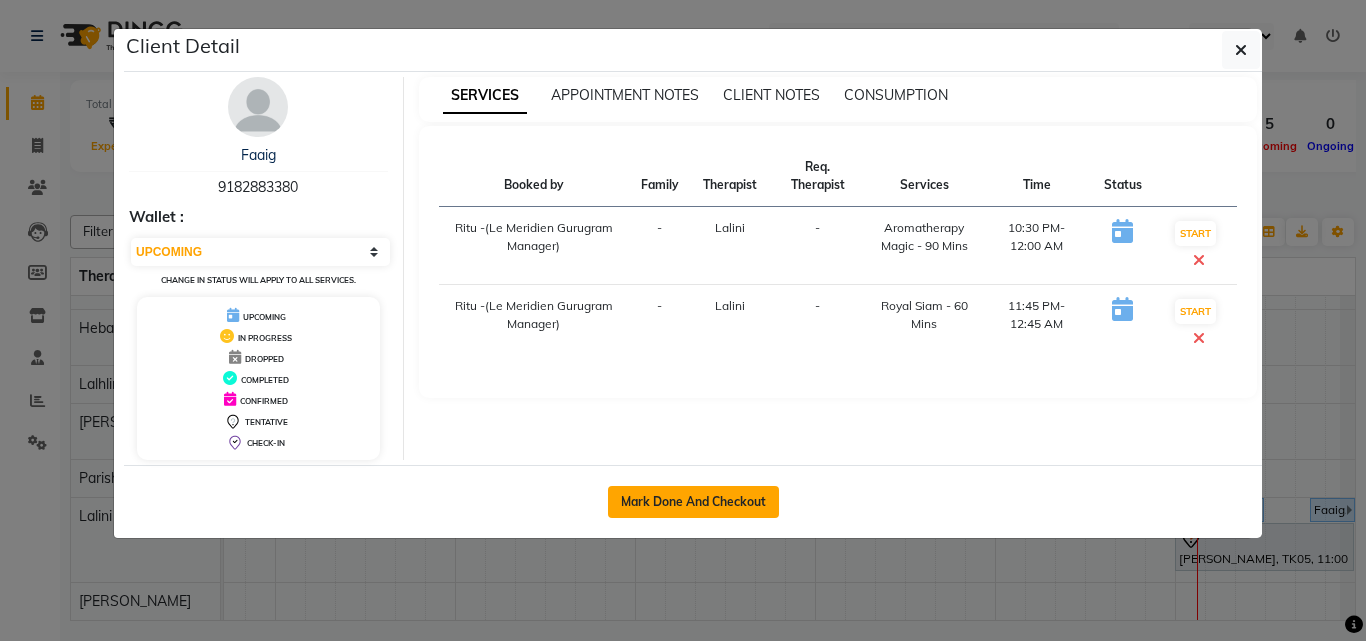 click on "Mark Done And Checkout" 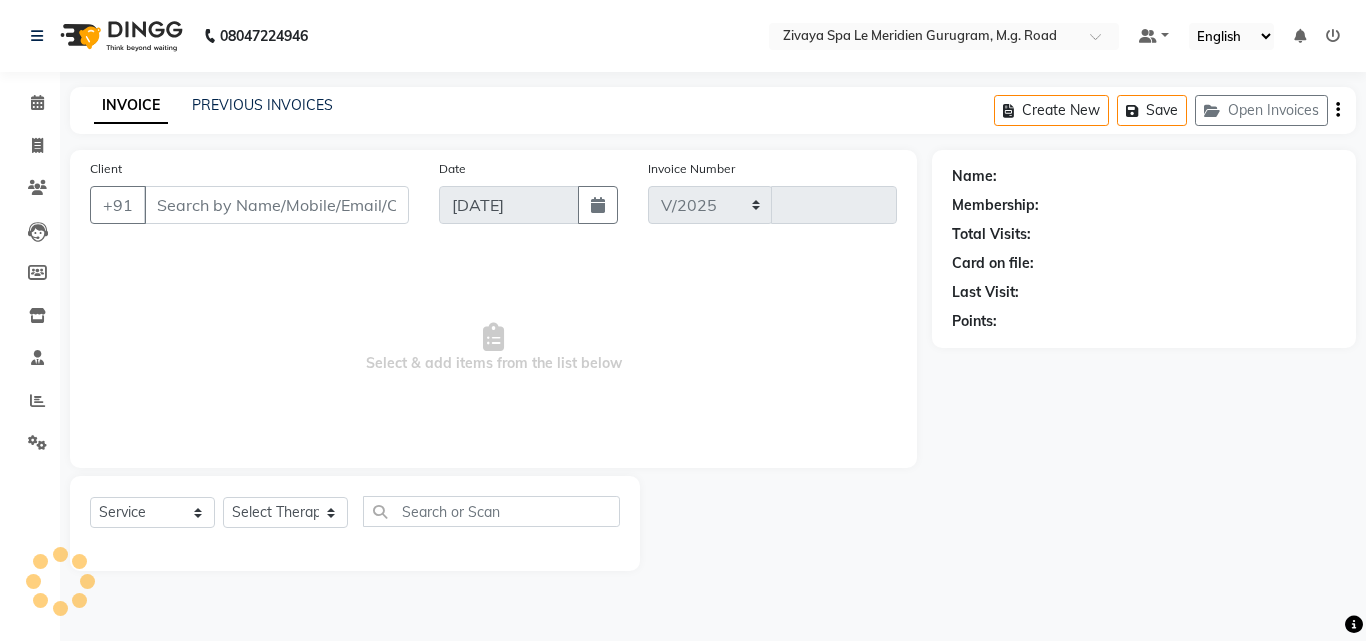 select on "6503" 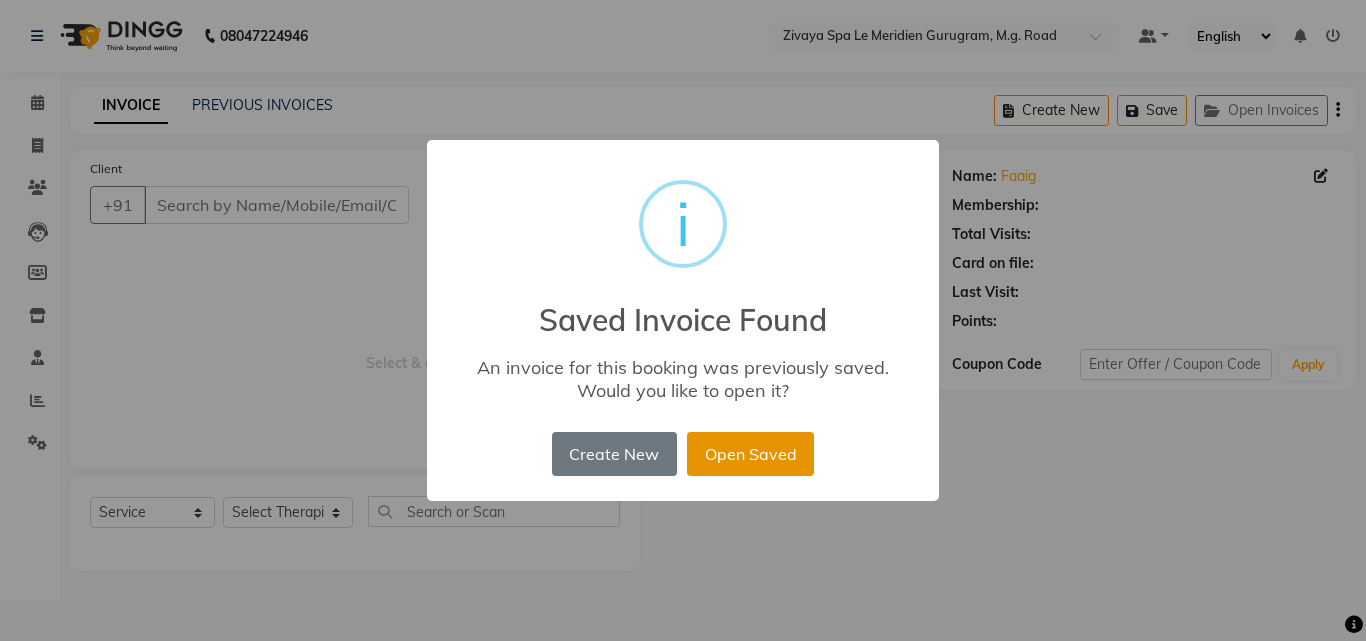click on "Open Saved" at bounding box center [750, 454] 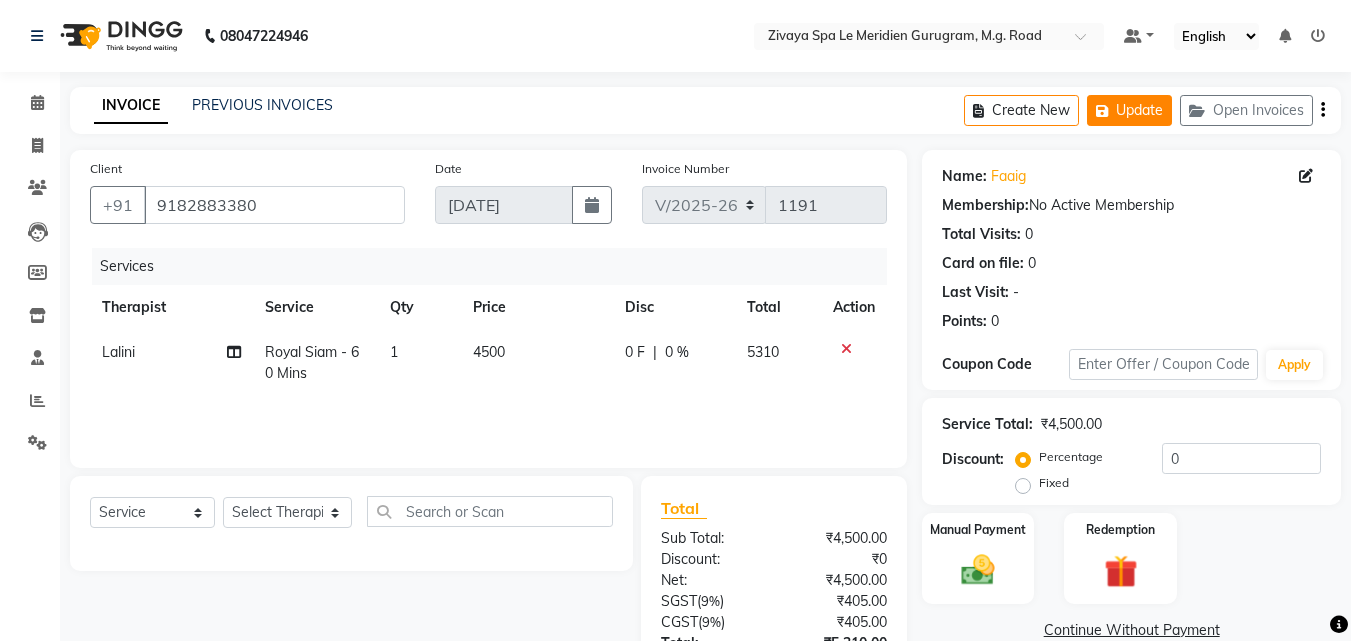 click on "Update" 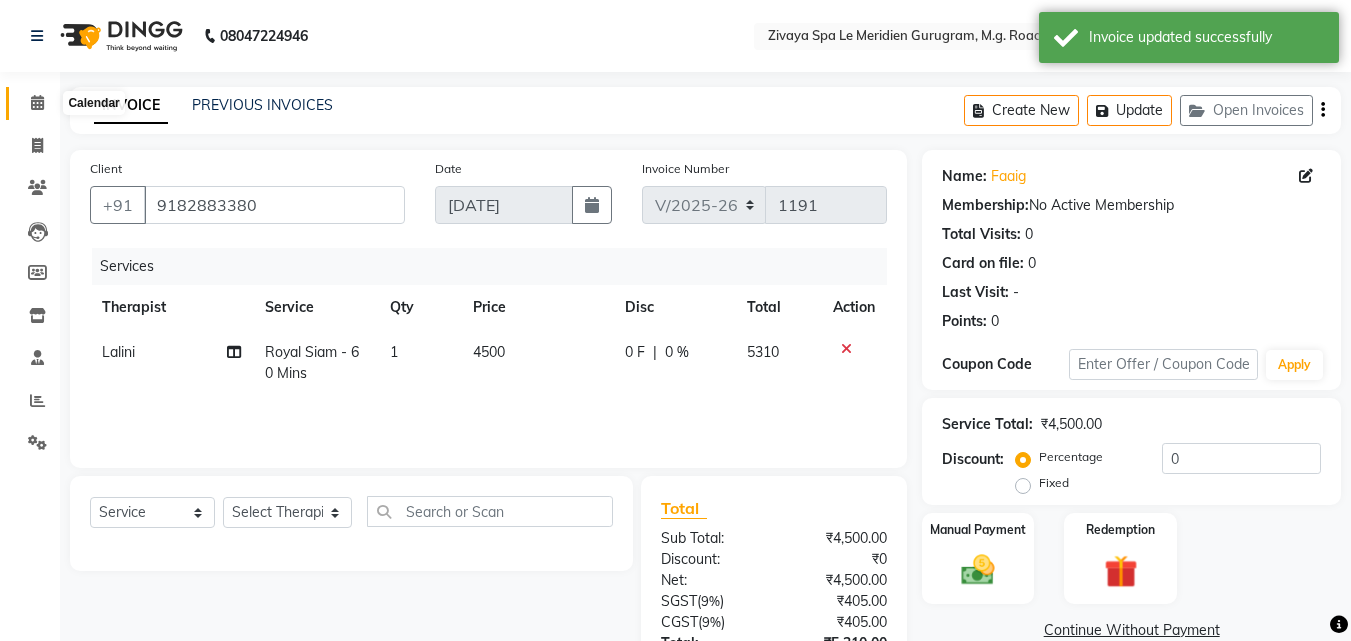 click 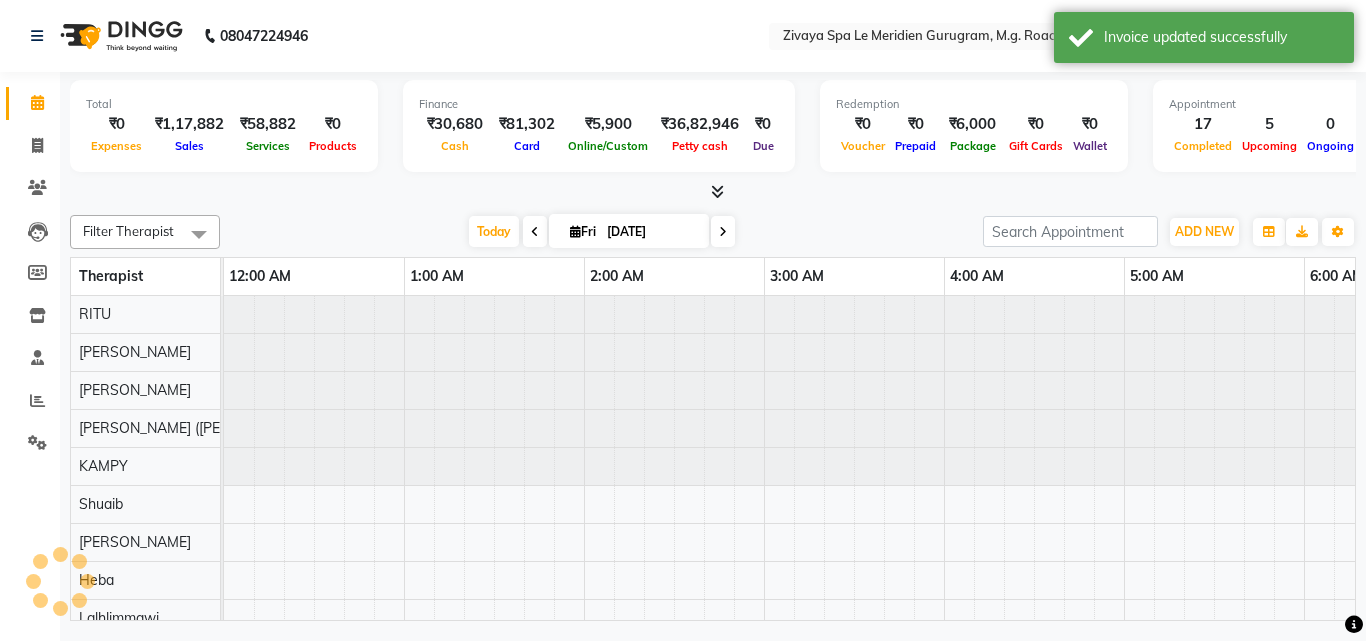 scroll, scrollTop: 0, scrollLeft: 1081, axis: horizontal 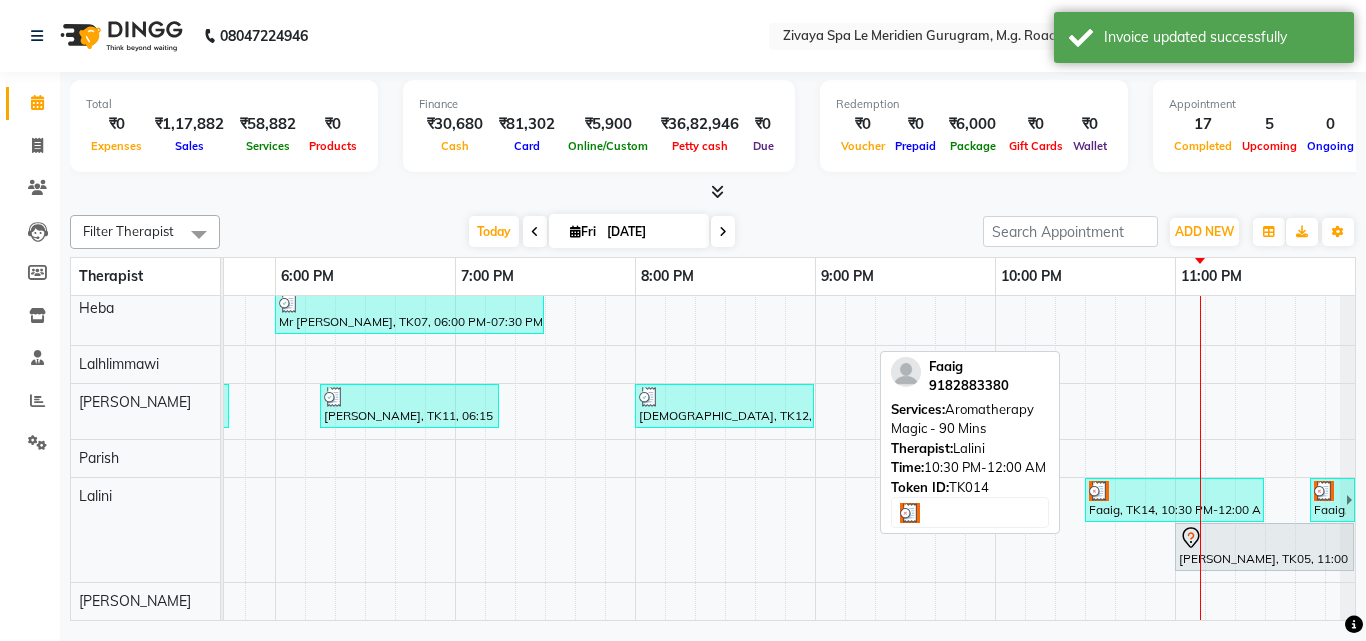drag, startPoint x: 1163, startPoint y: 471, endPoint x: 1229, endPoint y: 481, distance: 66.75328 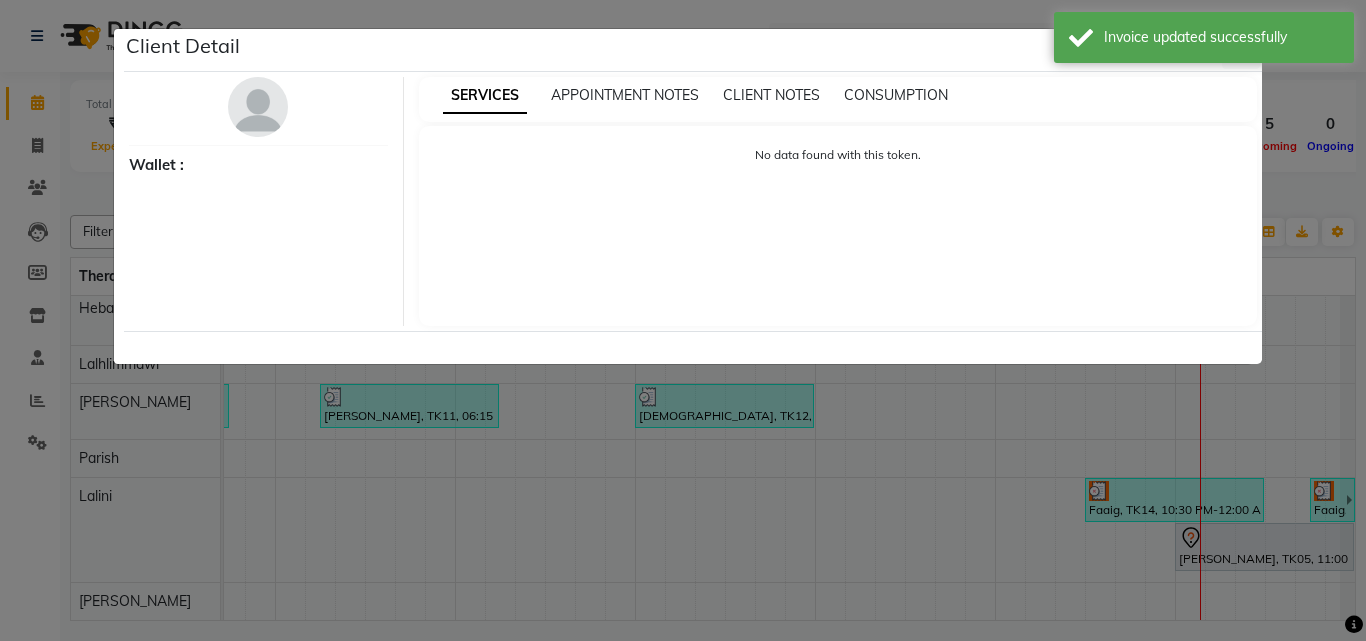 select on "3" 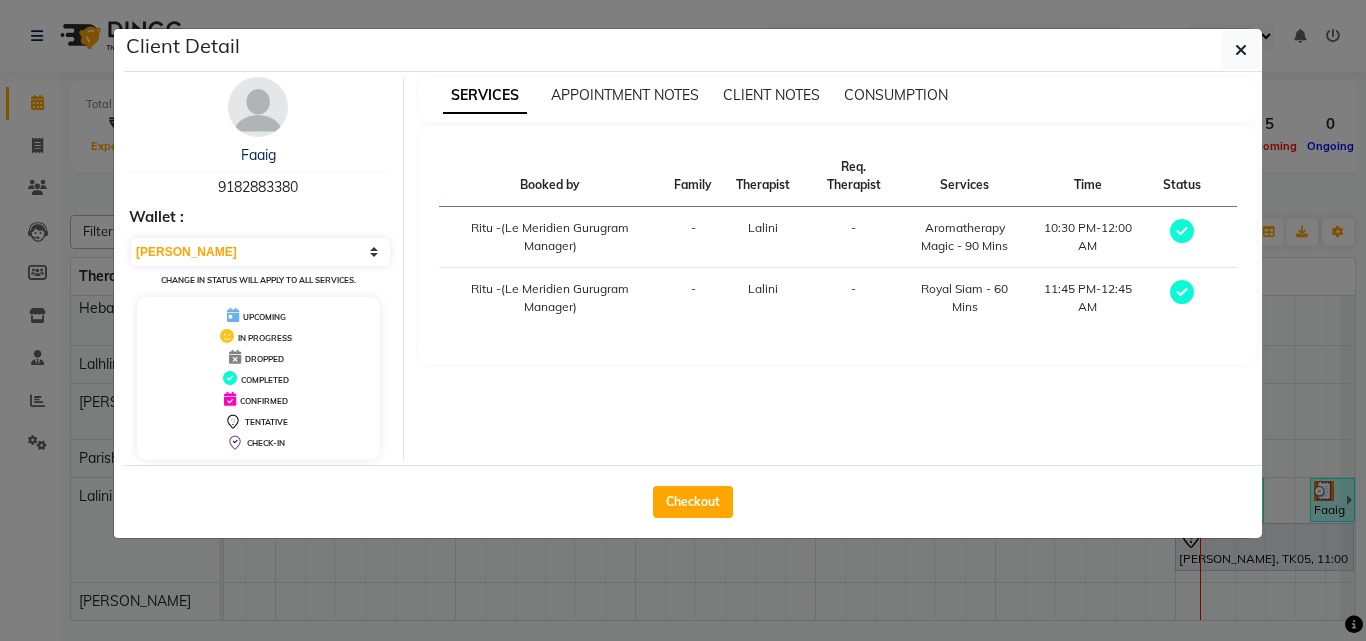 click on "Client Detail  Faaig    9182883380 Wallet : Select MARK DONE UPCOMING Change in status will apply to all services. UPCOMING IN PROGRESS DROPPED COMPLETED CONFIRMED TENTATIVE CHECK-IN SERVICES APPOINTMENT NOTES CLIENT NOTES CONSUMPTION Booked by Family Therapist Req. Therapist Services Time Status  Ritu -(Le Meridien Gurugram Manager)  - Lalini -  Aromatherapy Magic - 90 Mins   10:30 PM-12:00 AM   Ritu -(Le Meridien Gurugram Manager)  - Lalini -  Royal Siam - 60 Mins   11:45 PM-12:45 AM   Checkout" 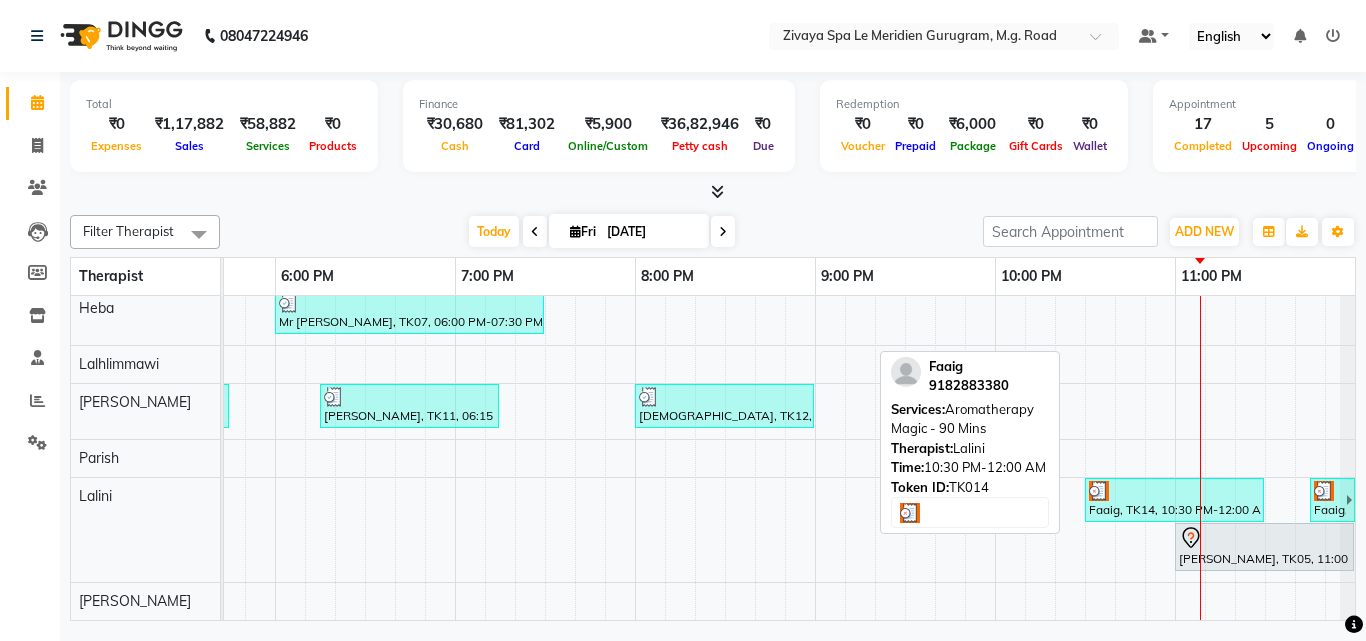 click on "Faaig, TK14, 10:30 PM-12:00 AM, Aromatherapy Magic - 90 Mins" at bounding box center (1174, 500) 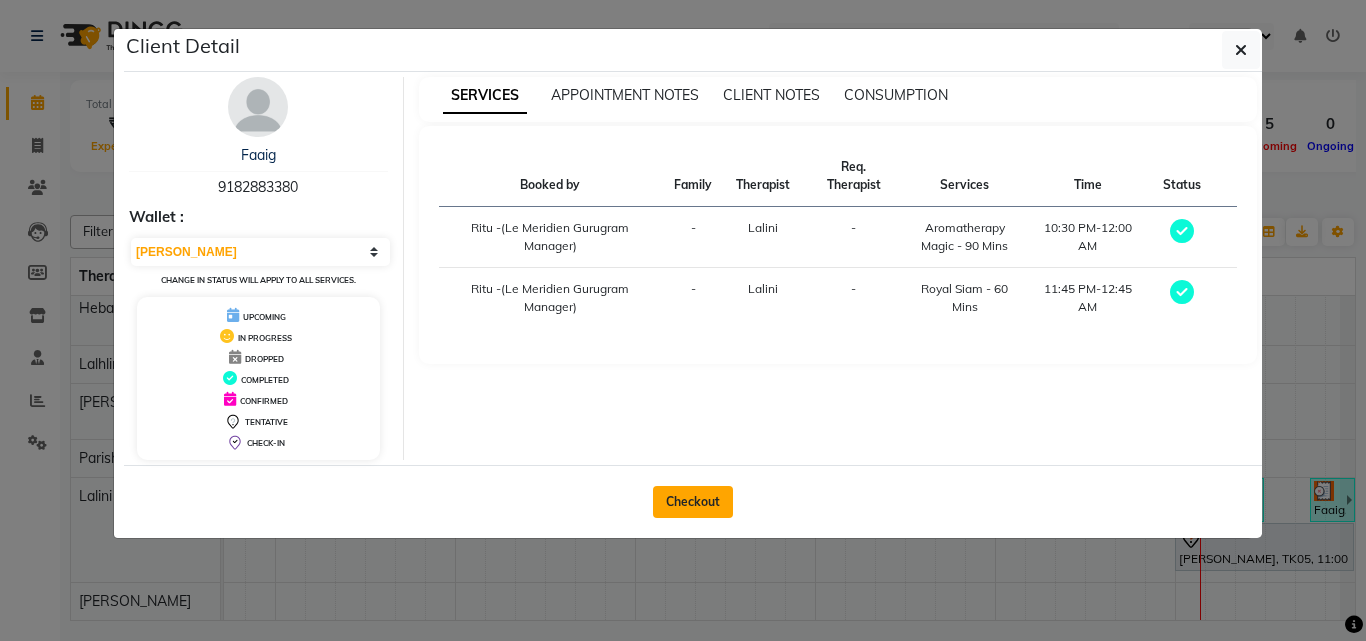 click on "Checkout" 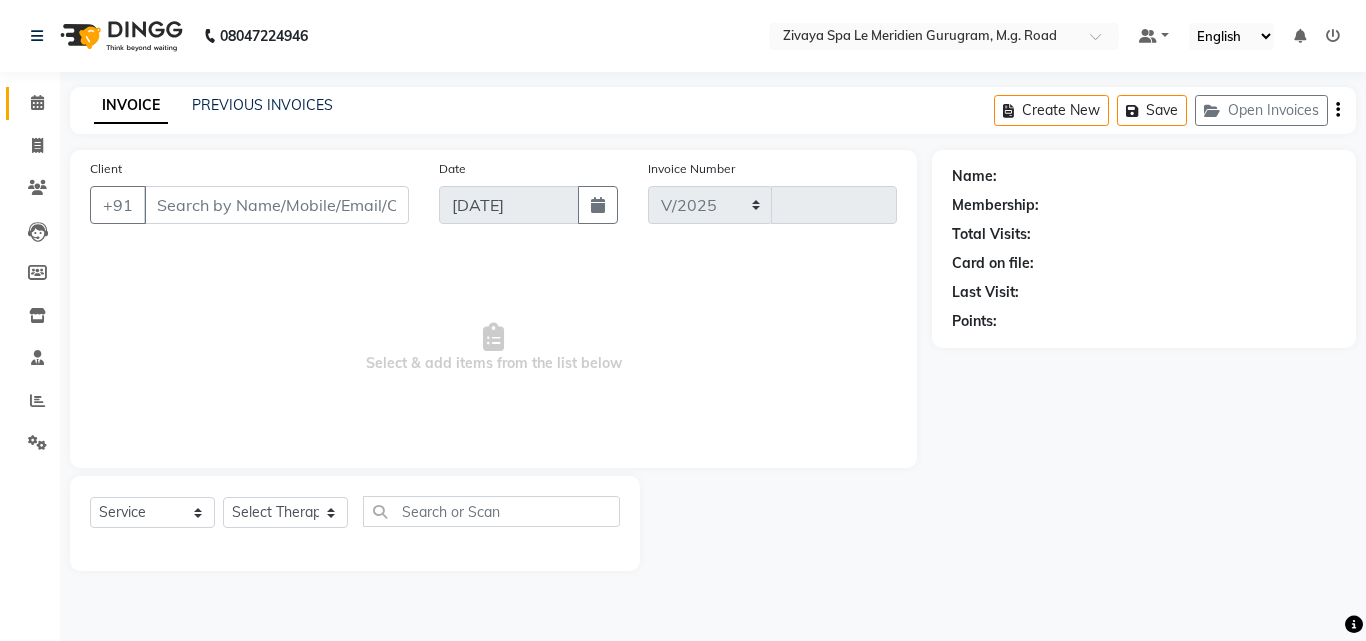 select on "6503" 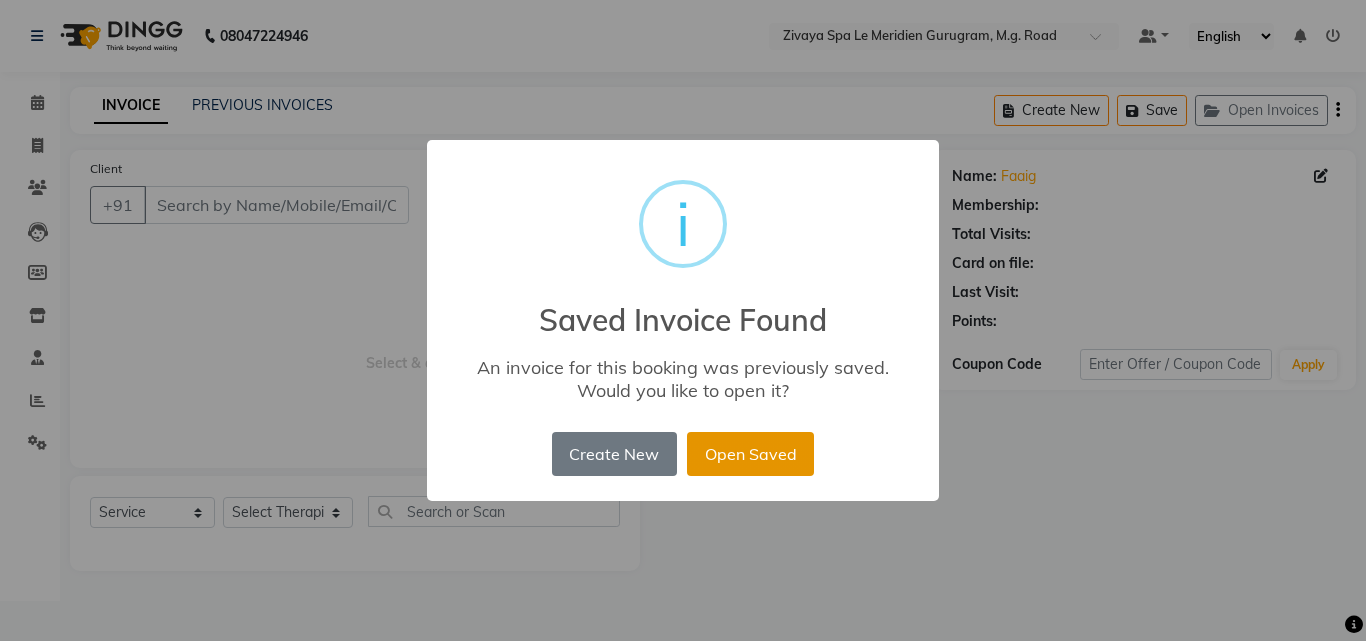 click on "Open Saved" at bounding box center (750, 454) 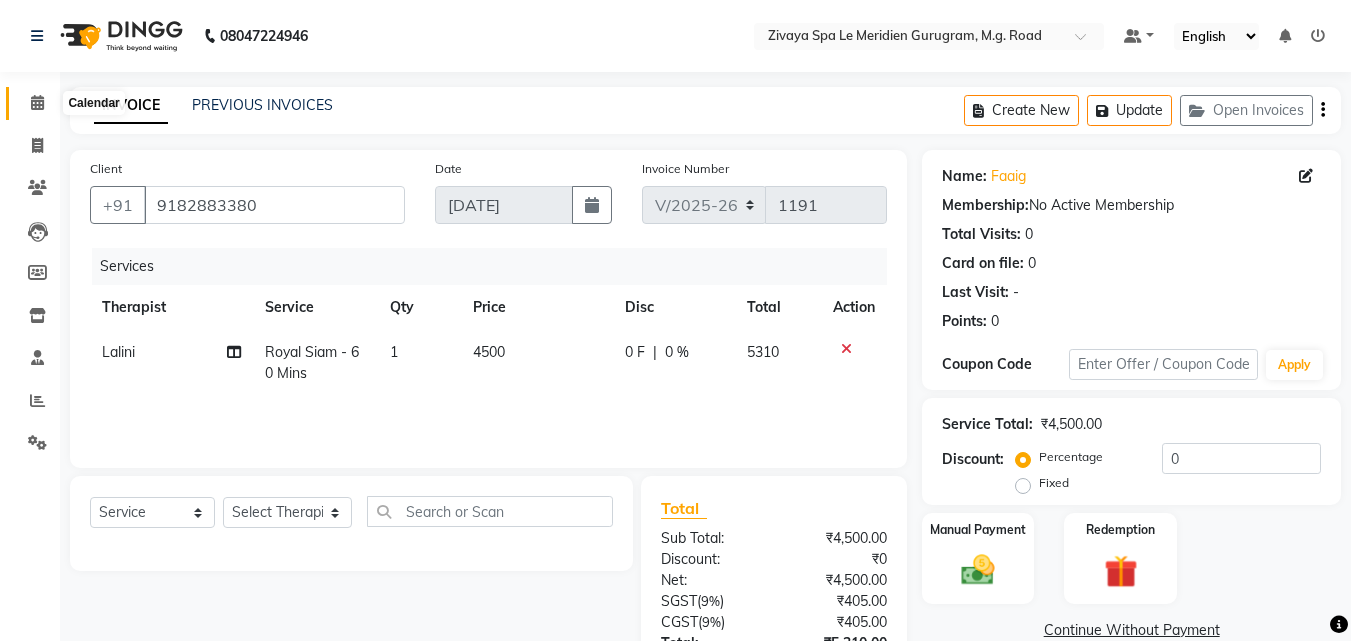 click 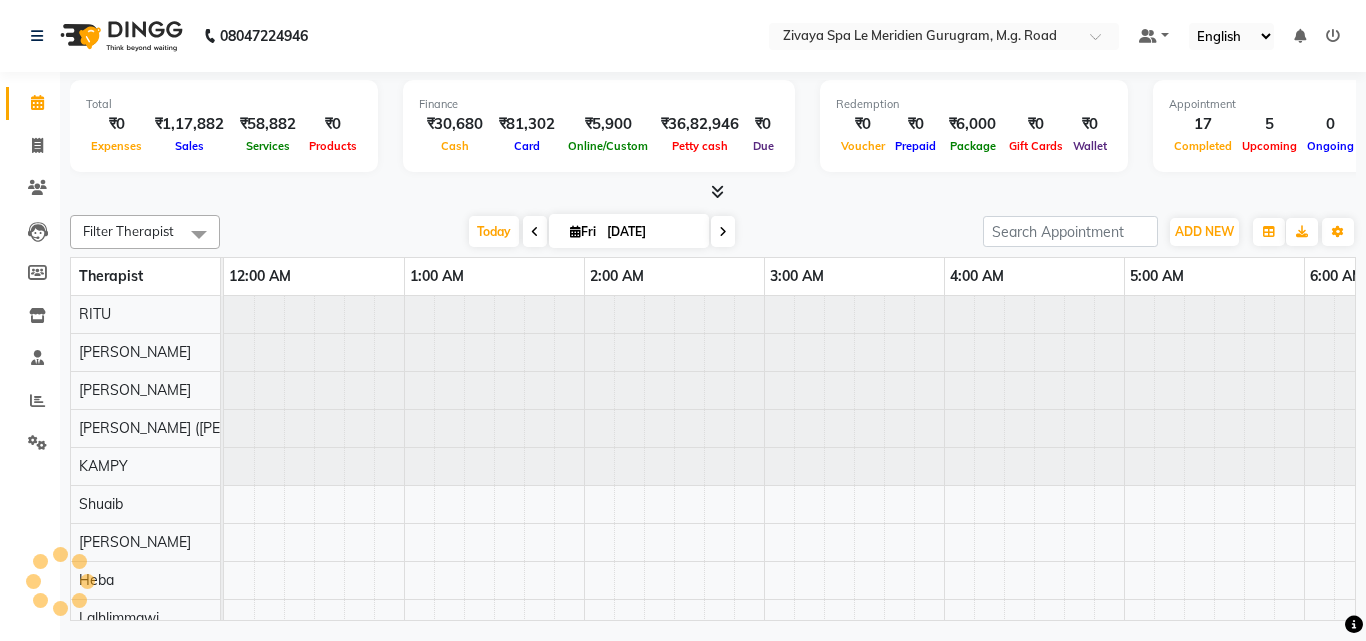 scroll, scrollTop: 0, scrollLeft: 3189, axis: horizontal 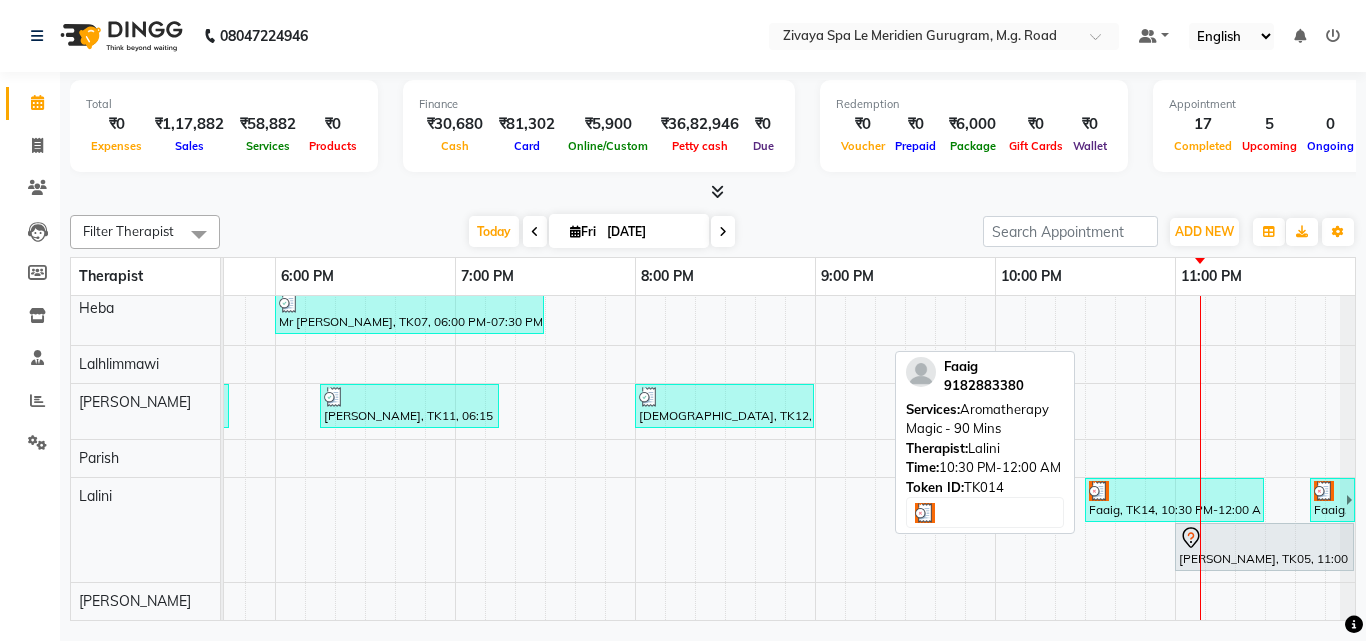 click at bounding box center [1174, 491] 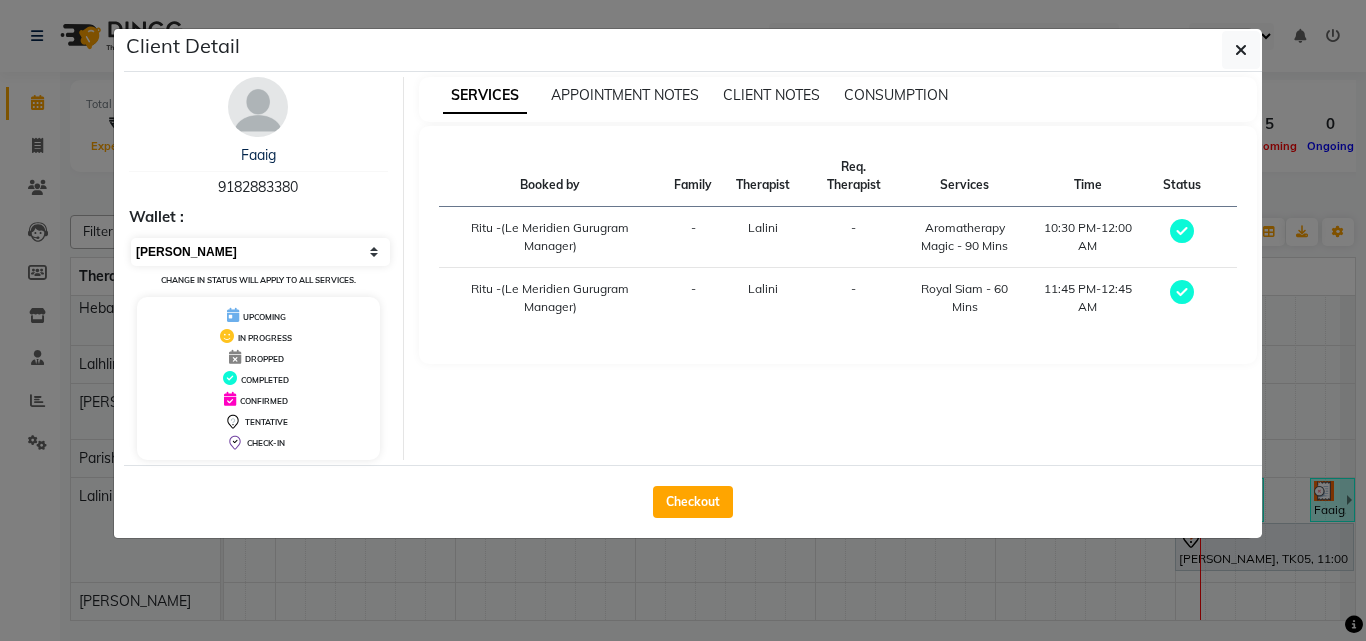 click on "Select MARK DONE UPCOMING" at bounding box center [260, 252] 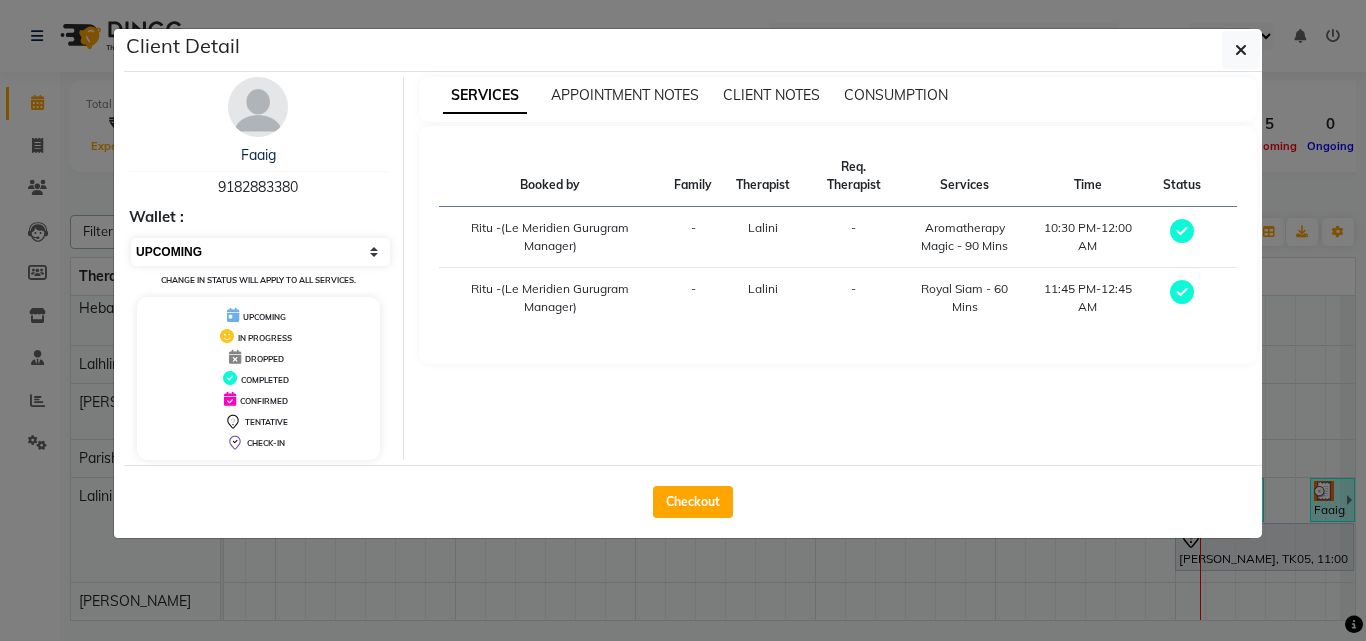 click on "Select MARK DONE UPCOMING" at bounding box center (260, 252) 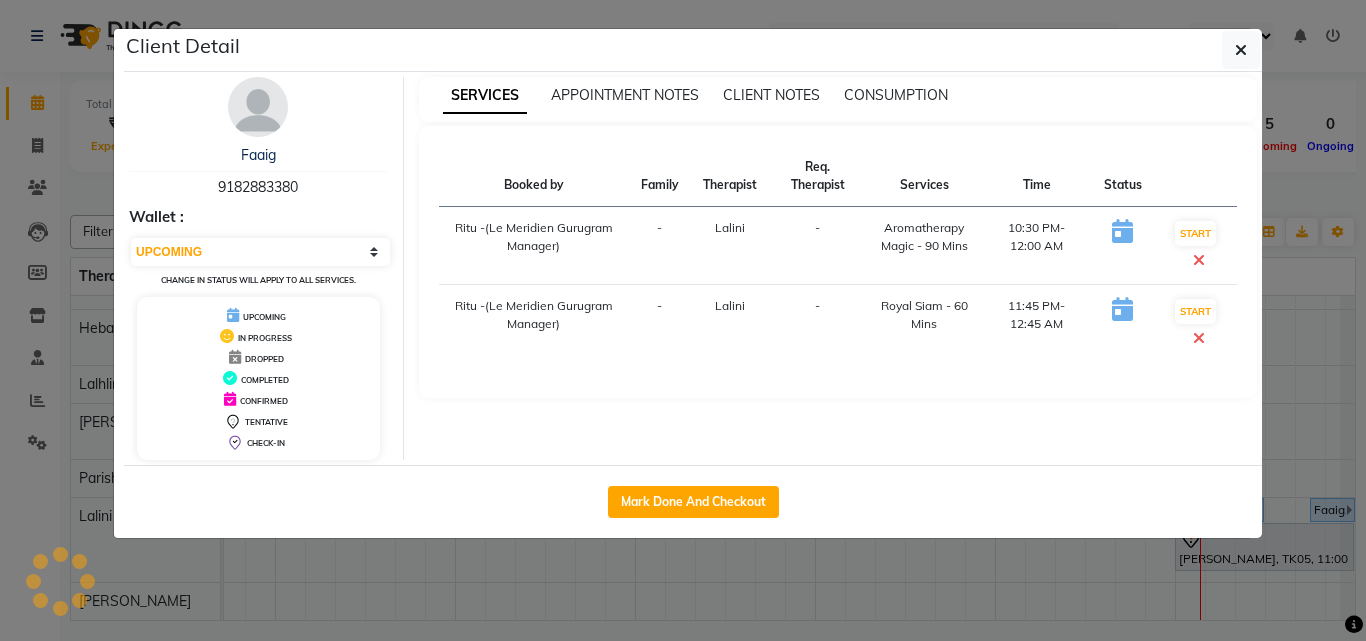 scroll, scrollTop: 369, scrollLeft: 0, axis: vertical 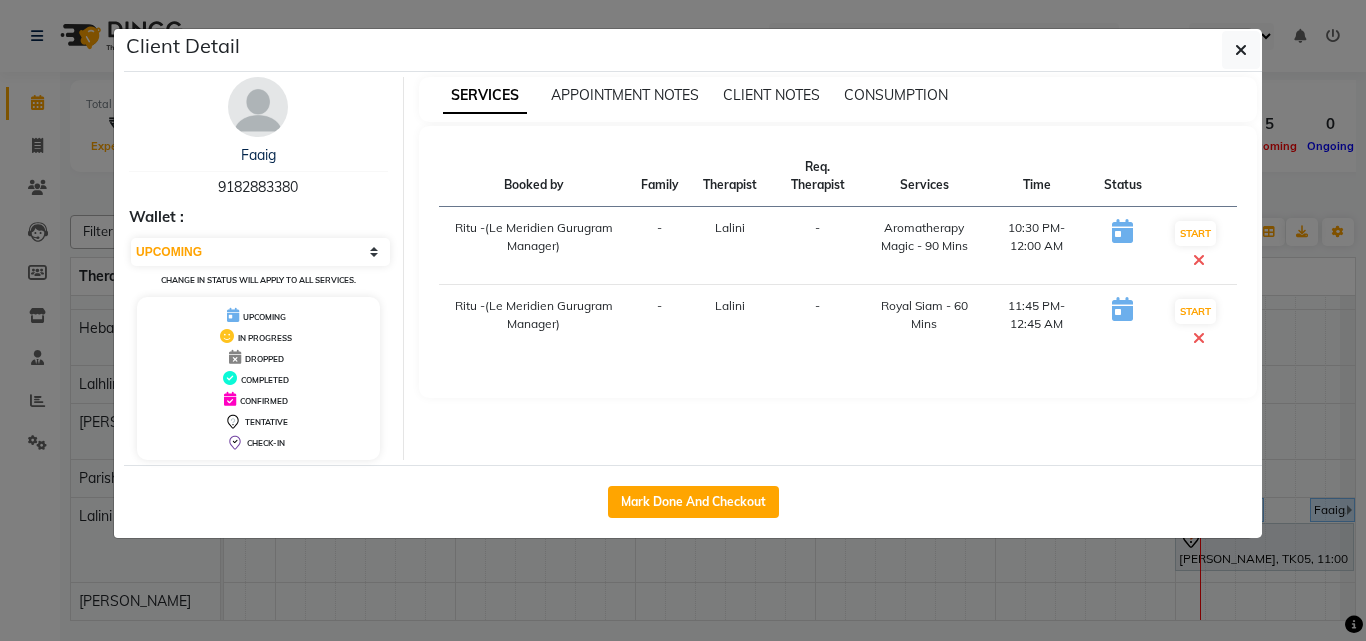 drag, startPoint x: 963, startPoint y: 422, endPoint x: 990, endPoint y: 396, distance: 37.48333 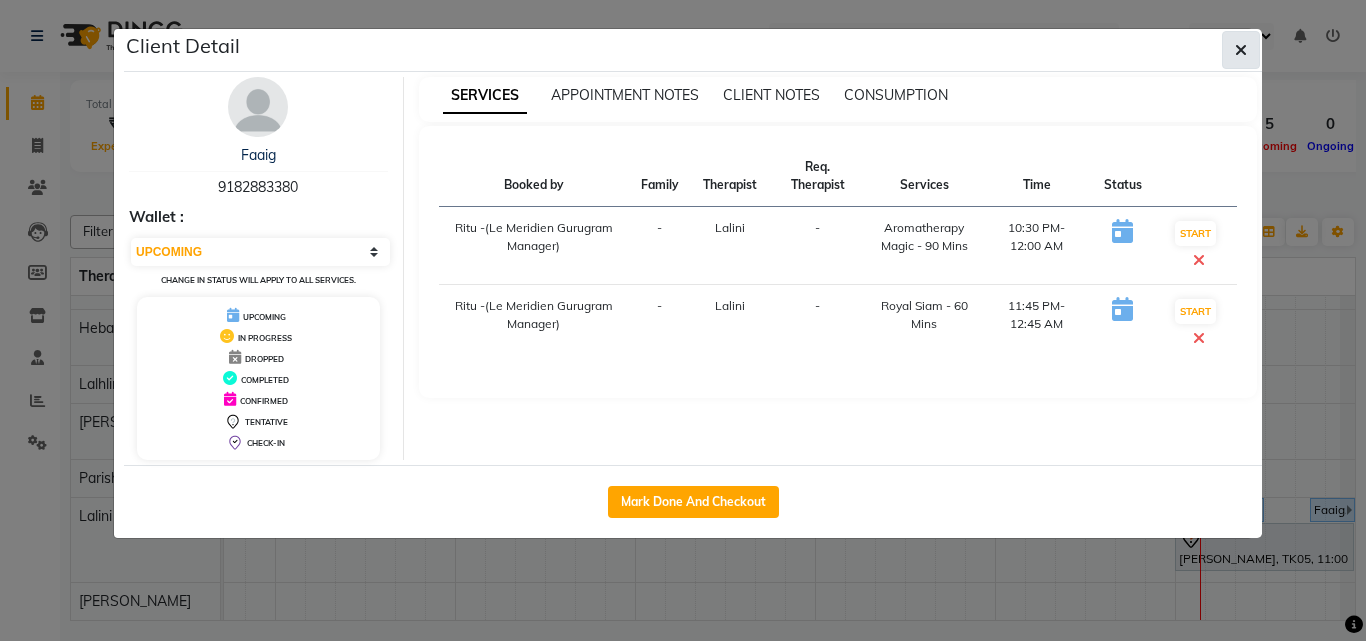click 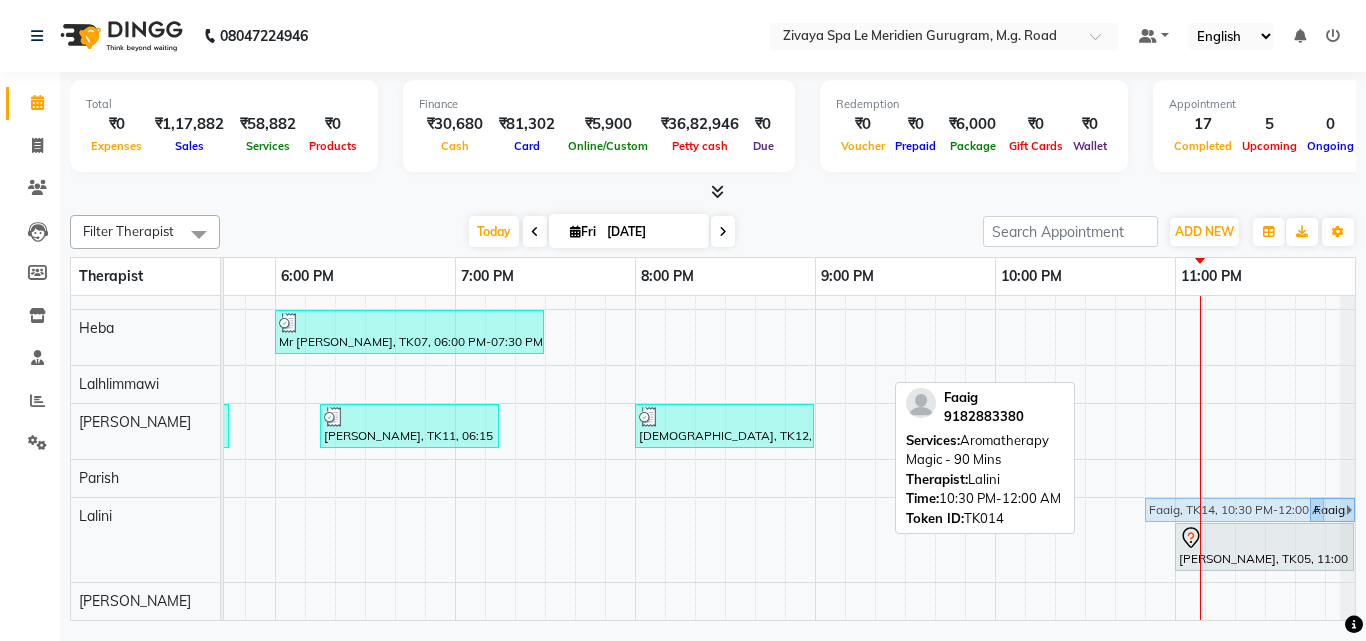 drag, startPoint x: 1145, startPoint y: 501, endPoint x: 1192, endPoint y: 503, distance: 47.042534 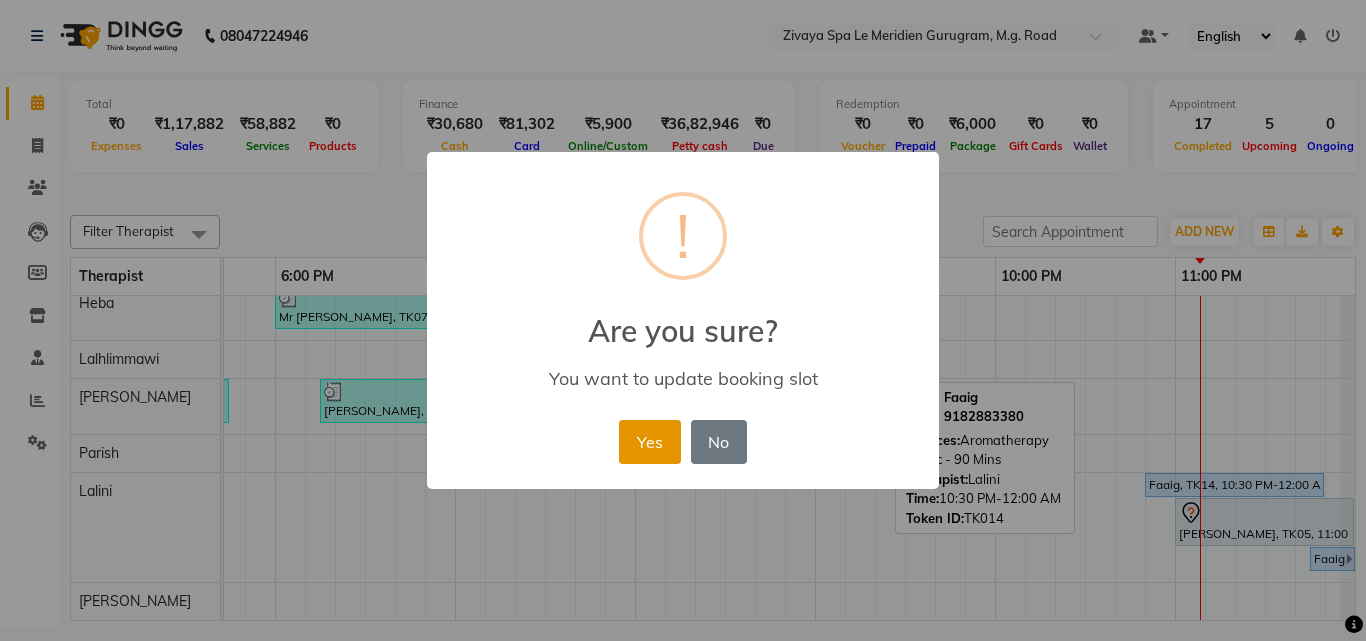 click on "Yes" at bounding box center [649, 442] 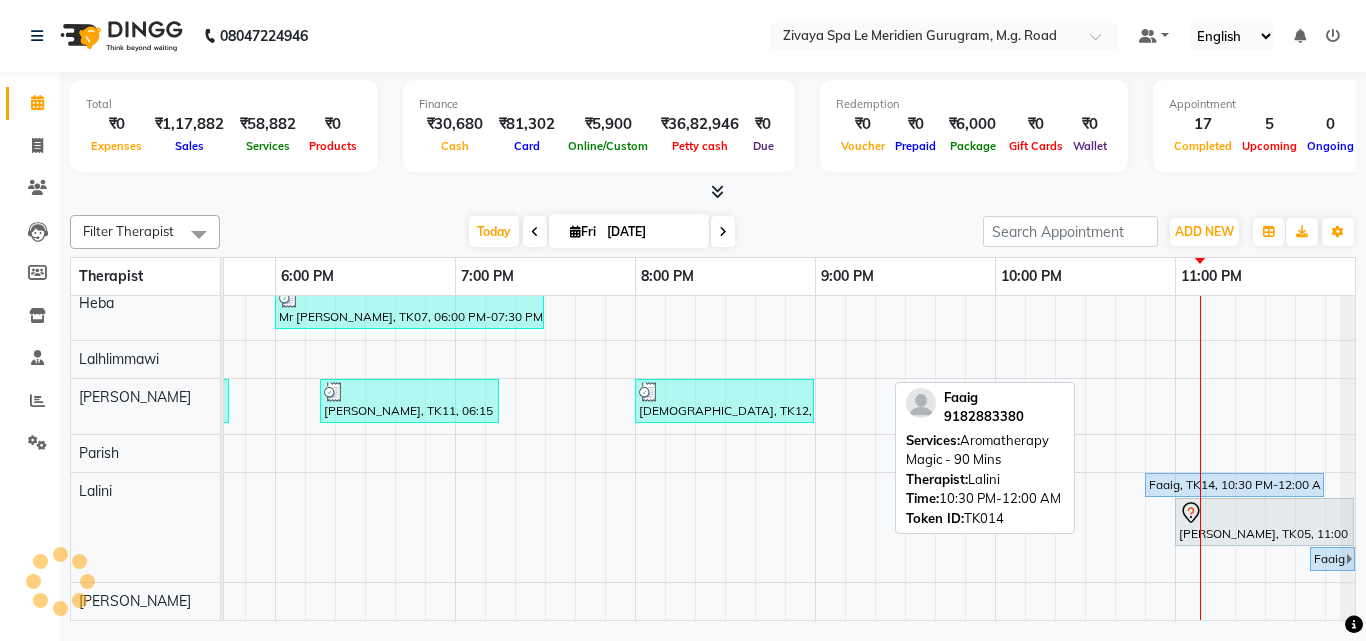 click on "Jagdish, TK08, 04:00 PM-05:30 PM, Javanese Pampering - 90 Mins     Islam, TK12, 08:00 PM-09:00 PM, Javanese Pampering - 60 Mins             Rup Joti, TK03, 11:30 AM-12:30 PM, Javanese Pampering - 60 Mins     Ms.Neha, TK06, 12:30 PM-01:30 PM, Royal Siam - 60 Mins     Rajiv taneja, TK09, 03:00 PM-04:00 PM, Zivaya Signature Facial - 60 Mins     Rajiv taneja, TK09, 04:00 PM-04:30 PM, De-Stress Back & Shoulder Massage - 30 Mins             Kritika, TK04, 04:45 PM-127:0 PM, Javanese Pampering - 60 Mins             Rup Joti, TK03, 11:30 AM-12:30 PM, Javanese Pampering - 60 Mins     Ganeshan, TK13, 10:00 PM-11:00 PM, Swedish De-Stress - 60 Mins     Ketul, TK10, 04:00 PM-04:30 PM, BEARD SHAVING             Kritika, TK04, 04:45 PM-127:0 PM, Javanese Pampering - 60 Mins     Tarun, TK01, 12:30 PM-01:30 PM, Javanese Pampering - 60 Mins     Jagdish, TK08, 04:00 PM-05:30 PM, Javanese Pampering - 90 Mins     Rajiv taneja, TK09, 03:00 PM-04:00 PM, Zivaya Signature Facial - 60 Mins" at bounding box center [-805, 268] 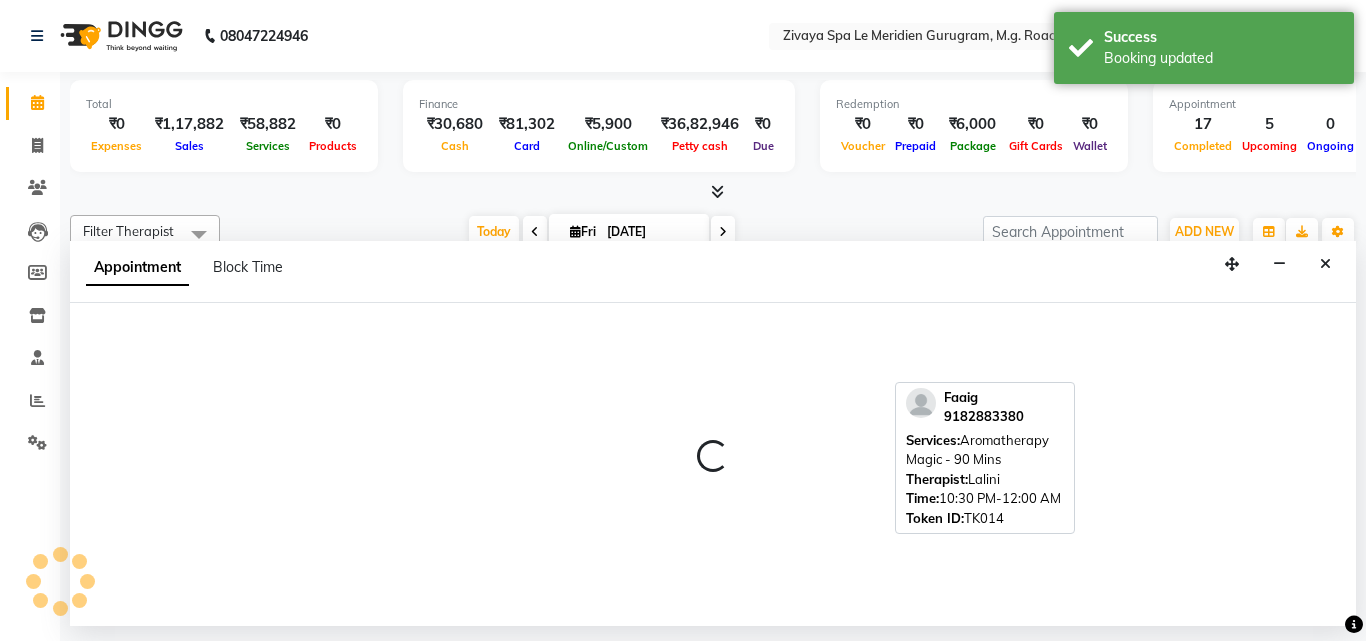 select on "65986" 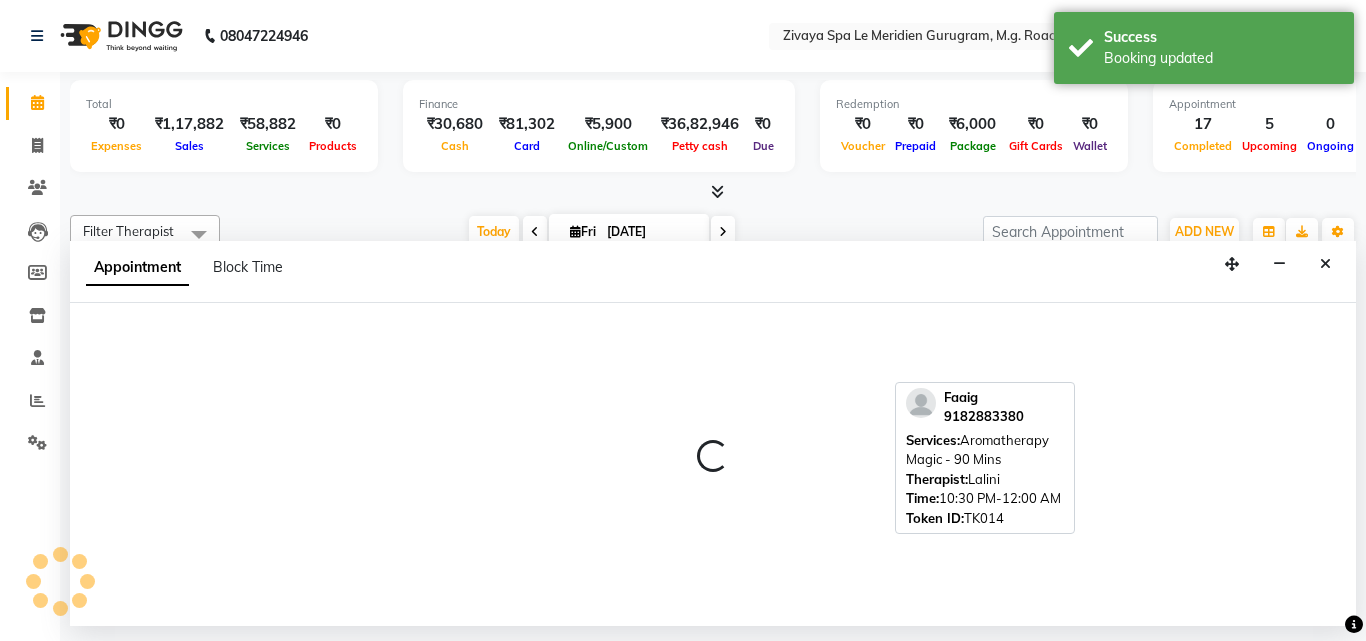 select on "1365" 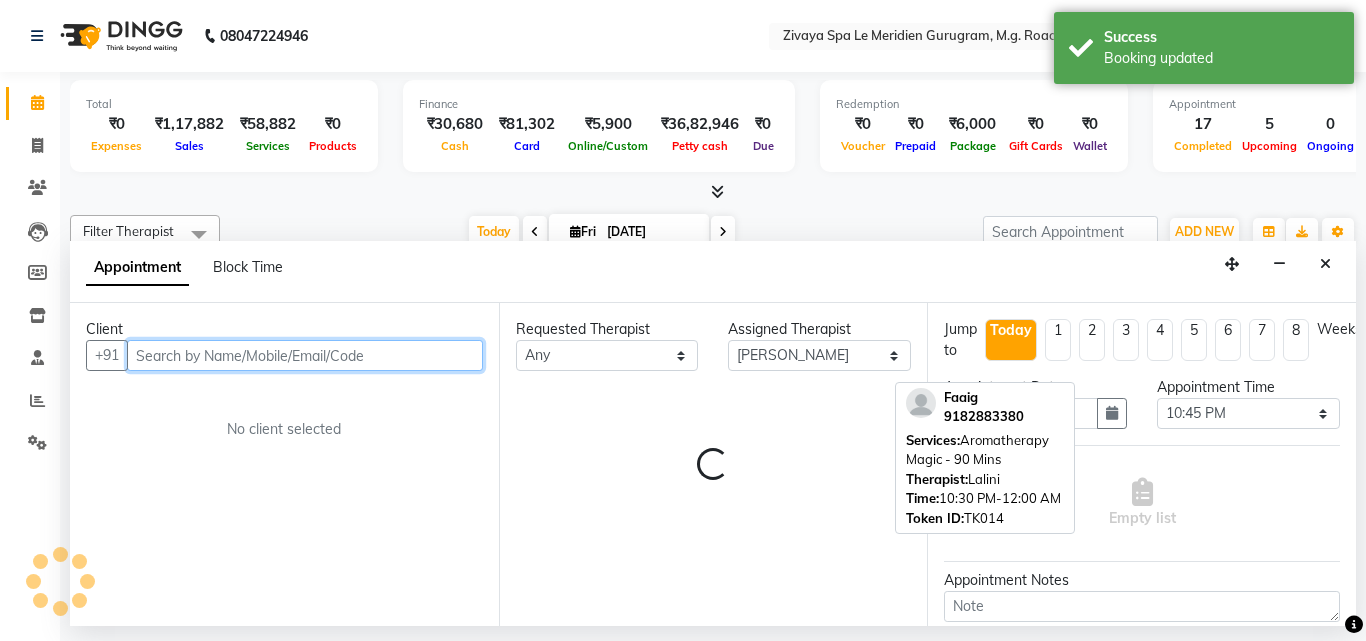 click on "Appointment Date 11-07-2025" at bounding box center (1035, 411) 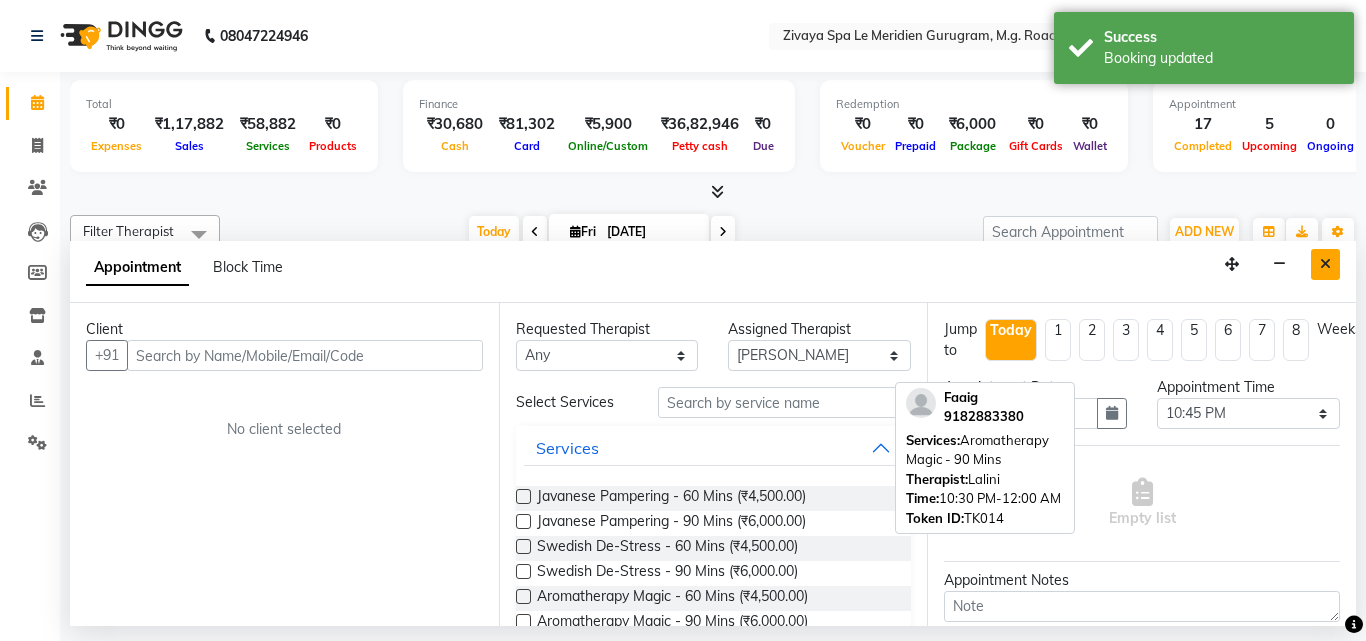 click at bounding box center (1325, 264) 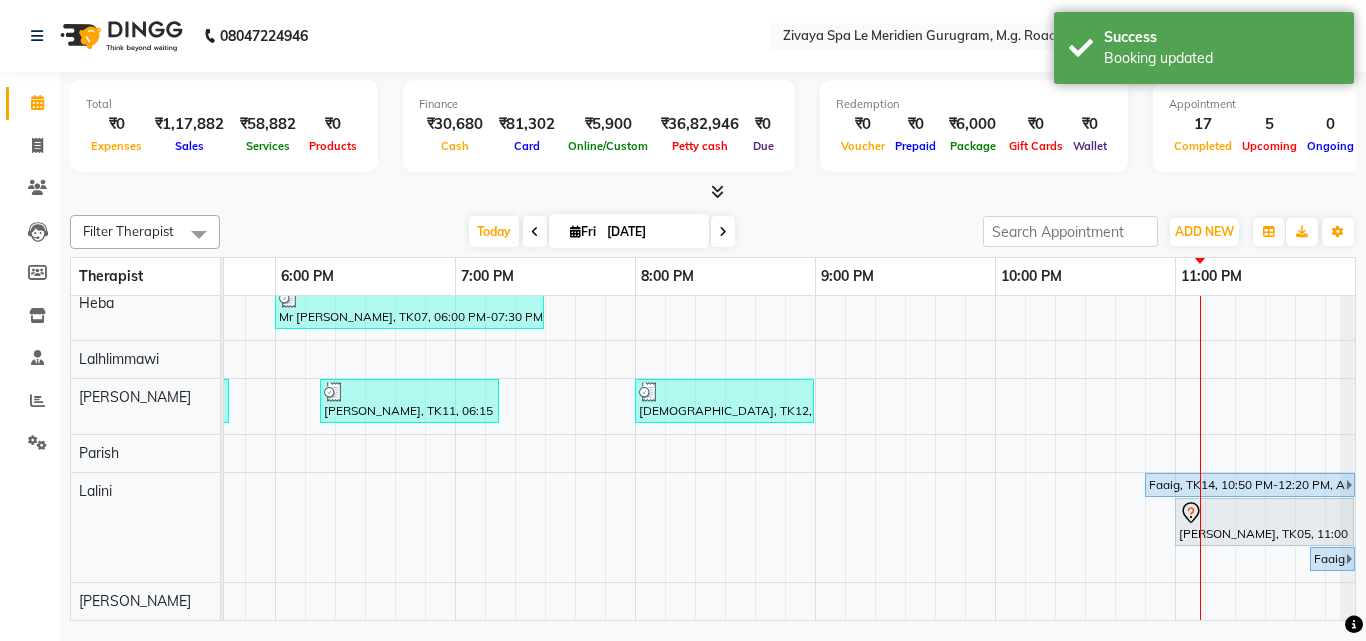 scroll, scrollTop: 389, scrollLeft: 2831, axis: both 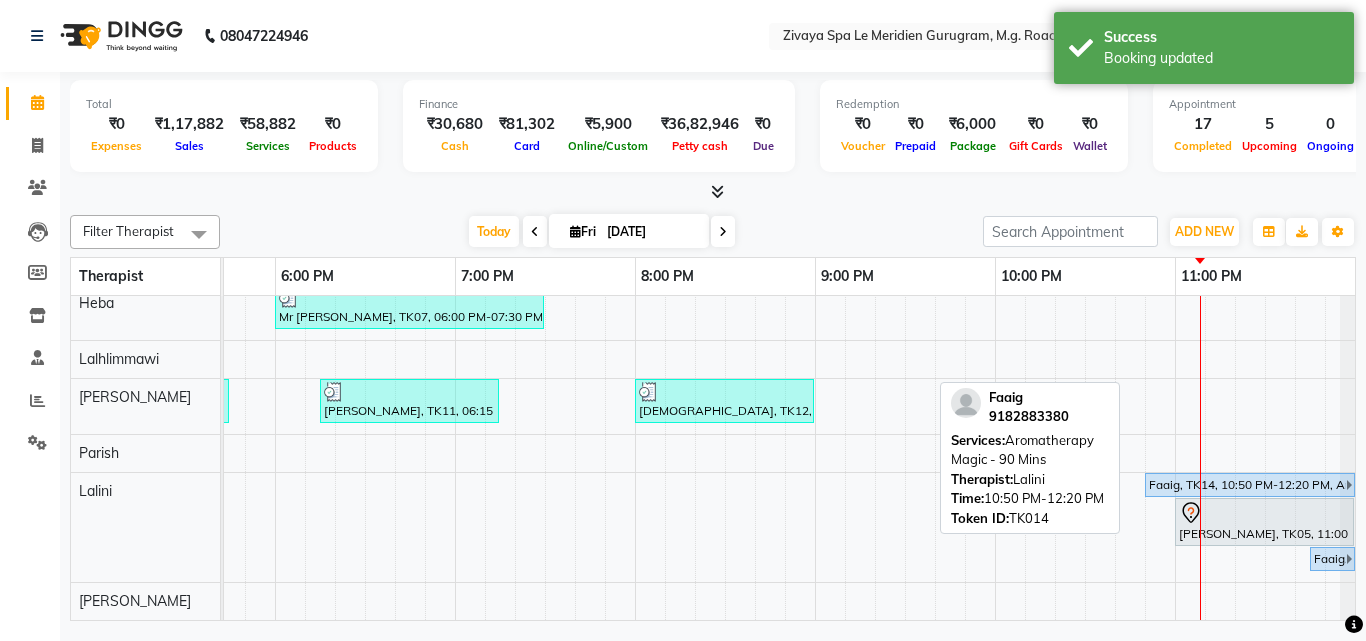 click on "Faaig, TK14, 10:50 PM-12:20 PM, Aromatherapy Magic - 90 Mins" at bounding box center [1246, 485] 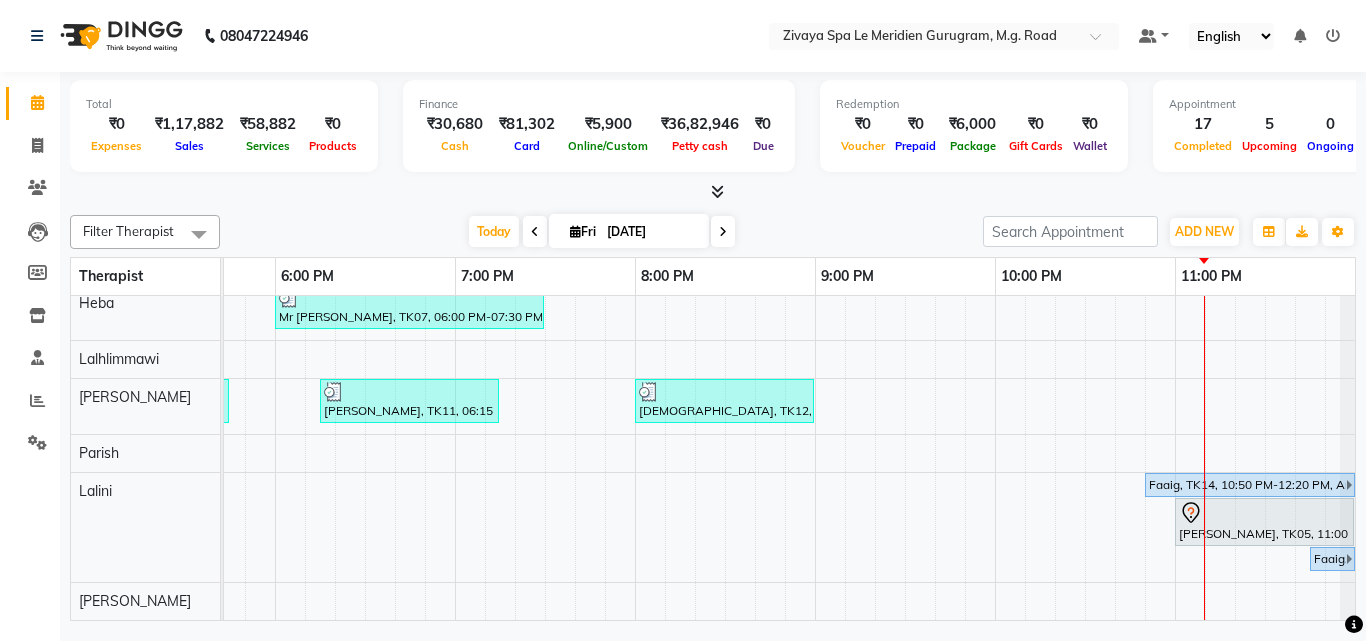 scroll, scrollTop: 394, scrollLeft: 3204, axis: both 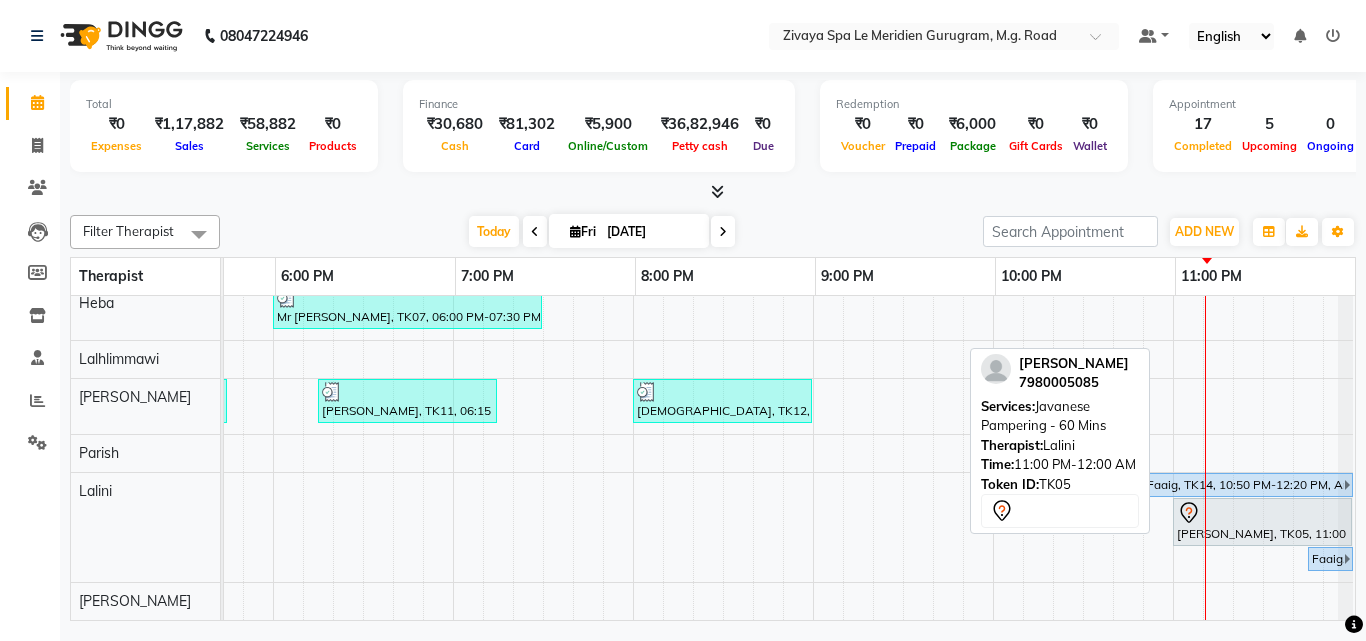 click on "[PERSON_NAME], TK05, 11:00 PM-12:00 AM, Javanese Pampering - 60 Mins" at bounding box center (1262, 522) 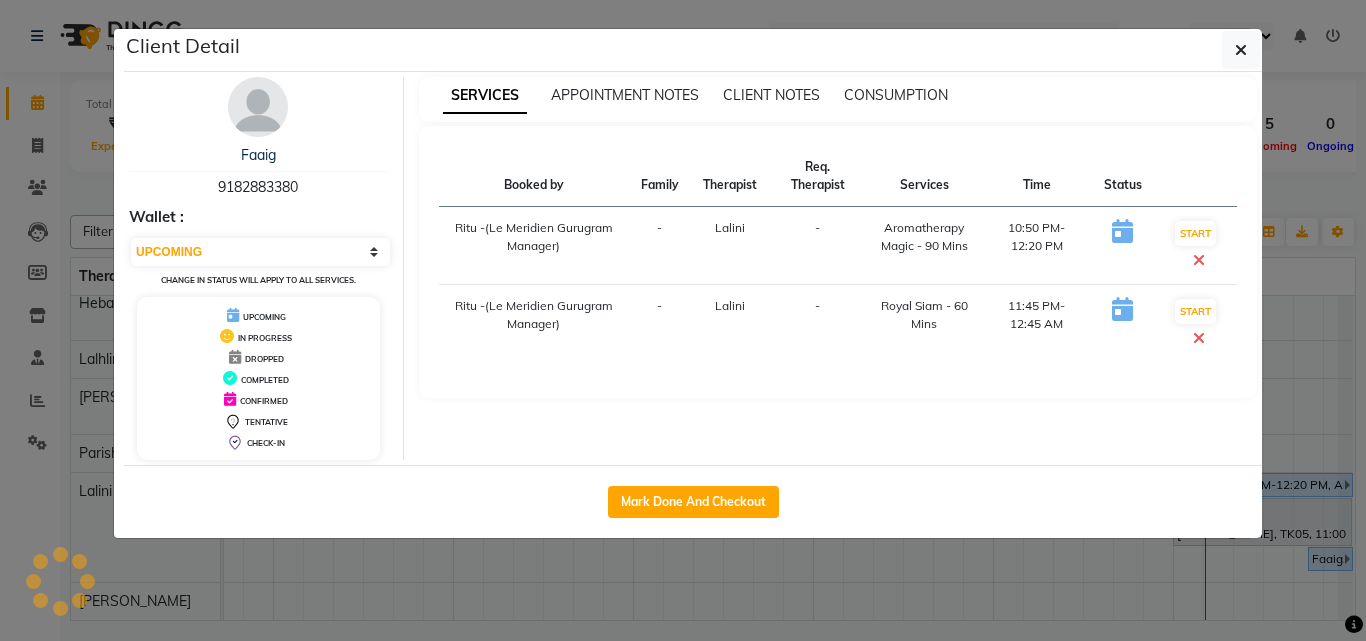 select on "7" 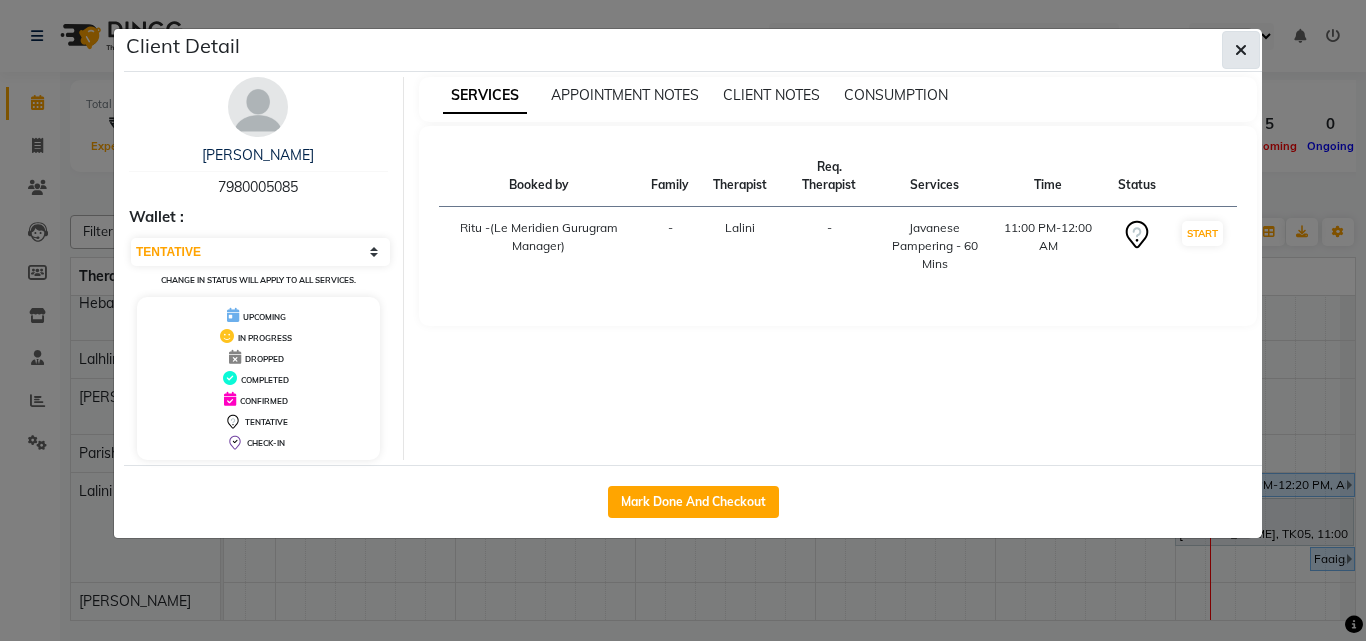 click 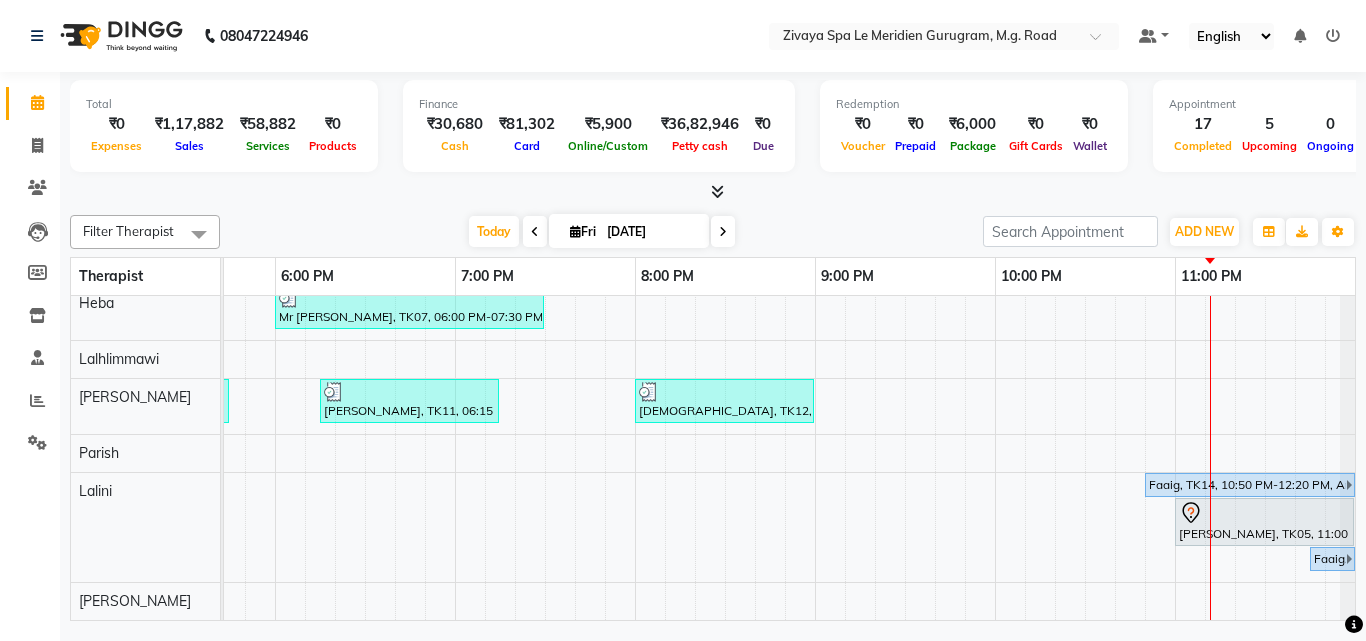 scroll, scrollTop: 188, scrollLeft: 3204, axis: both 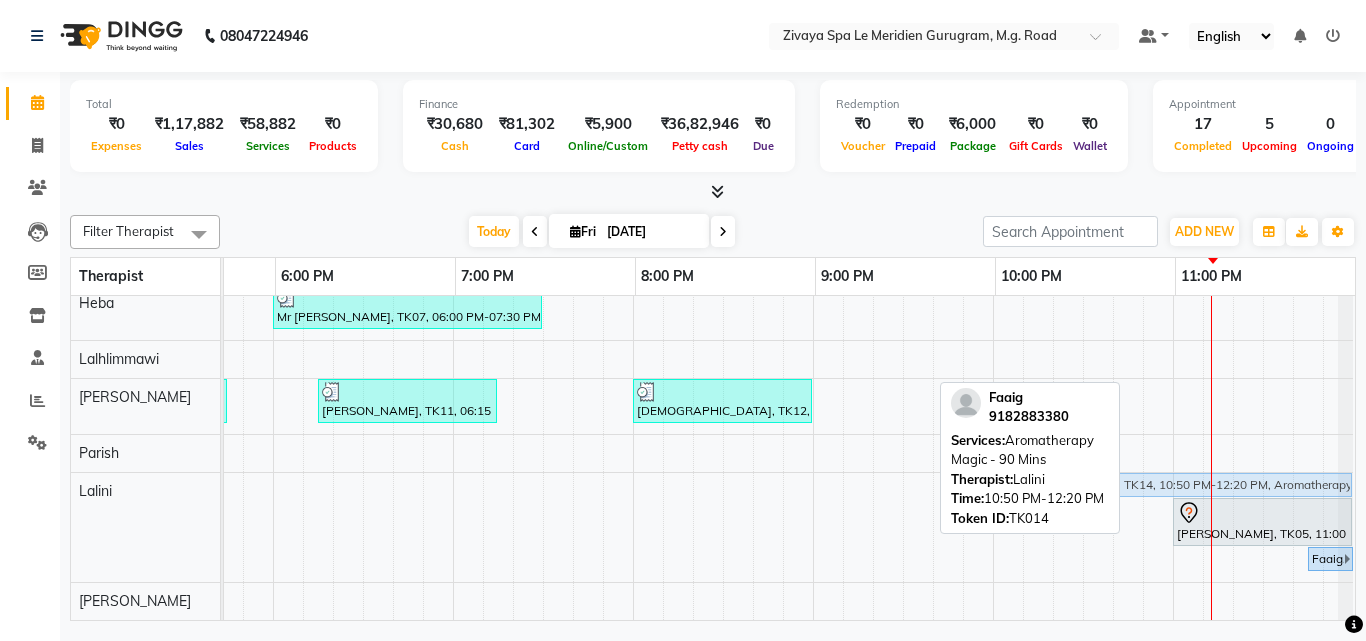 drag, startPoint x: 1196, startPoint y: 461, endPoint x: 1150, endPoint y: 473, distance: 47.539455 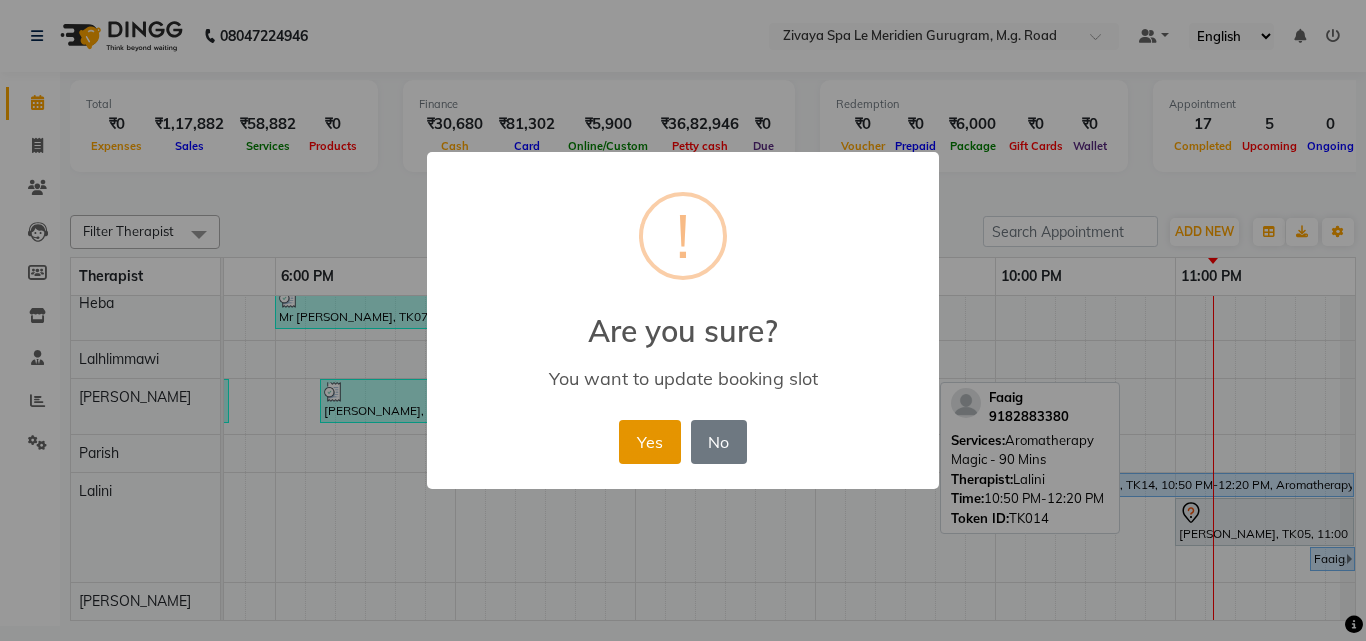 click on "Yes" at bounding box center (649, 442) 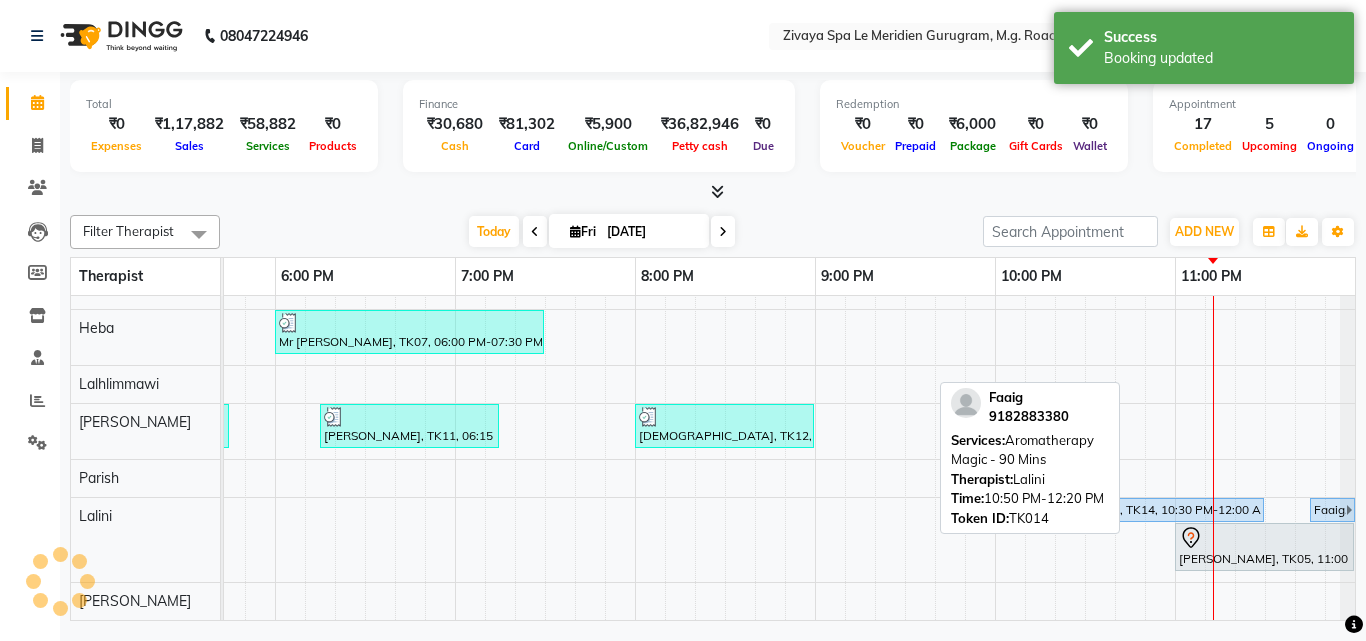 scroll, scrollTop: 369, scrollLeft: 0, axis: vertical 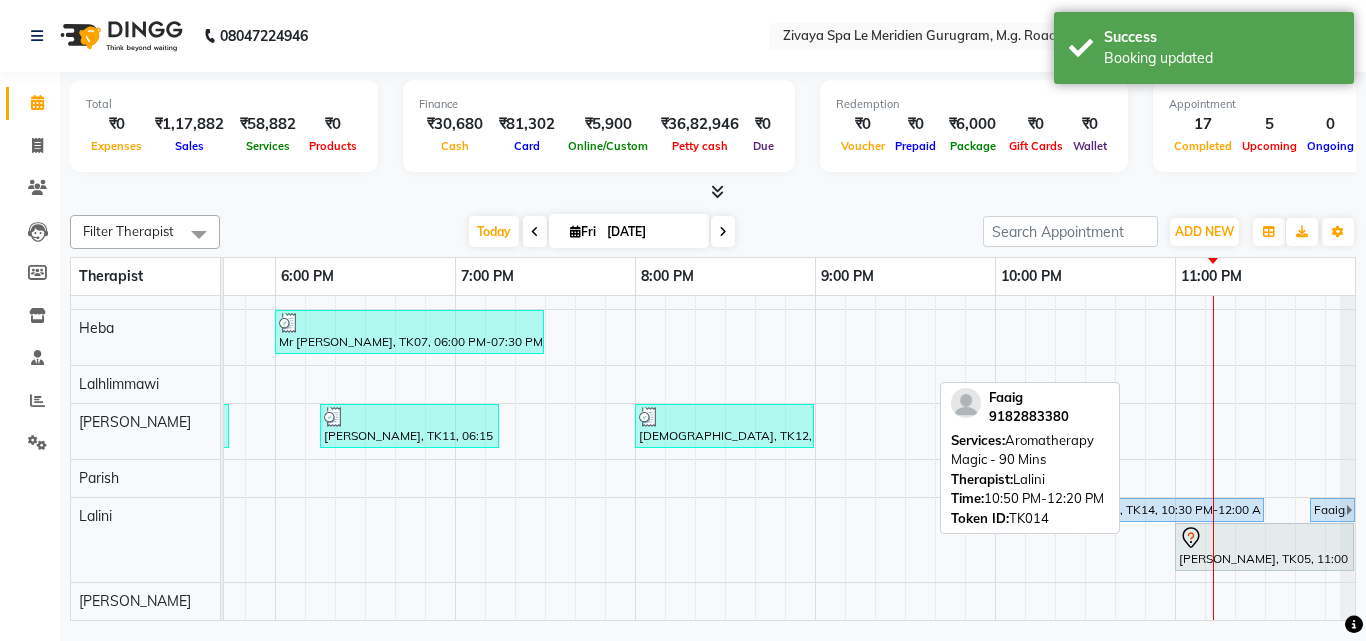 click on "Jagdish, TK08, 04:00 PM-05:30 PM, Javanese Pampering - 90 Mins     Islam, TK12, 08:00 PM-09:00 PM, Javanese Pampering - 60 Mins             Rup Joti, TK03, 11:30 AM-12:30 PM, Javanese Pampering - 60 Mins     Ms.Neha, TK06, 12:30 PM-01:30 PM, Royal Siam - 60 Mins     Rajiv taneja, TK09, 03:00 PM-04:00 PM, Zivaya Signature Facial - 60 Mins     Rajiv taneja, TK09, 04:00 PM-04:30 PM, De-Stress Back & Shoulder Massage - 30 Mins             Kritika, TK04, 04:45 PM-127:0 PM, Javanese Pampering - 60 Mins             Rup Joti, TK03, 11:30 AM-12:30 PM, Javanese Pampering - 60 Mins     Ganeshan, TK13, 10:00 PM-11:00 PM, Swedish De-Stress - 60 Mins     Ketul, TK10, 04:00 PM-04:30 PM, BEARD SHAVING             Kritika, TK04, 04:45 PM-127:0 PM, Javanese Pampering - 60 Mins     Tarun, TK01, 12:30 PM-01:30 PM, Javanese Pampering - 60 Mins     Jagdish, TK08, 04:00 PM-05:30 PM, Javanese Pampering - 90 Mins     Rajiv taneja, TK09, 03:00 PM-04:00 PM, Zivaya Signature Facial - 60 Mins" at bounding box center [-805, 281] 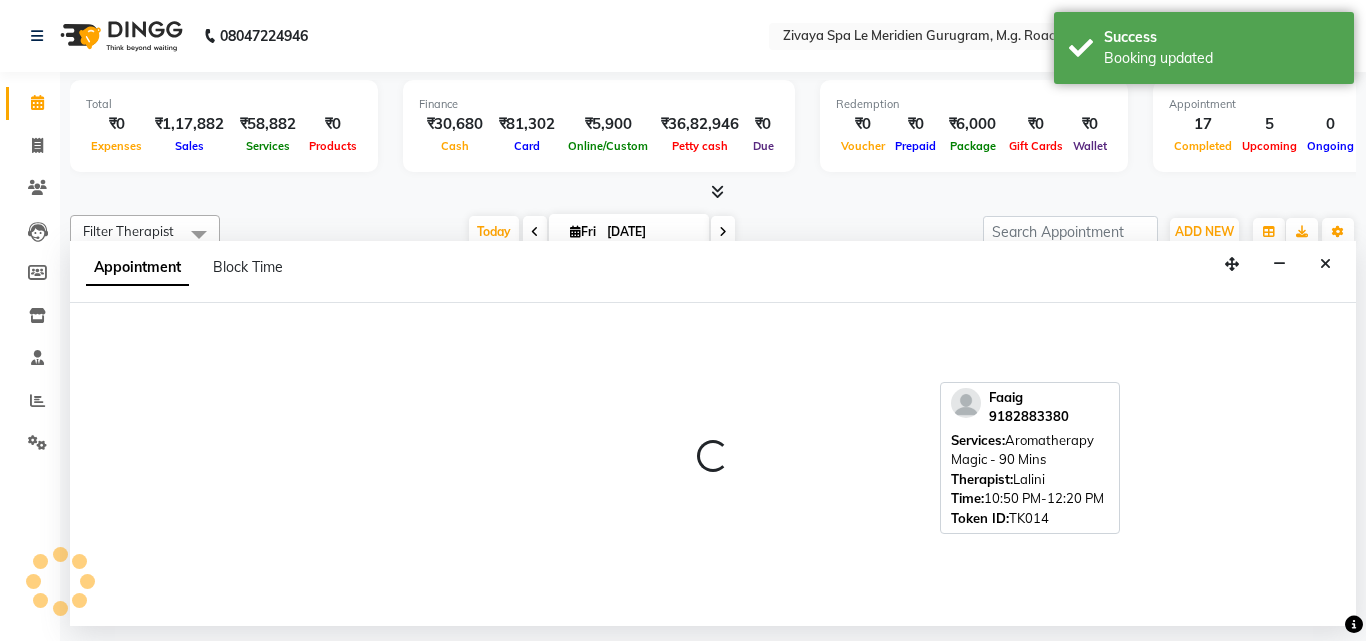 select on "63969" 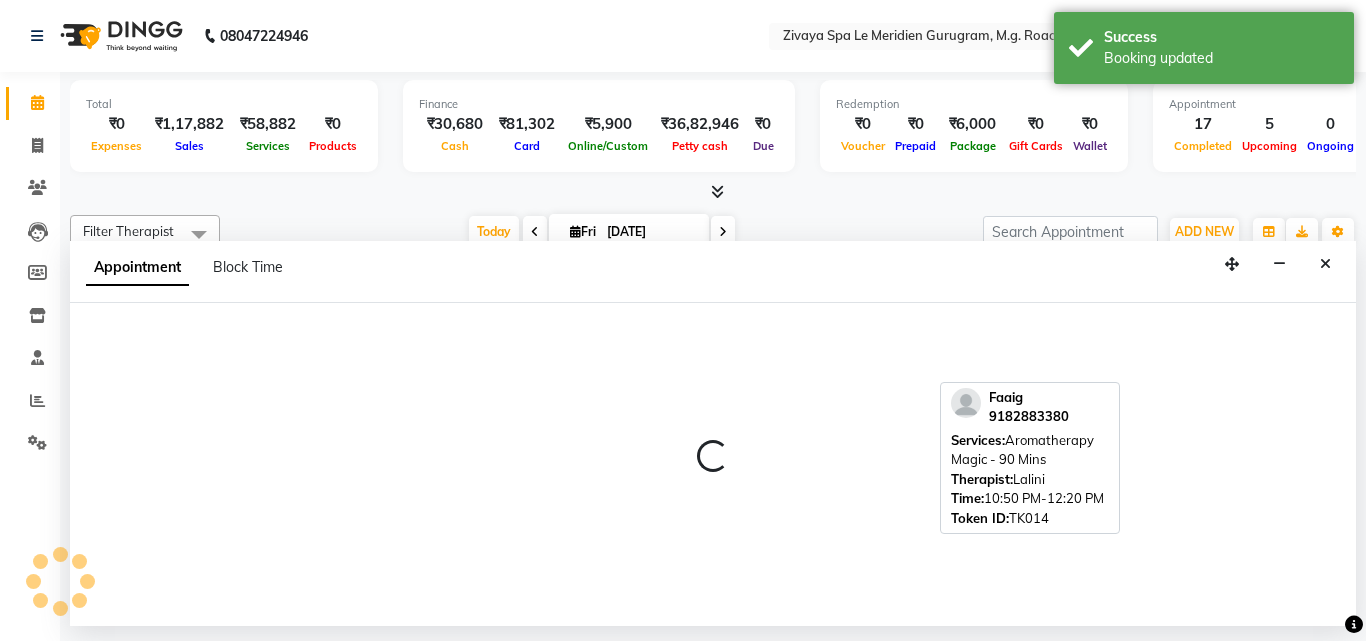 select on "tentative" 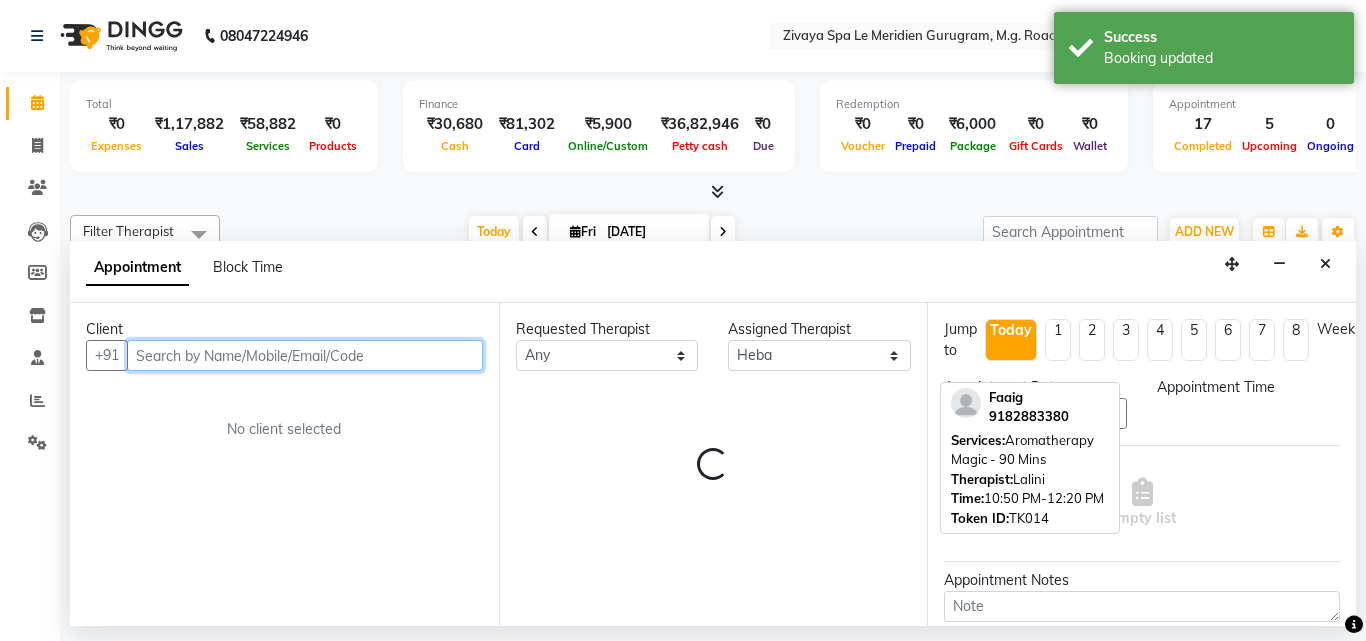 select on "1365" 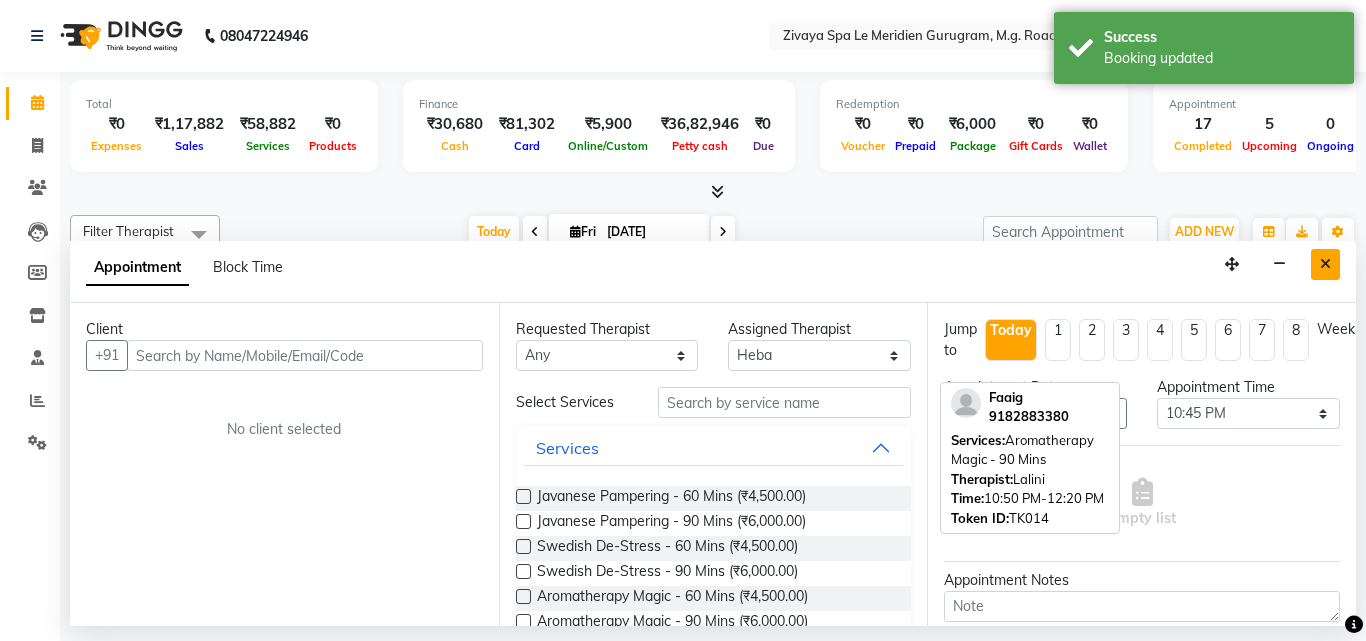 click at bounding box center (1325, 264) 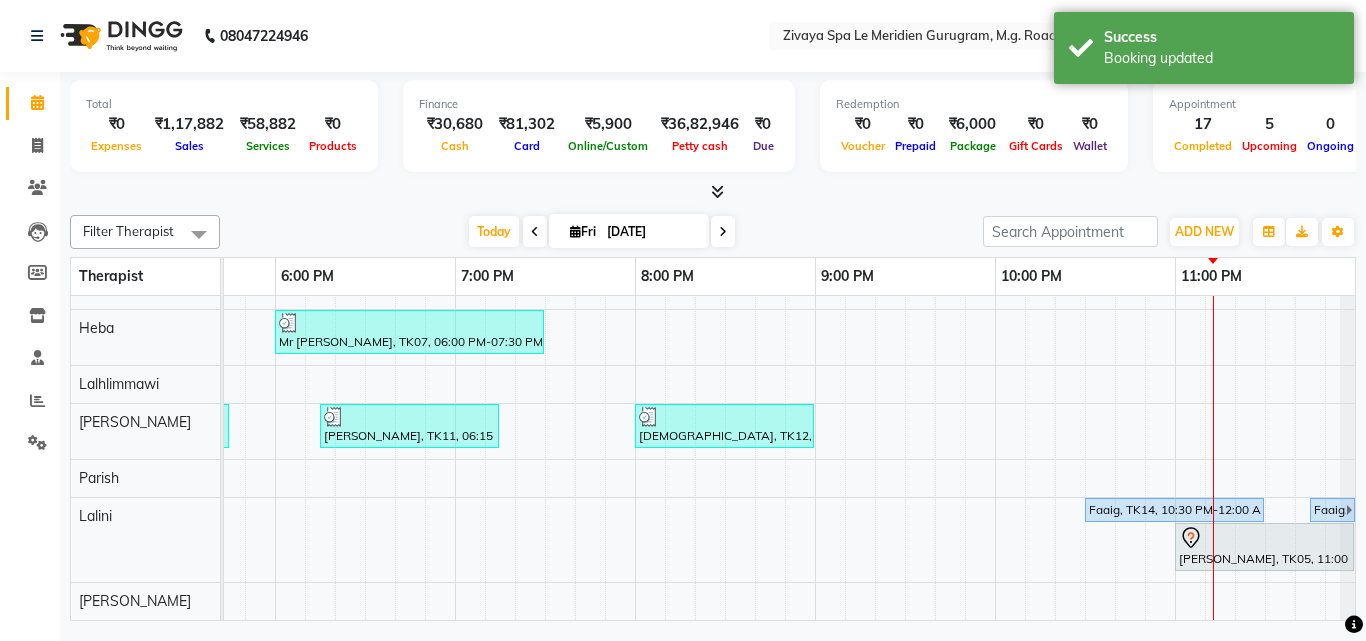 scroll, scrollTop: 328, scrollLeft: 3204, axis: both 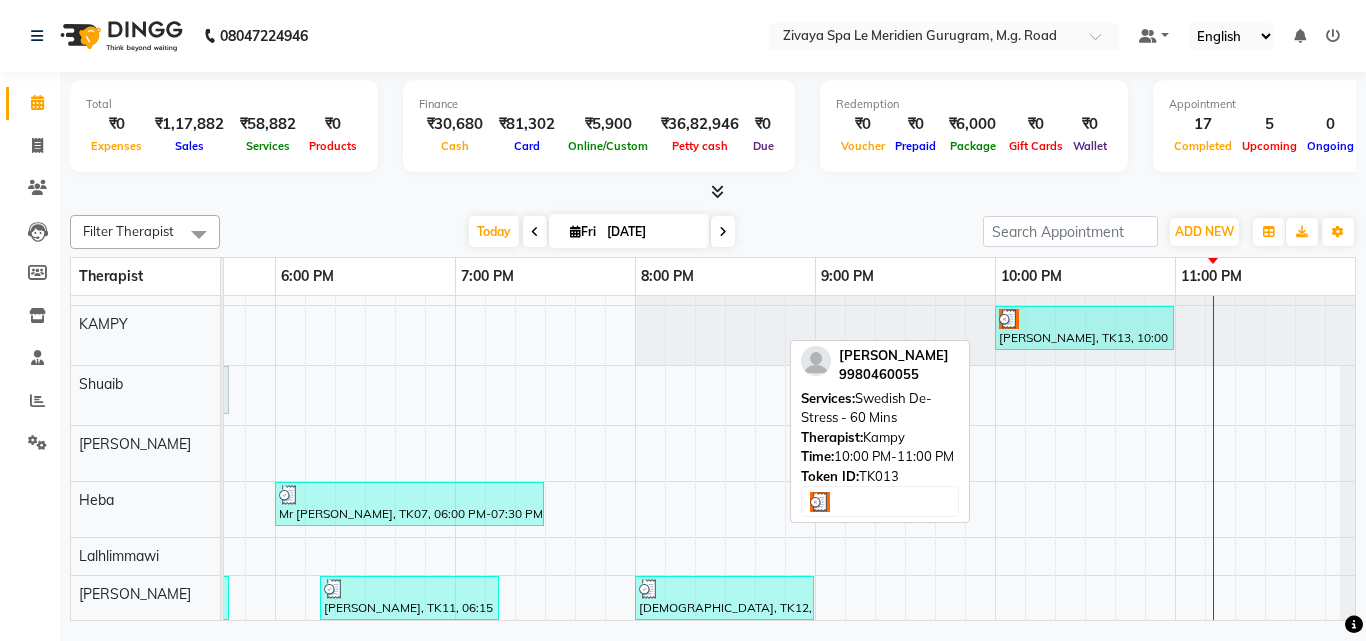 click at bounding box center [1084, 319] 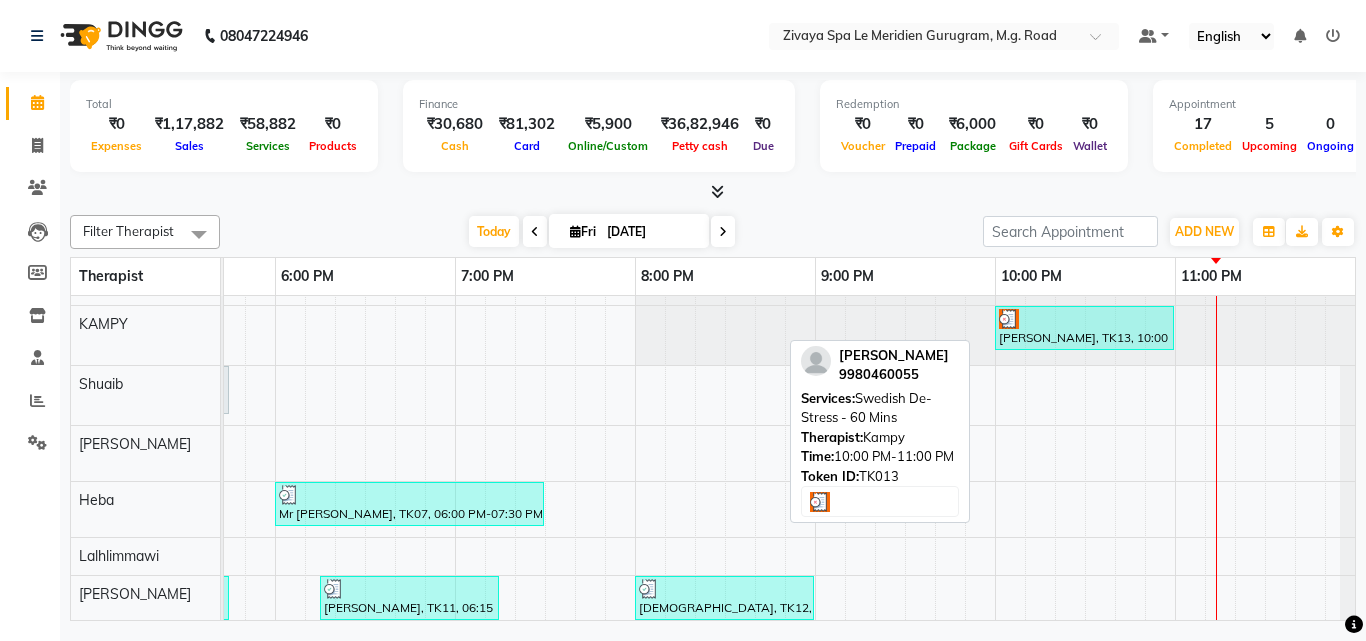 click on "[PERSON_NAME], TK13, 10:00 PM-11:00 PM, Swedish De-Stress - 60 Mins" at bounding box center [1084, 328] 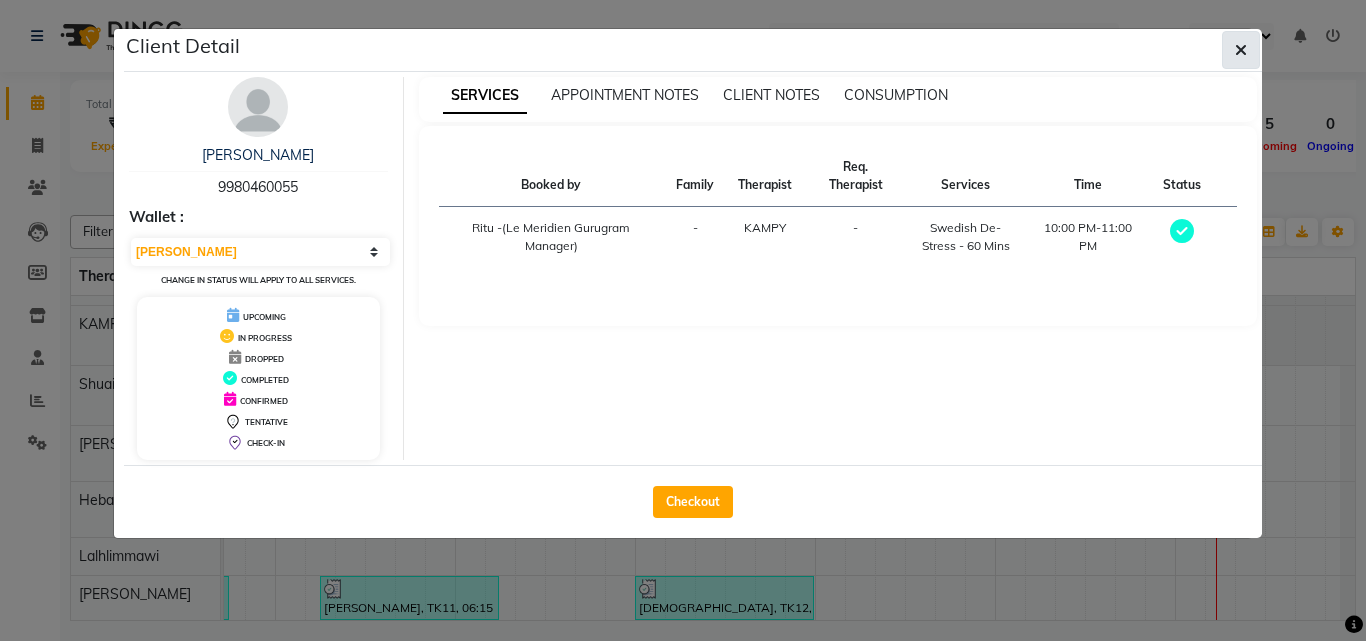 click 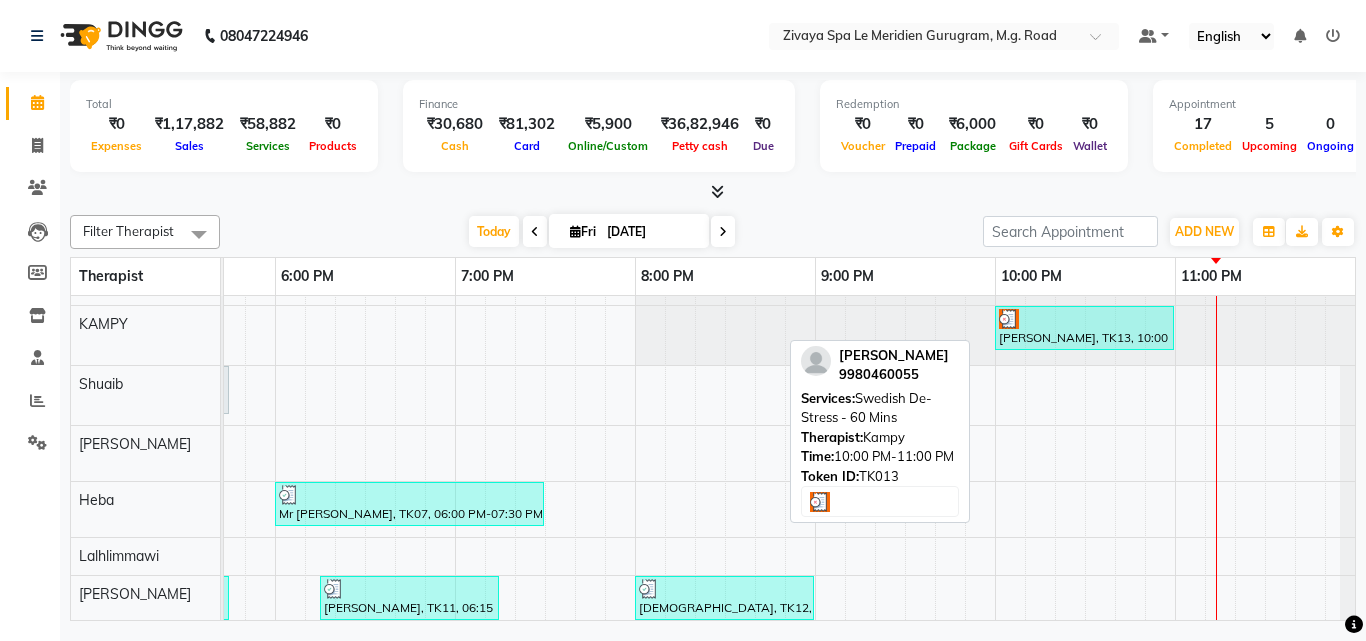 click on "[PERSON_NAME], TK13, 10:00 PM-11:00 PM, Swedish De-Stress - 60 Mins" at bounding box center [1084, 328] 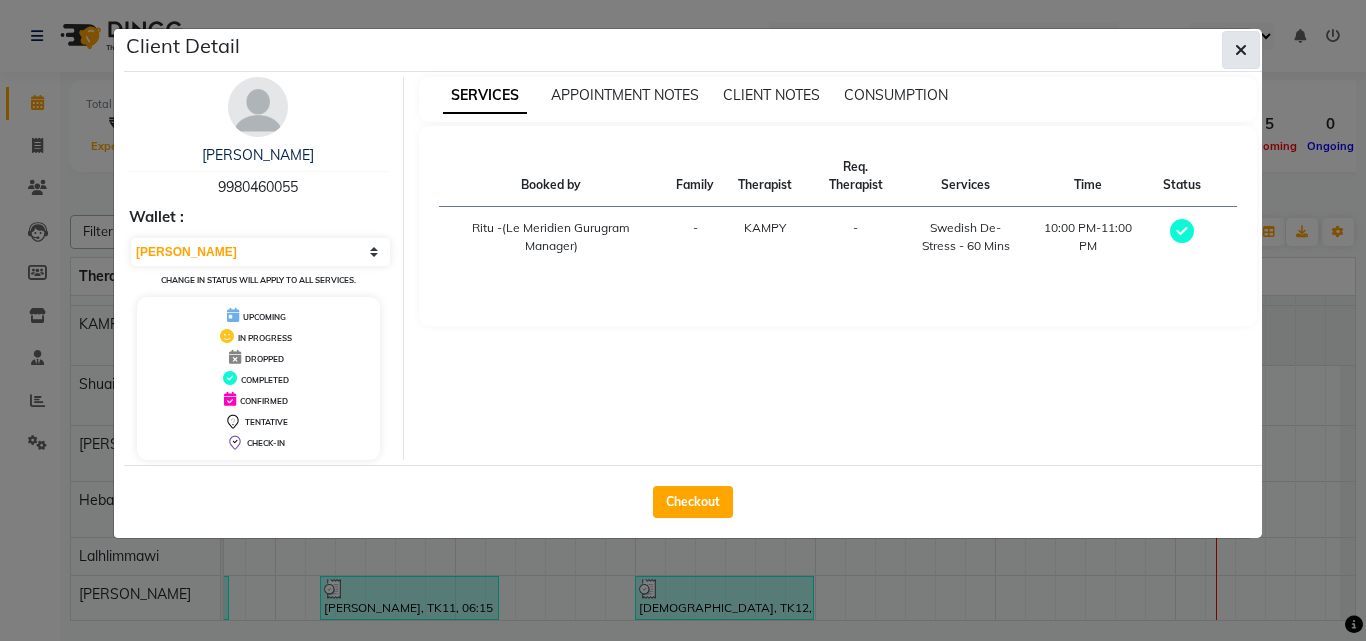 click 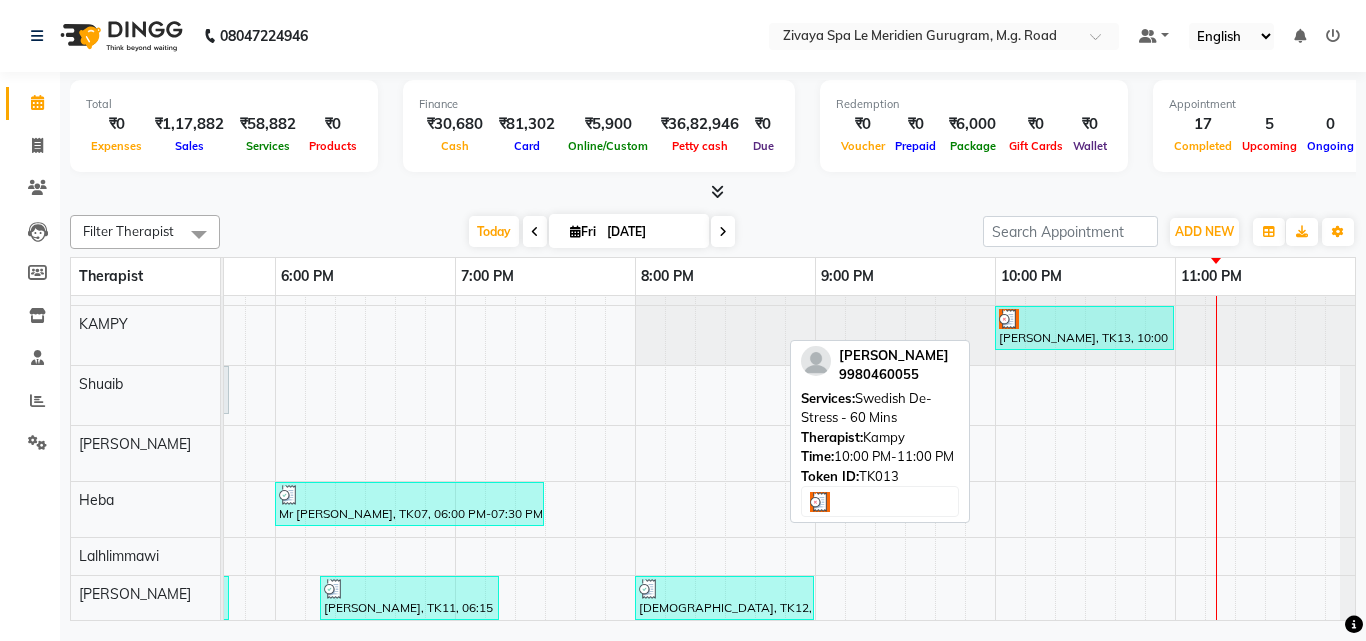 click on "[PERSON_NAME], TK13, 10:00 PM-11:00 PM, Swedish De-Stress - 60 Mins" at bounding box center (1084, 328) 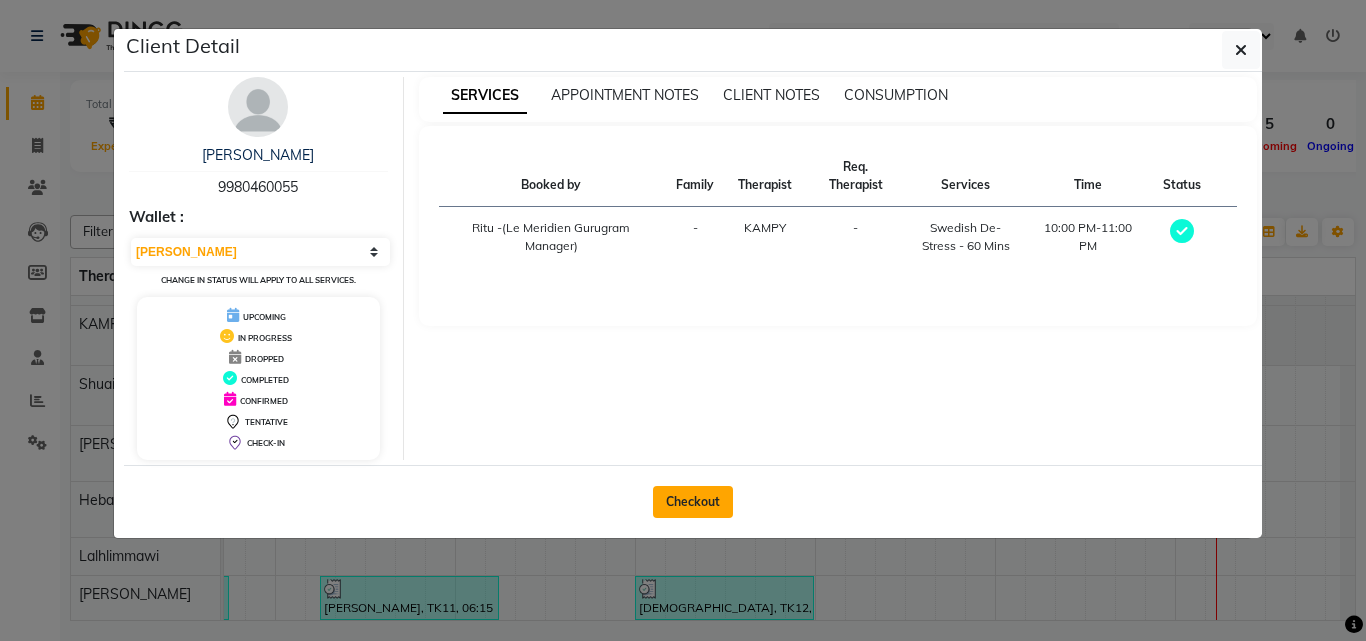 click on "Checkout" 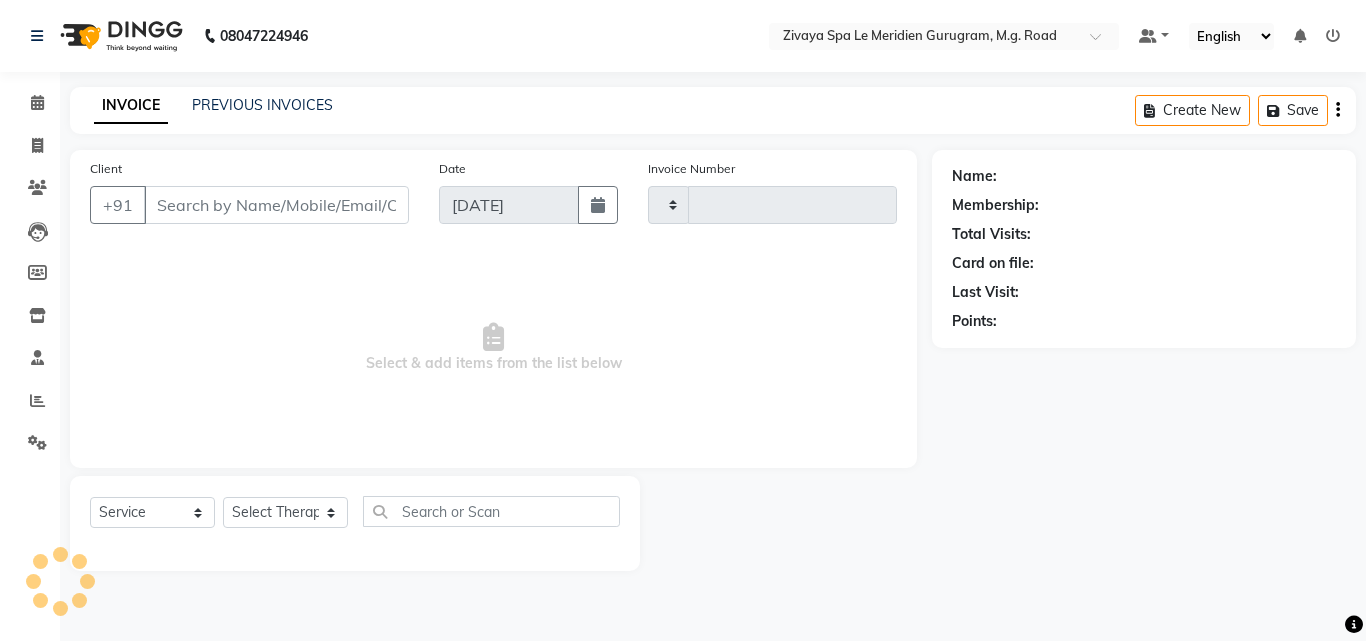 type on "1191" 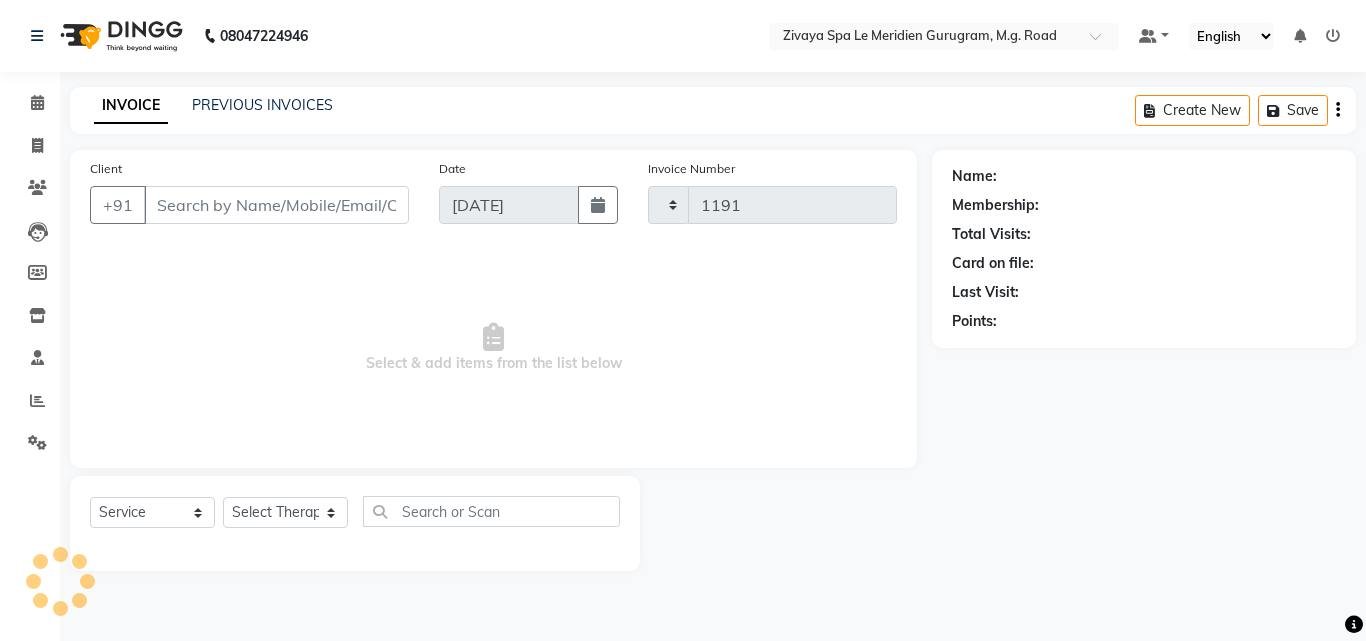select on "6503" 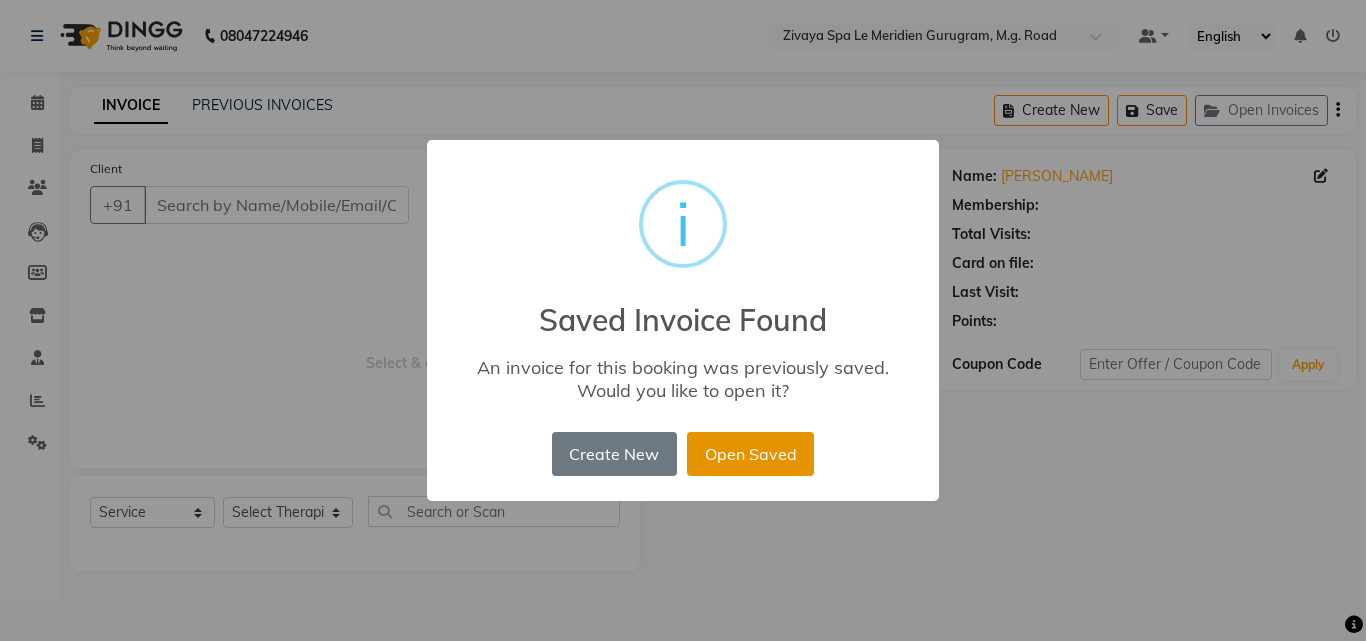 click on "Open Saved" at bounding box center (750, 454) 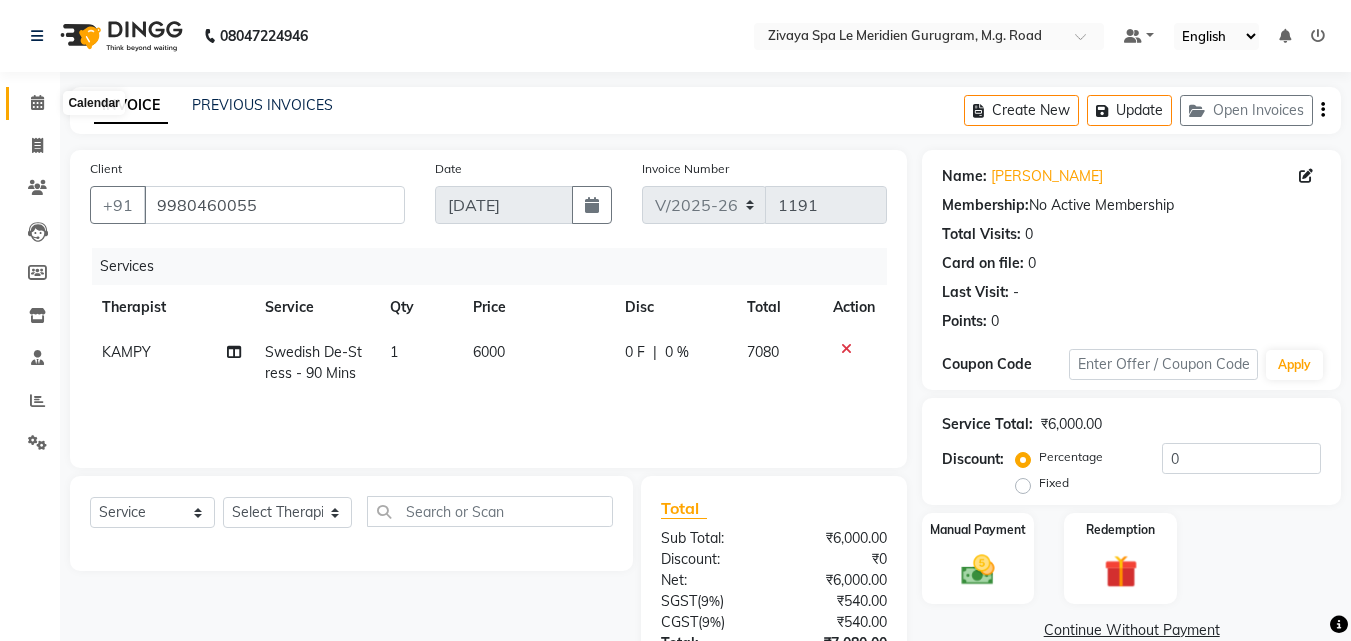 click 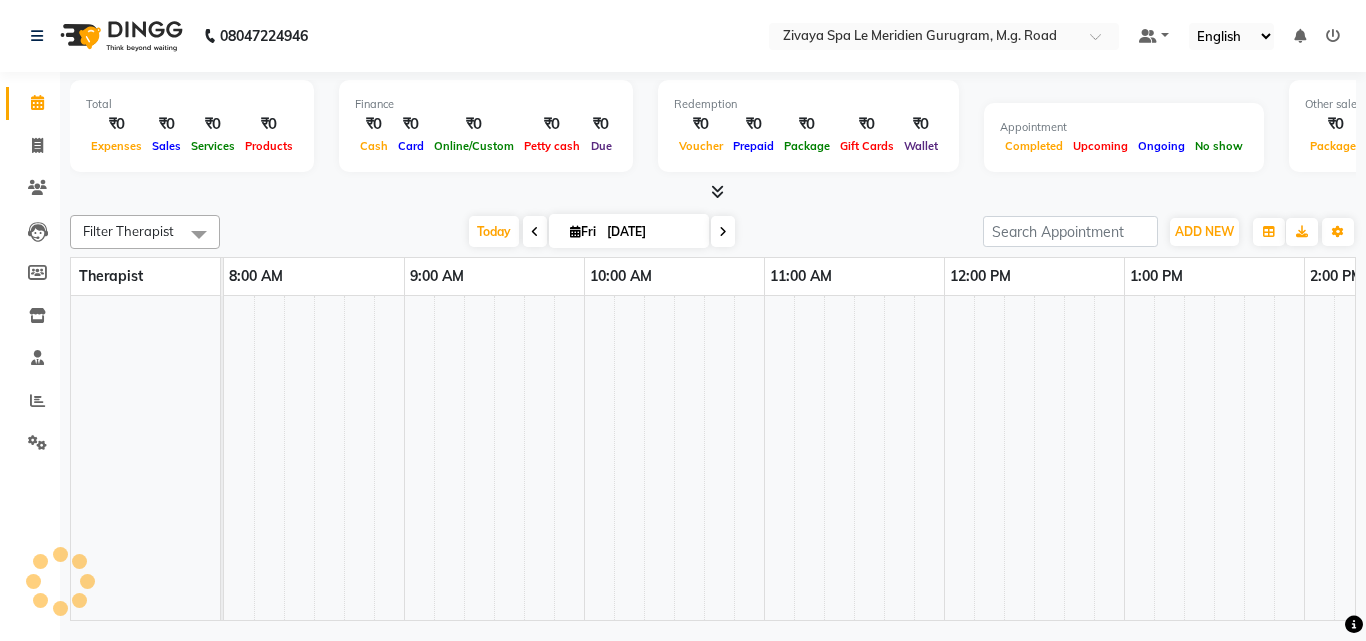 scroll, scrollTop: 0, scrollLeft: 3189, axis: horizontal 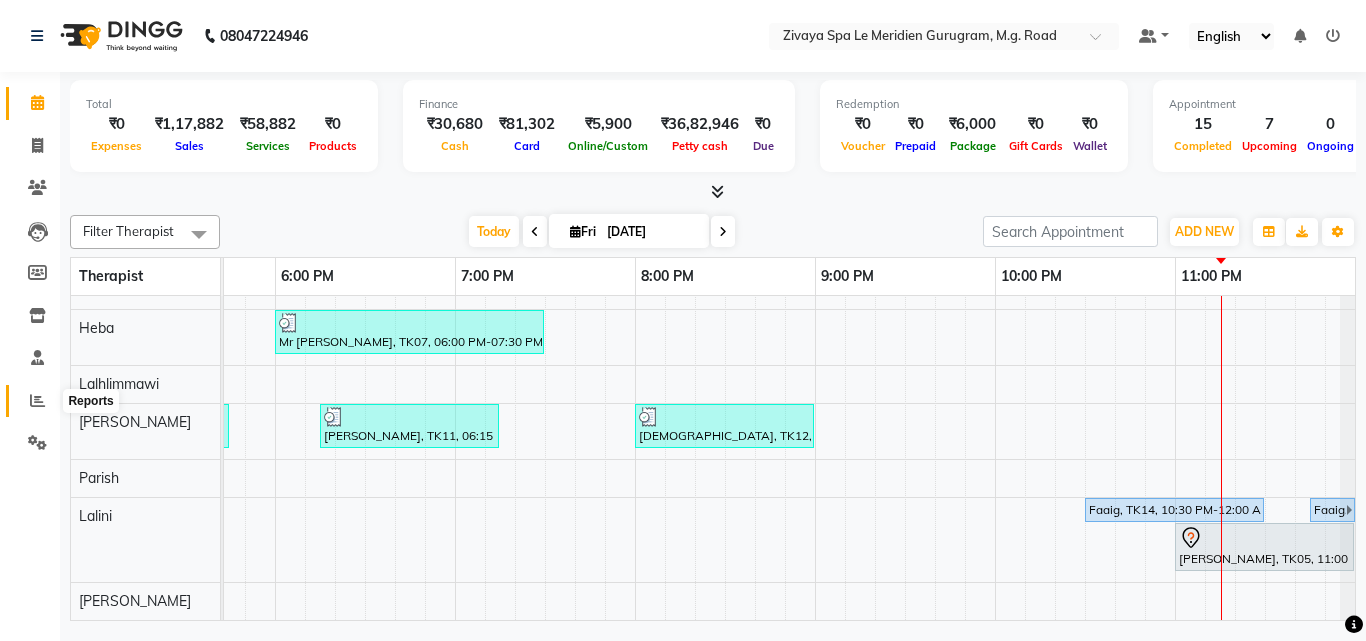 click 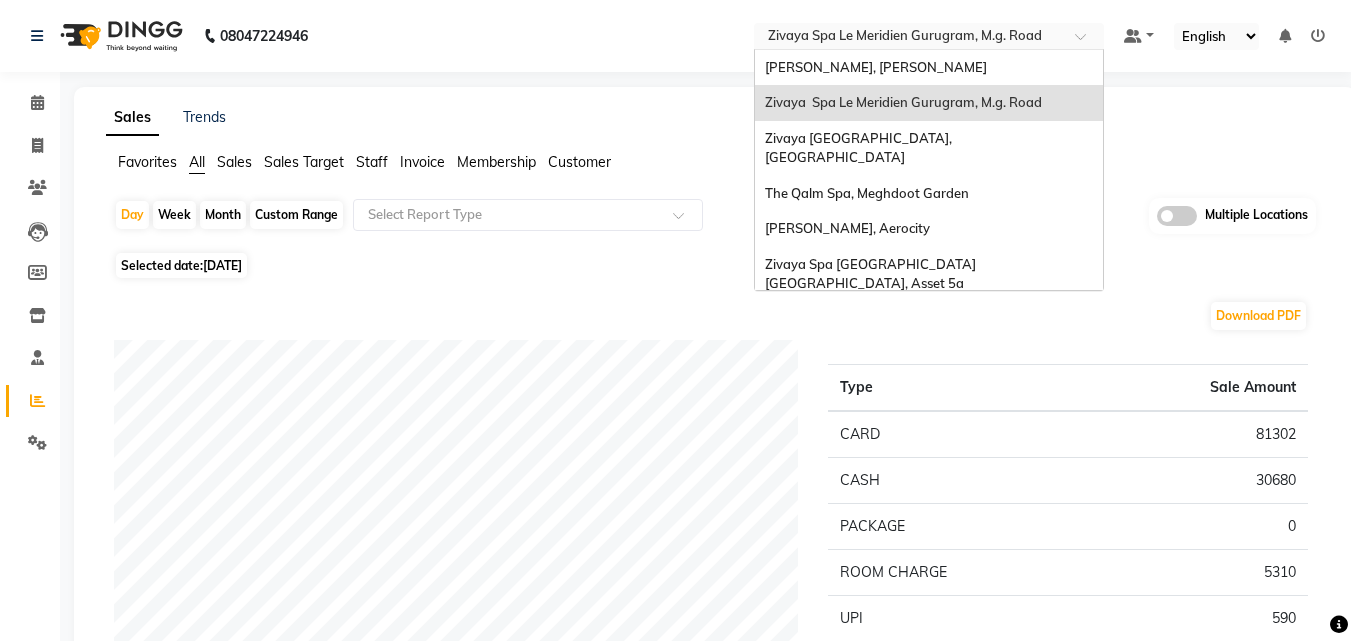 click at bounding box center (909, 38) 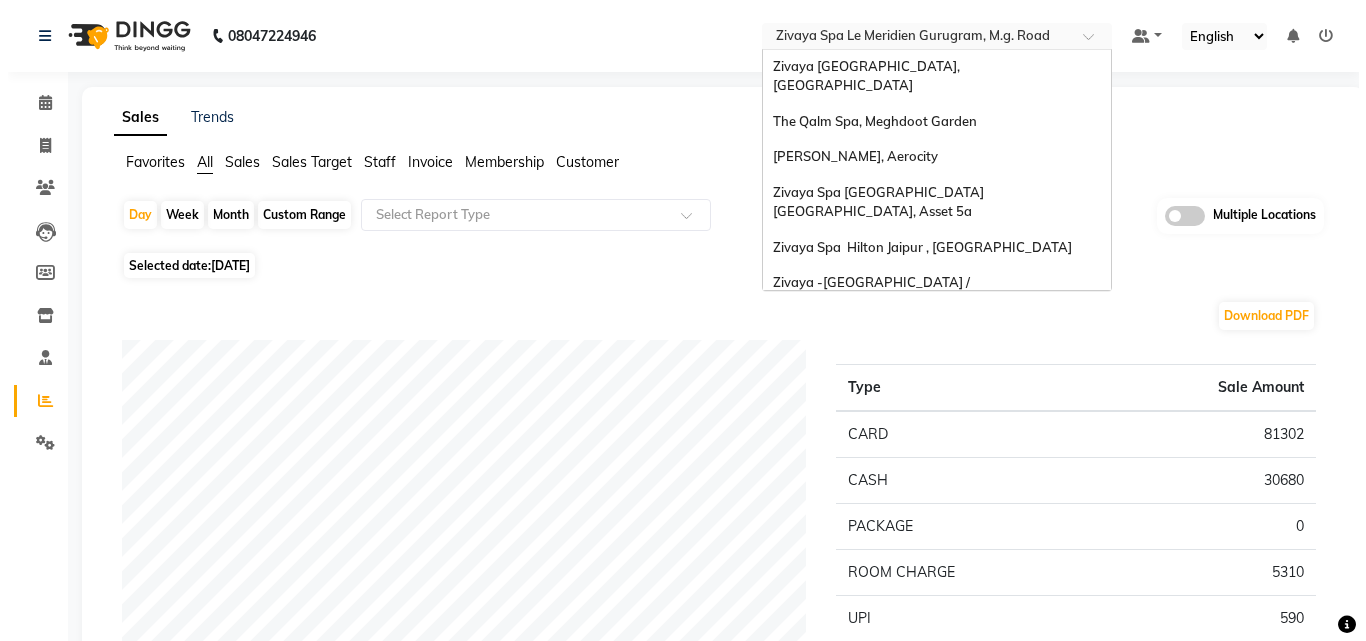scroll, scrollTop: 0, scrollLeft: 0, axis: both 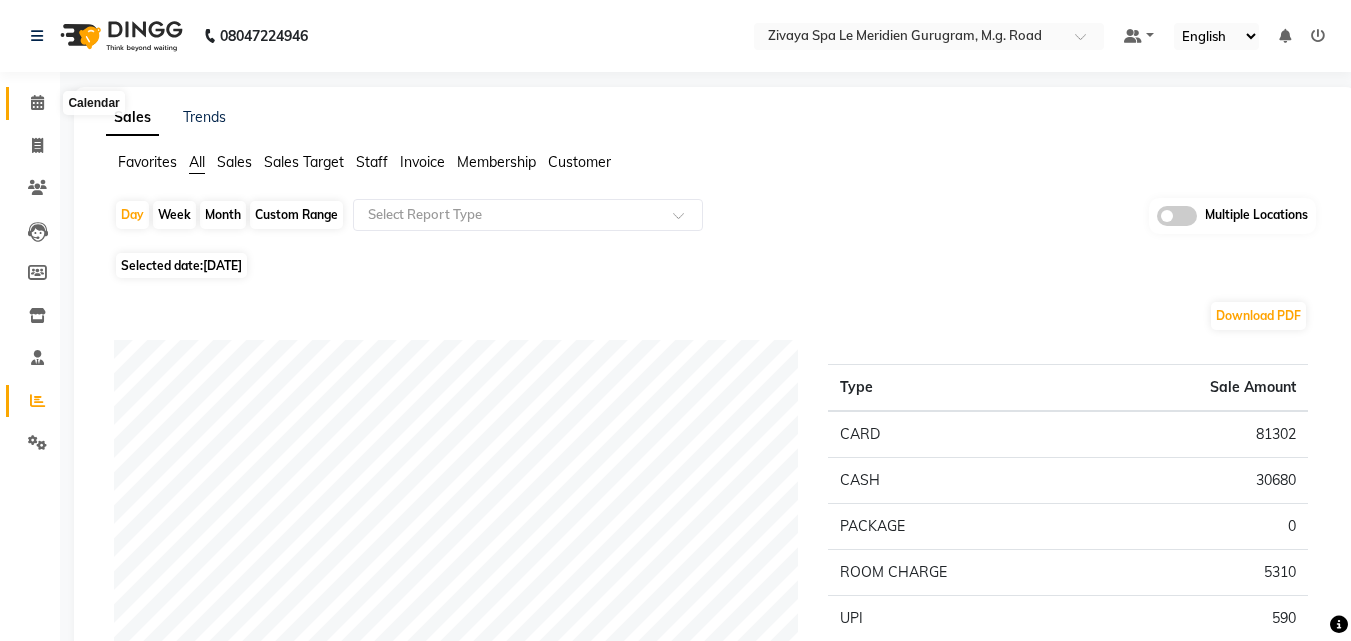 drag, startPoint x: 39, startPoint y: 102, endPoint x: 63, endPoint y: 106, distance: 24.33105 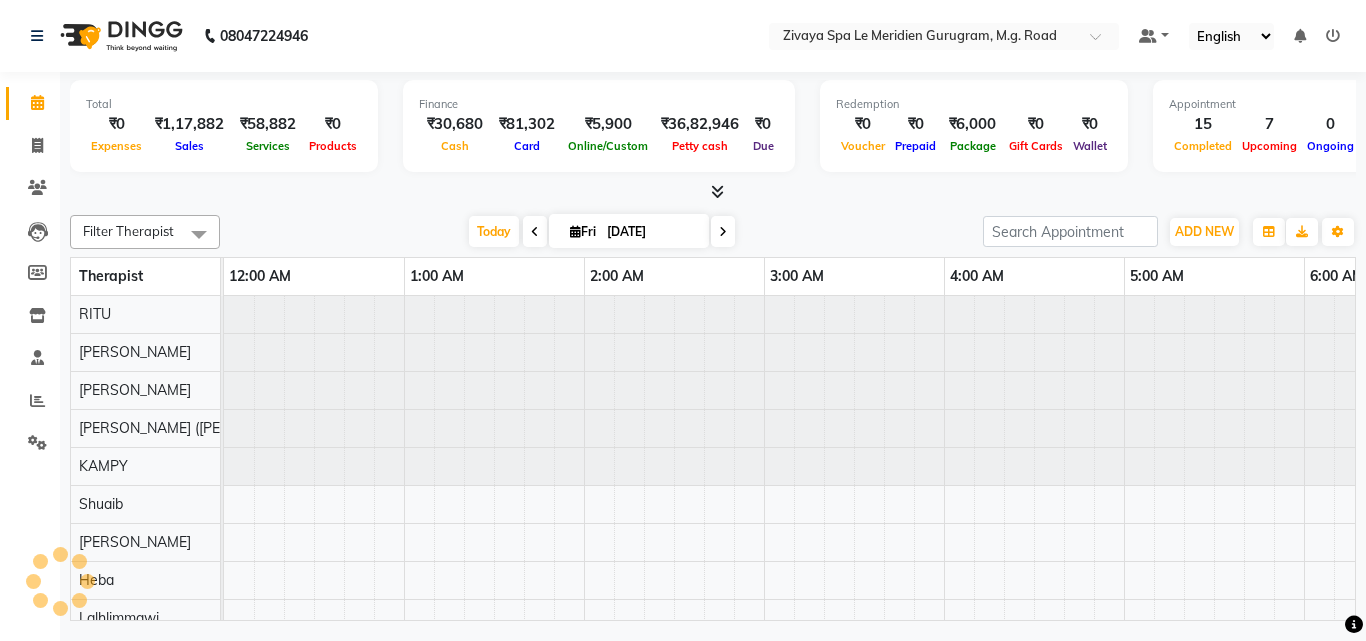 scroll, scrollTop: 0, scrollLeft: 3189, axis: horizontal 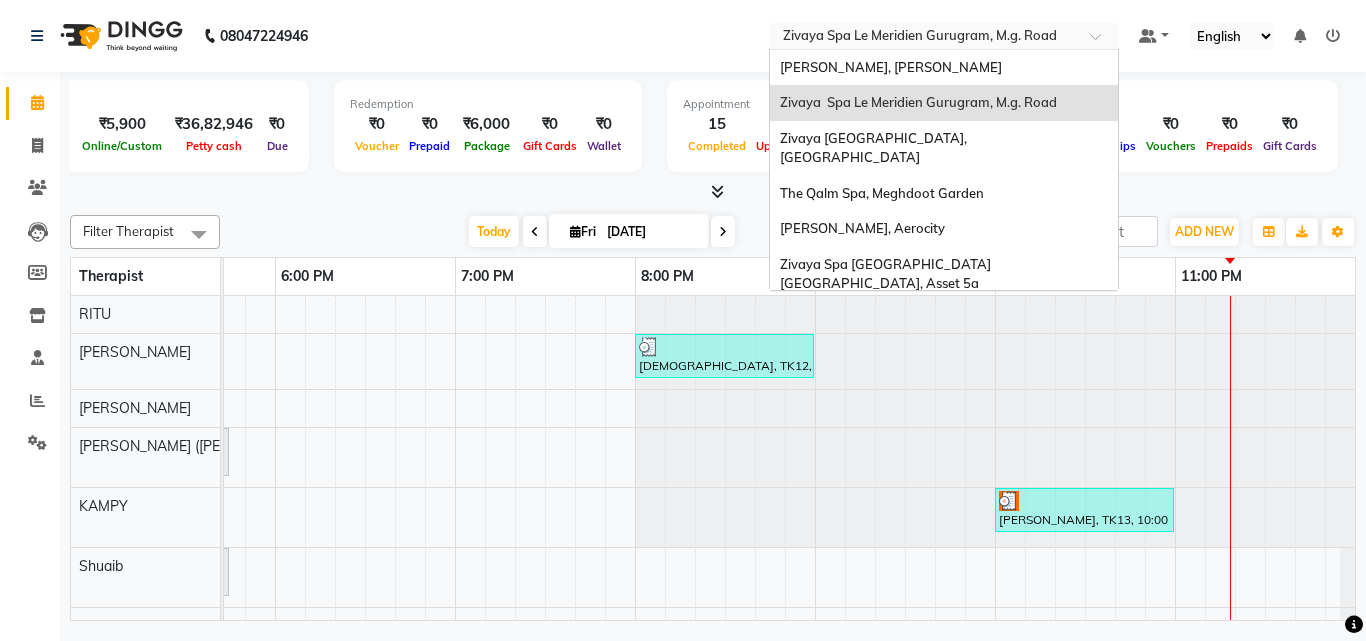 click at bounding box center (924, 38) 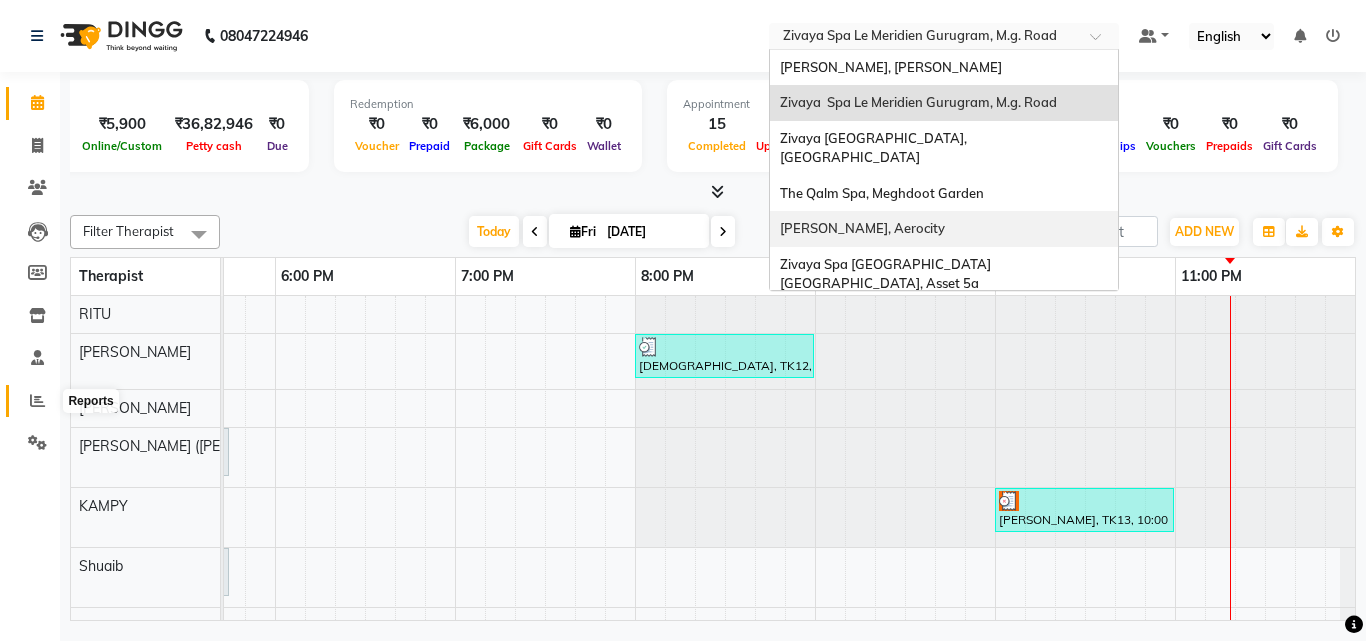 click 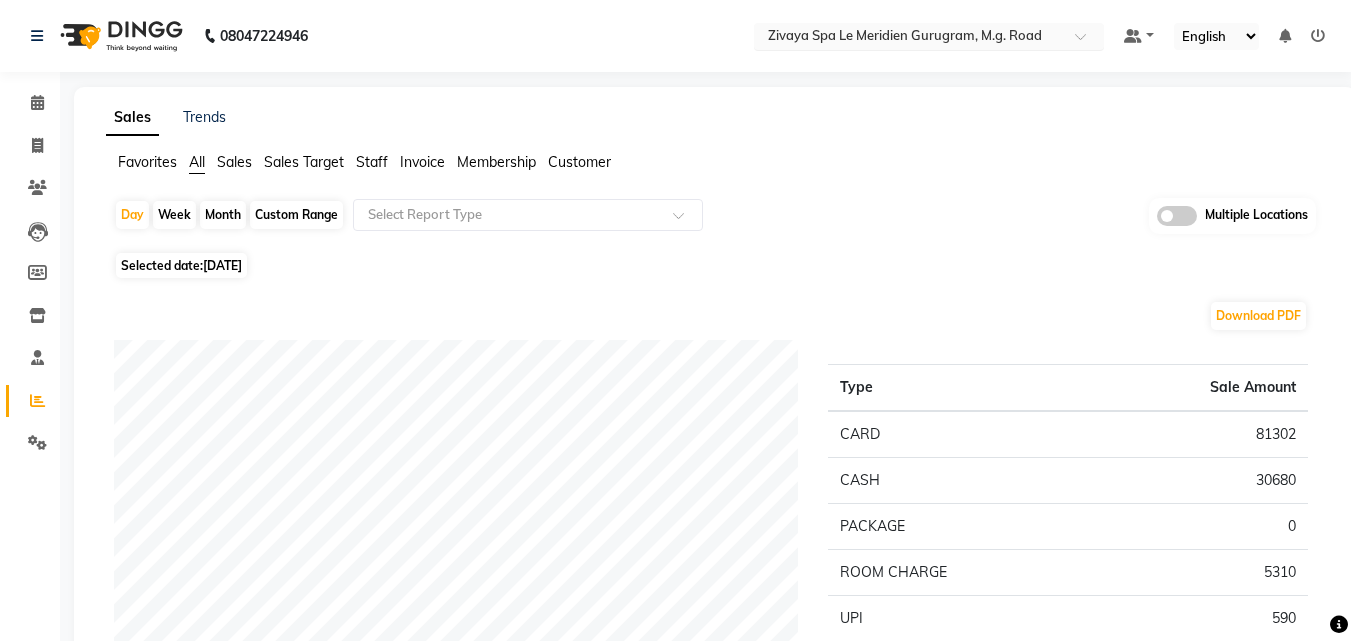 click at bounding box center (909, 38) 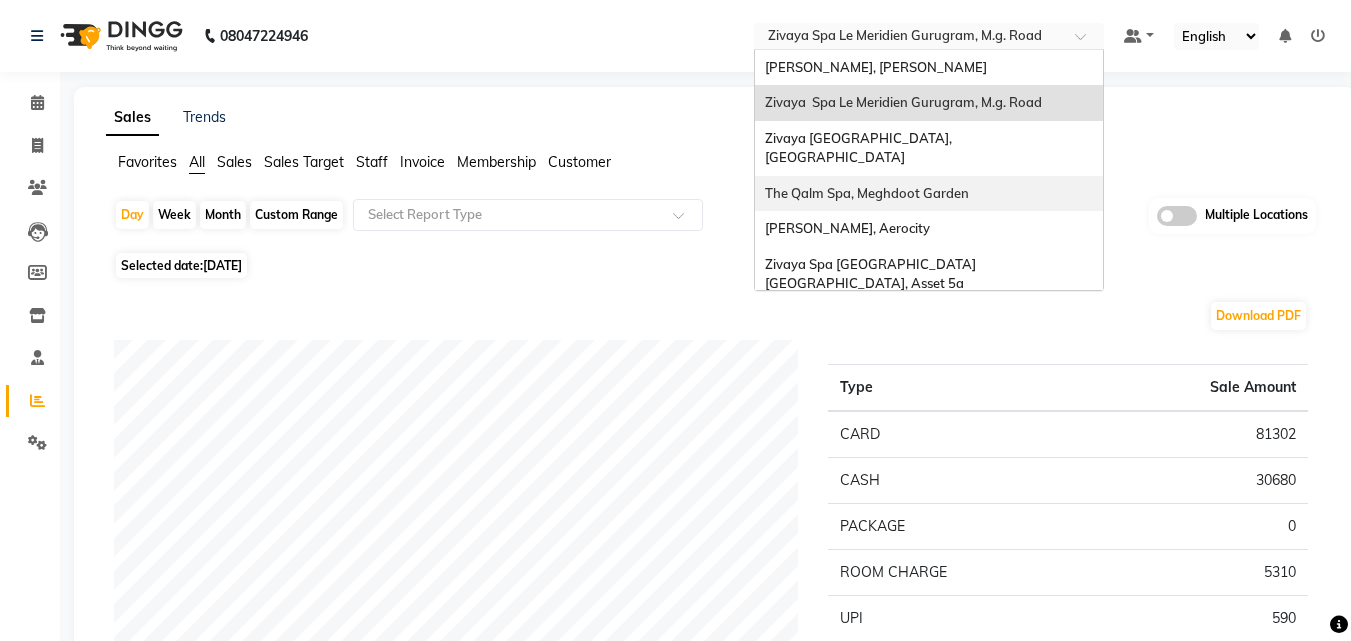 click on "The Qalm Spa, Meghdoot Garden" at bounding box center (929, 194) 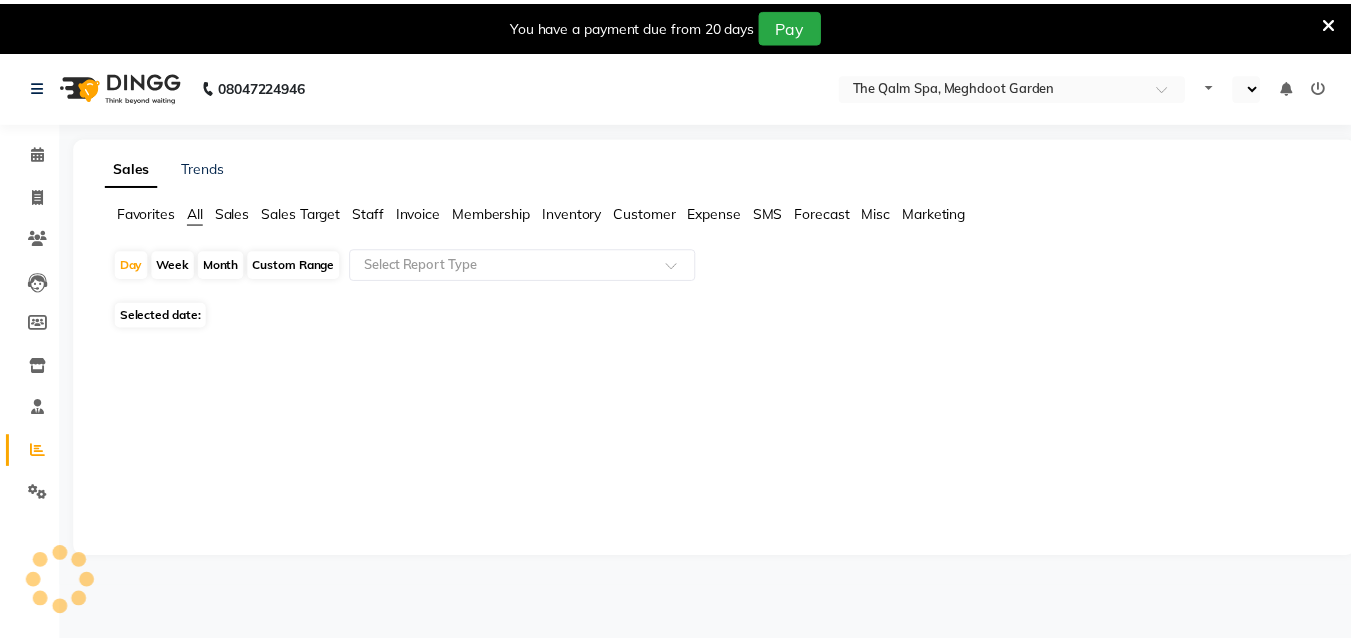 scroll, scrollTop: 0, scrollLeft: 0, axis: both 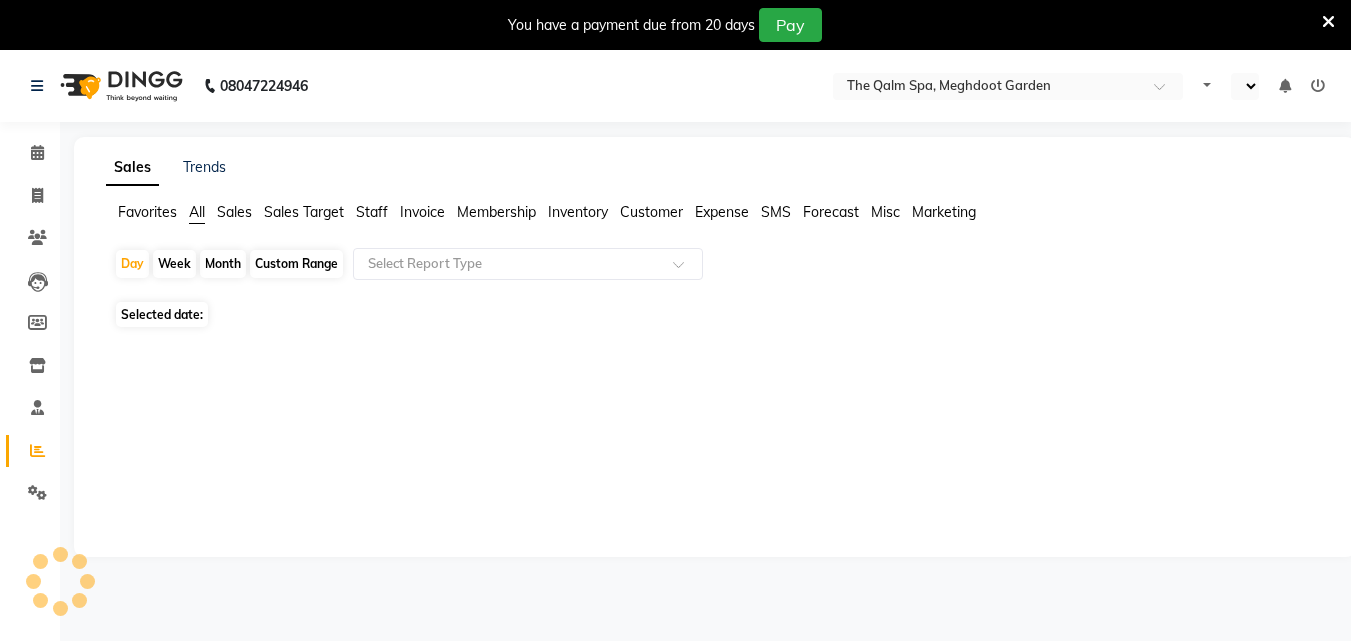 select on "en" 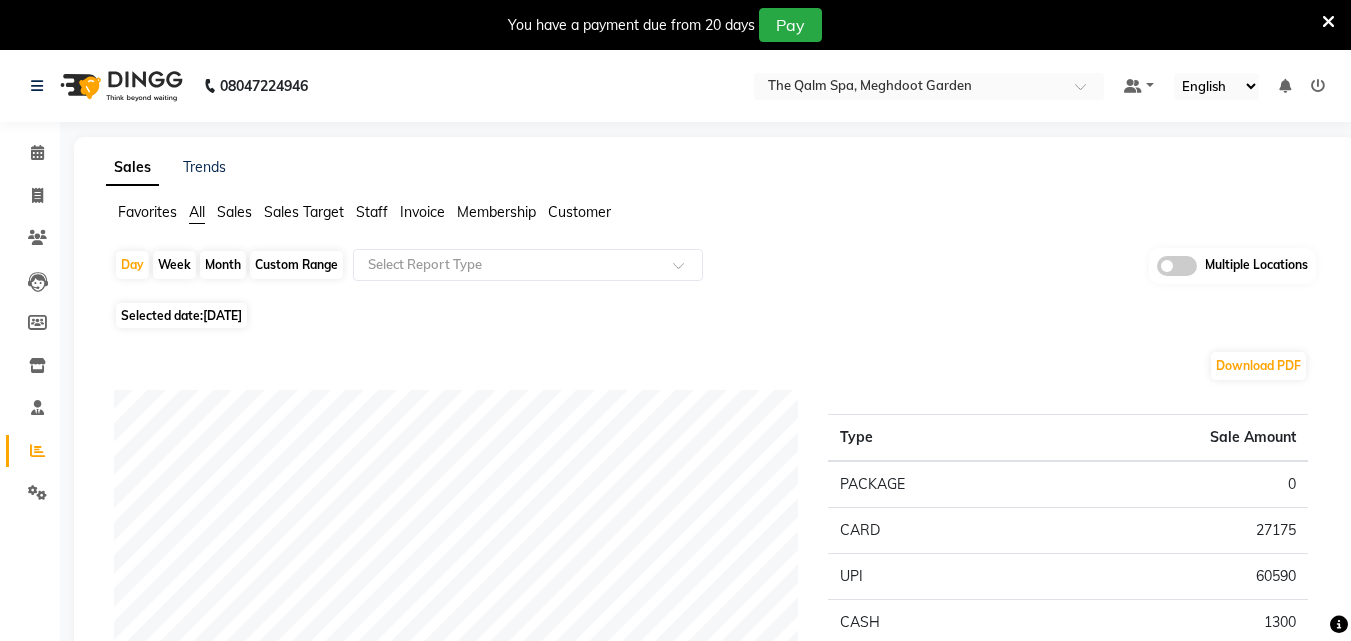 click at bounding box center (1328, 22) 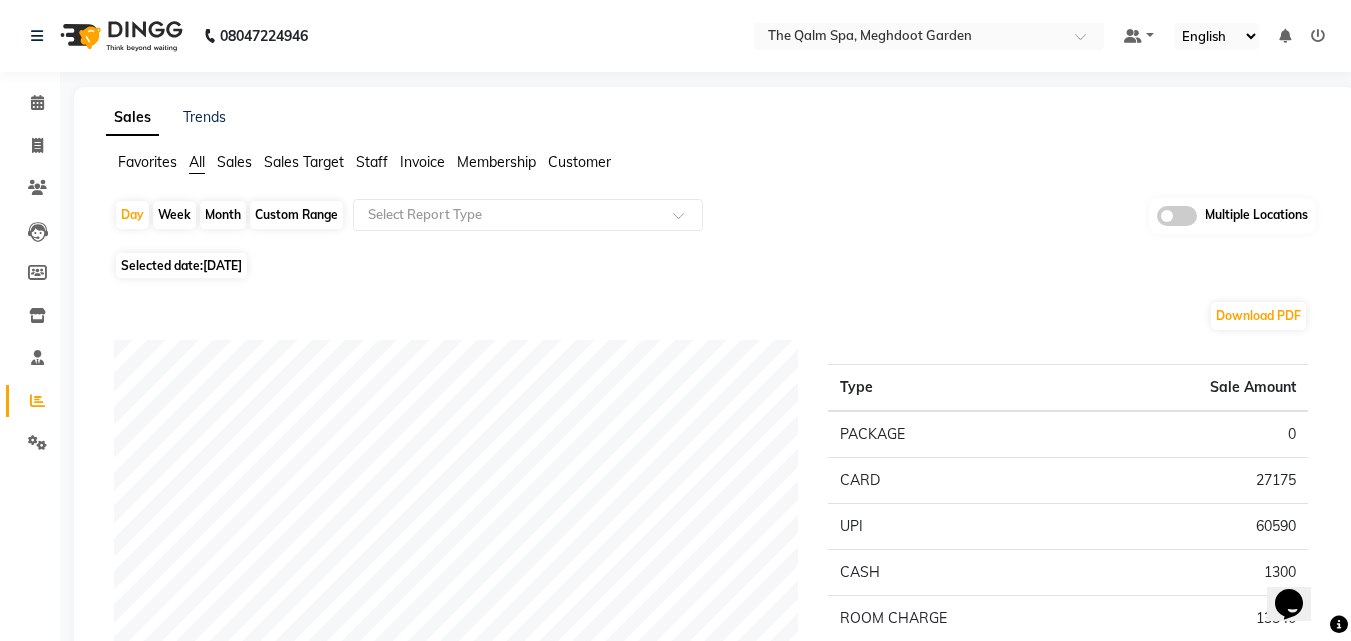 scroll, scrollTop: 0, scrollLeft: 0, axis: both 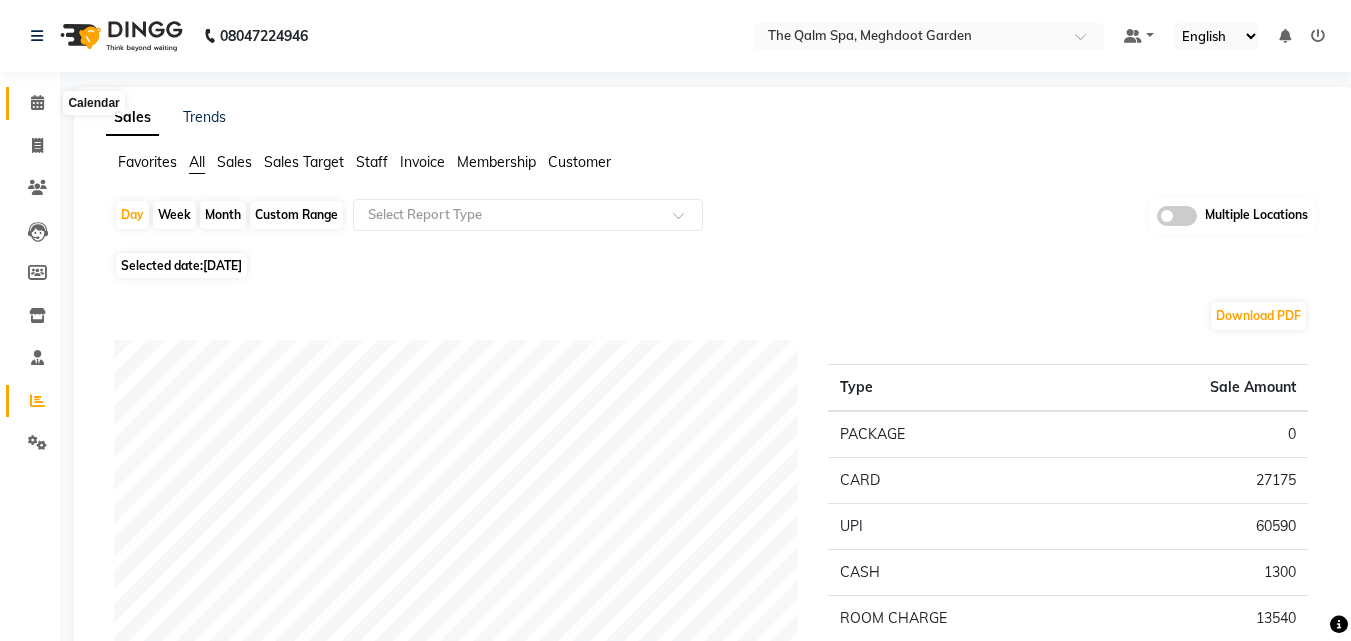 click 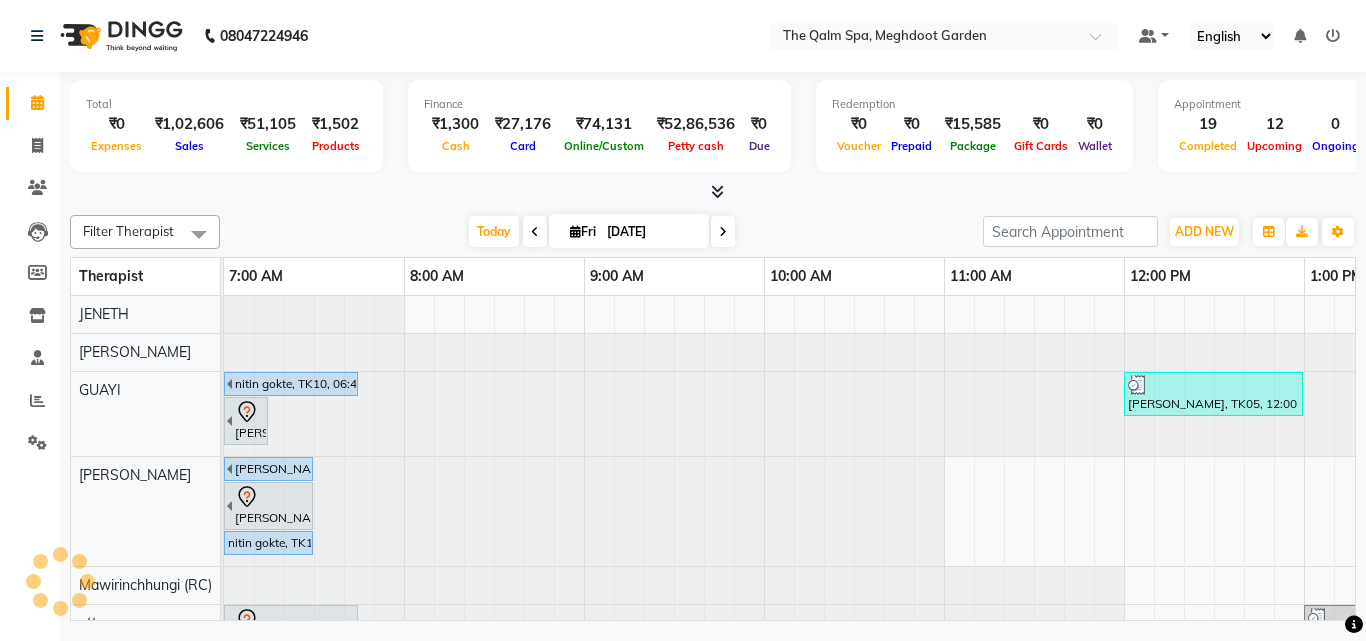 scroll, scrollTop: 0, scrollLeft: 0, axis: both 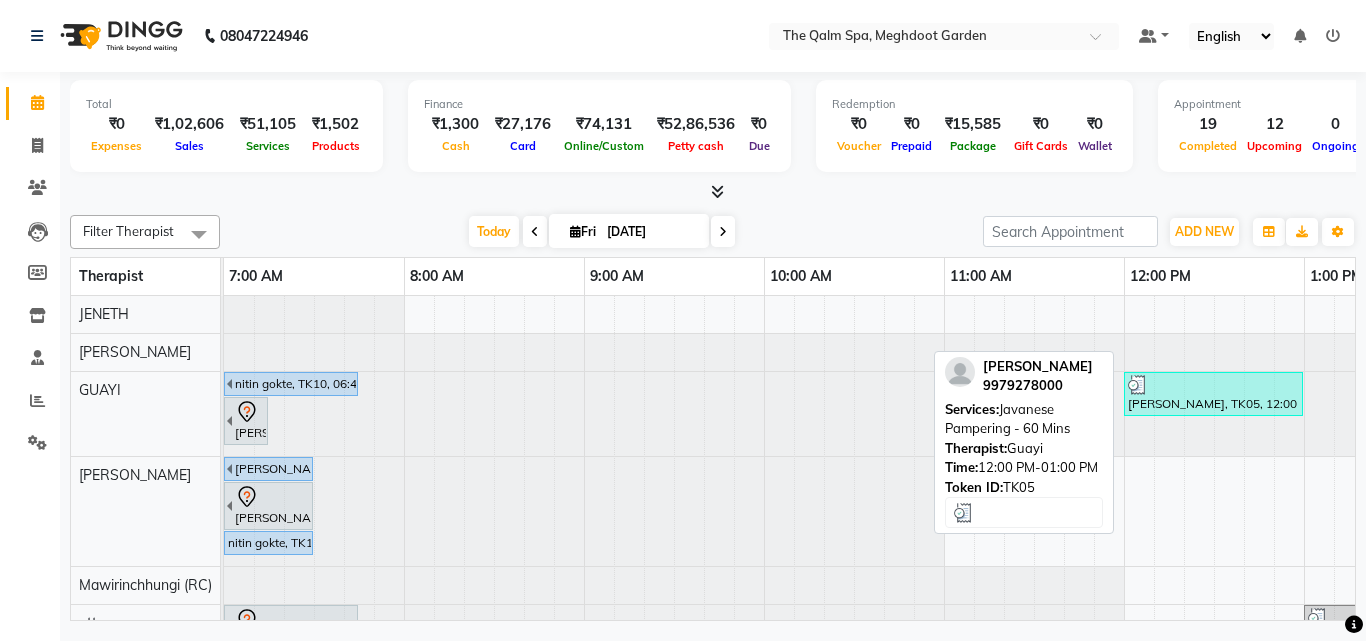 click on "[PERSON_NAME], TK05, 12:00 PM-01:00 PM, Javanese Pampering - 60 Mins" at bounding box center (1213, 394) 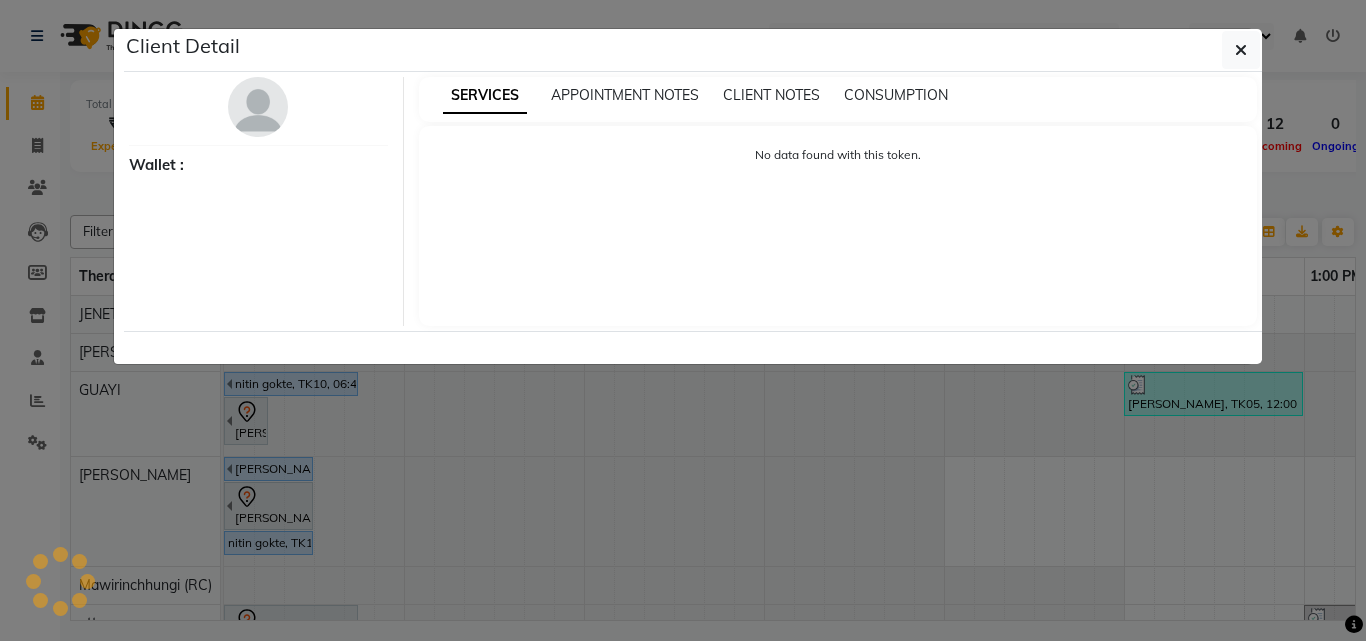select on "3" 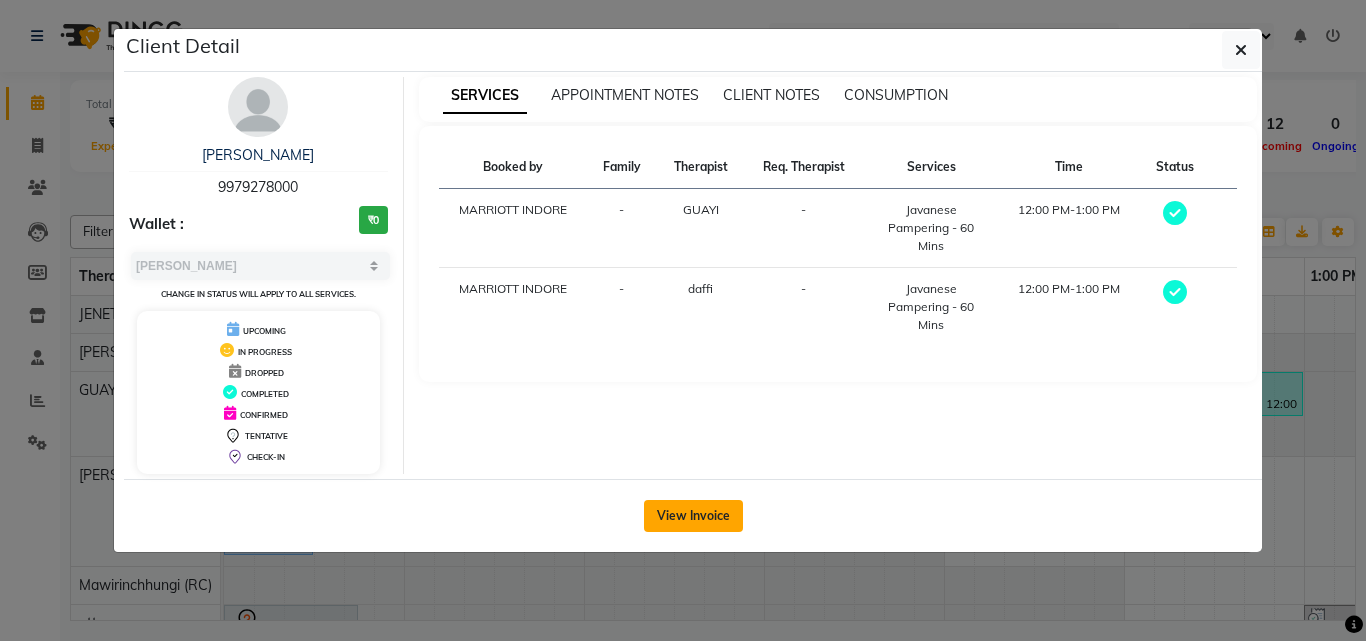 click on "View Invoice" 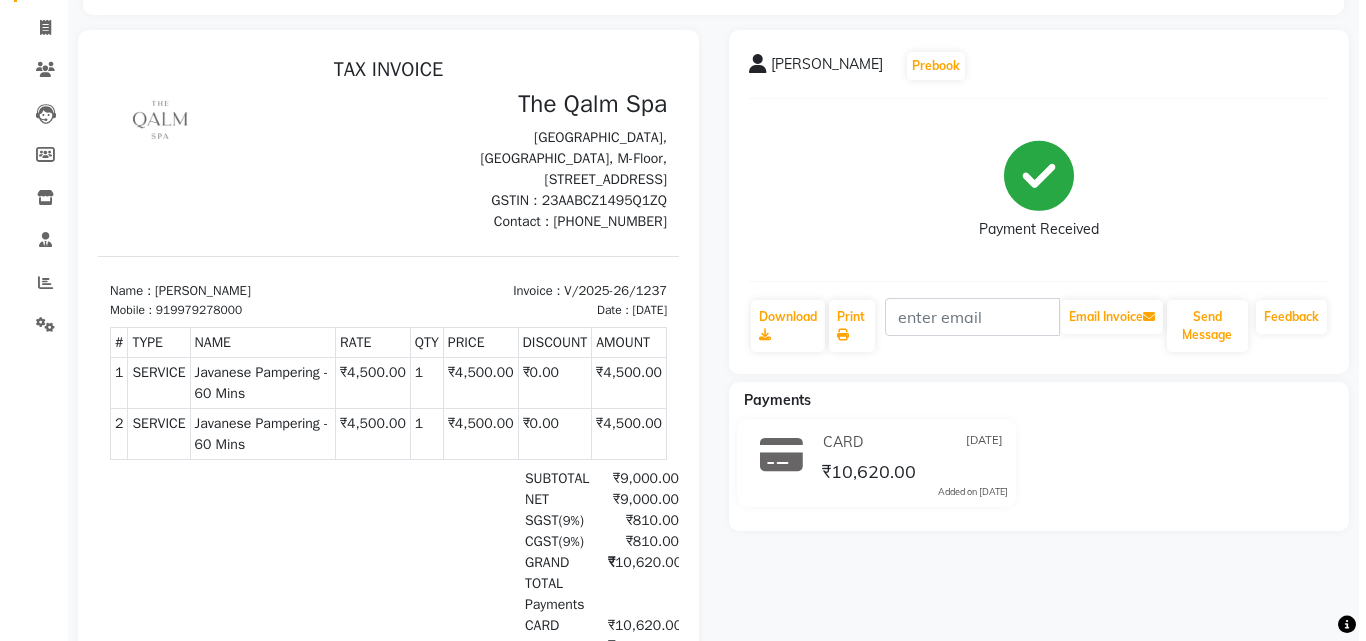 scroll, scrollTop: 0, scrollLeft: 0, axis: both 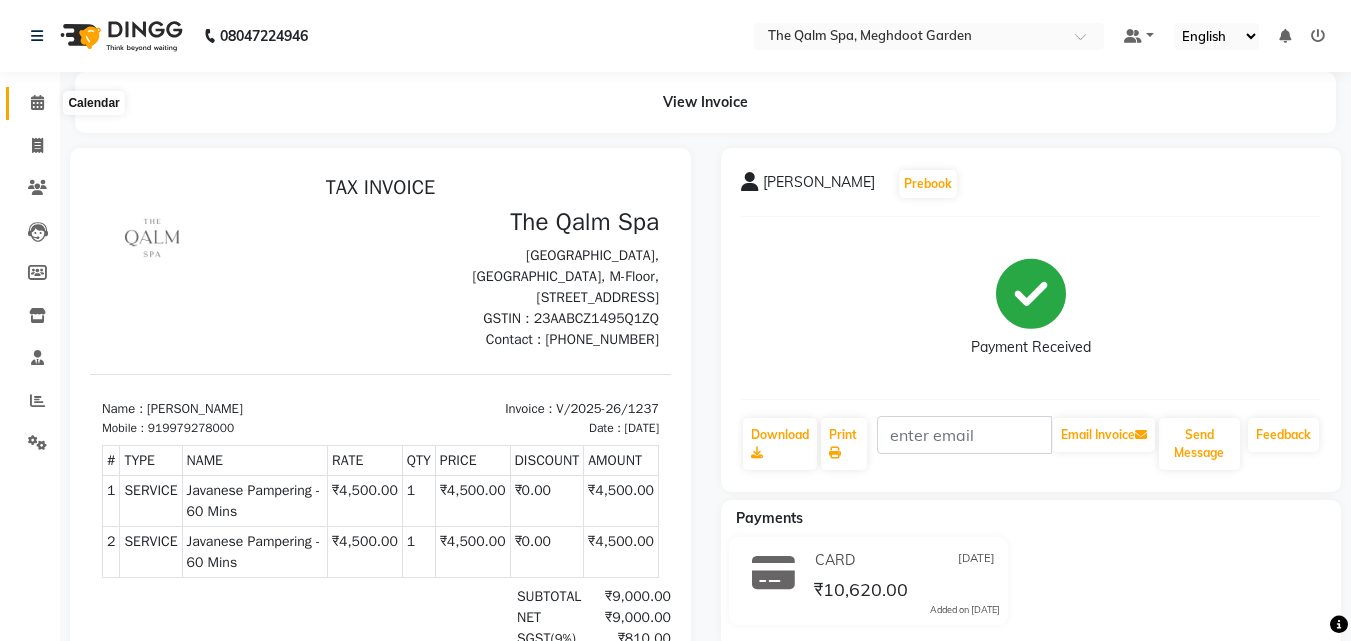 click 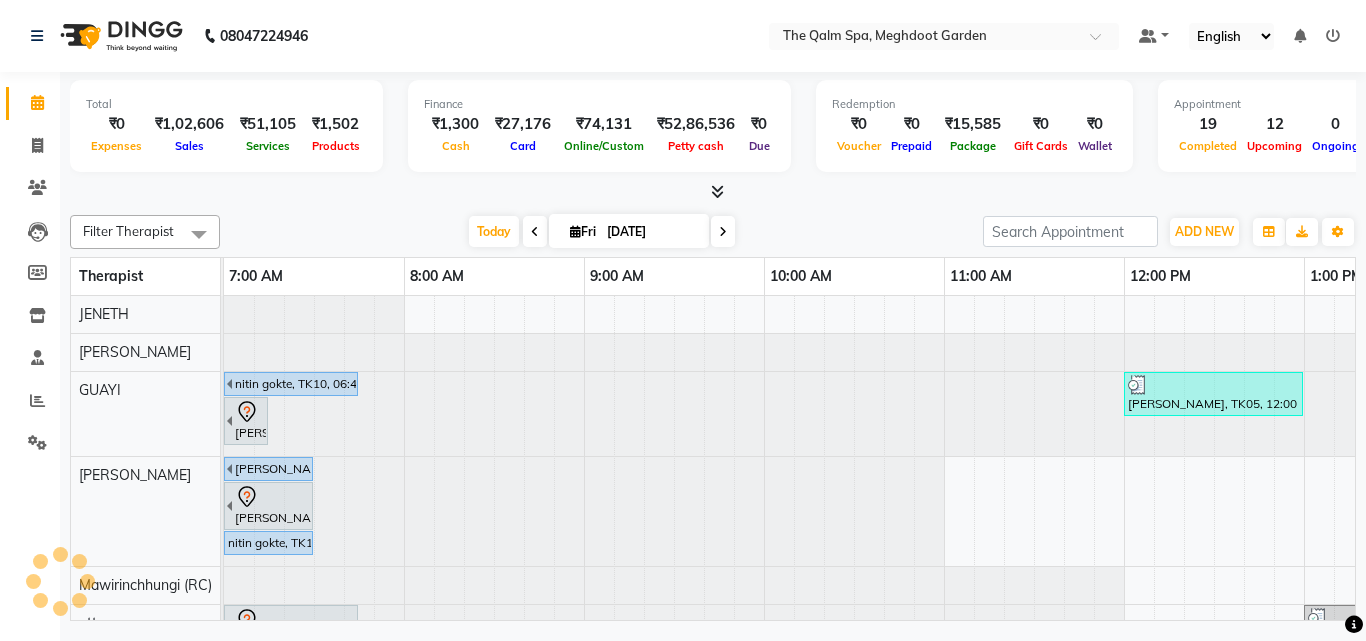 scroll, scrollTop: 0, scrollLeft: 0, axis: both 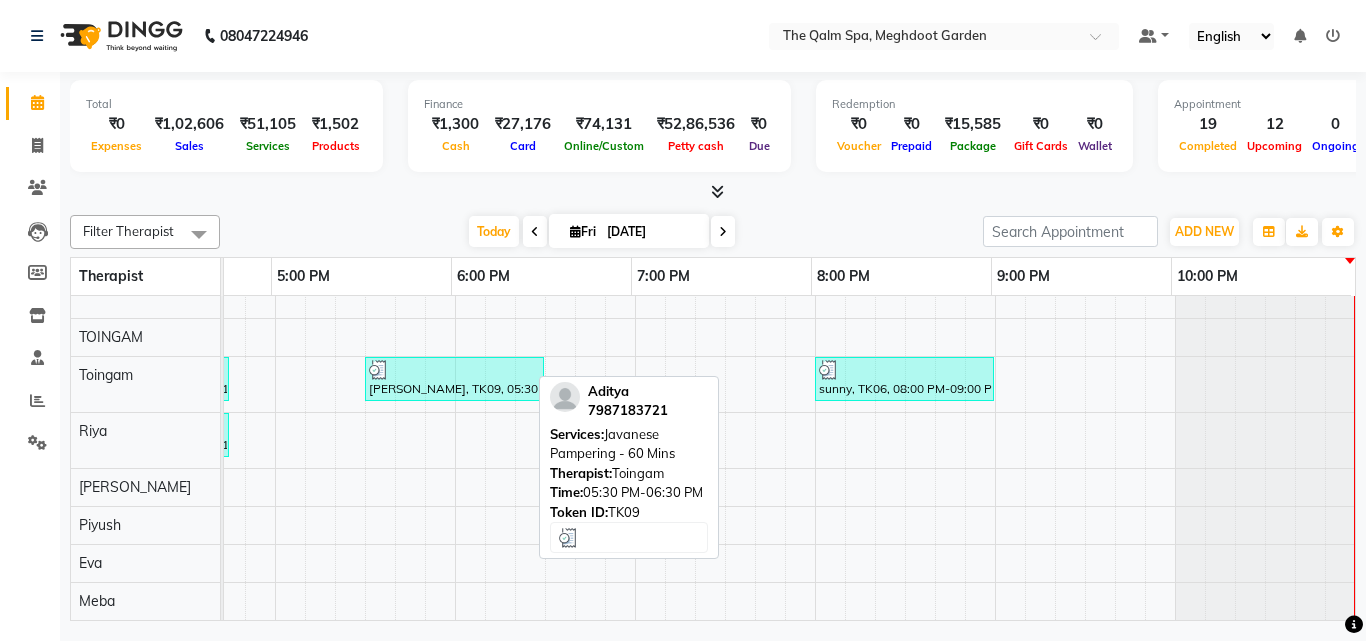click on "Aditya, TK09, 05:30 PM-06:30 PM, Javanese Pampering - 60 Mins" at bounding box center [454, 379] 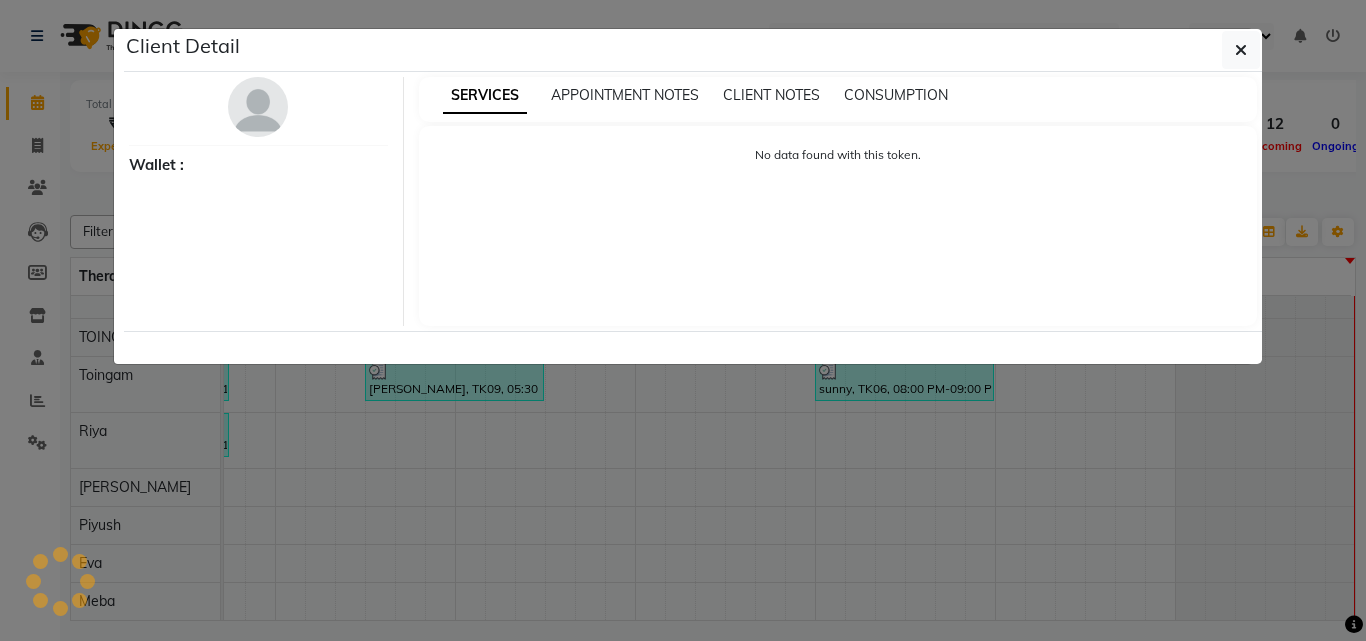 select on "3" 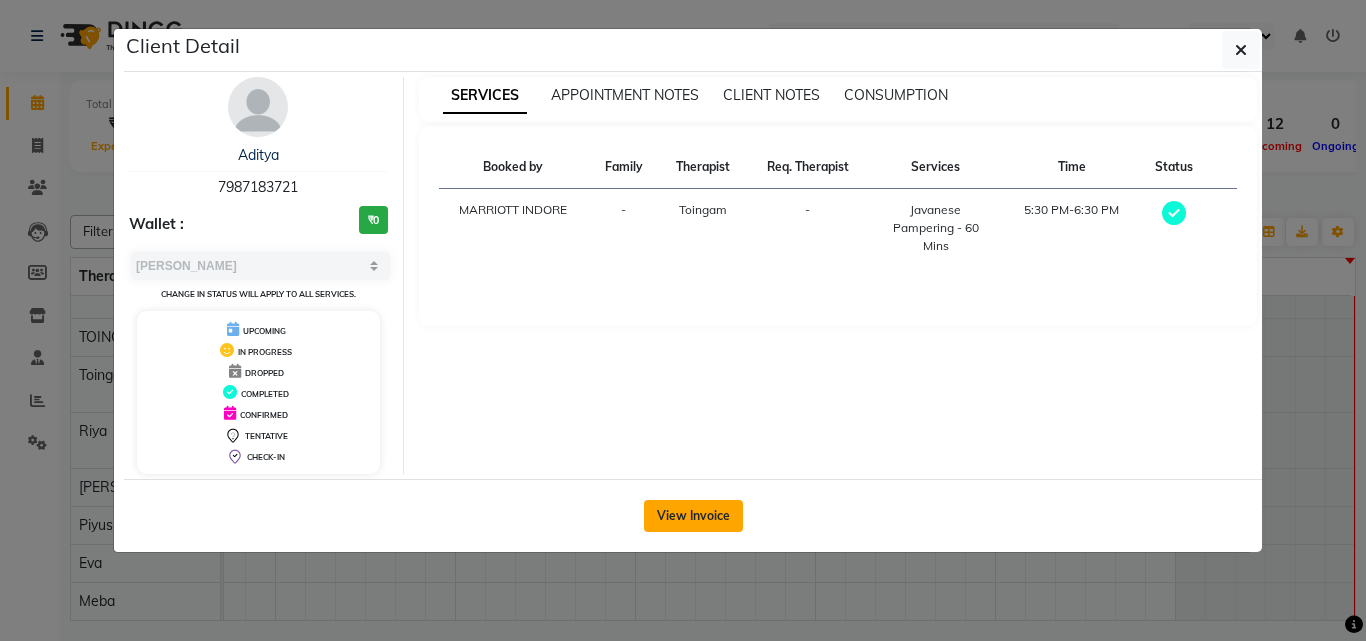 click on "View Invoice" 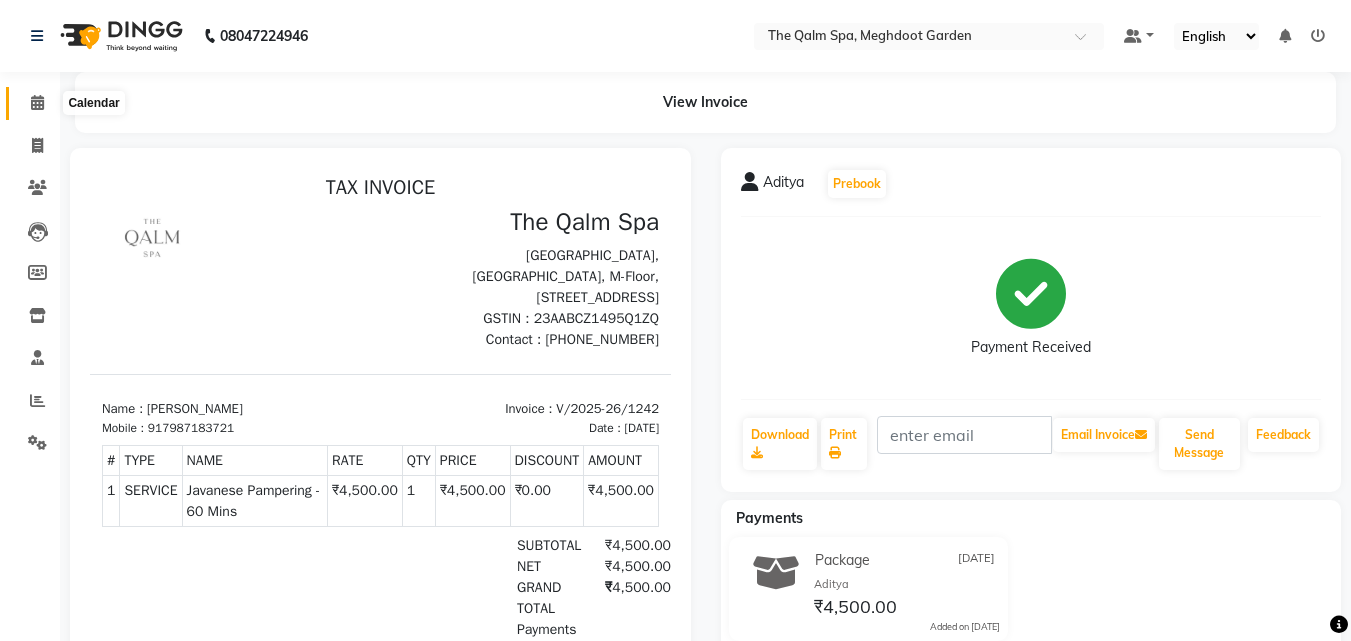 click 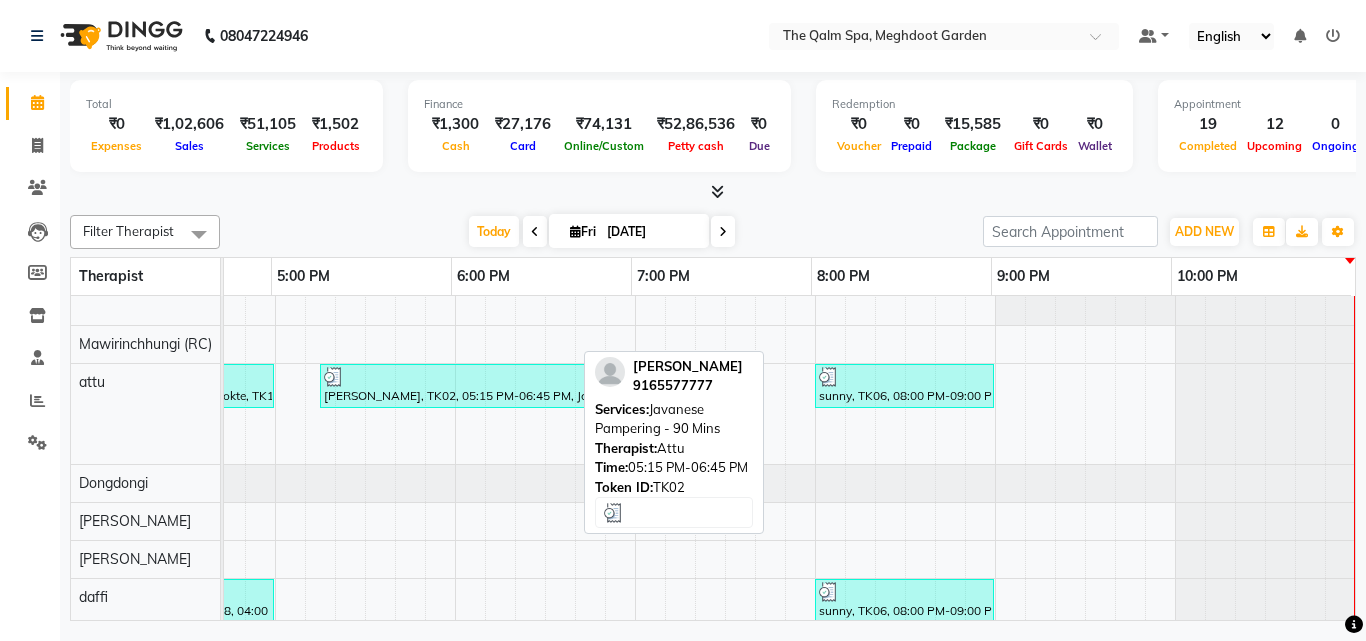 click on "Parag Panday, TK02, 05:15 PM-06:45 PM, Javanese Pampering - 90 Mins" at bounding box center (454, 386) 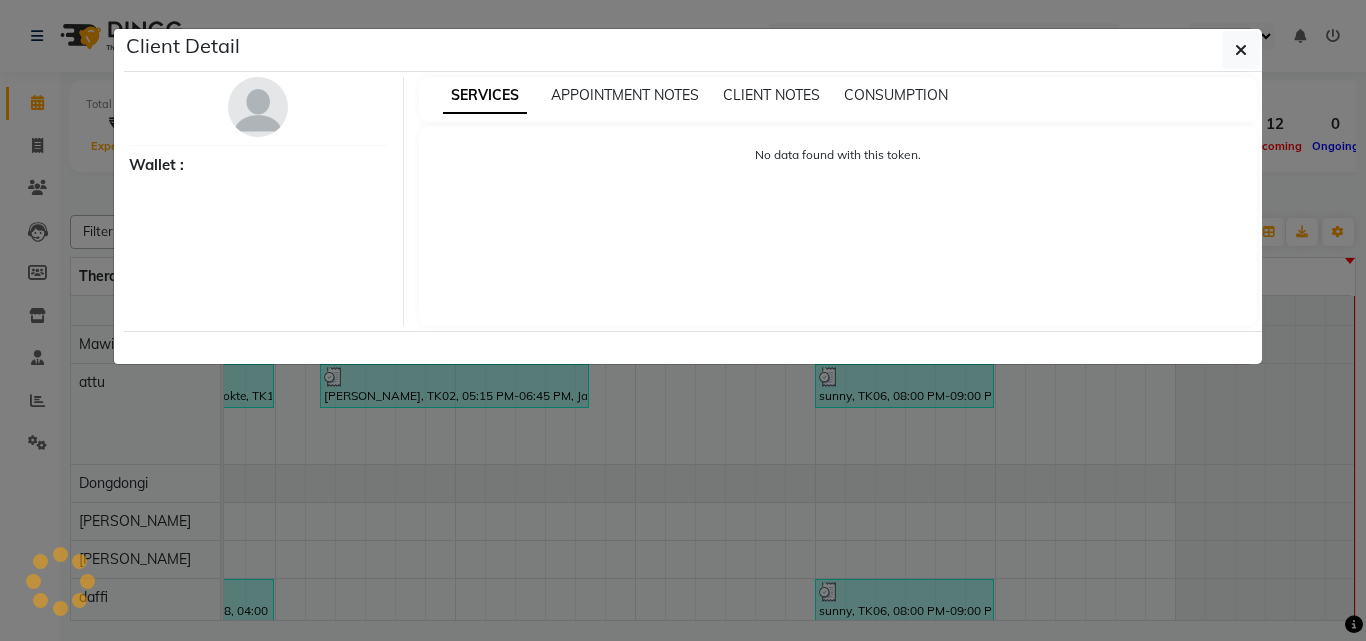 select on "3" 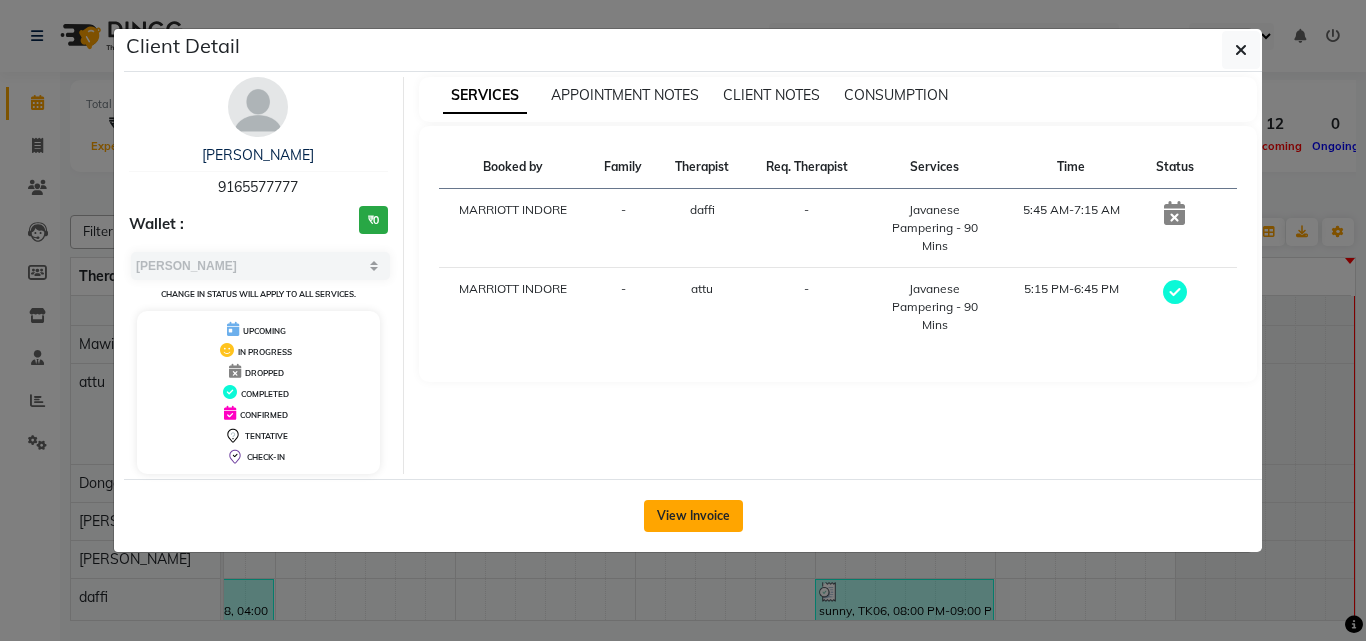 click on "View Invoice" 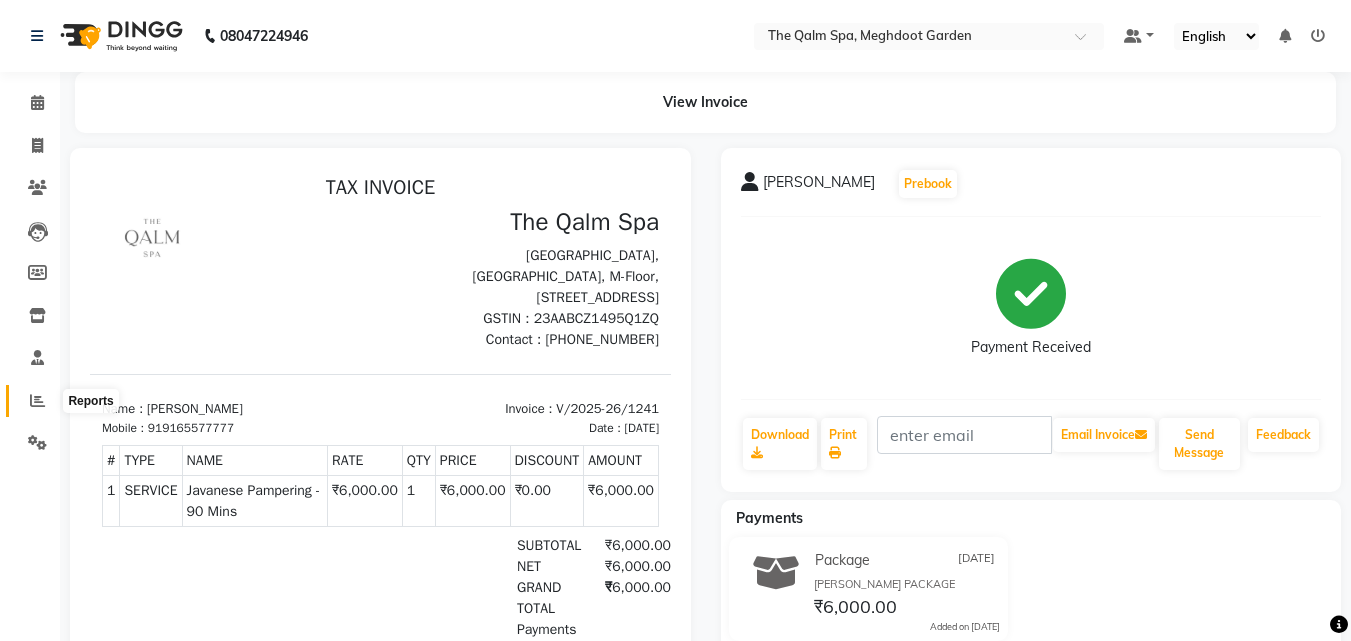 click 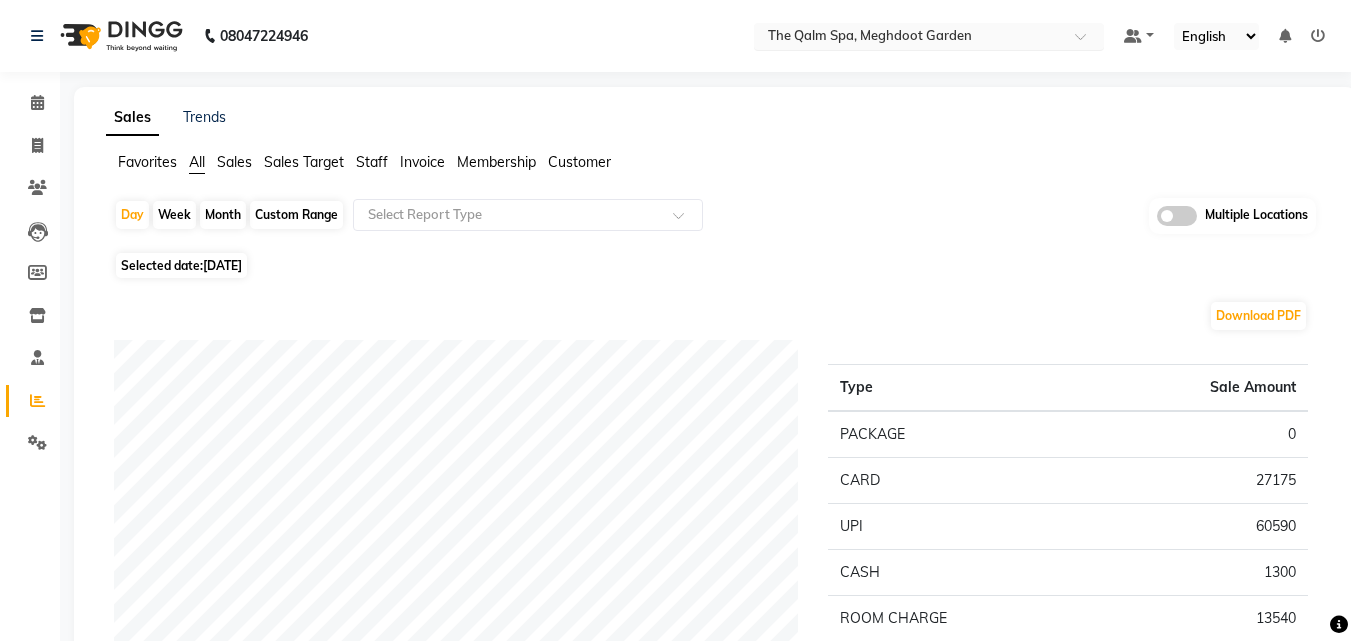 click at bounding box center (909, 38) 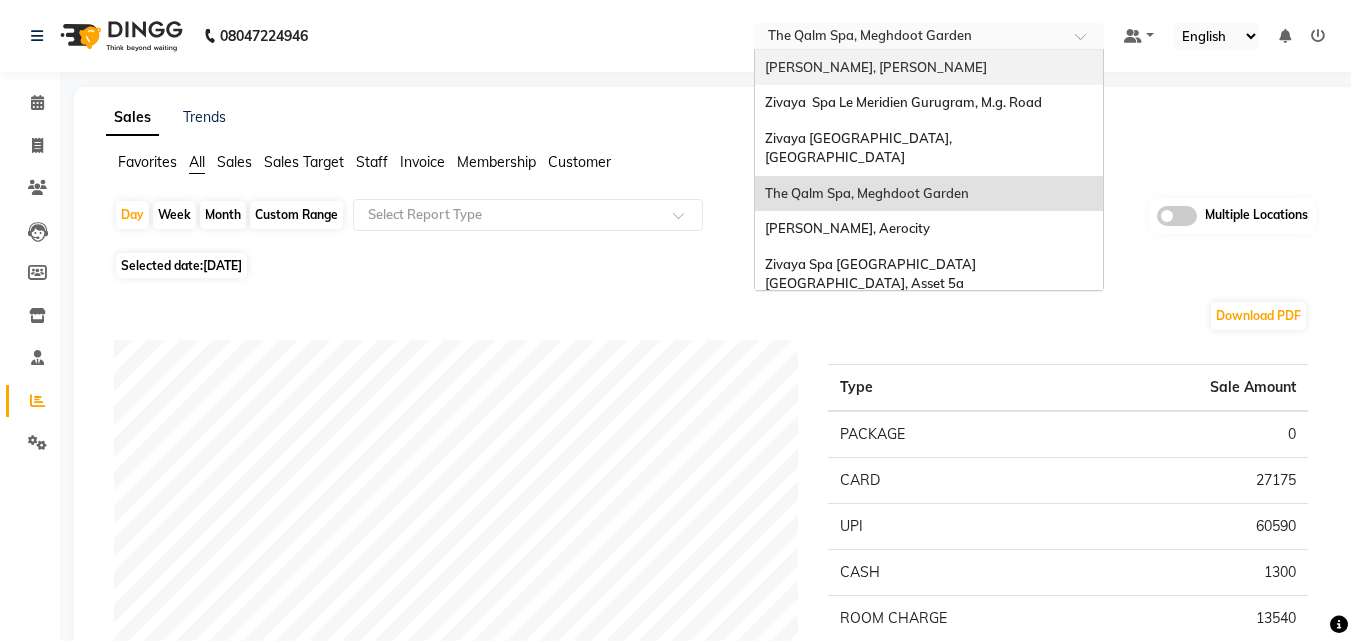 click on "[PERSON_NAME], [PERSON_NAME]" at bounding box center [929, 68] 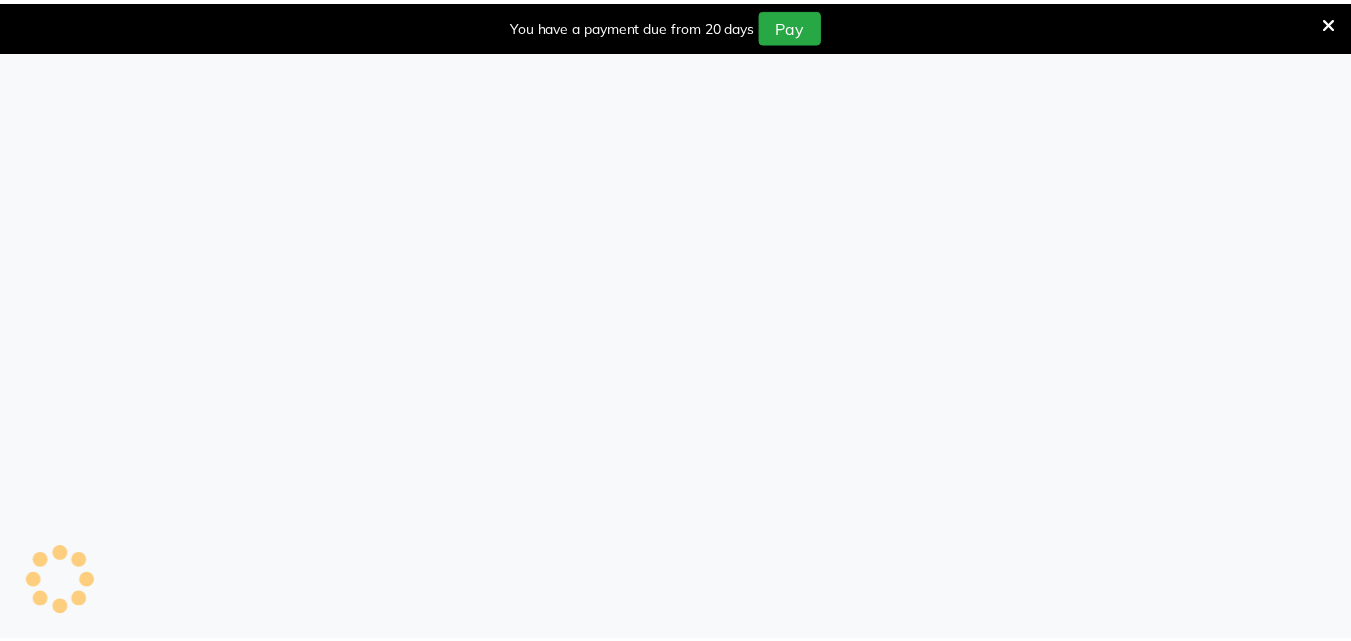 scroll, scrollTop: 0, scrollLeft: 0, axis: both 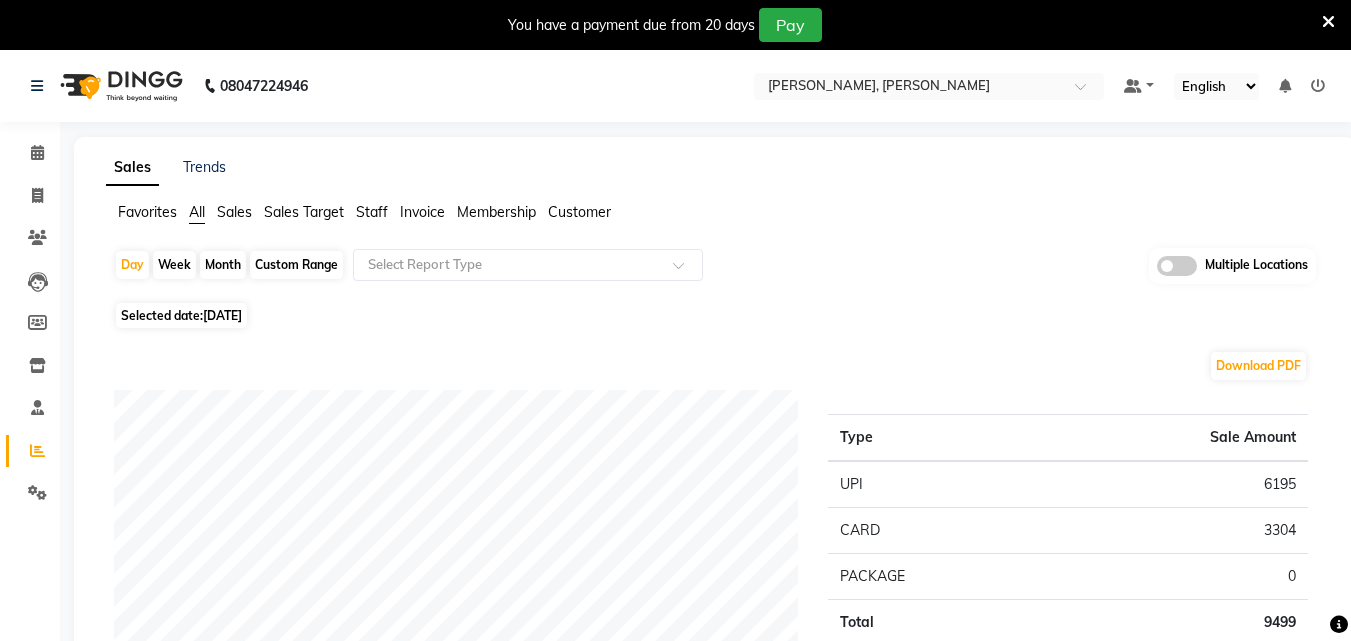 click on "You have a payment due from 20 days   Pay" at bounding box center (675, 25) 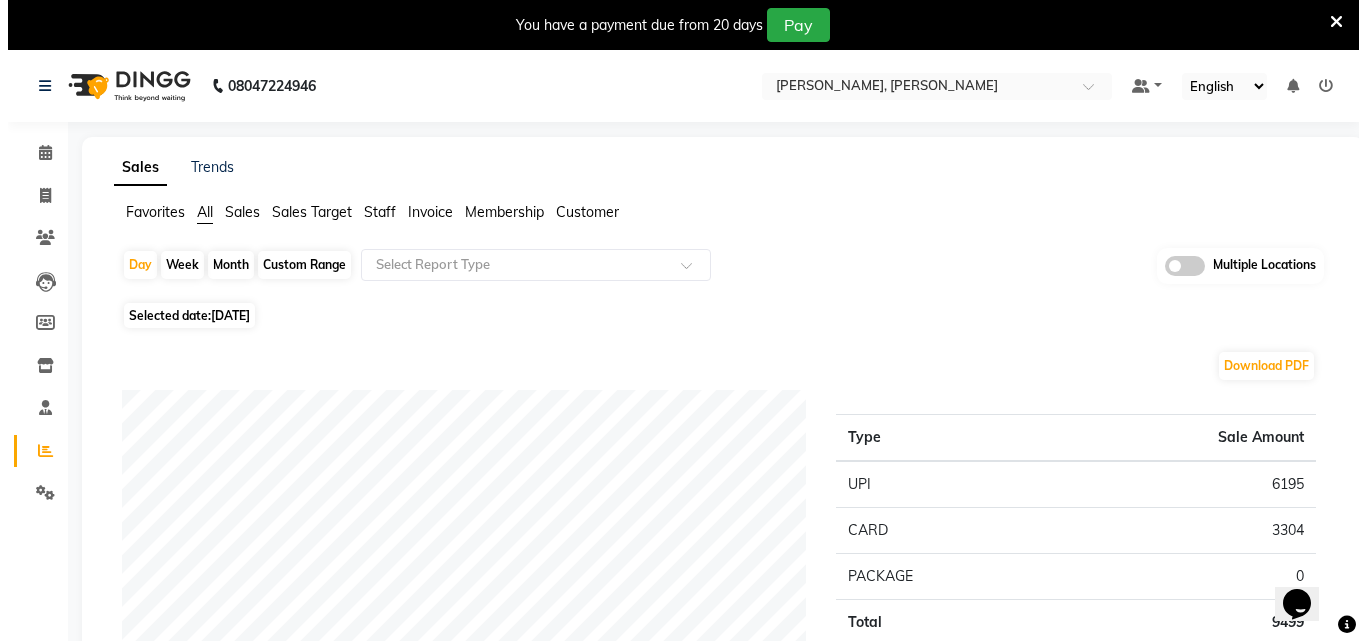 scroll, scrollTop: 0, scrollLeft: 0, axis: both 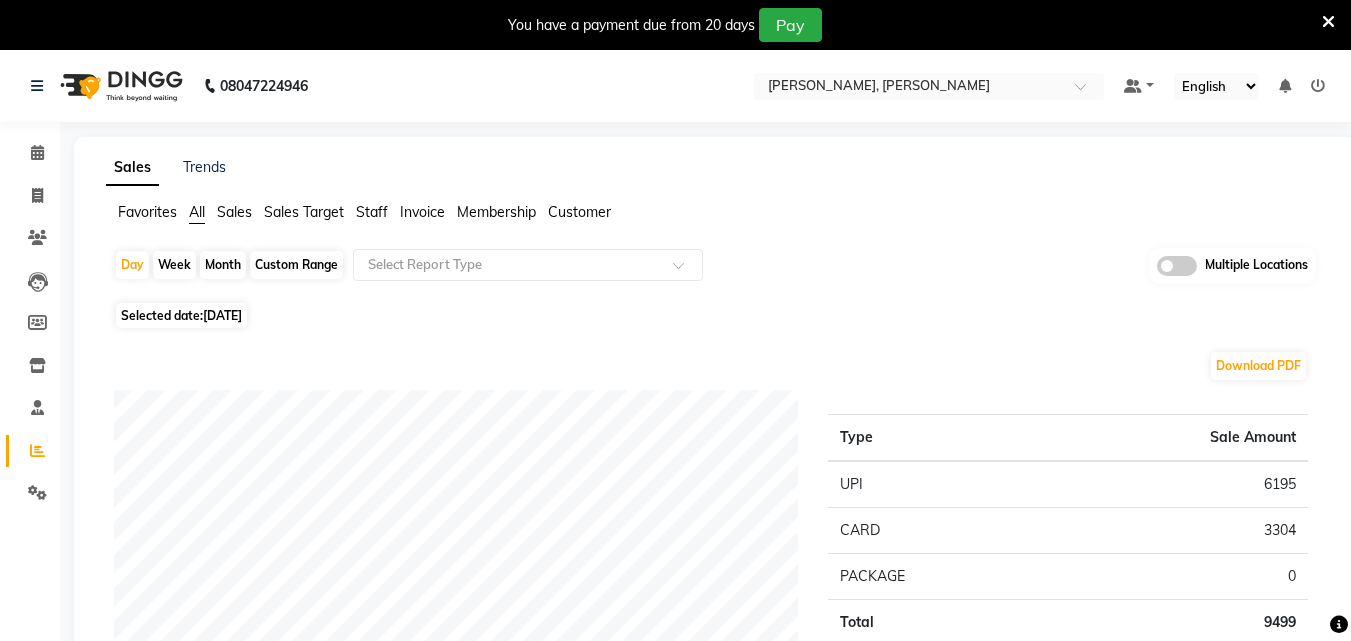 click at bounding box center (1328, 22) 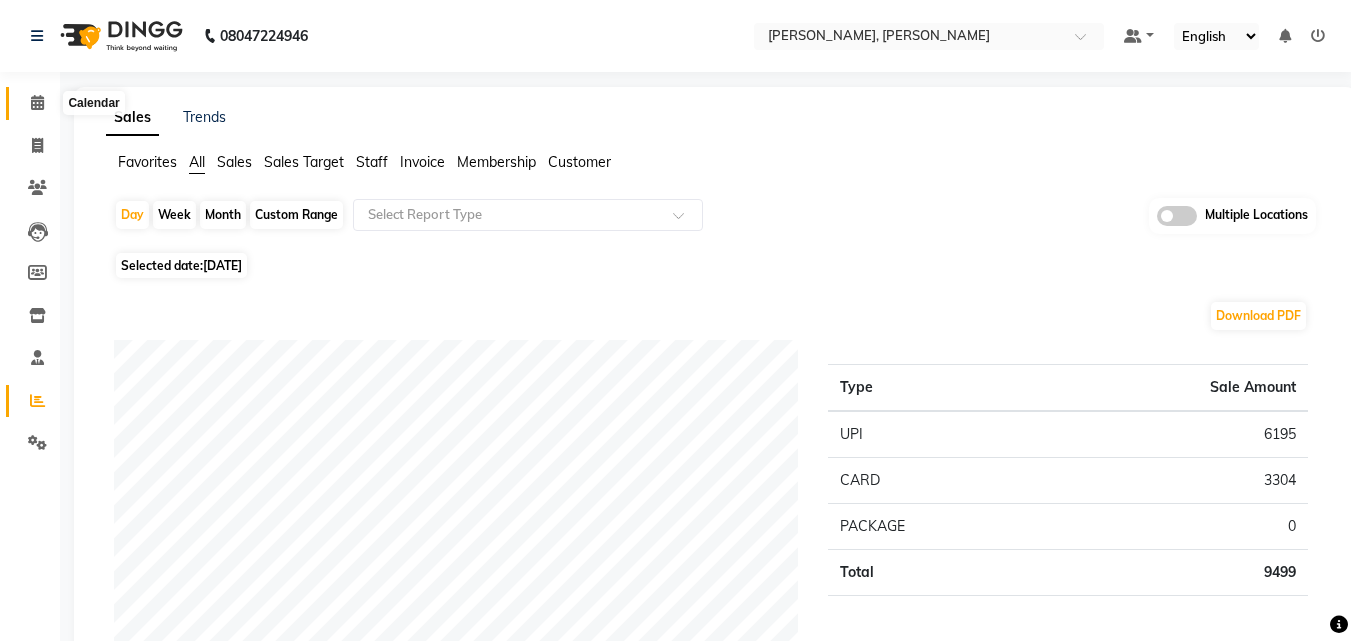 click 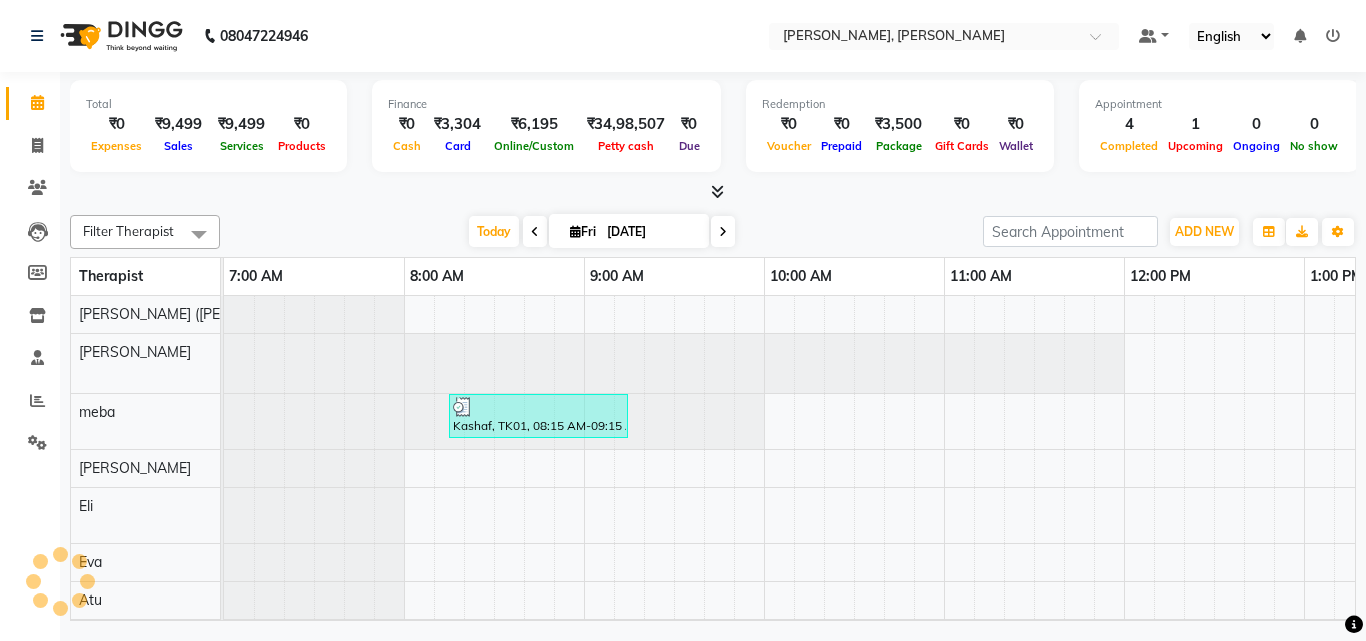 scroll, scrollTop: 0, scrollLeft: 107, axis: horizontal 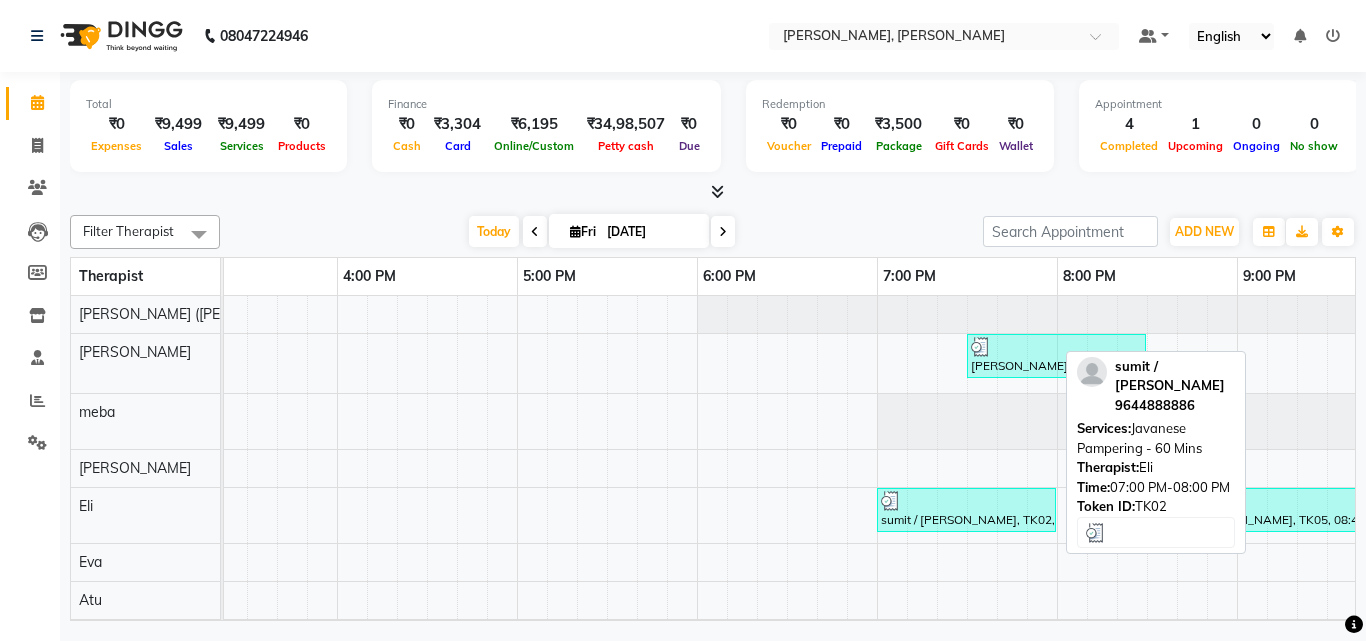 click on "sumit / [PERSON_NAME], TK02, 07:00 PM-08:00 PM, Javanese Pampering - 60 Mins" at bounding box center (966, 510) 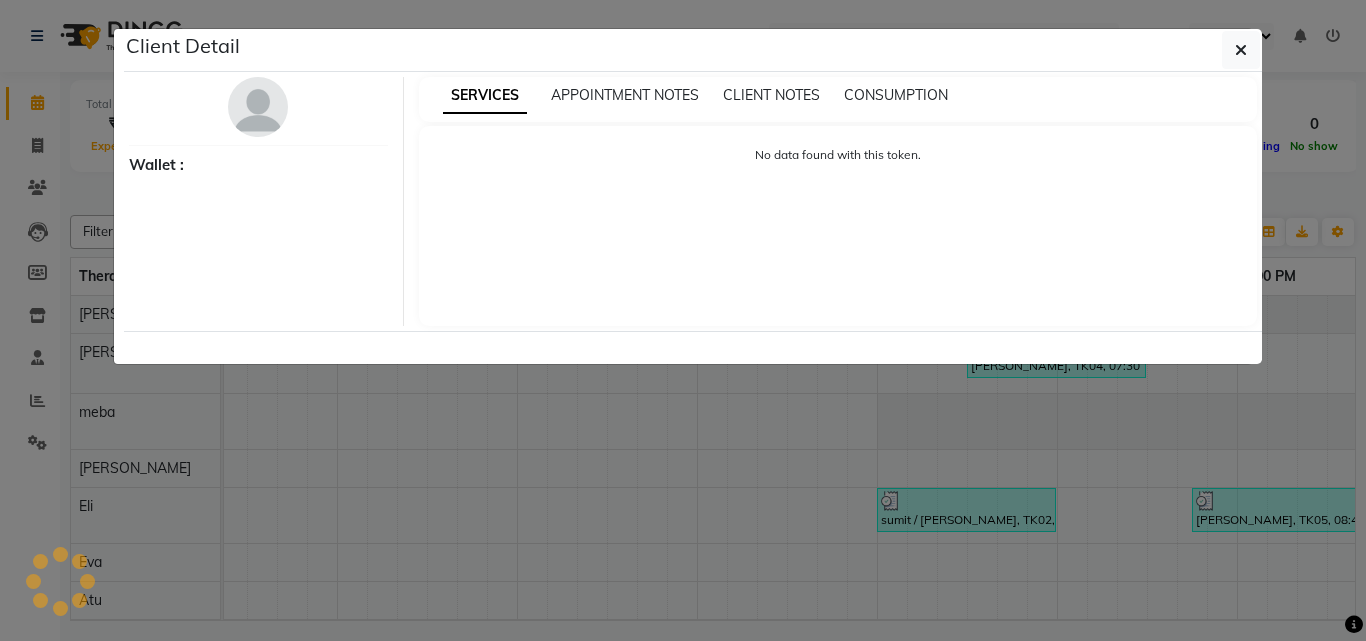 select on "3" 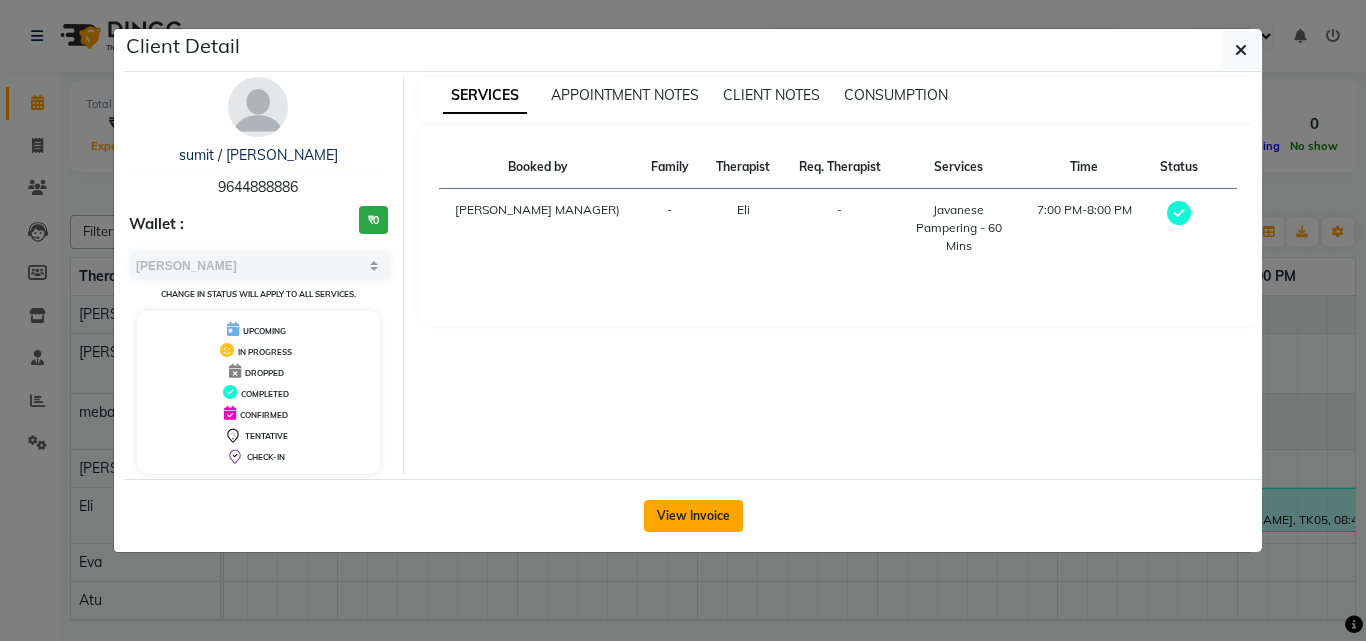 click on "View Invoice" 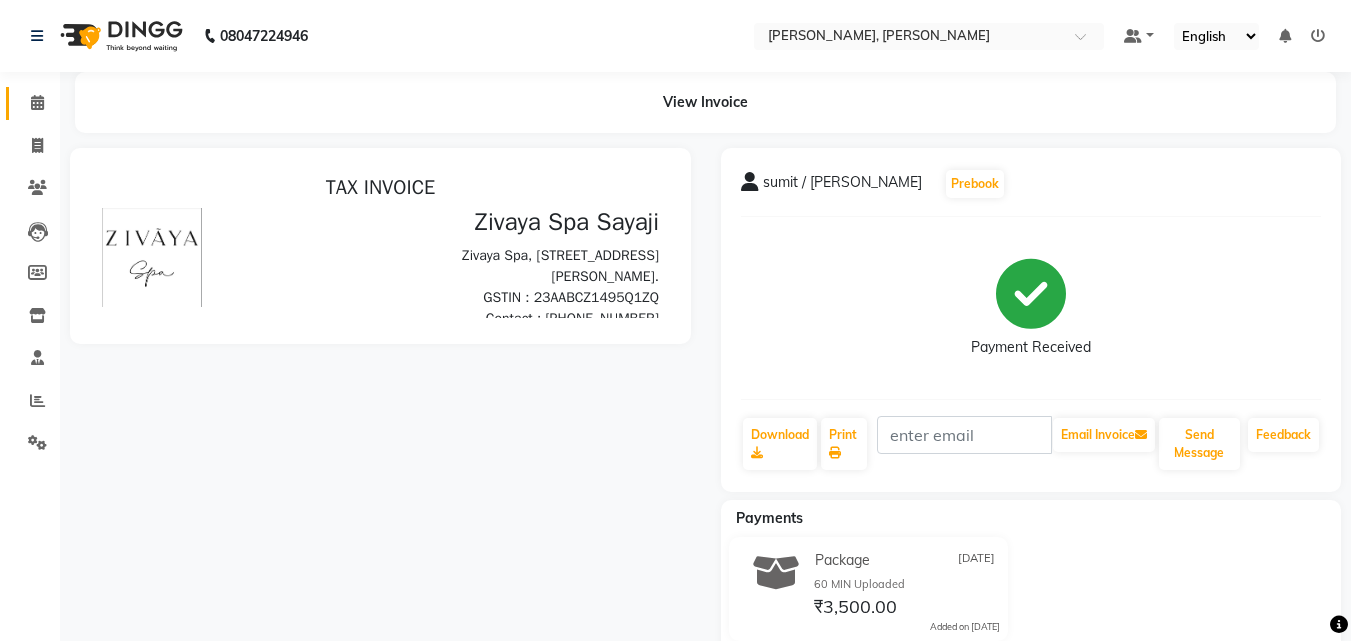 scroll, scrollTop: 0, scrollLeft: 0, axis: both 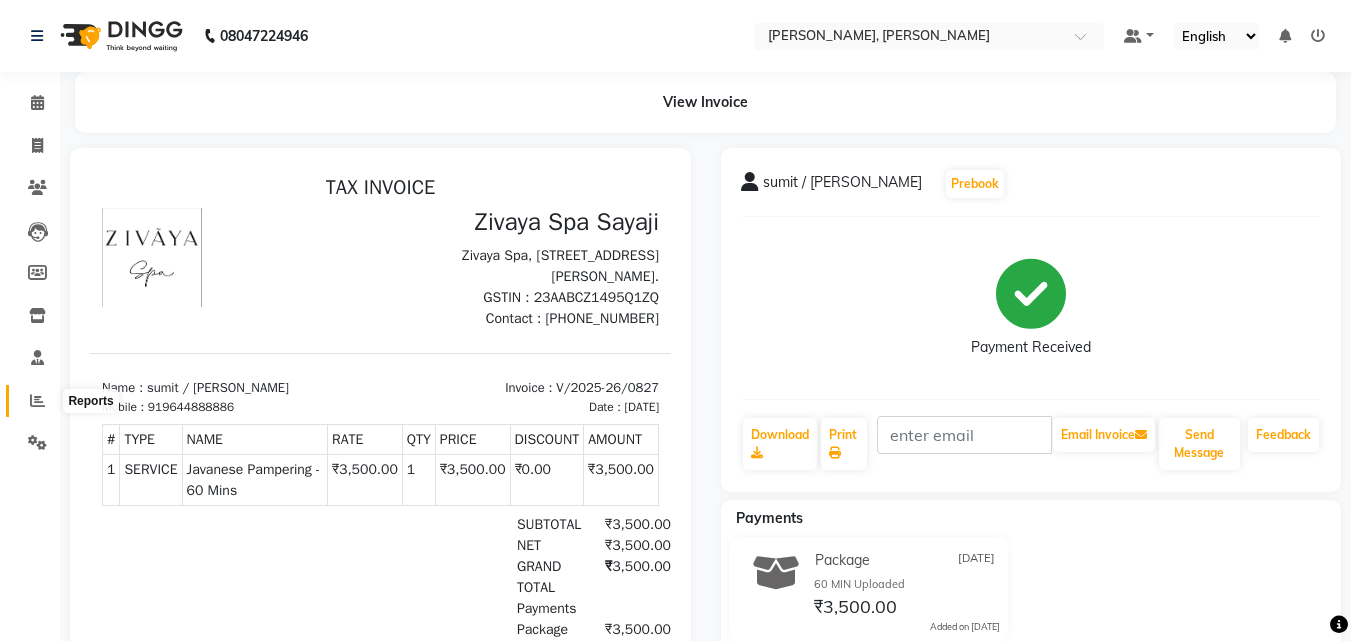 click 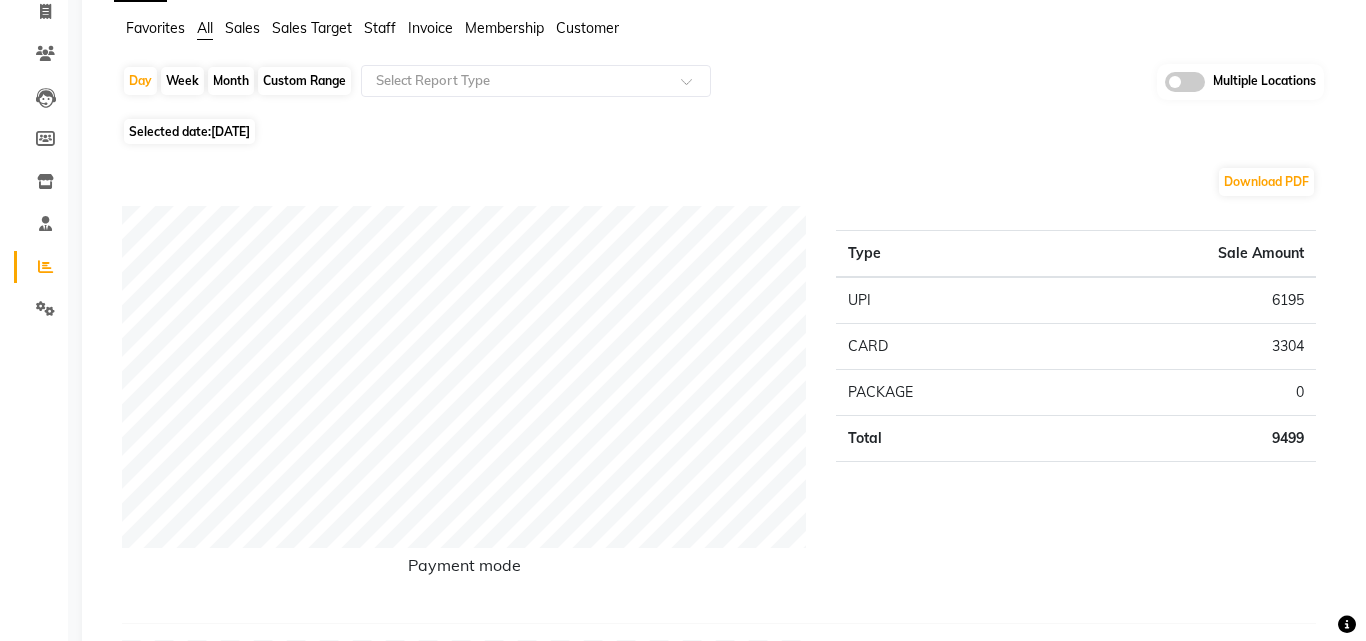 scroll, scrollTop: 0, scrollLeft: 0, axis: both 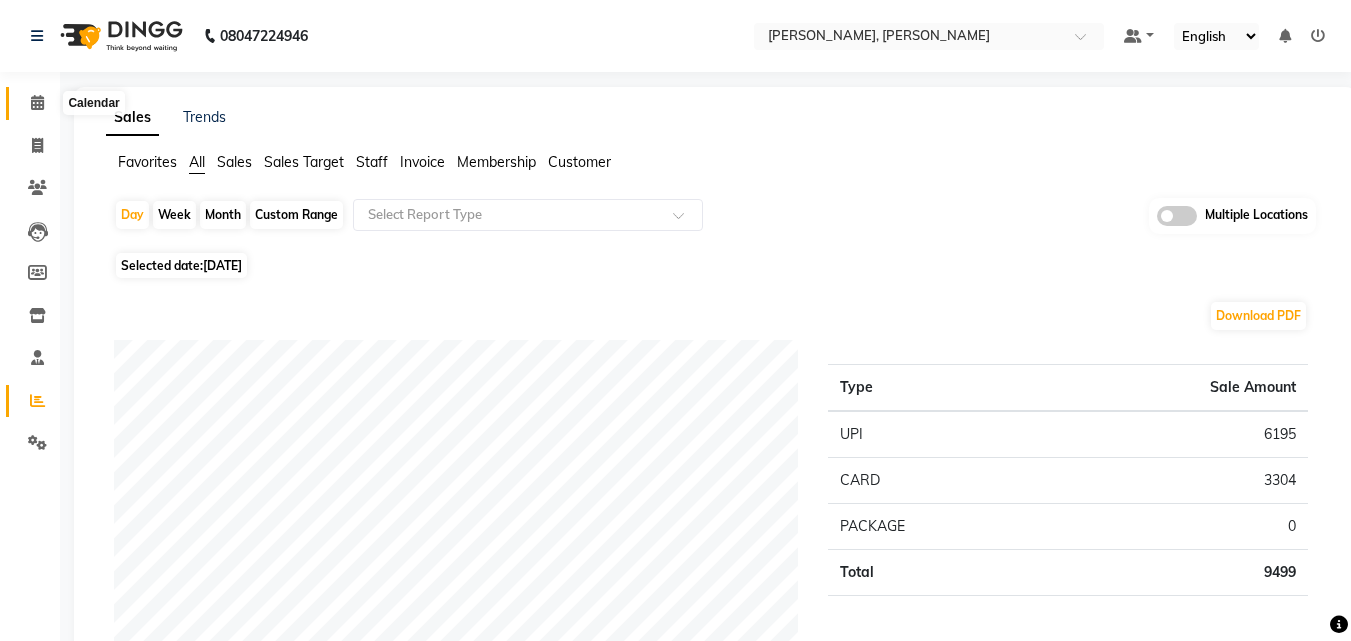 click 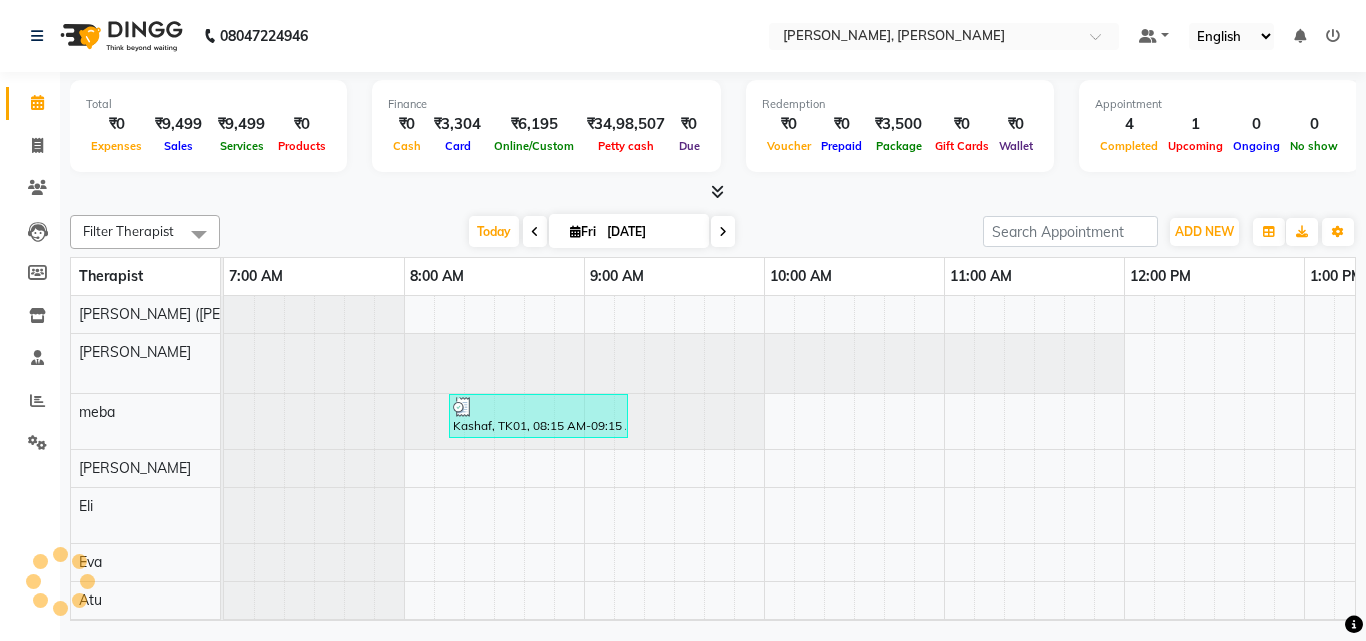 scroll, scrollTop: 0, scrollLeft: 0, axis: both 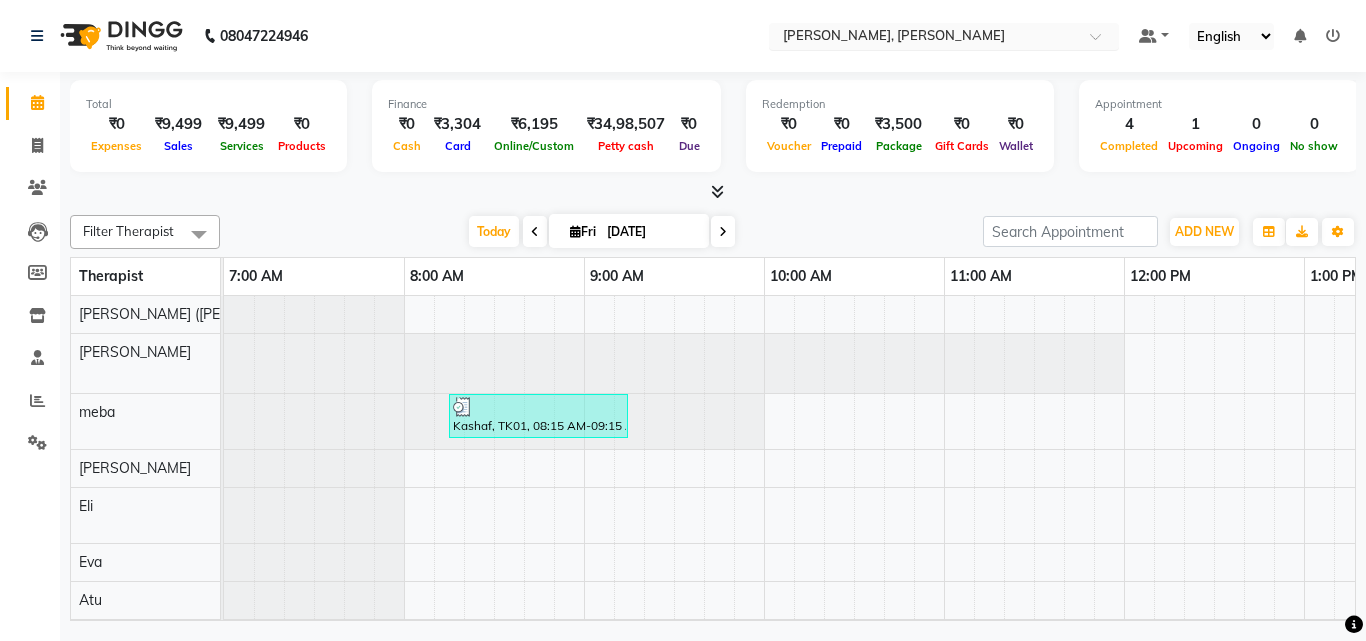 click at bounding box center (924, 38) 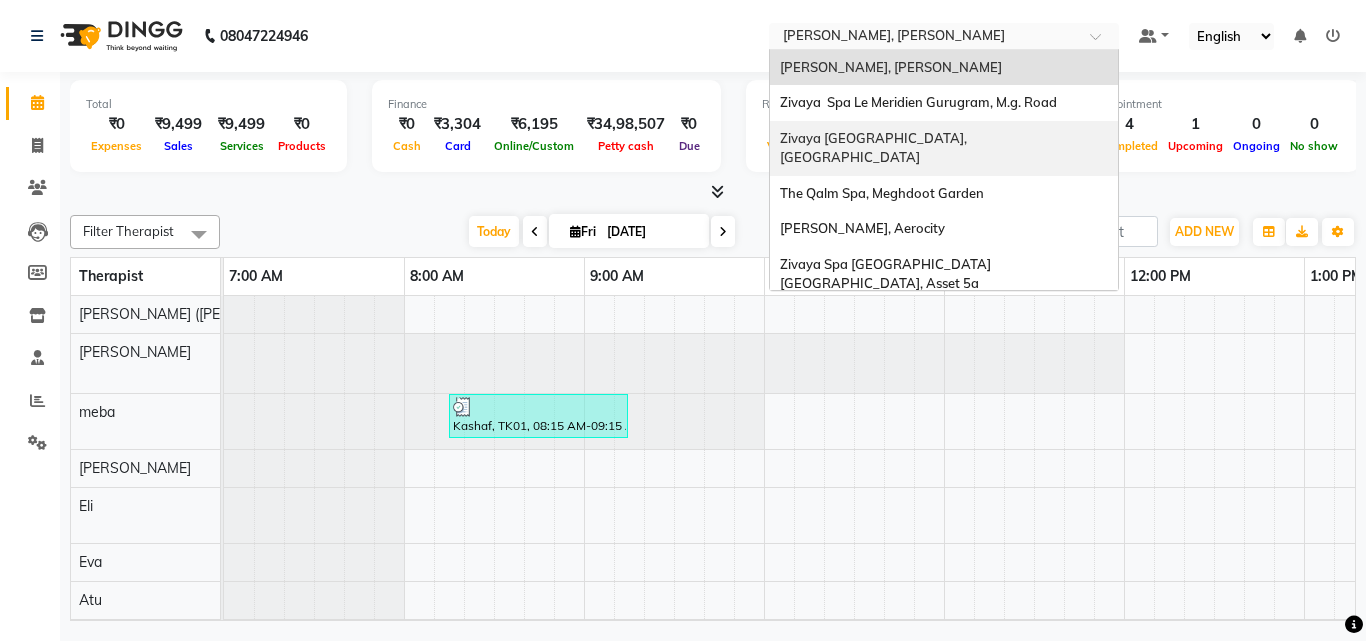 click on "Zivaya [GEOGRAPHIC_DATA],  [GEOGRAPHIC_DATA]" at bounding box center [876, 148] 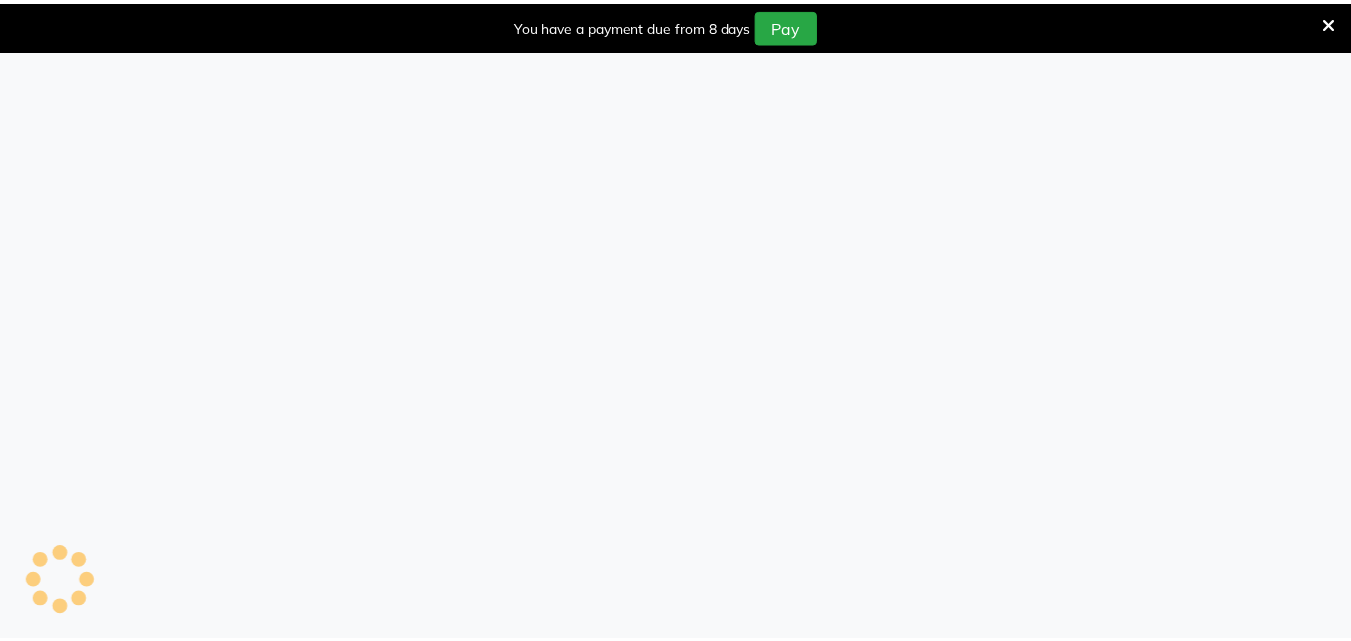 scroll, scrollTop: 0, scrollLeft: 0, axis: both 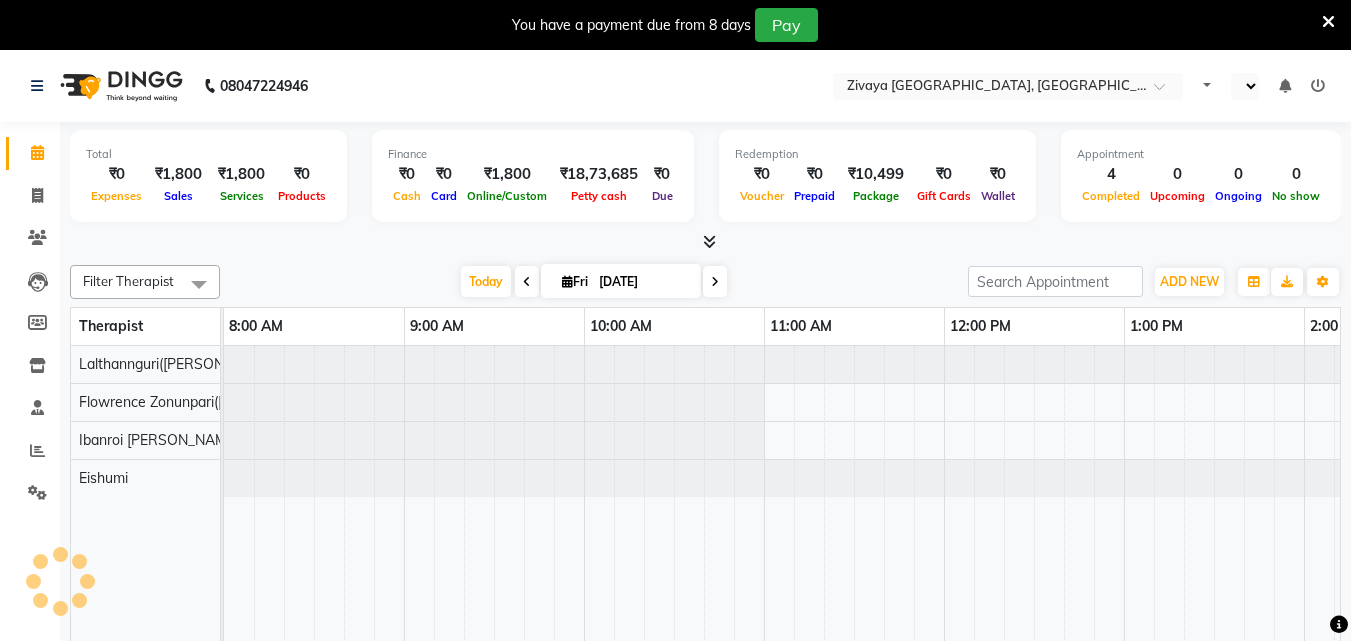 select on "en" 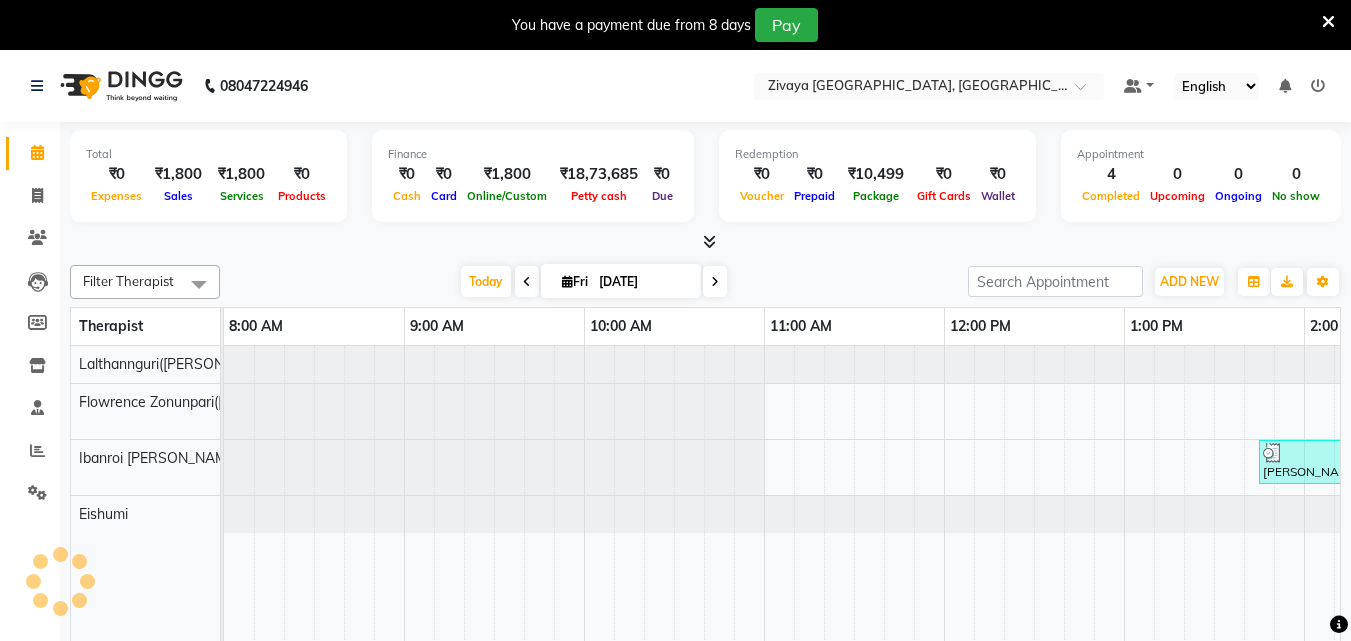 scroll, scrollTop: 0, scrollLeft: 0, axis: both 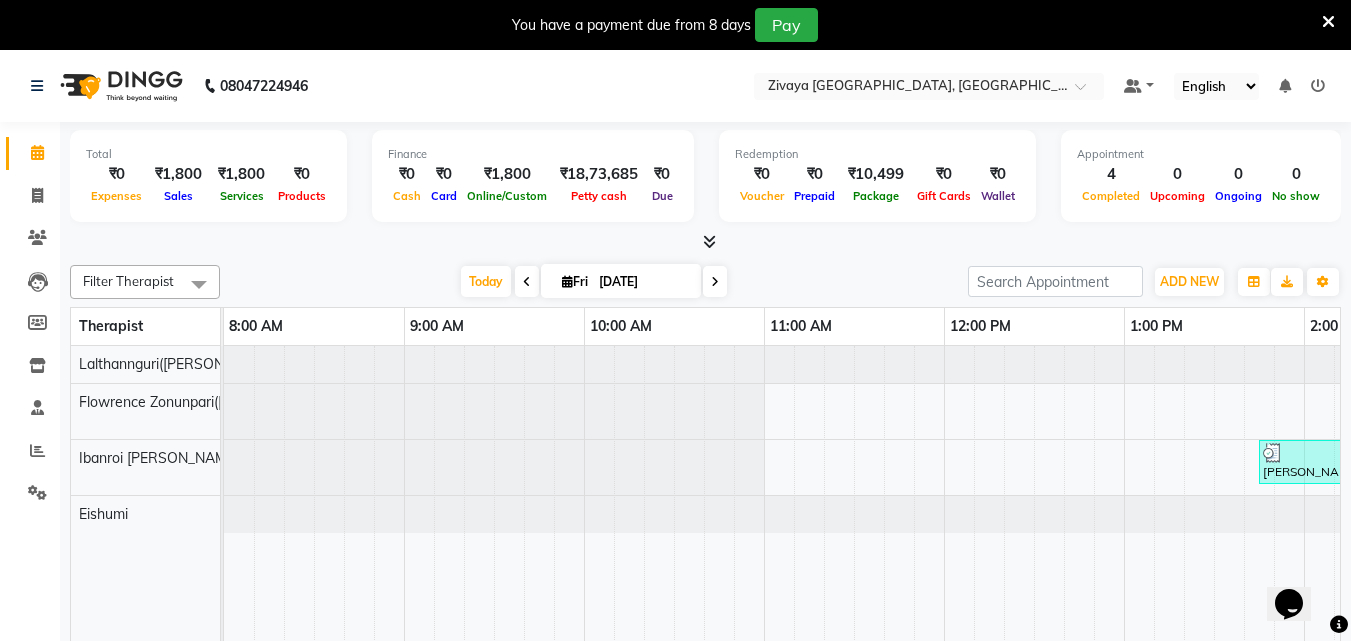 click at bounding box center (1328, 22) 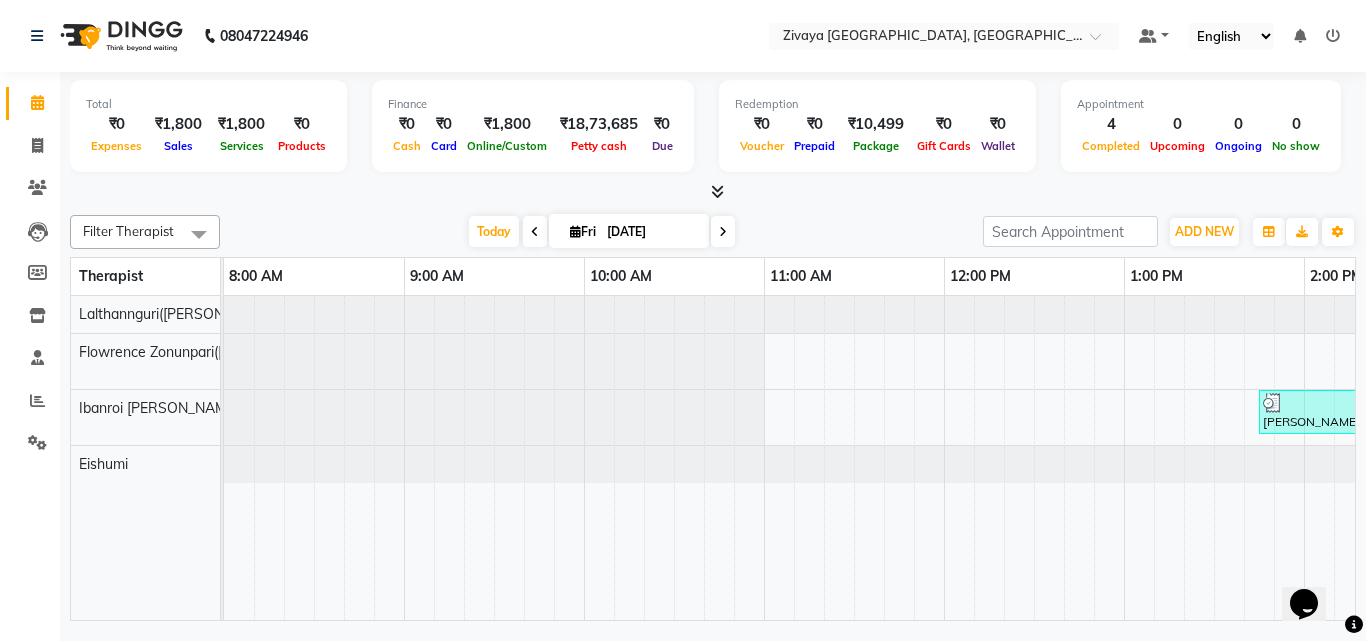 scroll, scrollTop: 0, scrollLeft: 0, axis: both 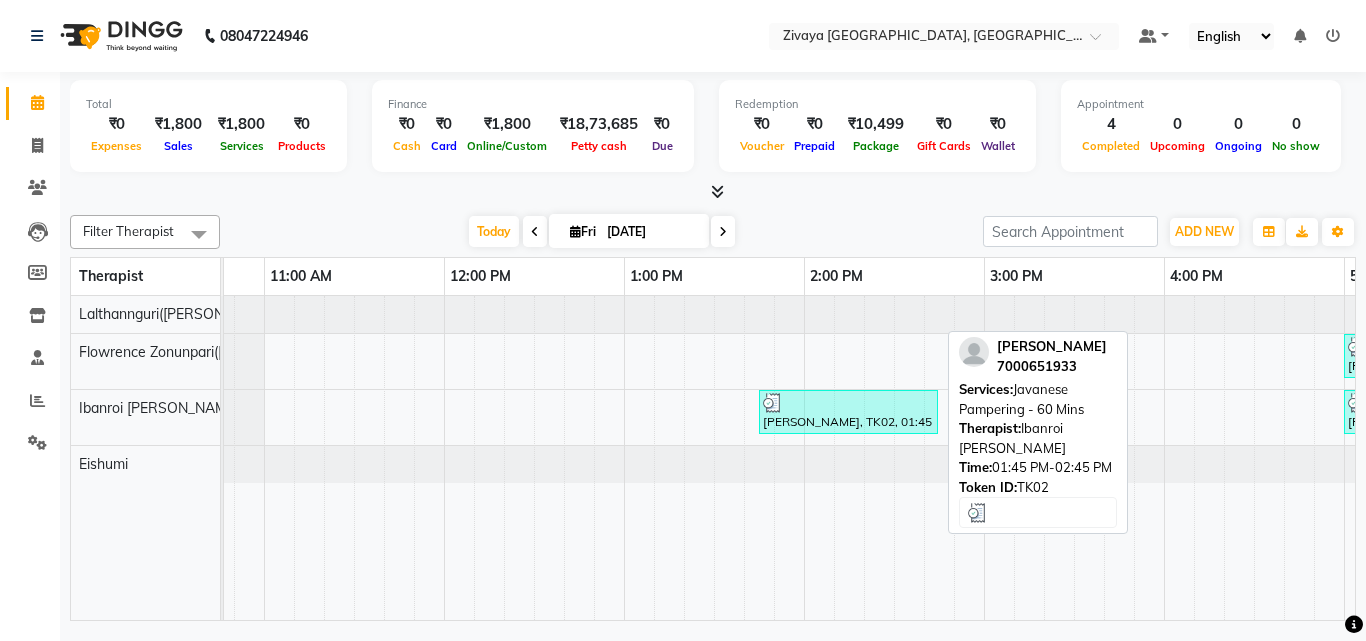 click on "[PERSON_NAME], TK02, 01:45 PM-02:45 PM, Javanese Pampering - 60 Mins" at bounding box center [848, 412] 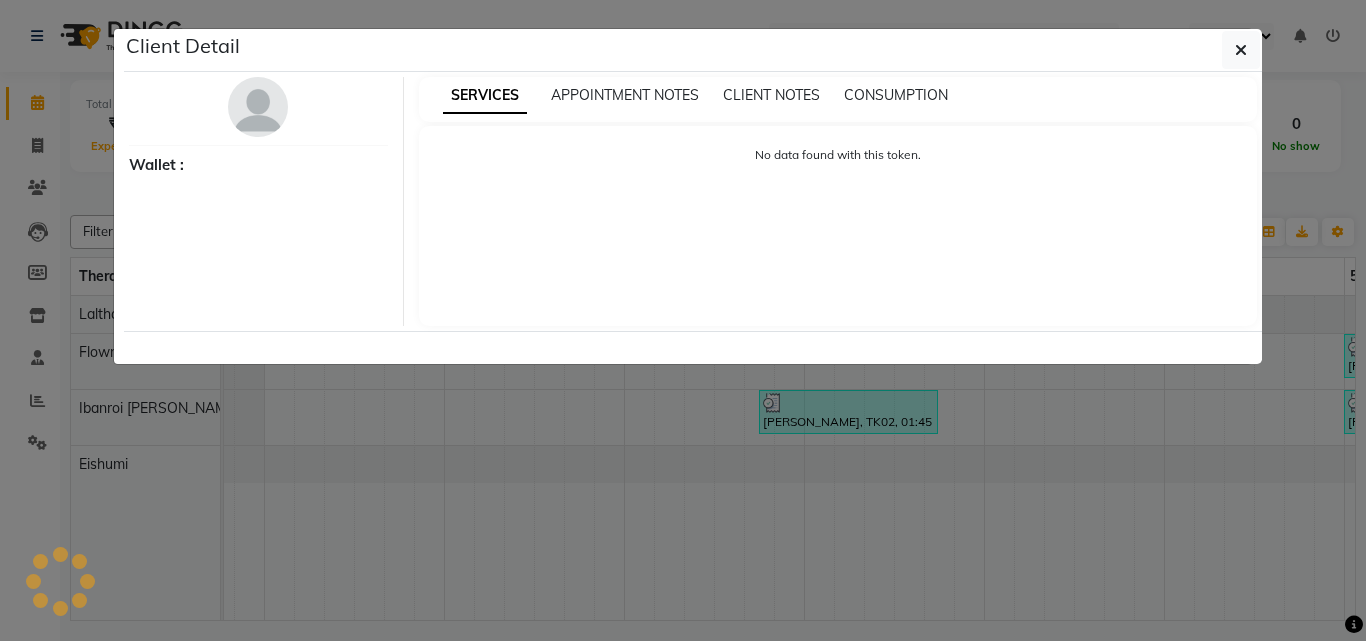 select on "3" 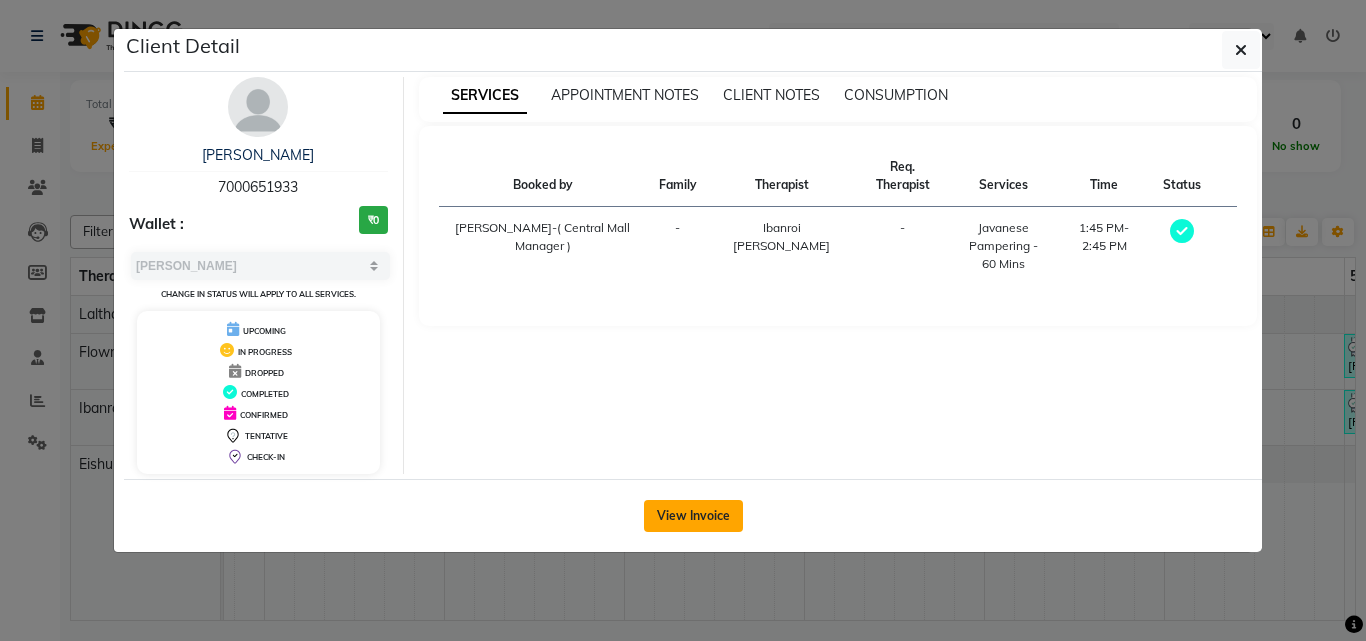 click on "View Invoice" 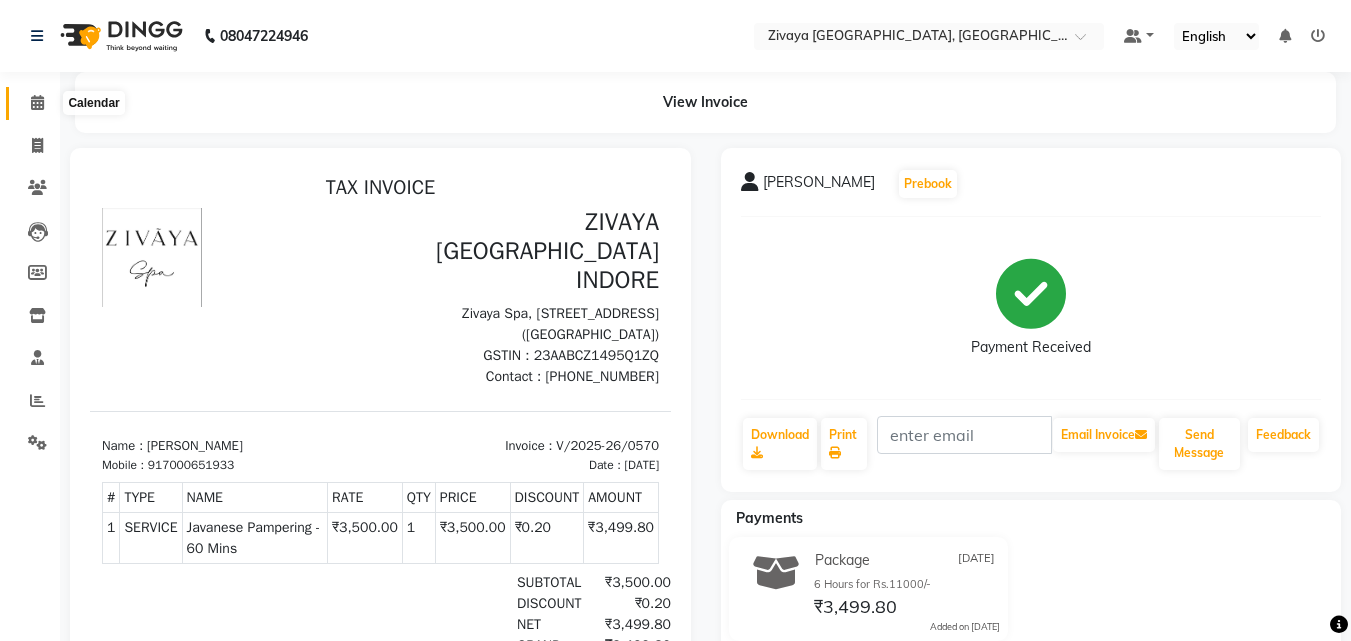 click 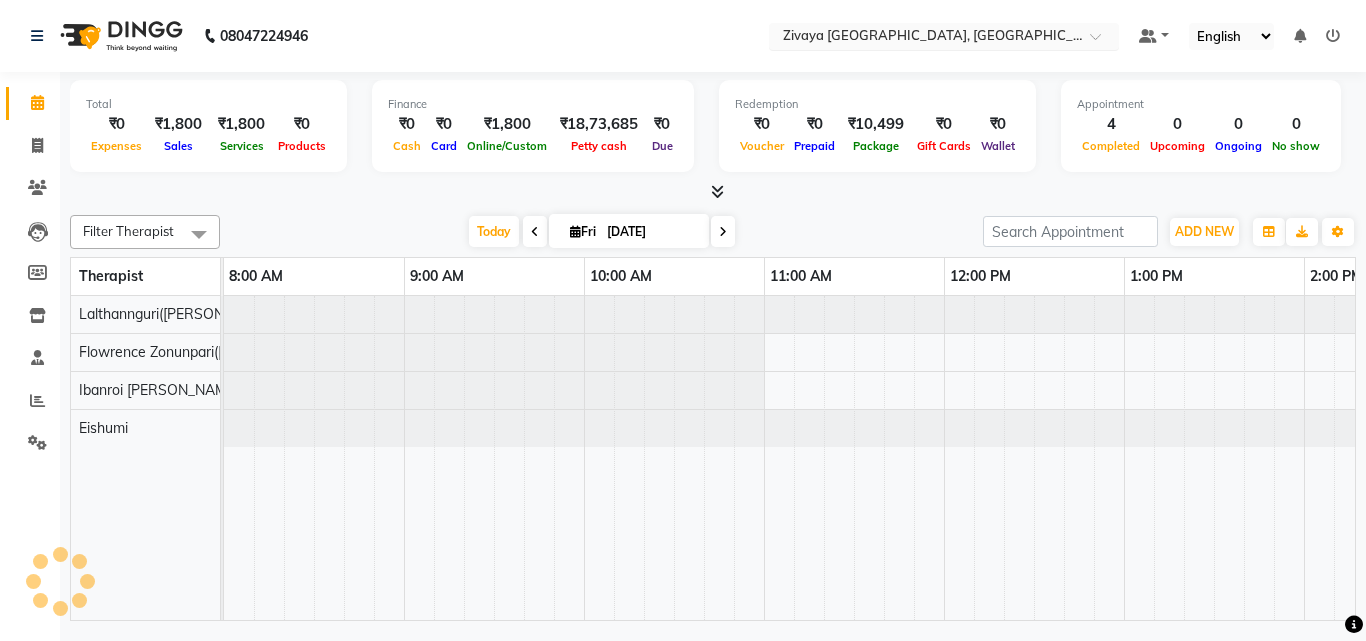 scroll, scrollTop: 0, scrollLeft: 1749, axis: horizontal 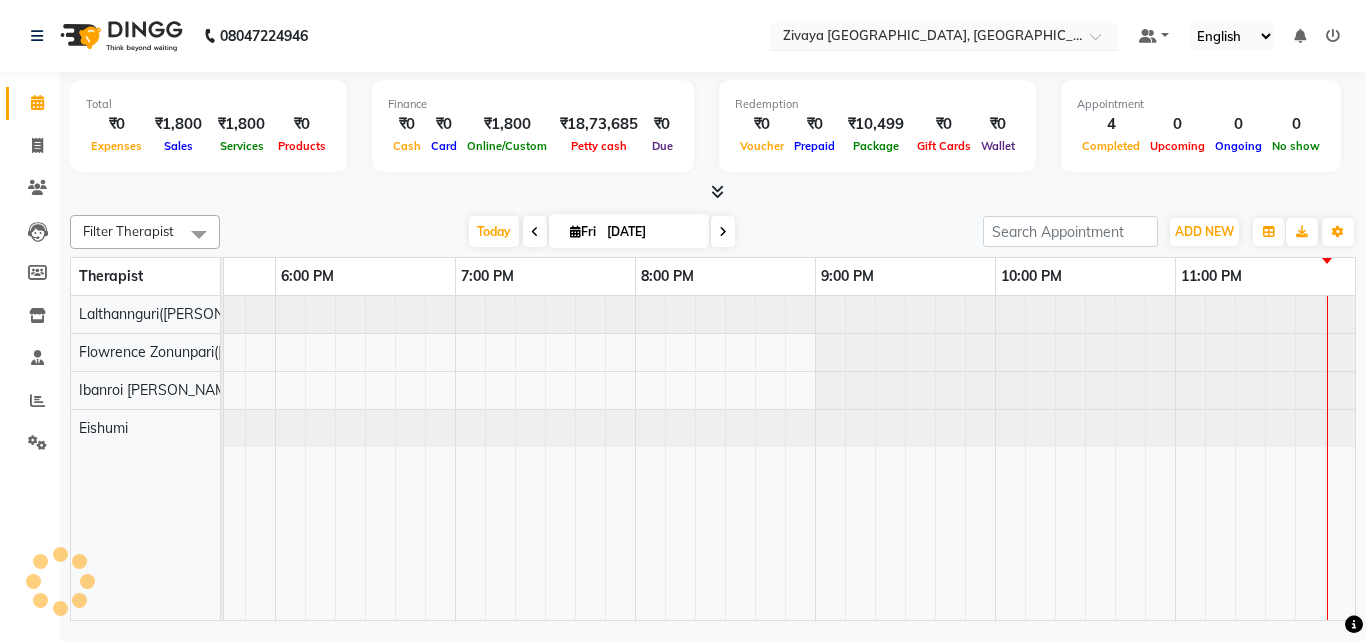 click at bounding box center (924, 38) 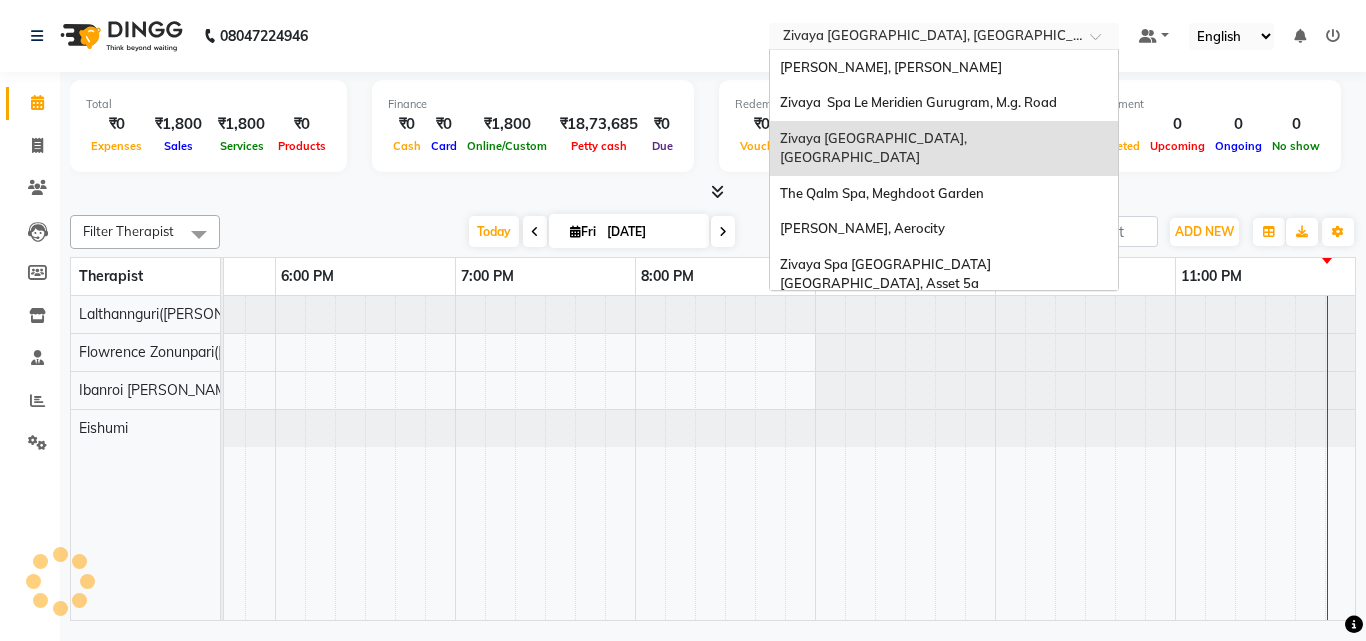 scroll, scrollTop: 0, scrollLeft: 0, axis: both 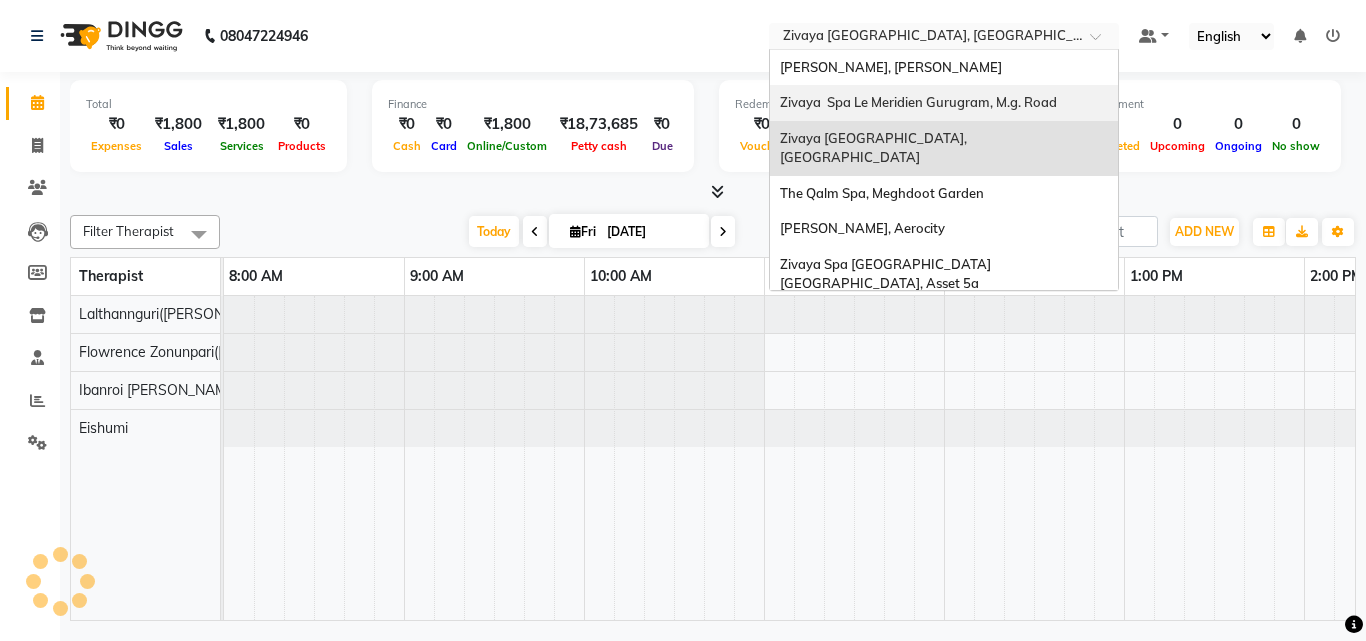 click on "Zivaya  Spa Le Meridien Gurugram, M.g. Road" at bounding box center [944, 103] 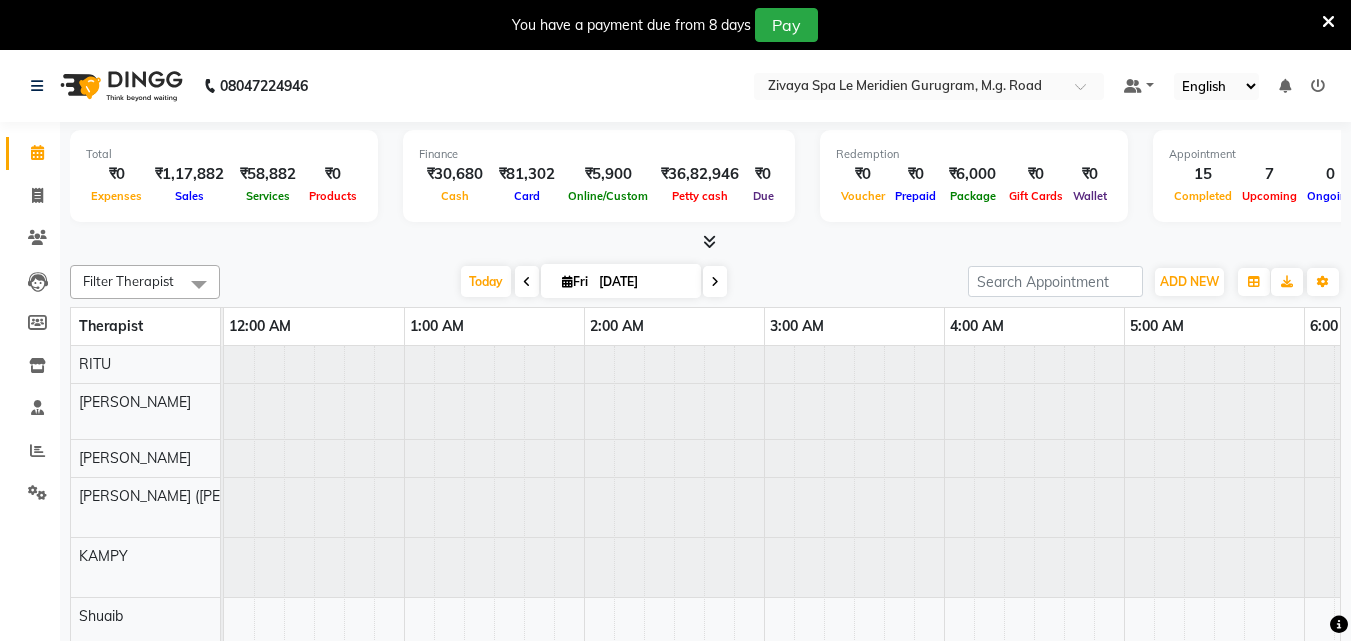 scroll, scrollTop: 0, scrollLeft: 0, axis: both 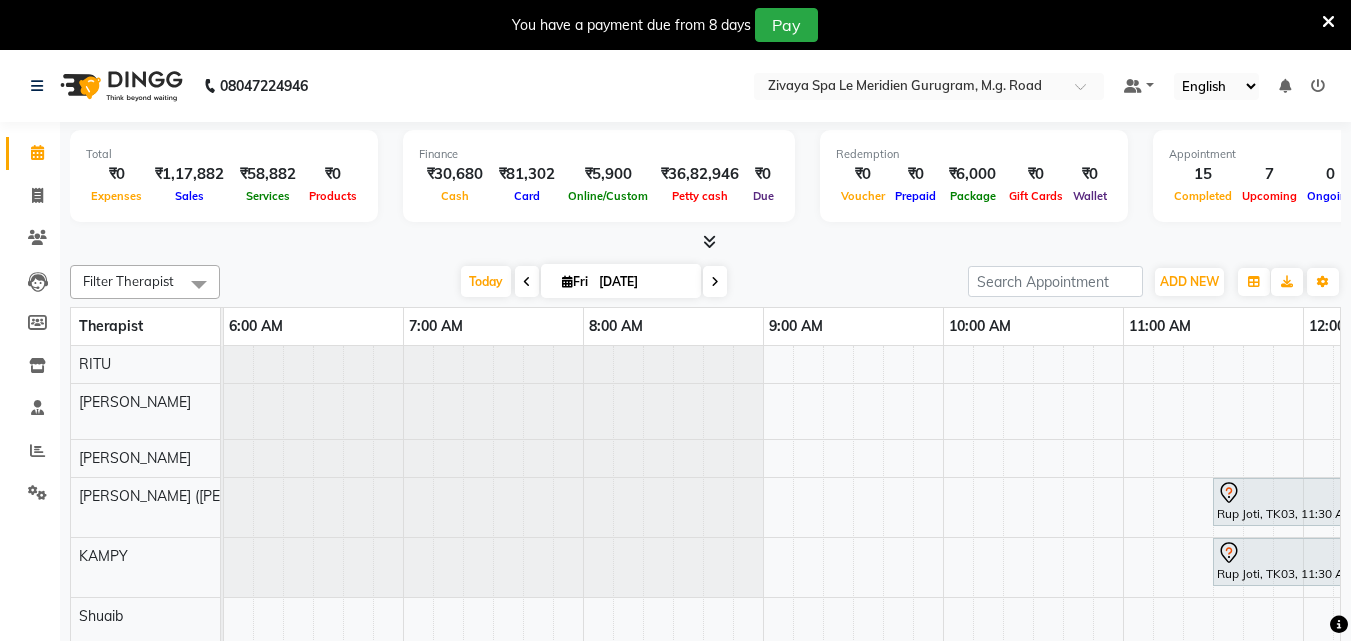 drag, startPoint x: 643, startPoint y: 235, endPoint x: 504, endPoint y: 463, distance: 267.02997 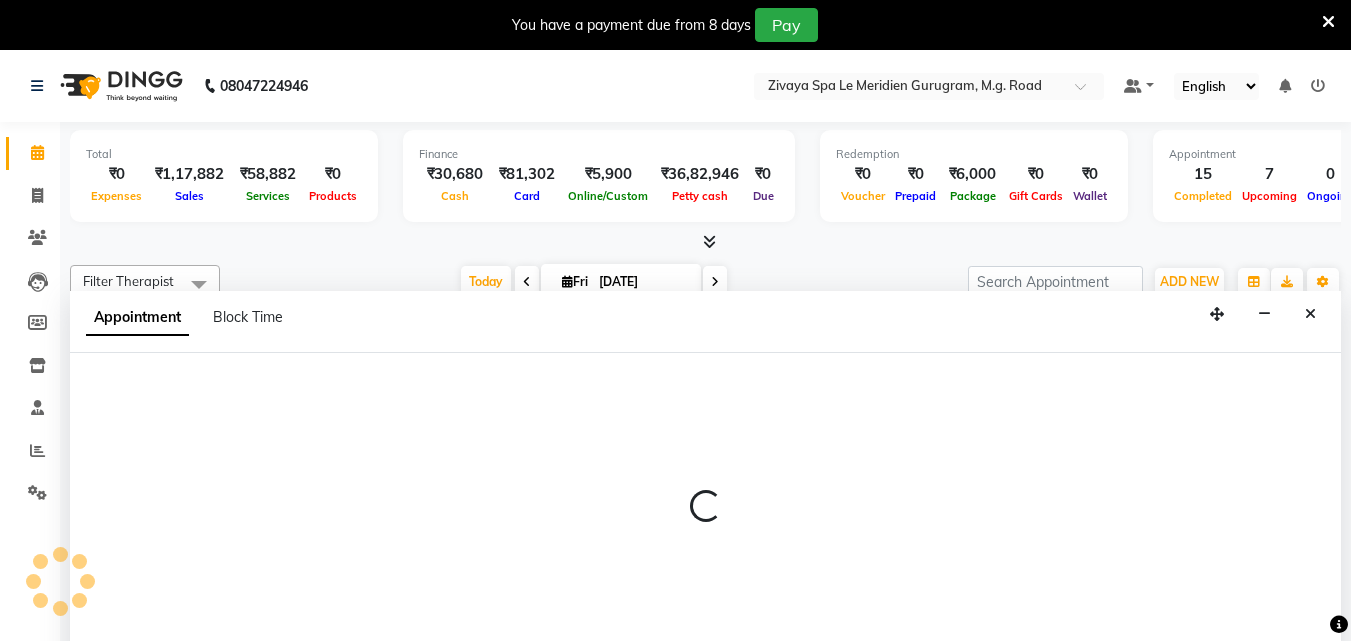 scroll, scrollTop: 0, scrollLeft: 3219, axis: horizontal 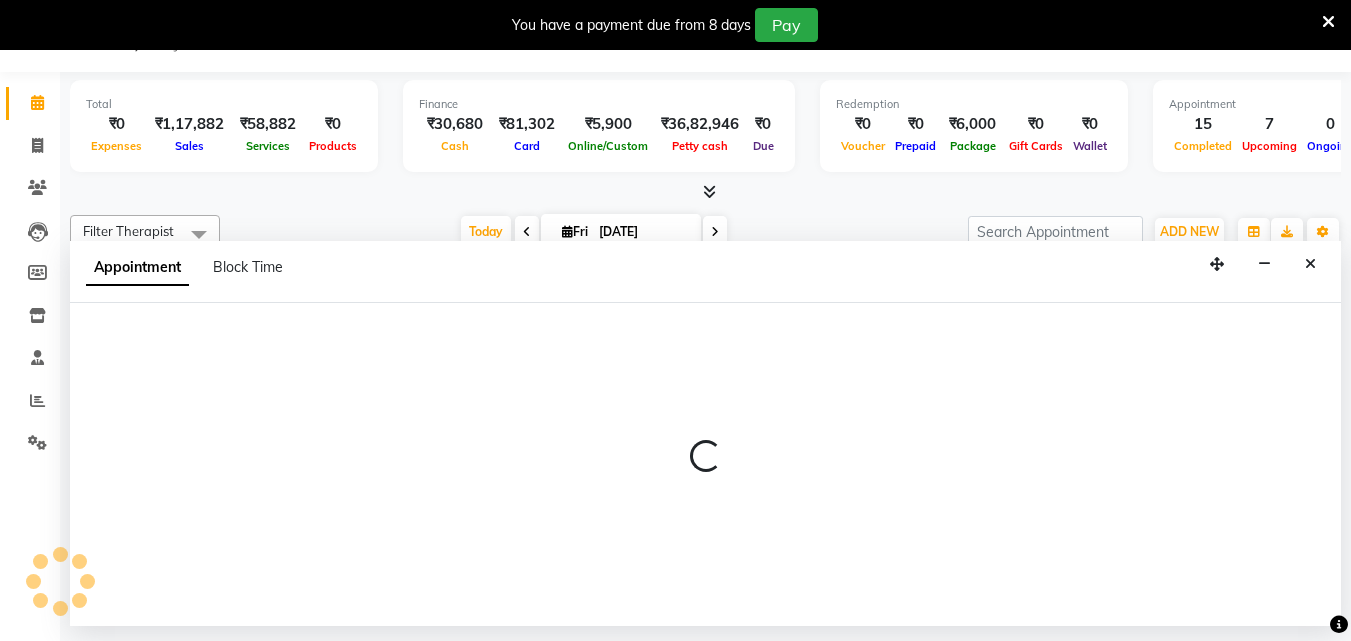 select on "49513" 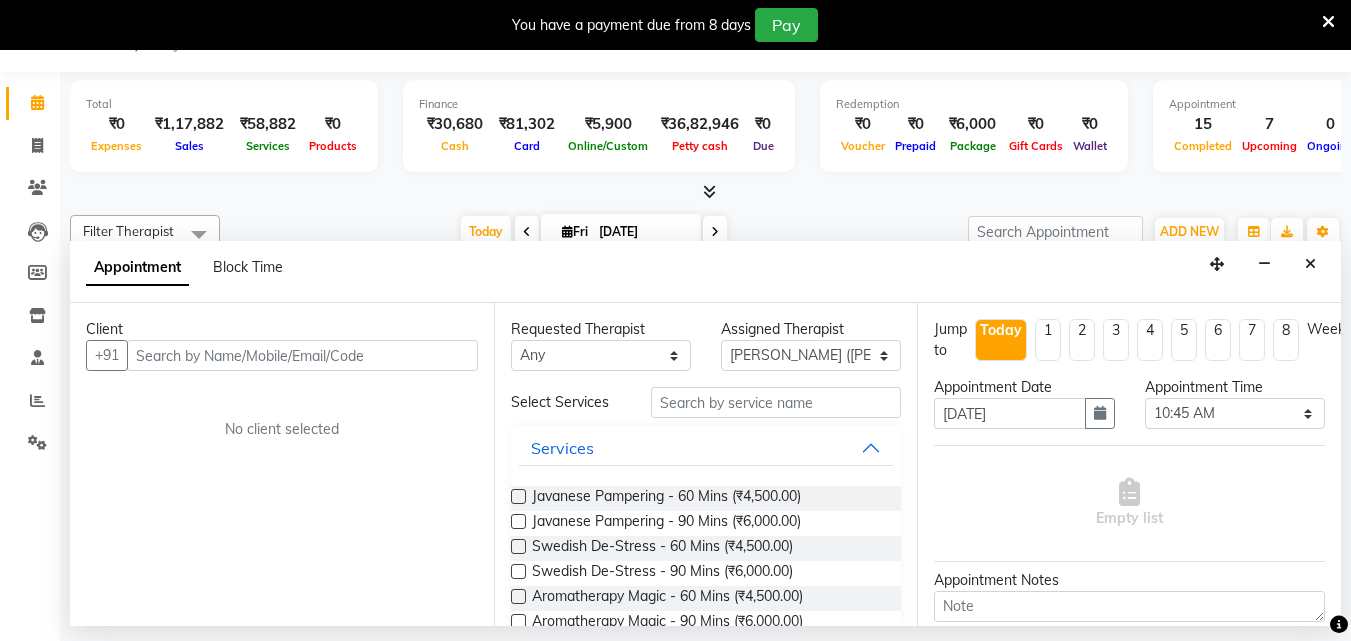 click at bounding box center [1310, 264] 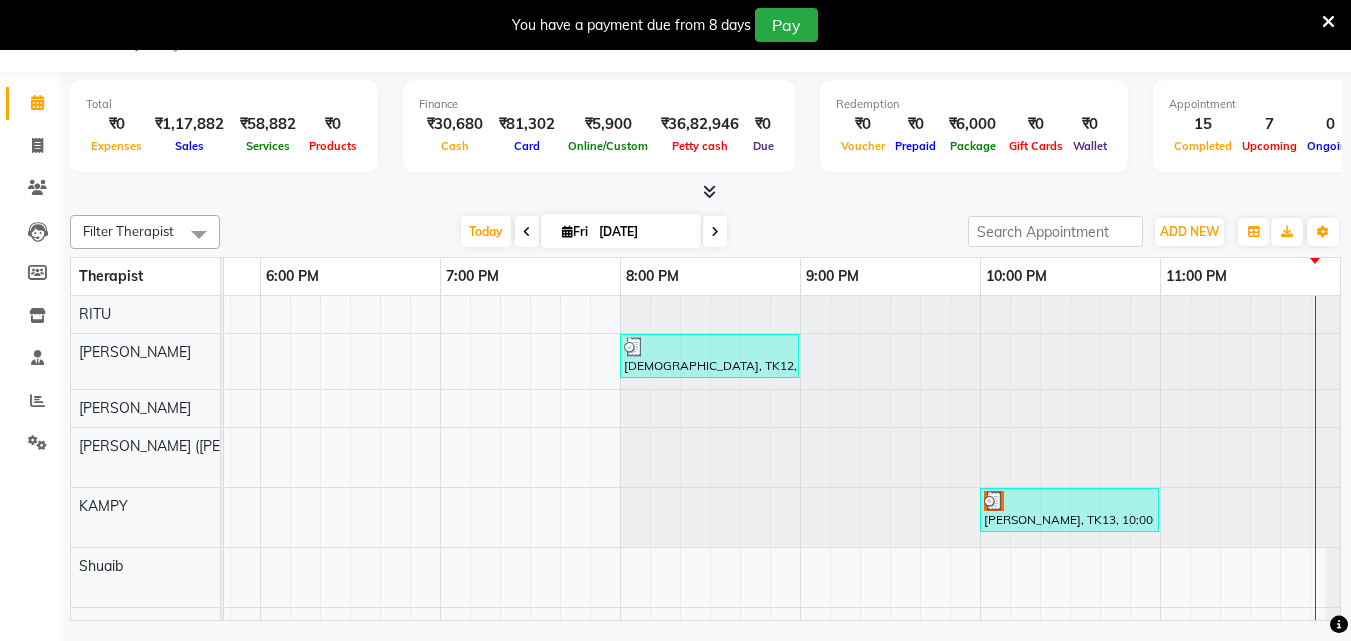 scroll, scrollTop: 100, scrollLeft: 3219, axis: both 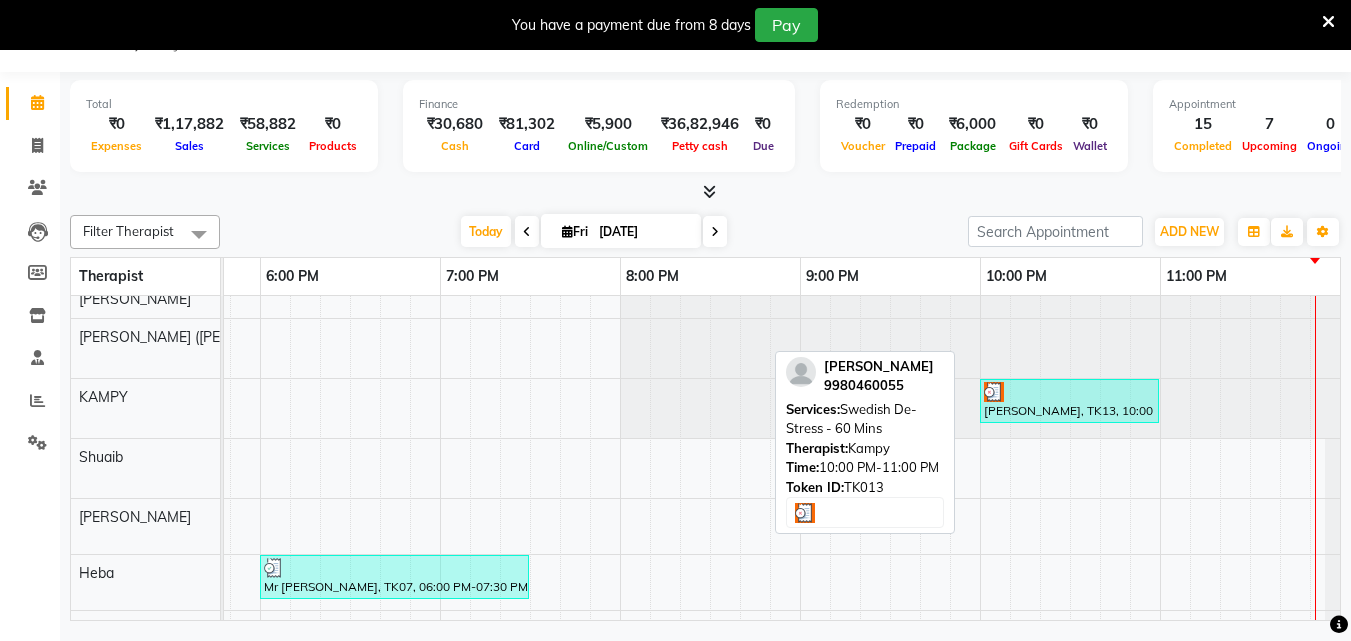 click on "Ganeshan, TK13, 10:00 PM-11:00 PM, Swedish De-Stress - 60 Mins" at bounding box center (1069, 401) 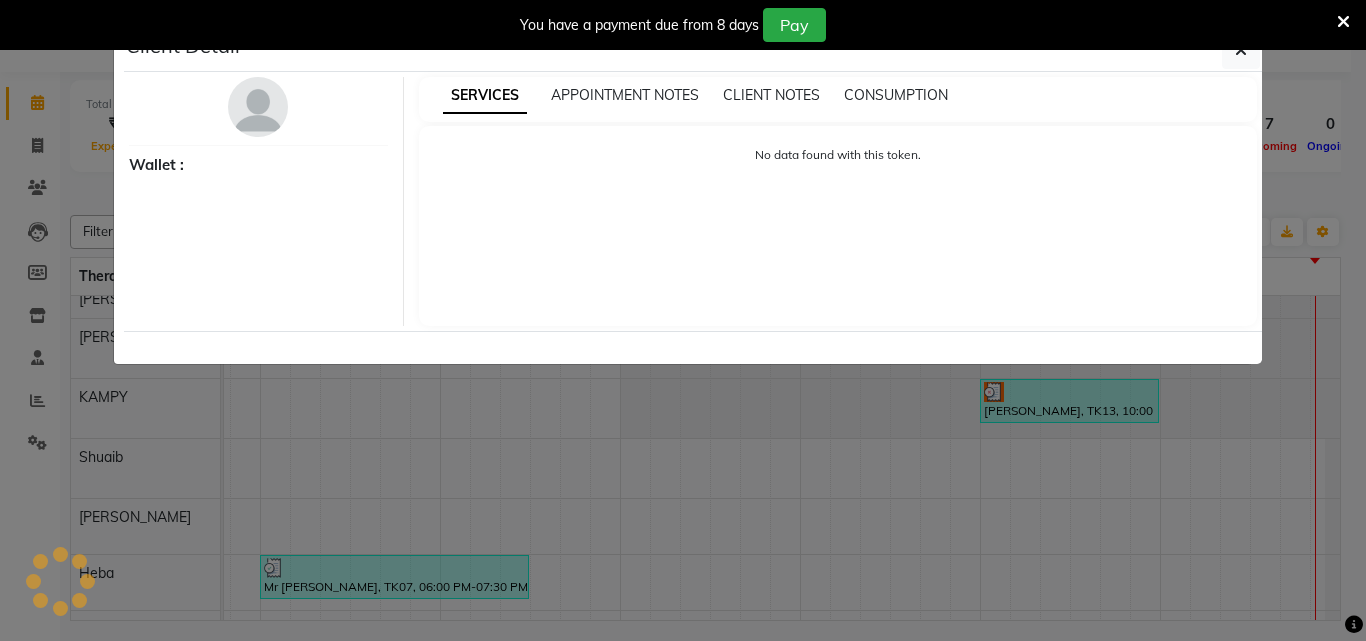 select on "3" 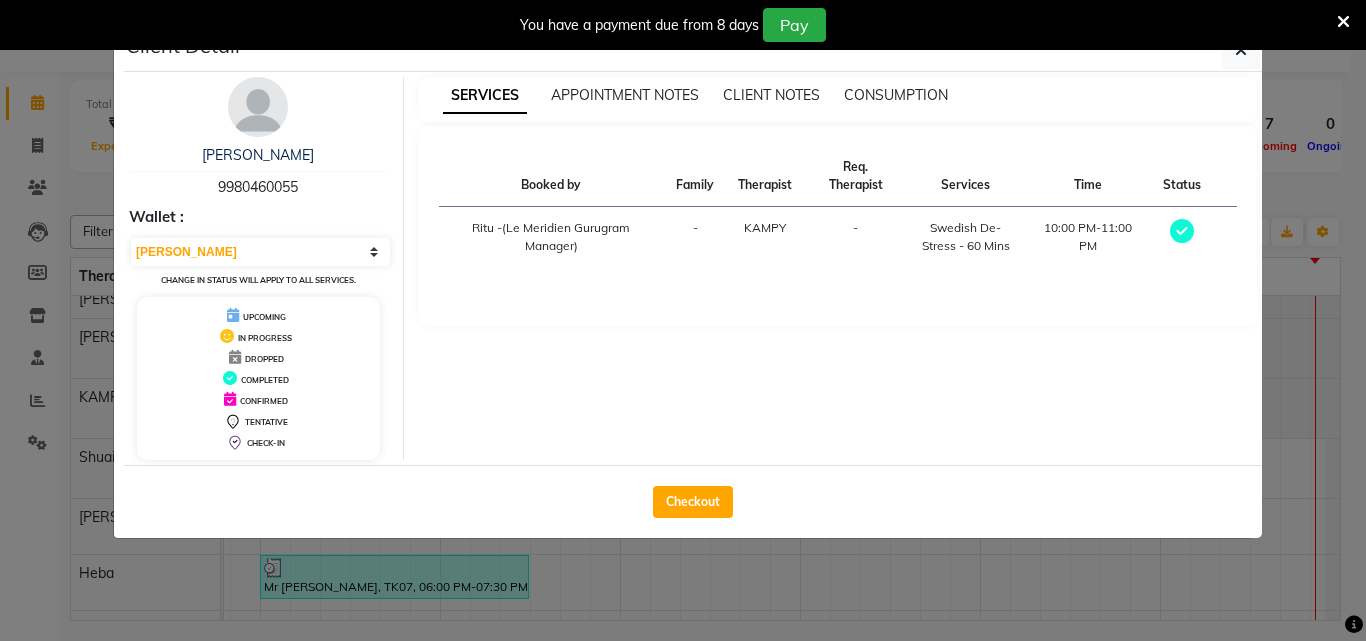 click at bounding box center [1343, 22] 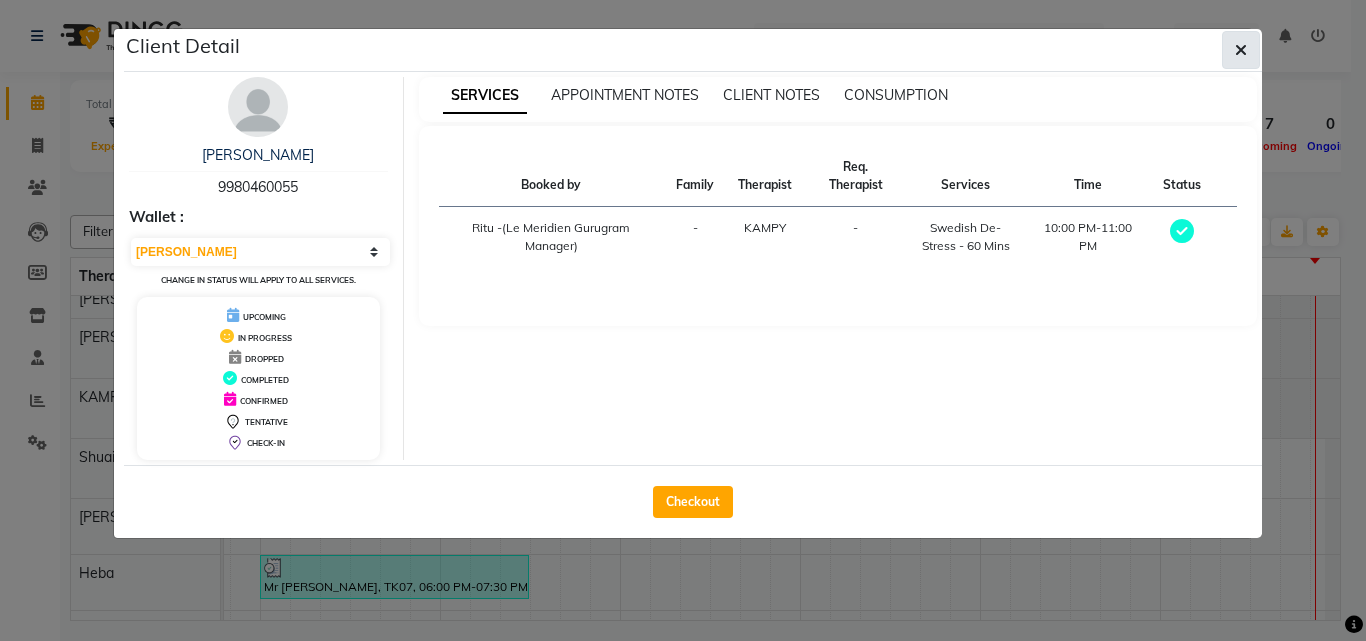click 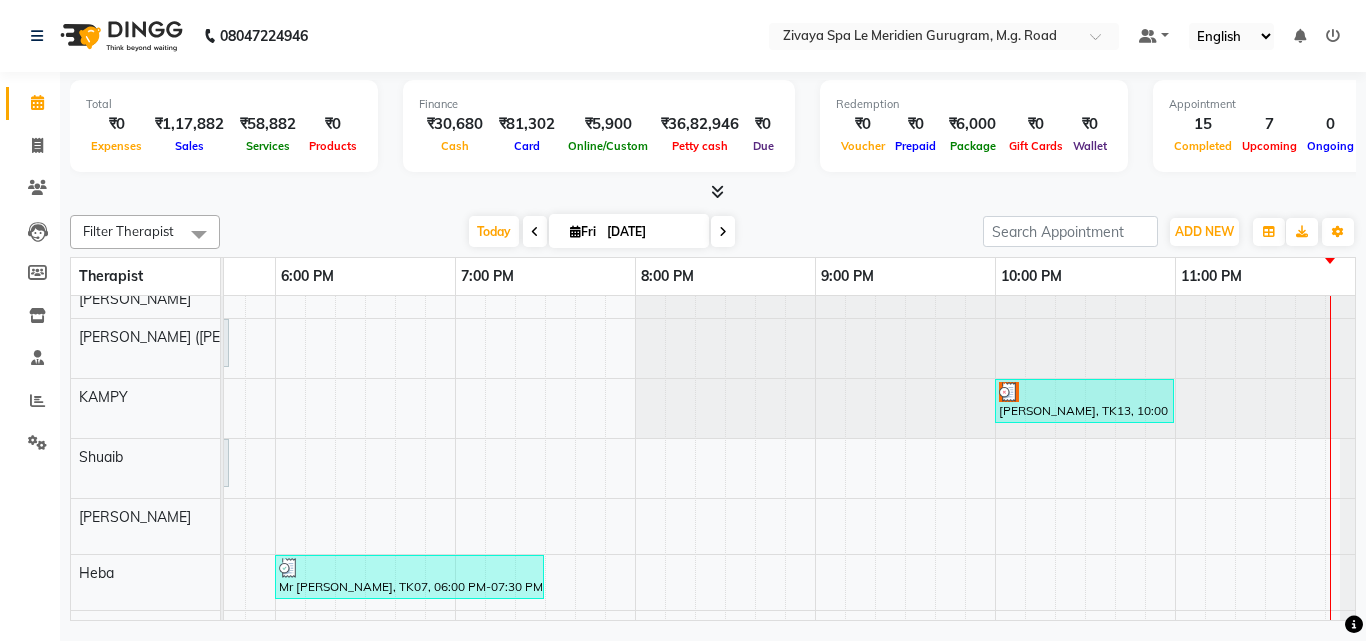 scroll, scrollTop: 0, scrollLeft: 3189, axis: horizontal 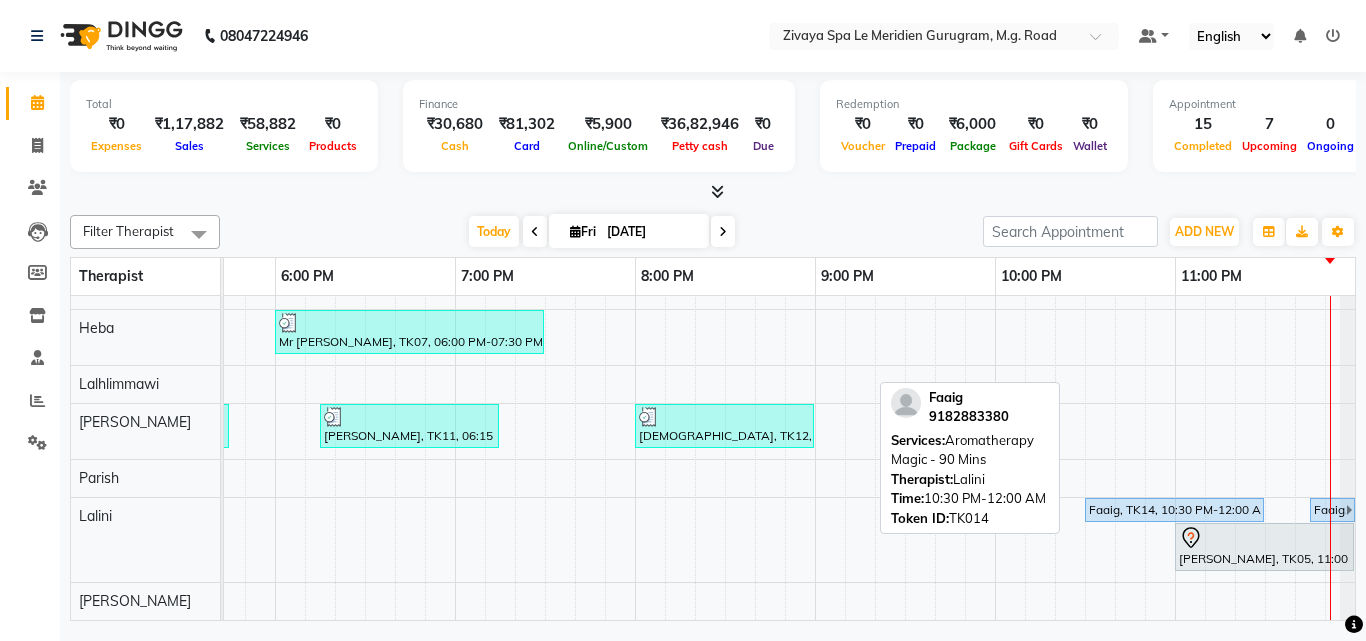 click on "Faaig, TK14, 10:30 PM-12:00 AM, Aromatherapy Magic - 90 Mins" at bounding box center [1174, 510] 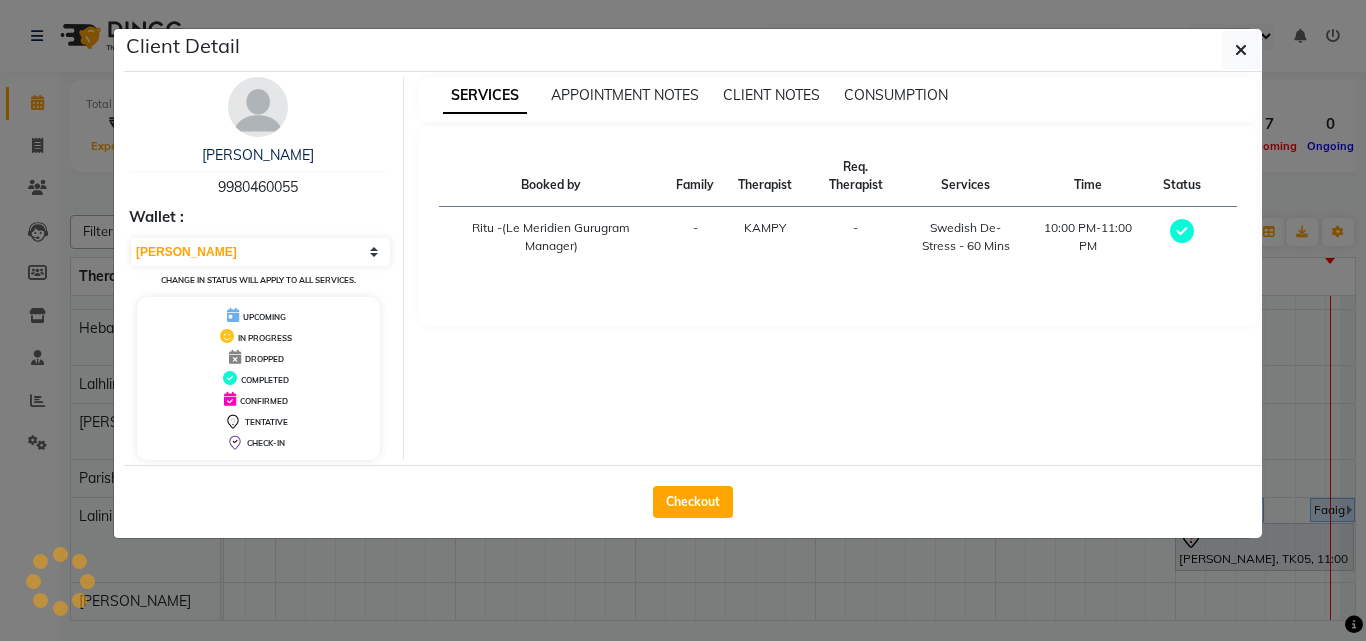 select on "5" 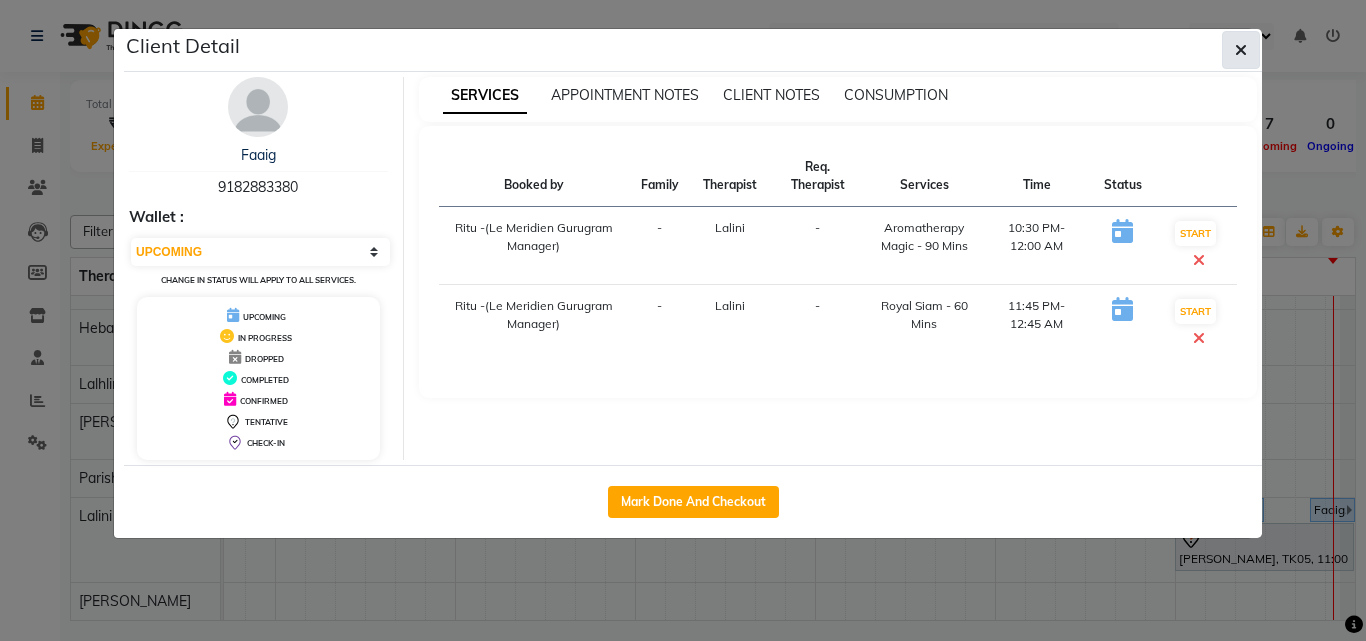 click 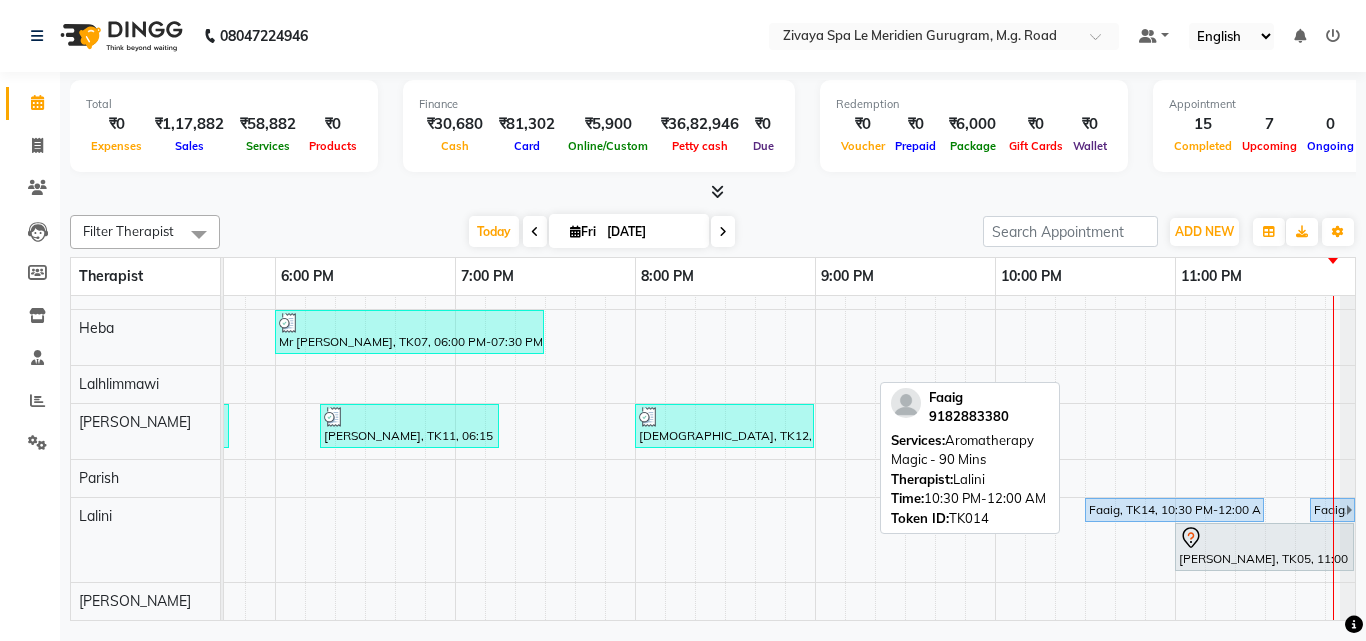 click on "Faaig, TK14, 10:30 PM-12:00 AM, Aromatherapy Magic - 90 Mins" at bounding box center (1174, 510) 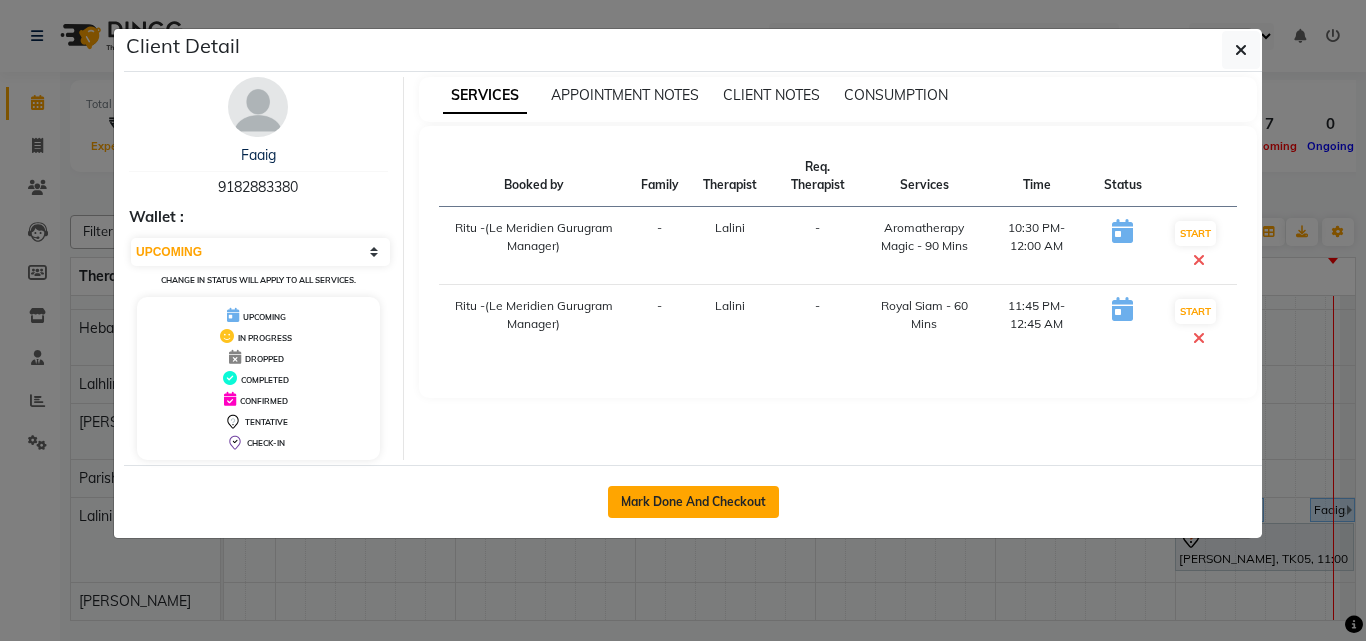 click on "Mark Done And Checkout" 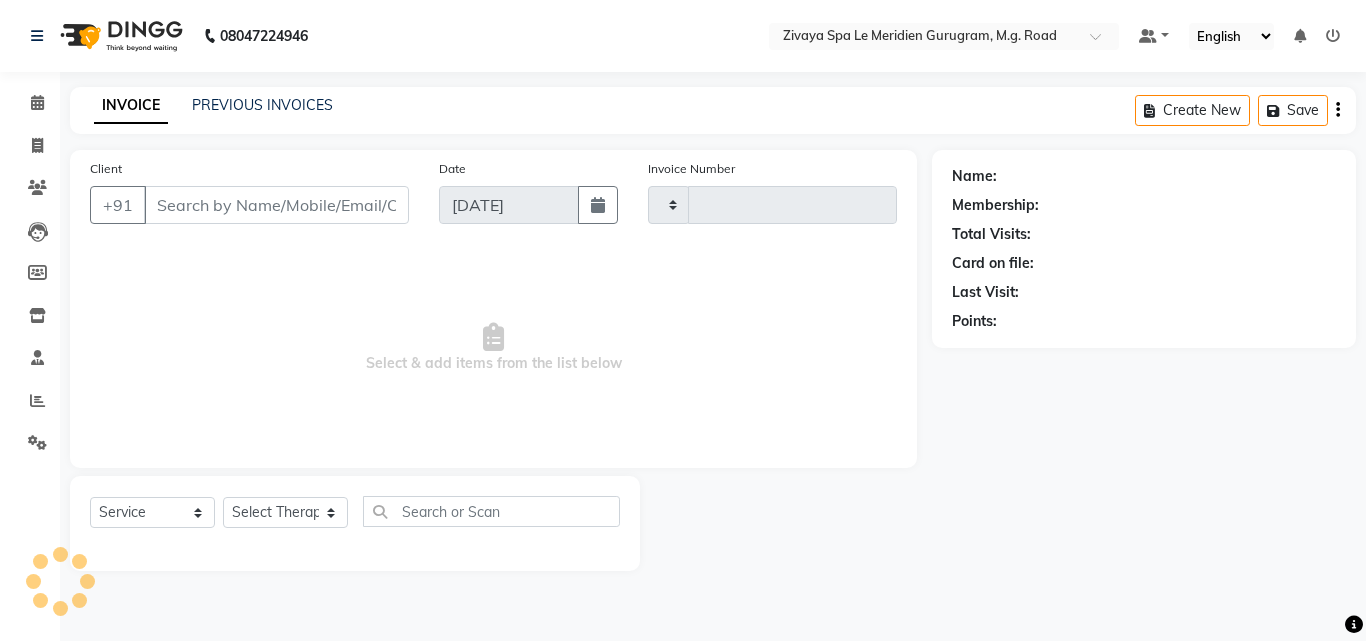 type on "1191" 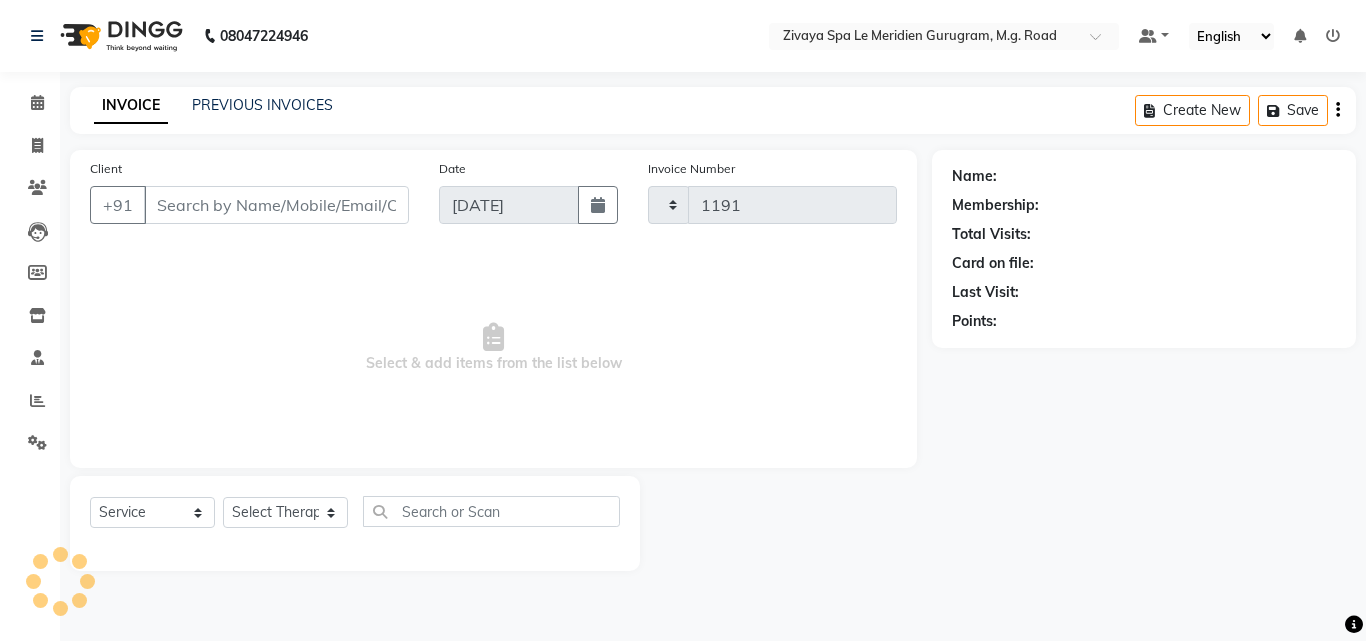 select on "6503" 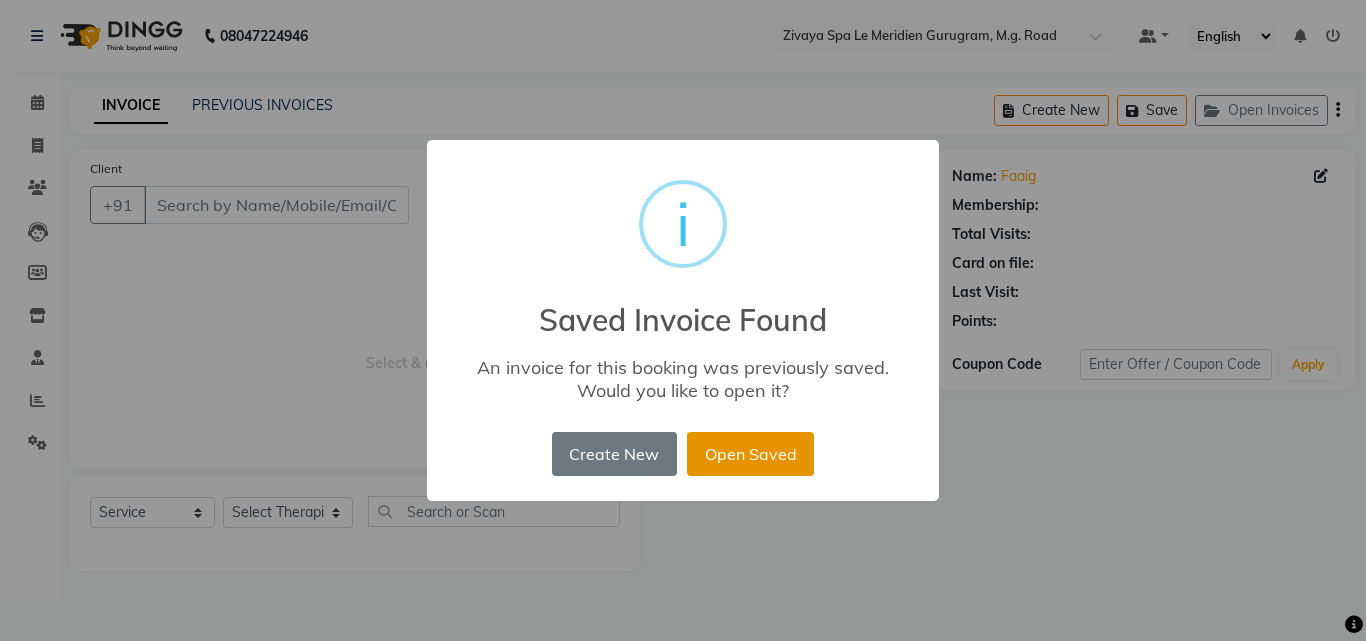 click on "Open Saved" at bounding box center (750, 454) 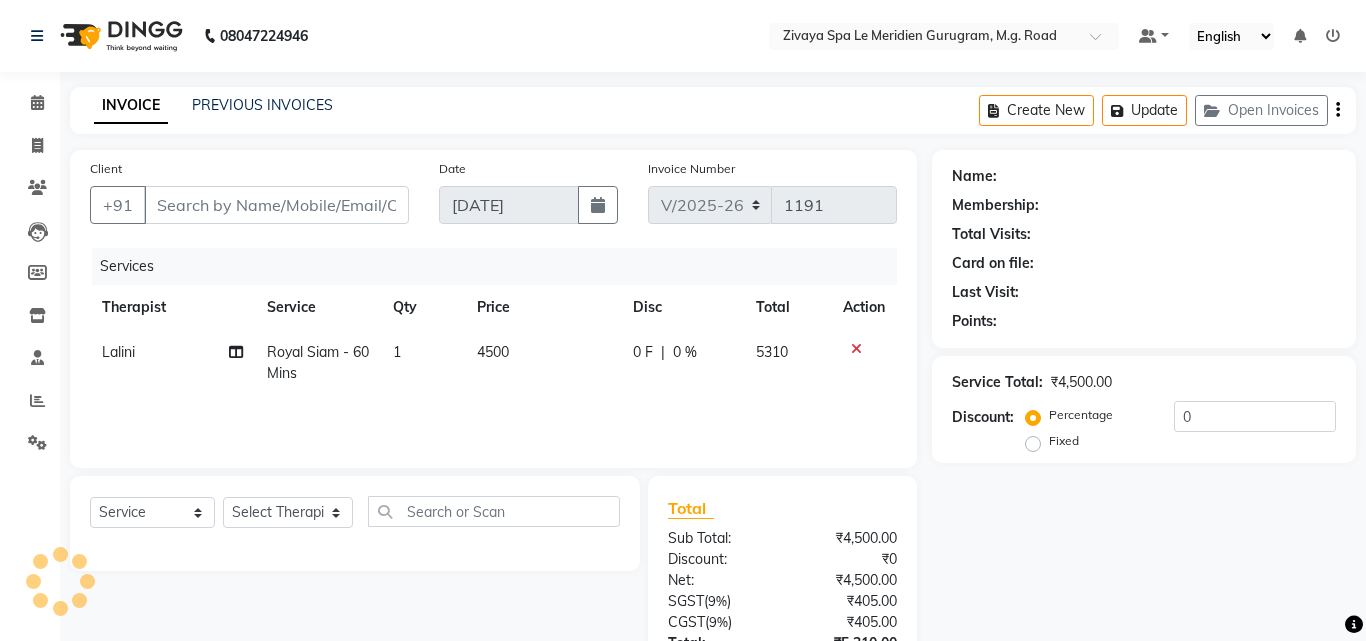 type on "9182883380" 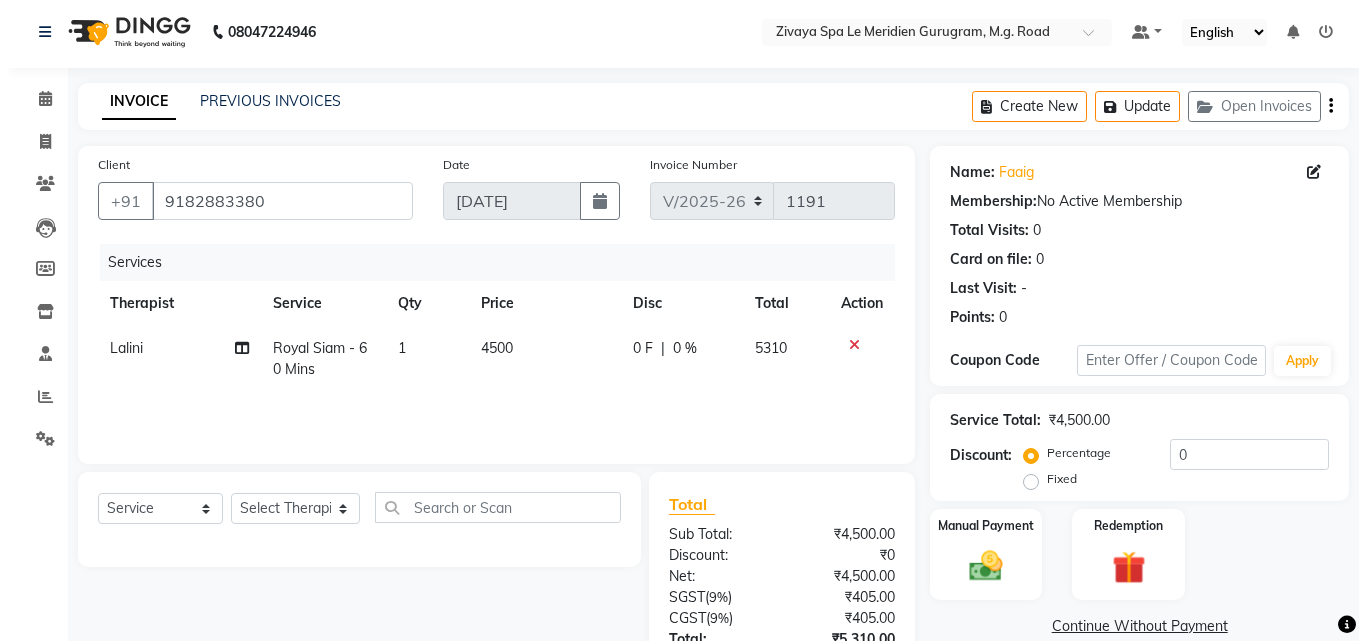 scroll, scrollTop: 0, scrollLeft: 0, axis: both 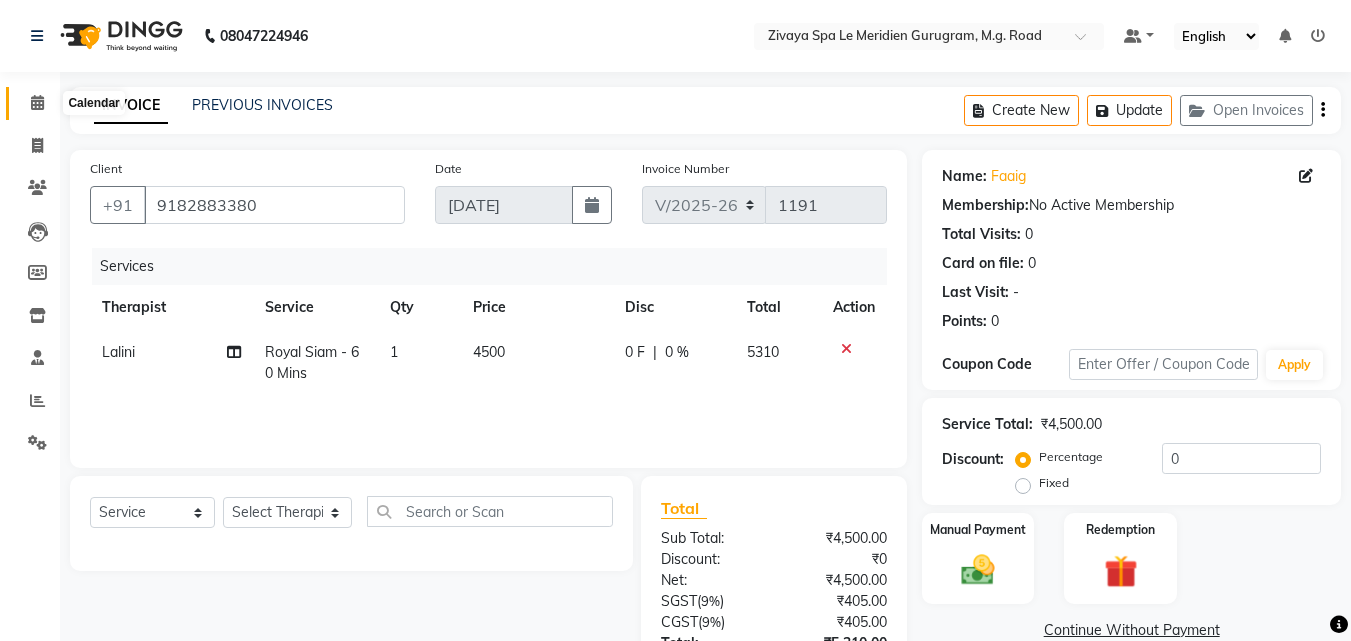 click 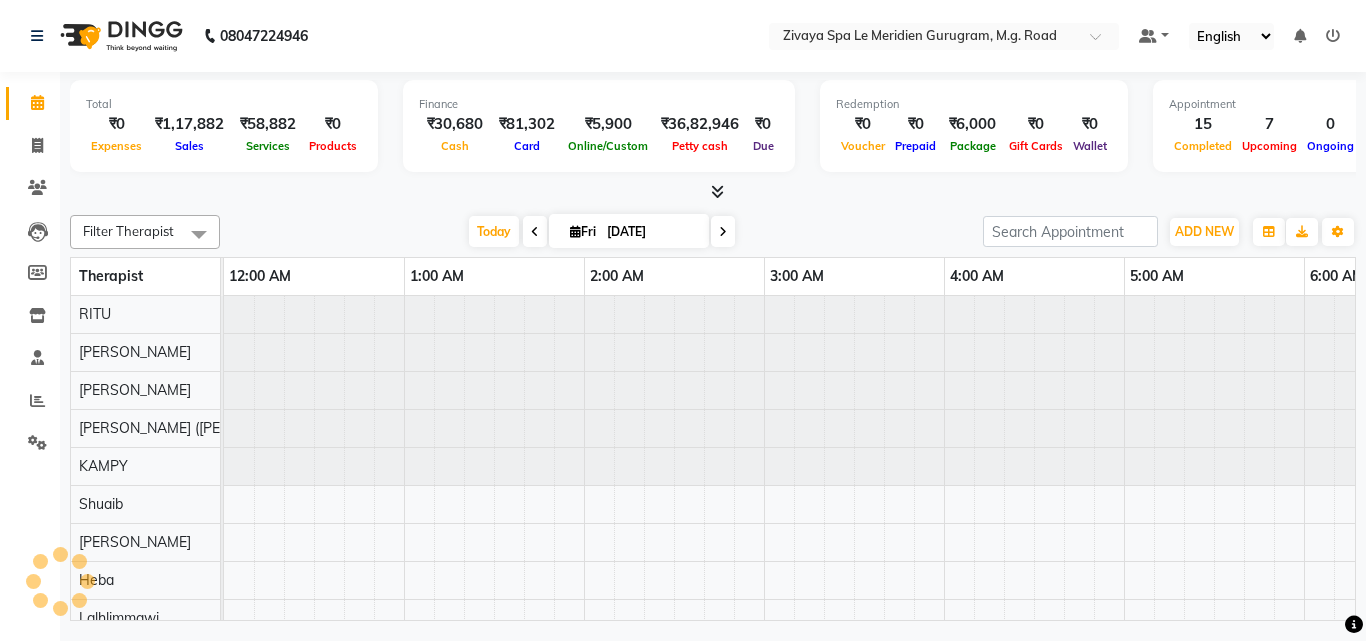 scroll, scrollTop: 0, scrollLeft: 1081, axis: horizontal 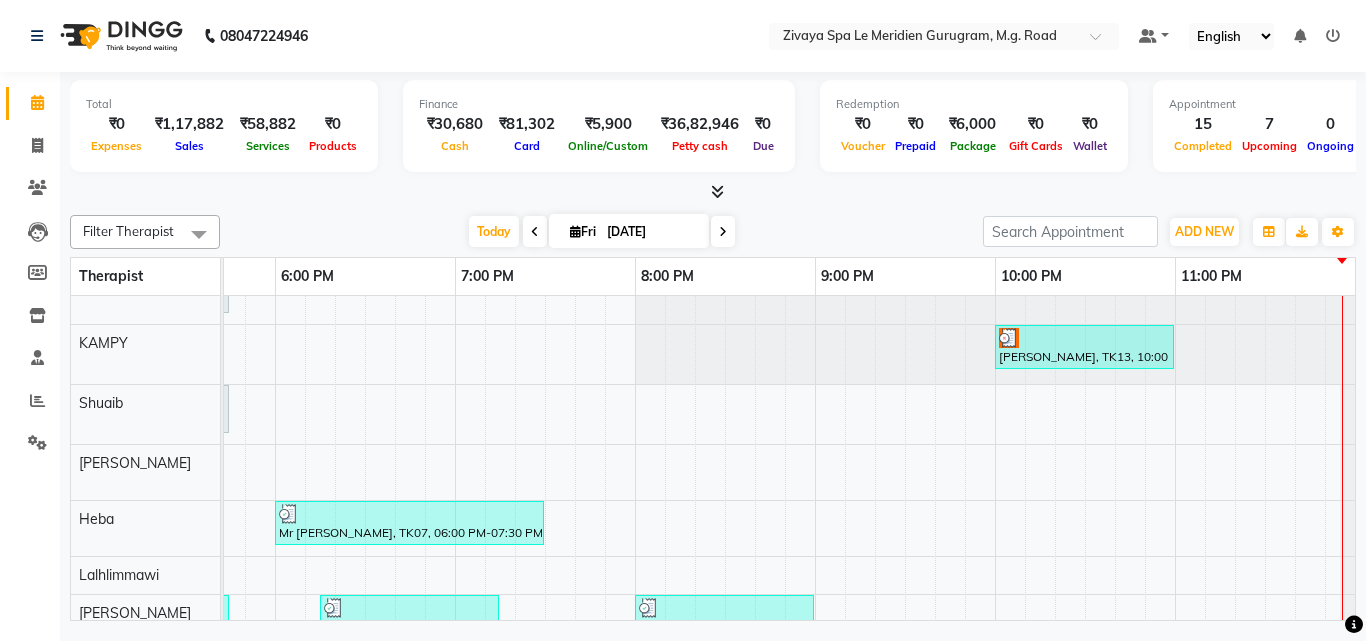 click on "08047224946 Select Location × Zivaya  Spa Le Meridien Gurugram, M.g. Road Default Panel My Panel English ENGLISH Español العربية मराठी हिंदी ગુજરાતી தமிழ் 中文 Notifications nothing to show ☀ SAYAJI ZIVAYA, Vijay Nagar ☀ ZIVAYA  SPA LE MERIDIEN GURUGRAM, M.G. Road ☀ ZIVAYA CENTRAL MALL INDORE,  Indore  ☀ The Qalm Spa, Meghdoot Garden ☀ Zivaya Aloft, Aerocity ☀ ZIVAYA SPA PRIDE PLAZA NEW DELHI, Asset 5A ☀ Zivaya Spa  Hilton Jaipur , Jaipur  ☀  ZIVAYA -The Belvedere Golf & Country Club / Ahmedabad, Gandhinagar Hwy ☀ ZIVAYA SPA  THE UMMED AHMEDABAD , Hansol ☀ Zivaya-PANGHAT SPA UDAIPUR, Panghat  ☀  ZIVAYA wellness & spa, Mumbai Airport ☀  ZIVAYA wellness & spa, Ahmedabad Airport  Calendar  Invoice  Clients  Leads   Members  Inventory  Staff  Reports  Settings Completed InProgress Upcoming Dropped Tentative Check-In Confirm Bookings Segments Page Builder Total  ₹0  Expenses ₹1,17,882  Sales ₹58,882  Services ₹0  Due" at bounding box center [683, 320] 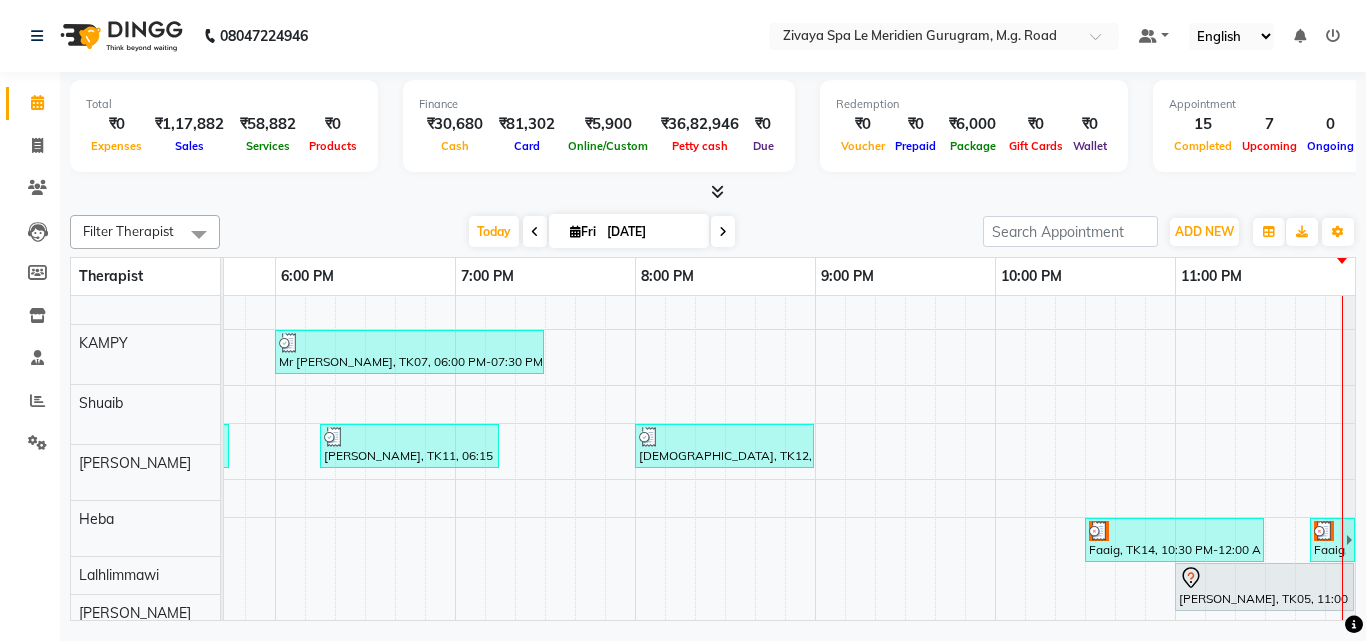 scroll, scrollTop: 334, scrollLeft: 0, axis: vertical 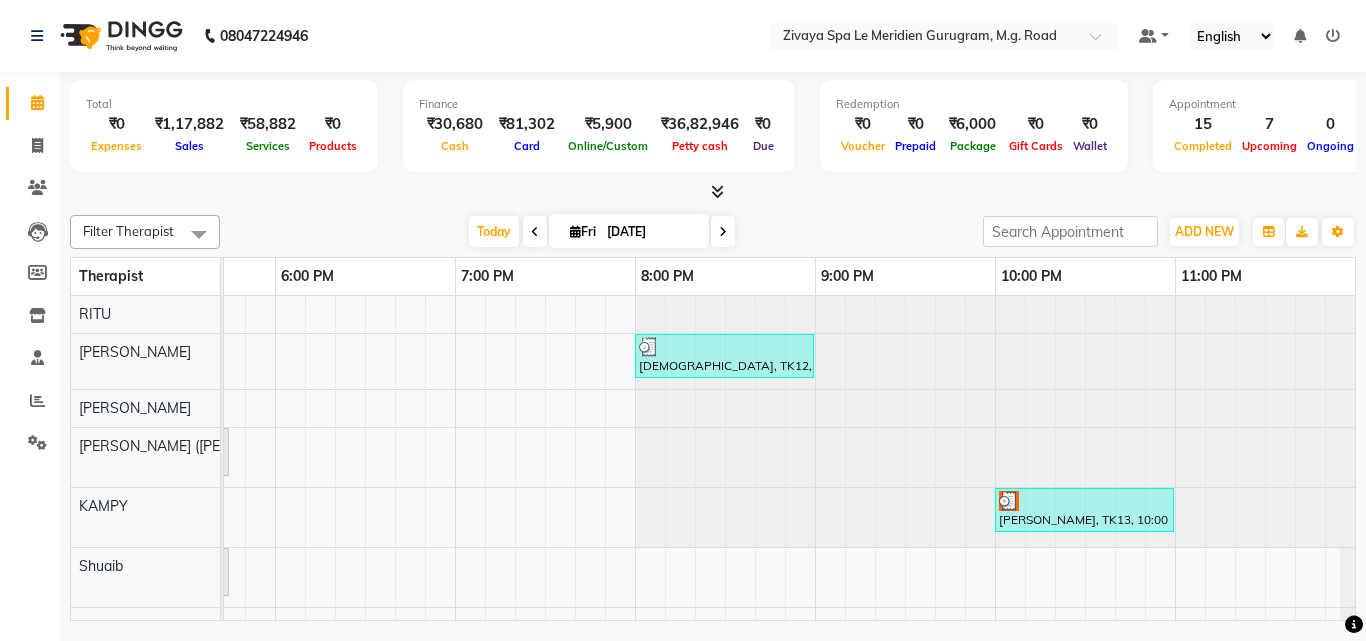 click at bounding box center (-2965, 457) 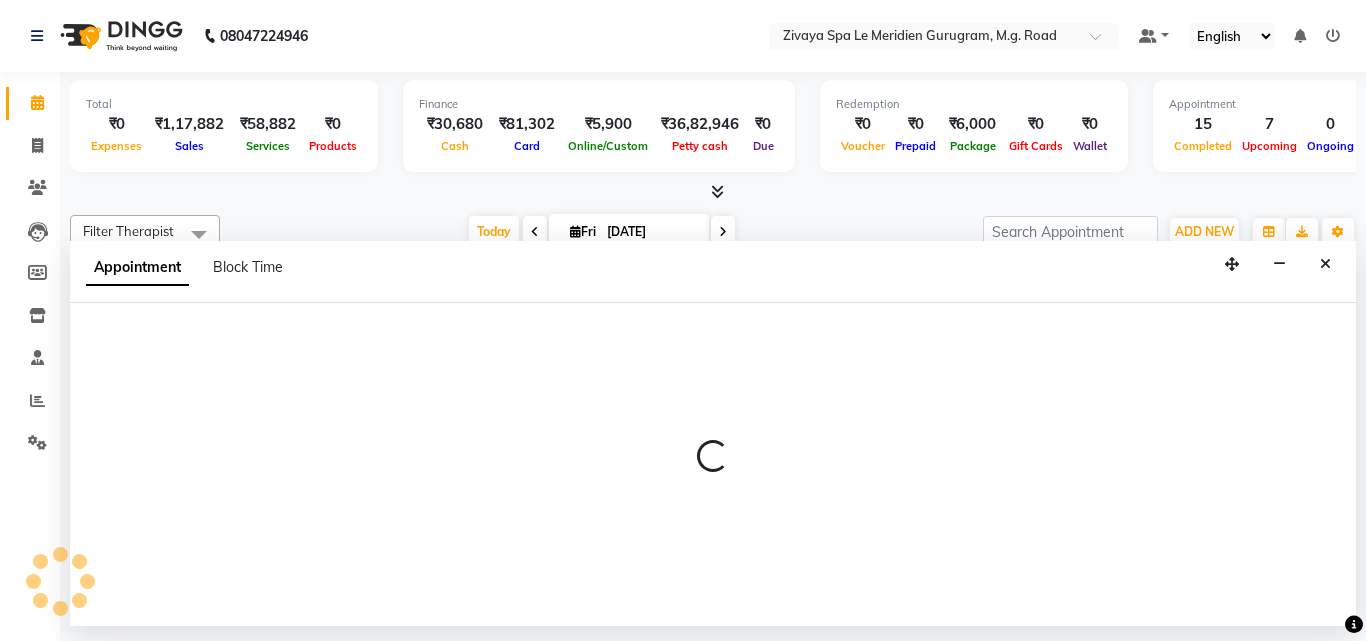 select on "49513" 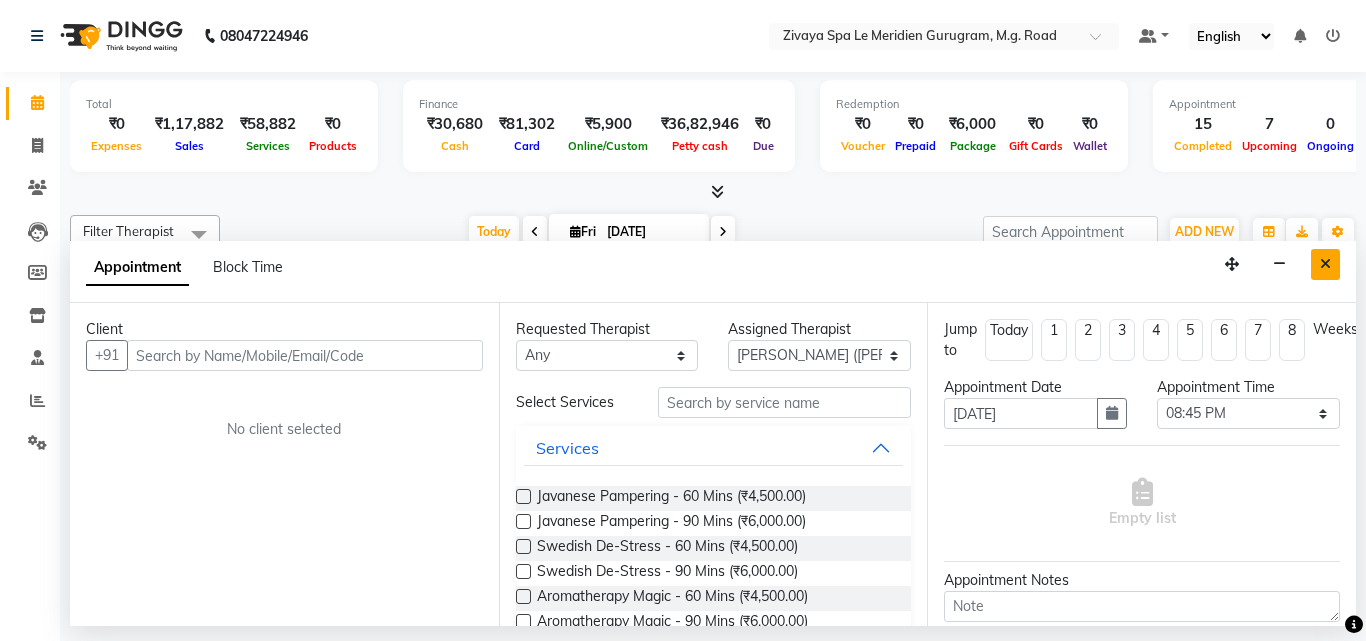 click at bounding box center [1325, 264] 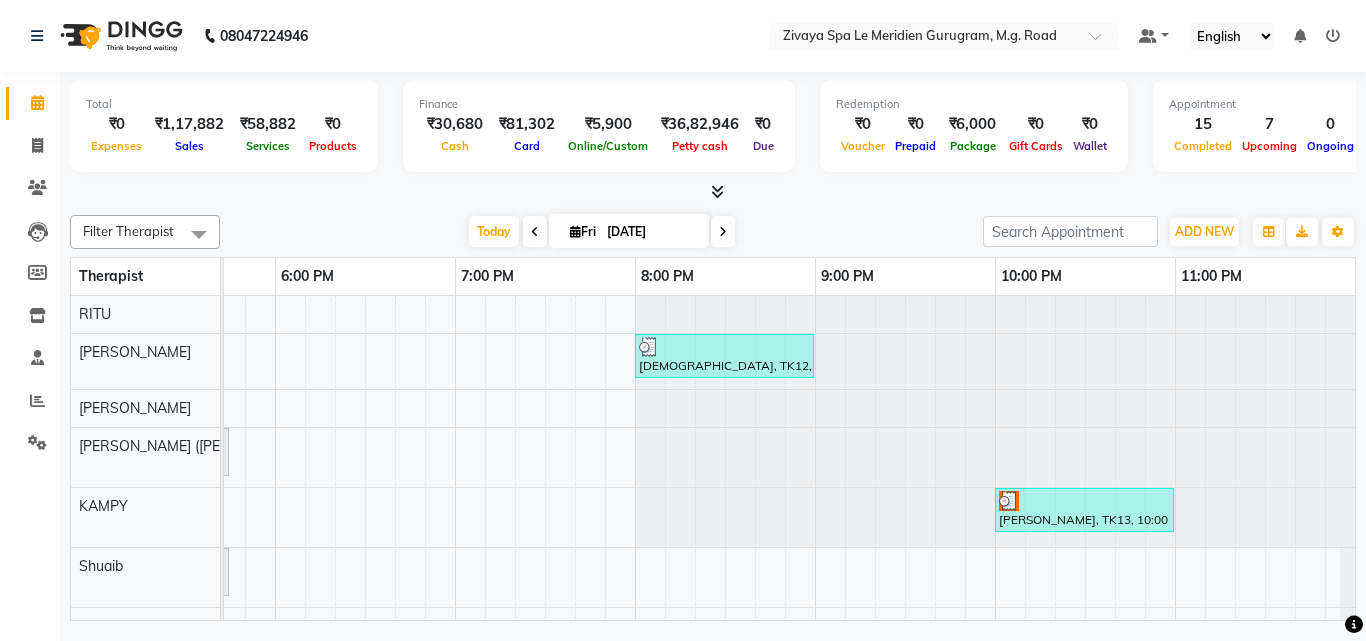 scroll, scrollTop: 389, scrollLeft: 3204, axis: both 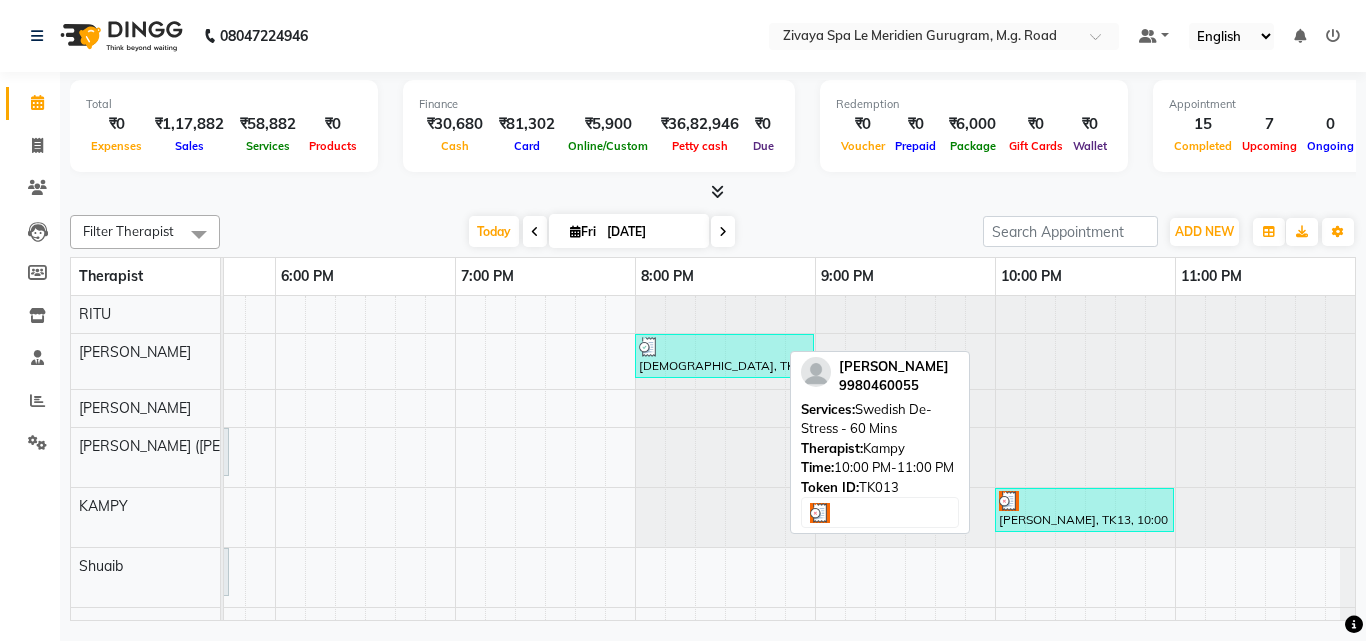 click on "[PERSON_NAME], TK13, 10:00 PM-11:00 PM, Swedish De-Stress - 60 Mins" at bounding box center [1084, 510] 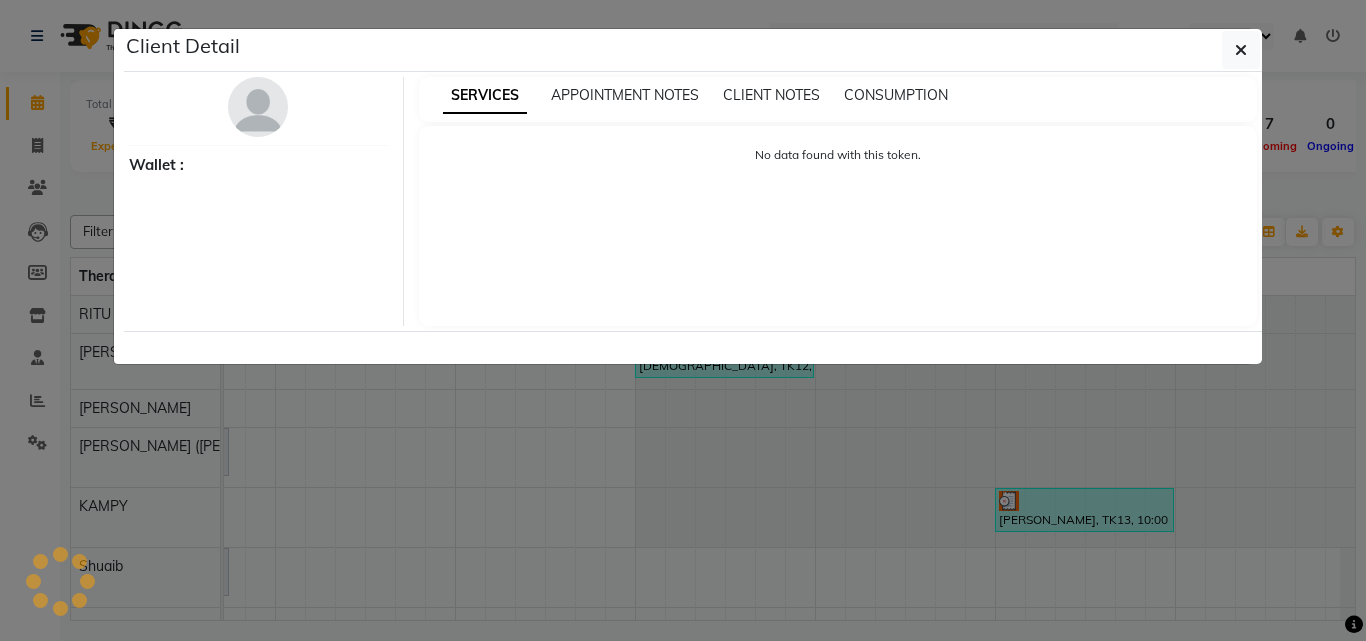 select on "3" 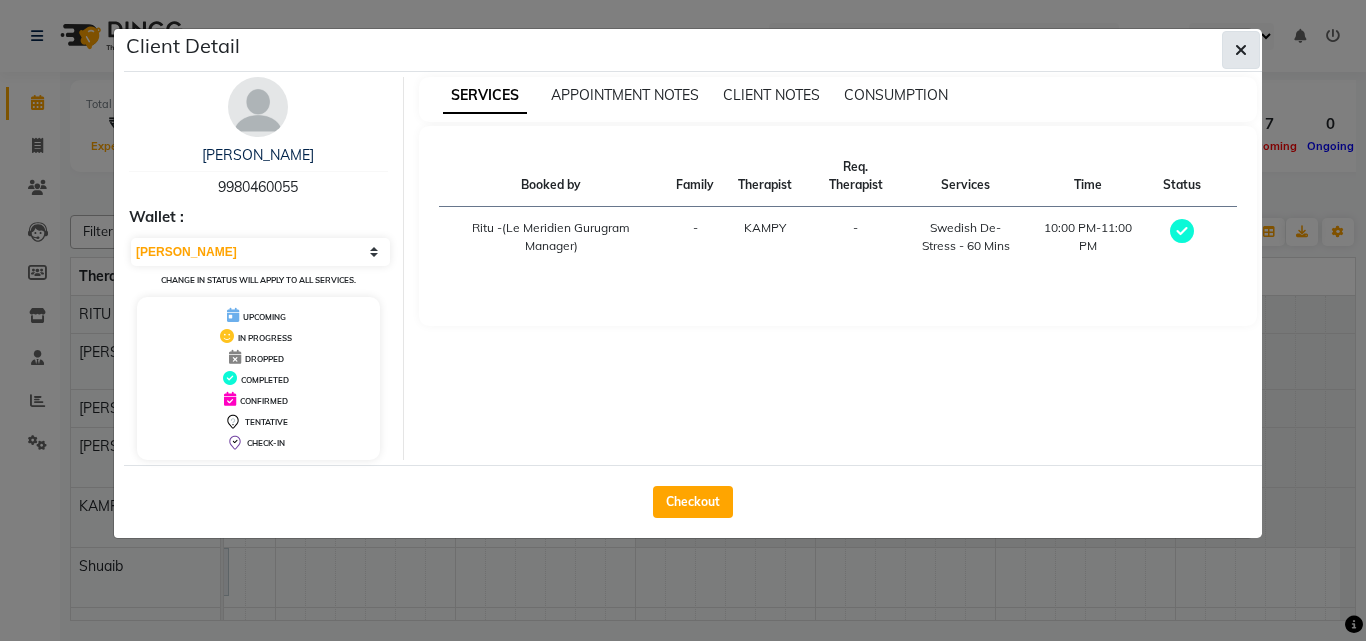 click 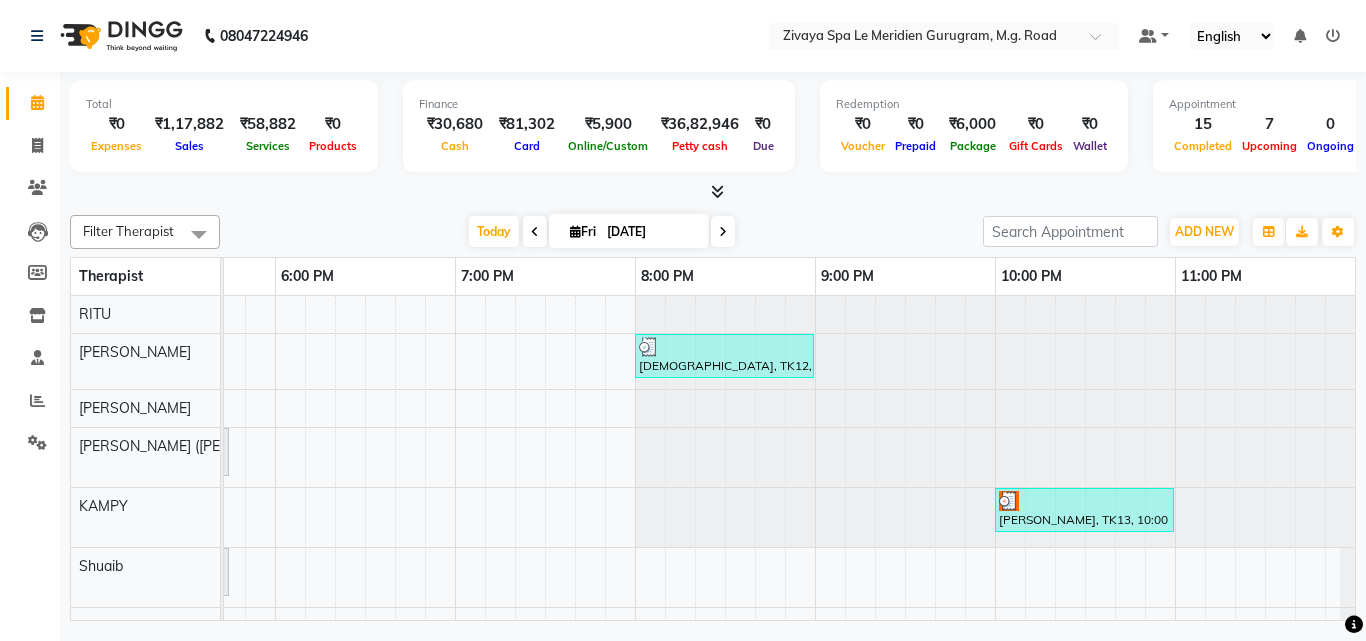 scroll, scrollTop: 300, scrollLeft: 3204, axis: both 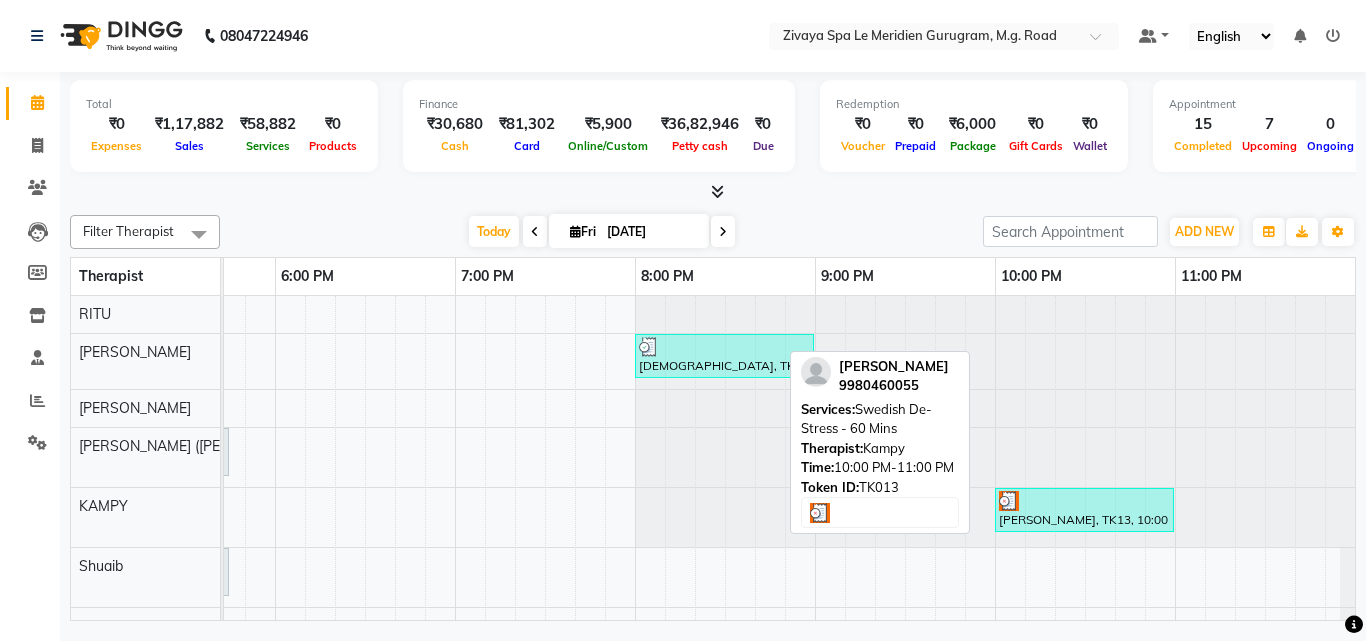 click on "[PERSON_NAME], TK13, 10:00 PM-11:00 PM, Swedish De-Stress - 60 Mins" at bounding box center (1084, 510) 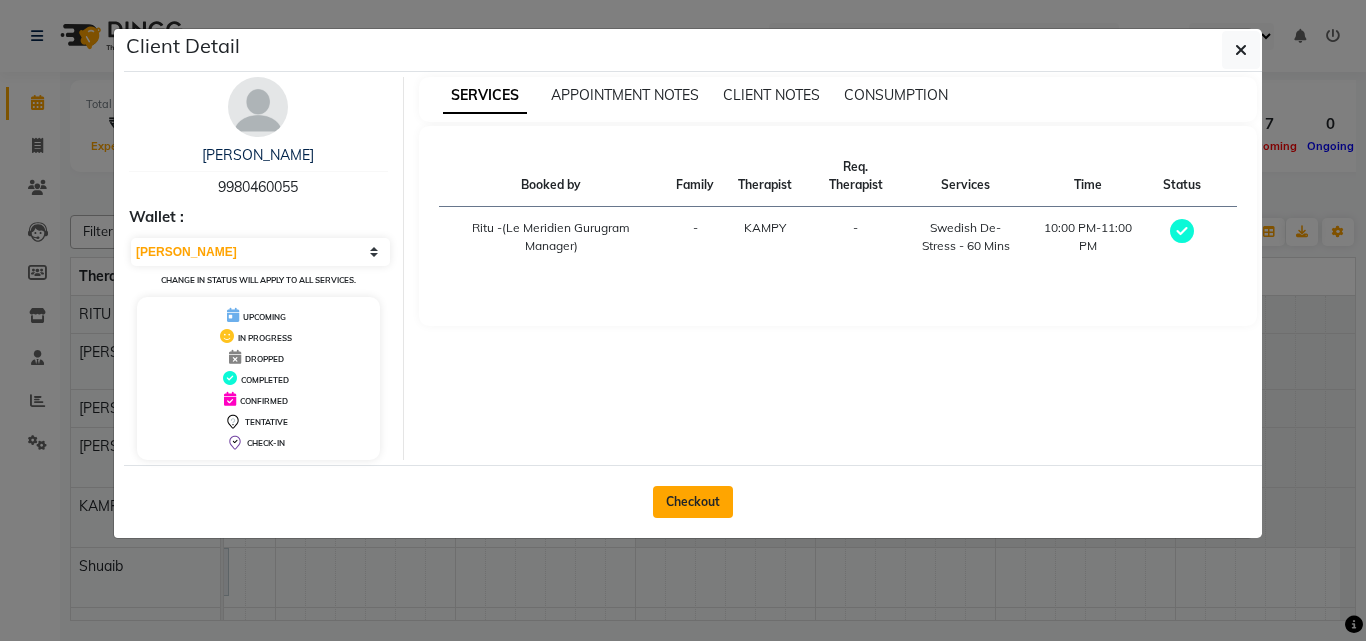 click on "Checkout" 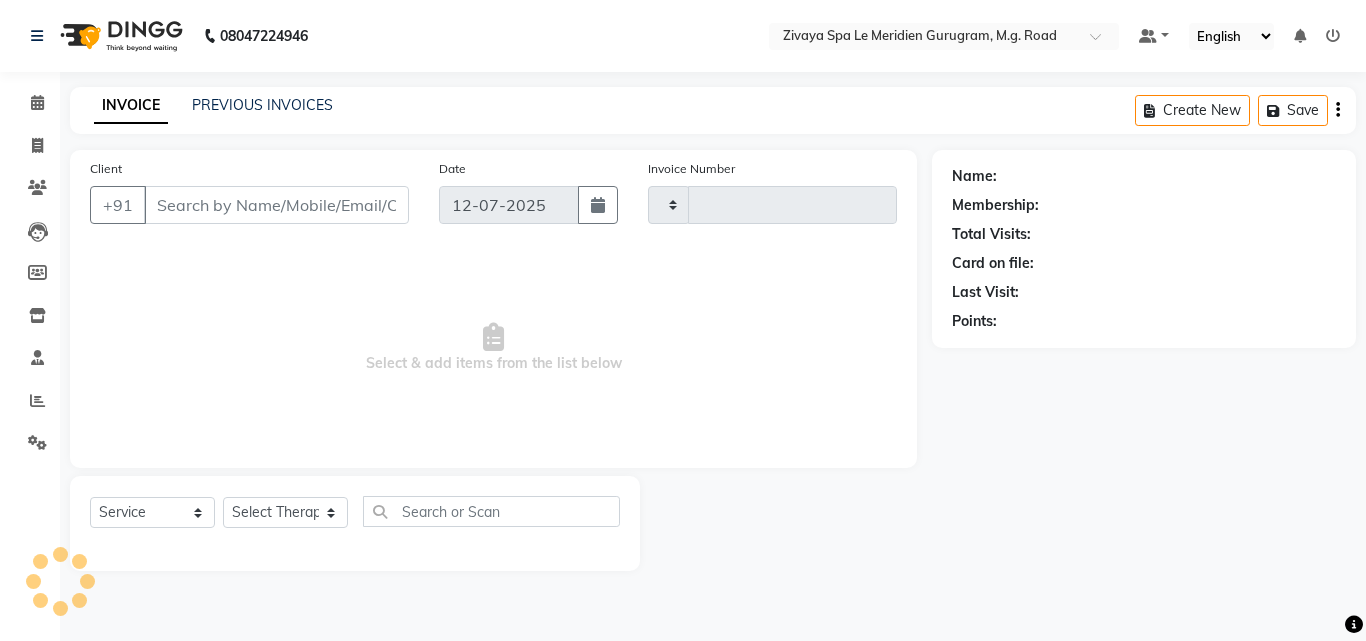 type on "1191" 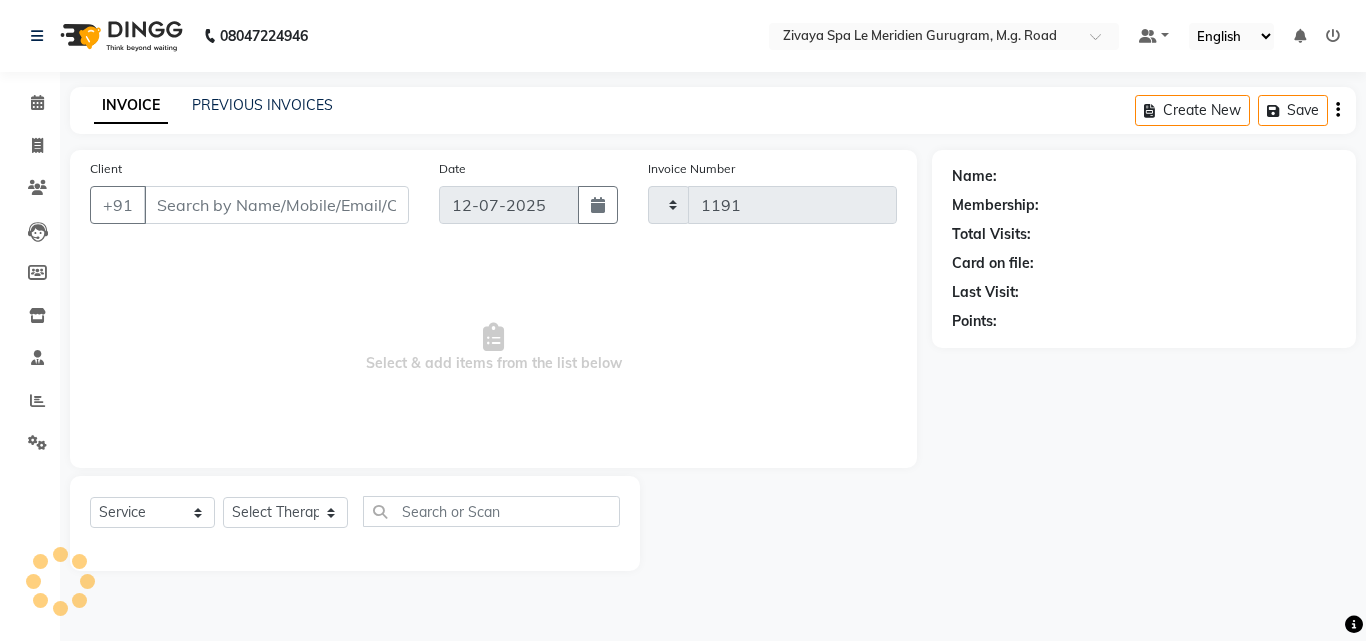 select on "6503" 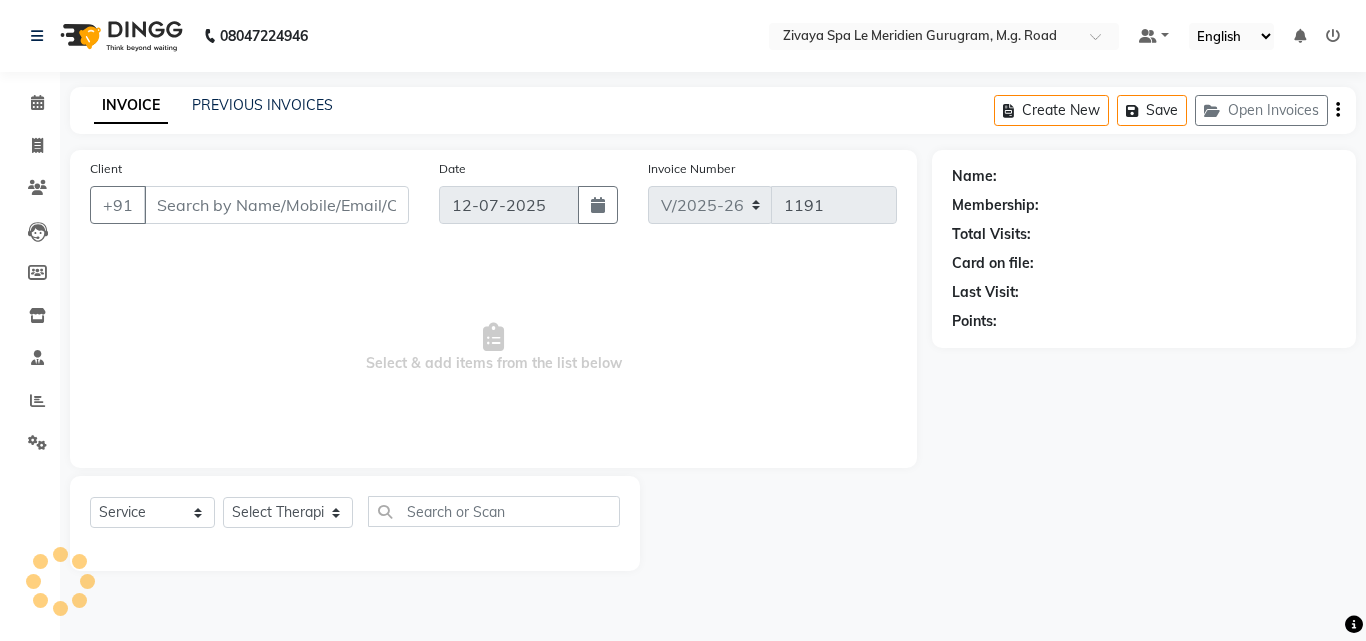 type on "[DATE]" 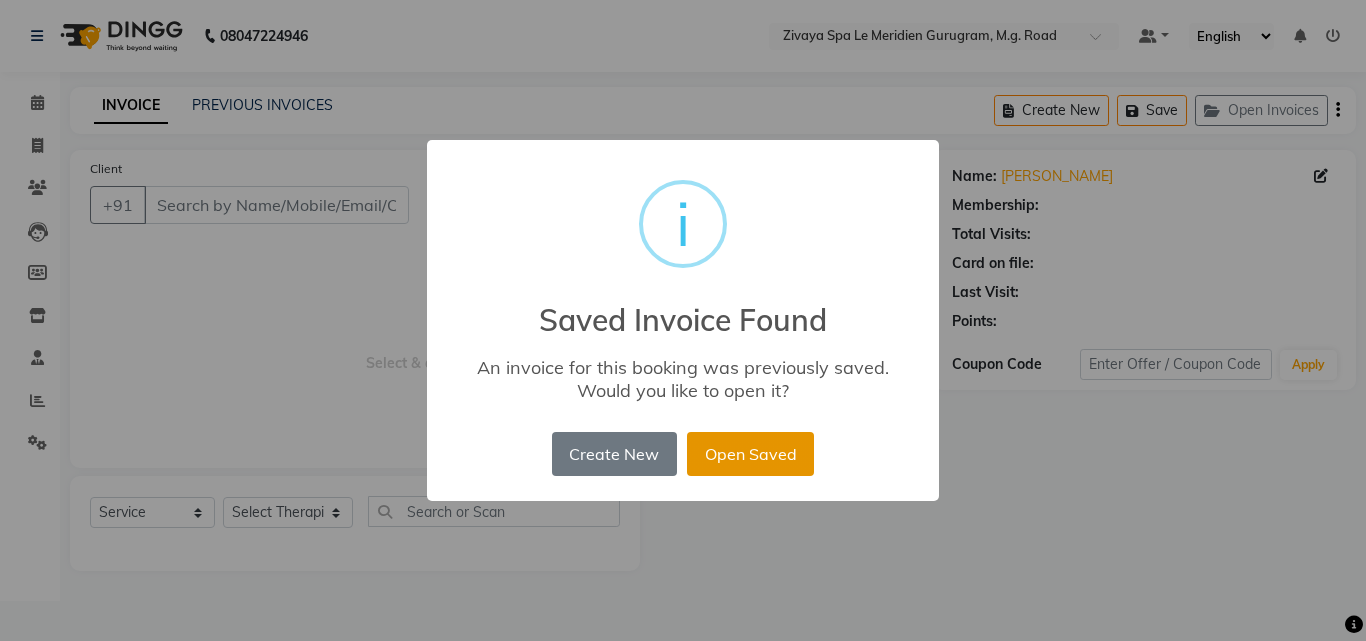 click on "Open Saved" at bounding box center [750, 454] 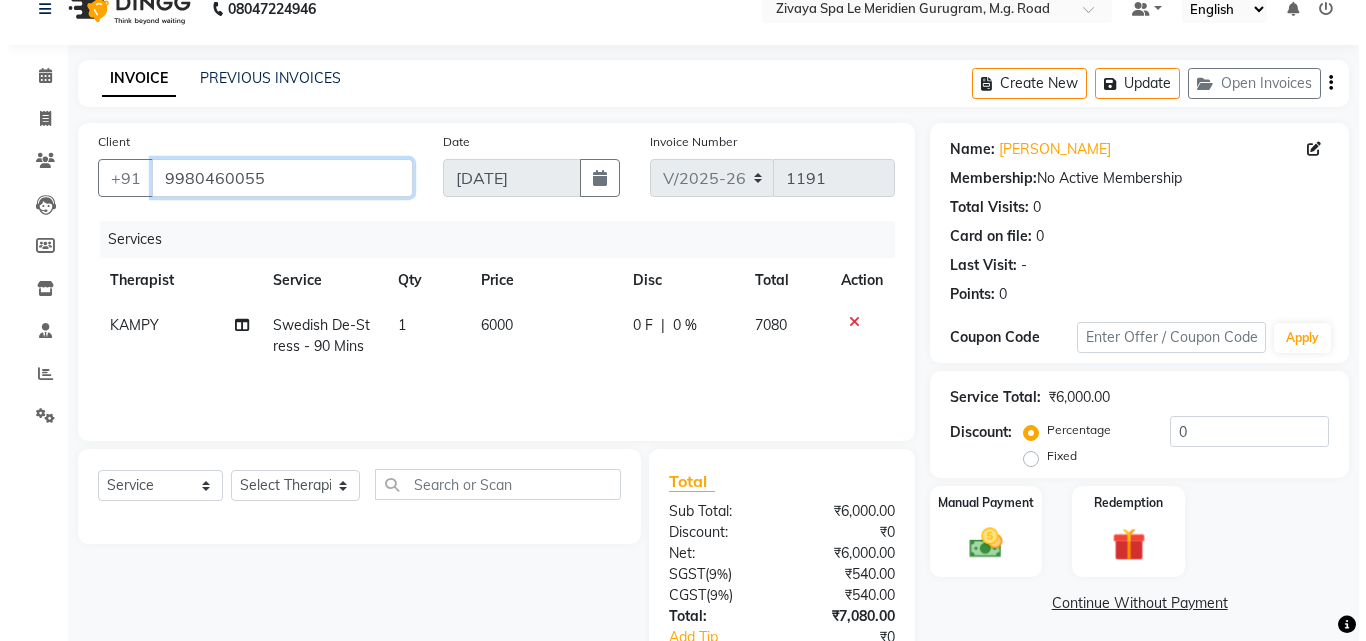 scroll, scrollTop: 0, scrollLeft: 0, axis: both 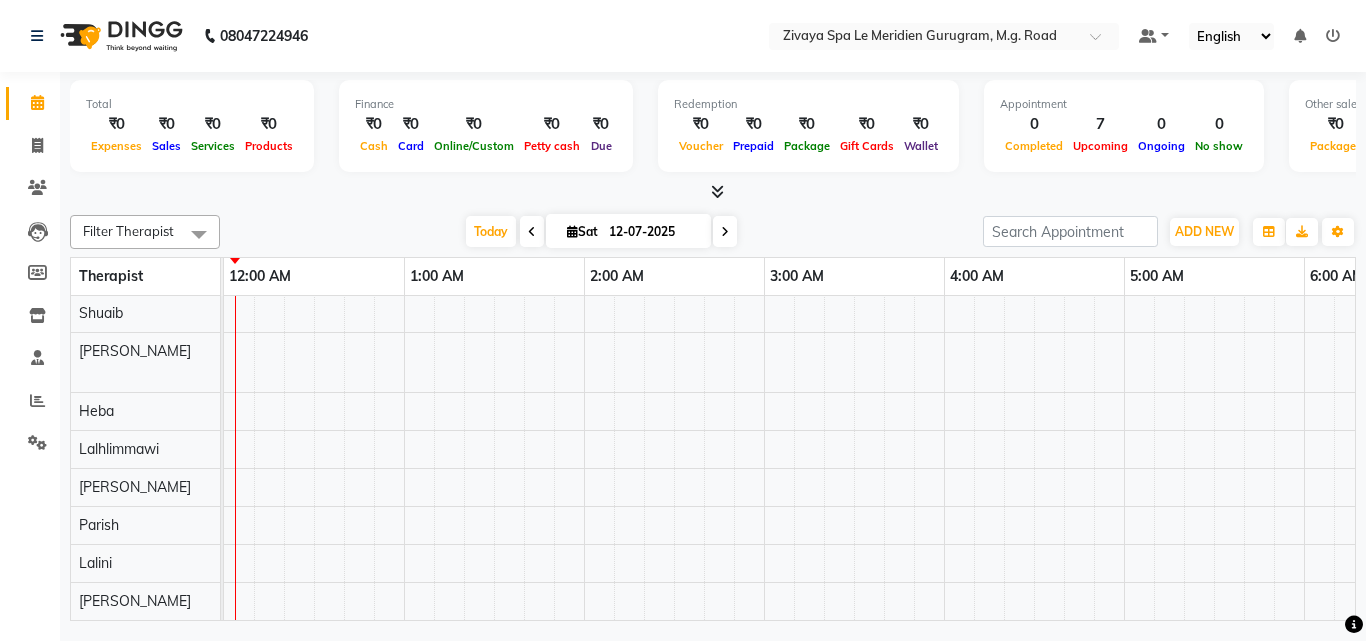 click at bounding box center [532, 232] 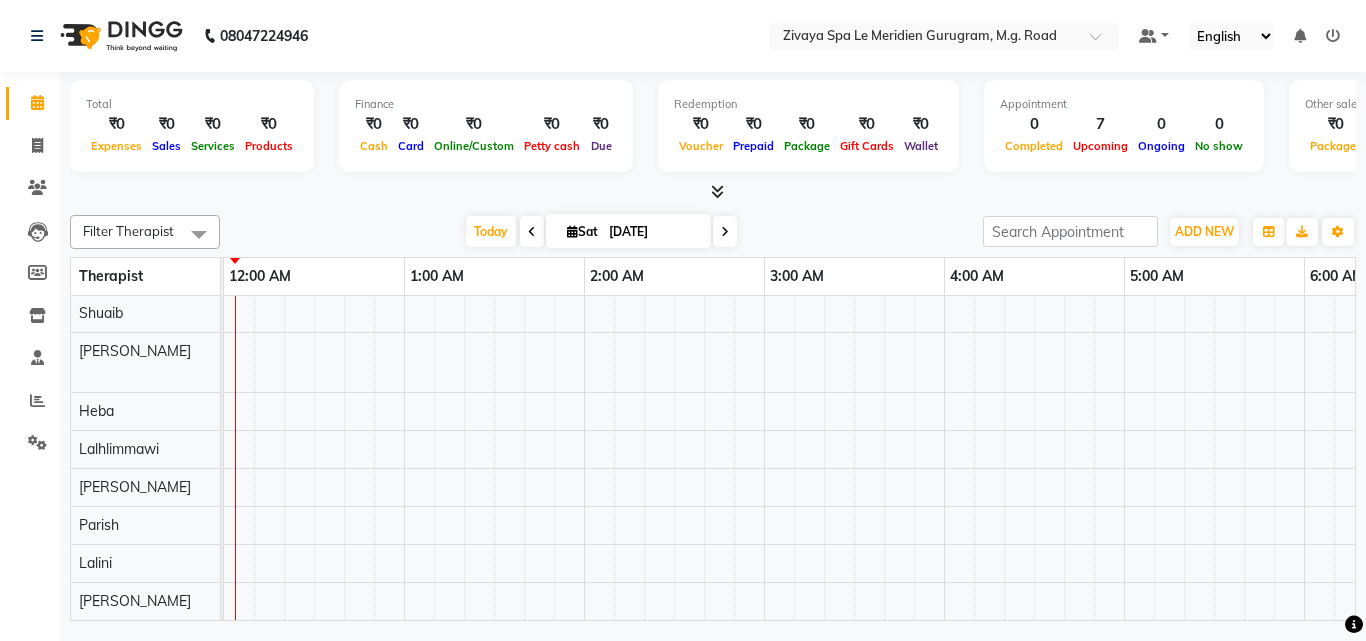 scroll, scrollTop: 0, scrollLeft: 1081, axis: horizontal 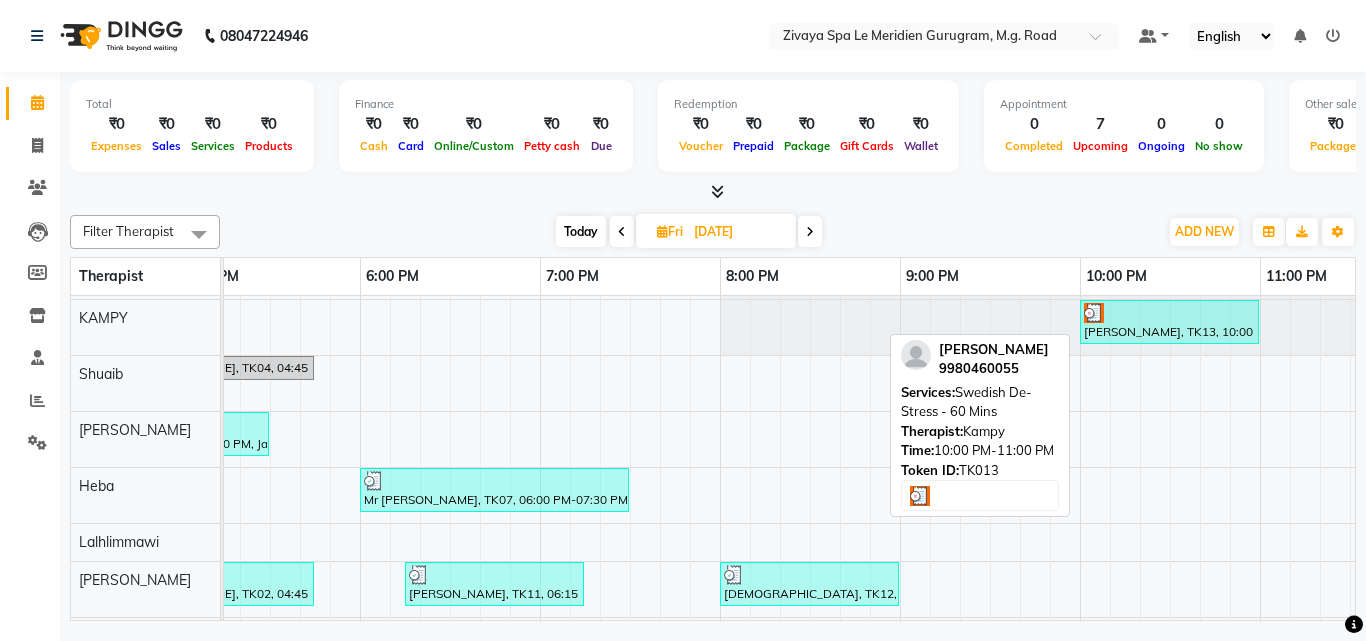 click on "[PERSON_NAME], TK13, 10:00 PM-11:00 PM, Swedish De-Stress - 60 Mins" at bounding box center [1169, 322] 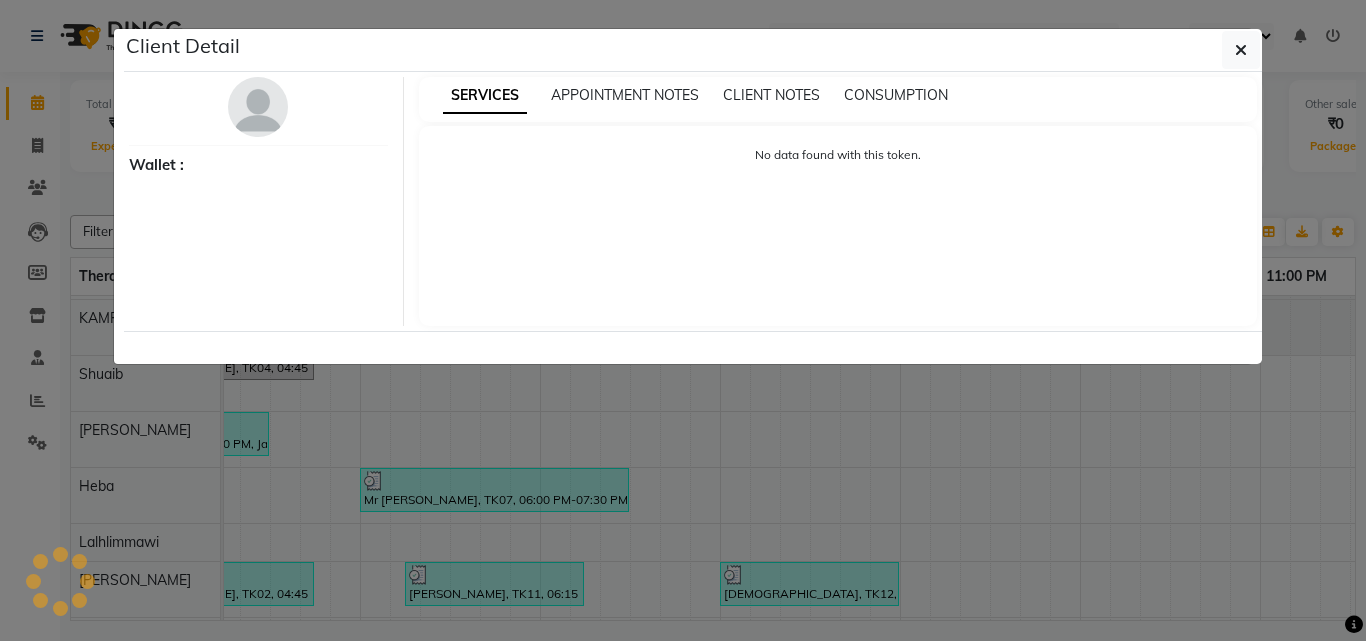 select on "3" 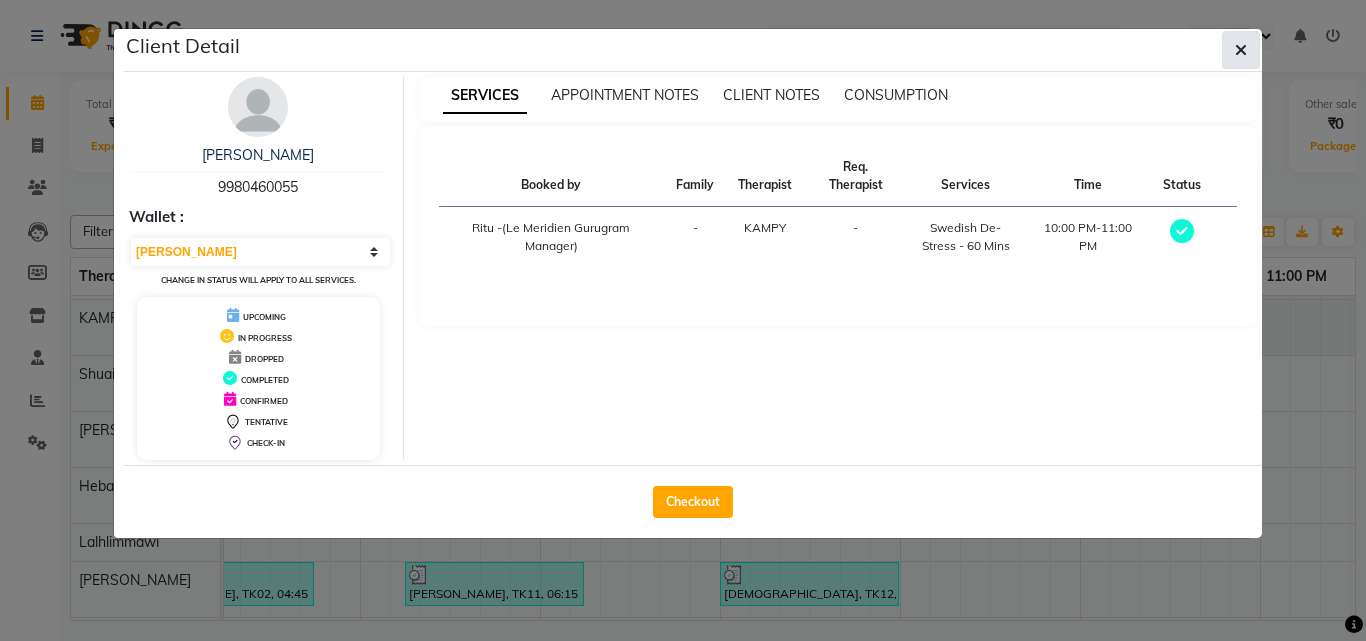 click 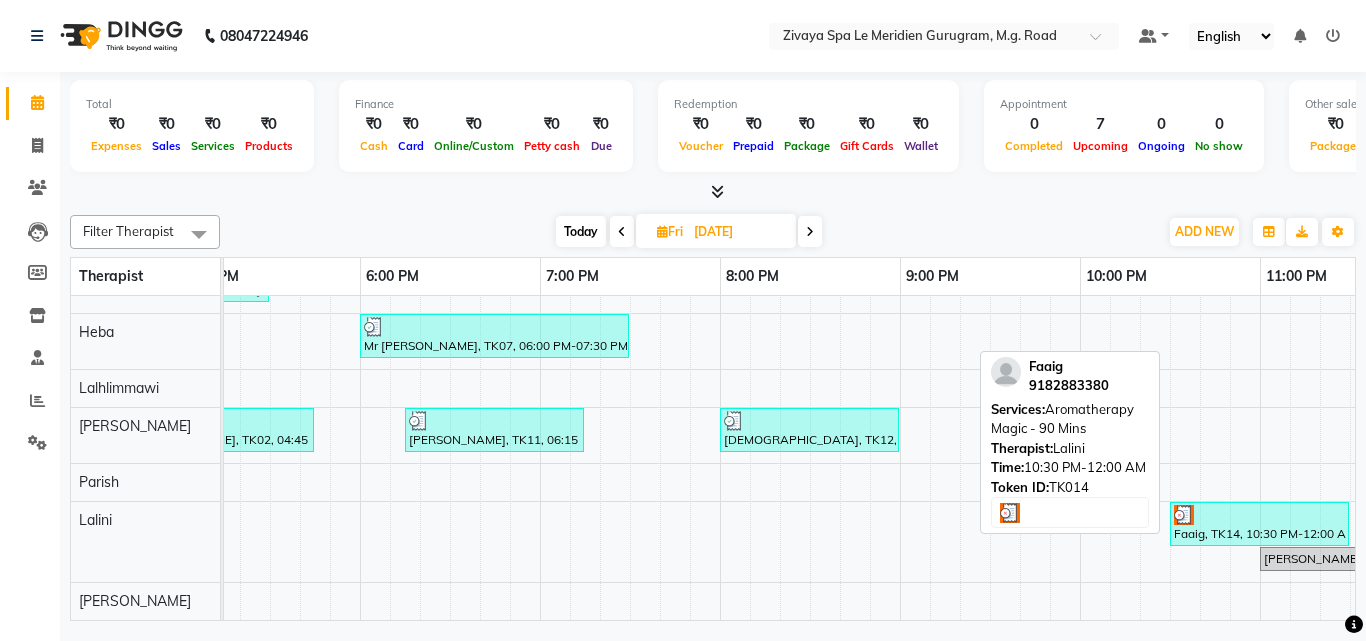 click at bounding box center [1259, 515] 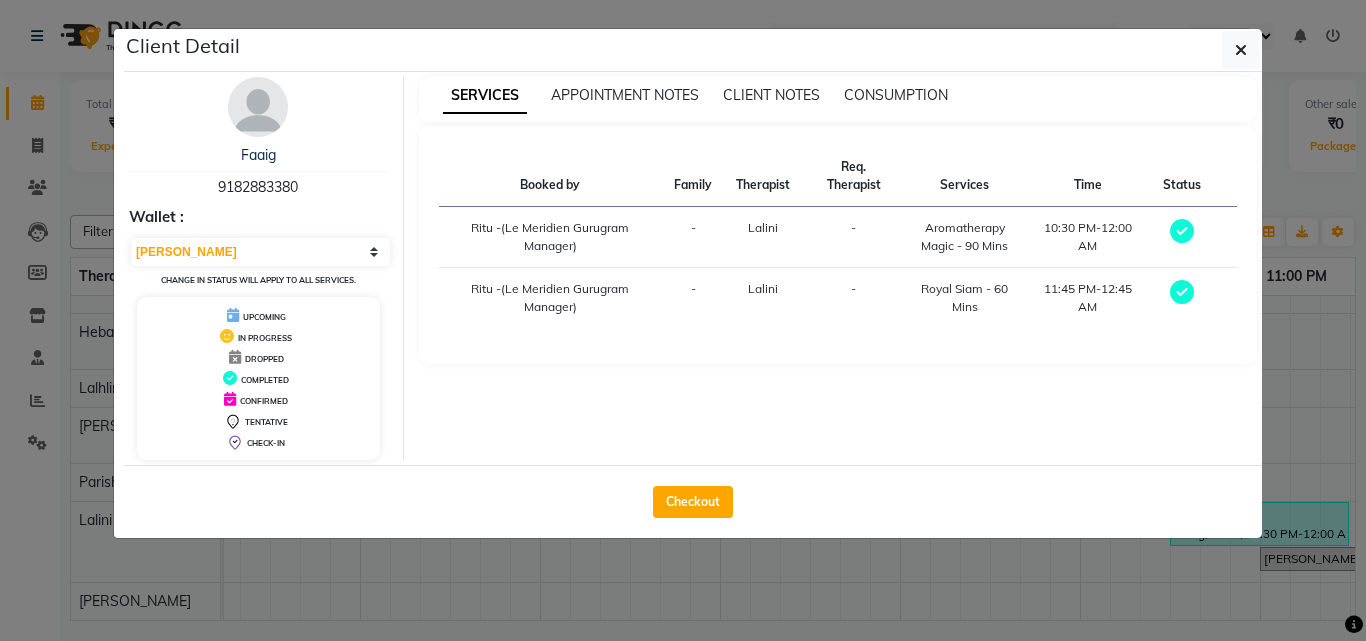 click on "Client Detail" 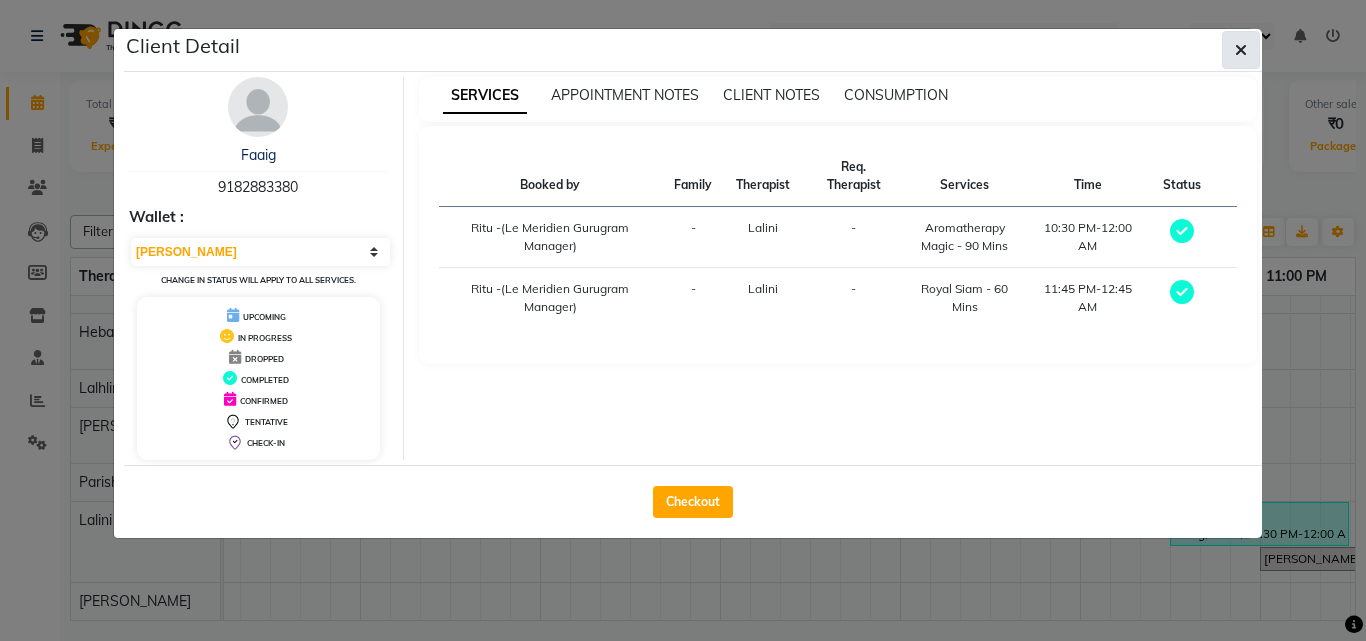 click 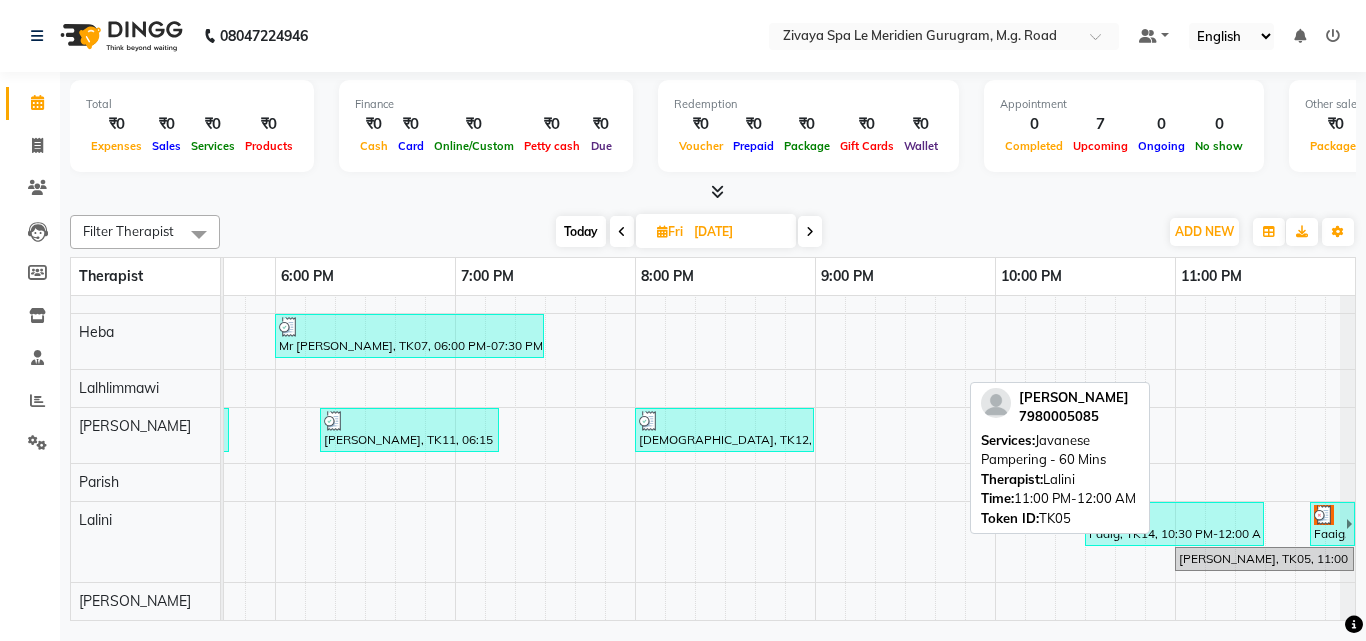 click on "[PERSON_NAME], TK05, 11:00 PM-12:00 AM, Javanese Pampering - 60 Mins" at bounding box center [1264, 559] 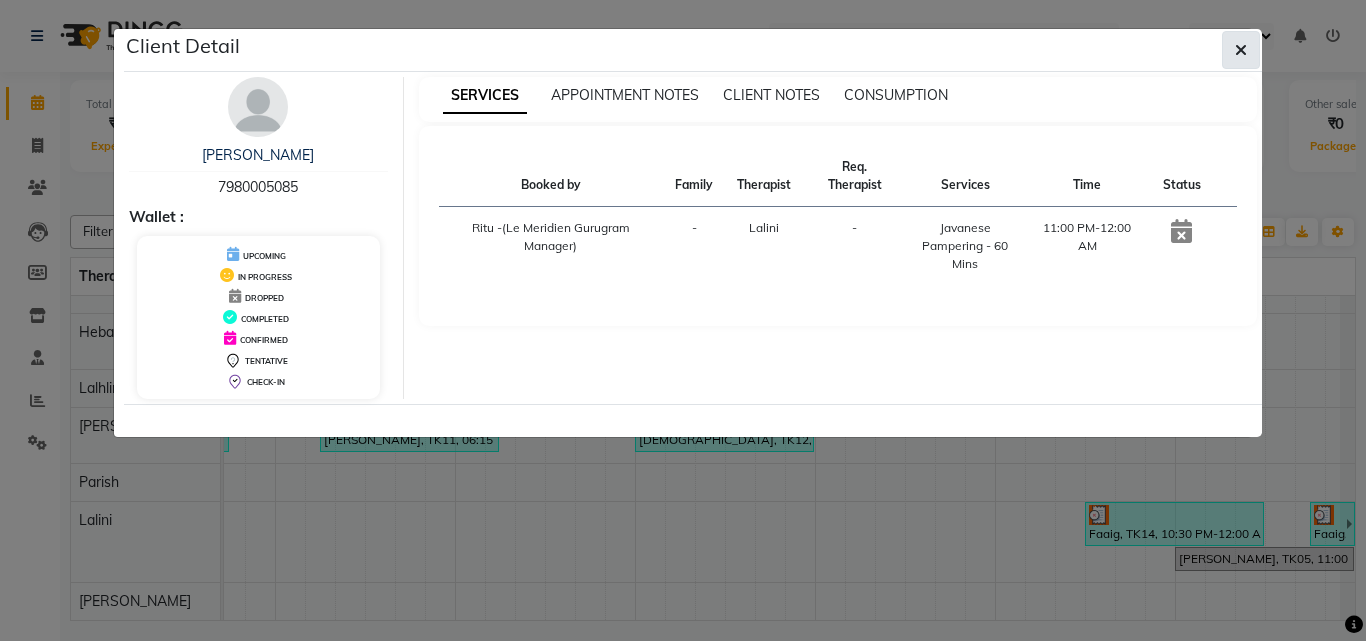 click 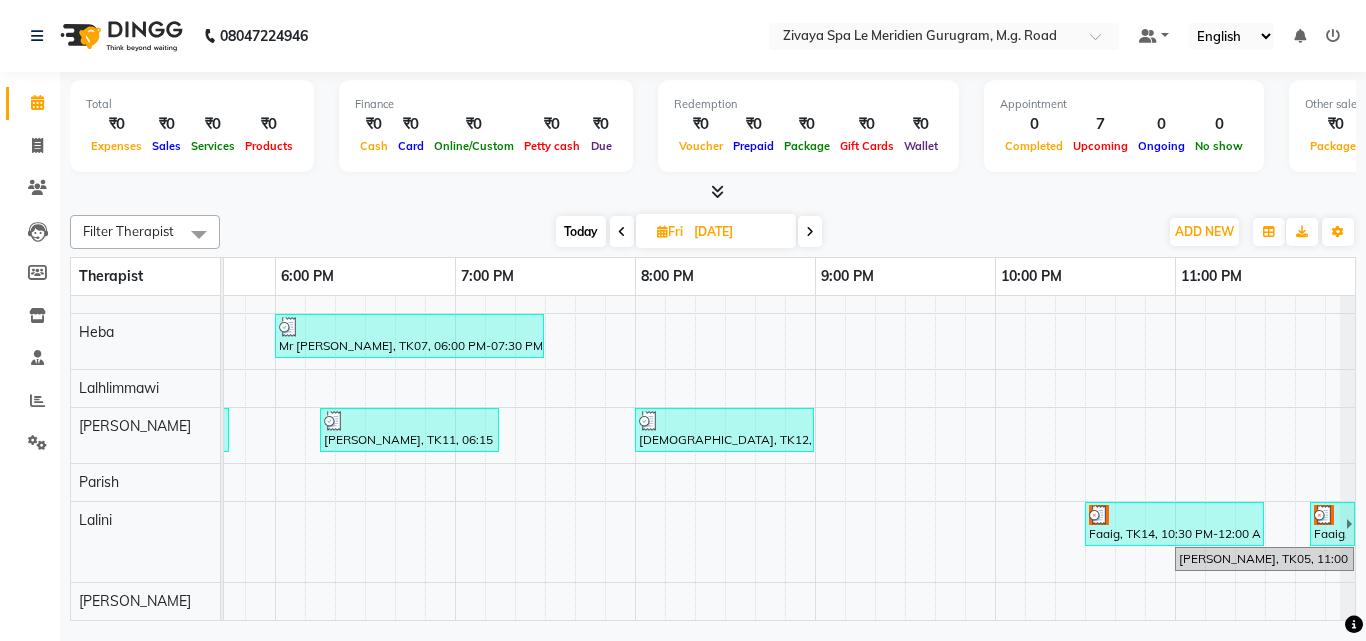 scroll, scrollTop: 353, scrollLeft: 3125, axis: both 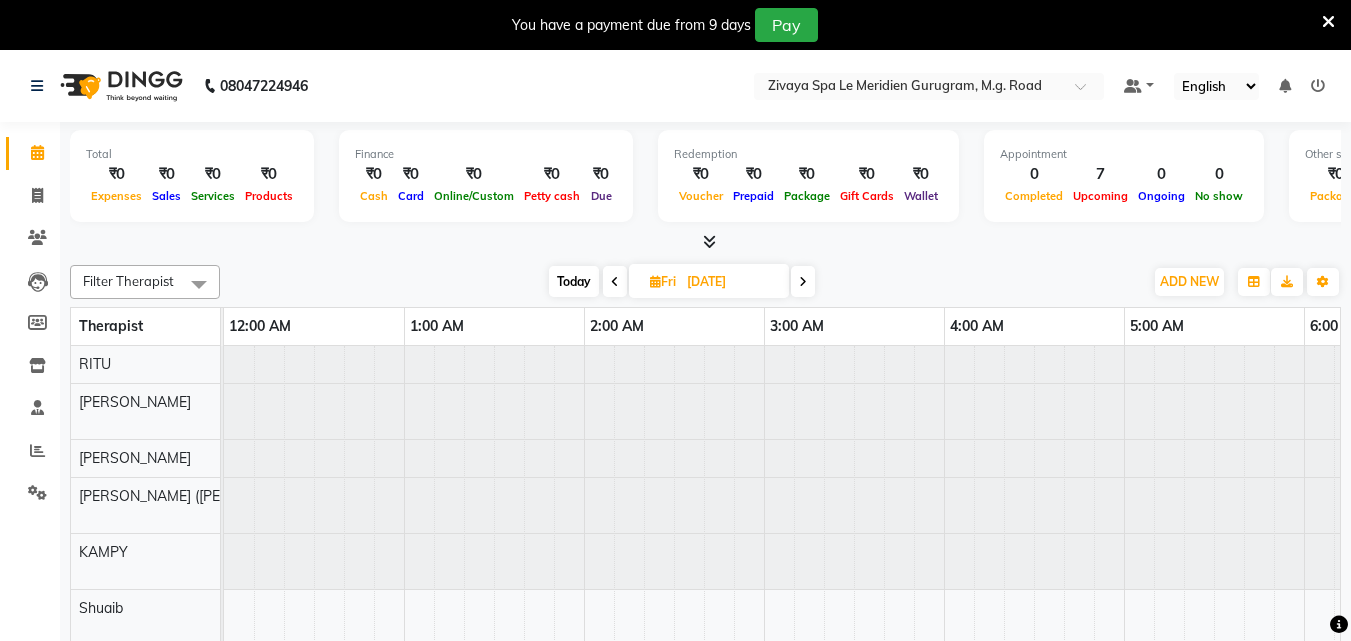 click at bounding box center (1328, 22) 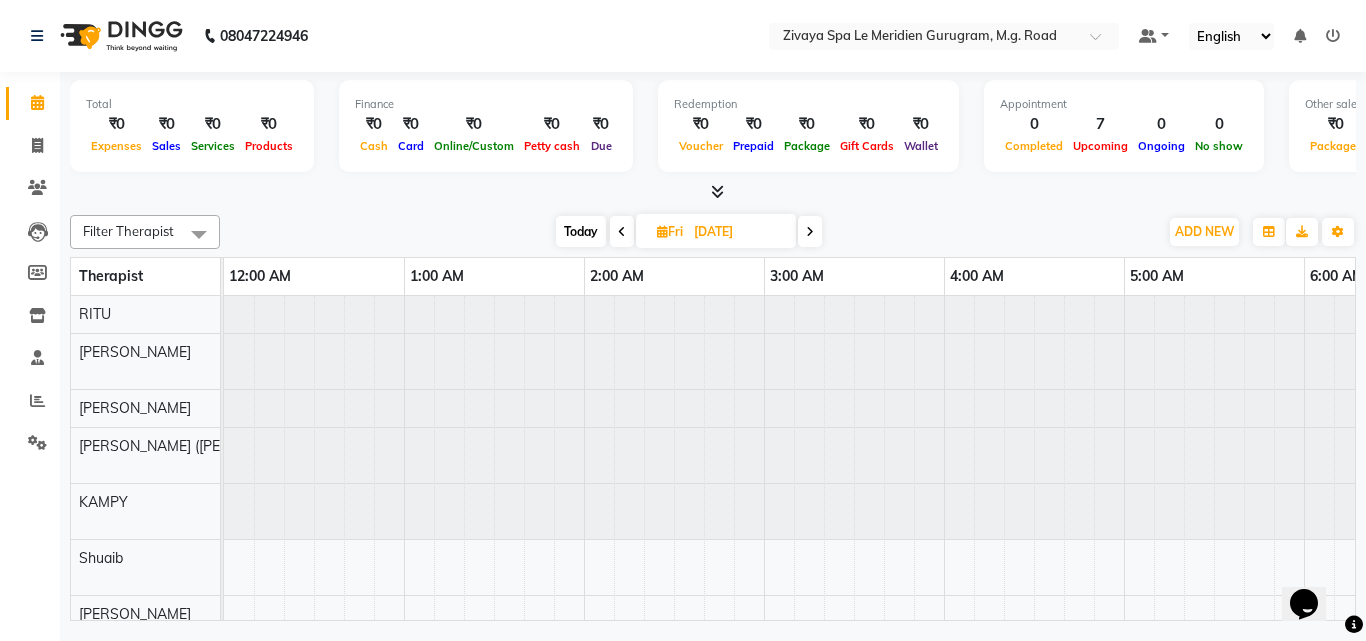 scroll, scrollTop: 0, scrollLeft: 0, axis: both 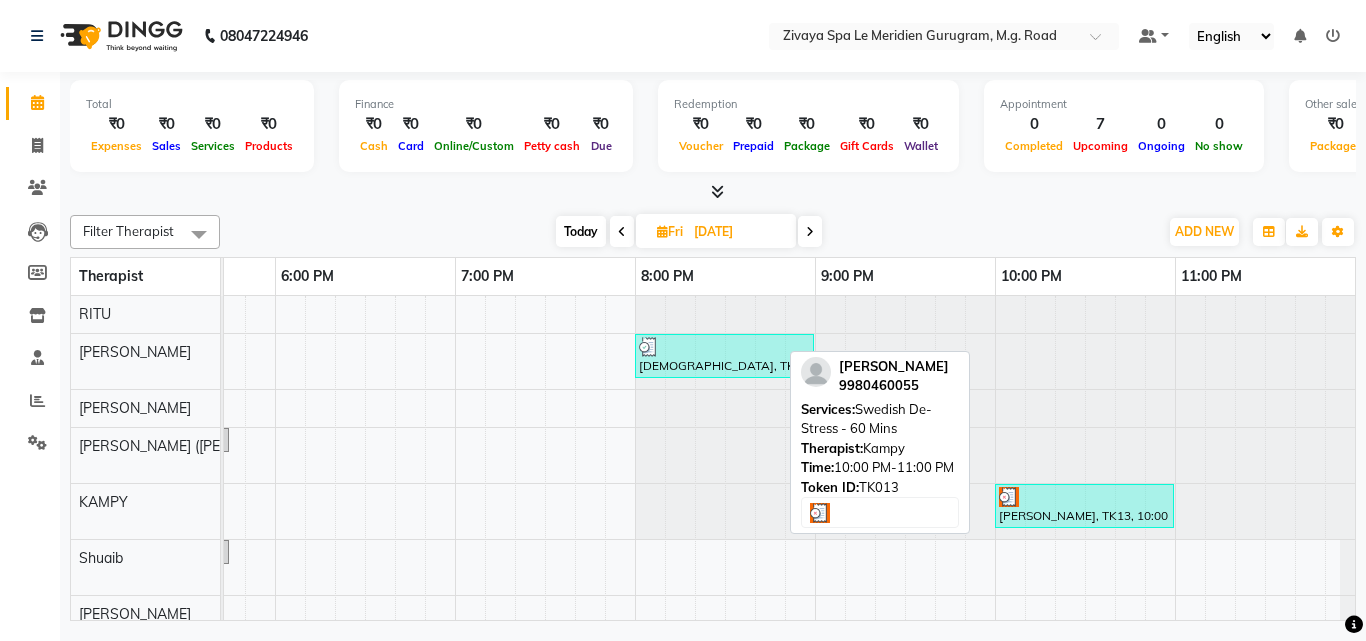 click on "[PERSON_NAME], TK13, 10:00 PM-11:00 PM, Swedish De-Stress - 60 Mins" at bounding box center (1084, 506) 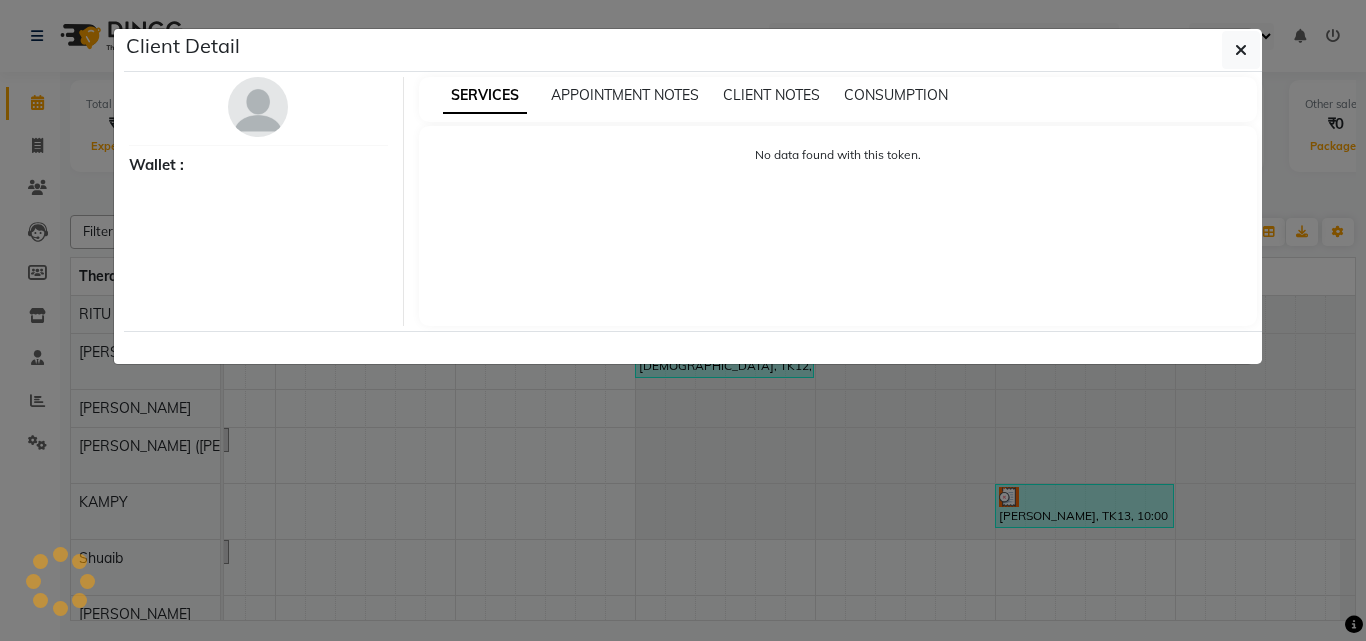 select on "3" 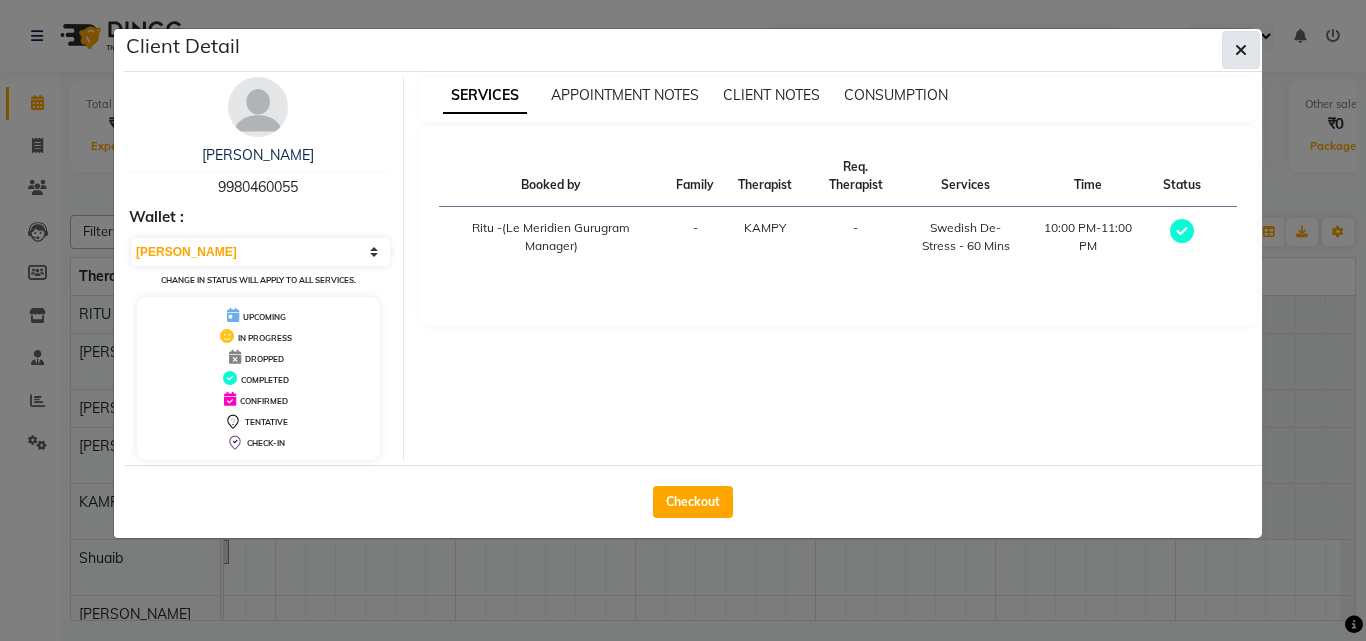 click 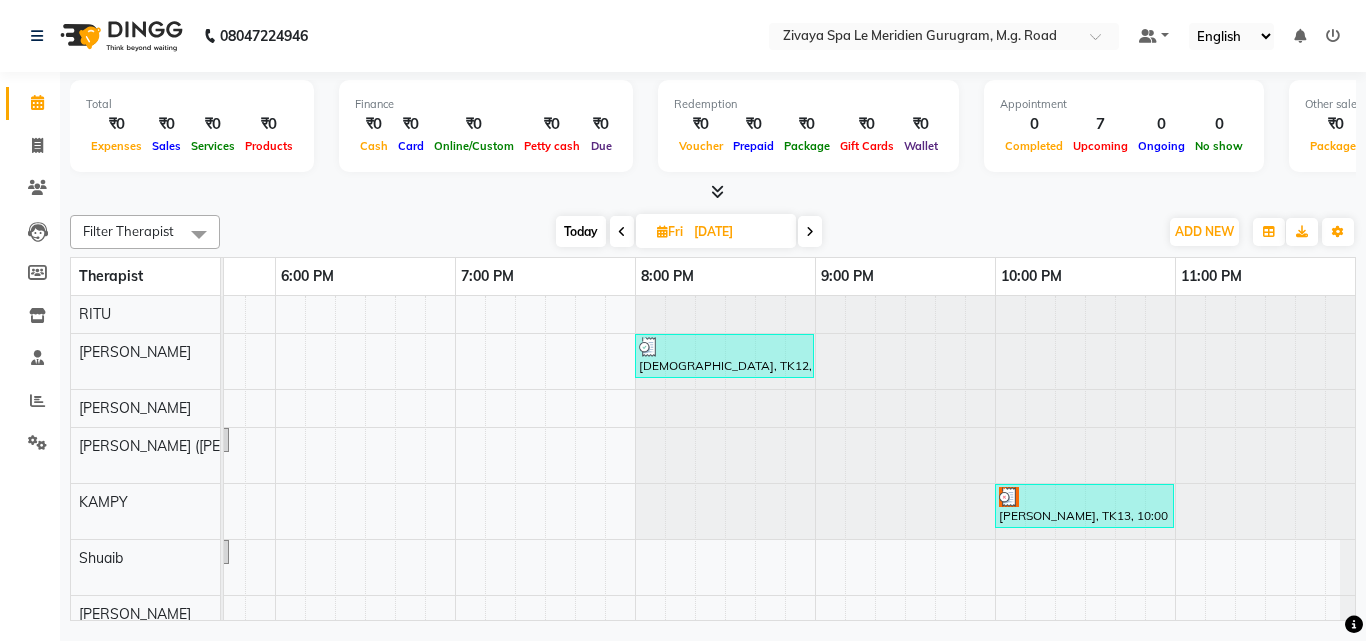 scroll, scrollTop: 353, scrollLeft: 3204, axis: both 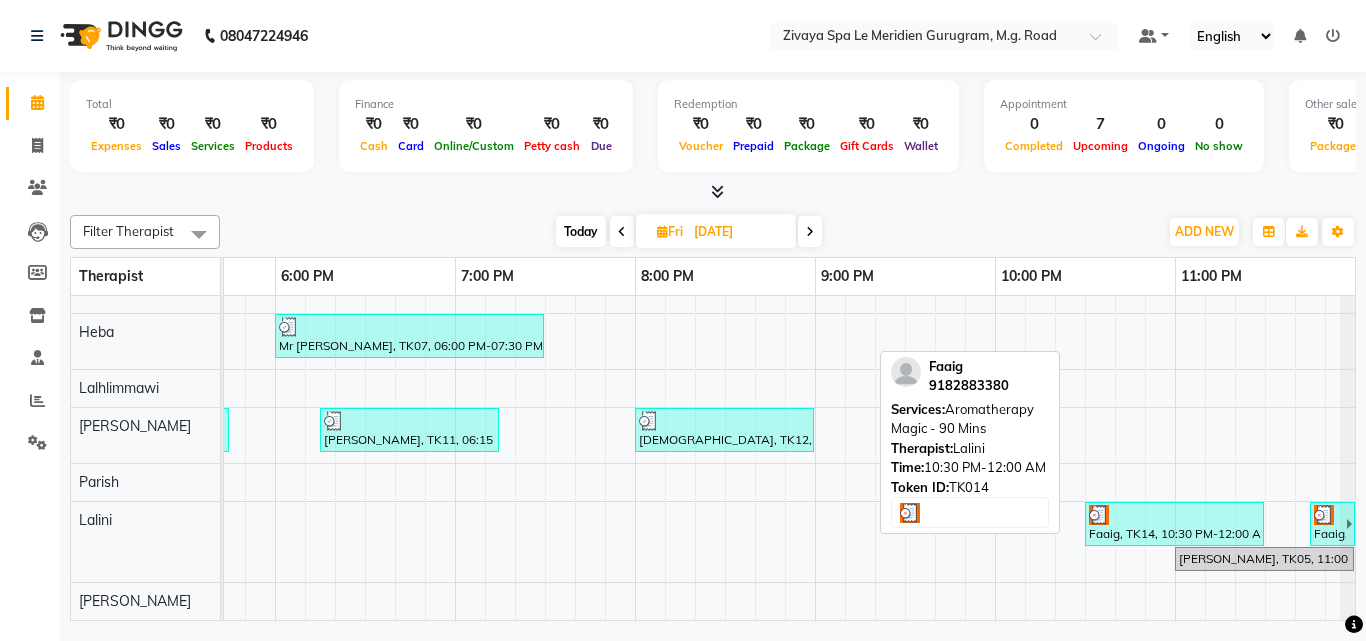 click on "Faaig, TK14, 10:30 PM-12:00 AM, Aromatherapy Magic - 90 Mins" at bounding box center [1174, 524] 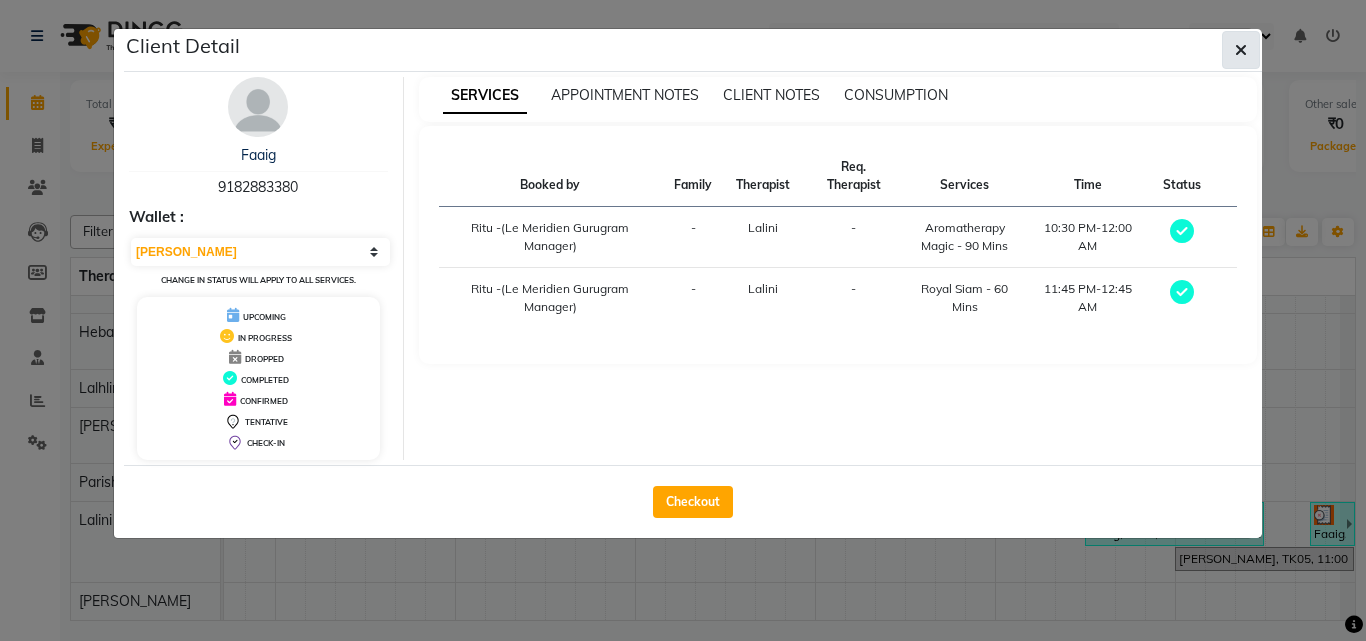 click 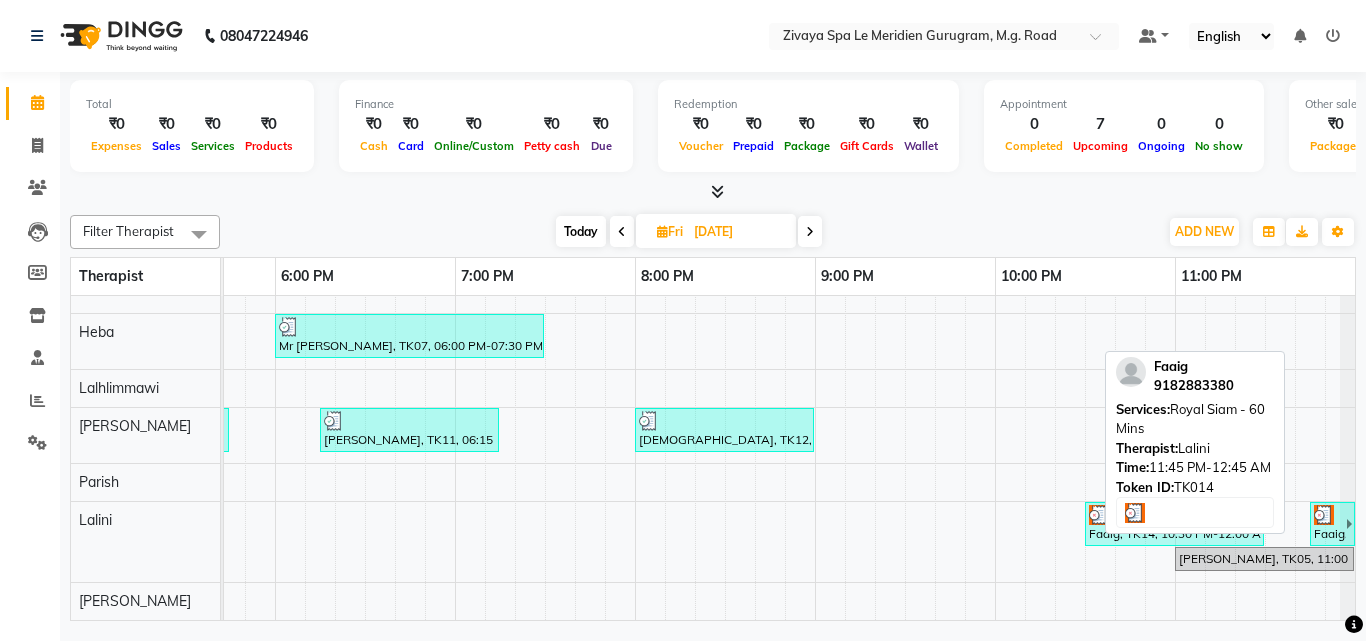 click at bounding box center [1324, 515] 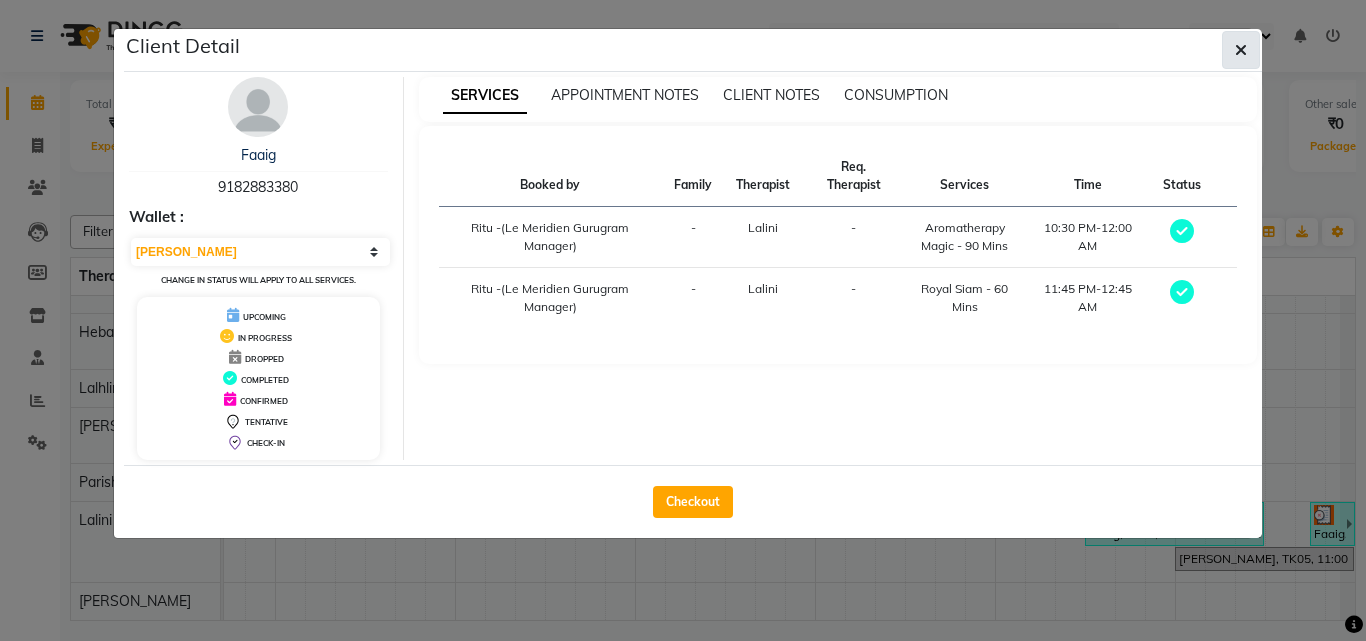 click 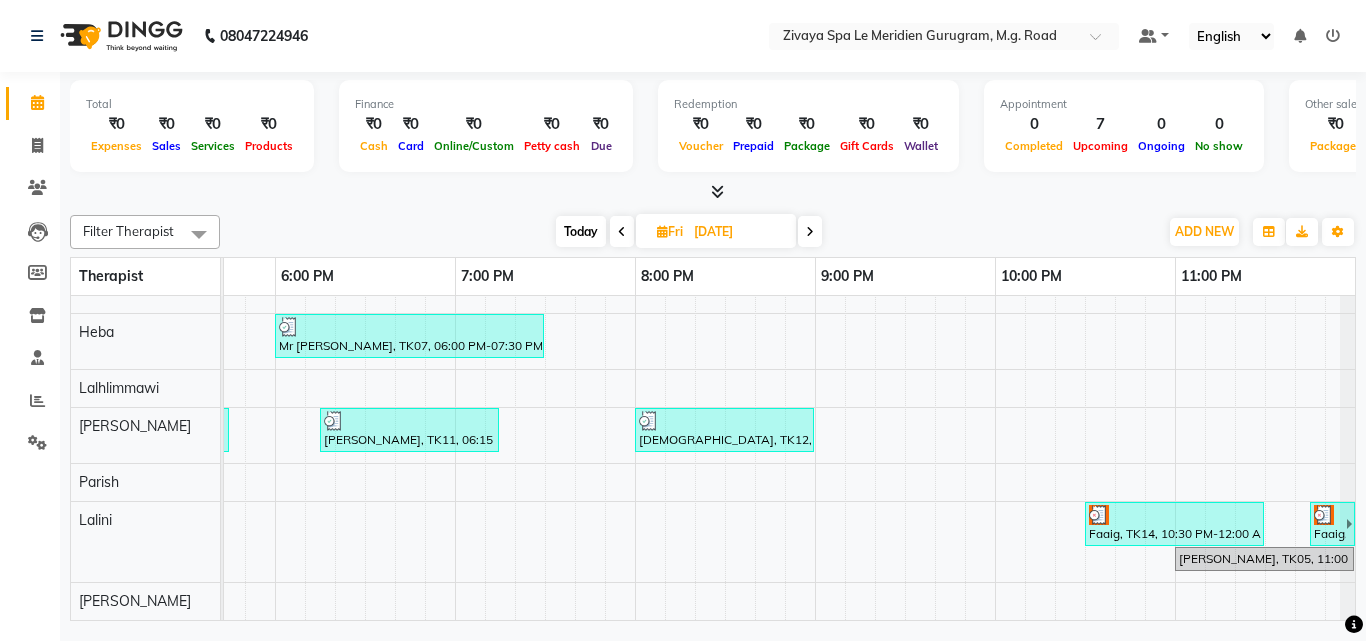 scroll, scrollTop: 353, scrollLeft: 3129, axis: both 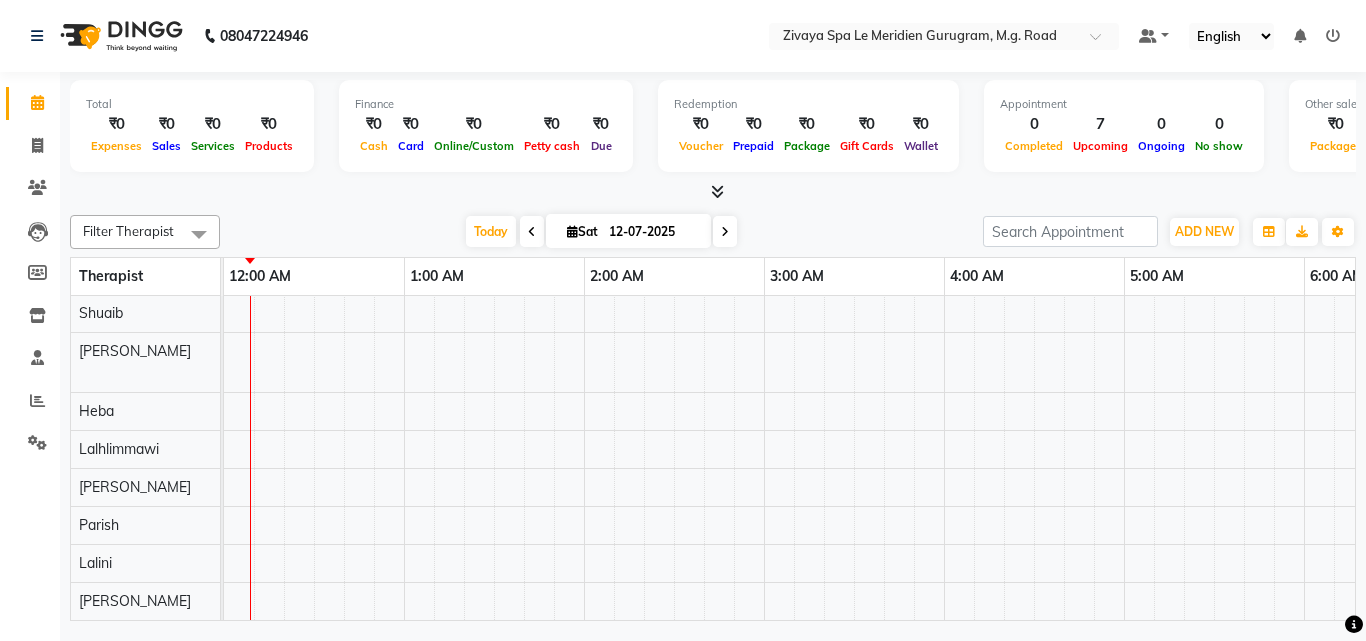 click at bounding box center [532, 232] 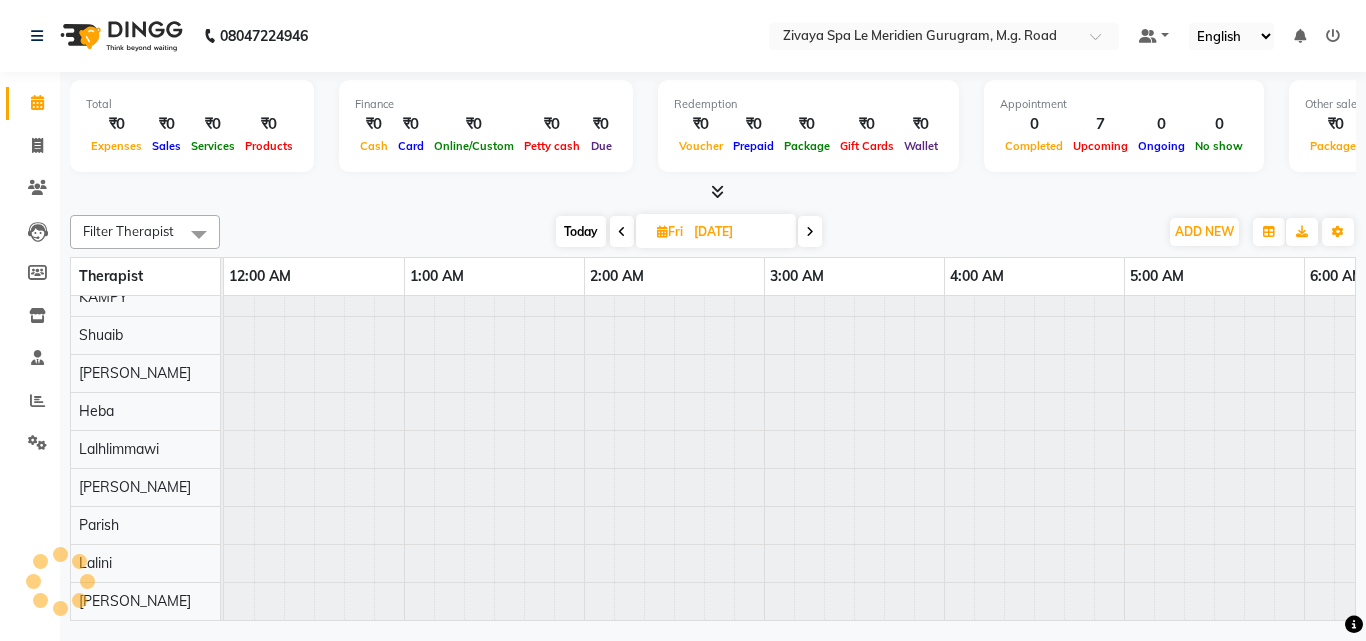 scroll, scrollTop: 0, scrollLeft: 1081, axis: horizontal 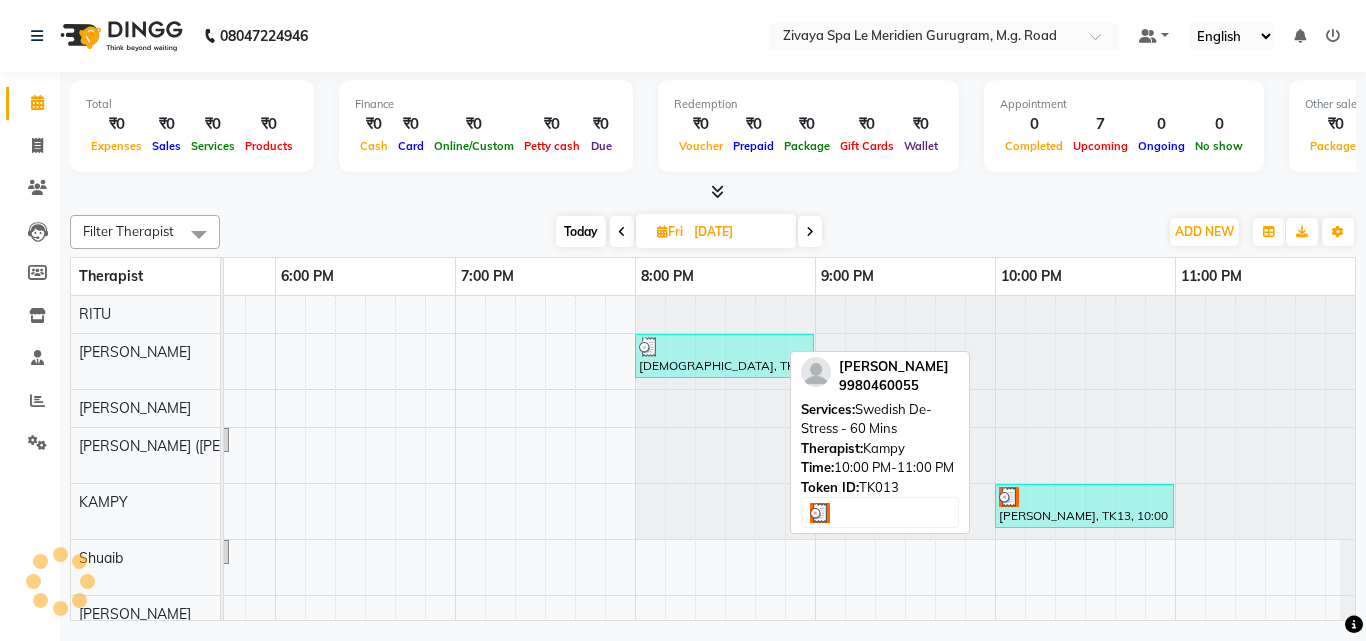 click on "Ganeshan, TK13, 10:00 PM-11:00 PM, Swedish De-Stress - 60 Mins" at bounding box center [1084, 506] 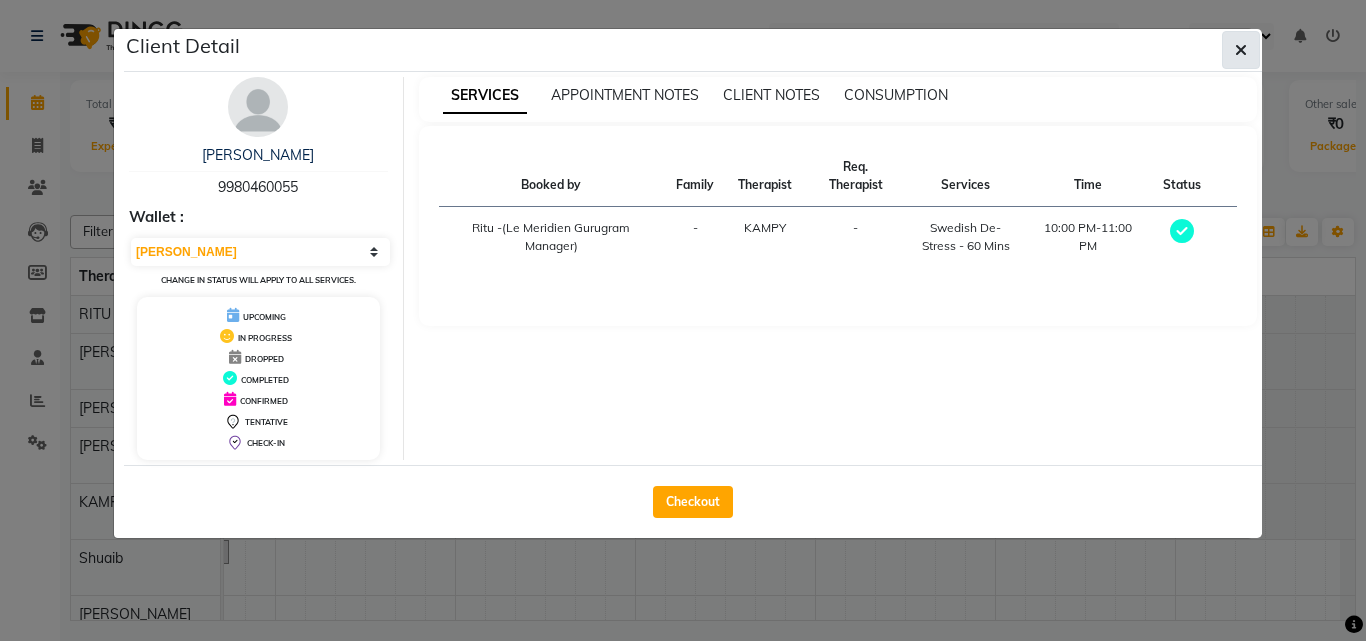 click 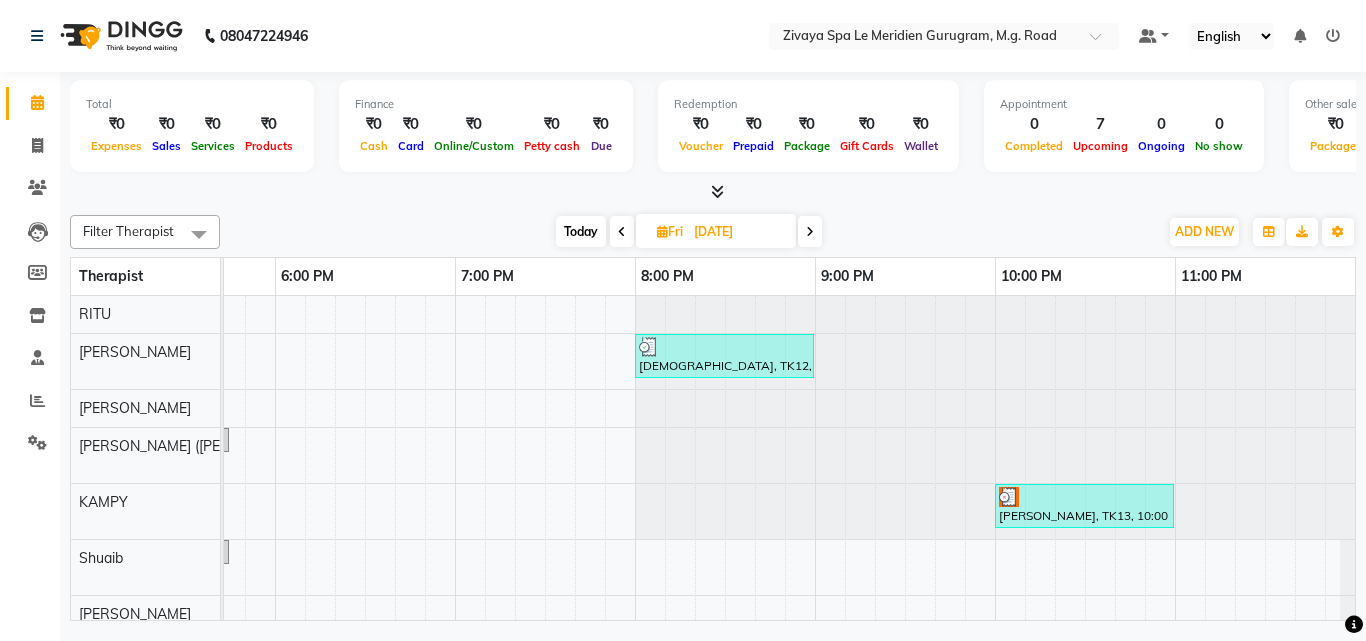 scroll, scrollTop: 300, scrollLeft: 3204, axis: both 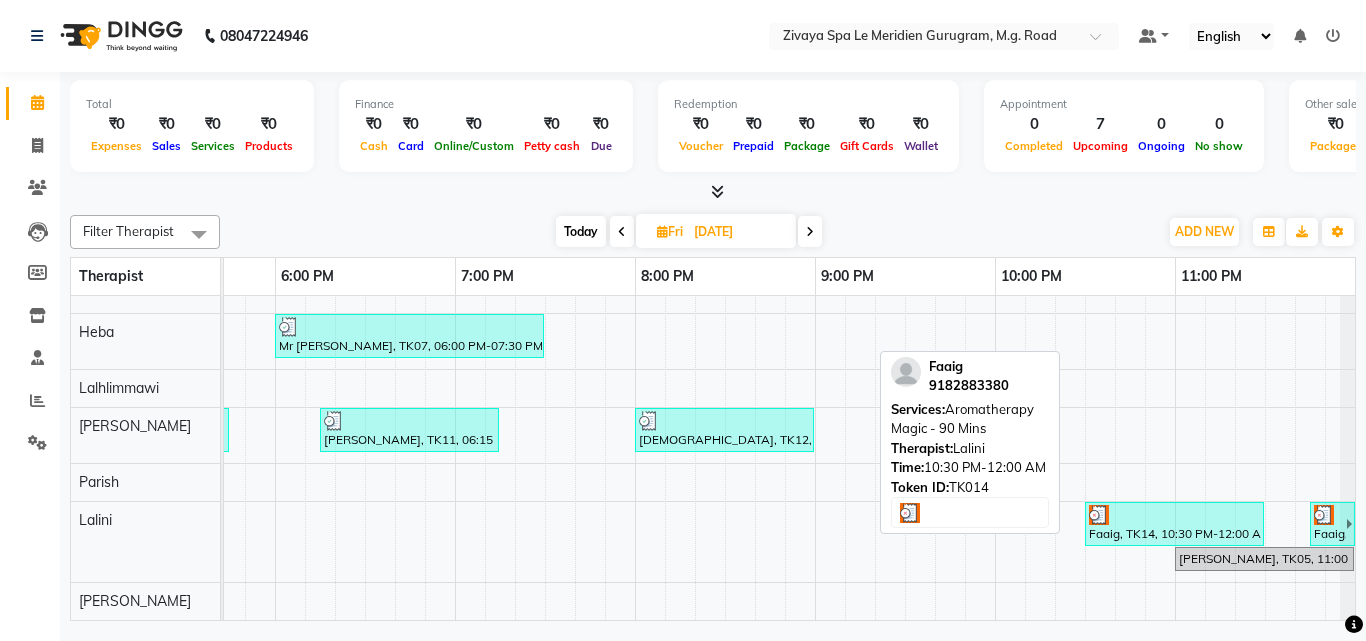 click at bounding box center (1174, 515) 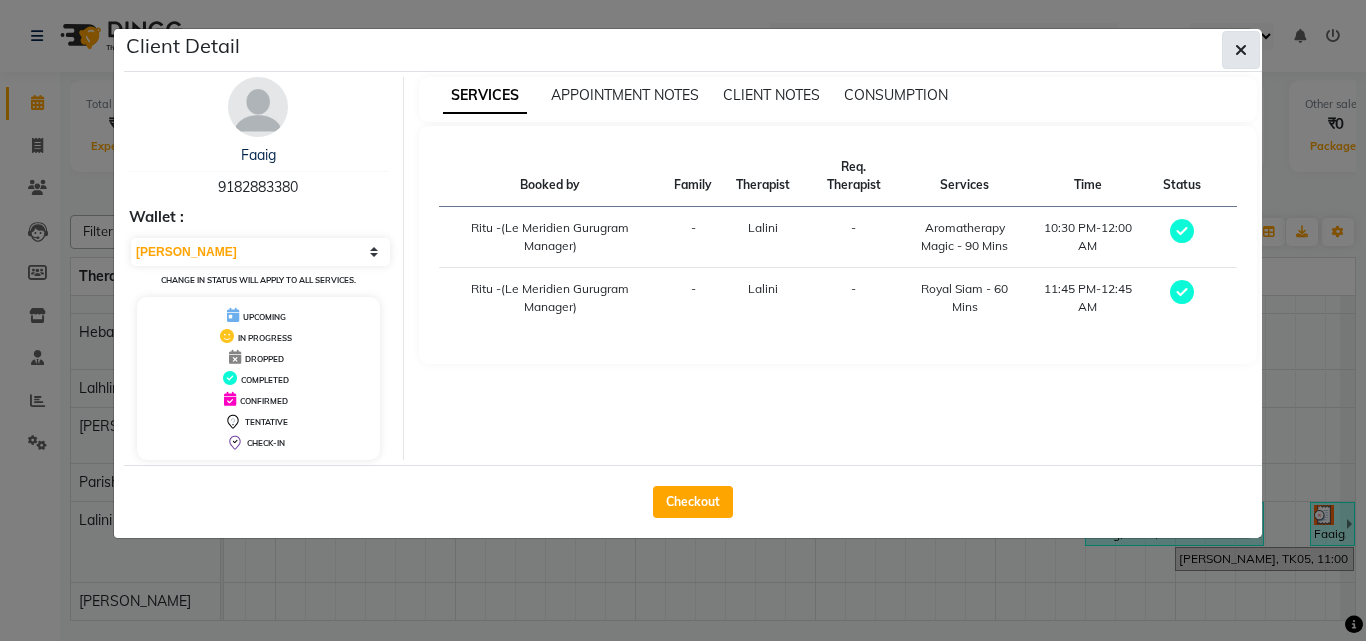 click 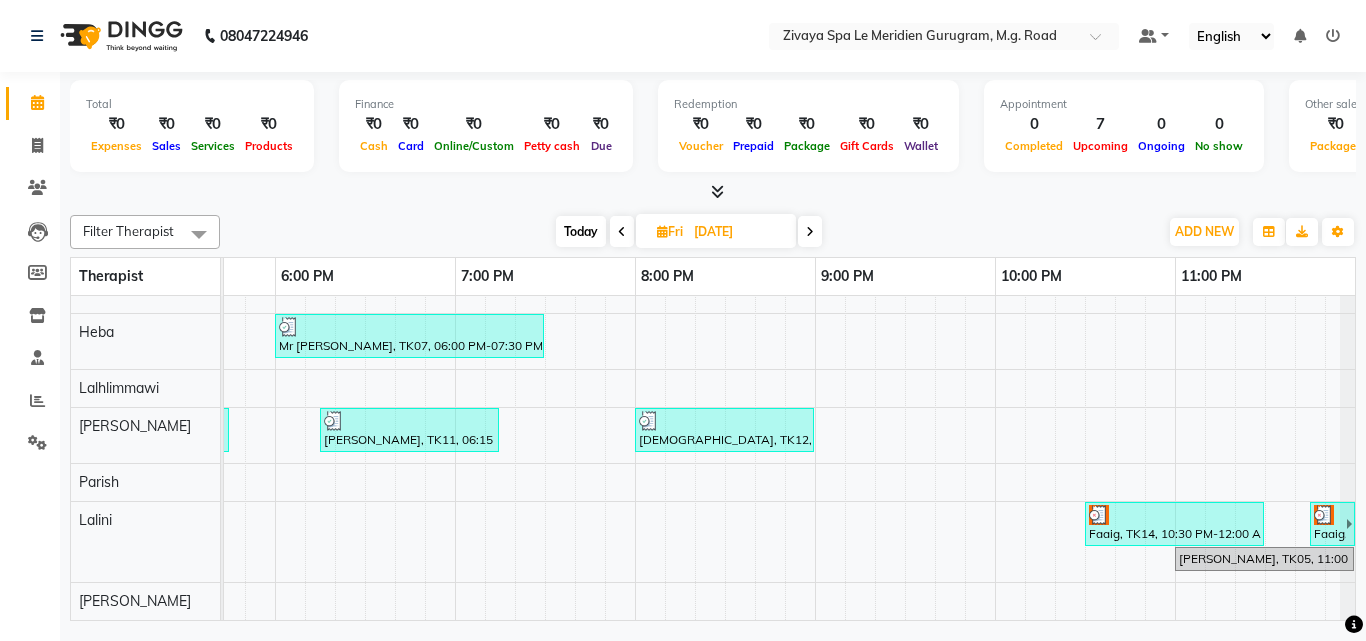 scroll, scrollTop: 53, scrollLeft: 3204, axis: both 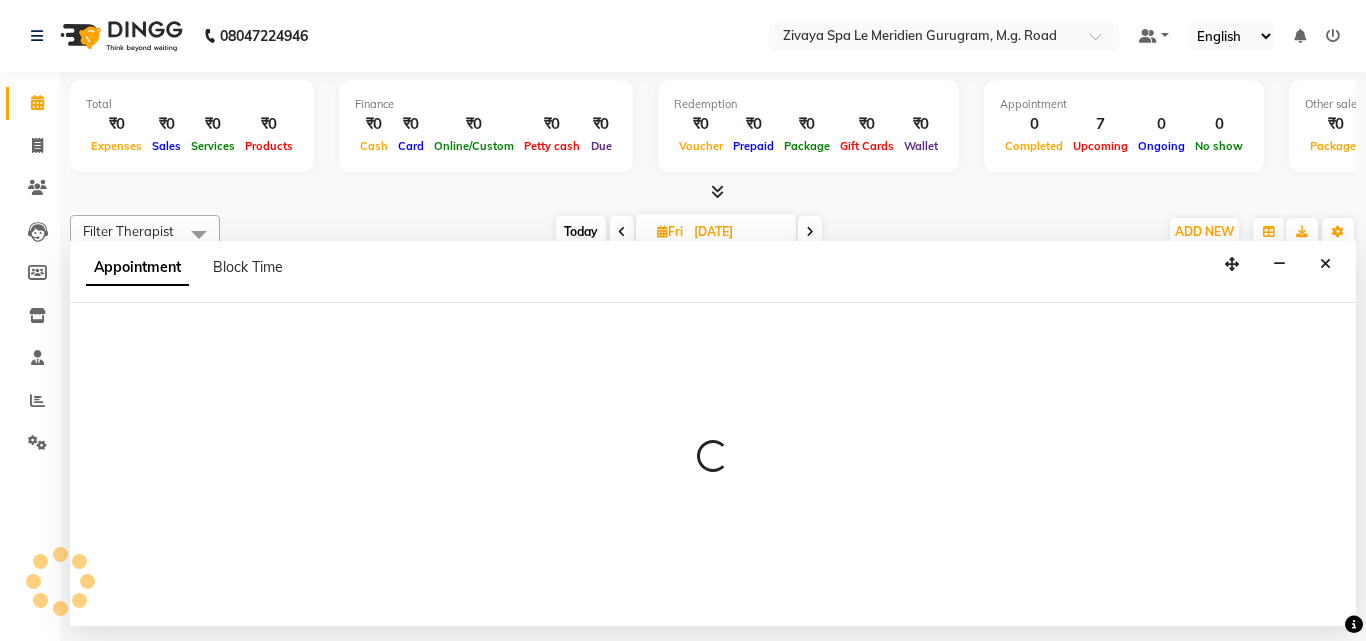select on "tentative" 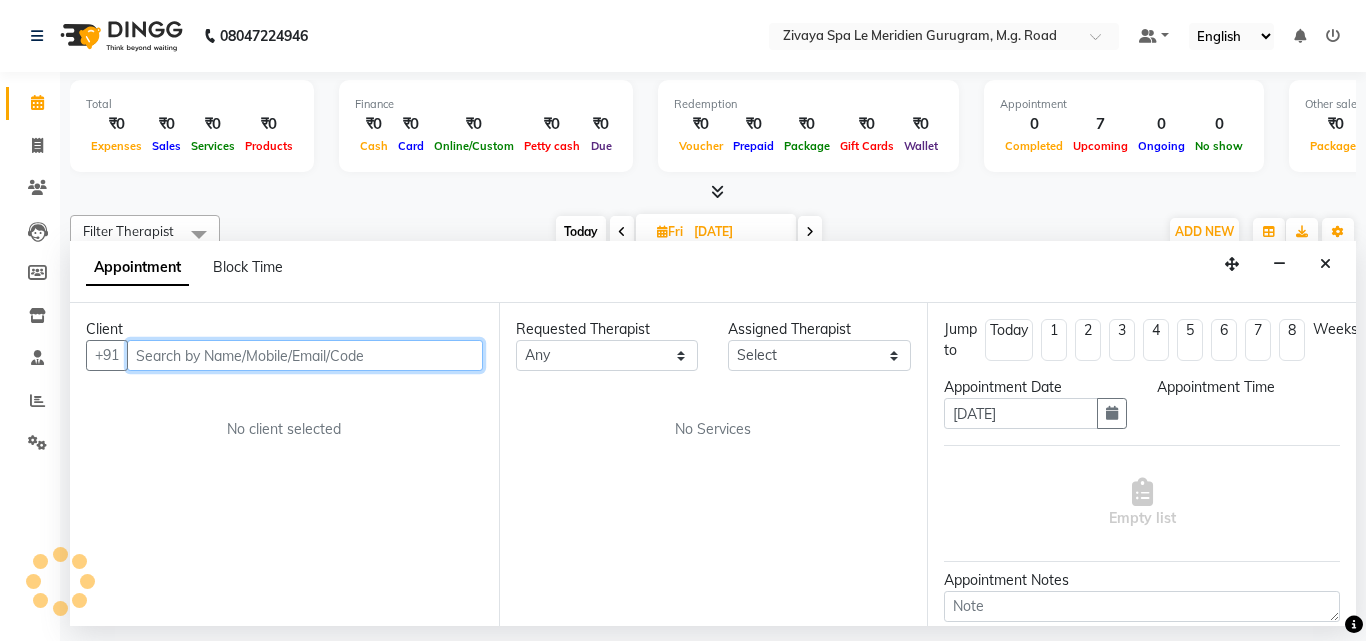 select on "1290" 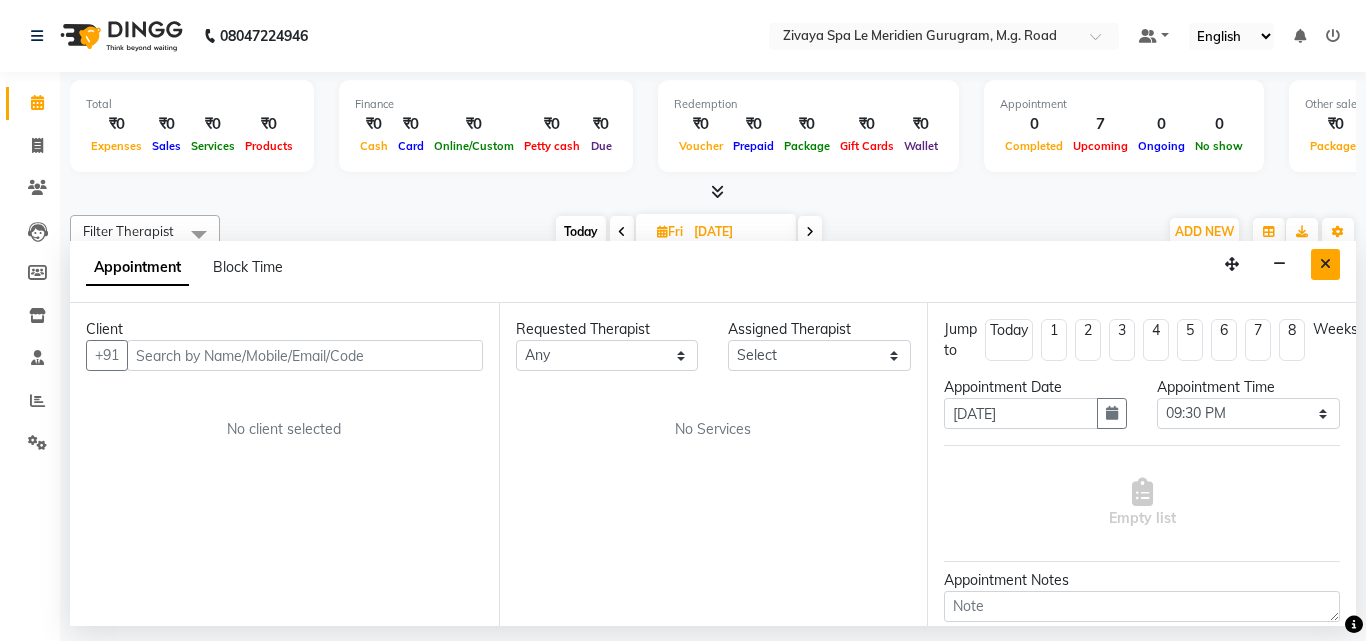 click at bounding box center [1325, 264] 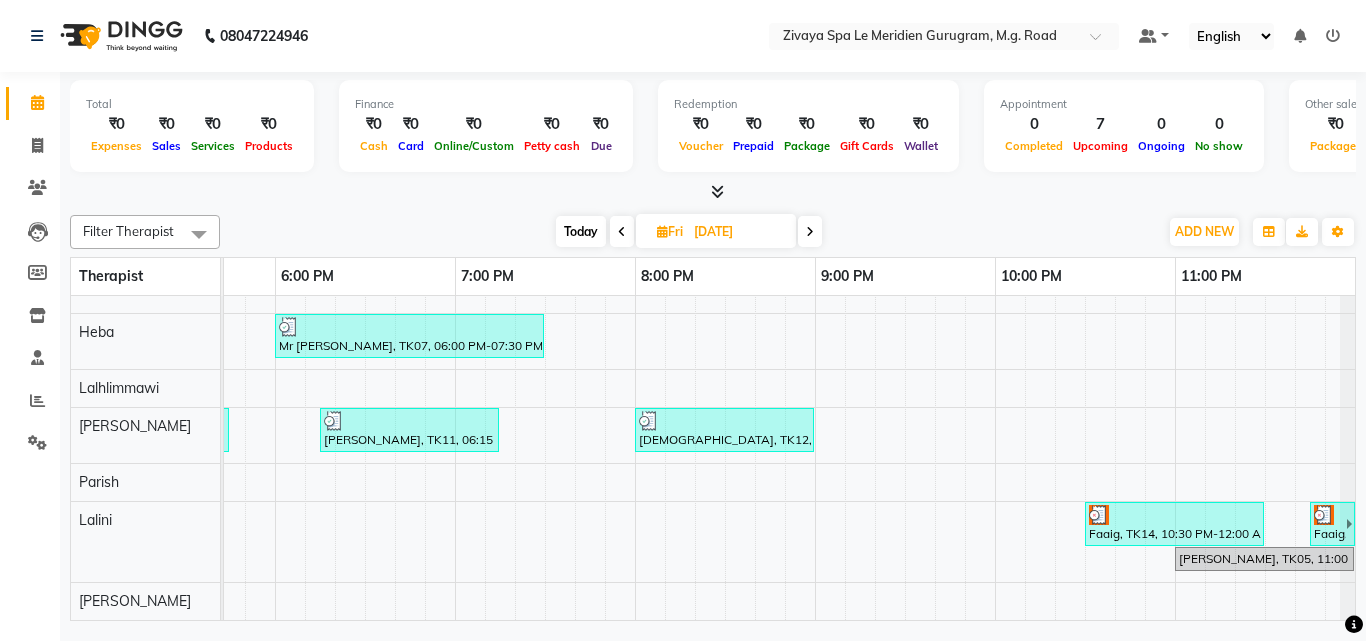 scroll, scrollTop: 234, scrollLeft: 3204, axis: both 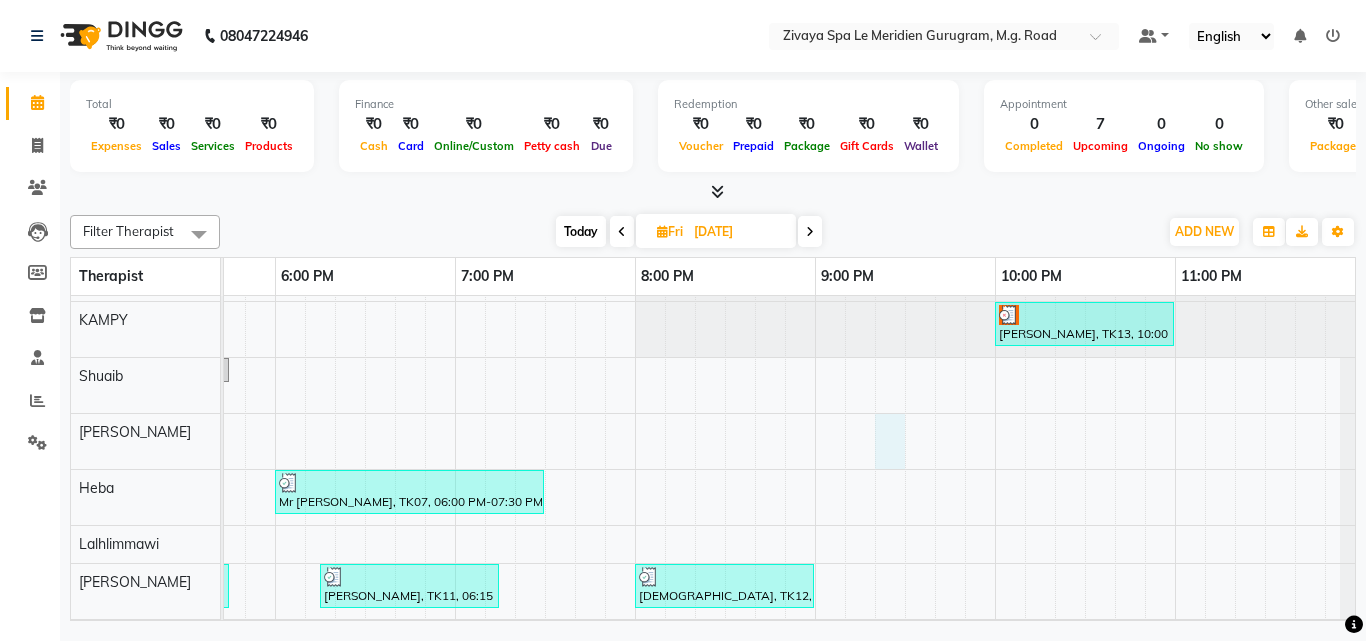 click on "Jagdish, TK08, 04:00 PM-05:30 PM, Javanese Pampering - 90 Mins     Islam, TK12, 08:00 PM-09:00 PM, Javanese Pampering - 60 Mins     Rup Joti, TK03, 11:30 AM-12:30 PM, Javanese Pampering - 60 Mins     Ms.Neha, TK06, 12:30 PM-01:30 PM, Royal Siam - 60 Mins     Rajiv taneja, TK09, 03:00 PM-04:00 PM, Zivaya Signature Facial - 60 Mins     Rajiv taneja, TK09, 04:00 PM-04:30 PM, De-Stress Back & Shoulder Massage - 30 Mins    Kritika, TK04, 04:45 PM-127:0 PM, Javanese Pampering - 60 Mins     Rup Joti, TK03, 11:30 AM-12:30 PM, Javanese Pampering - 60 Mins     Ganeshan, TK13, 10:00 PM-11:00 PM, Swedish De-Stress - 60 Mins     Ketul, TK10, 04:00 PM-04:30 PM, BEARD SHAVING    Kritika, TK04, 04:45 PM-127:0 PM, Javanese Pampering - 60 Mins     Tarun, TK01, 12:30 PM-01:30 PM, Javanese Pampering - 60 Mins     Jagdish, TK08, 04:00 PM-05:30 PM, Javanese Pampering - 90 Mins     Rajiv taneja, TK09, 03:00 PM-04:00 PM, Zivaya Signature Facial - 60 Mins         Mr Manjeet Singh, TK07, 06:00 PM-07:30 PM, Royal Siam - 90 Mins" at bounding box center (-805, 445) 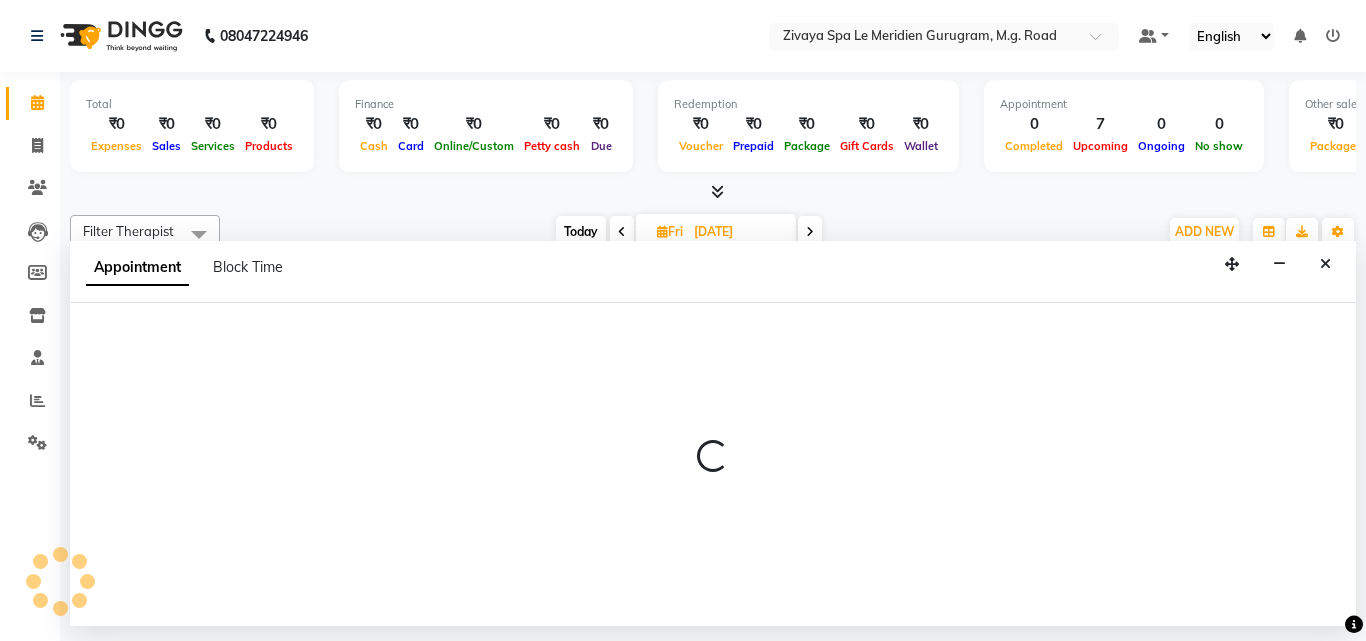 select on "1275" 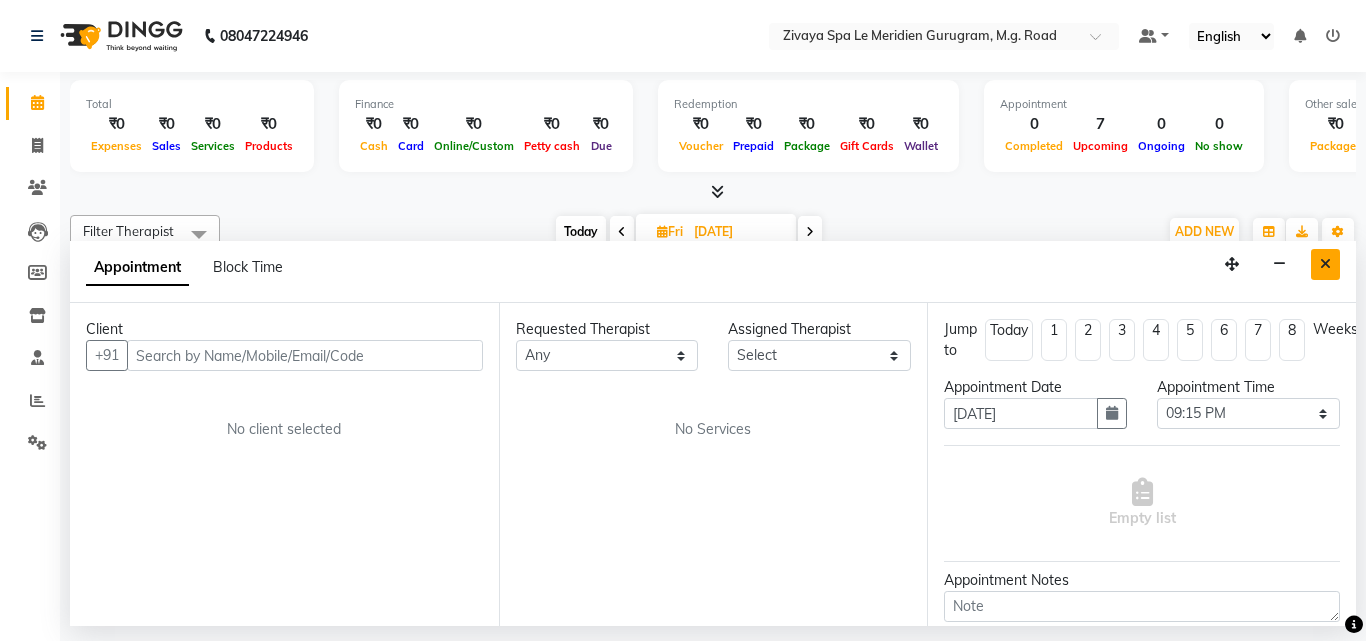 click at bounding box center [1325, 264] 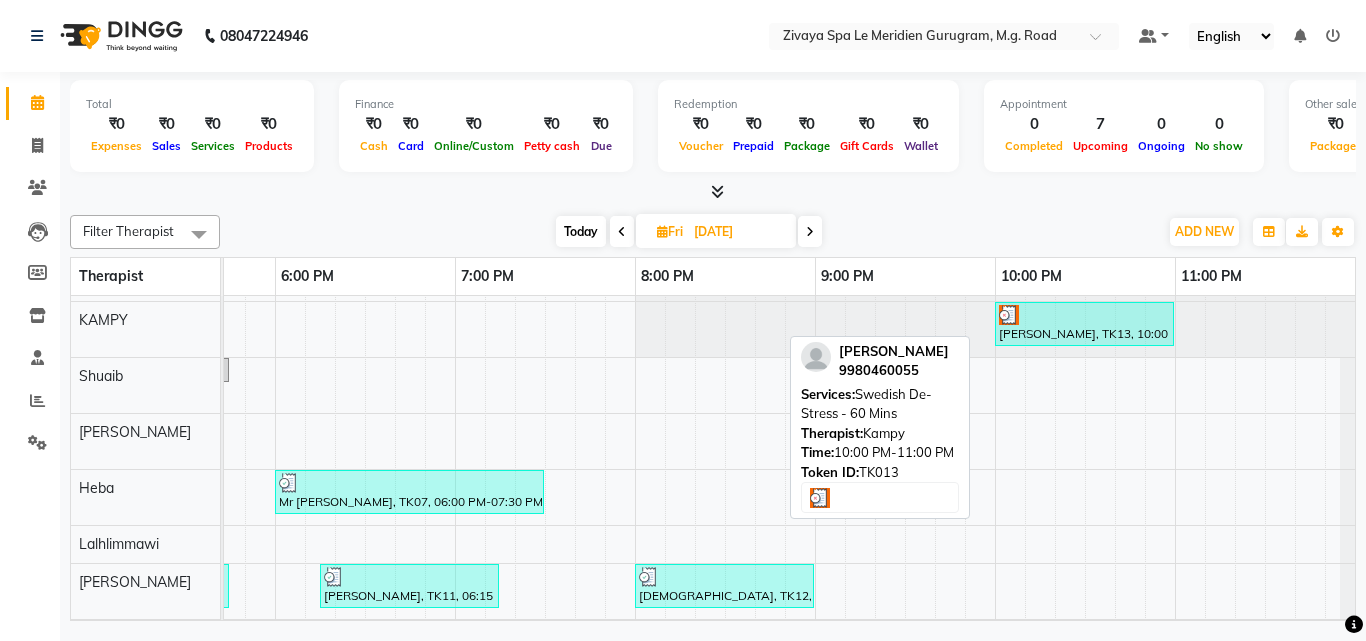 click on "[PERSON_NAME], TK13, 10:00 PM-11:00 PM, Swedish De-Stress - 60 Mins" at bounding box center (1084, 324) 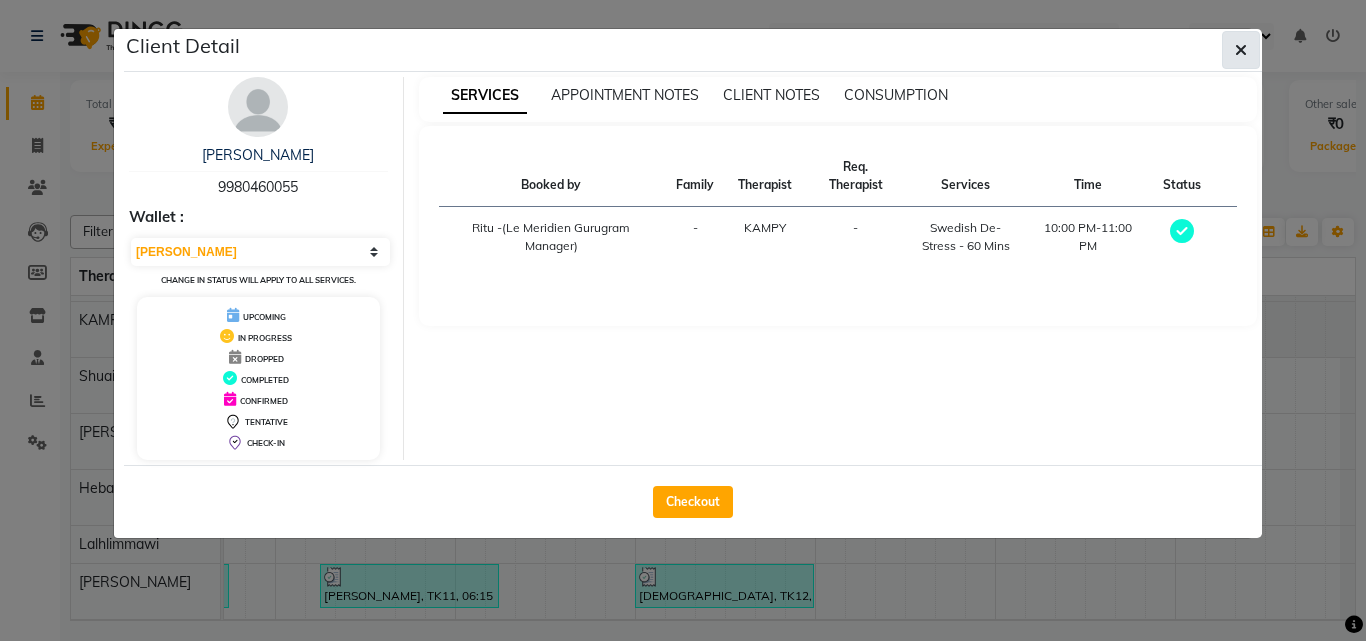 click 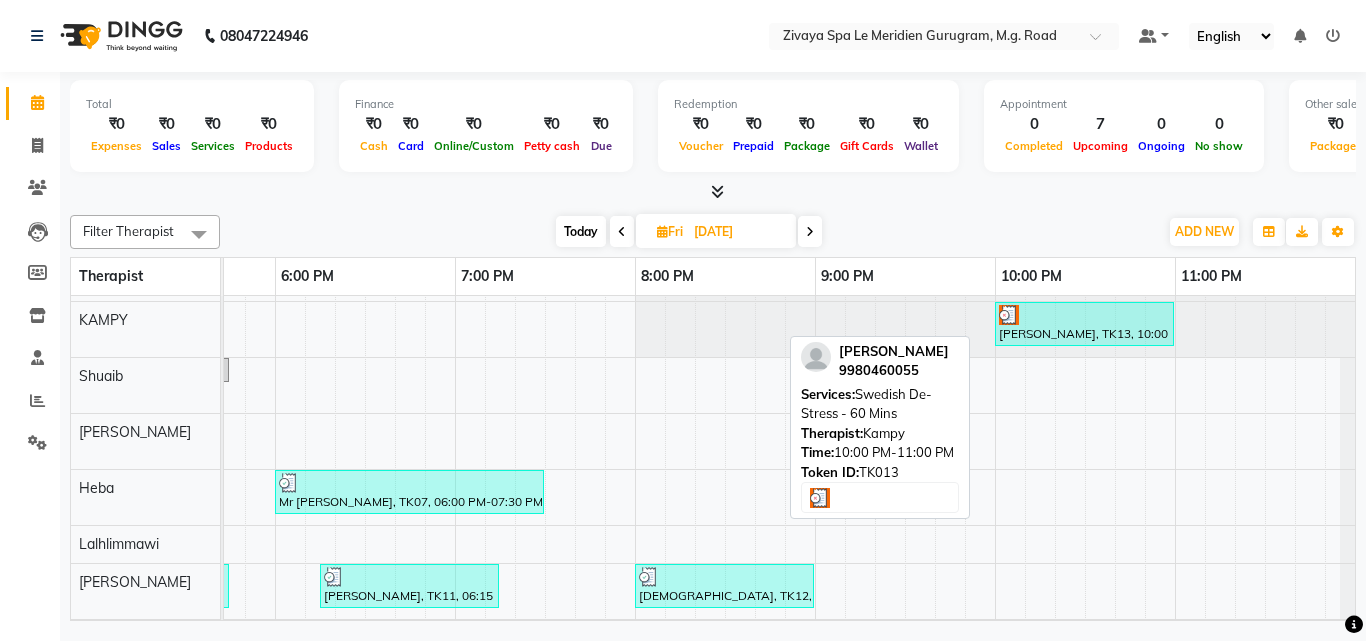 click on "[PERSON_NAME], TK13, 10:00 PM-11:00 PM, Swedish De-Stress - 60 Mins" at bounding box center (1084, 324) 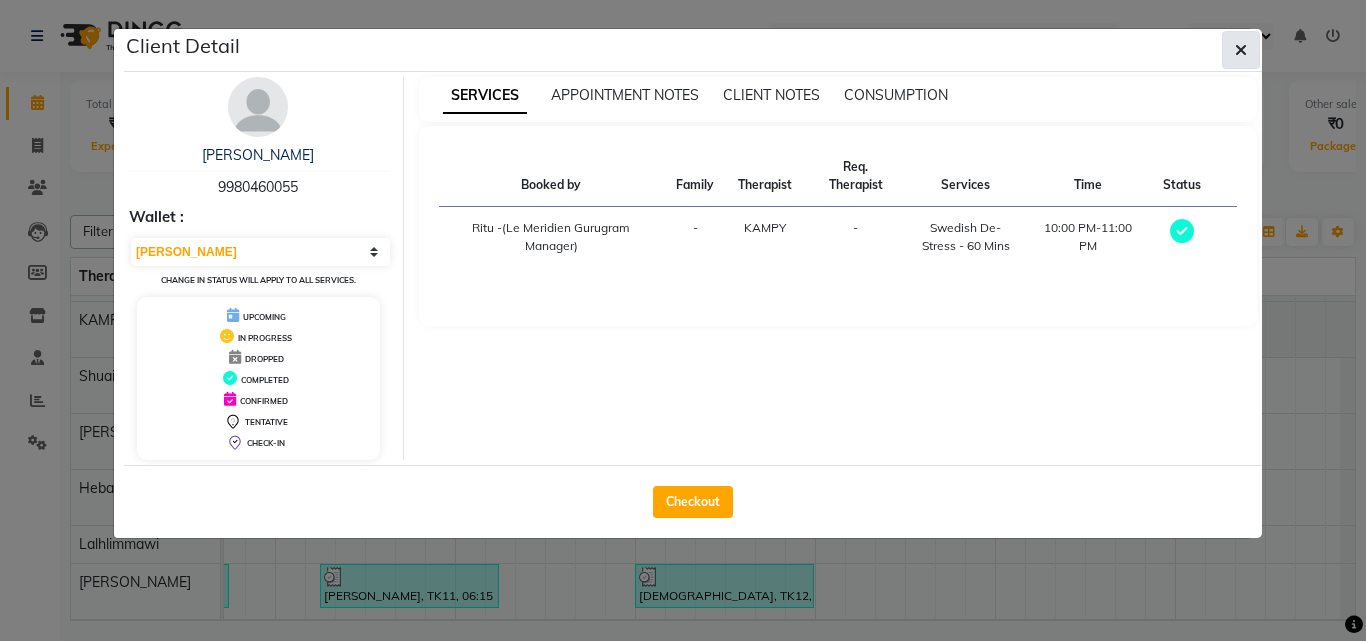 click 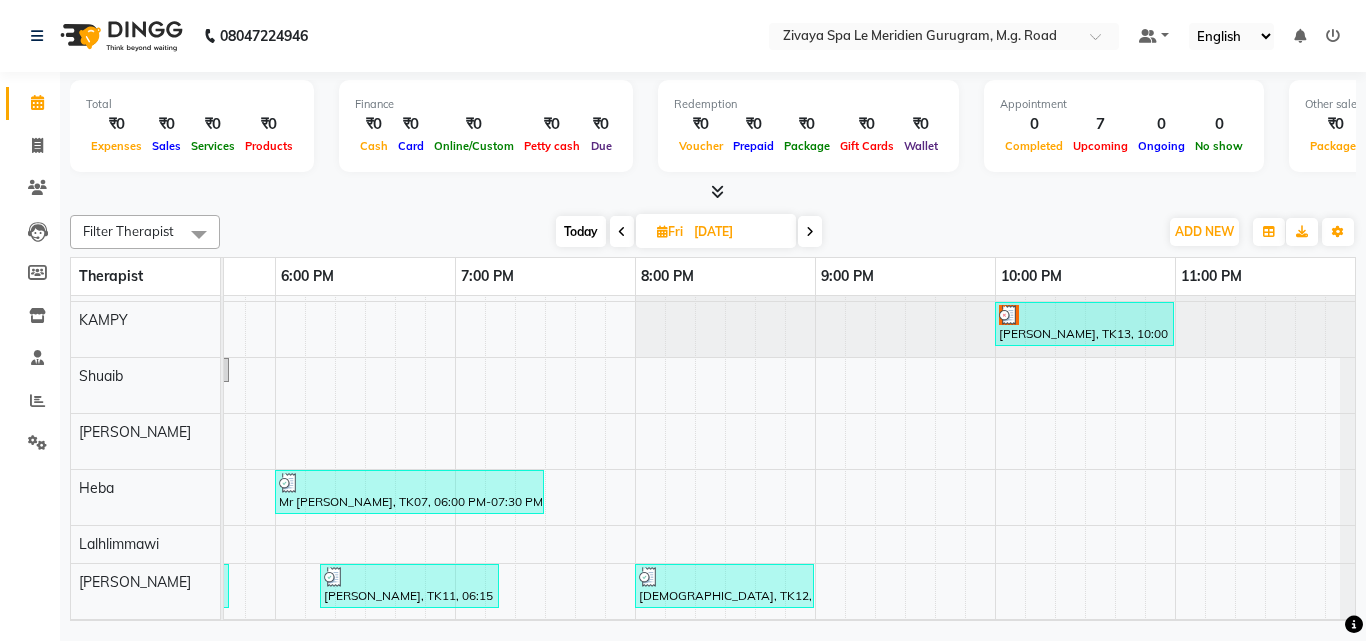 scroll, scrollTop: 308, scrollLeft: 3204, axis: both 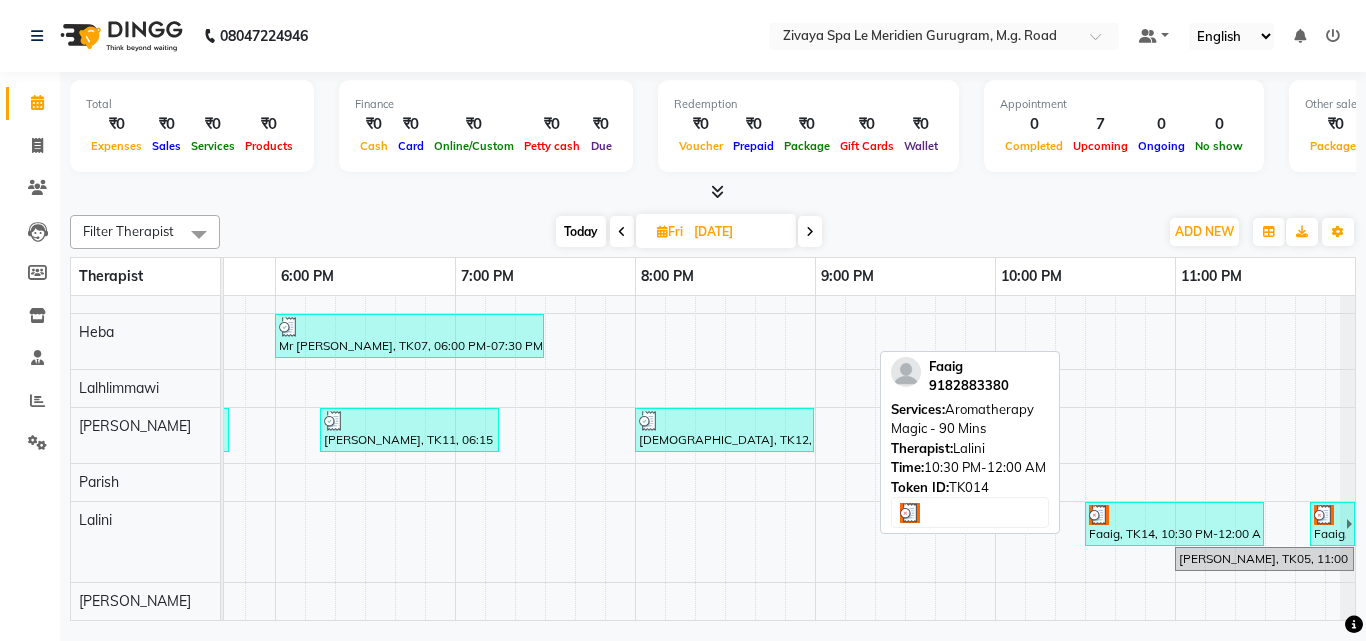 click at bounding box center [1174, 515] 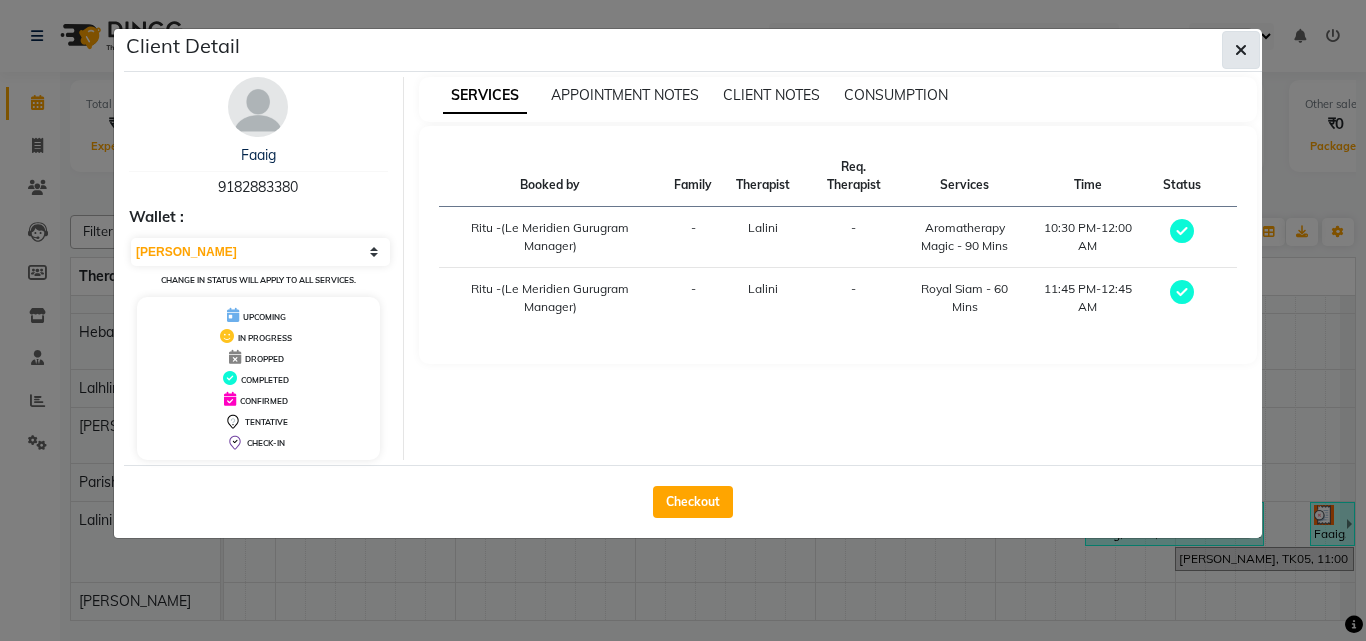 click 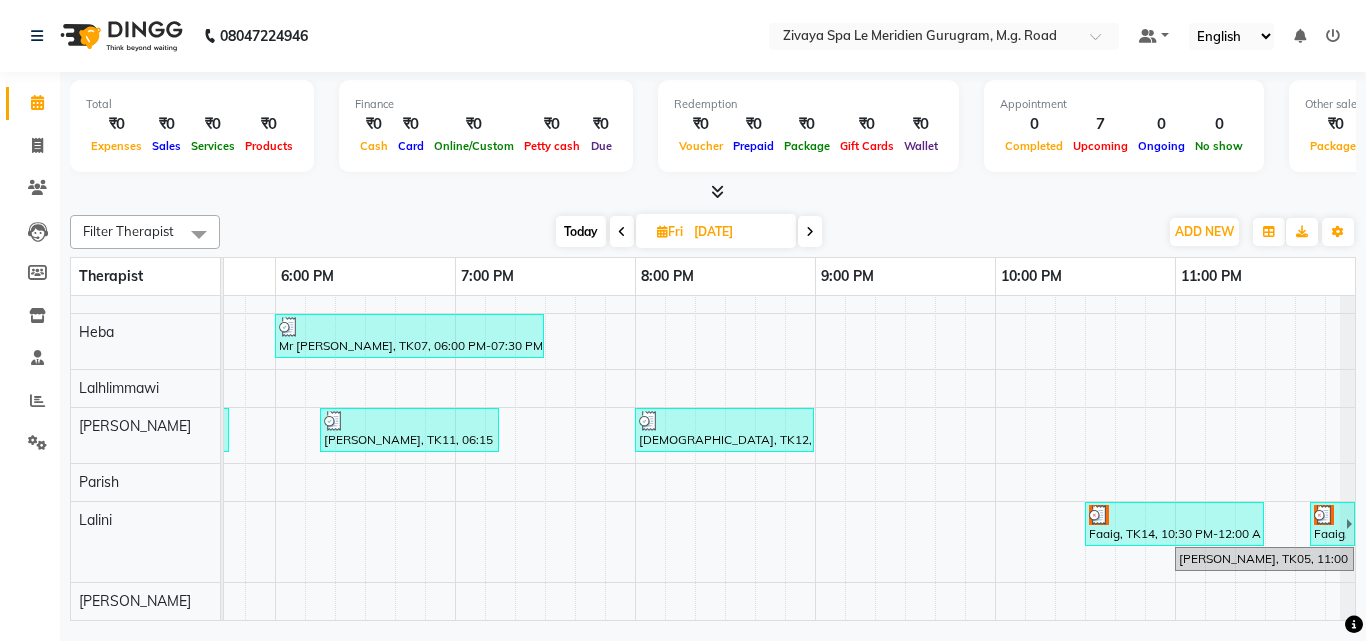 scroll, scrollTop: 353, scrollLeft: 2092, axis: both 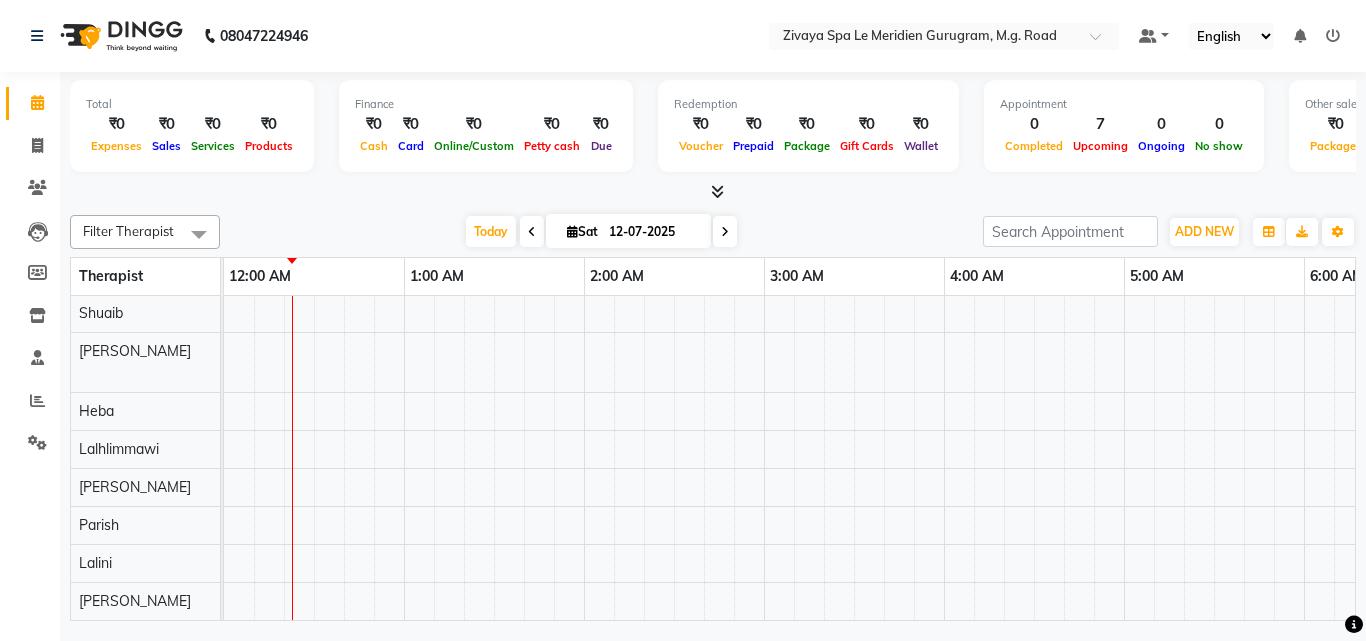 click on "Prenna, TK01, 02:00 PM-04:00 PM, The Healing Touch - 120 Mins             Dewedi, TK04, 08:30 AM-09:30 AM, Swedish De-Stress - 60 Mins             Rup Joti, TK03, 11:00 AM-12:00 PM, Swedish De-Stress - 60 Mins             Debashish, TK02, 04:00 PM-05:00 PM, Swedish De-Stress - 60 Mins             Debashish, TK02, 04:00 PM-05:00 PM, Swedish De-Stress - 60 Mins             Dewedi, TK04, 08:30 AM-09:30 AM, Swedish De-Stress - 60 Mins             Rup Joti, TK03, 11:00 AM-12:00 PM, Swedish De-Stress - 60 Mins" at bounding box center [2384, 329] 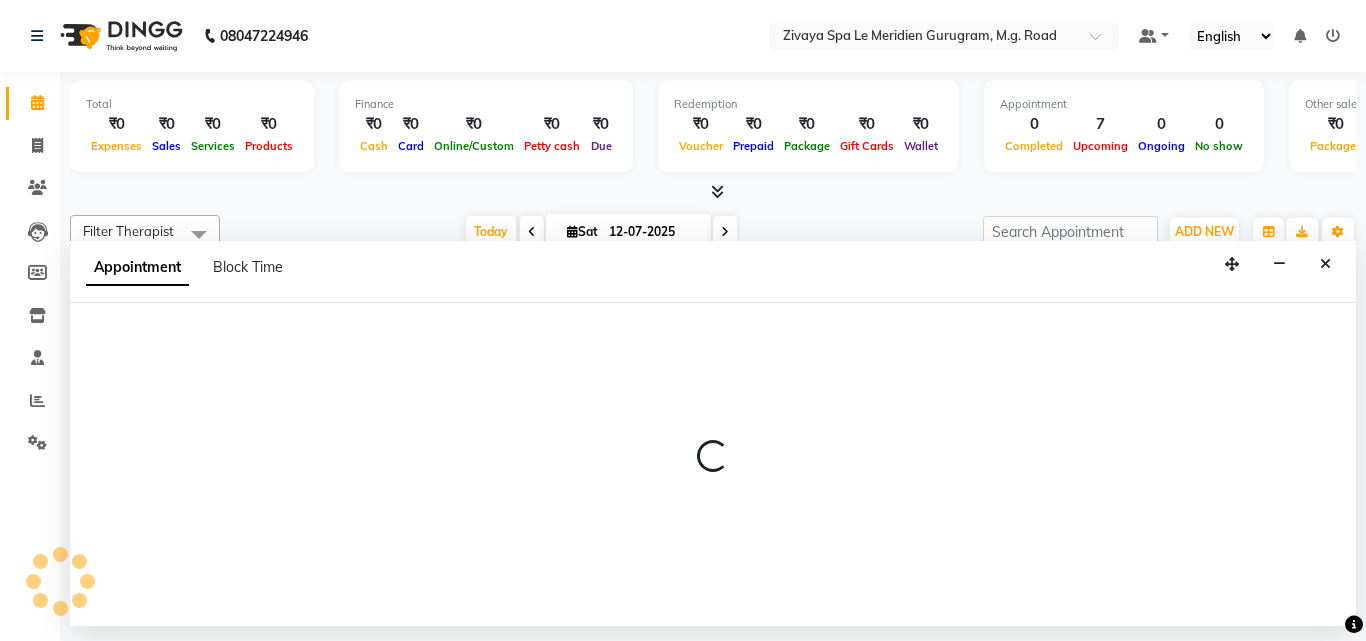 select on "61537" 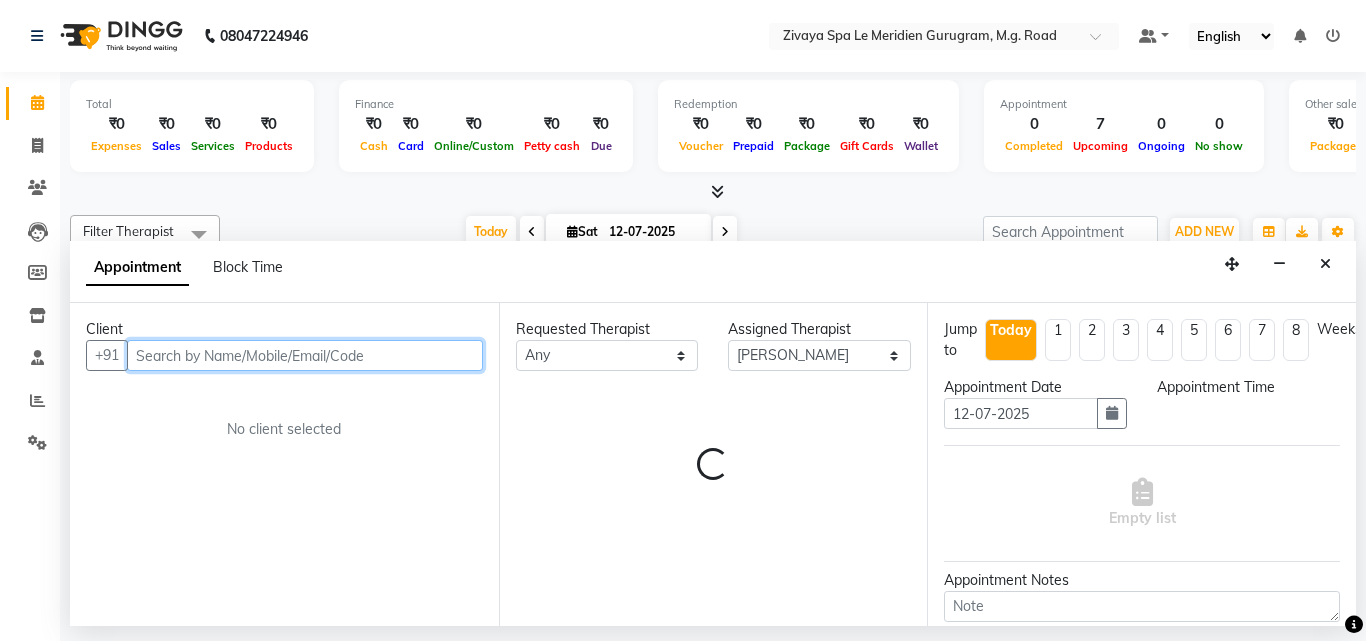 select on "45" 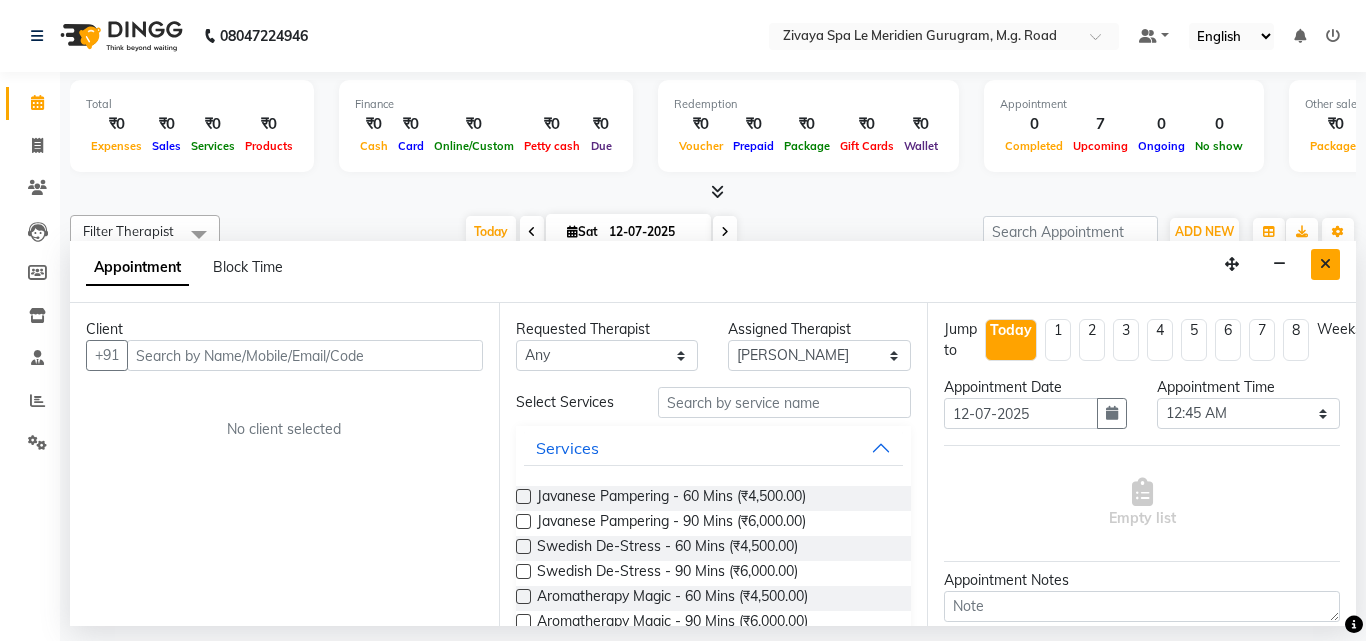 click at bounding box center [1325, 264] 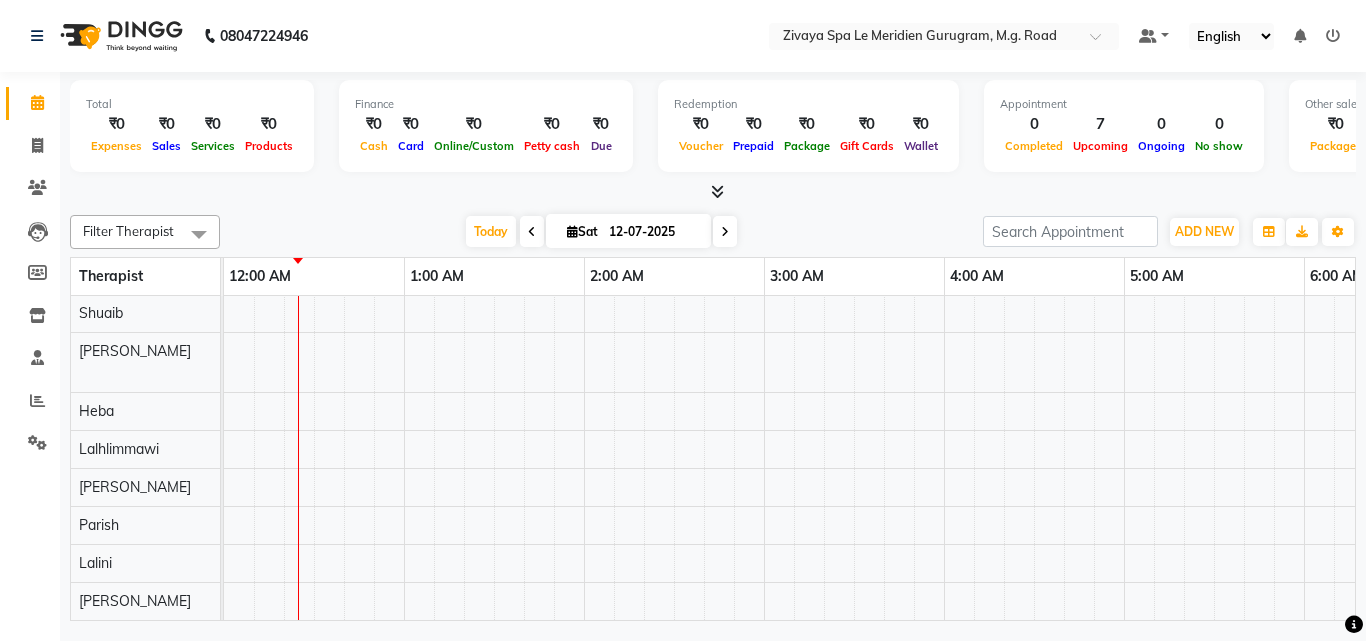 scroll, scrollTop: 0, scrollLeft: 0, axis: both 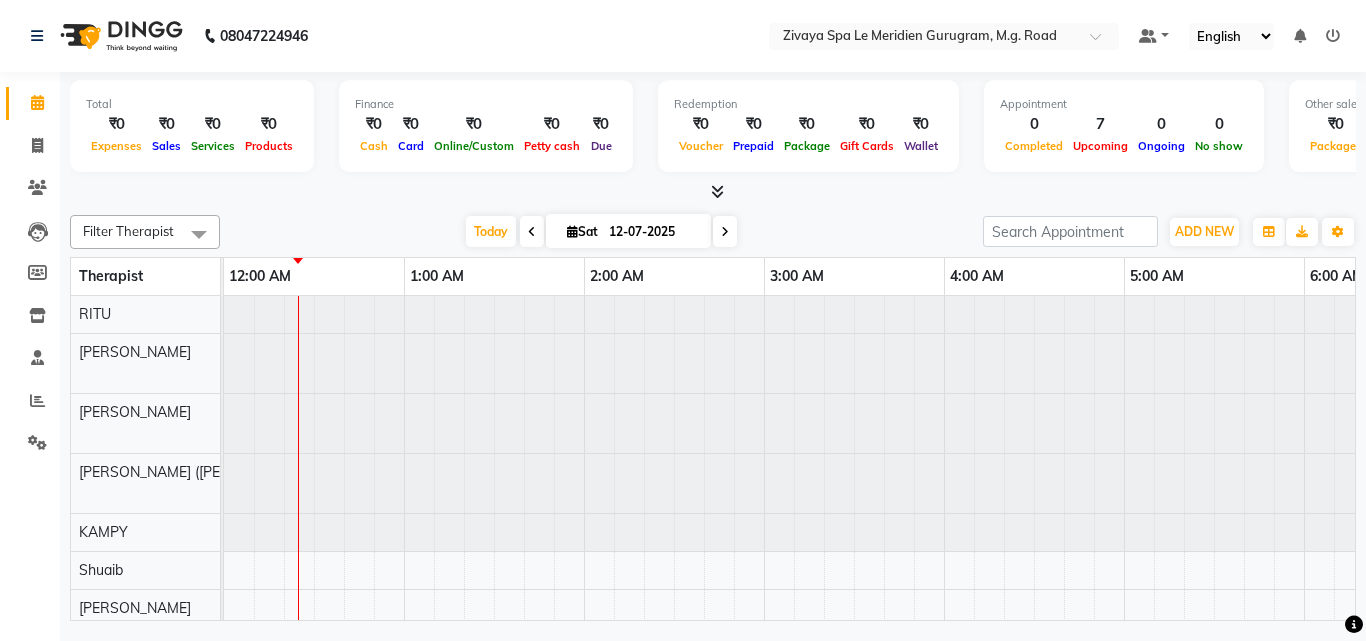 click at bounding box center (532, 231) 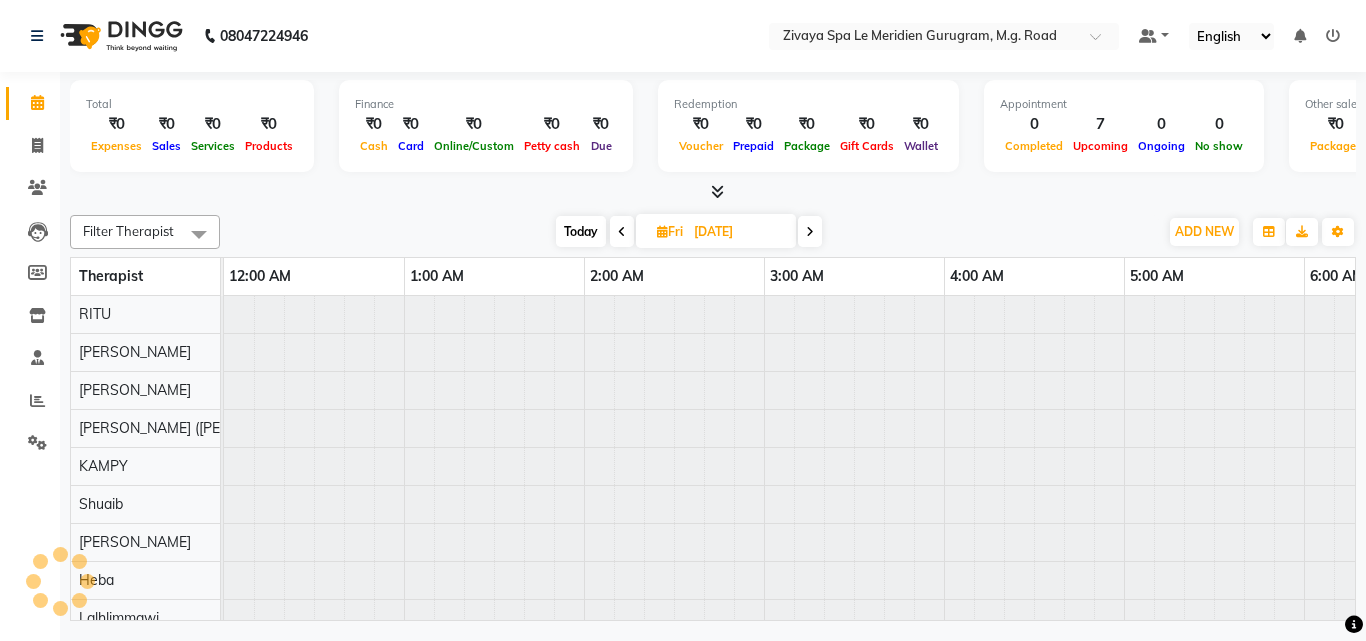 scroll, scrollTop: 0, scrollLeft: 1081, axis: horizontal 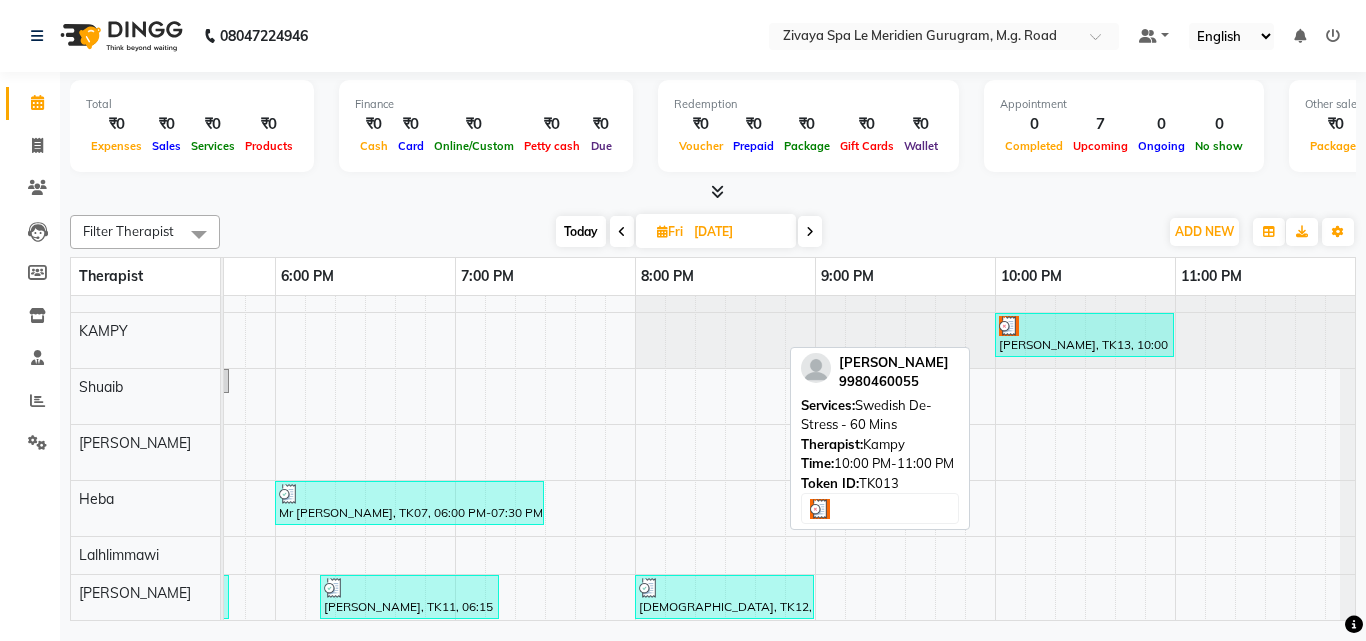 click on "[PERSON_NAME], TK13, 10:00 PM-11:00 PM, Swedish De-Stress - 60 Mins" at bounding box center [1084, 335] 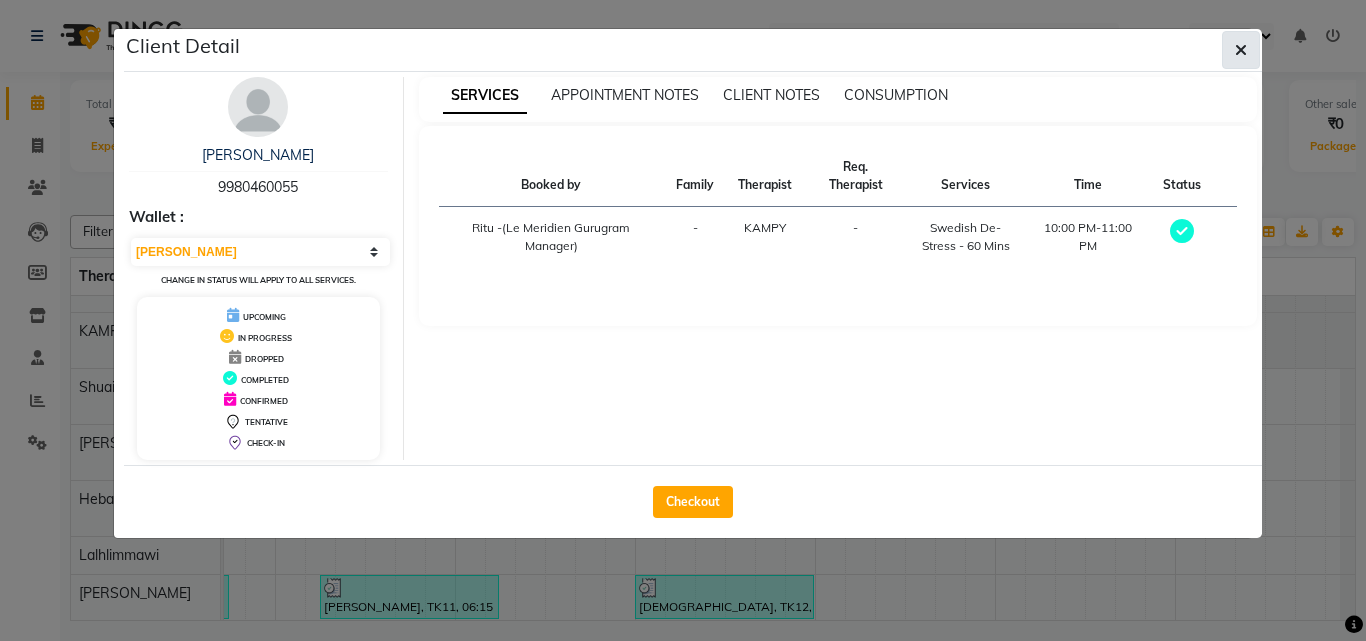 click 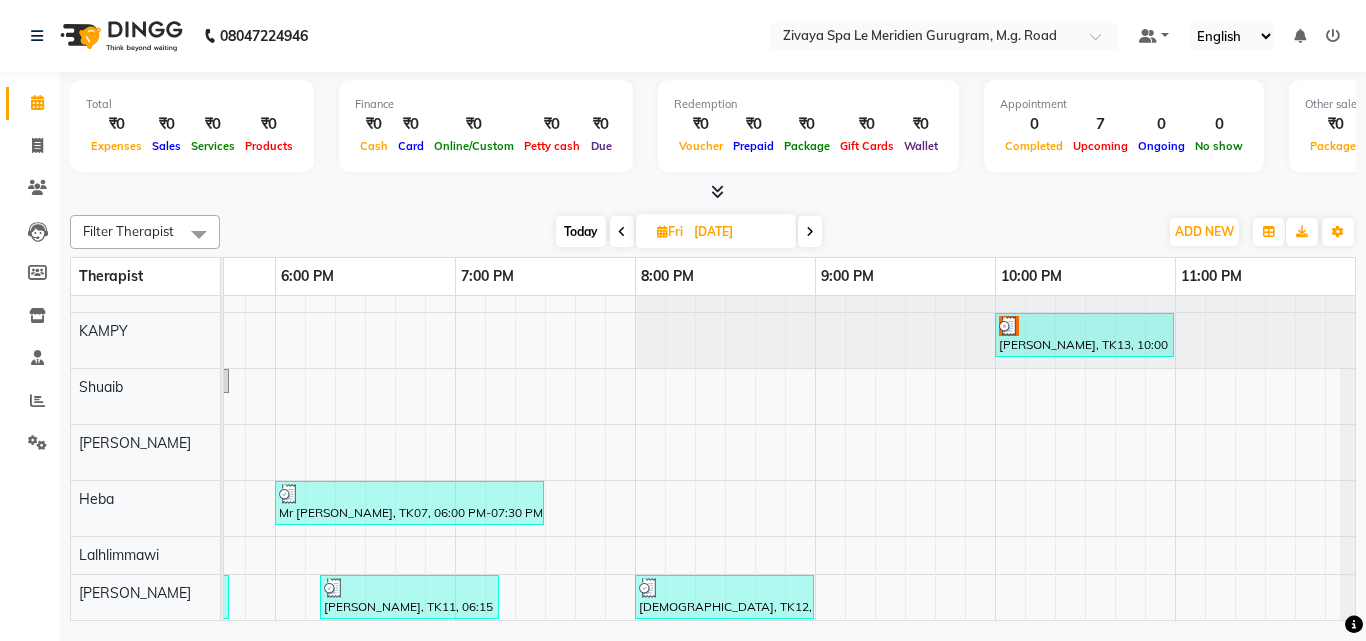 scroll, scrollTop: 248, scrollLeft: 3204, axis: both 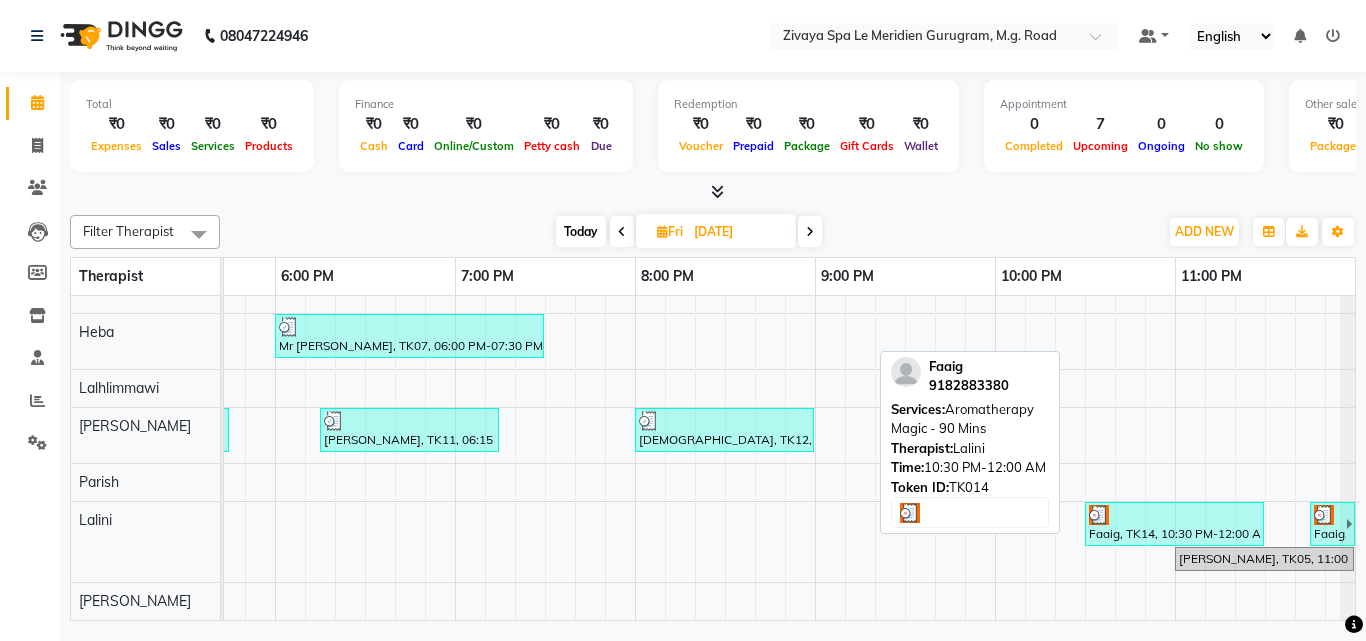 click at bounding box center [1174, 515] 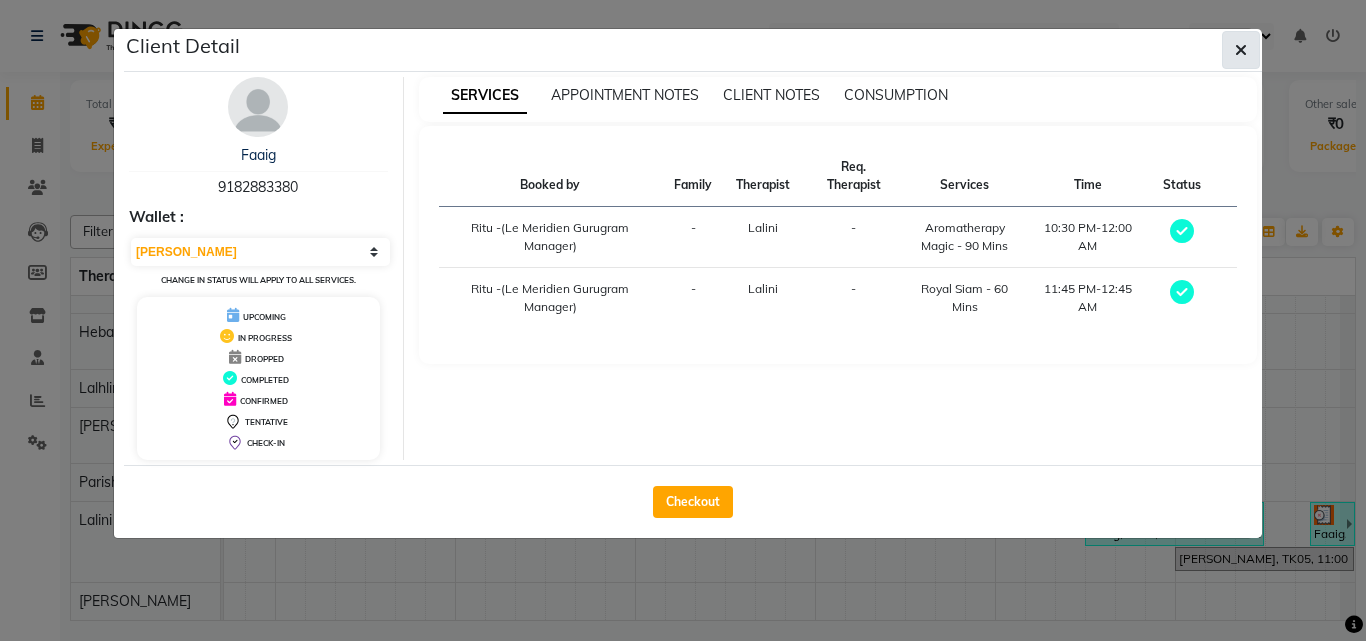 click 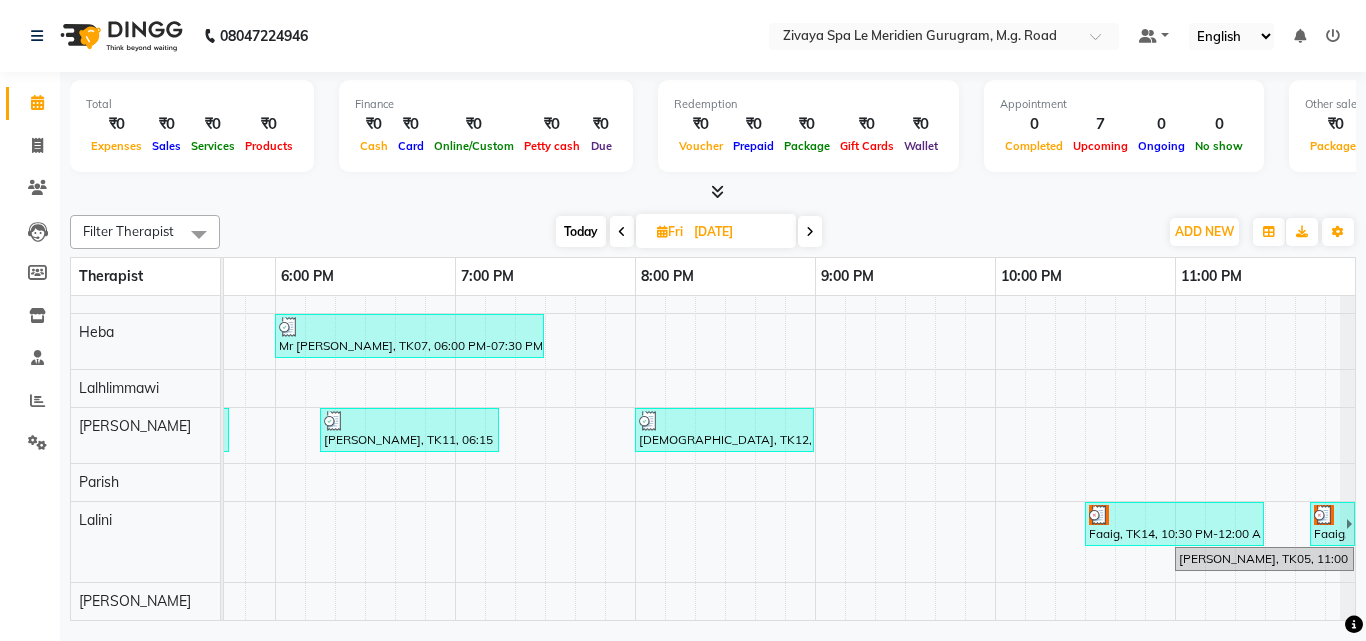 click at bounding box center [810, 231] 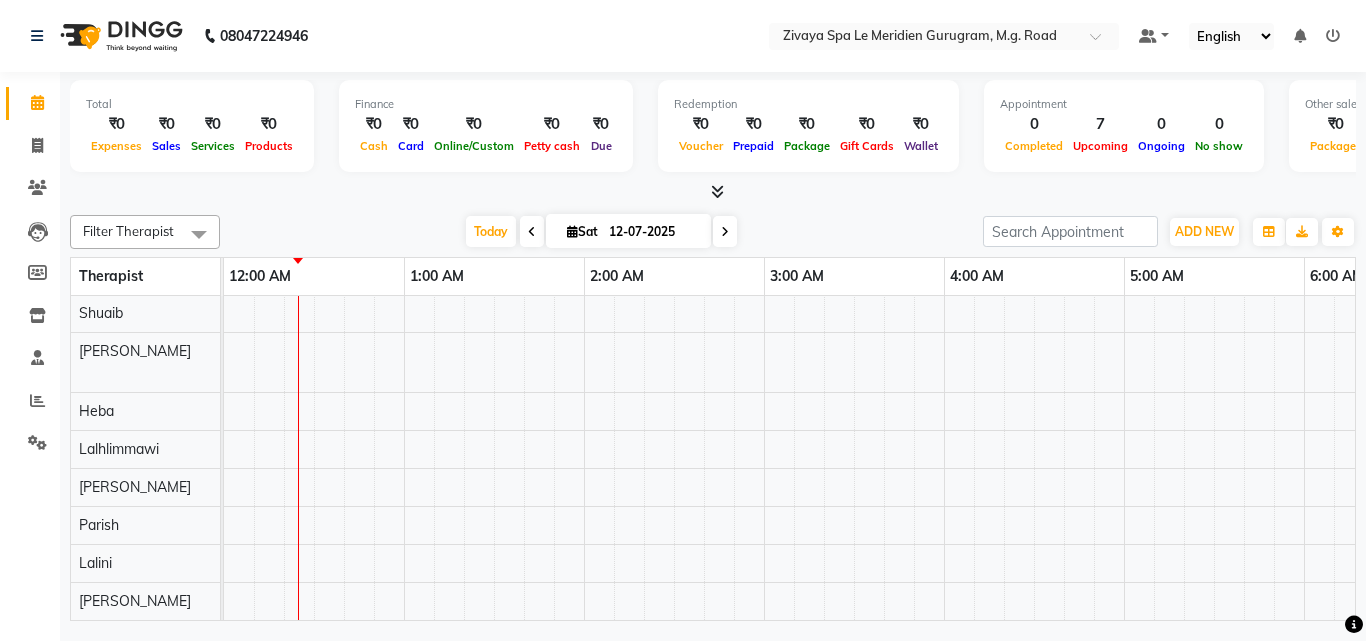 click at bounding box center [532, 231] 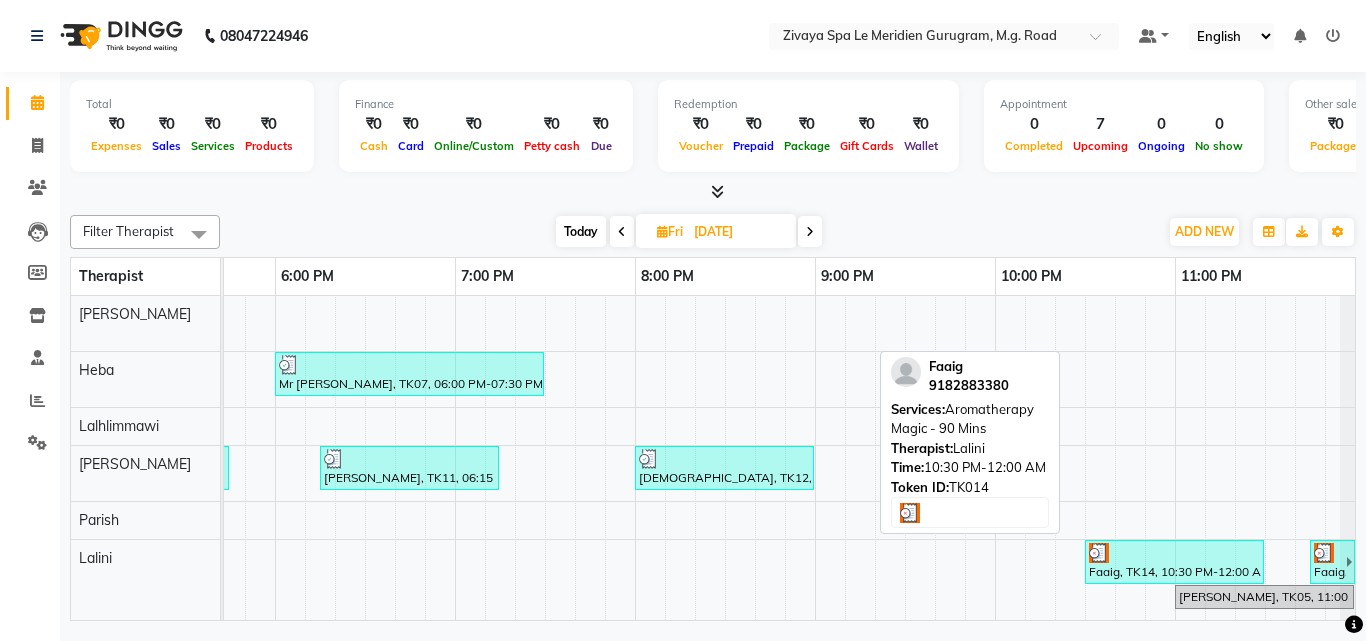 click on "Faaig, TK14, 10:30 PM-12:00 AM, Aromatherapy Magic - 90 Mins" at bounding box center [1174, 562] 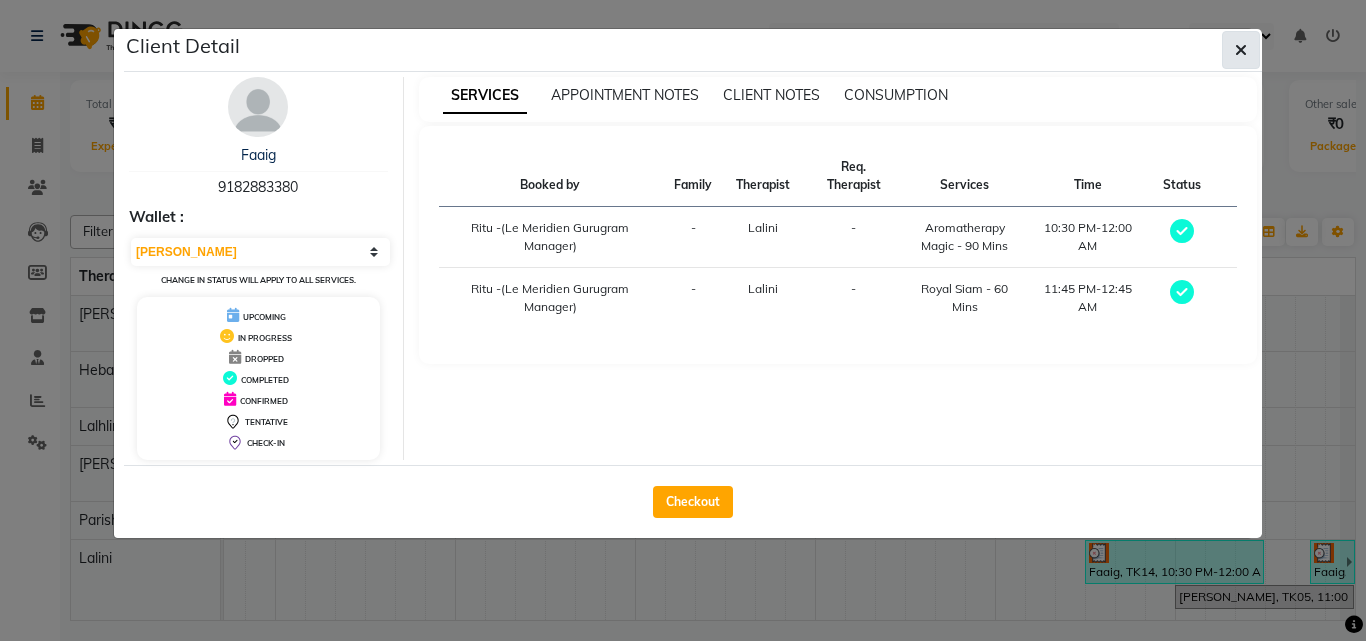 click 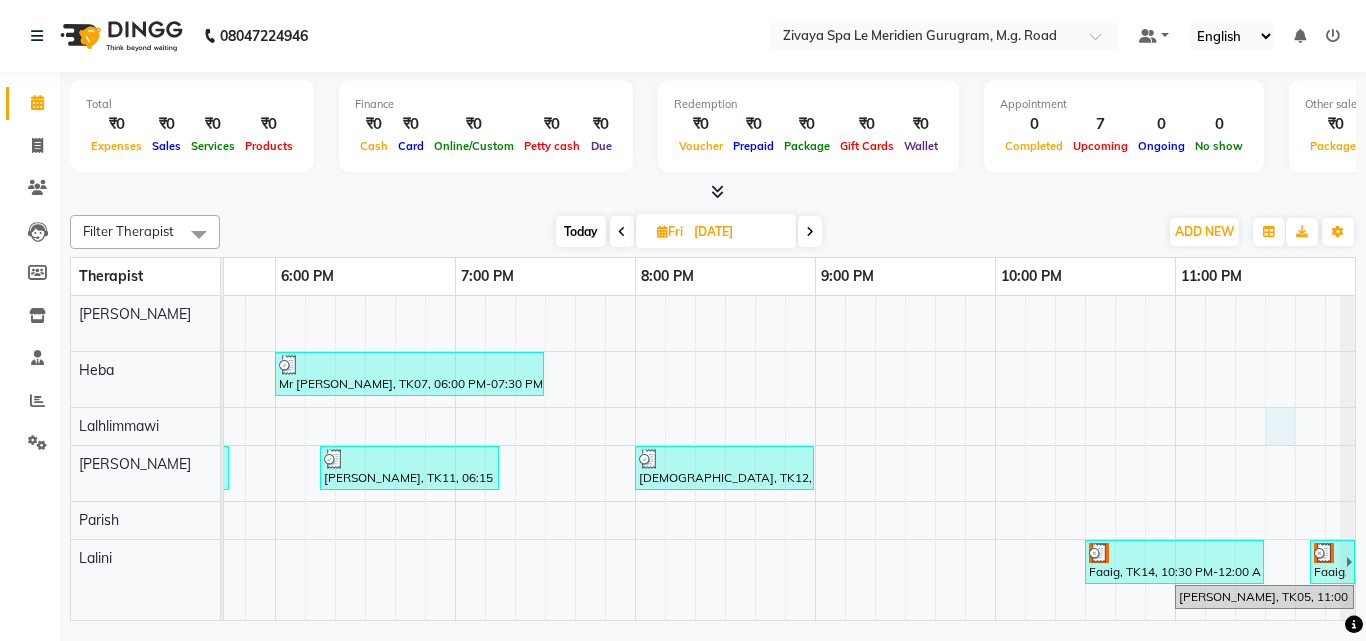 click on "Jagdish, TK08, 04:00 PM-05:30 PM, Javanese Pampering - 90 Mins     Islam, TK12, 08:00 PM-09:00 PM, Javanese Pampering - 60 Mins     Rup Joti, TK03, 11:30 AM-12:30 PM, Javanese Pampering - 60 Mins     Ms.Neha, TK06, 12:30 PM-01:30 PM, Royal Siam - 60 Mins     Rajiv taneja, TK09, 03:00 PM-04:00 PM, Zivaya Signature Facial - 60 Mins     Rajiv taneja, TK09, 04:00 PM-04:30 PM, De-Stress Back & Shoulder Massage - 30 Mins    Kritika, TK04, 04:45 PM-127:0 PM, Javanese Pampering - 60 Mins     Rup Joti, TK03, 11:30 AM-12:30 PM, Javanese Pampering - 60 Mins     Ganeshan, TK13, 10:00 PM-11:00 PM, Swedish De-Stress - 60 Mins     Ketul, TK10, 04:00 PM-04:30 PM, BEARD SHAVING    Kritika, TK04, 04:45 PM-127:0 PM, Javanese Pampering - 60 Mins     Tarun, TK01, 12:30 PM-01:30 PM, Javanese Pampering - 60 Mins     Jagdish, TK08, 04:00 PM-05:30 PM, Javanese Pampering - 90 Mins     Rajiv taneja, TK09, 03:00 PM-04:00 PM, Zivaya Signature Facial - 60 Mins         Mr Manjeet Singh, TK07, 06:00 PM-07:30 PM, Royal Siam - 90 Mins" at bounding box center (-805, 327) 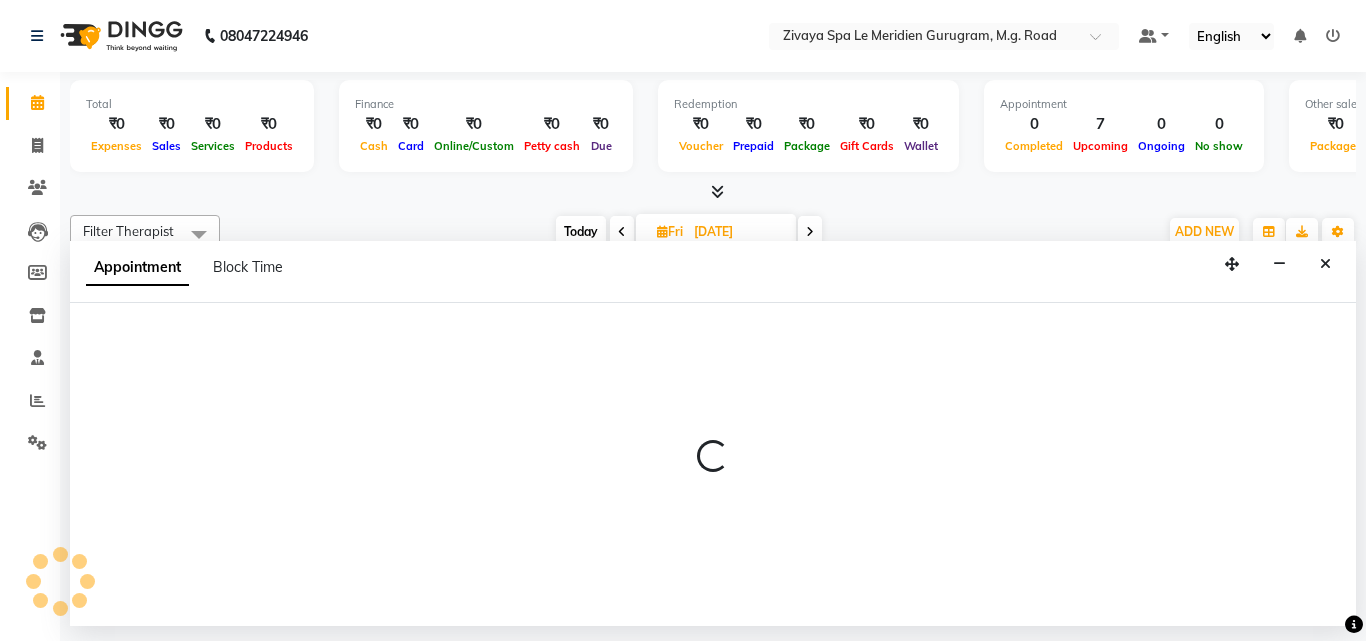 select on "65985" 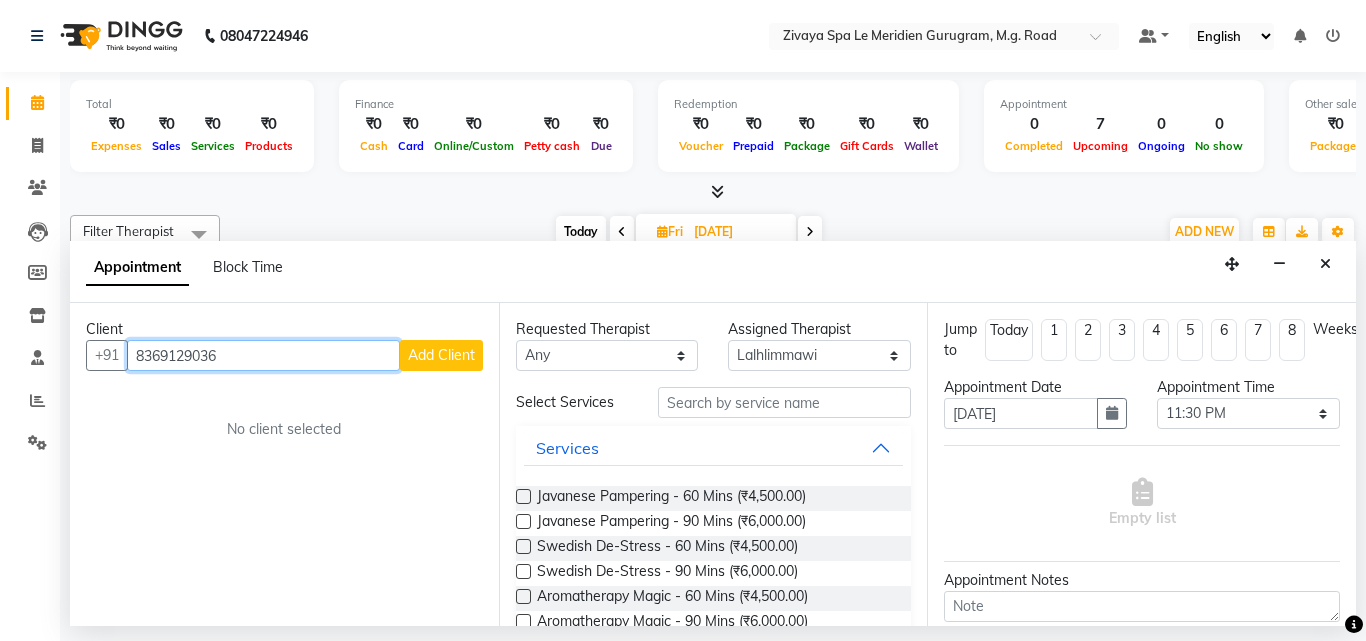 type on "8369129036" 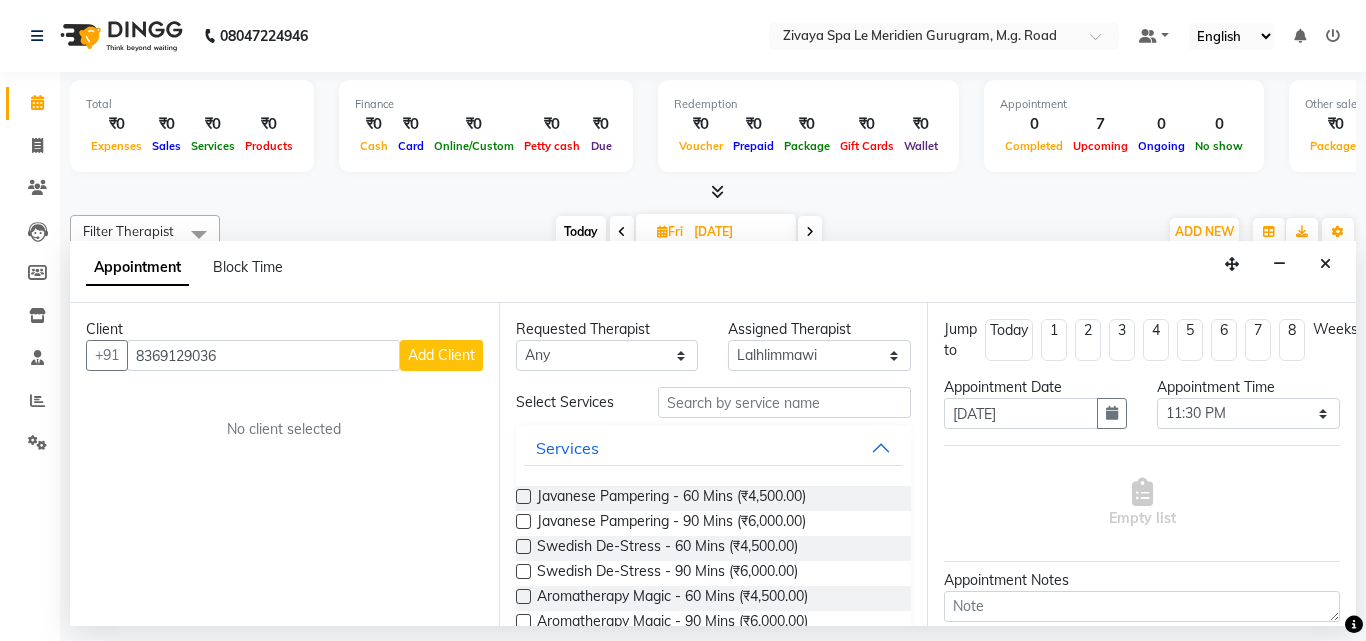click on "Add Client" at bounding box center (441, 355) 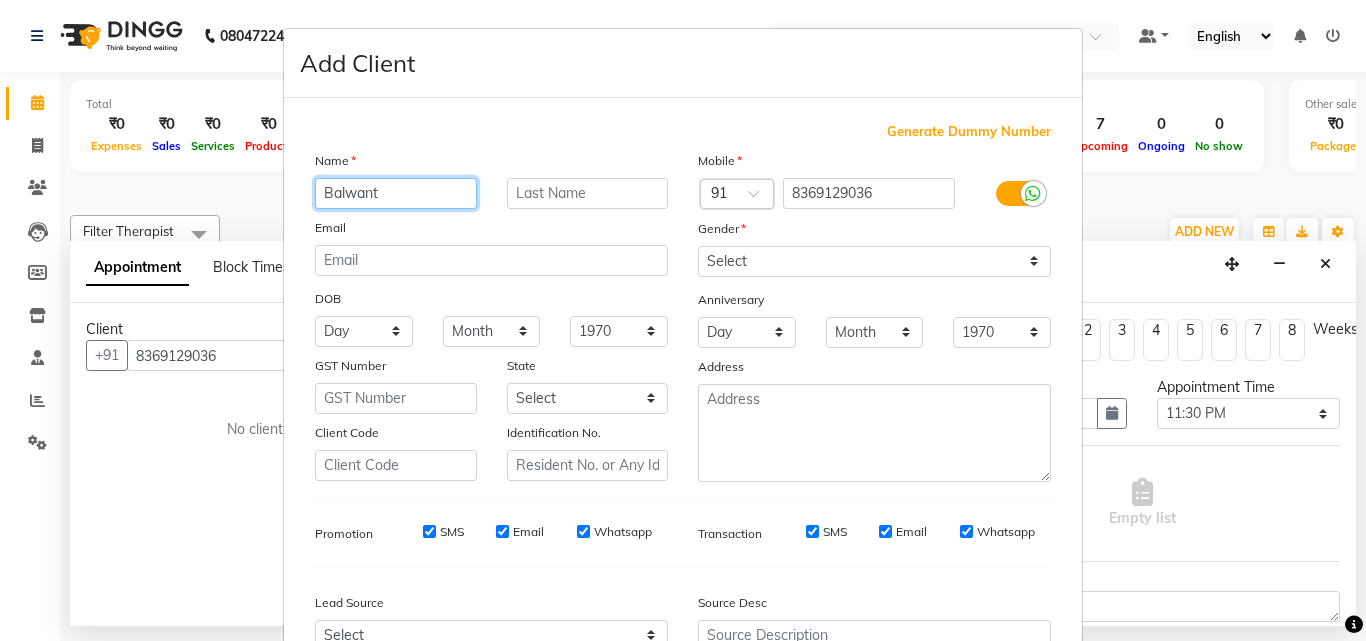 type on "Balwant" 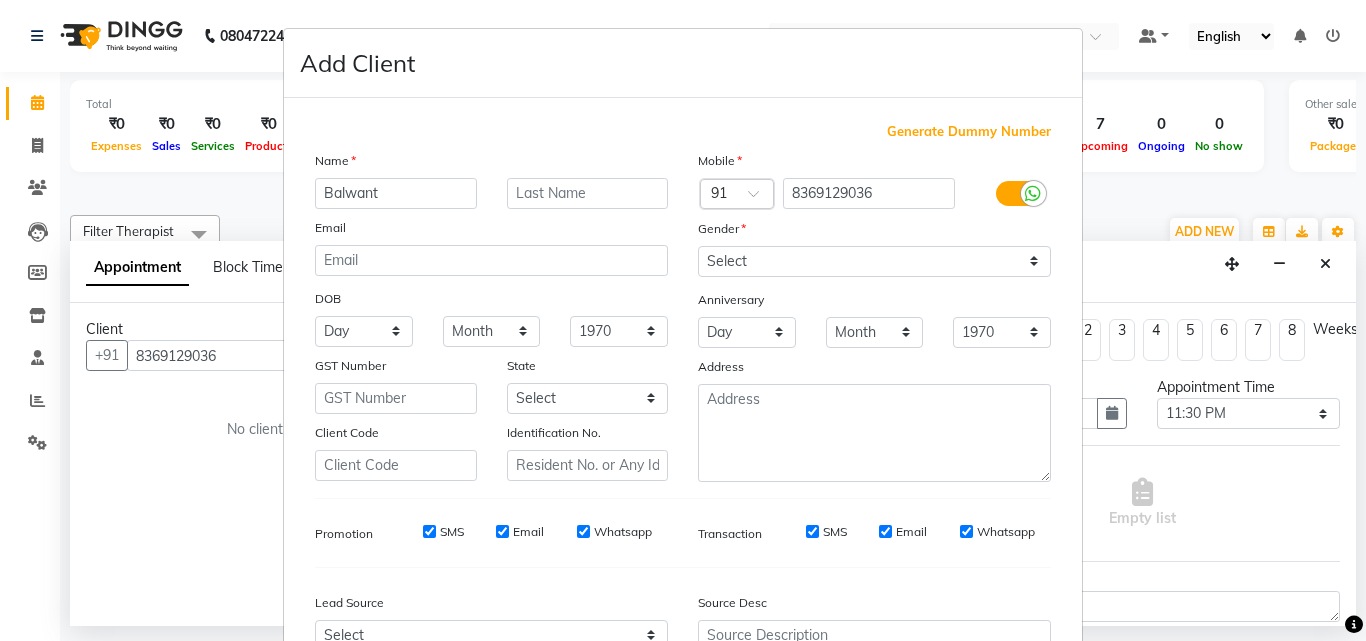 click on "Mobile" at bounding box center (874, 164) 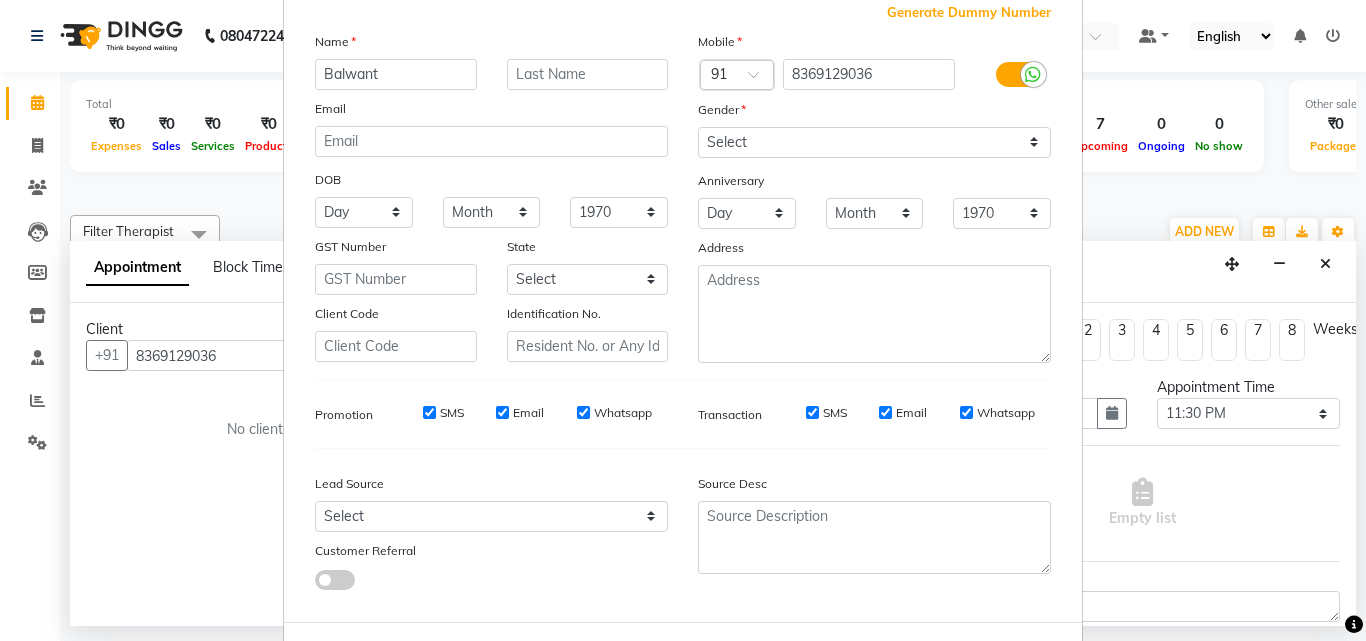 scroll, scrollTop: 115, scrollLeft: 0, axis: vertical 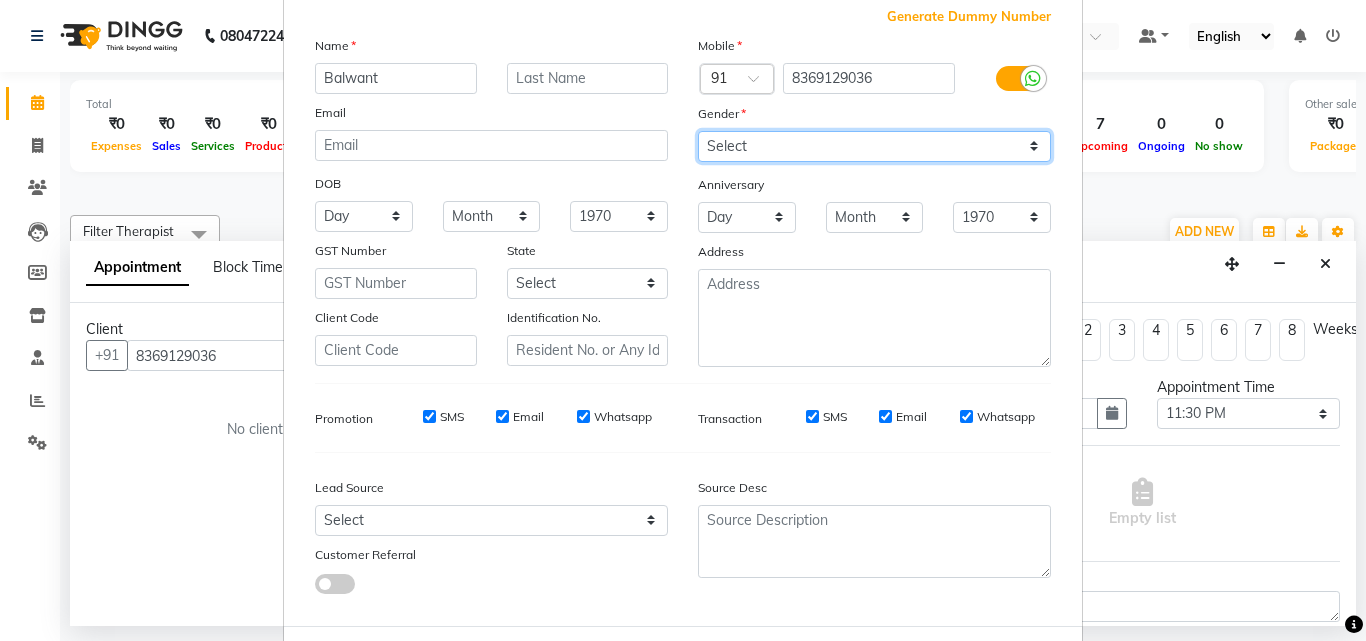 click on "Select Male Female Other Prefer Not To Say" at bounding box center [874, 146] 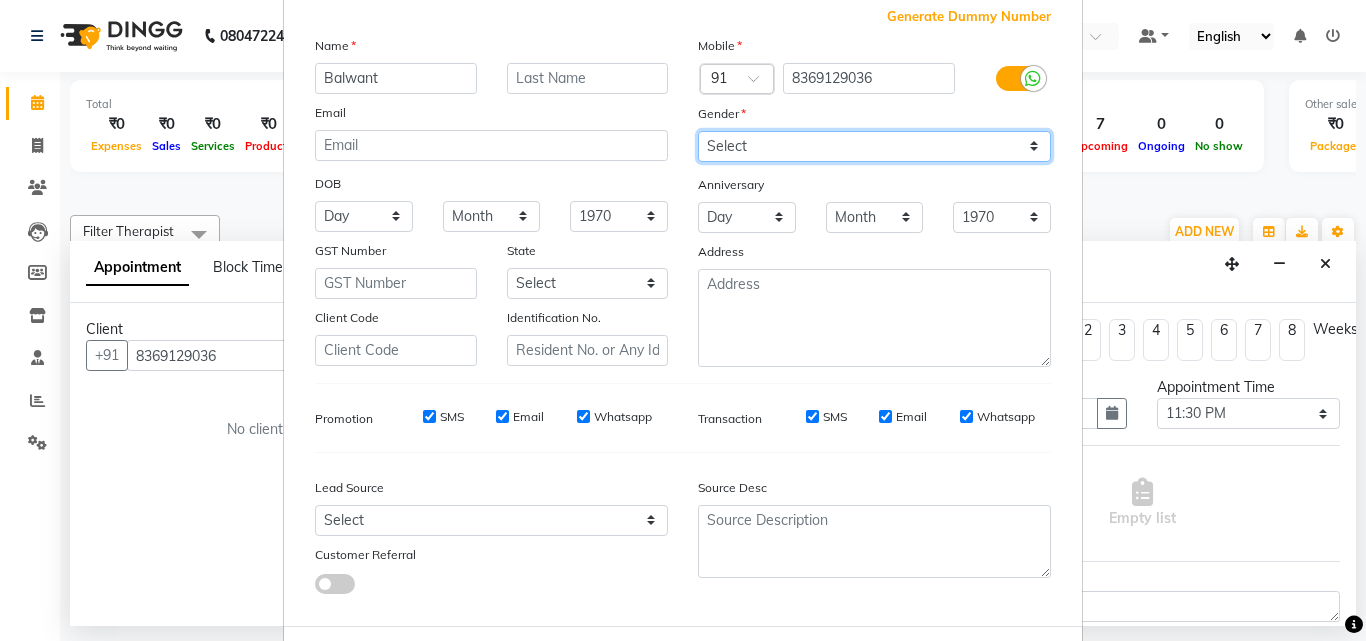 select on "male" 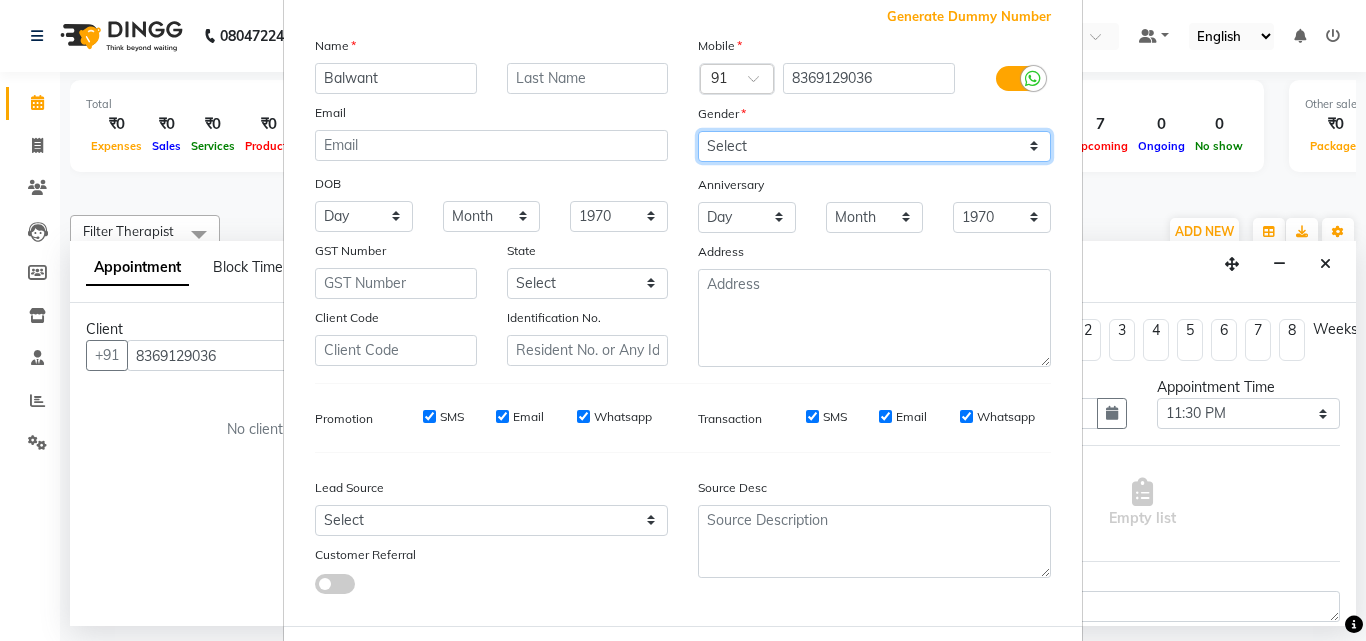 click on "Select Male Female Other Prefer Not To Say" at bounding box center [874, 146] 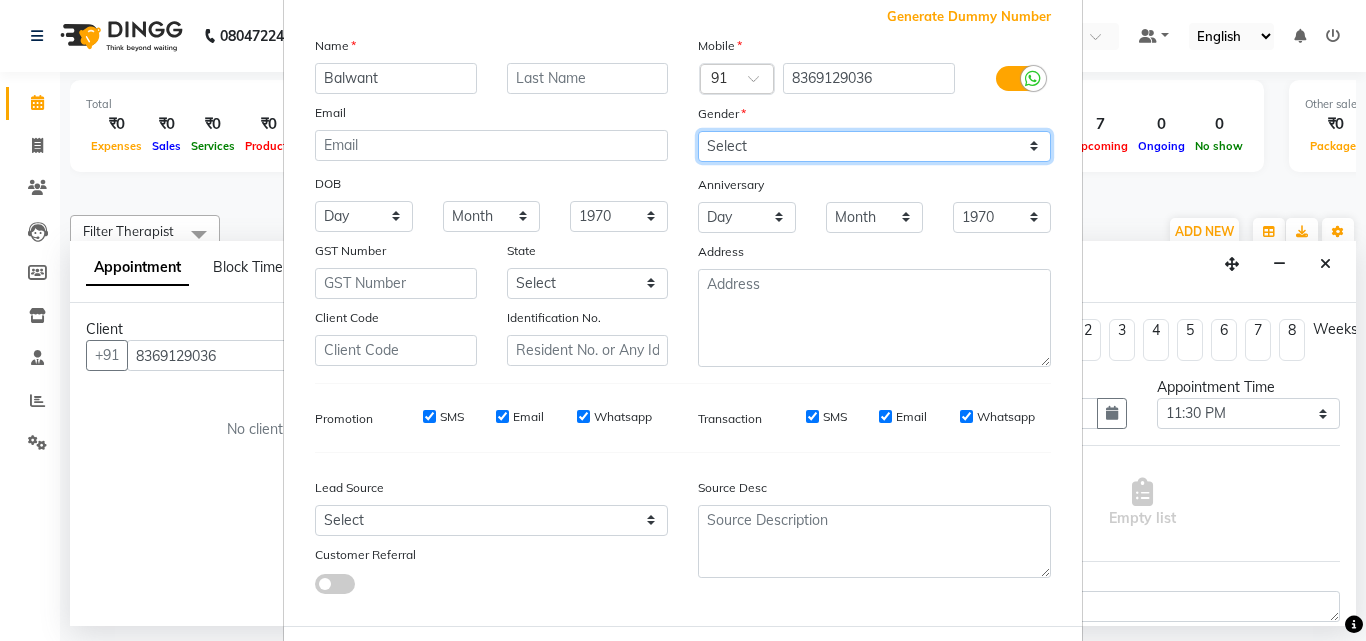 scroll, scrollTop: 208, scrollLeft: 0, axis: vertical 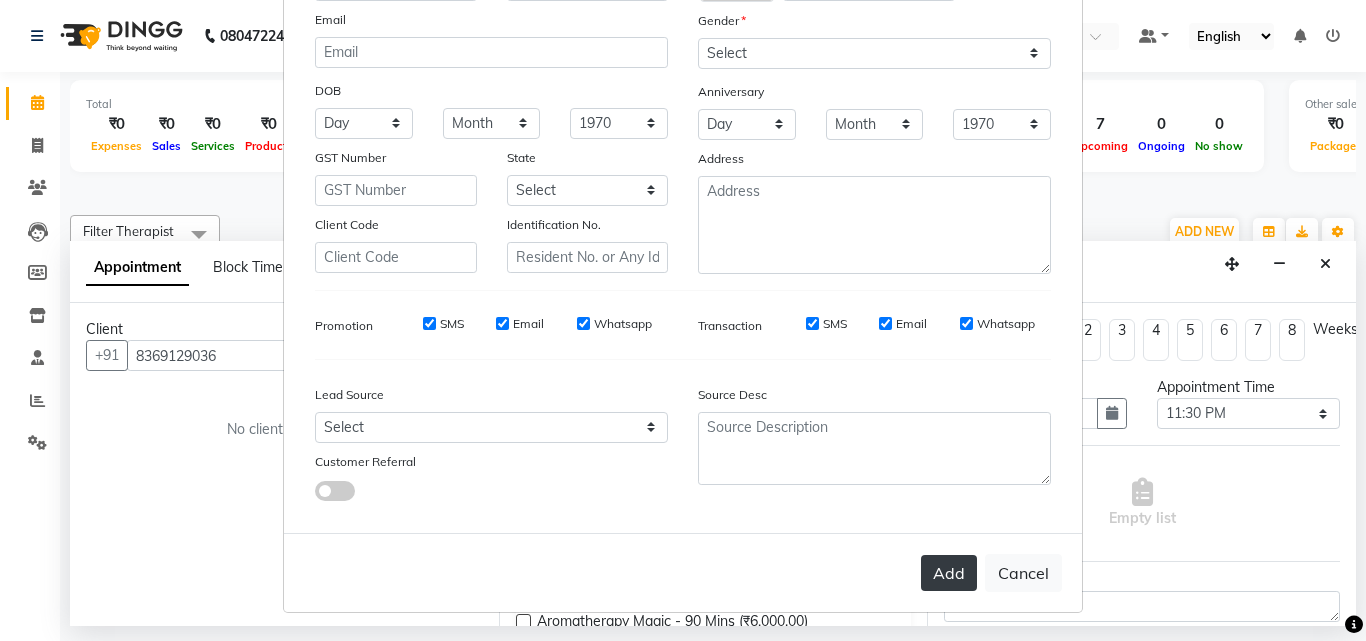 click on "Add" at bounding box center [949, 573] 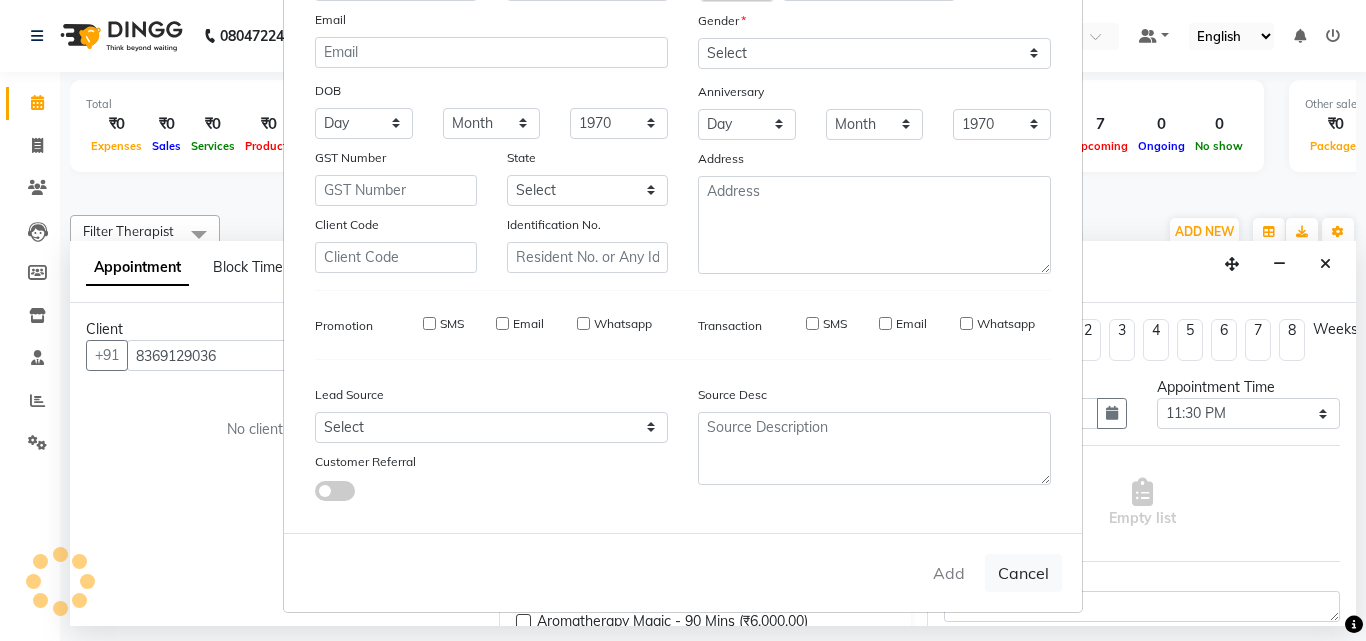 type 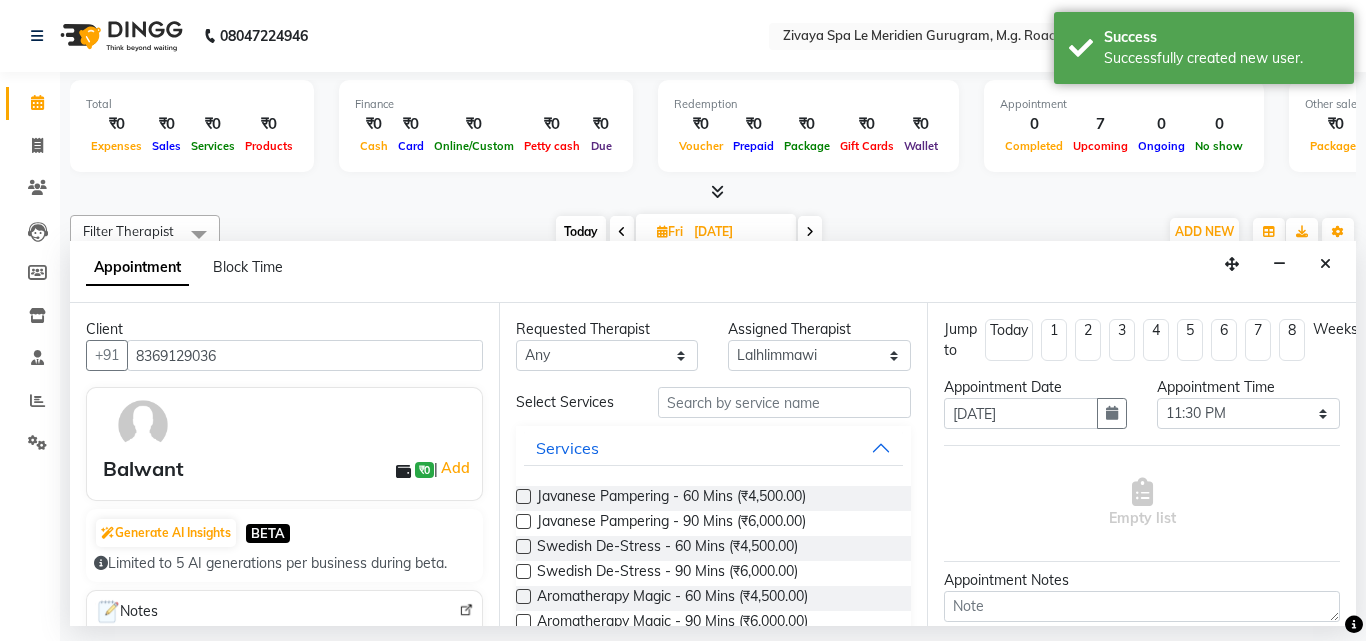 click at bounding box center (143, 425) 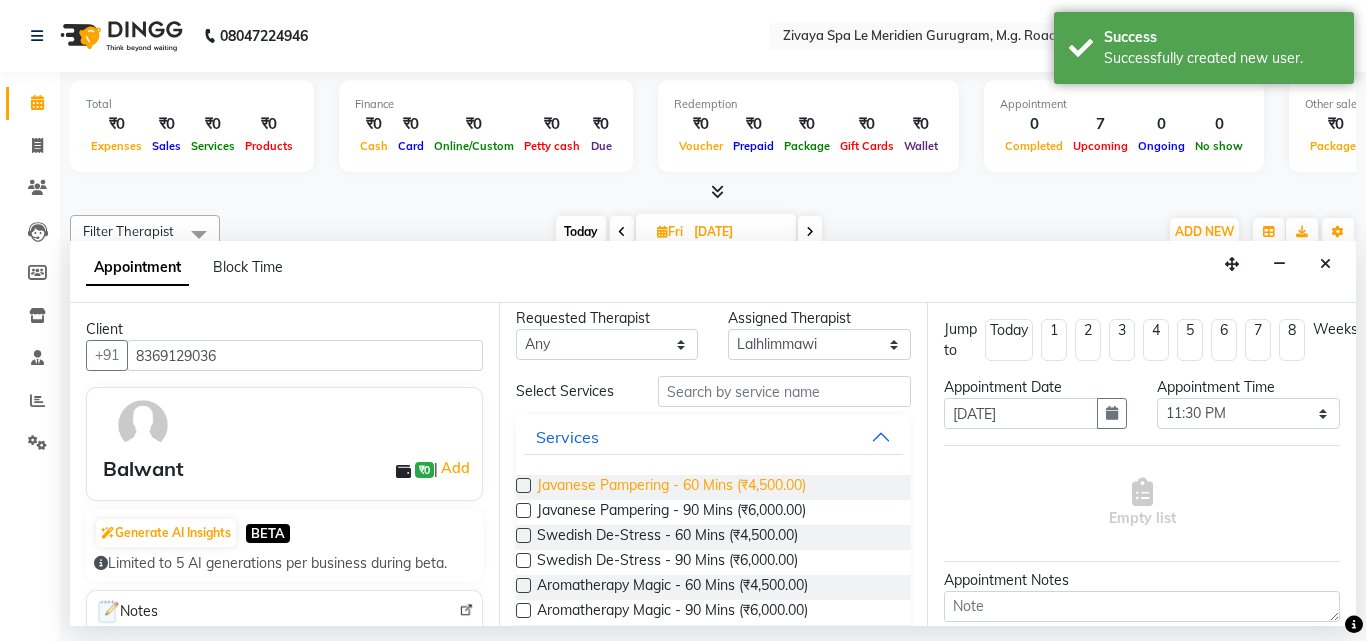 scroll, scrollTop: 8, scrollLeft: 0, axis: vertical 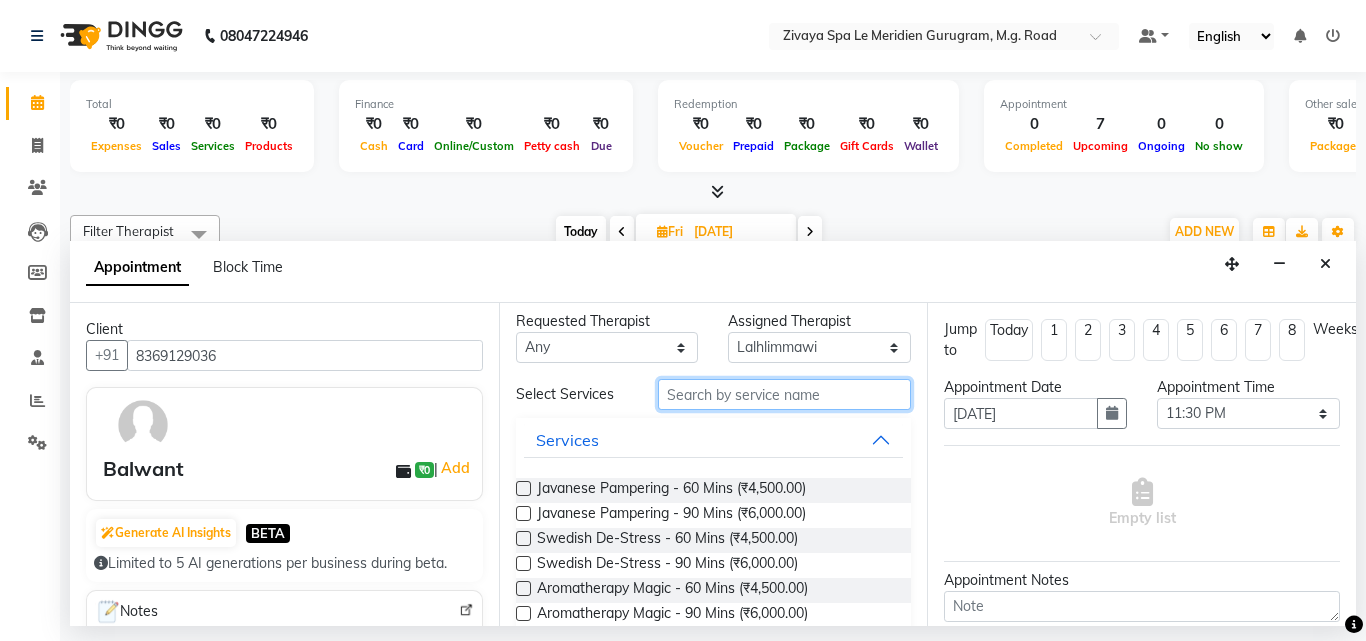 click at bounding box center (785, 394) 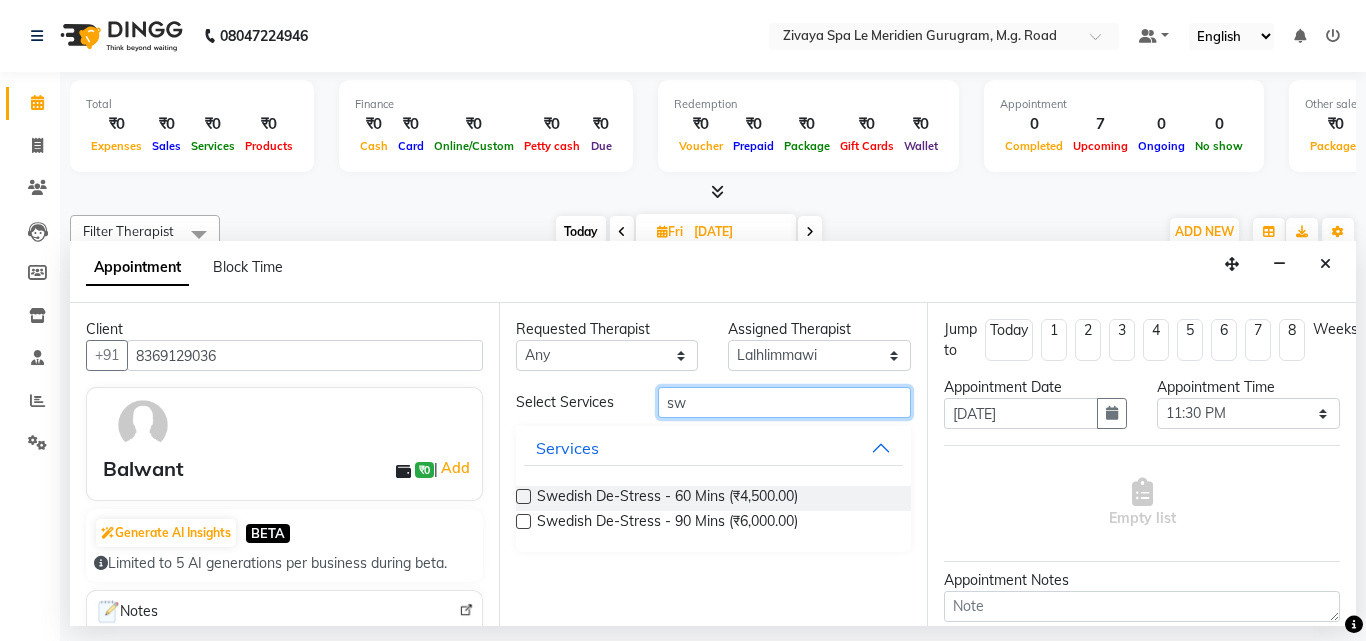 scroll, scrollTop: 0, scrollLeft: 0, axis: both 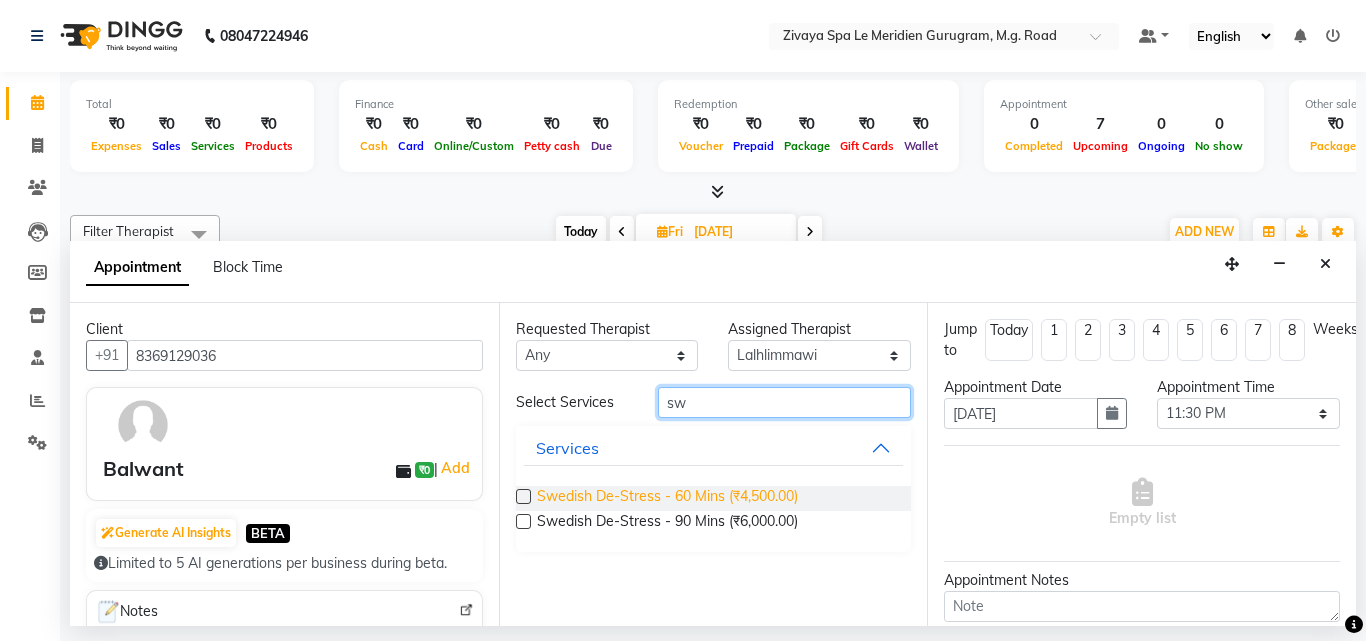 type on "sw" 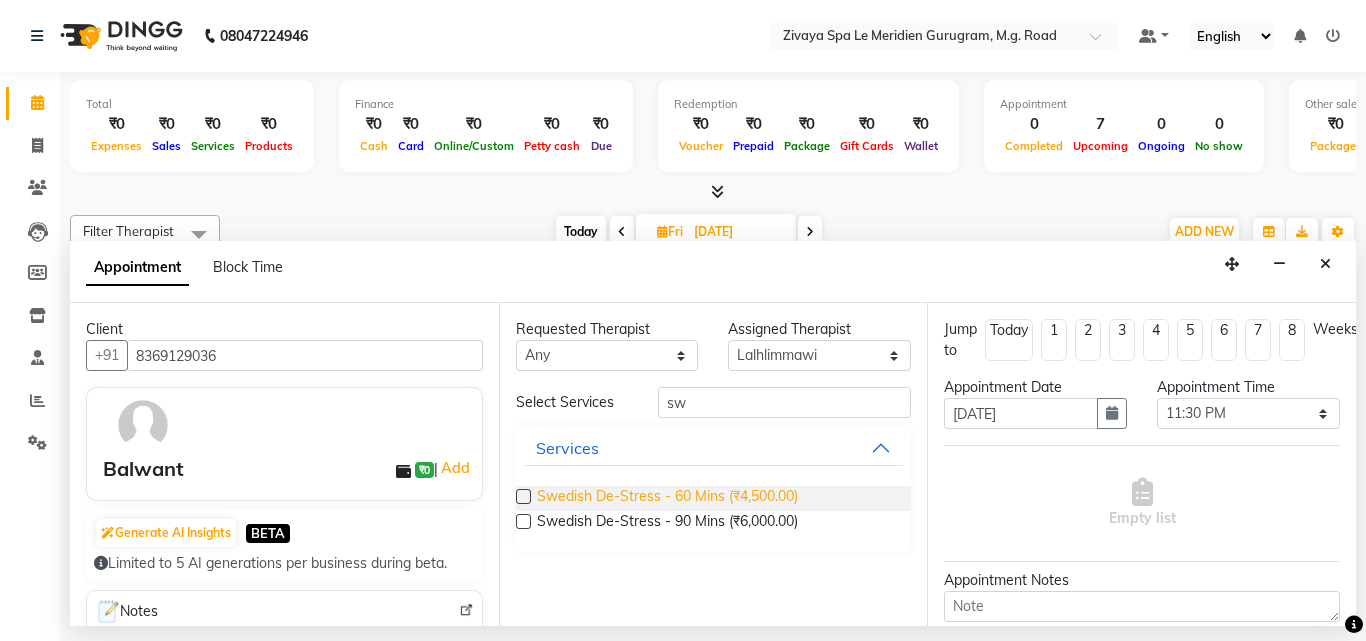 click on "Swedish De-Stress - 60 Mins (₹4,500.00)" at bounding box center (667, 498) 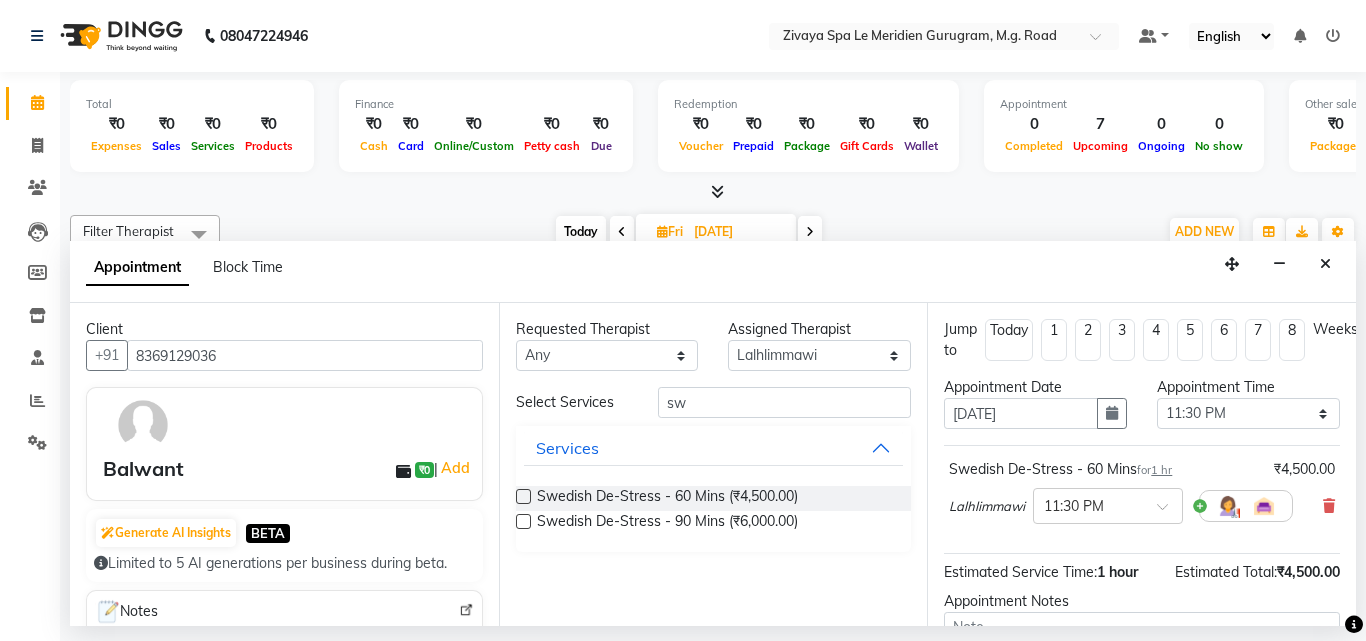 click at bounding box center [523, 496] 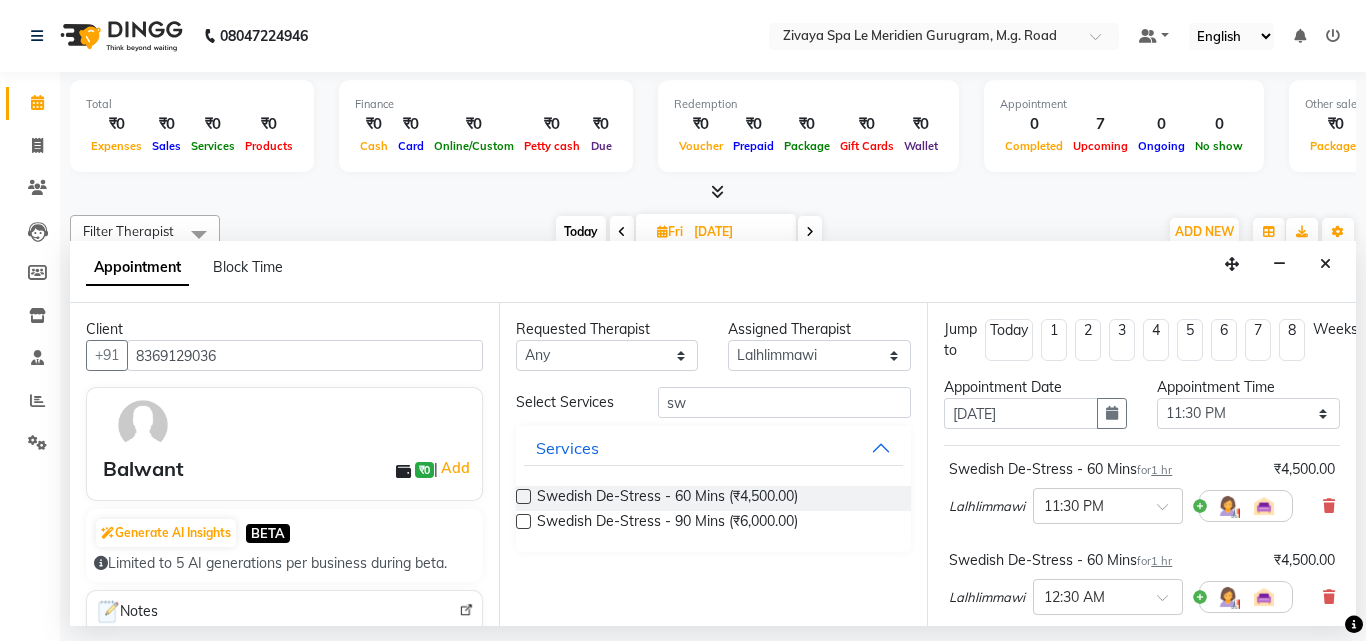 scroll, scrollTop: 351, scrollLeft: 3204, axis: both 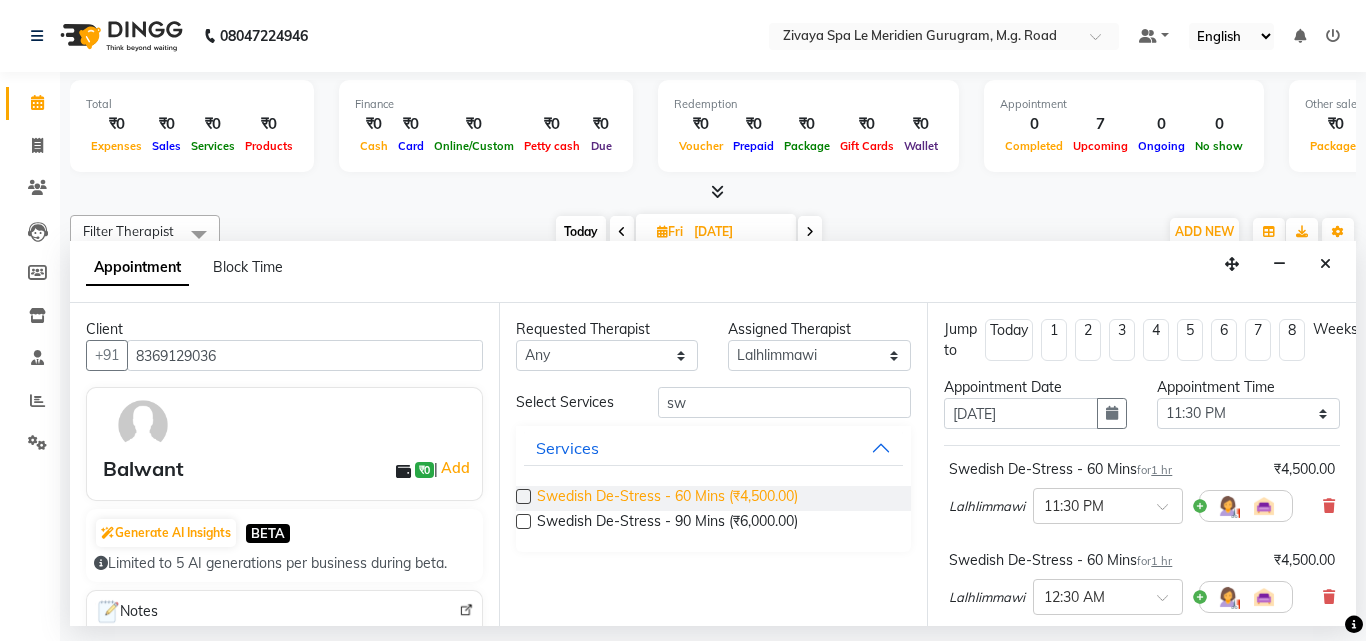 click on "Swedish De-Stress - 60 Mins (₹4,500.00)" at bounding box center (667, 498) 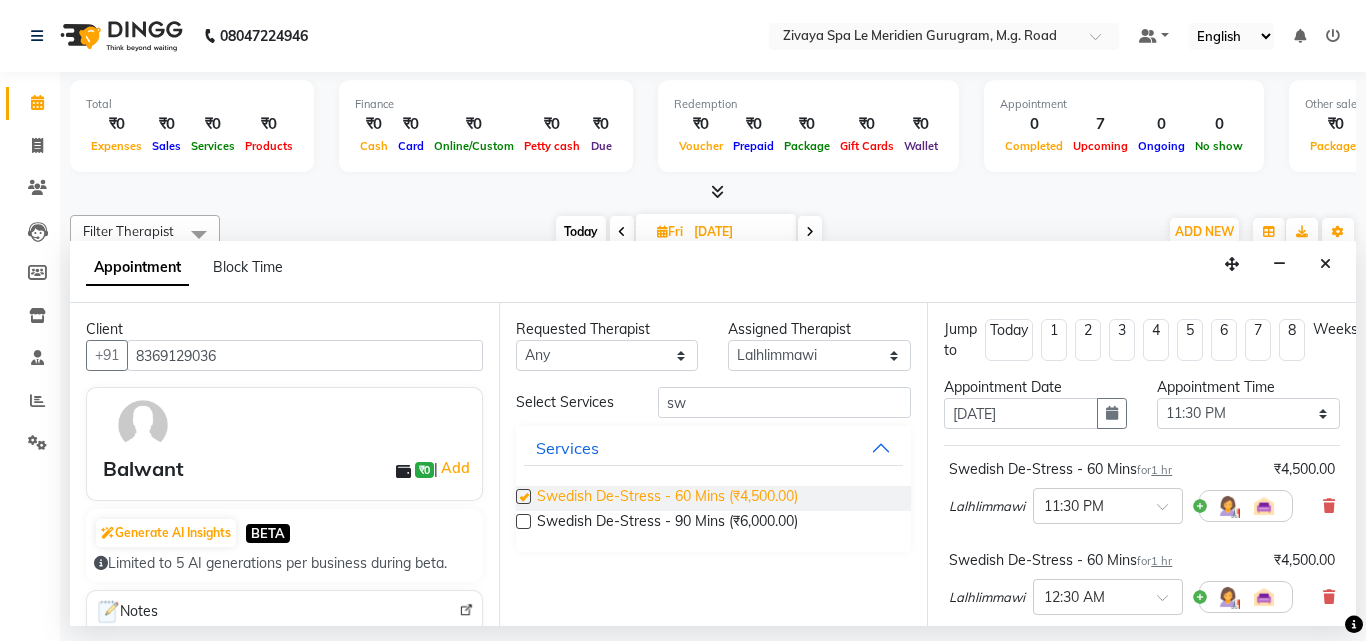 checkbox on "false" 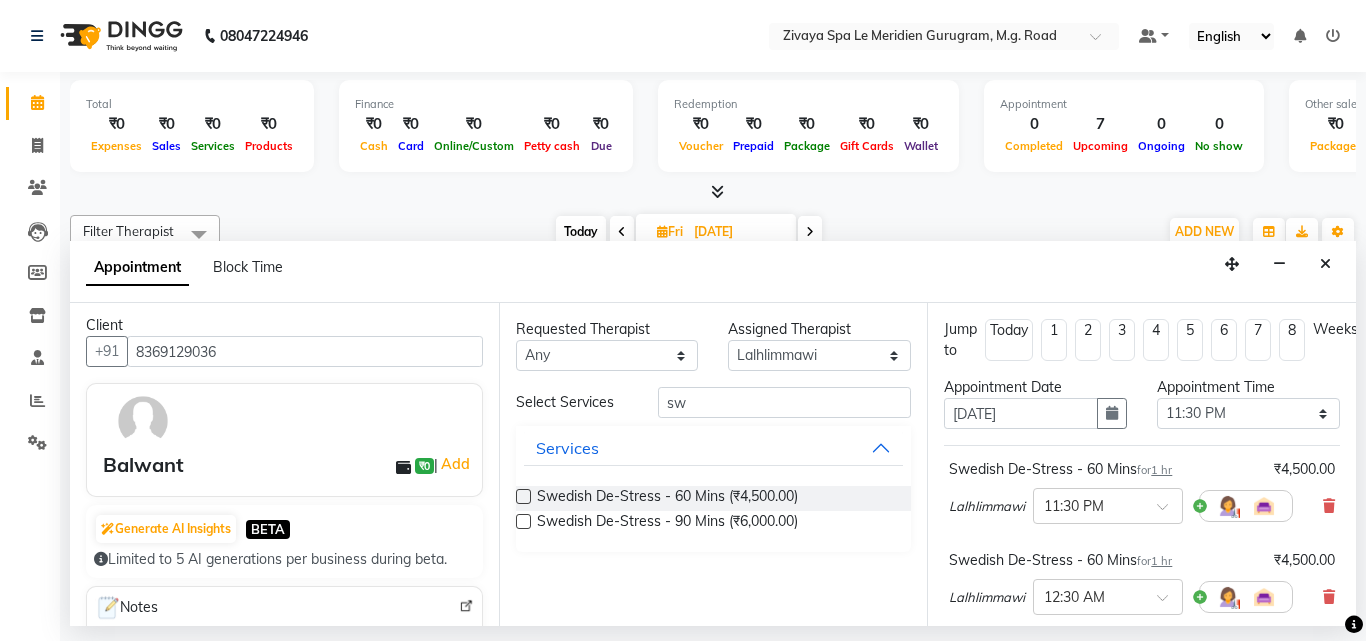 scroll, scrollTop: 0, scrollLeft: 0, axis: both 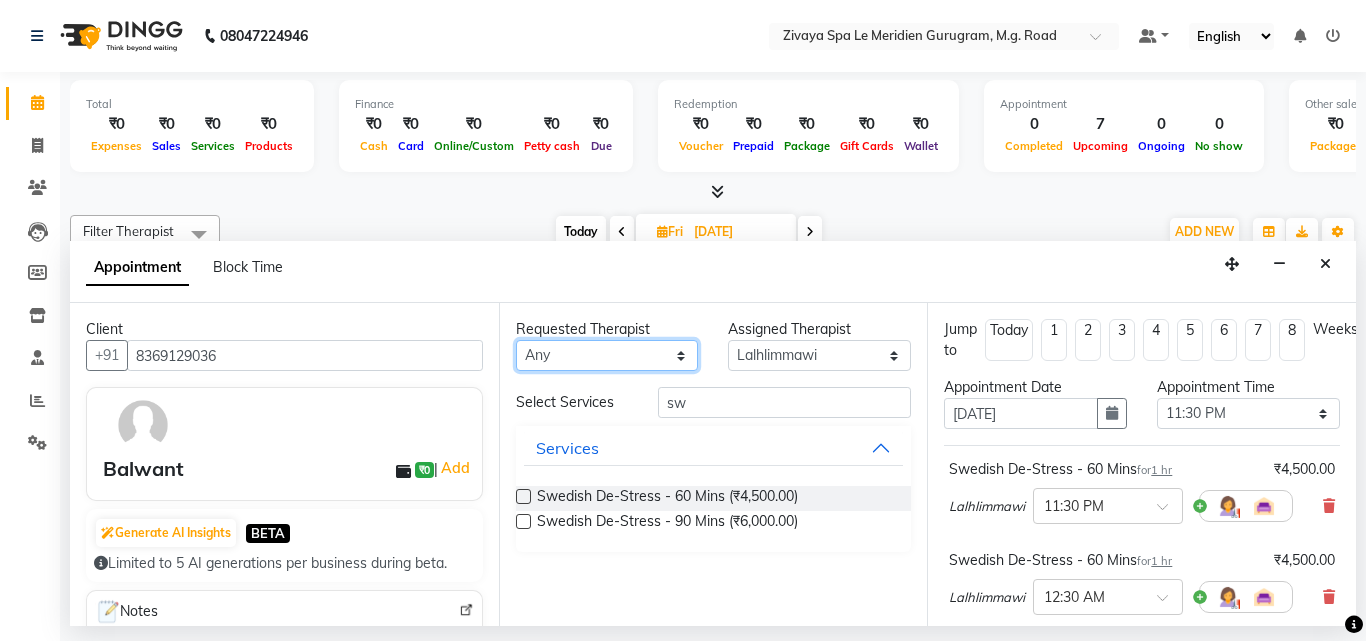 click on "Any Ching Huishunao Genevi Vanlalhriet Heba Holito Achumi (Lito) KAMPY Lalhlimmawi Lalini Parish RITU Shital Shuaib Sonia N Marak Tolibo Ayemi" at bounding box center (607, 355) 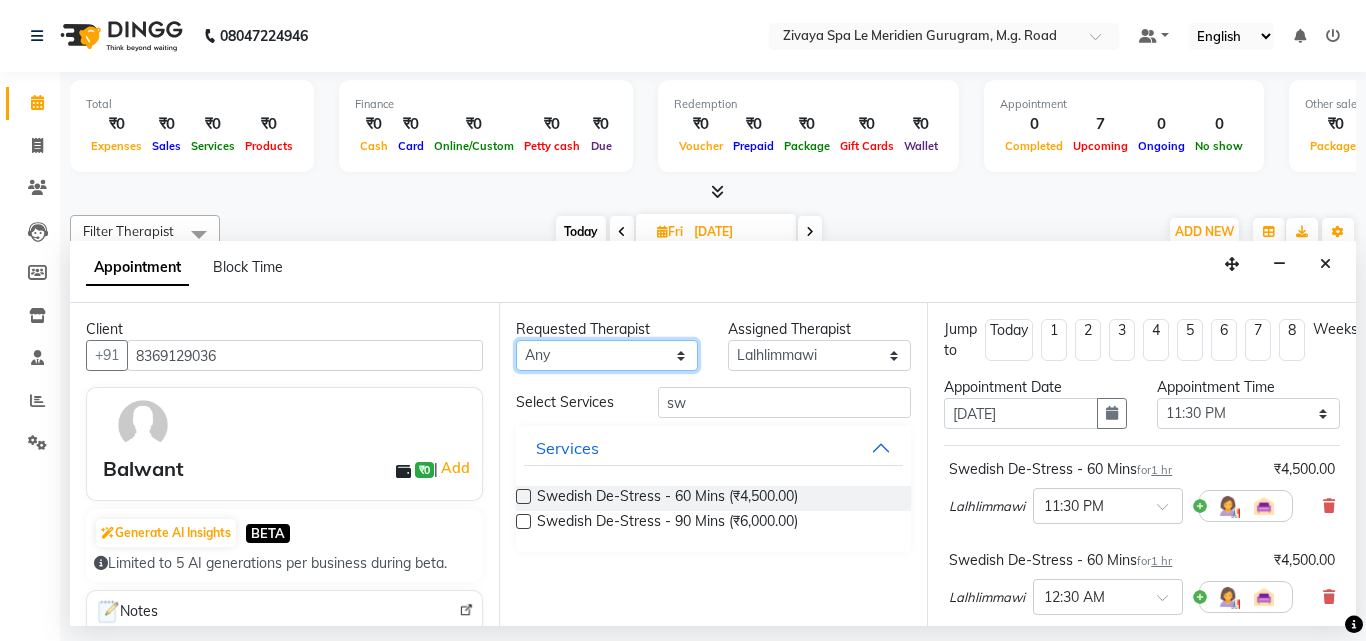 select on "65985" 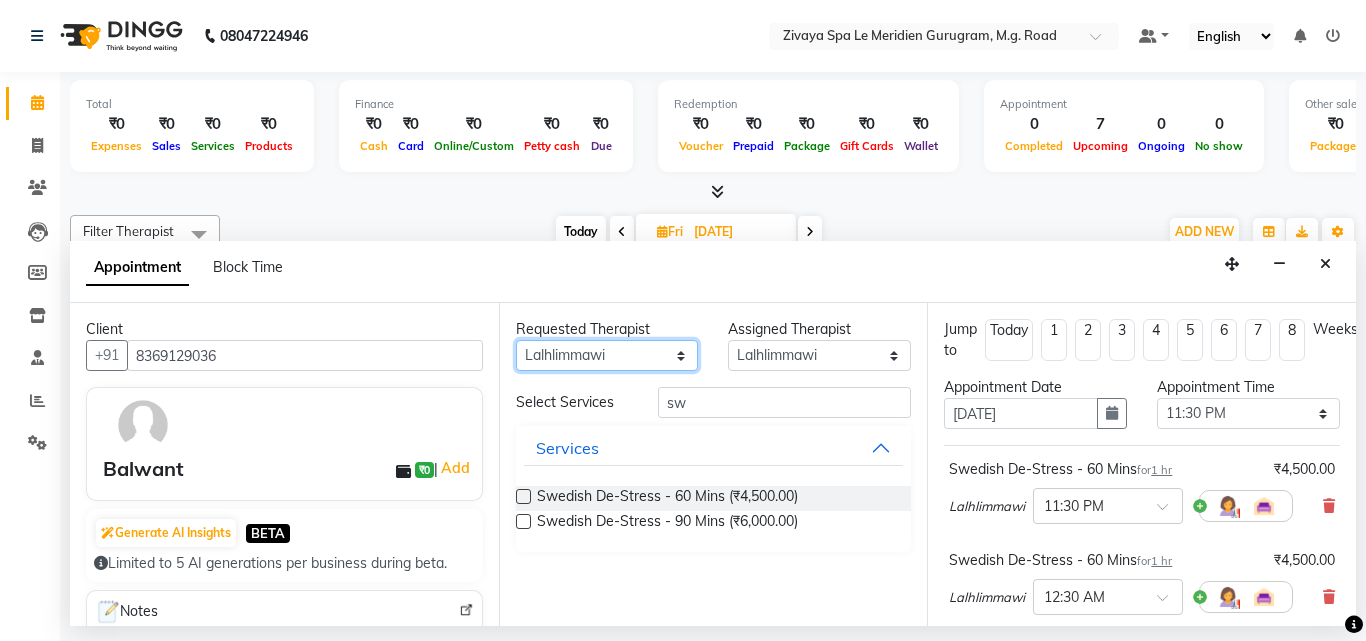 click on "Any Ching Huishunao Genevi Vanlalhriet Heba Holito Achumi (Lito) KAMPY Lalhlimmawi Lalini Parish RITU Shital Shuaib Sonia N Marak Tolibo Ayemi" at bounding box center (607, 355) 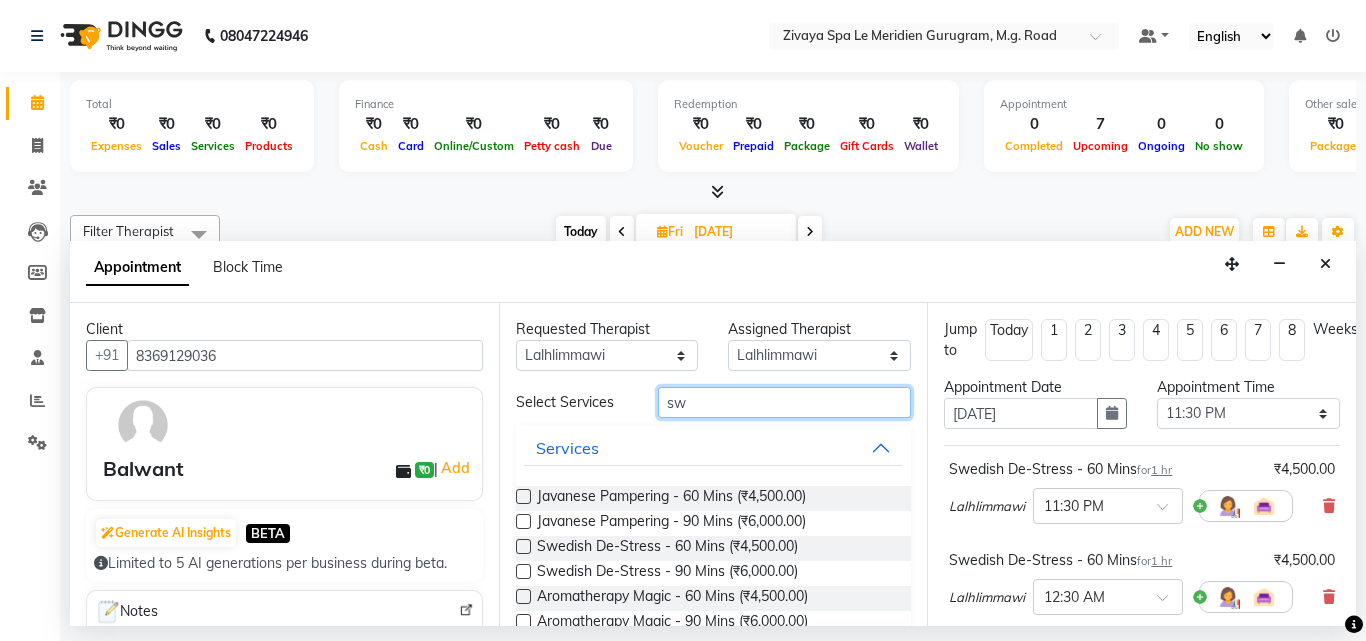click on "sw" at bounding box center [785, 402] 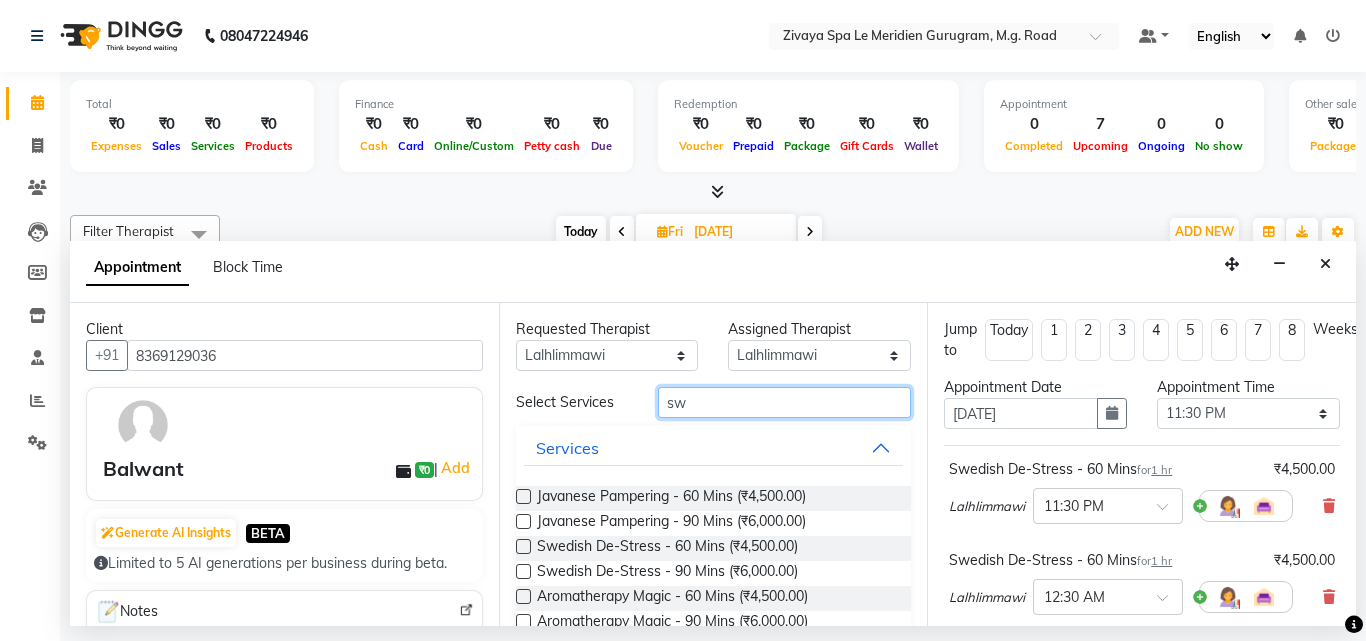type on "s" 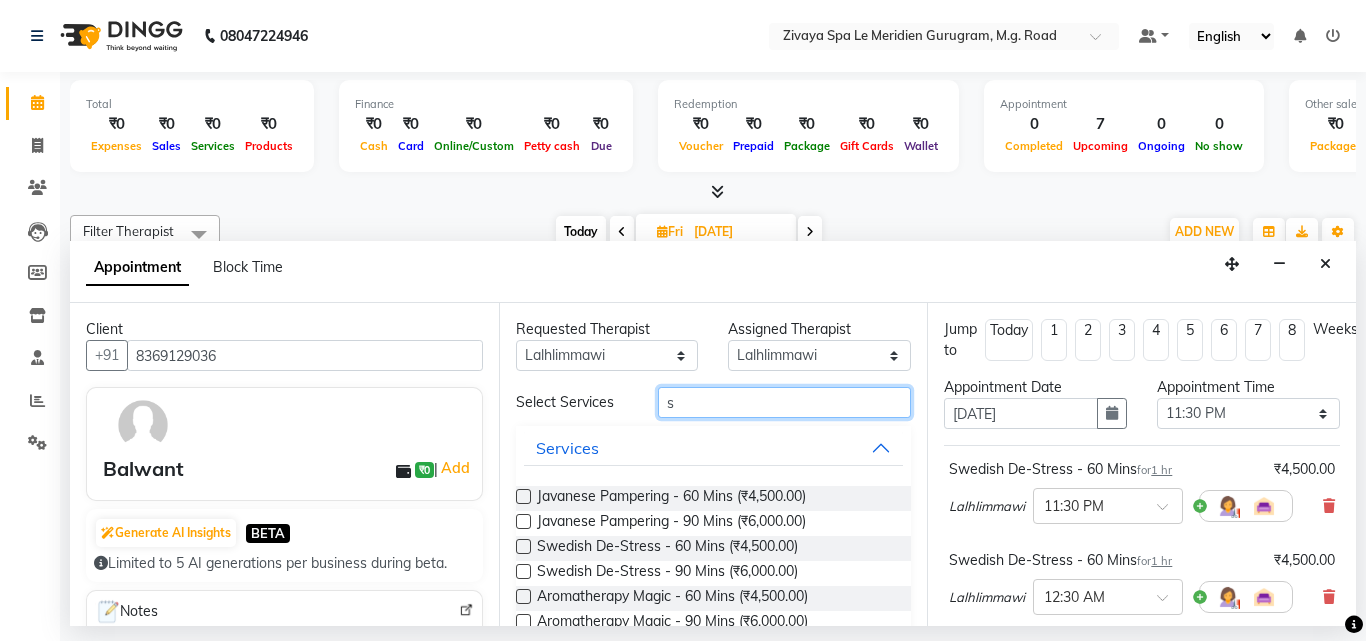 type on "sw" 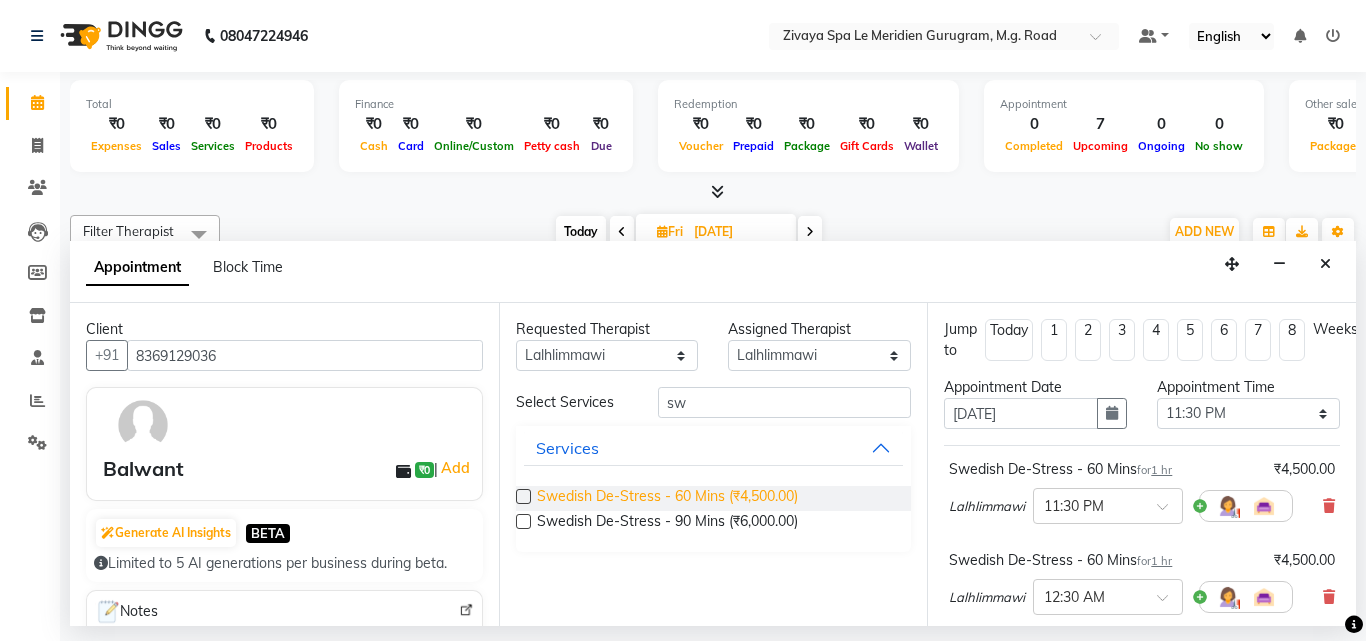 click on "Swedish De-Stress - 60 Mins (₹4,500.00)" at bounding box center [667, 498] 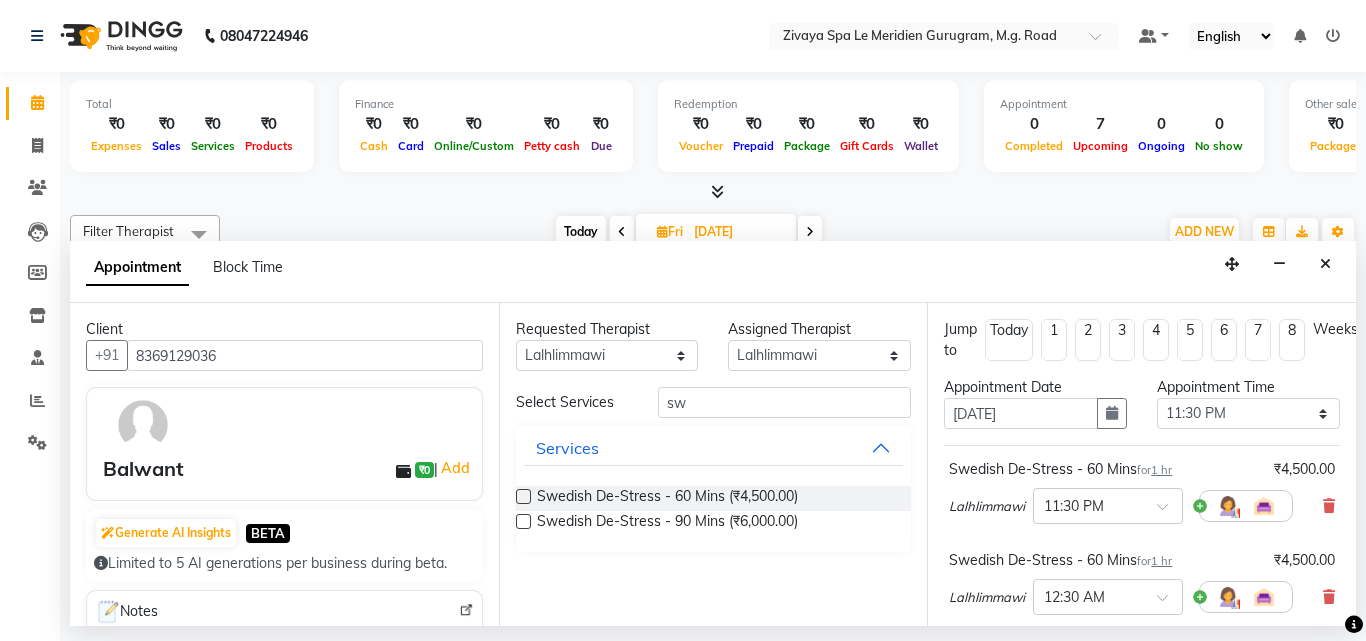 click at bounding box center [523, 496] 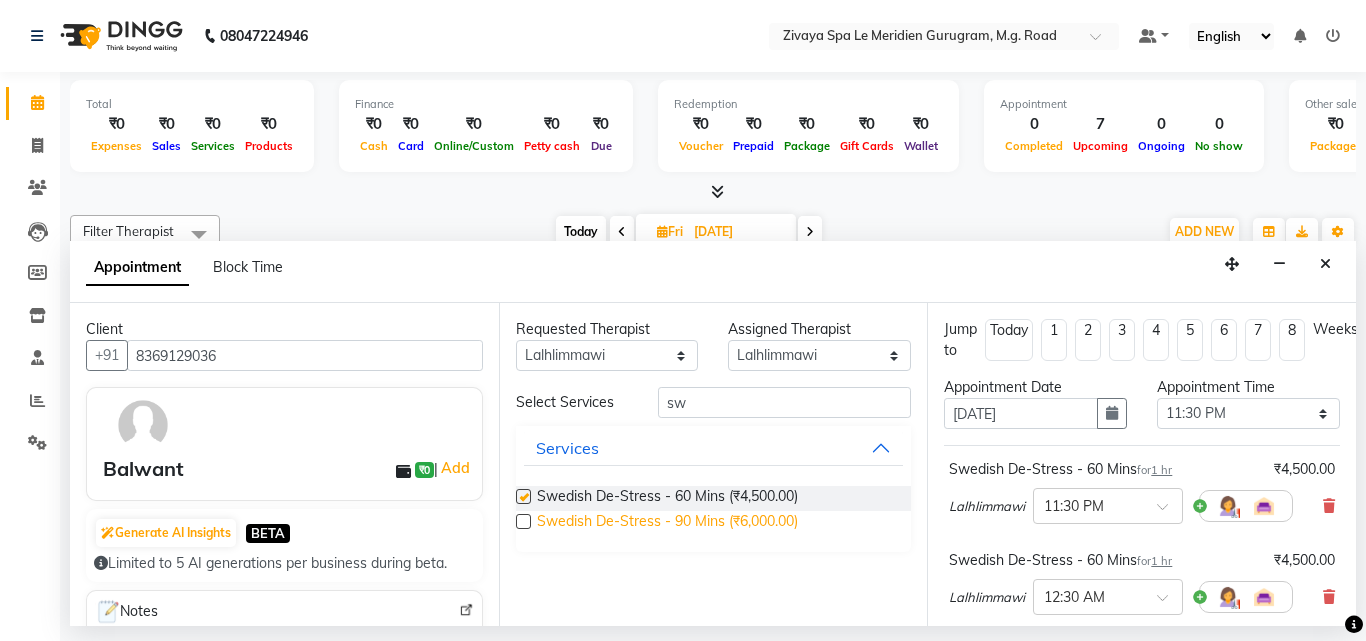checkbox on "false" 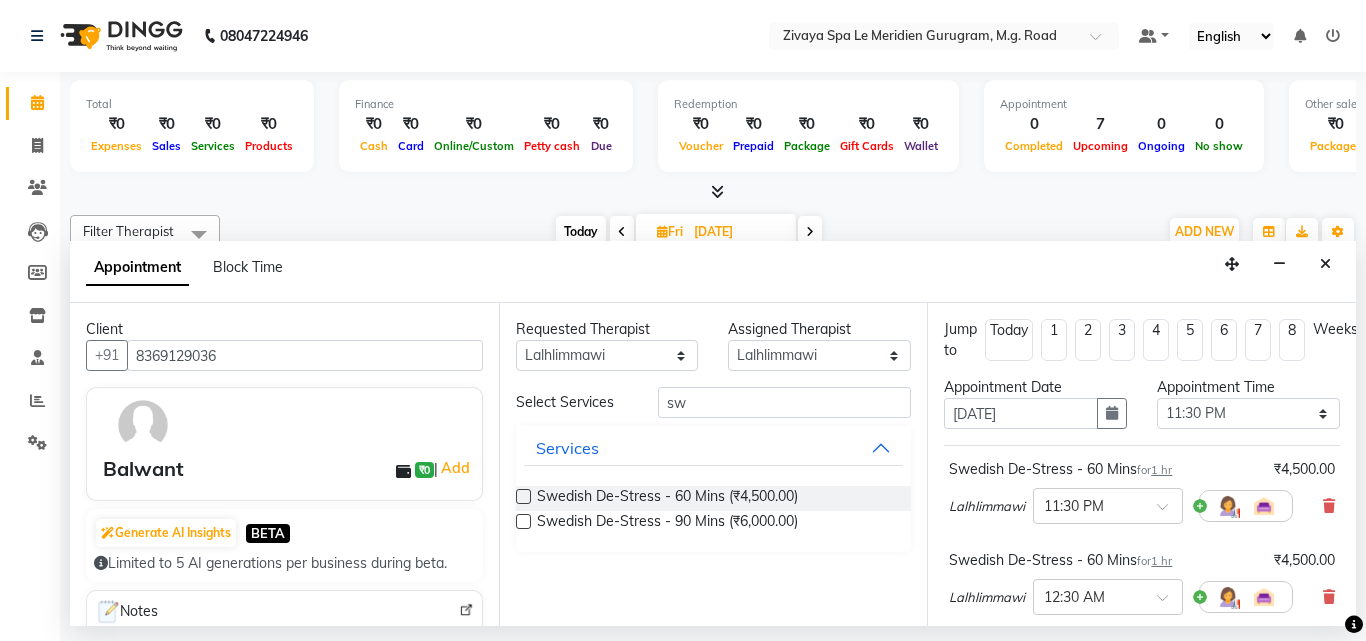 click on "Requested Therapist Any Ching Huishunao Genevi Vanlalhriet Heba Holito Achumi (Lito) KAMPY Lalhlimmawi Lalini Parish RITU Shital Shuaib Sonia N Marak Tolibo Ayemi Assigned Therapist Select Ching Huishunao Genevi Vanlalhriet Heba Holito Achumi (Lito) KAMPY Lalhlimmawi Lalini Parish RITU Shital Shuaib Sonia N Marak Tolibo Ayemi Select Services sw    Services Swedish De-Stress - 60 Mins (₹4,500.00) Swedish De-Stress - 90 Mins (₹6,000.00)" at bounding box center (713, 464) 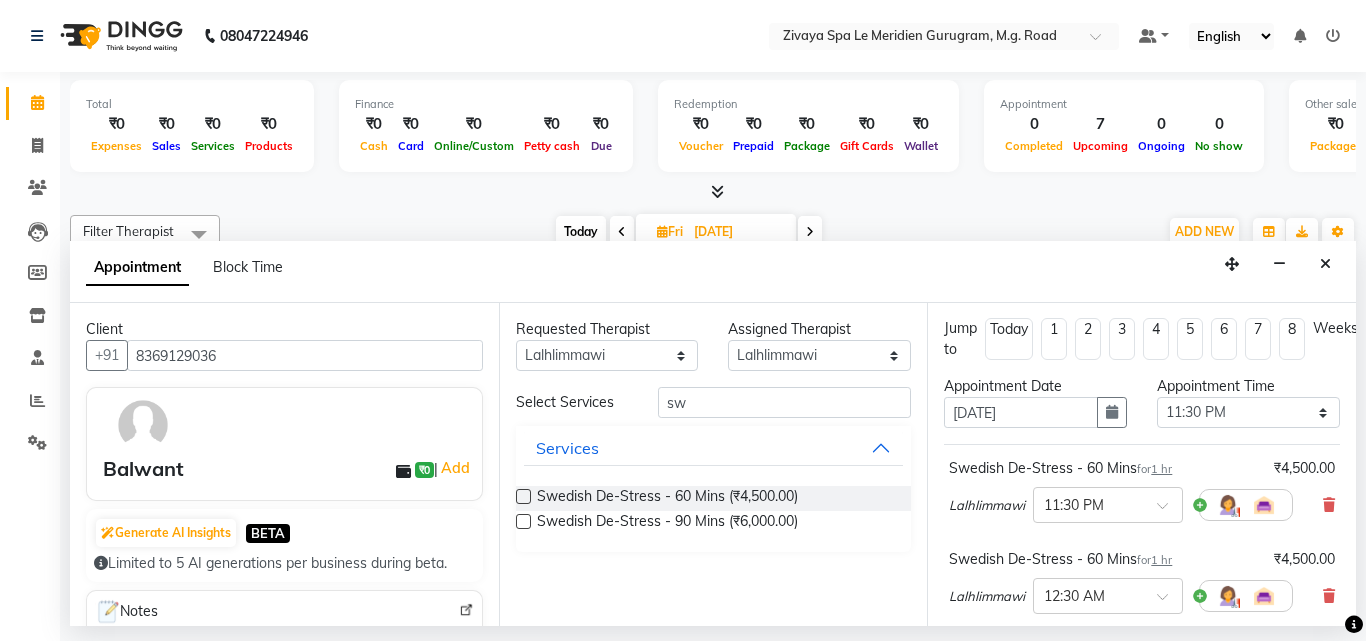 scroll, scrollTop: 0, scrollLeft: 0, axis: both 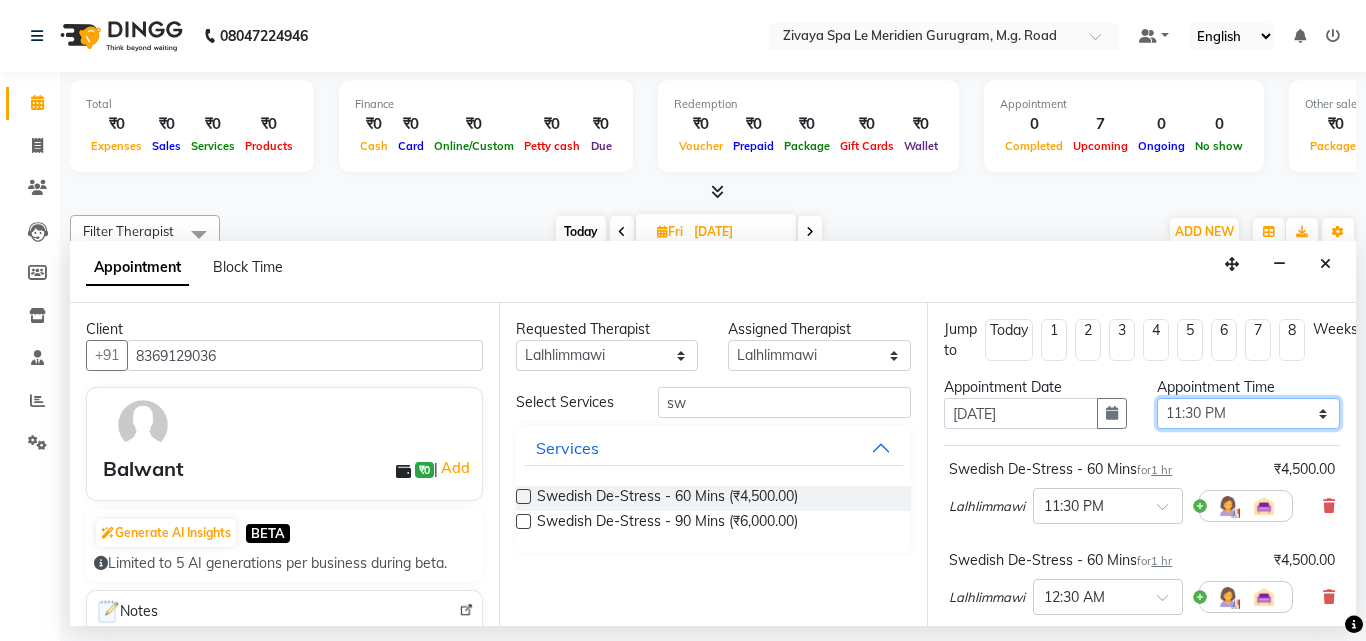 click on "Select 12:00 AM 12:15 AM 12:30 AM 12:45 AM 01:00 AM 01:15 AM 01:30 AM 01:45 AM 02:00 AM 02:15 AM 02:30 AM 02:45 AM 03:00 AM 03:15 AM 03:30 AM 03:45 AM 04:00 AM 04:15 AM 04:30 AM 04:45 AM 05:00 AM 05:15 AM 05:30 AM 05:45 AM 06:00 AM 06:15 AM 06:30 AM 06:45 AM 07:00 AM 07:15 AM 07:30 AM 07:45 AM 08:00 AM 08:15 AM 08:30 AM 08:45 AM 09:00 AM 09:15 AM 09:30 AM 09:45 AM 10:00 AM 10:15 AM 10:30 AM 10:45 AM 11:00 AM 11:15 AM 11:30 AM 11:45 AM 12:00 PM 12:15 PM 12:30 PM 12:45 PM 01:00 PM 01:15 PM 01:30 PM 01:45 PM 02:00 PM 02:15 PM 02:30 PM 02:45 PM 03:00 PM 03:15 PM 03:30 PM 03:45 PM 04:00 PM 04:15 PM 04:30 PM 04:45 PM 05:00 PM 05:15 PM 05:30 PM 05:45 PM 06:00 PM 06:15 PM 06:30 PM 06:45 PM 07:00 PM 07:15 PM 07:30 PM 07:45 PM 08:00 PM 08:15 PM 08:30 PM 08:45 PM 09:00 PM 09:15 PM 09:30 PM 09:45 PM 10:00 PM 10:15 PM 10:30 PM 10:45 PM 11:00 PM 11:15 PM 11:30 PM 11:45 PM" at bounding box center (1248, 413) 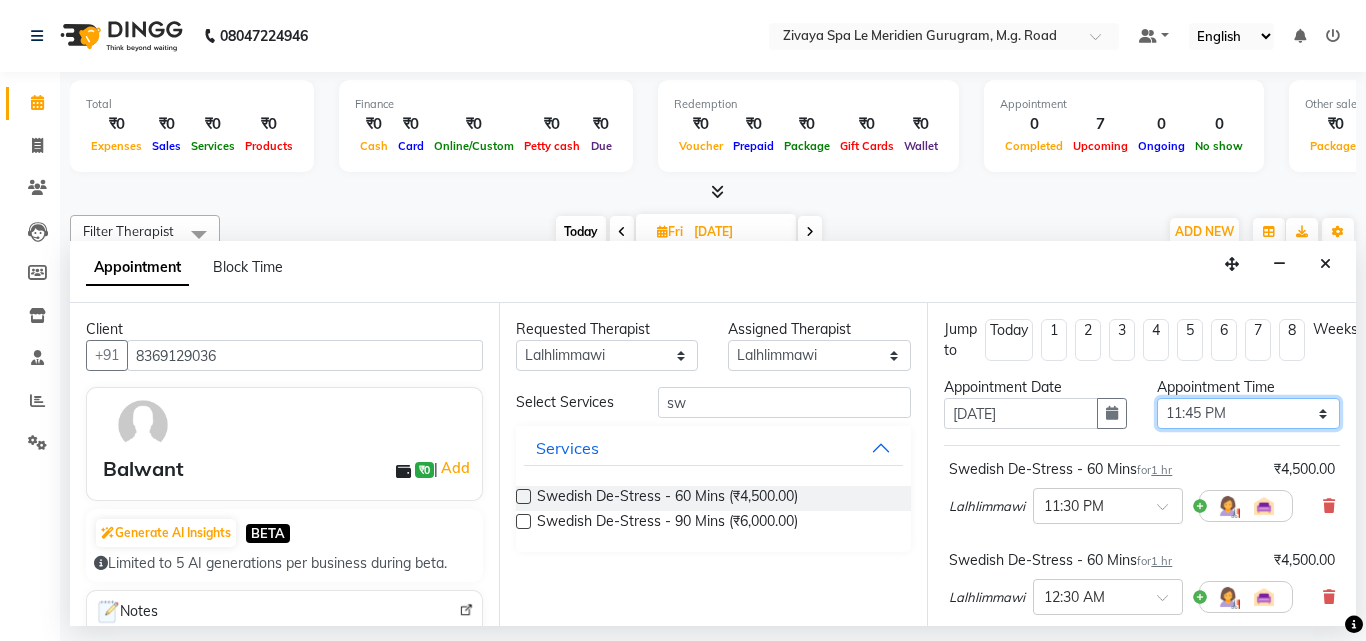 click on "Select 12:00 AM 12:15 AM 12:30 AM 12:45 AM 01:00 AM 01:15 AM 01:30 AM 01:45 AM 02:00 AM 02:15 AM 02:30 AM 02:45 AM 03:00 AM 03:15 AM 03:30 AM 03:45 AM 04:00 AM 04:15 AM 04:30 AM 04:45 AM 05:00 AM 05:15 AM 05:30 AM 05:45 AM 06:00 AM 06:15 AM 06:30 AM 06:45 AM 07:00 AM 07:15 AM 07:30 AM 07:45 AM 08:00 AM 08:15 AM 08:30 AM 08:45 AM 09:00 AM 09:15 AM 09:30 AM 09:45 AM 10:00 AM 10:15 AM 10:30 AM 10:45 AM 11:00 AM 11:15 AM 11:30 AM 11:45 AM 12:00 PM 12:15 PM 12:30 PM 12:45 PM 01:00 PM 01:15 PM 01:30 PM 01:45 PM 02:00 PM 02:15 PM 02:30 PM 02:45 PM 03:00 PM 03:15 PM 03:30 PM 03:45 PM 04:00 PM 04:15 PM 04:30 PM 04:45 PM 05:00 PM 05:15 PM 05:30 PM 05:45 PM 06:00 PM 06:15 PM 06:30 PM 06:45 PM 07:00 PM 07:15 PM 07:30 PM 07:45 PM 08:00 PM 08:15 PM 08:30 PM 08:45 PM 09:00 PM 09:15 PM 09:30 PM 09:45 PM 10:00 PM 10:15 PM 10:30 PM 10:45 PM 11:00 PM 11:15 PM 11:30 PM 11:45 PM" at bounding box center (1248, 413) 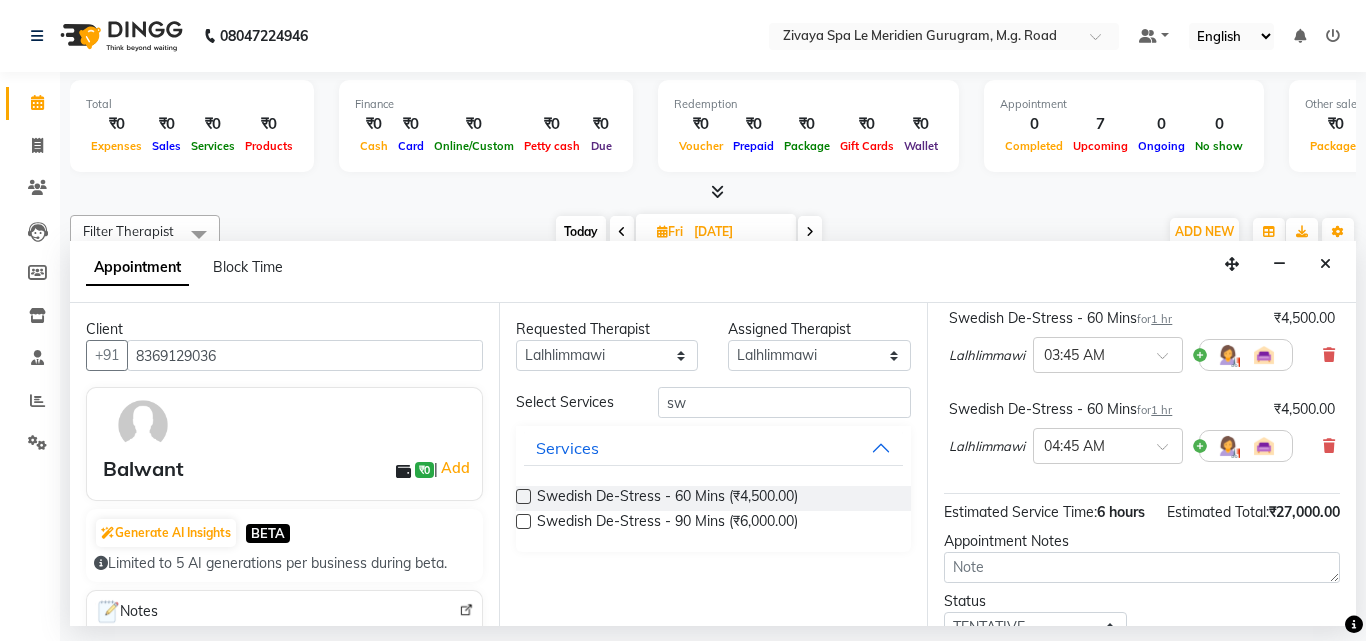scroll, scrollTop: 694, scrollLeft: 0, axis: vertical 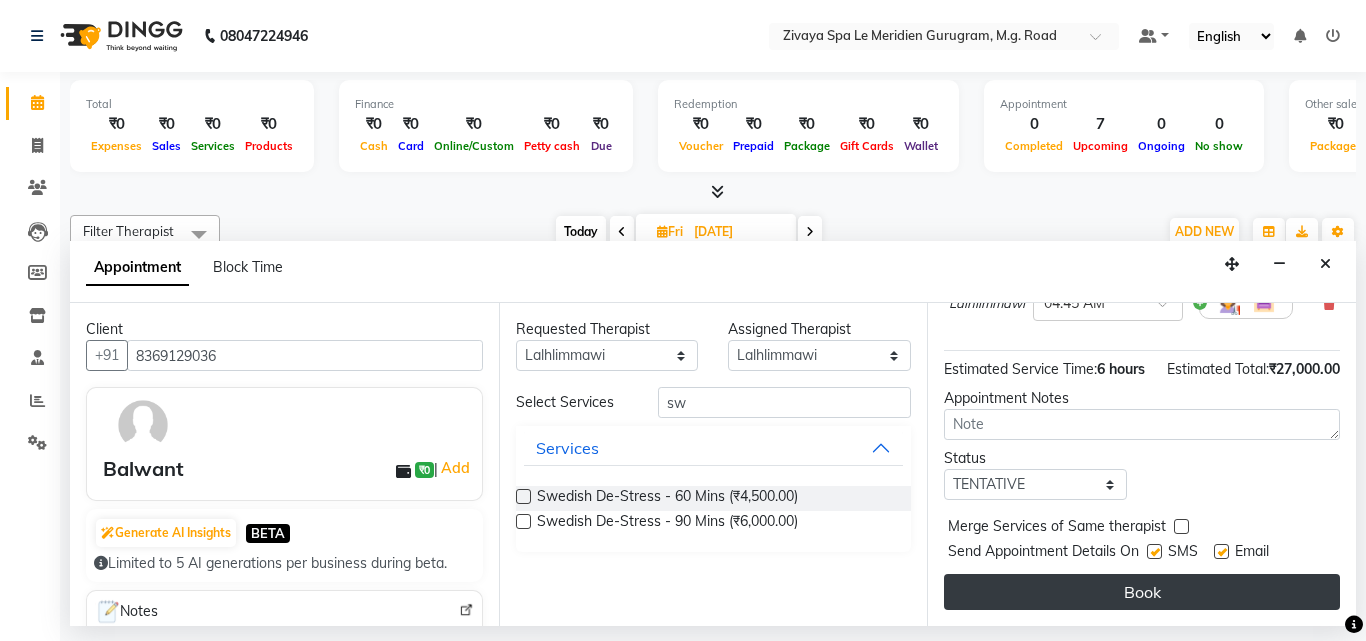 click on "Book" at bounding box center (1142, 592) 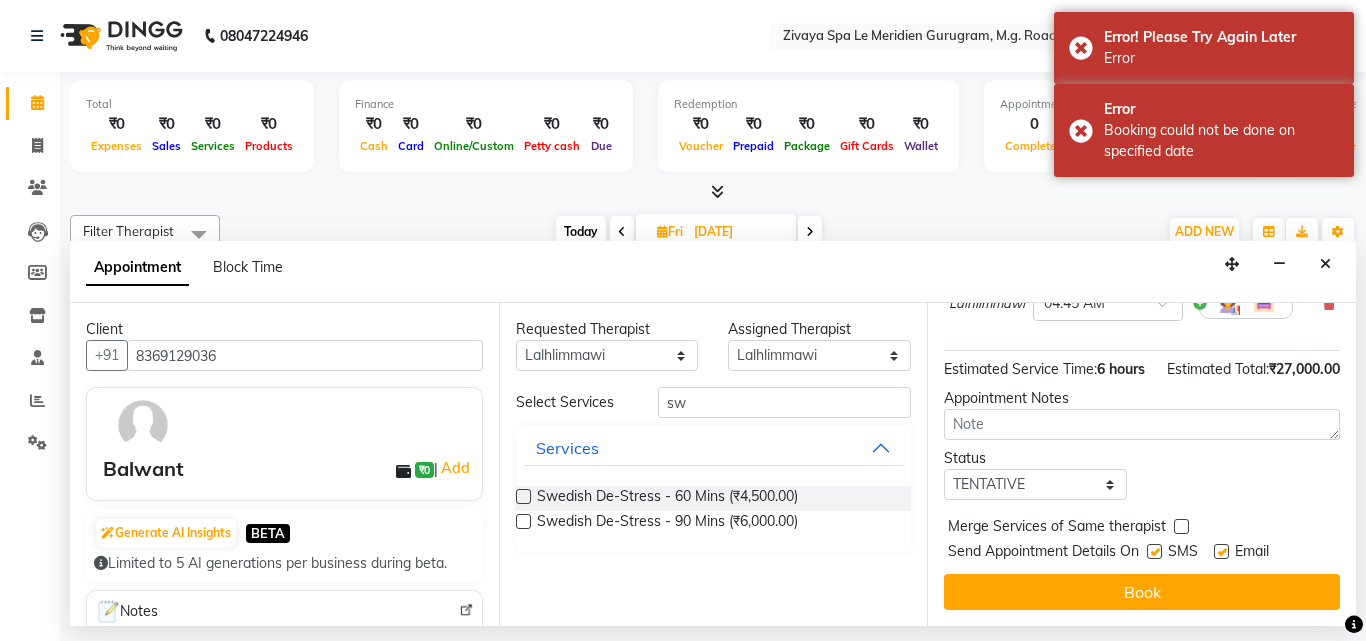 scroll, scrollTop: 5, scrollLeft: 3204, axis: both 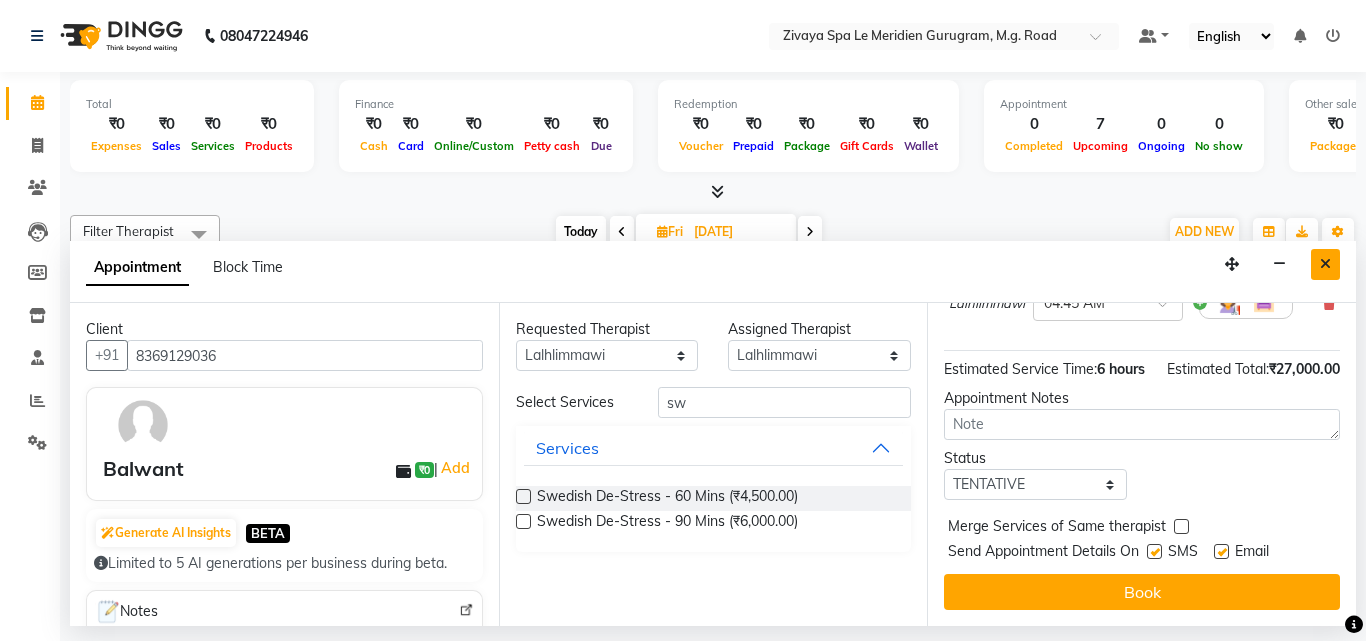 click at bounding box center [1325, 264] 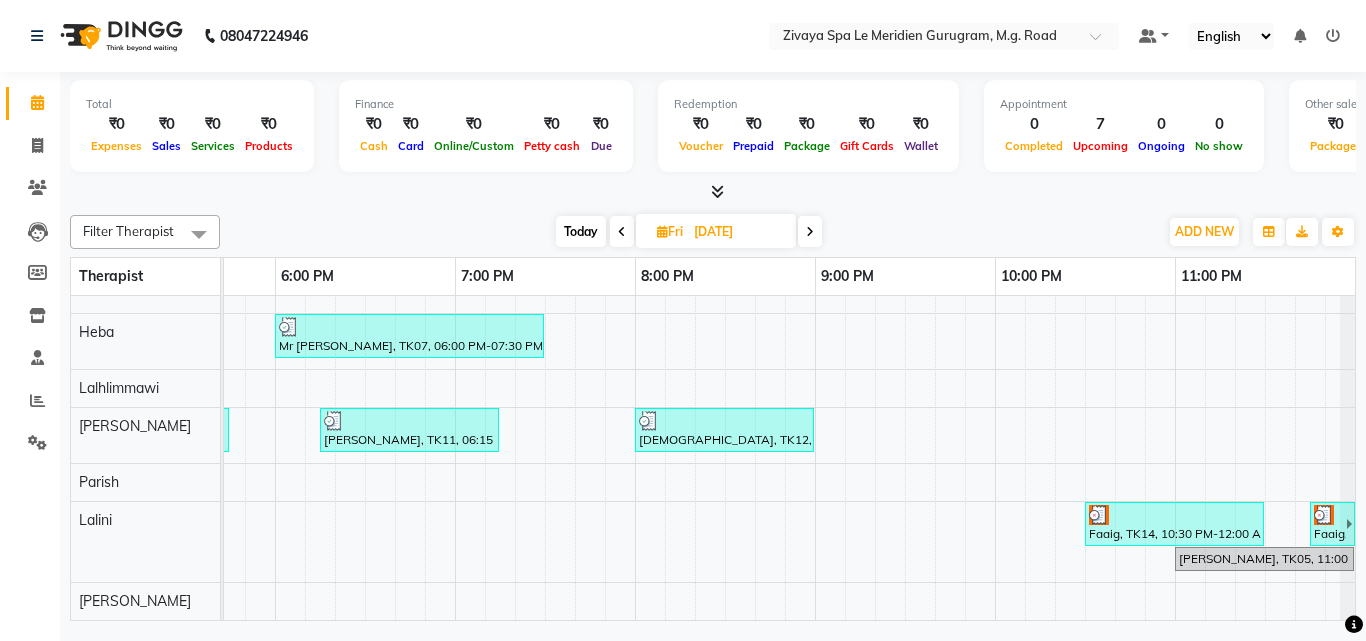 scroll, scrollTop: 353, scrollLeft: 3136, axis: both 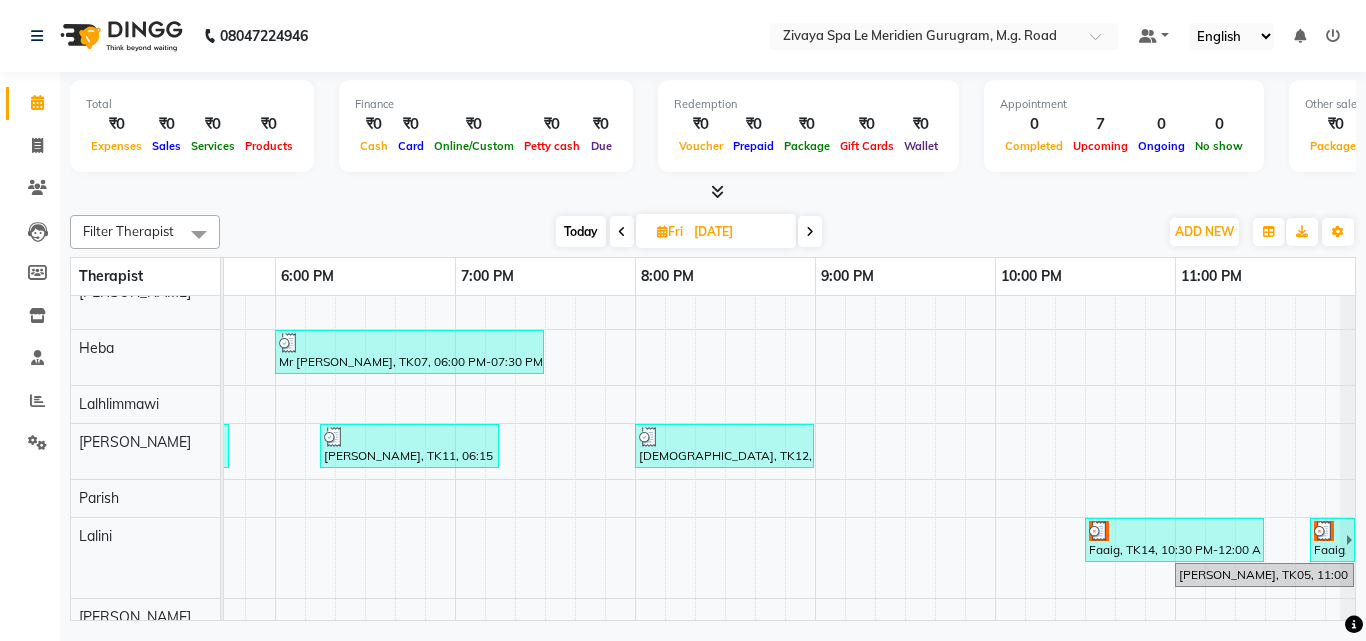 click at bounding box center (1280, 305) 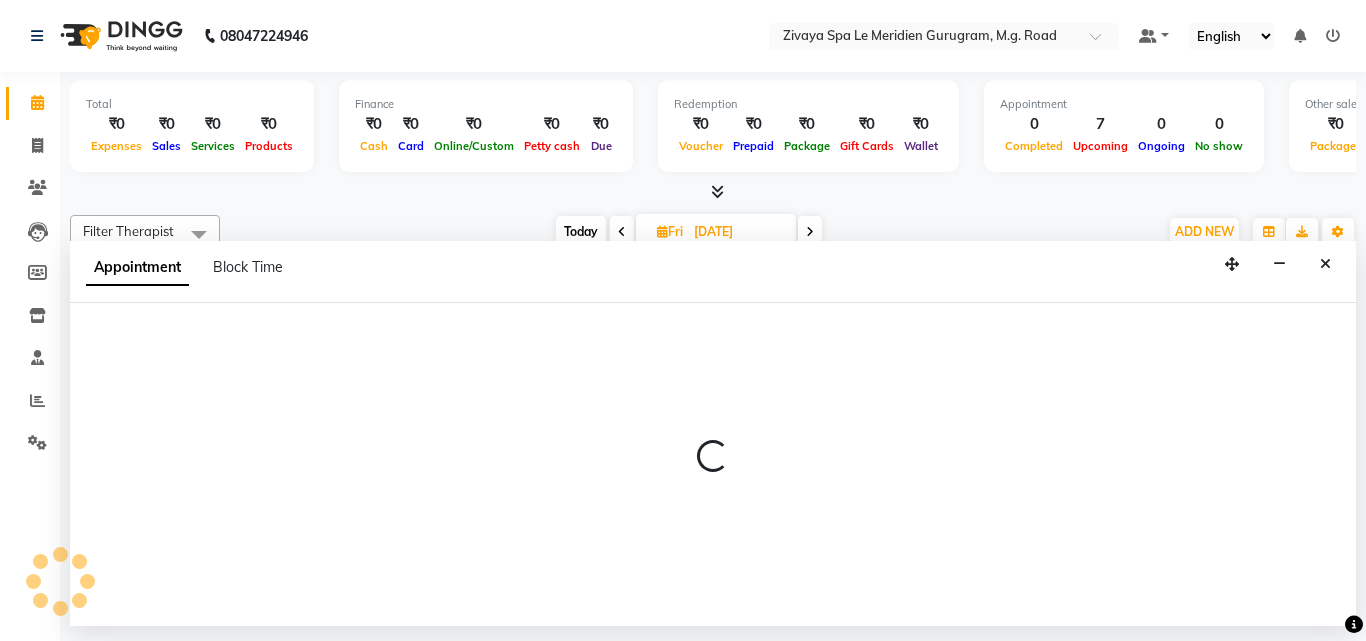 select on "65985" 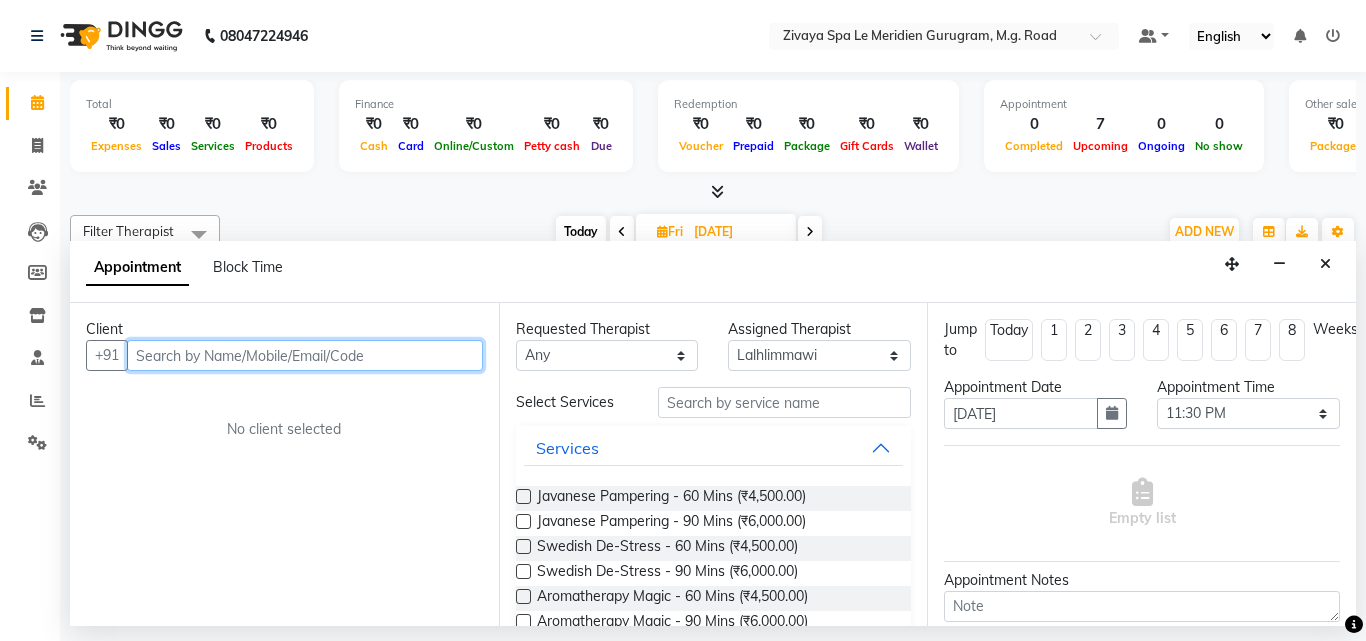 click at bounding box center [305, 355] 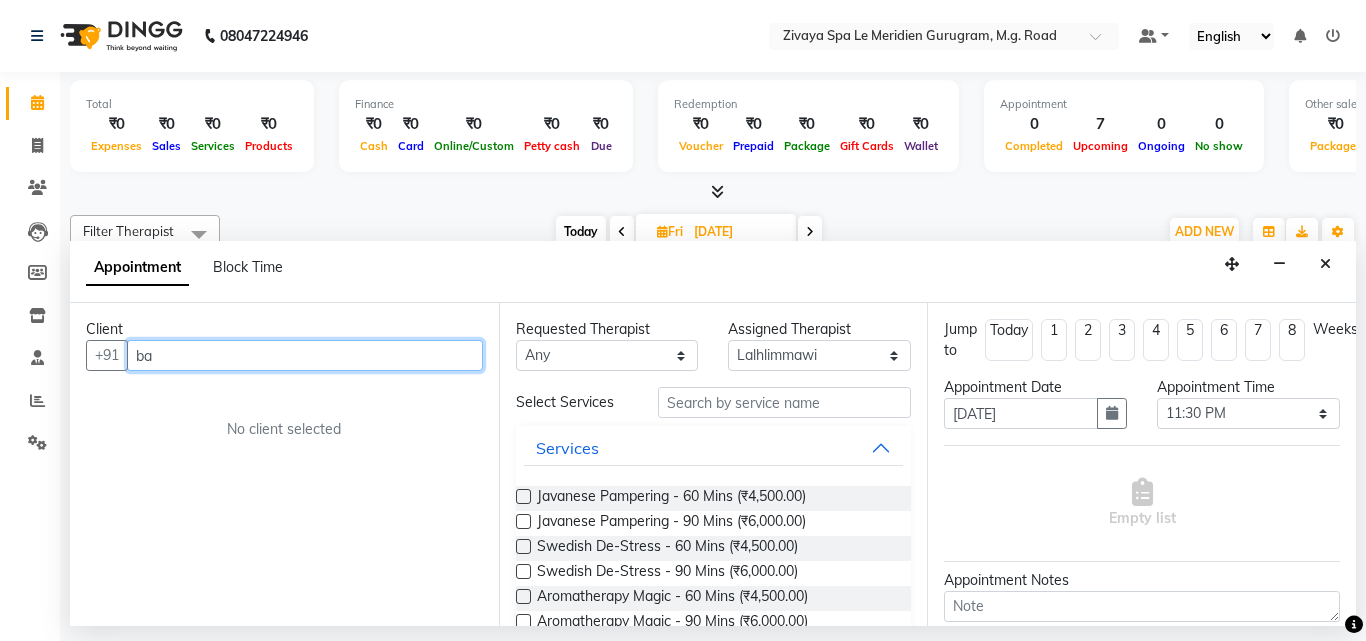type on "b" 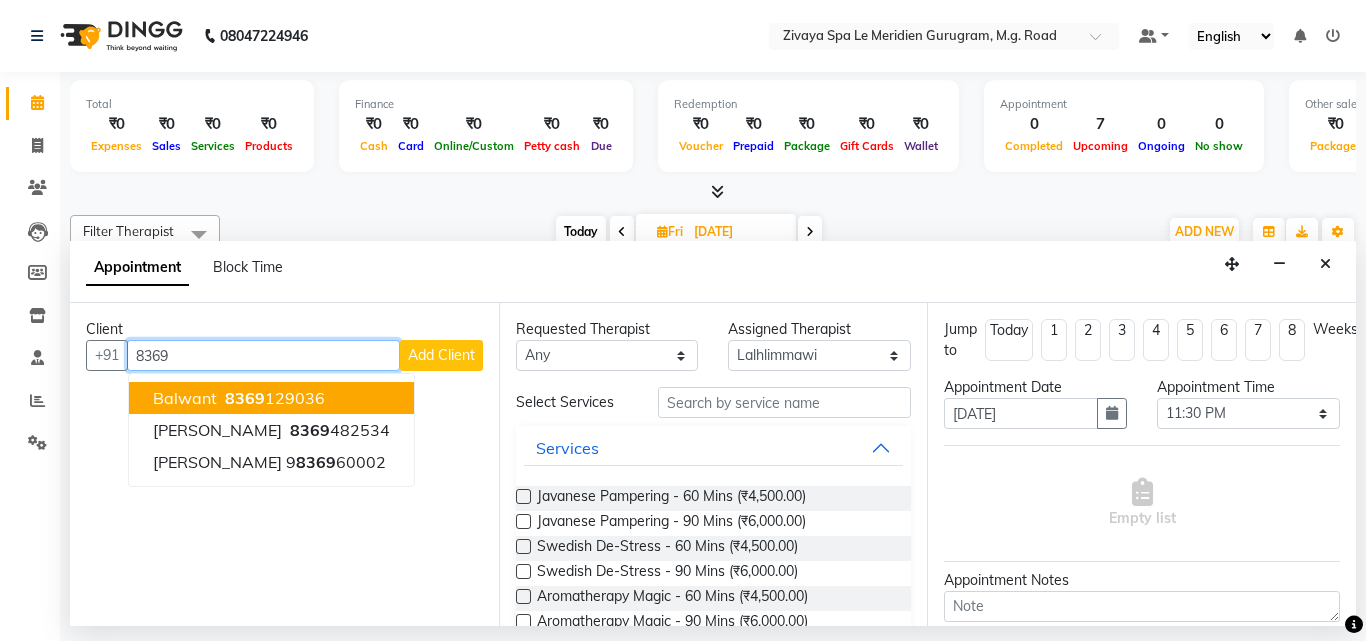 click on "8369 129036" at bounding box center (273, 398) 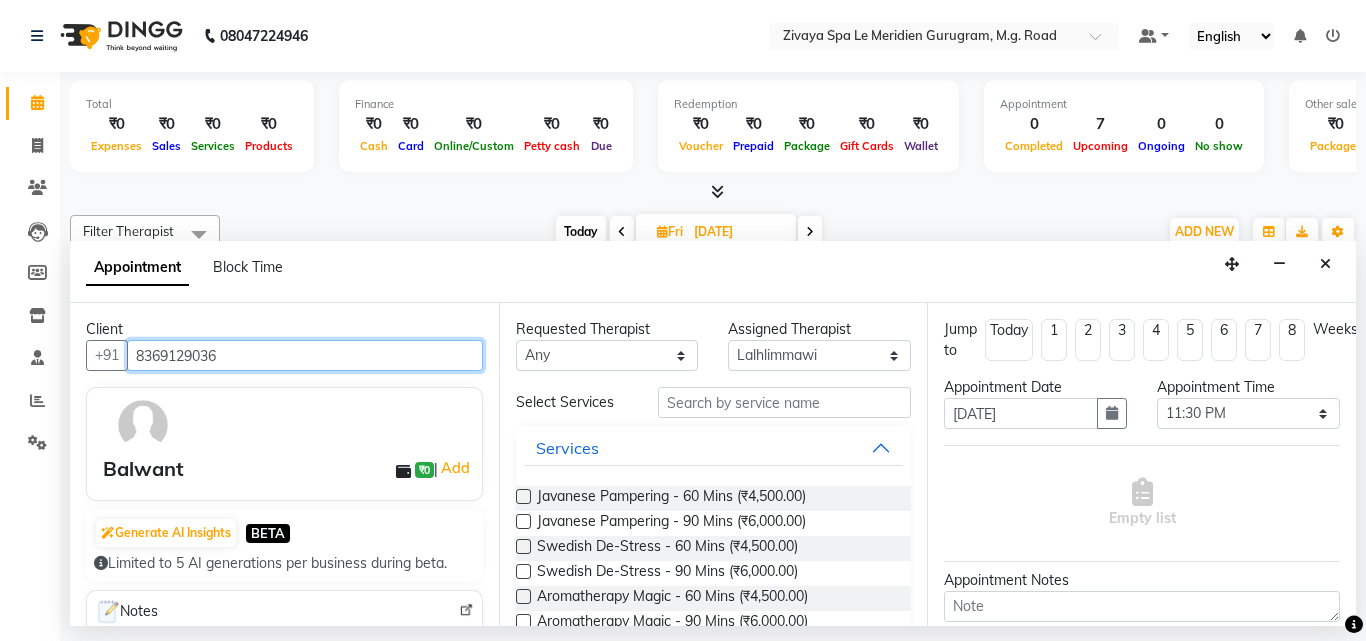 type on "8369129036" 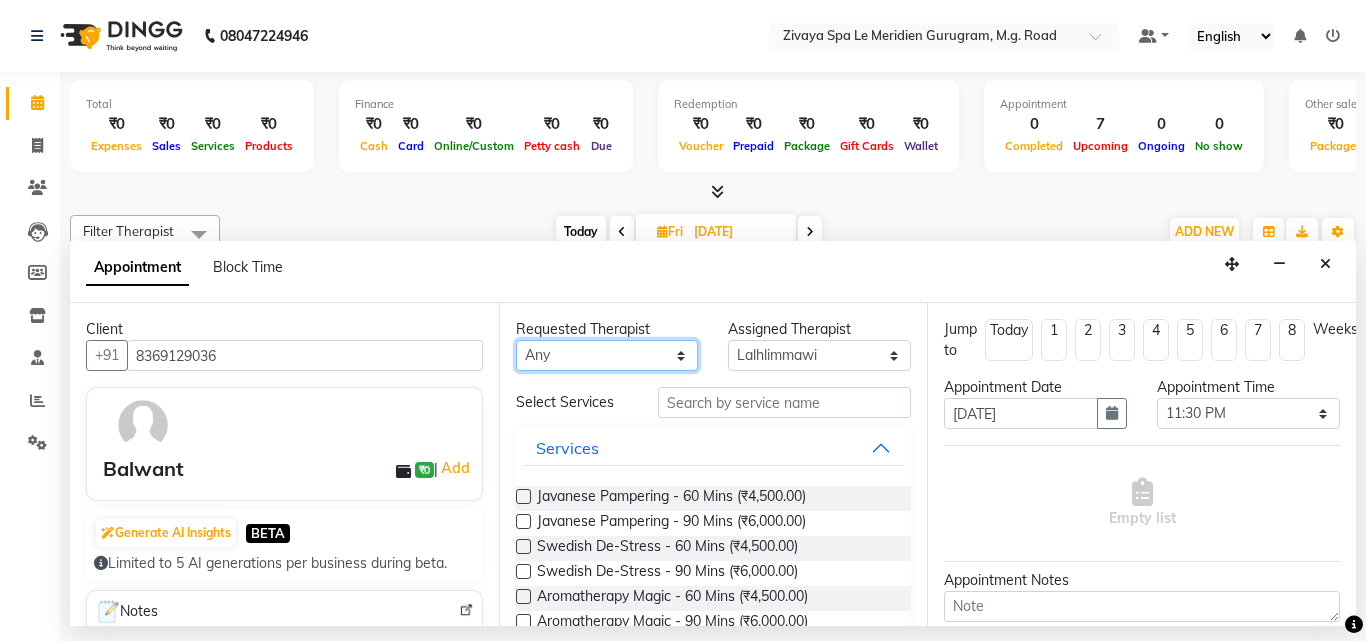 click on "Any Ching Huishunao Genevi Vanlalhriet Heba Holito Achumi (Lito) KAMPY Lalhlimmawi Lalini Parish RITU Shital Shuaib Sonia N Marak Tolibo Ayemi" at bounding box center [607, 355] 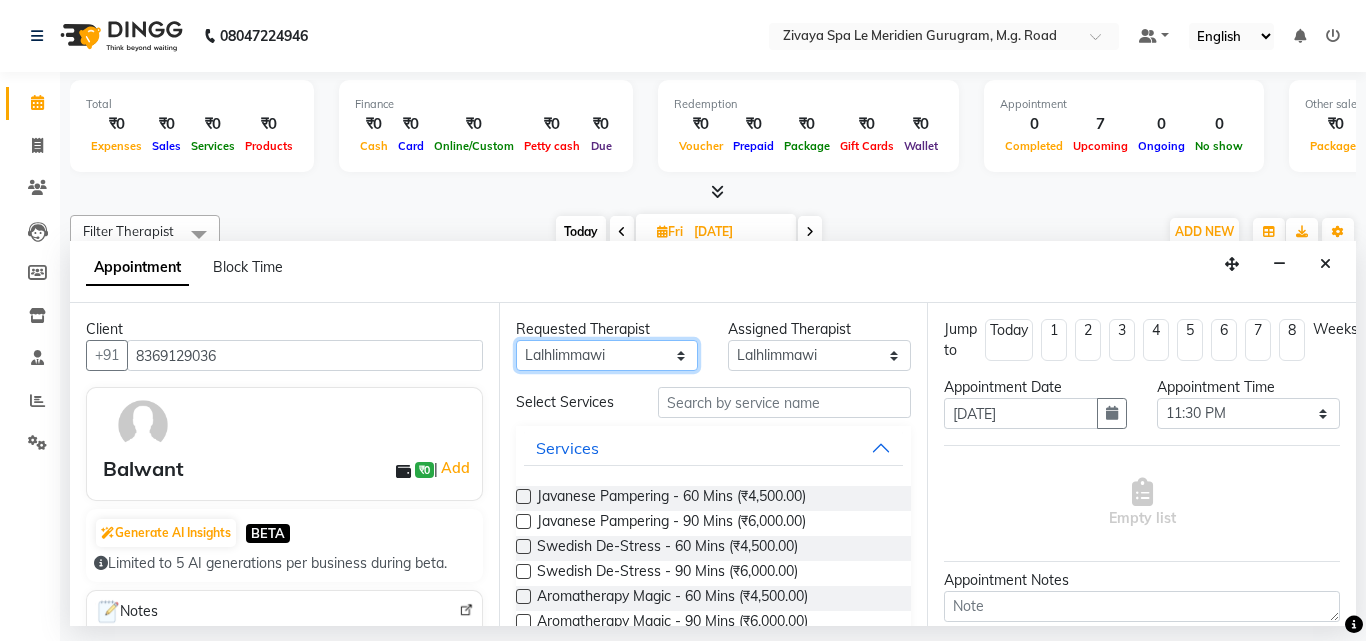 click on "Any Ching Huishunao Genevi Vanlalhriet Heba Holito Achumi (Lito) KAMPY Lalhlimmawi Lalini Parish RITU Shital Shuaib Sonia N Marak Tolibo Ayemi" at bounding box center (607, 355) 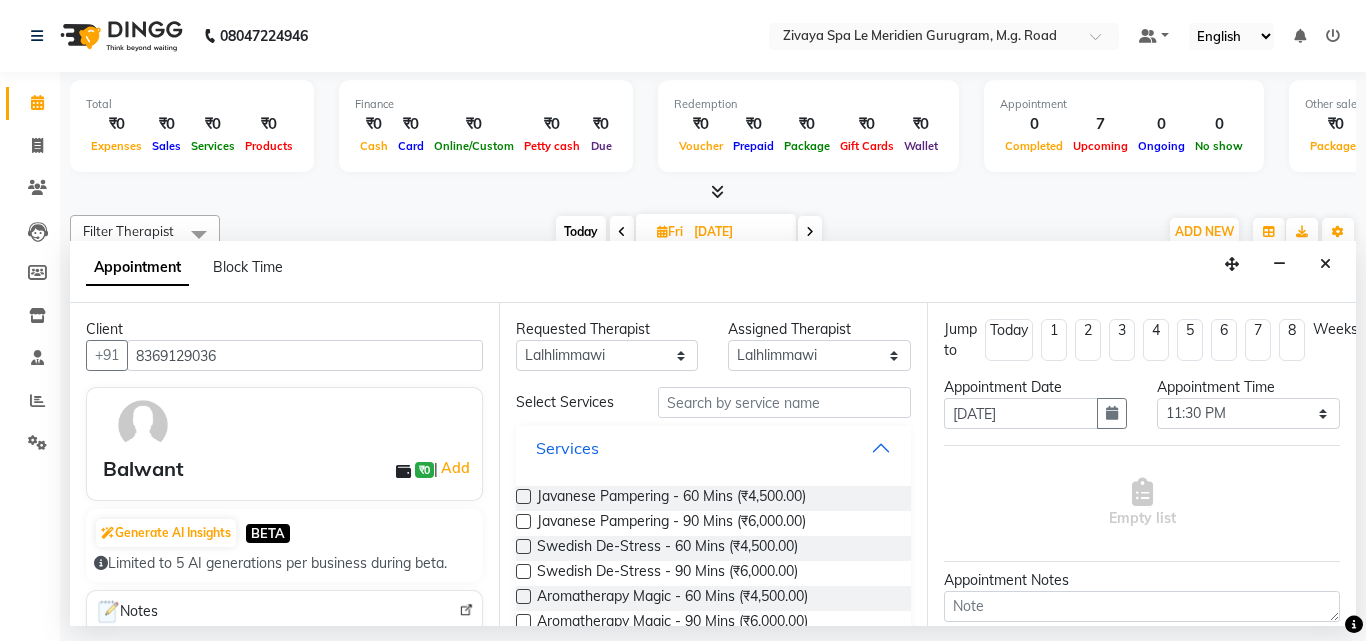 click on "Services" at bounding box center [714, 448] 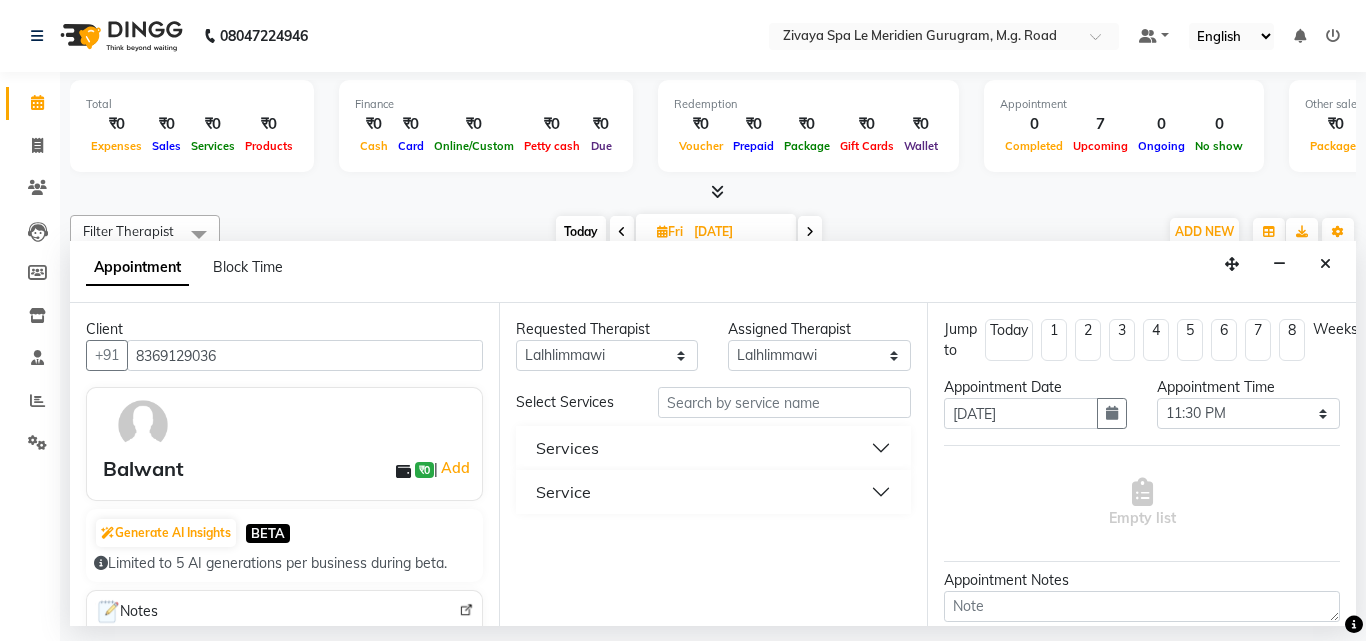 click on "Services" at bounding box center (714, 448) 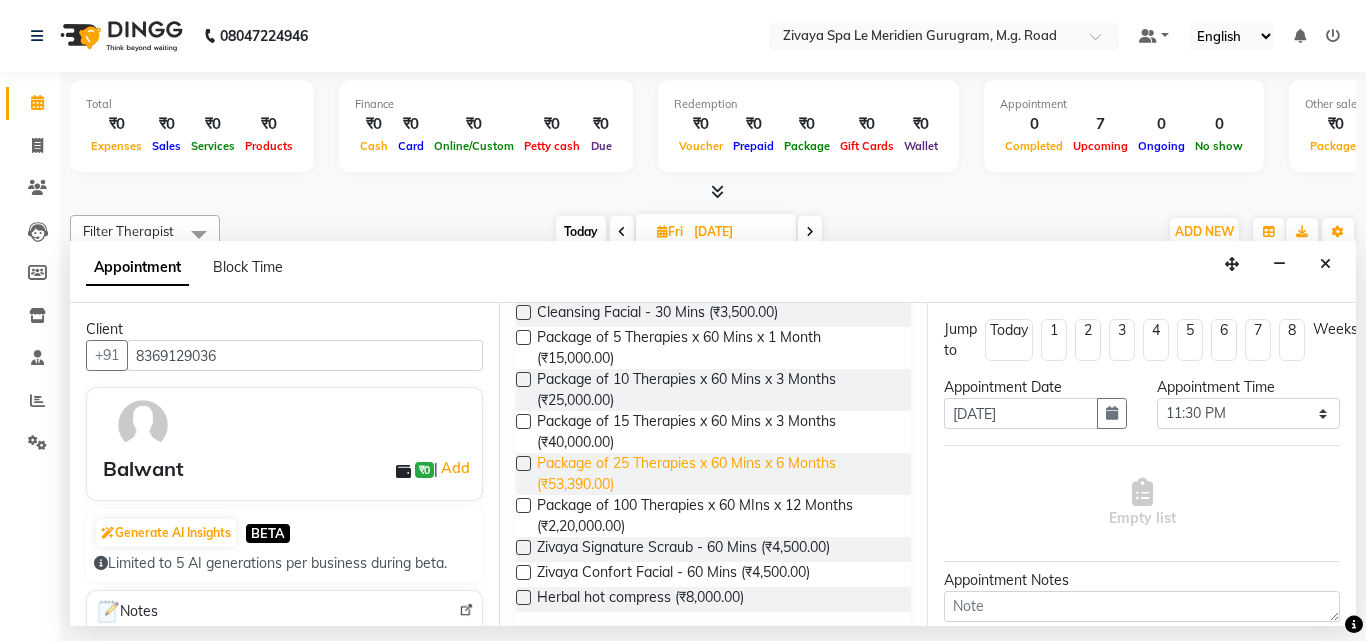 scroll, scrollTop: 847, scrollLeft: 0, axis: vertical 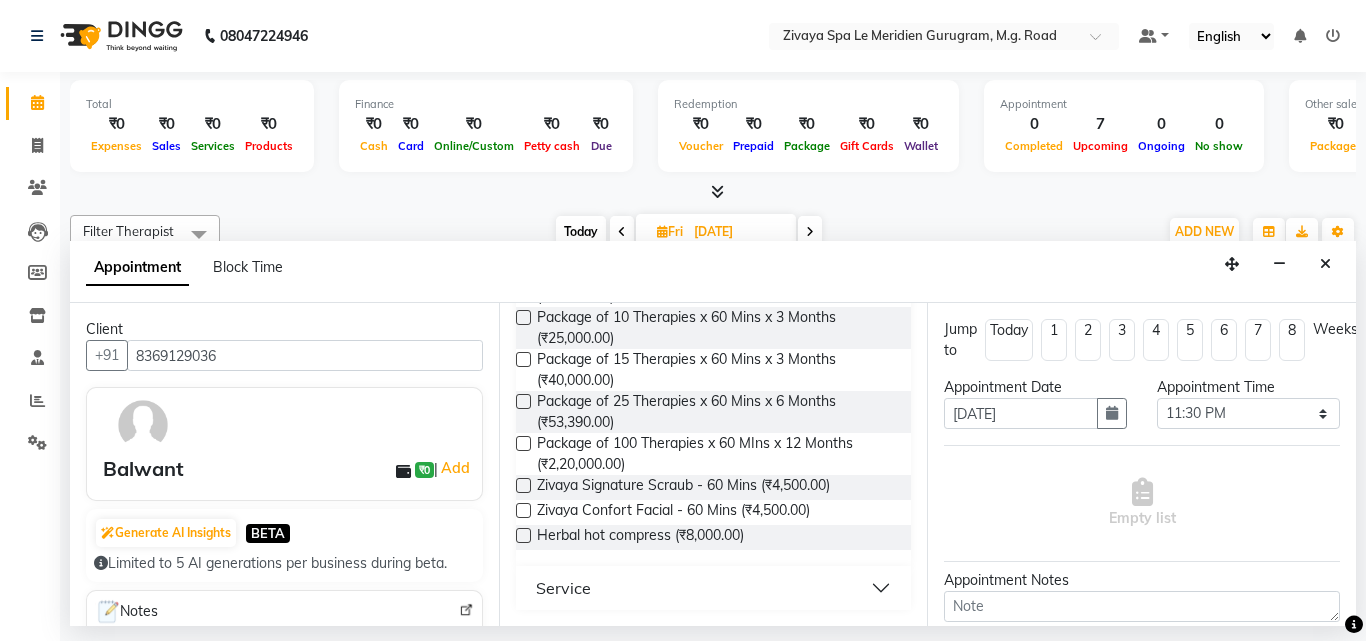 click on "Service" at bounding box center (714, 588) 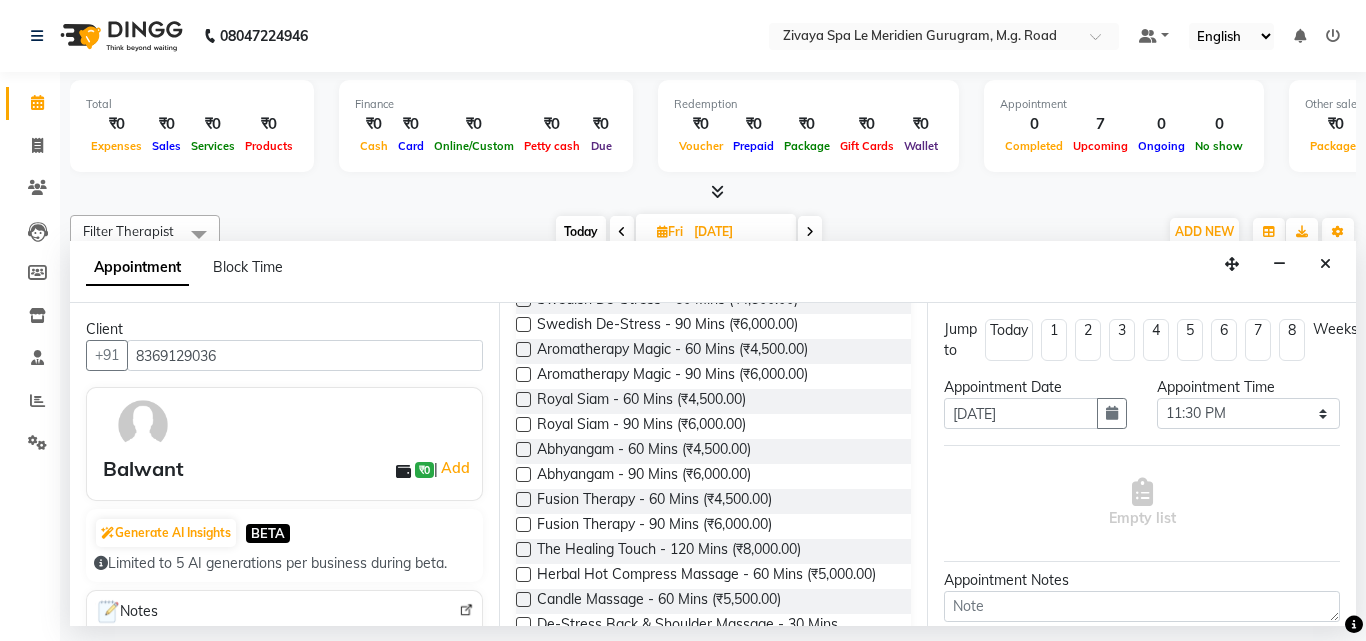 scroll, scrollTop: 0, scrollLeft: 0, axis: both 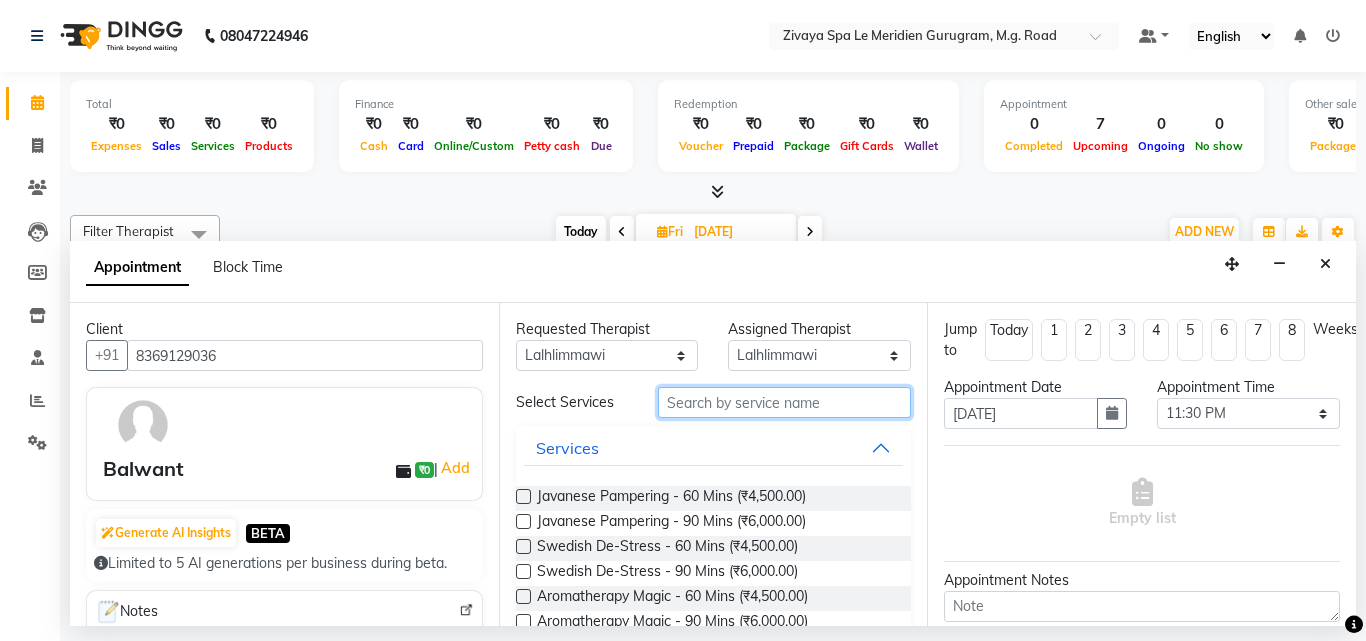 click at bounding box center (785, 402) 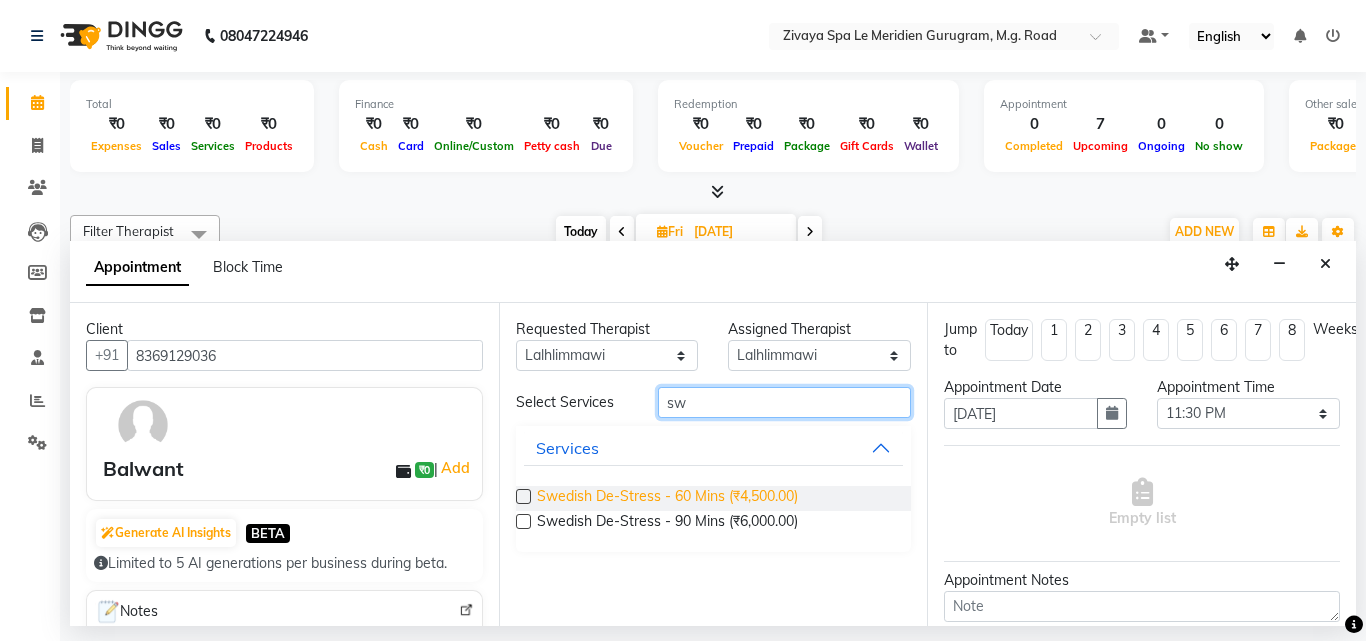 type on "sw" 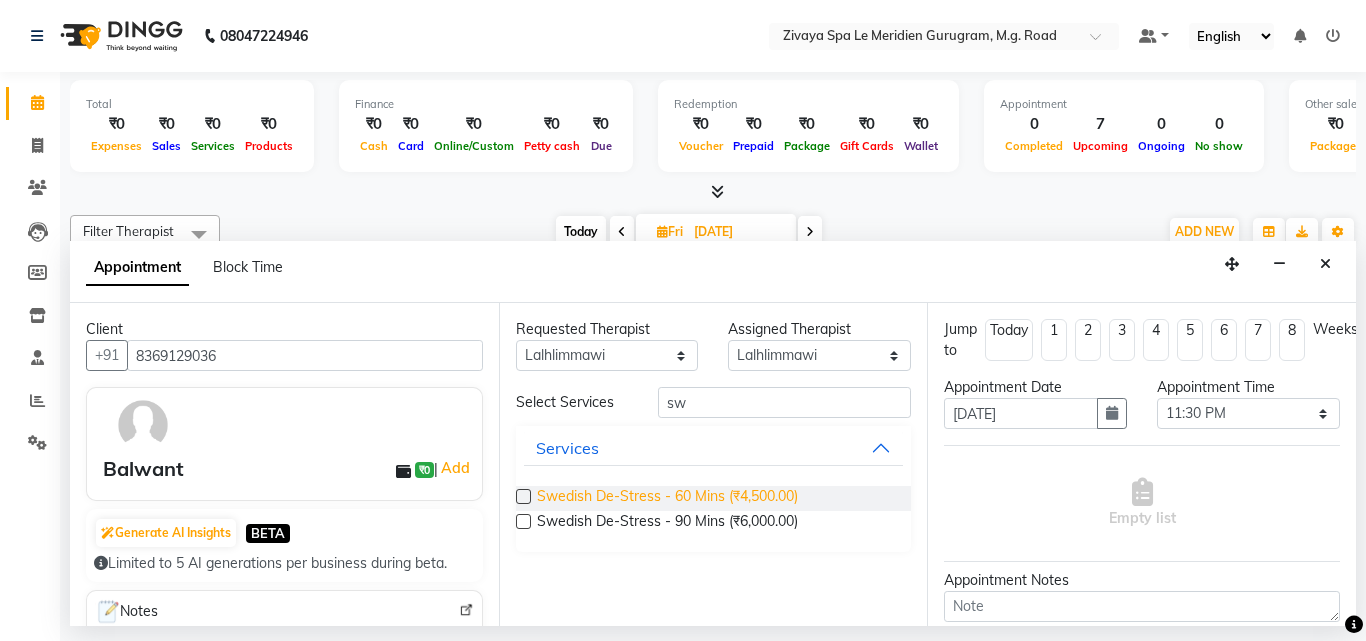 click on "Swedish De-Stress - 60 Mins (₹4,500.00)" at bounding box center [667, 498] 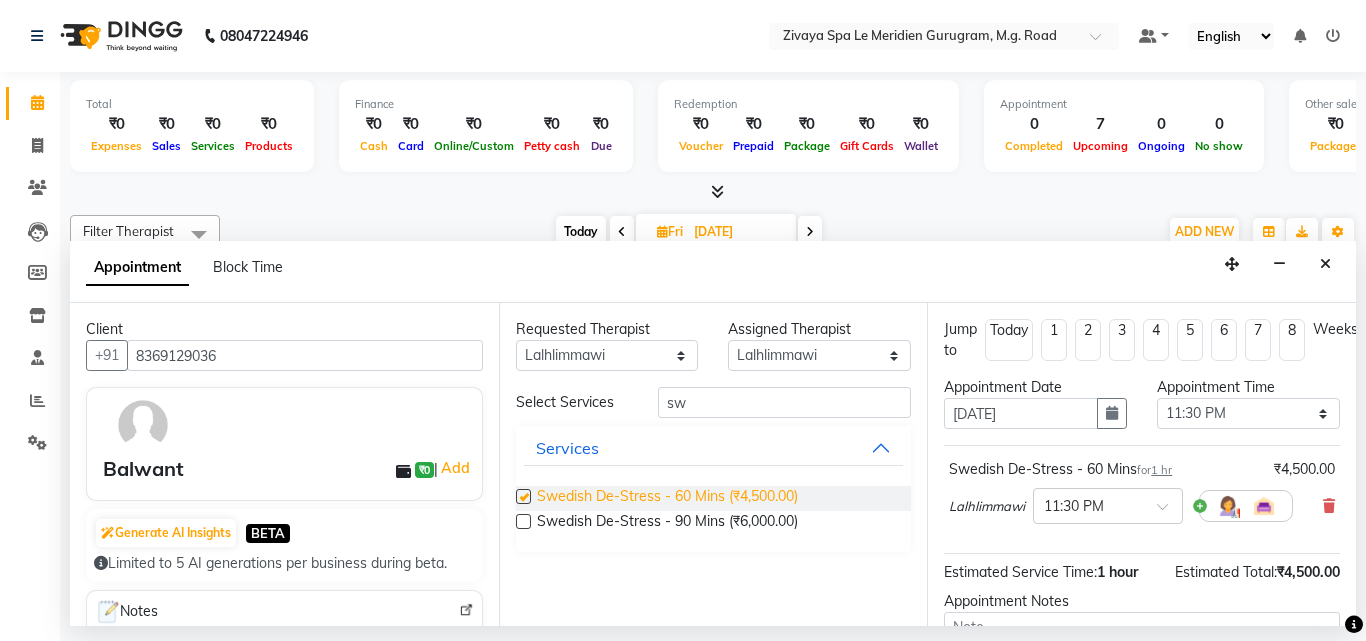 checkbox on "false" 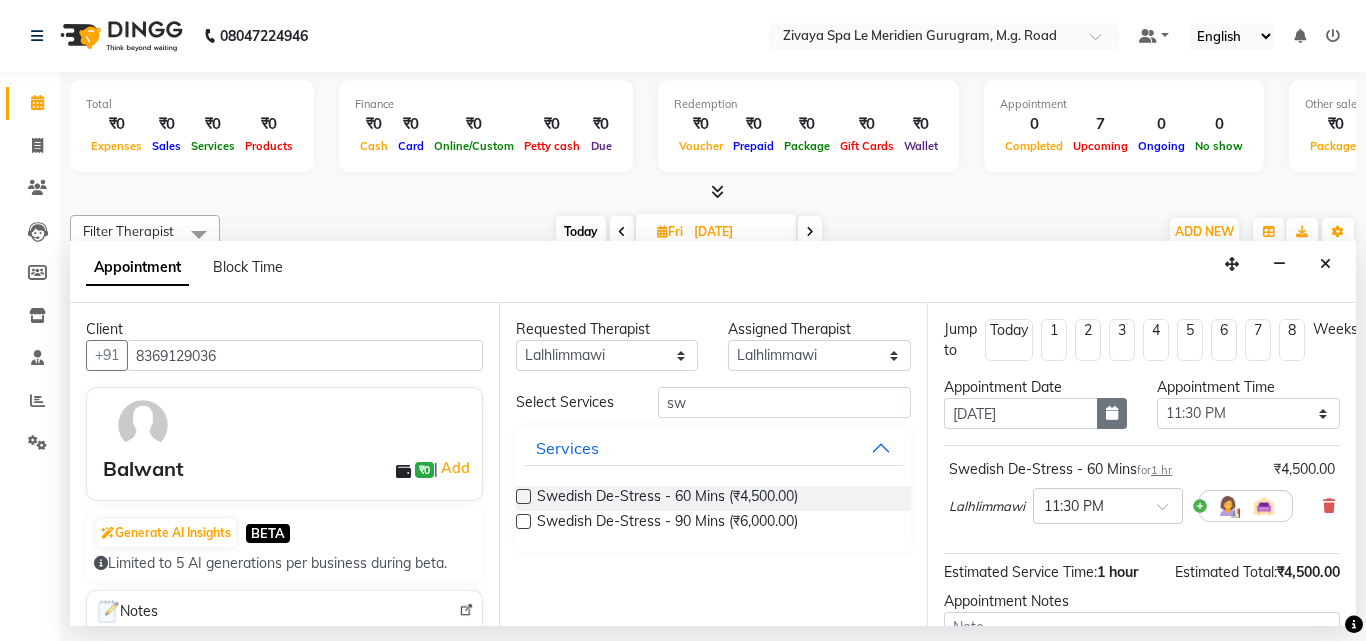 click at bounding box center (1112, 413) 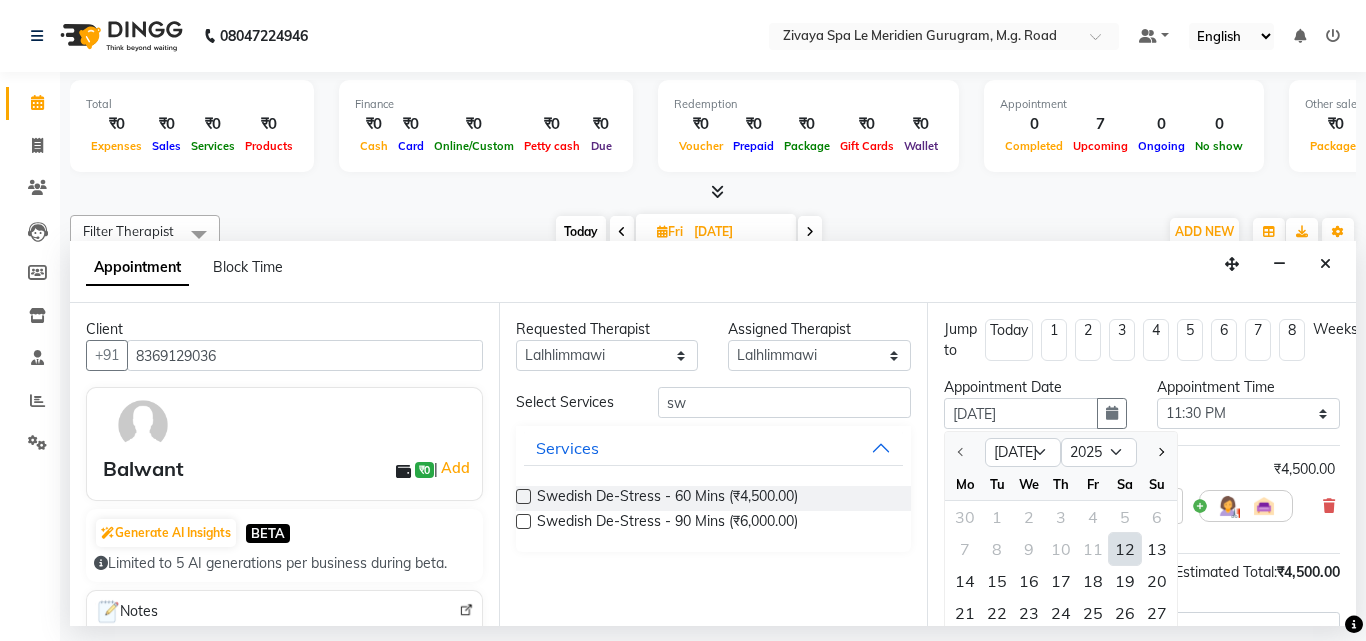 click on "12" at bounding box center (1125, 549) 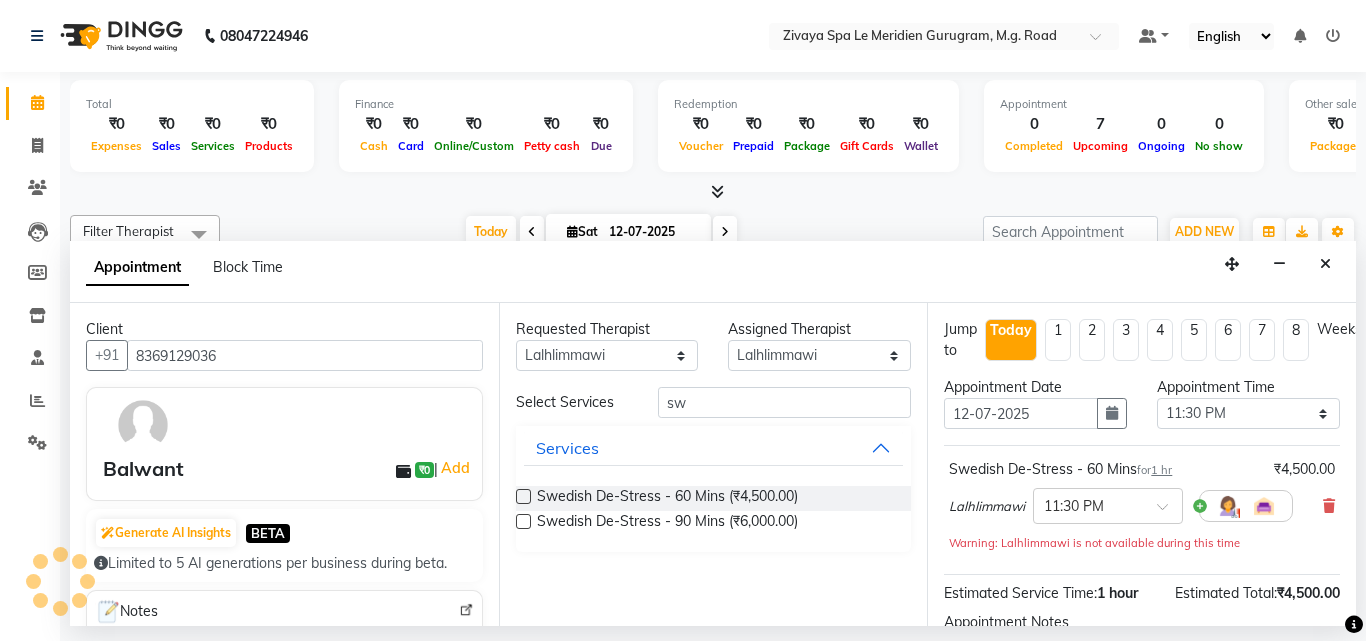 scroll, scrollTop: 0, scrollLeft: 1081, axis: horizontal 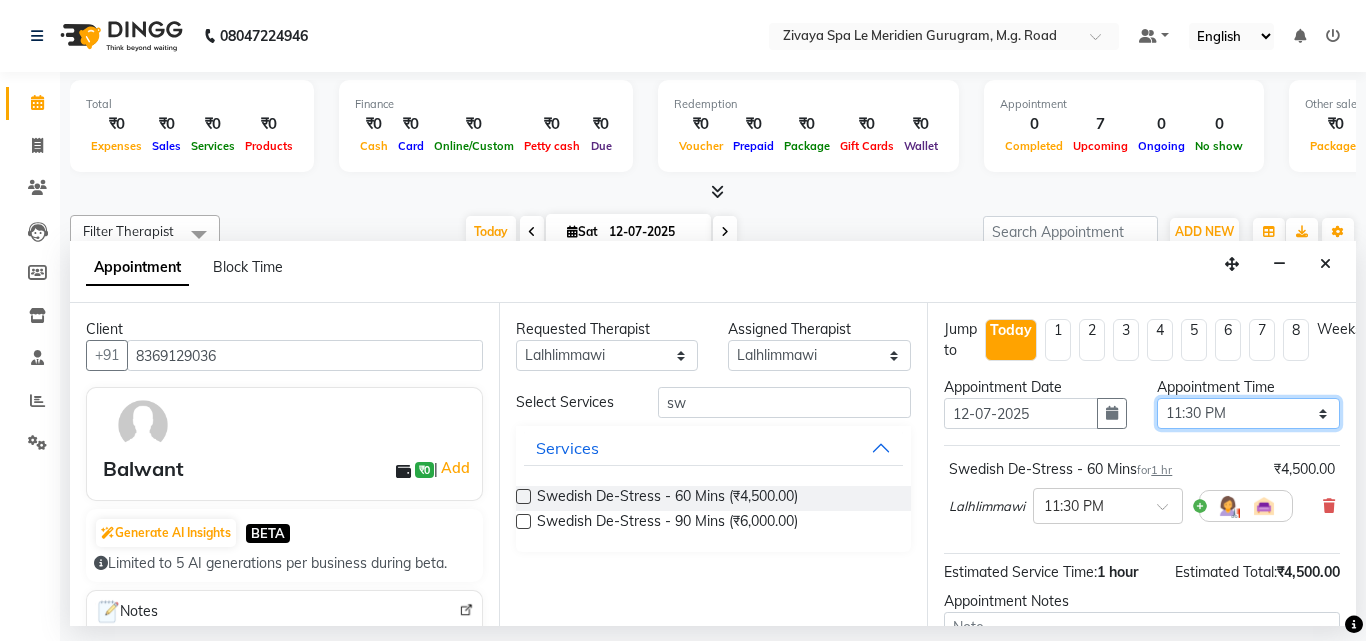 click on "Select 12:00 AM 12:15 AM 12:30 AM 12:45 AM 01:00 AM 01:15 AM 01:30 AM 01:45 AM 02:00 AM 02:15 AM 02:30 AM 02:45 AM 03:00 AM 03:15 AM 03:30 AM 03:45 AM 04:00 AM 04:15 AM 04:30 AM 04:45 AM 05:00 AM 05:15 AM 05:30 AM 05:45 AM 06:00 AM 06:15 AM 06:30 AM 06:45 AM 07:00 AM 07:15 AM 07:30 AM 07:45 AM 08:00 AM 08:15 AM 08:30 AM 08:45 AM 09:00 AM 09:15 AM 09:30 AM 09:45 AM 10:00 AM 10:15 AM 10:30 AM 10:45 AM 11:00 AM 11:15 AM 11:30 AM 11:45 AM 12:00 PM 12:15 PM 12:30 PM 12:45 PM 01:00 PM 01:15 PM 01:30 PM 01:45 PM 02:00 PM 02:15 PM 02:30 PM 02:45 PM 03:00 PM 03:15 PM 03:30 PM 03:45 PM 04:00 PM 04:15 PM 04:30 PM 04:45 PM 05:00 PM 05:15 PM 05:30 PM 05:45 PM 06:00 PM 06:15 PM 06:30 PM 06:45 PM 07:00 PM 07:15 PM 07:30 PM 07:45 PM 08:00 PM 08:15 PM 08:30 PM 08:45 PM 09:00 PM 09:15 PM 09:30 PM 09:45 PM 10:00 PM 10:15 PM 10:30 PM 10:45 PM 11:00 PM 11:15 PM 11:30 PM 11:45 PM" at bounding box center (1248, 413) 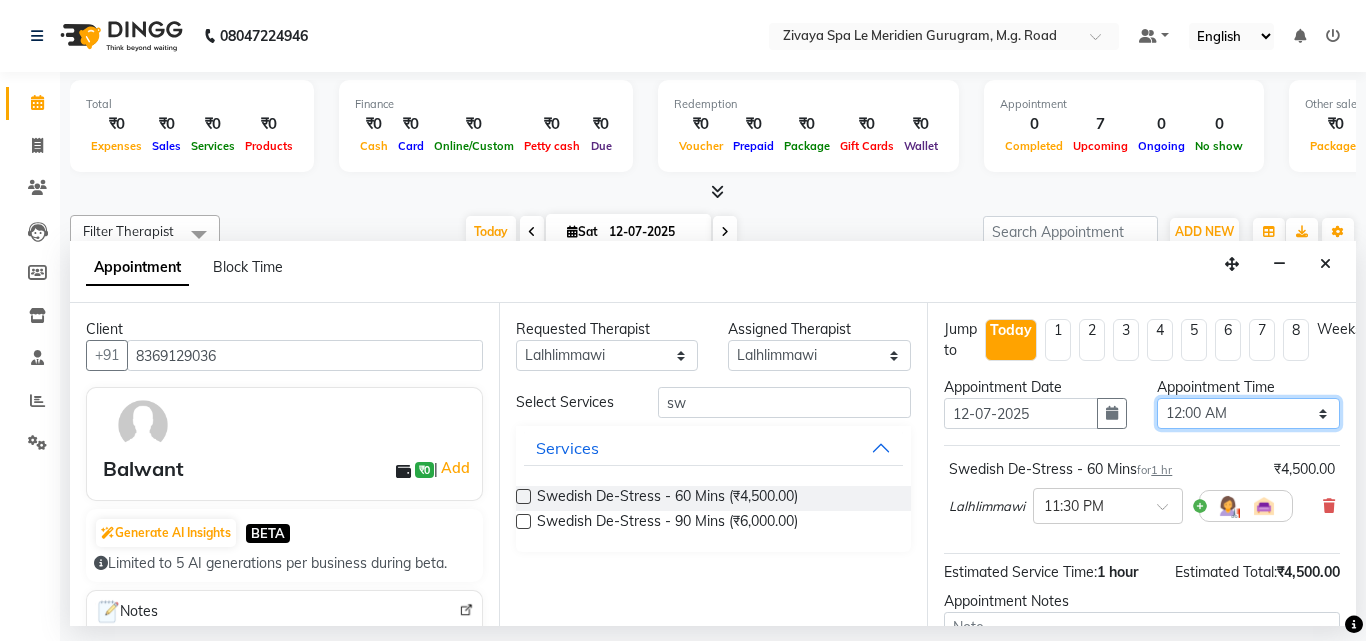 click on "Select 12:00 AM 12:15 AM 12:30 AM 12:45 AM 01:00 AM 01:15 AM 01:30 AM 01:45 AM 02:00 AM 02:15 AM 02:30 AM 02:45 AM 03:00 AM 03:15 AM 03:30 AM 03:45 AM 04:00 AM 04:15 AM 04:30 AM 04:45 AM 05:00 AM 05:15 AM 05:30 AM 05:45 AM 06:00 AM 06:15 AM 06:30 AM 06:45 AM 07:00 AM 07:15 AM 07:30 AM 07:45 AM 08:00 AM 08:15 AM 08:30 AM 08:45 AM 09:00 AM 09:15 AM 09:30 AM 09:45 AM 10:00 AM 10:15 AM 10:30 AM 10:45 AM 11:00 AM 11:15 AM 11:30 AM 11:45 AM 12:00 PM 12:15 PM 12:30 PM 12:45 PM 01:00 PM 01:15 PM 01:30 PM 01:45 PM 02:00 PM 02:15 PM 02:30 PM 02:45 PM 03:00 PM 03:15 PM 03:30 PM 03:45 PM 04:00 PM 04:15 PM 04:30 PM 04:45 PM 05:00 PM 05:15 PM 05:30 PM 05:45 PM 06:00 PM 06:15 PM 06:30 PM 06:45 PM 07:00 PM 07:15 PM 07:30 PM 07:45 PM 08:00 PM 08:15 PM 08:30 PM 08:45 PM 09:00 PM 09:15 PM 09:30 PM 09:45 PM 10:00 PM 10:15 PM 10:30 PM 10:45 PM 11:00 PM 11:15 PM 11:30 PM 11:45 PM" at bounding box center [1248, 413] 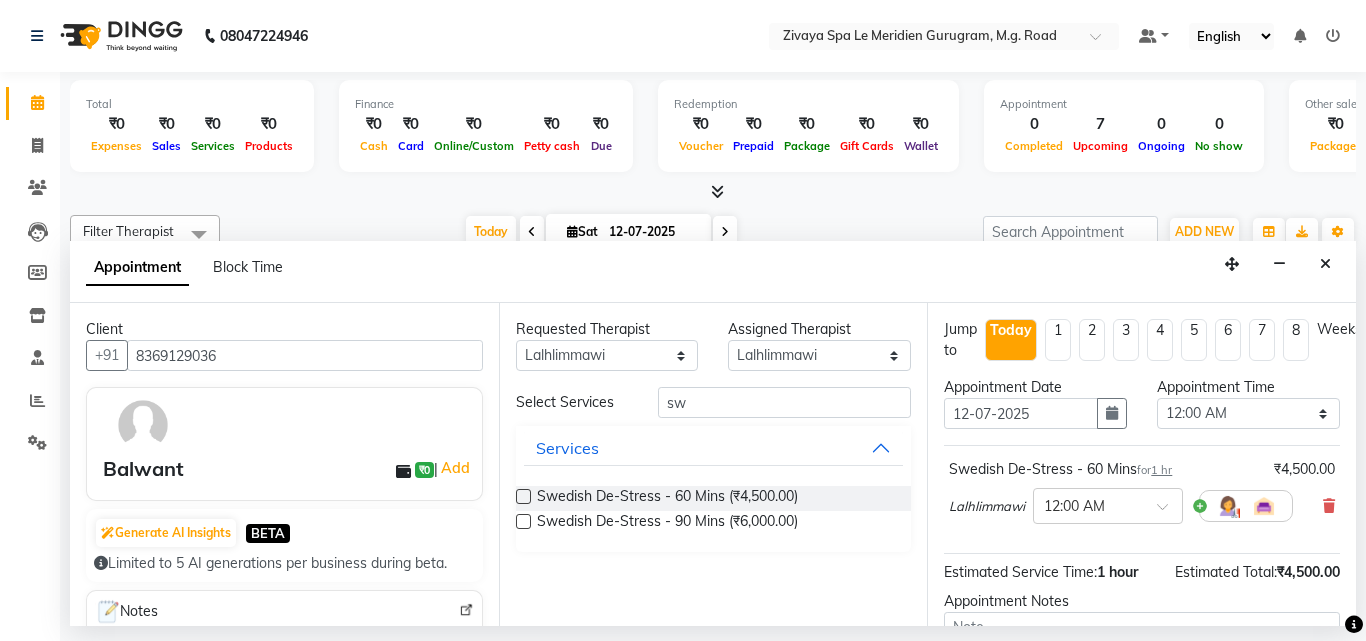 click on "Requested Therapist Any Ching Huishunao Genevi Vanlalhriet Heba Holito Achumi (Lito) KAMPY Lalhlimmawi Lalini Parish RITU Shital Shuaib Sonia N Marak Tolibo Ayemi Assigned Therapist Select Ching Huishunao Genevi Vanlalhriet Heba Holito Achumi (Lito) KAMPY Lalhlimmawi Lalini Parish RITU Shital Shuaib Sonia N Marak Tolibo Ayemi Select Services sw    Services Swedish De-Stress - 60 Mins (₹4,500.00) Swedish De-Stress - 90 Mins (₹6,000.00)" at bounding box center [713, 464] 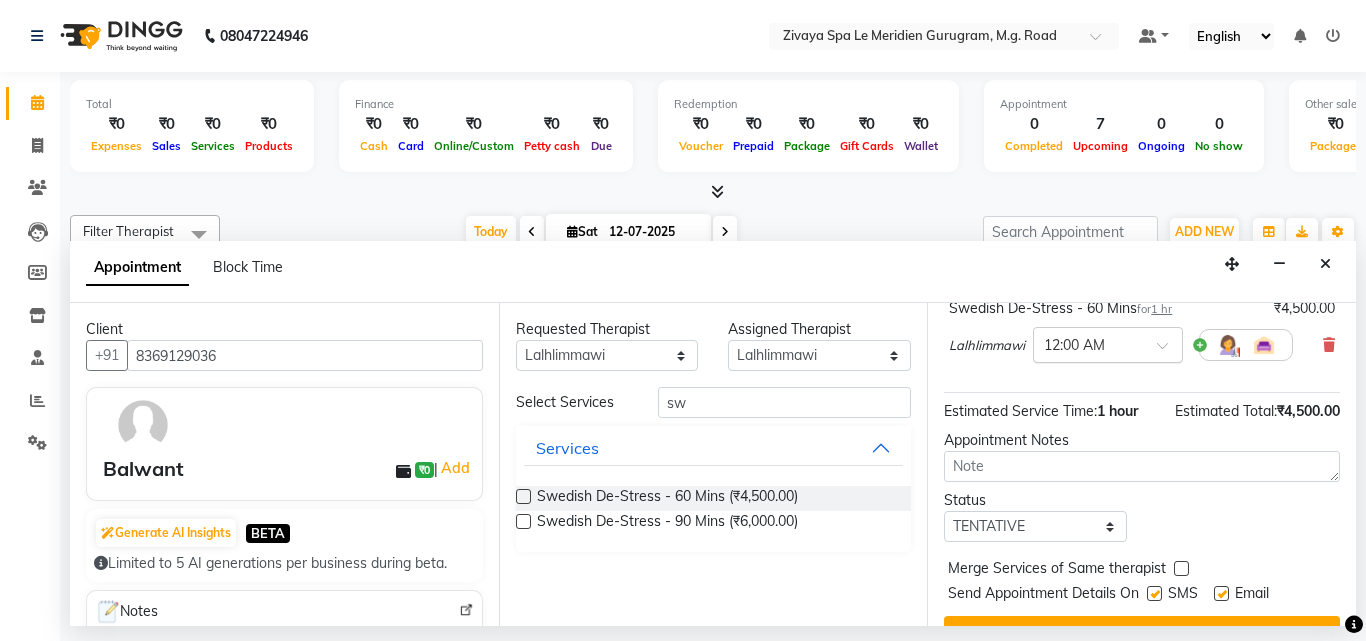 scroll, scrollTop: 218, scrollLeft: 0, axis: vertical 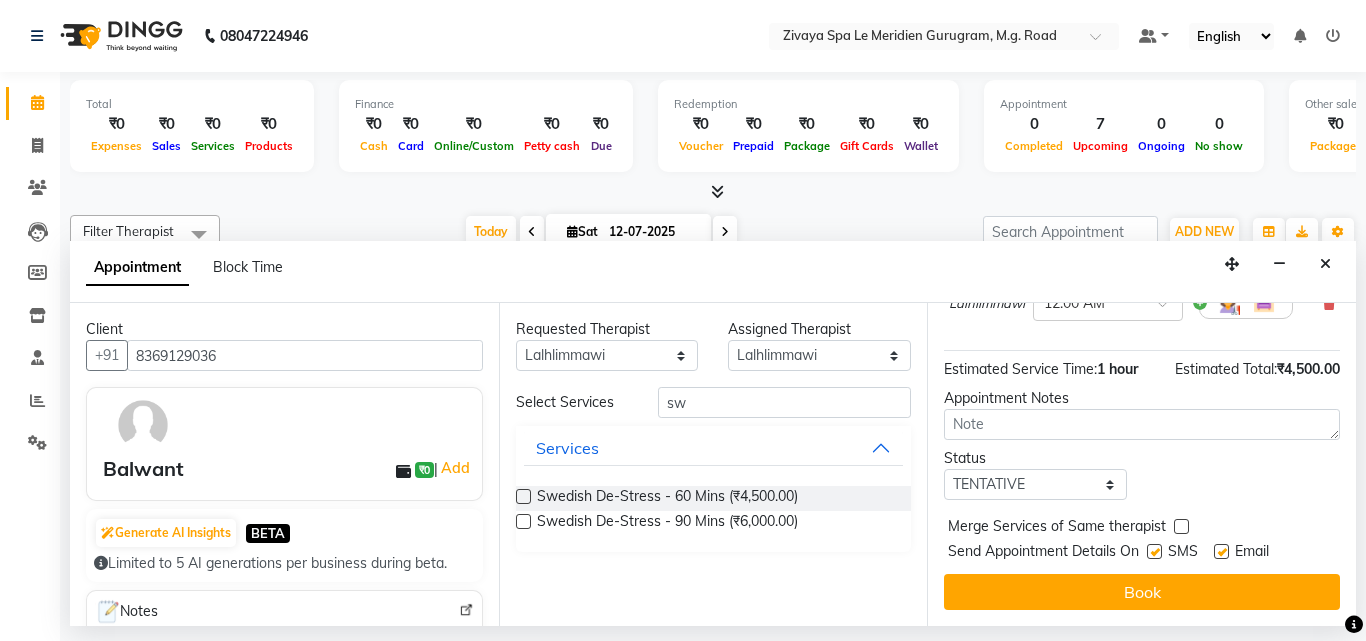 click at bounding box center [523, 496] 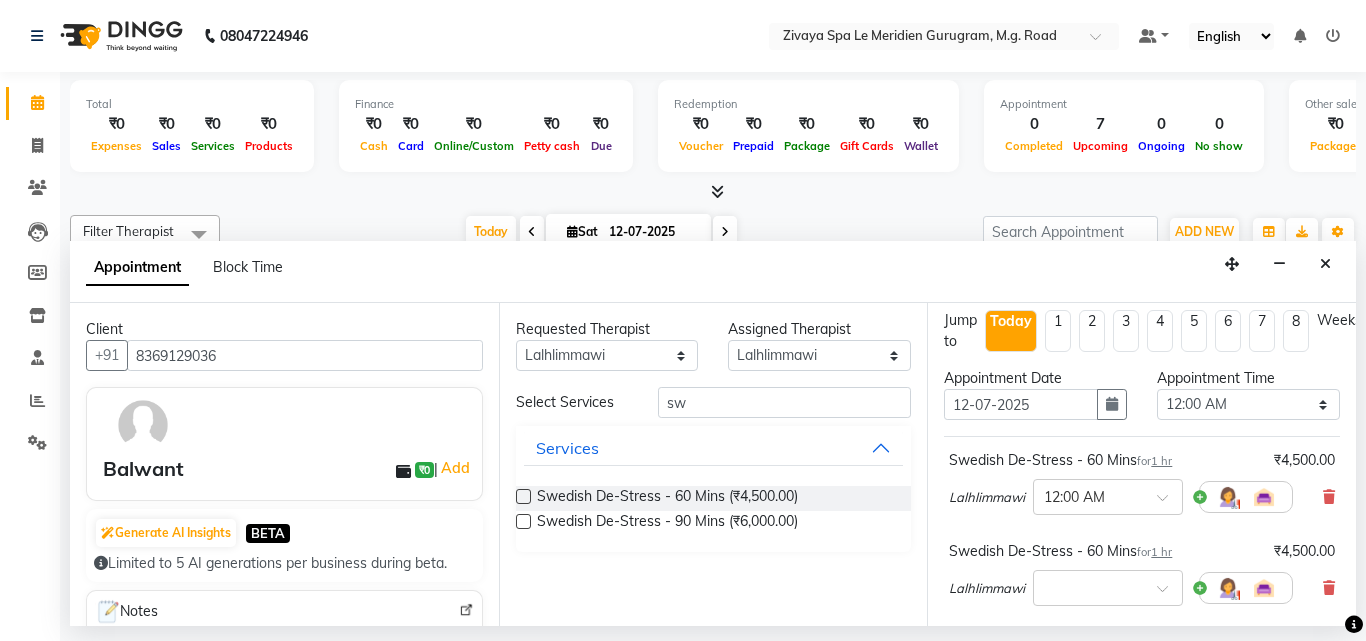 scroll, scrollTop: 0, scrollLeft: 0, axis: both 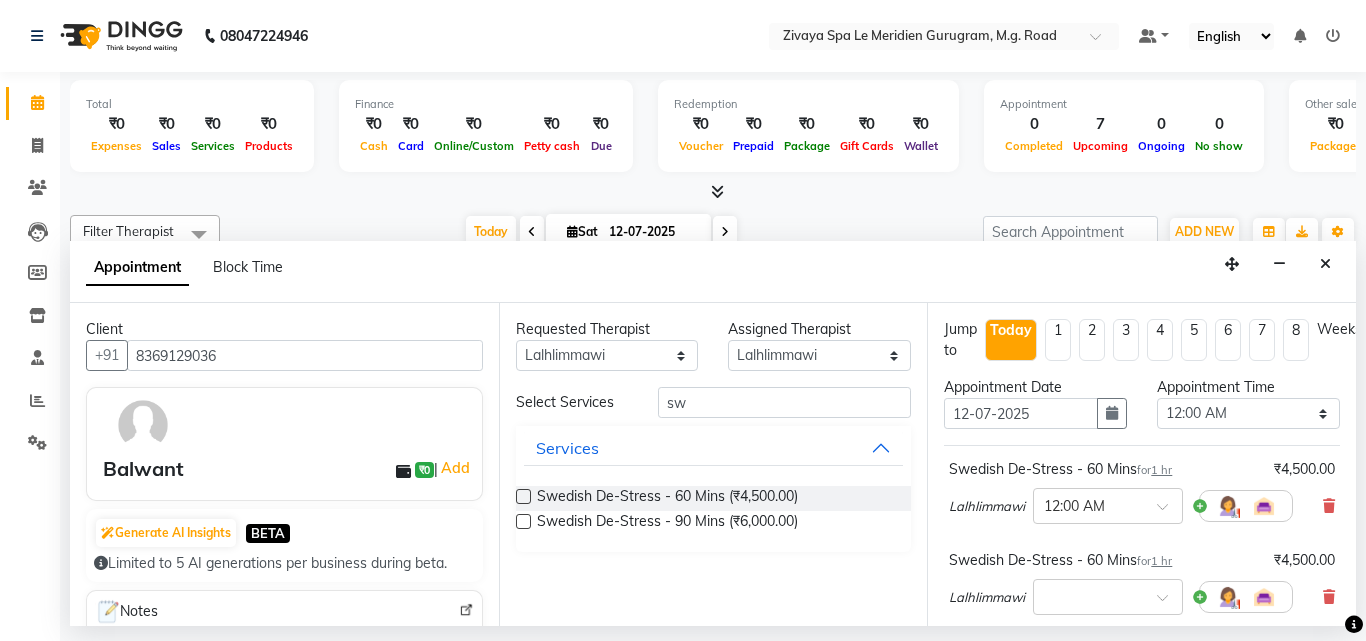 click at bounding box center [523, 496] 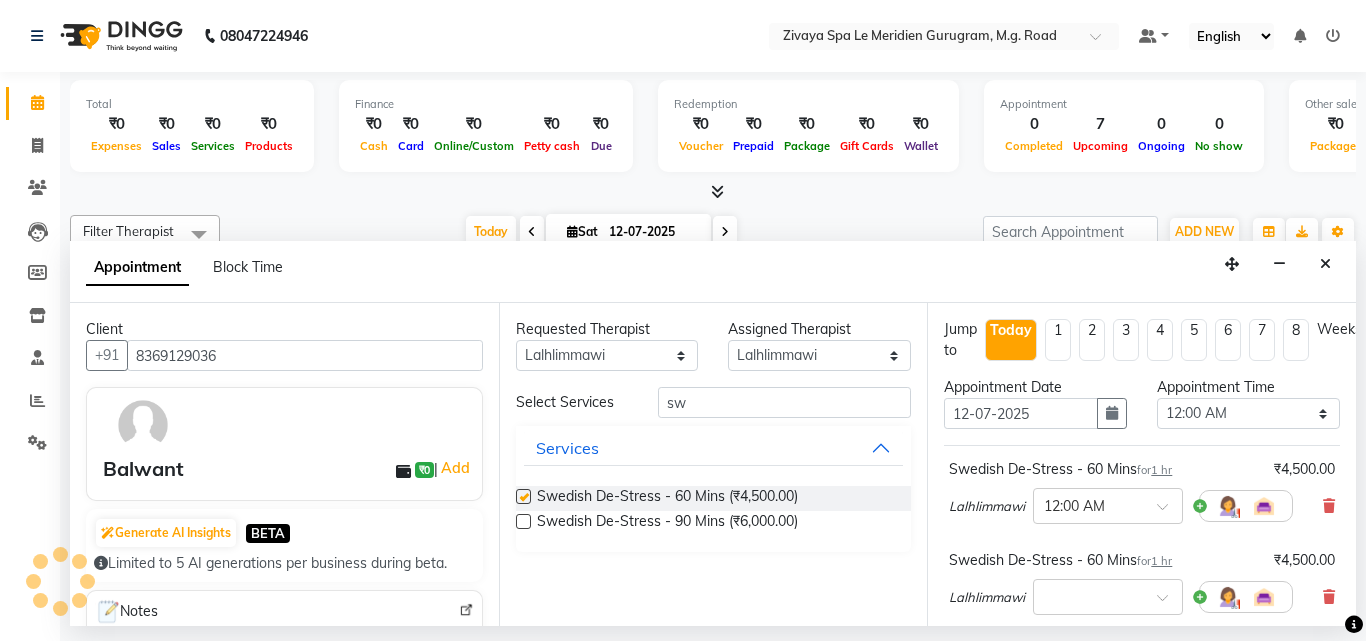 checkbox on "false" 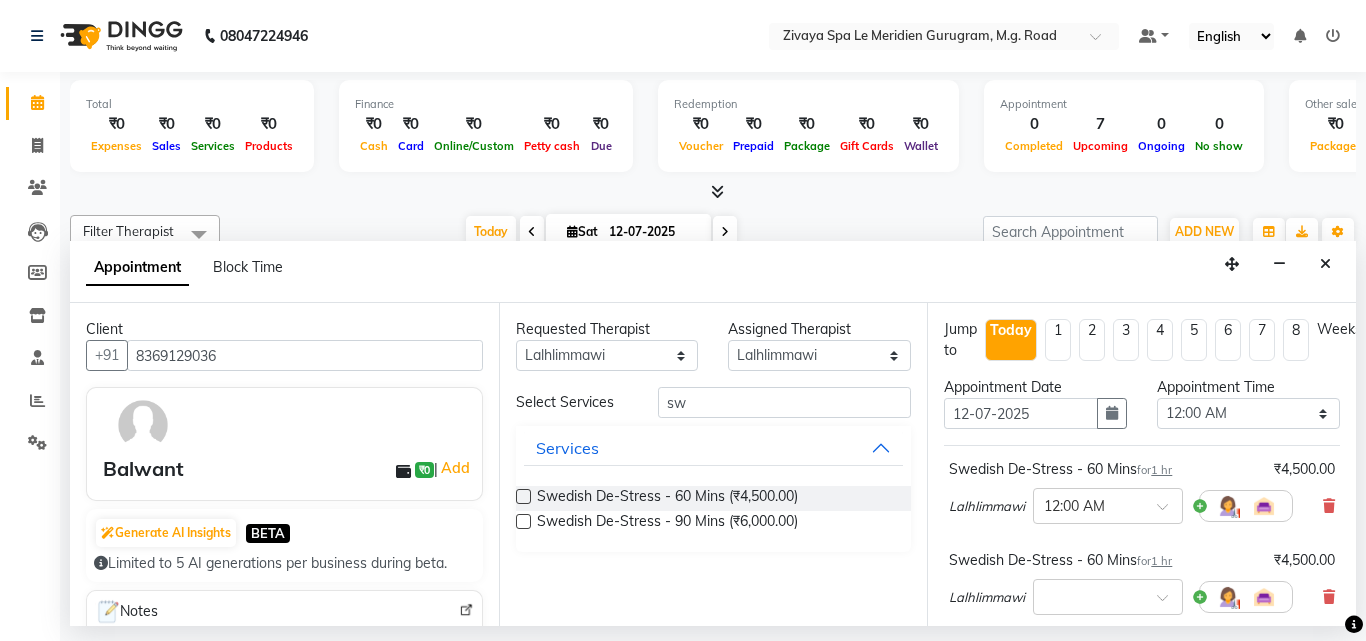 click on "Requested Therapist Any Ching Huishunao Genevi Vanlalhriet Heba Holito Achumi (Lito) KAMPY Lalhlimmawi Lalini Parish RITU Shital Shuaib Sonia N Marak Tolibo Ayemi Assigned Therapist Select Ching Huishunao Genevi Vanlalhriet Heba Holito Achumi (Lito) KAMPY Lalhlimmawi Lalini Parish RITU Shital Shuaib Sonia N Marak Tolibo Ayemi Select Services sw    Services Swedish De-Stress - 60 Mins (₹4,500.00) Swedish De-Stress - 90 Mins (₹6,000.00)" at bounding box center (713, 464) 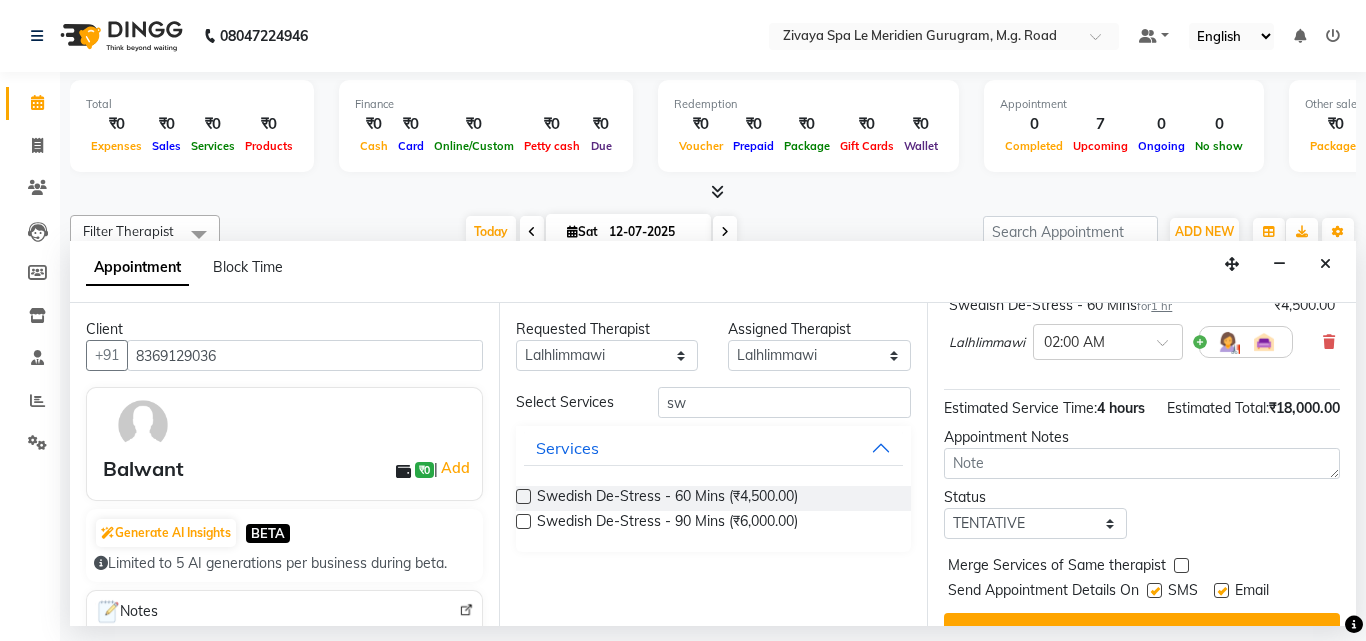 scroll, scrollTop: 512, scrollLeft: 0, axis: vertical 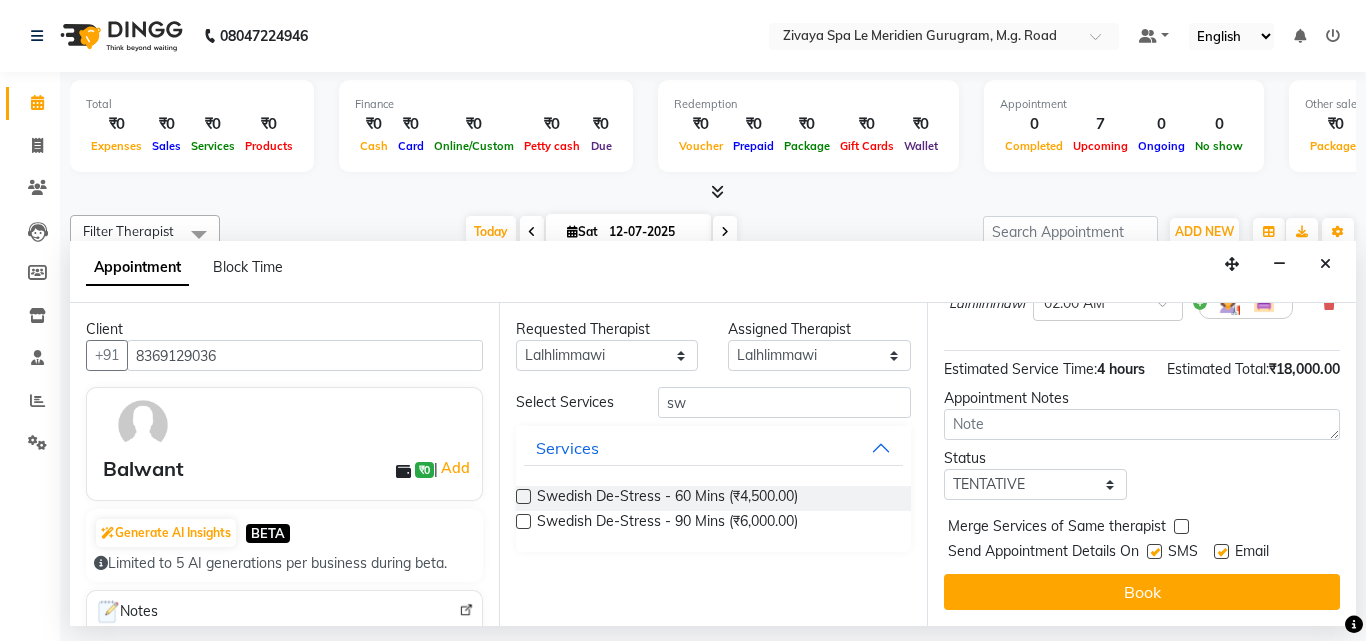 click on "Book" at bounding box center (1142, 592) 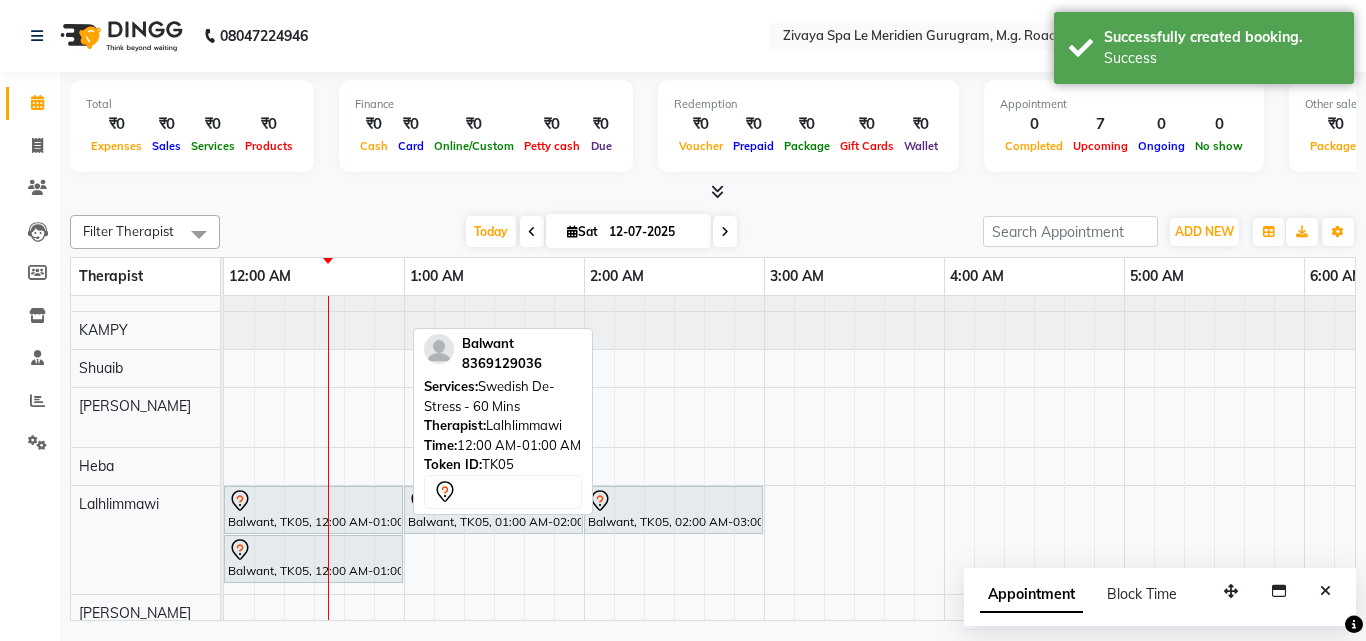 click on "Balwant, TK05, 12:00 AM-01:00 AM, Swedish De-Stress - 60 Mins" at bounding box center [313, 510] 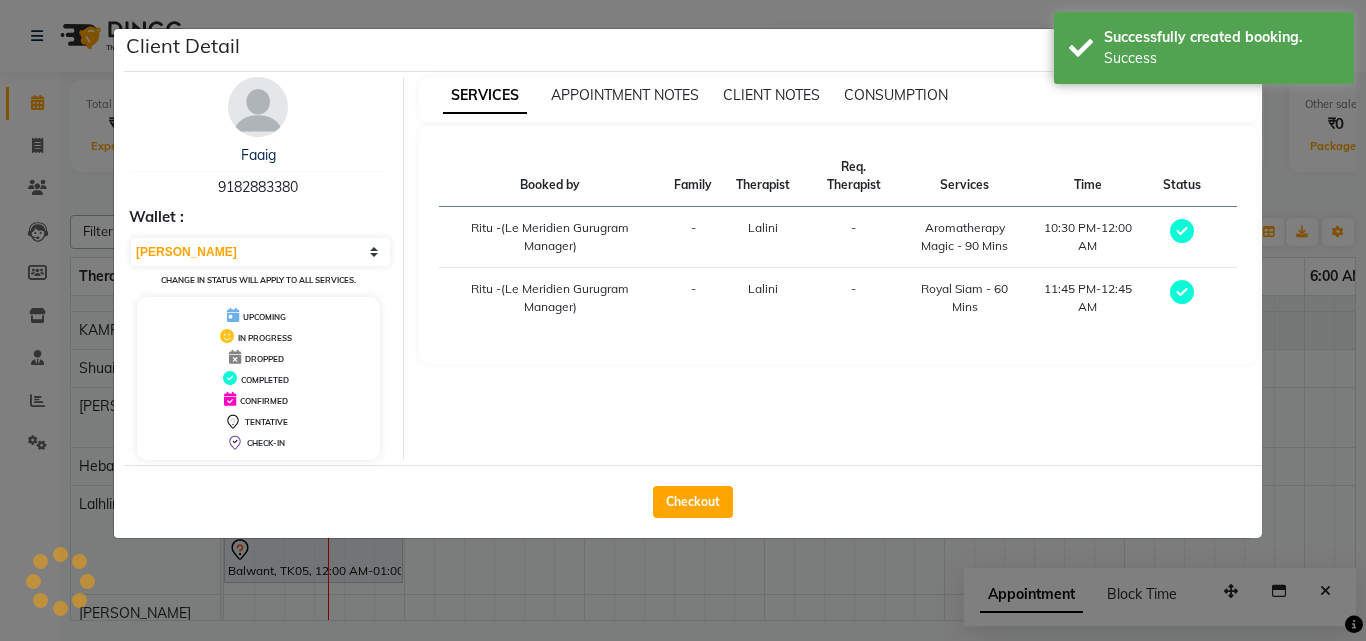 select on "7" 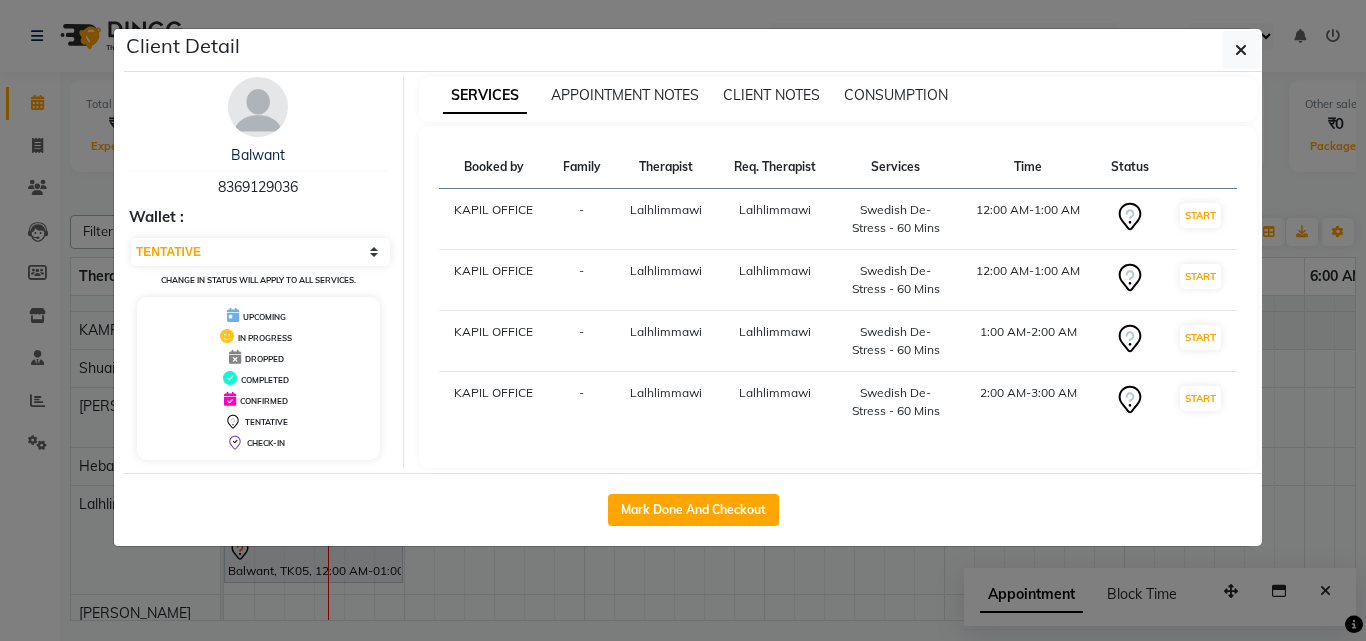 click 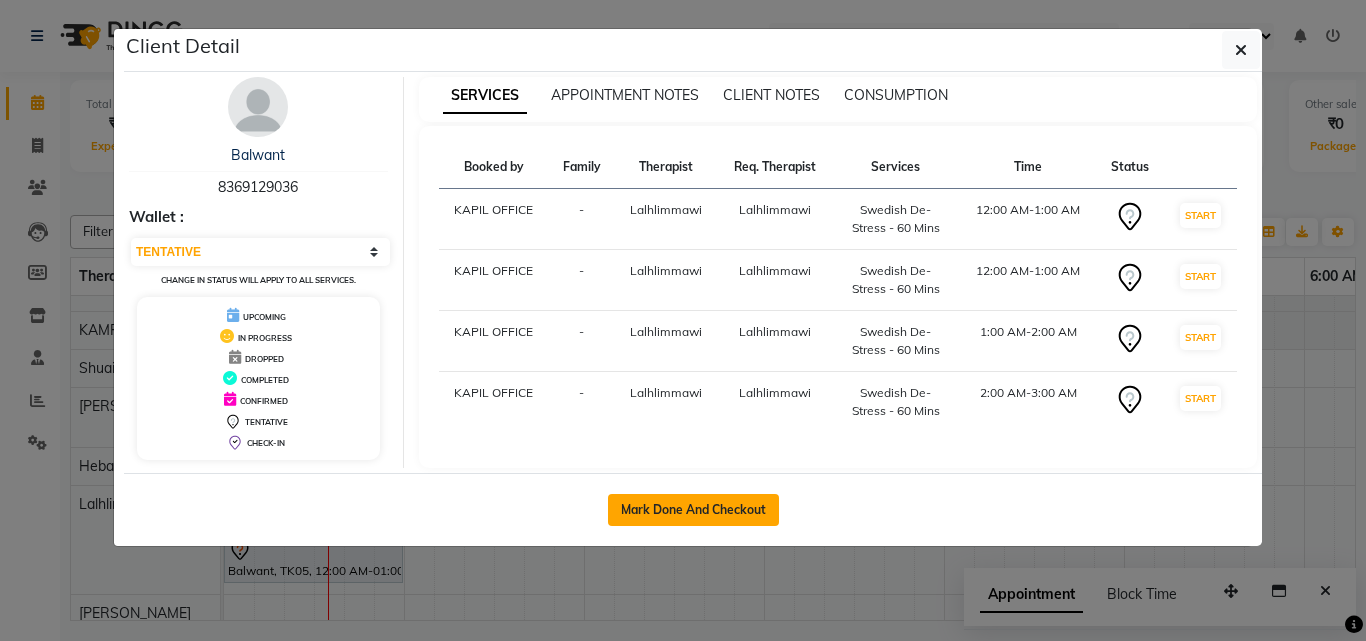 drag, startPoint x: 713, startPoint y: 500, endPoint x: 725, endPoint y: 462, distance: 39.849716 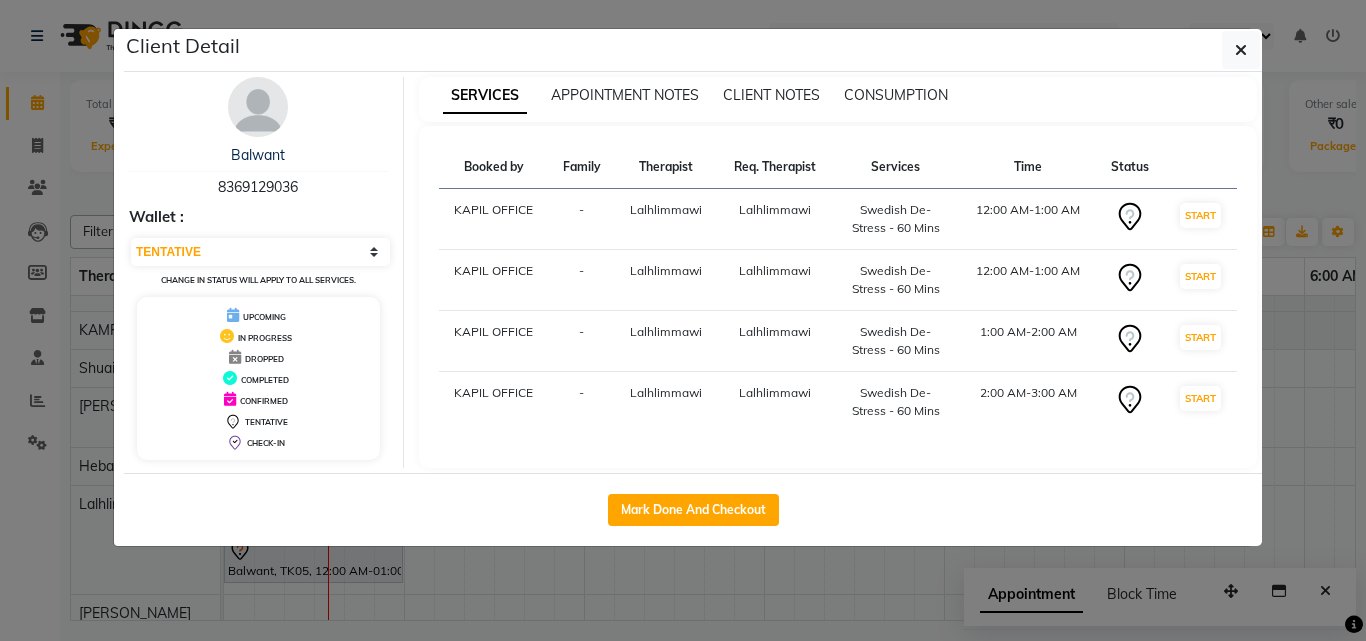 click on "Mark Done And Checkout" 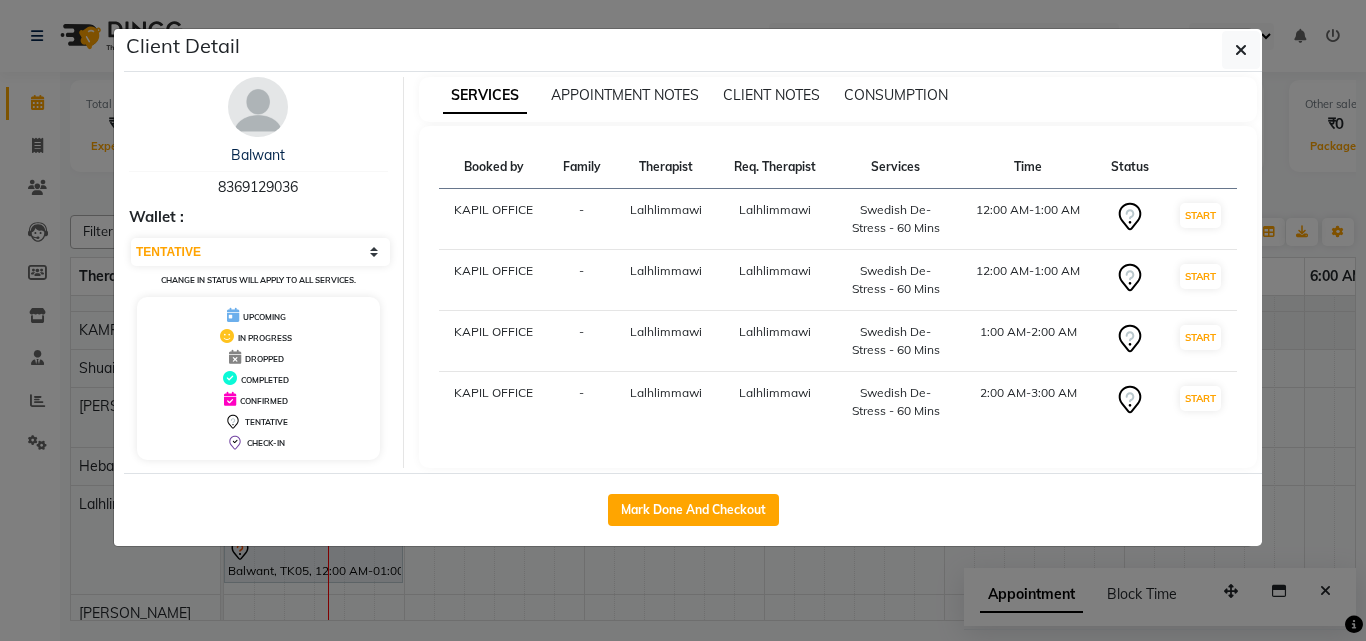 select on "service" 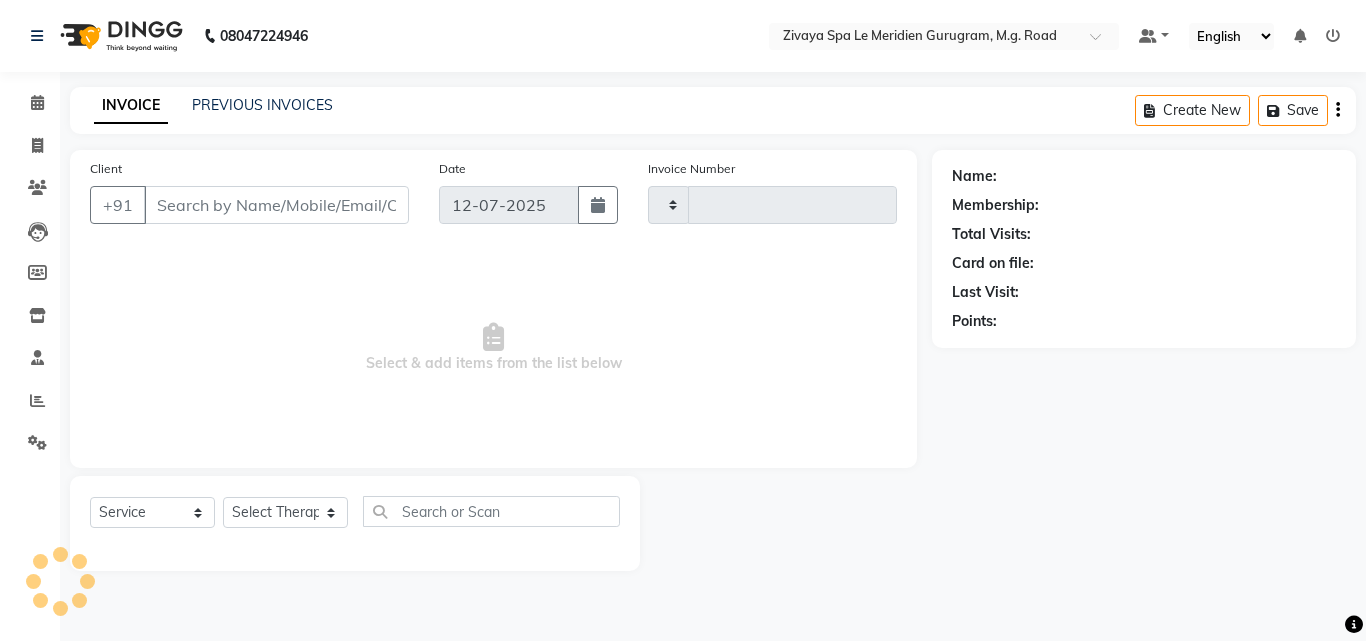 type on "1191" 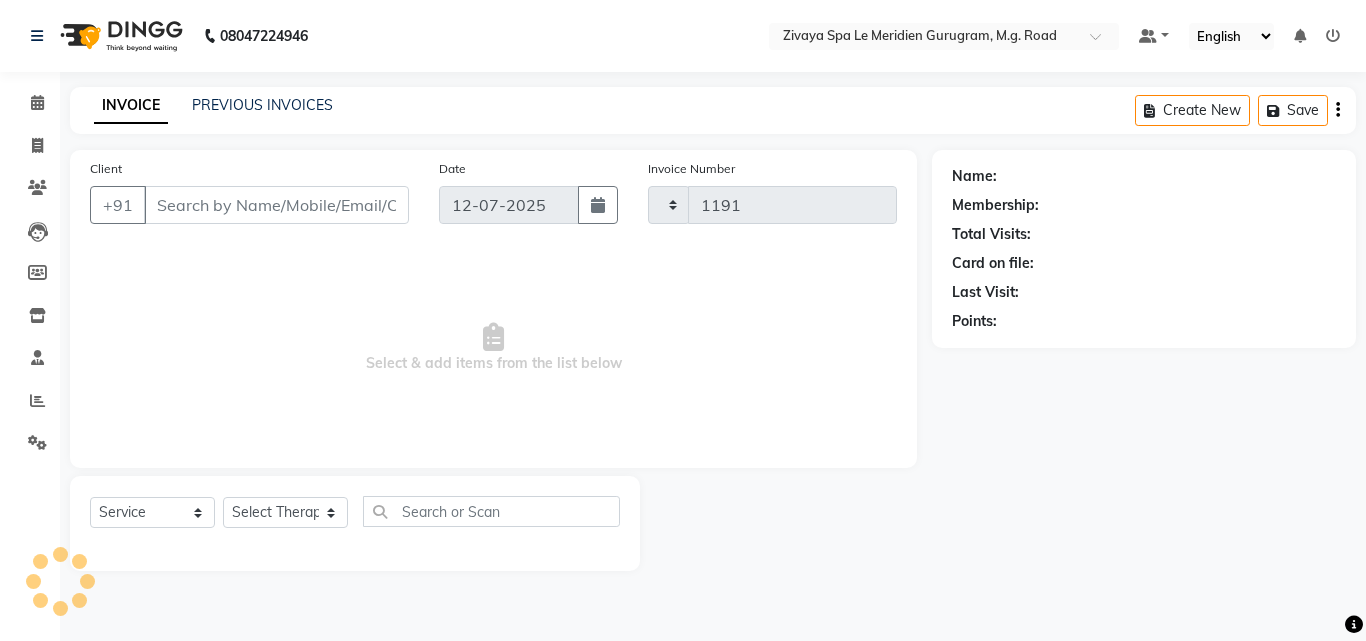 select on "6503" 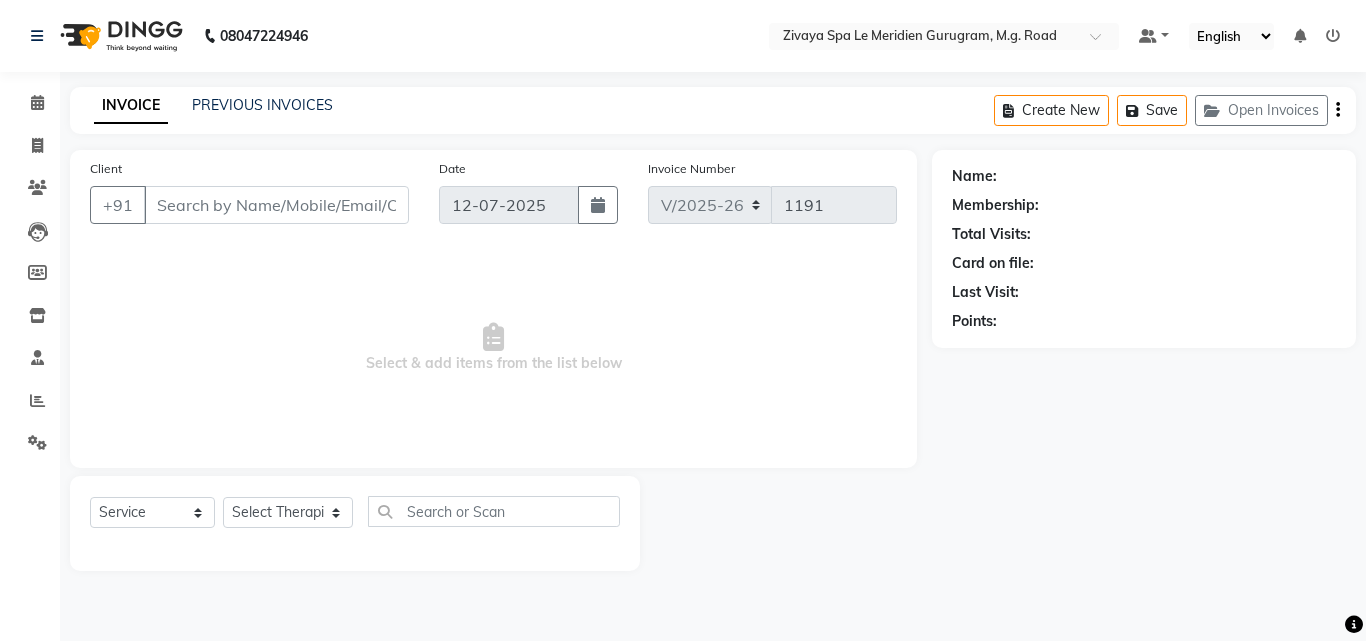 type on "8369129036" 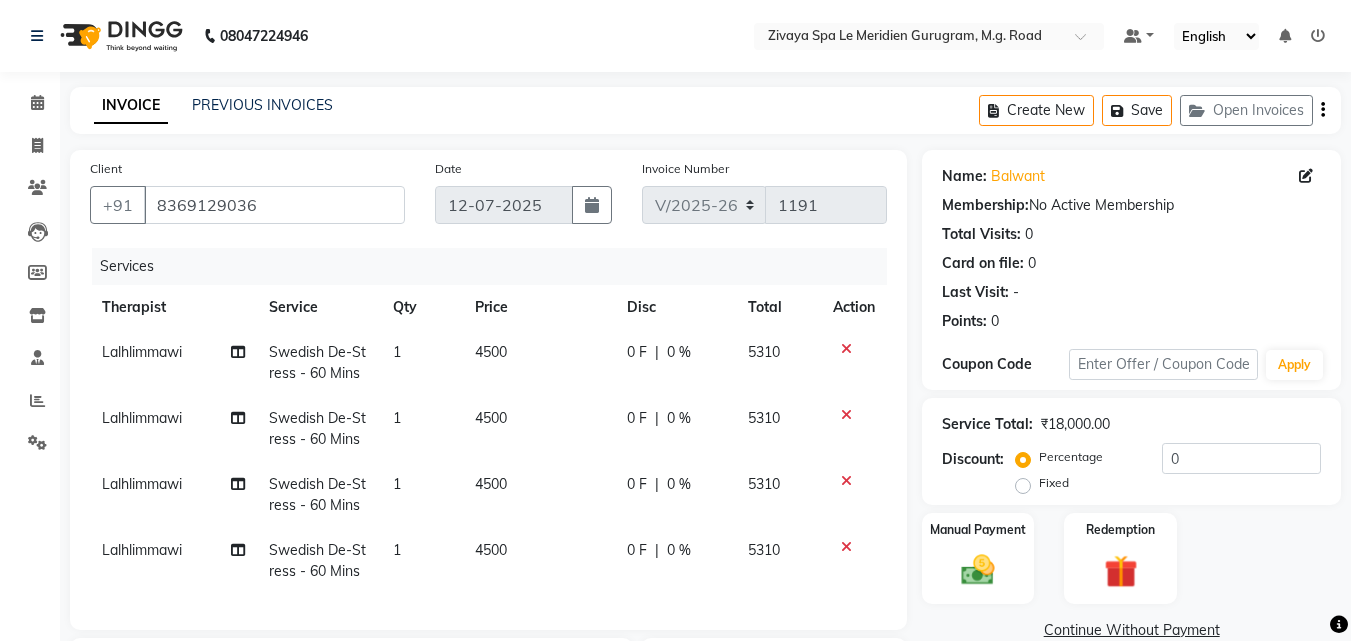 click 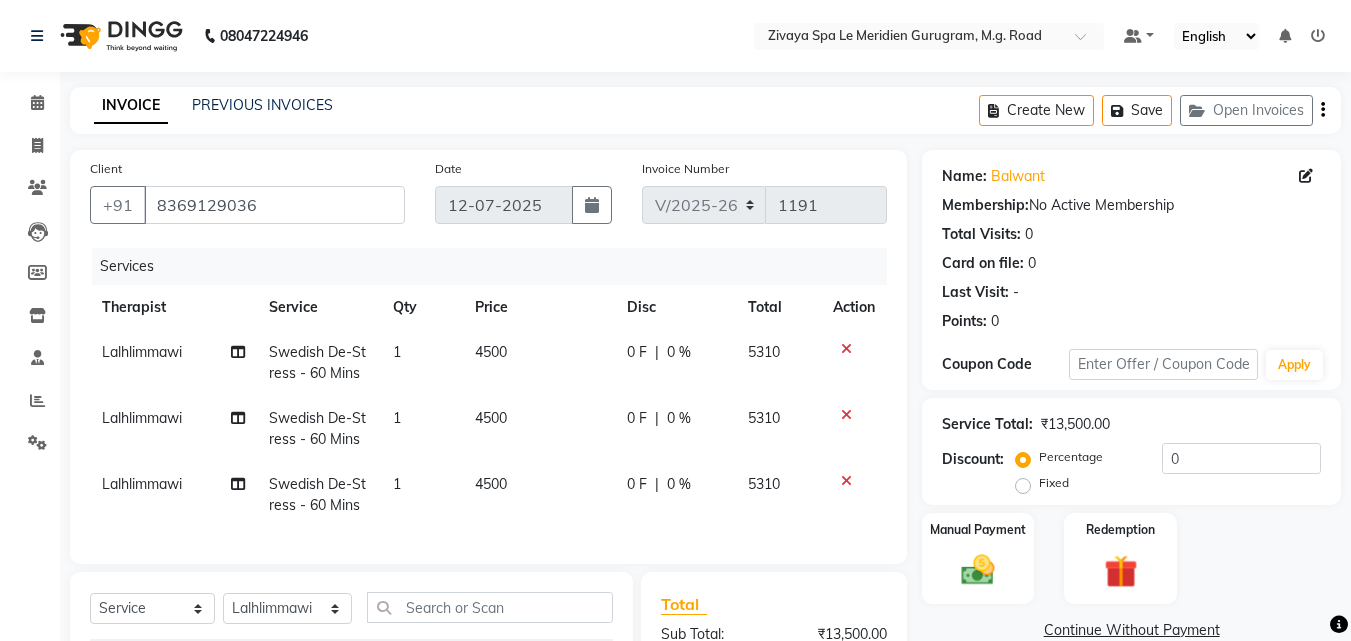 click 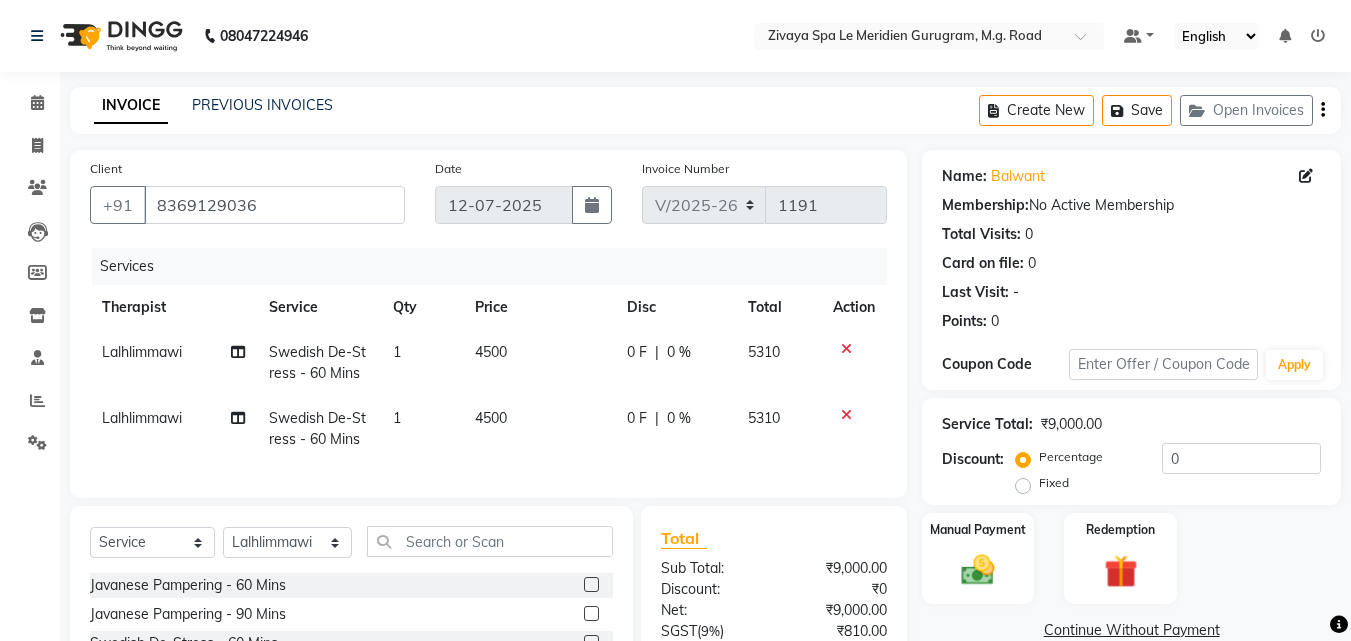 click 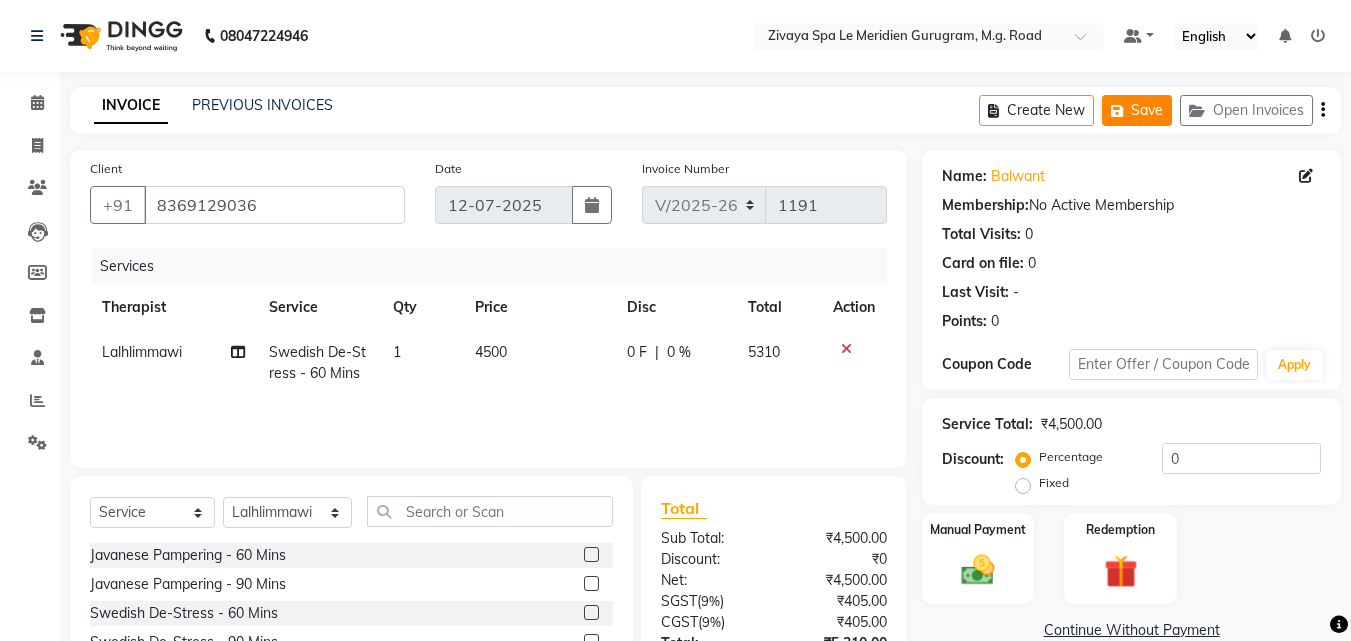 click on "Save" 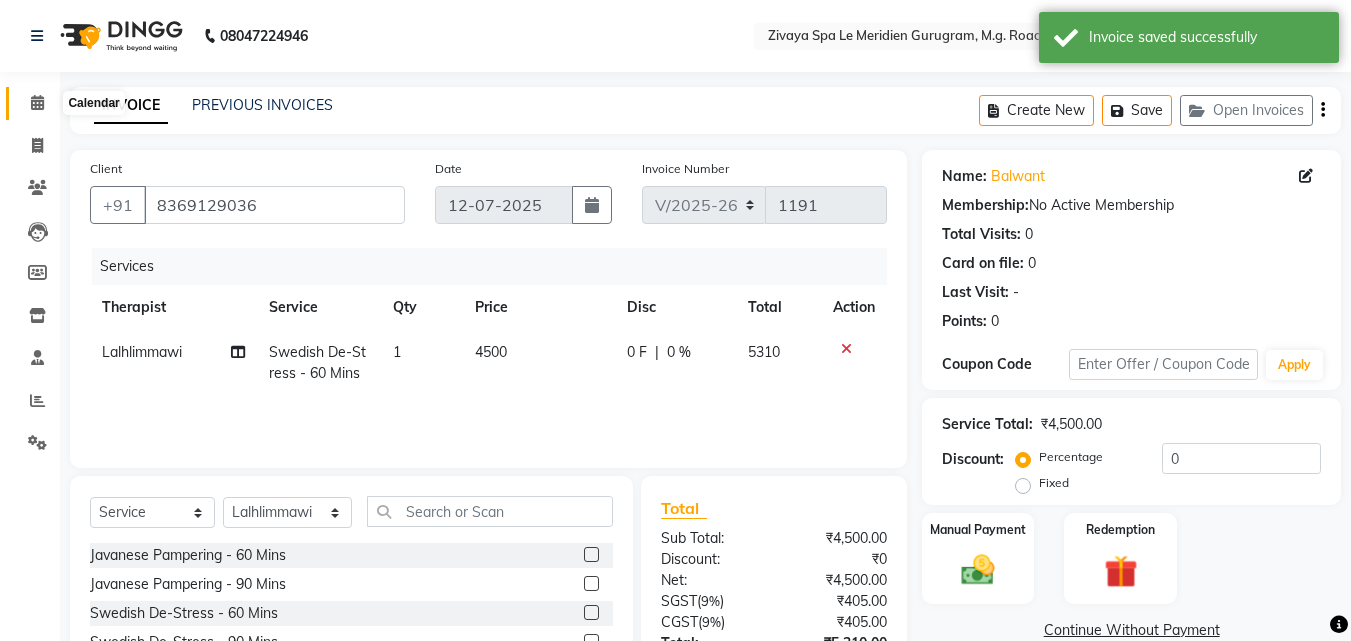 click 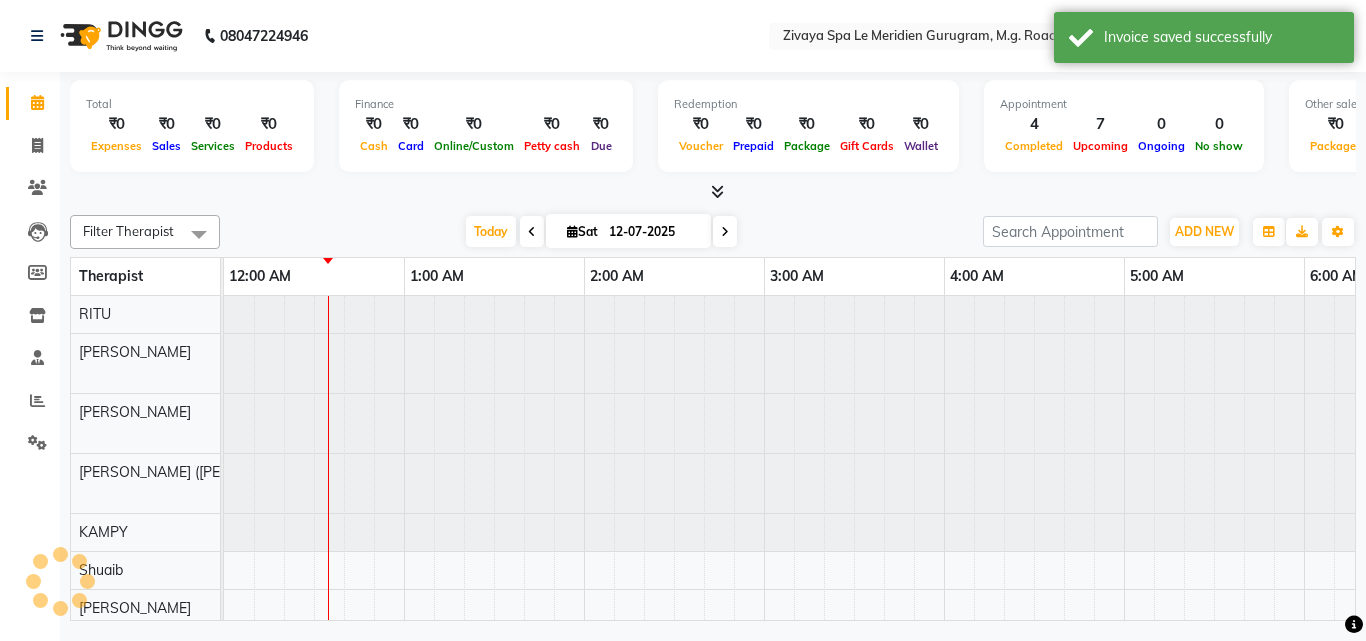 scroll, scrollTop: 0, scrollLeft: 1081, axis: horizontal 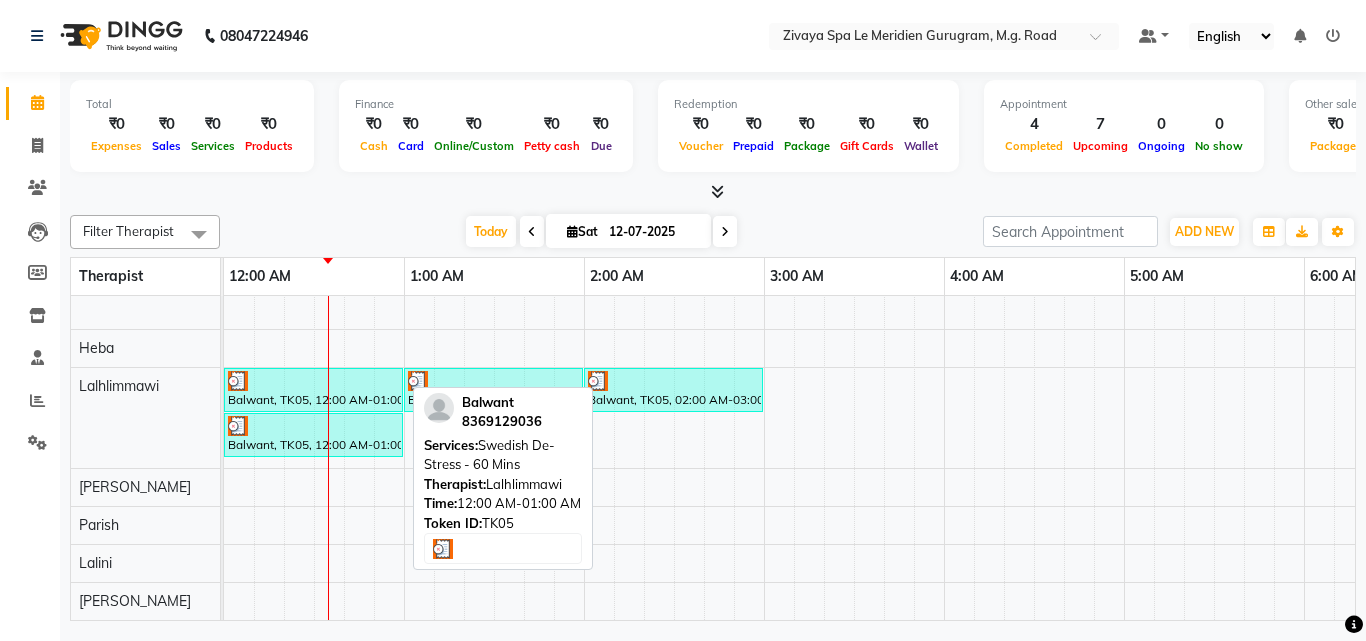 click on "Balwant, TK05, 12:00 AM-01:00 AM, Swedish De-Stress - 60 Mins" at bounding box center [313, 390] 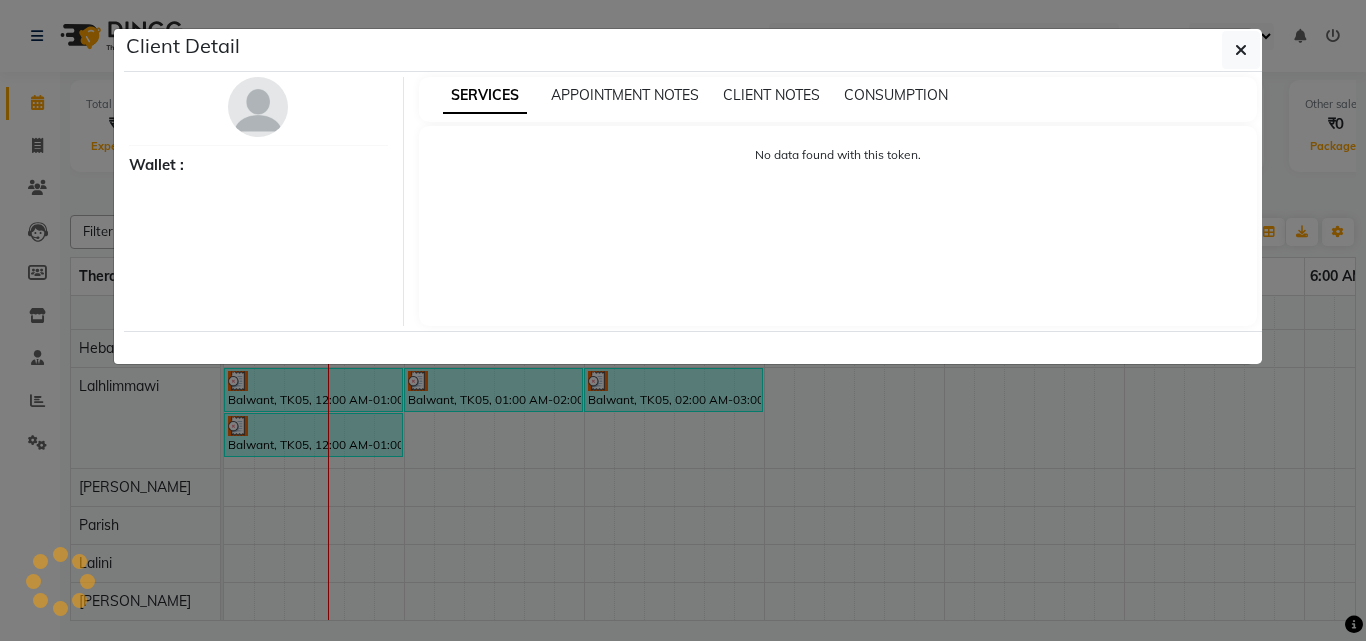 select on "3" 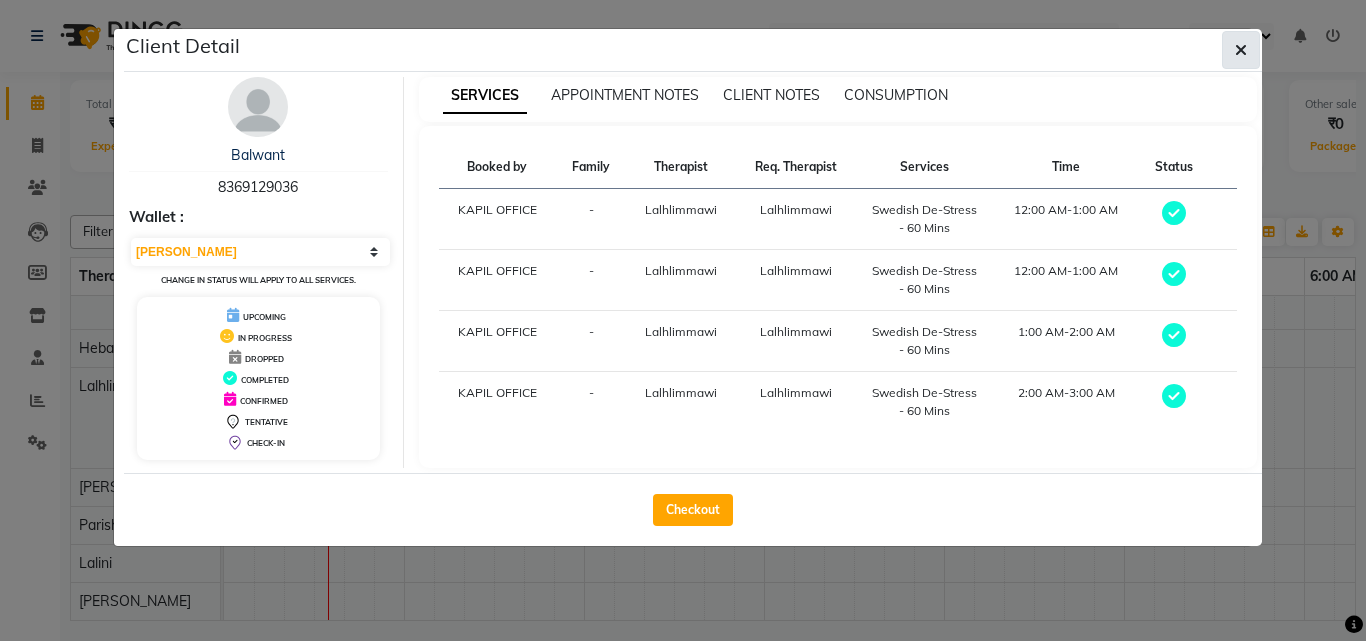 click 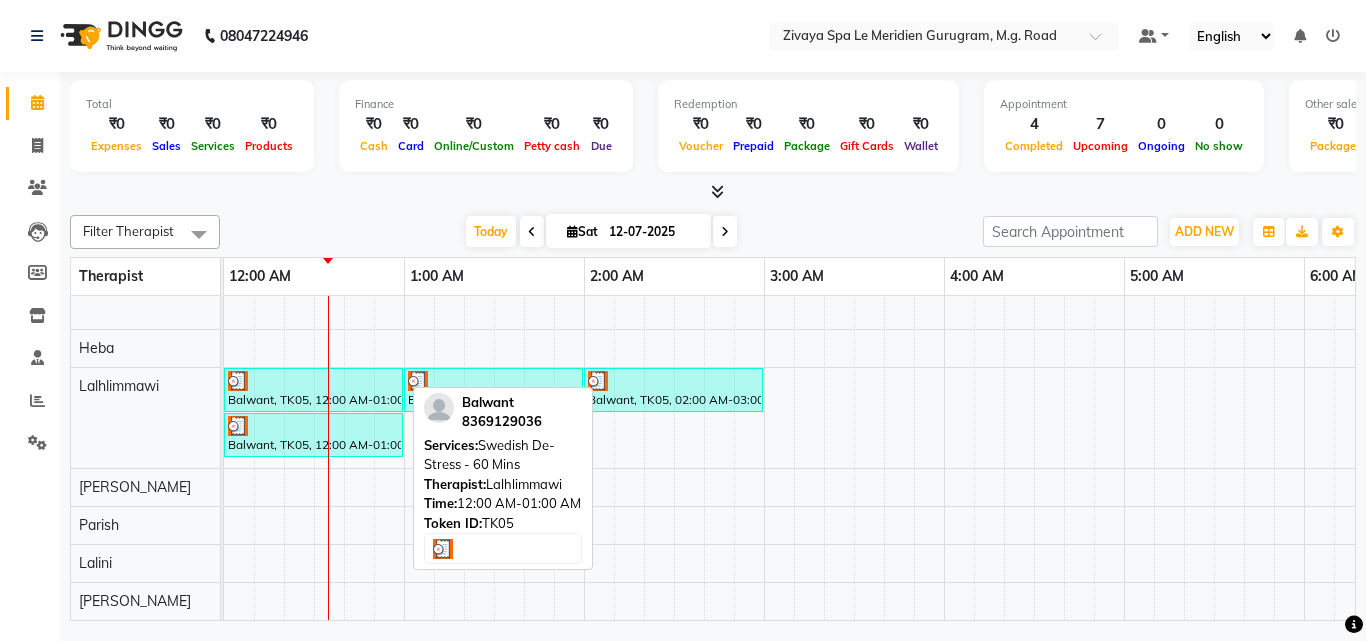 click on "Balwant, TK05, 12:00 AM-01:00 AM, Swedish De-Stress - 60 Mins" at bounding box center (313, 390) 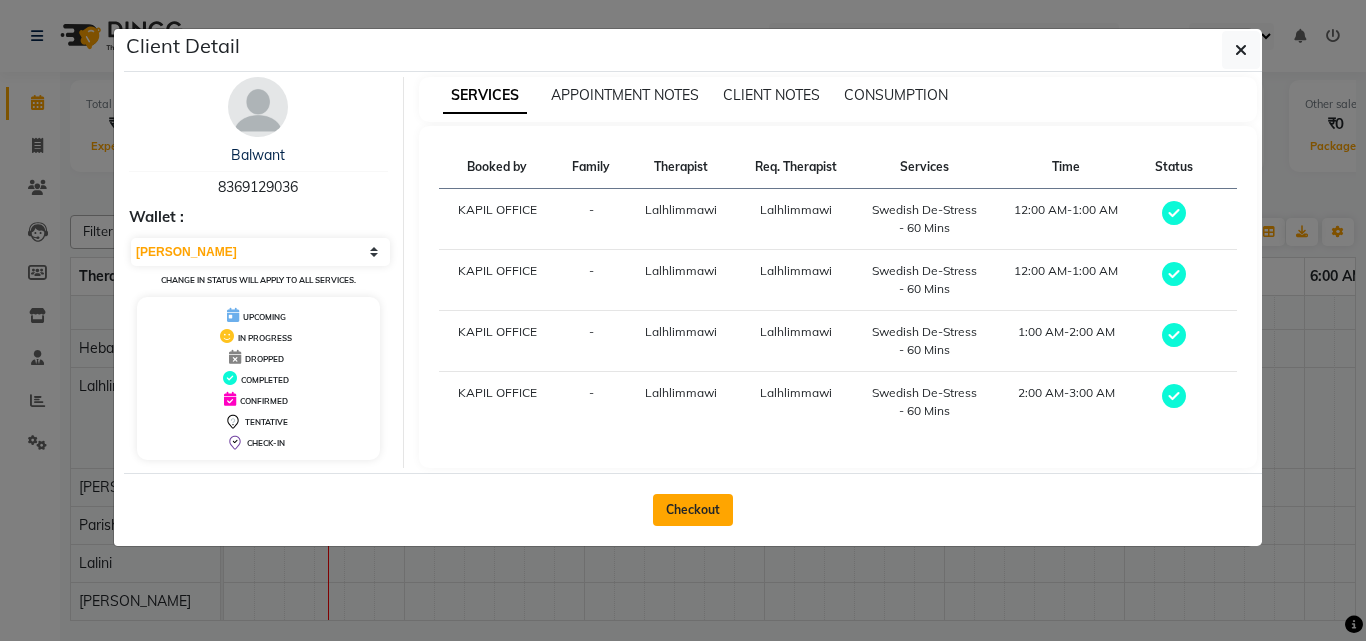 click on "Checkout" 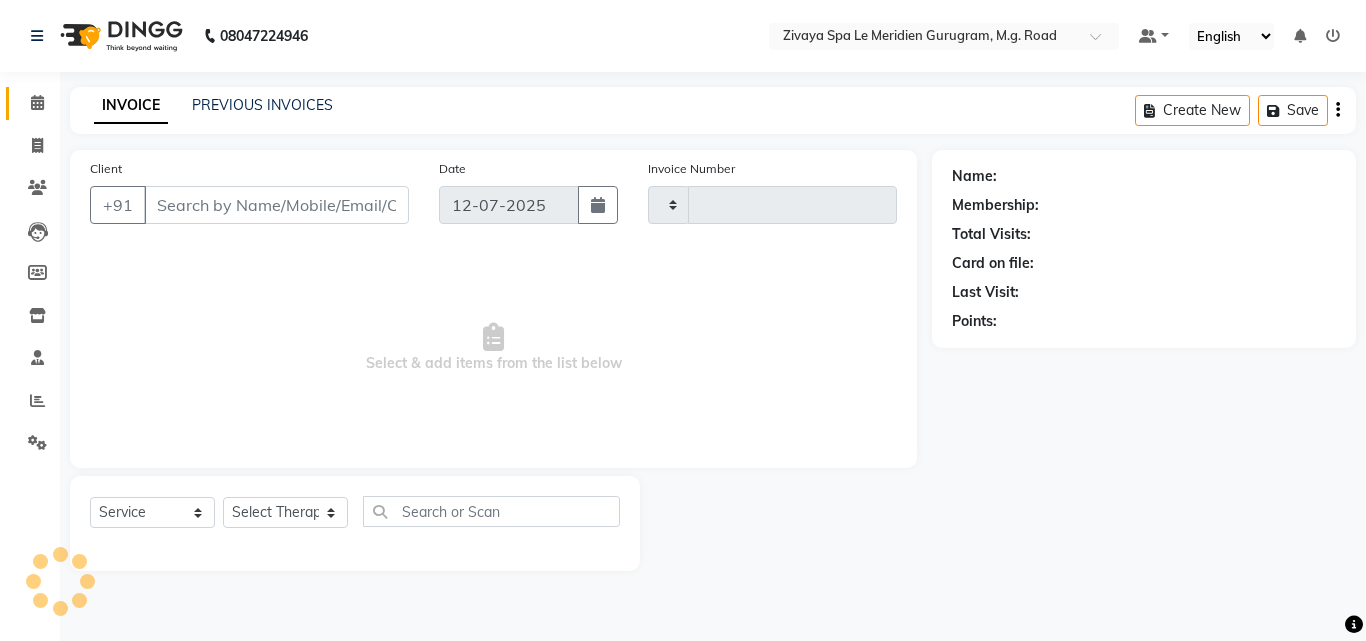 type on "1191" 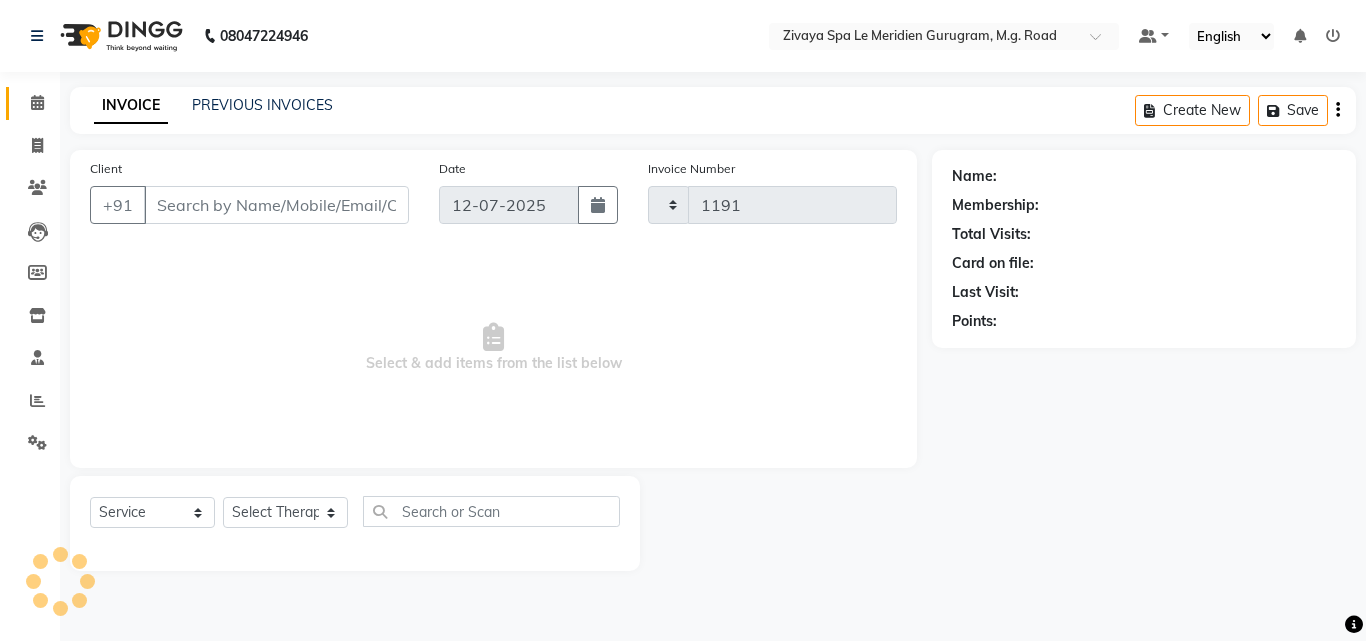select on "6503" 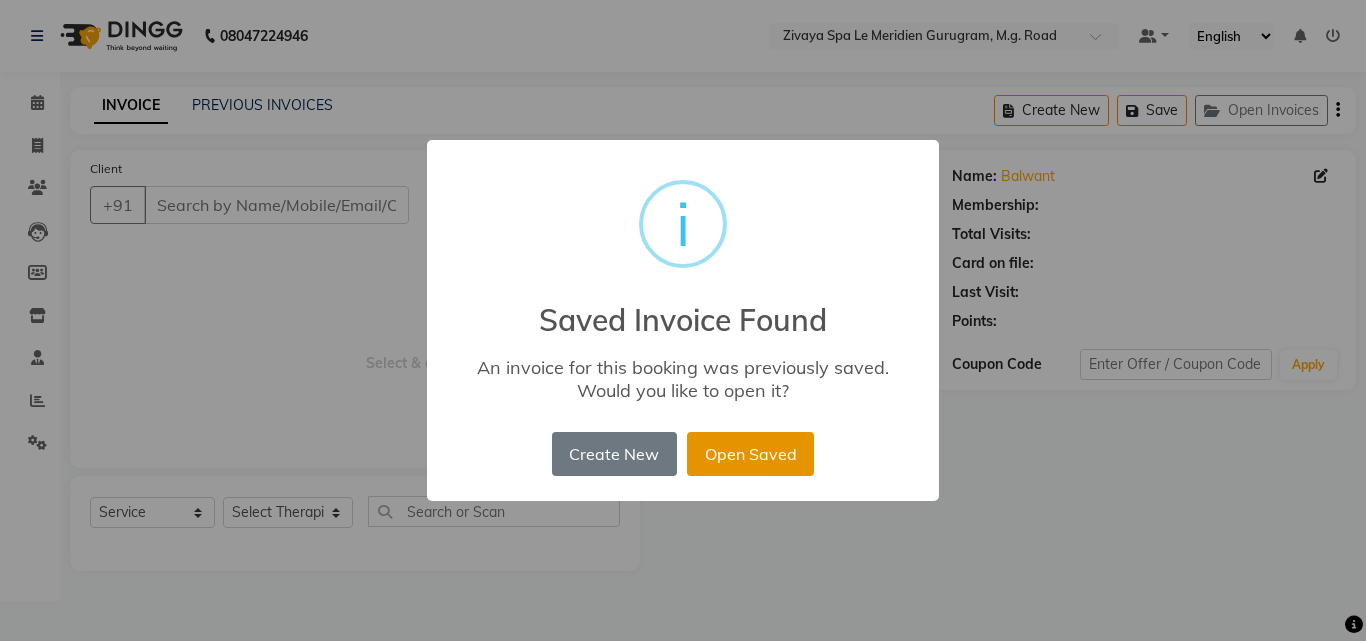 click on "Open Saved" at bounding box center (750, 454) 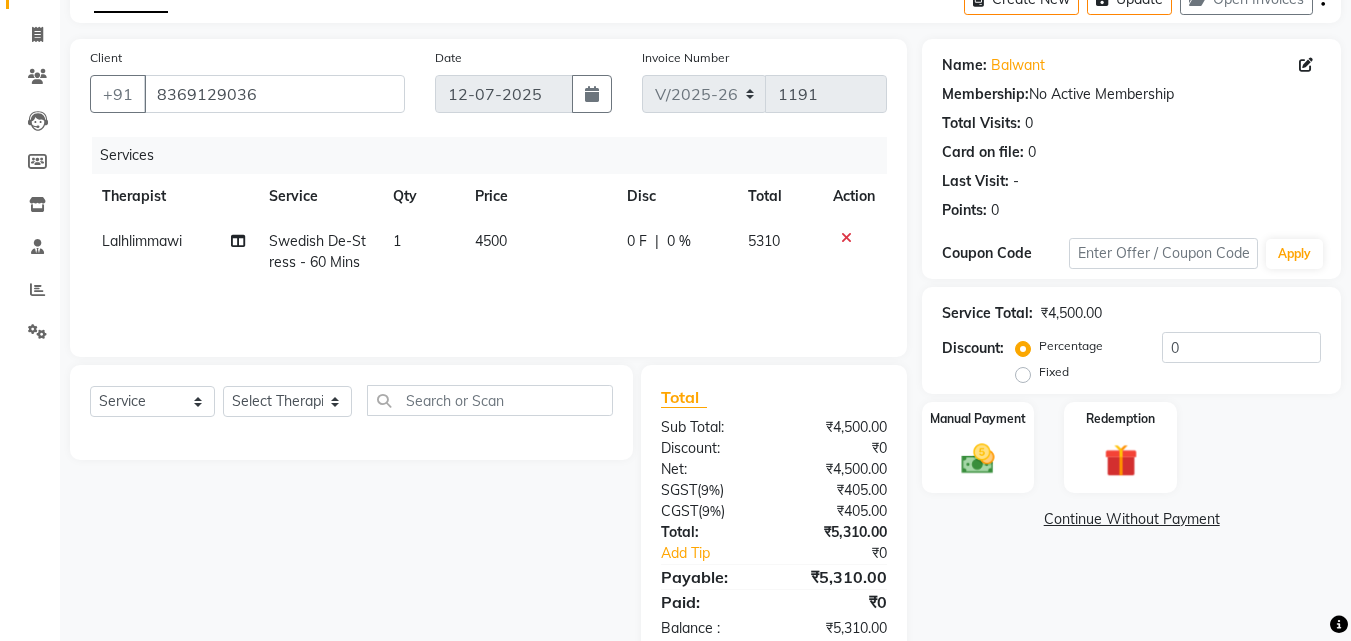 scroll, scrollTop: 159, scrollLeft: 0, axis: vertical 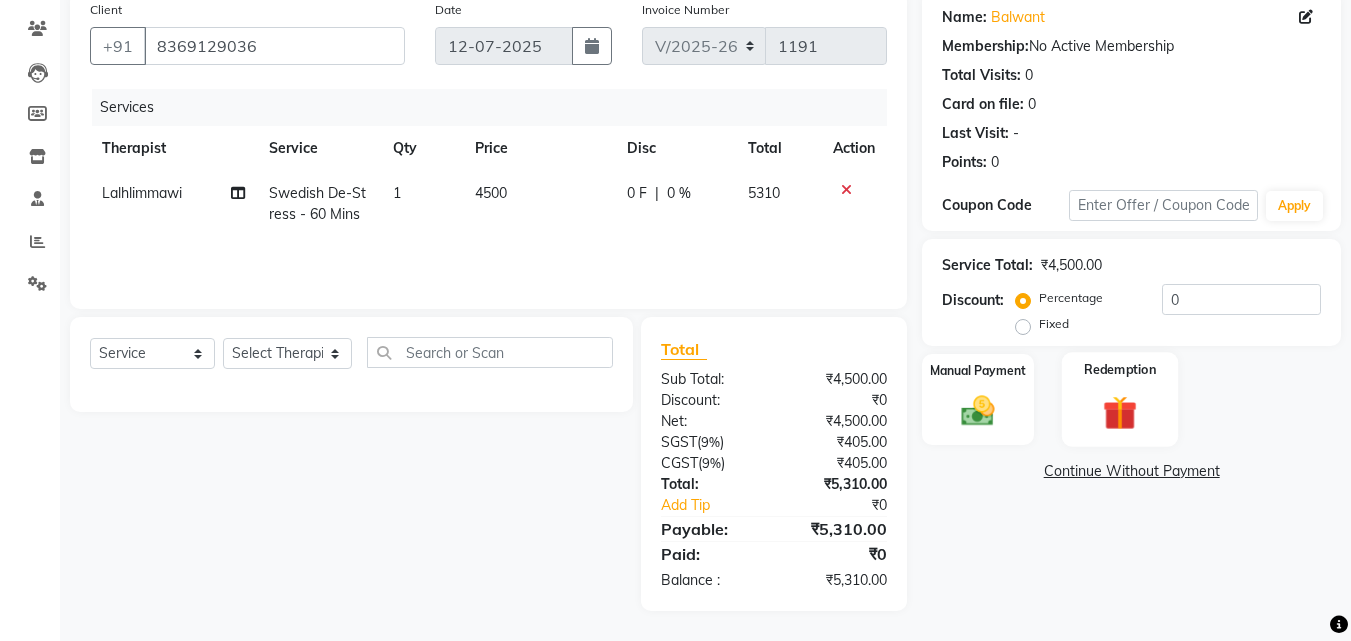 click on "Redemption" 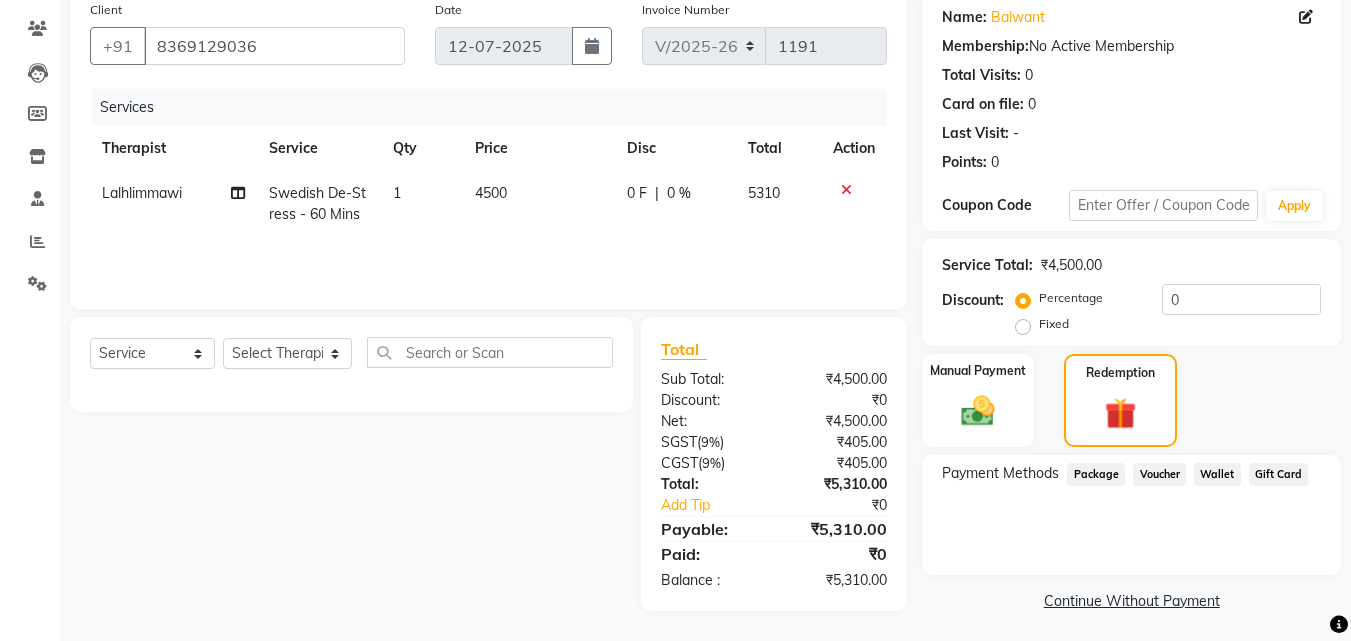 click on "Voucher" 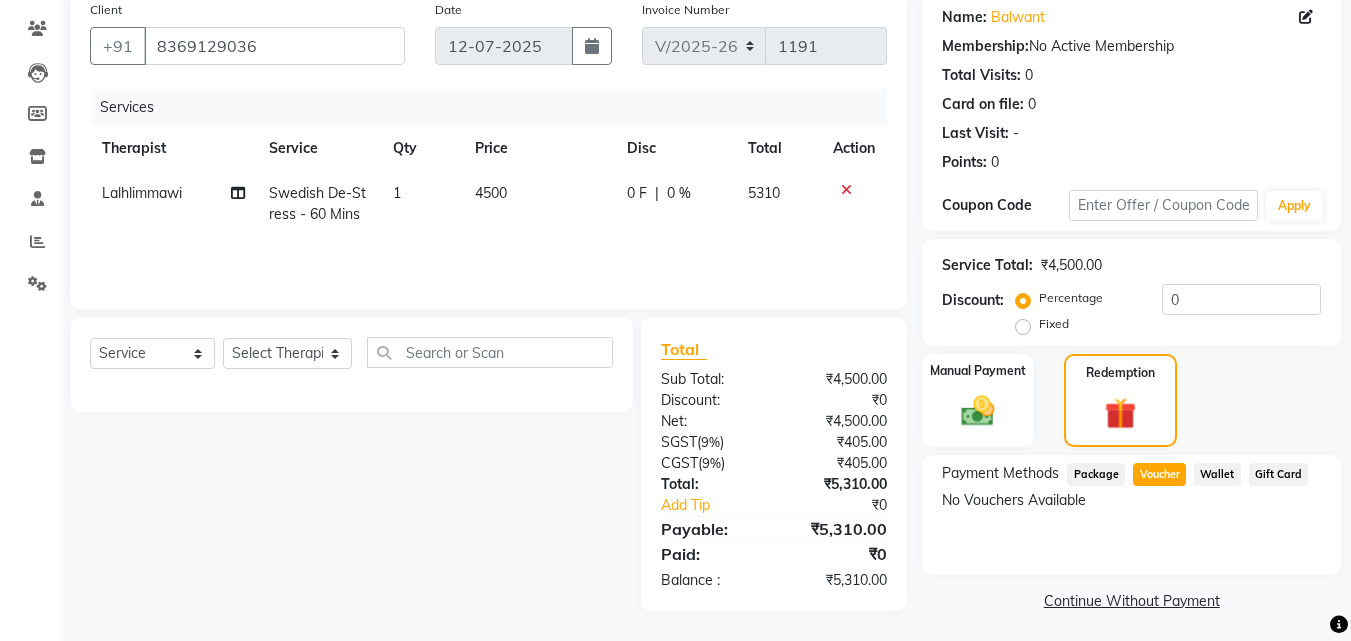 click on "Voucher" 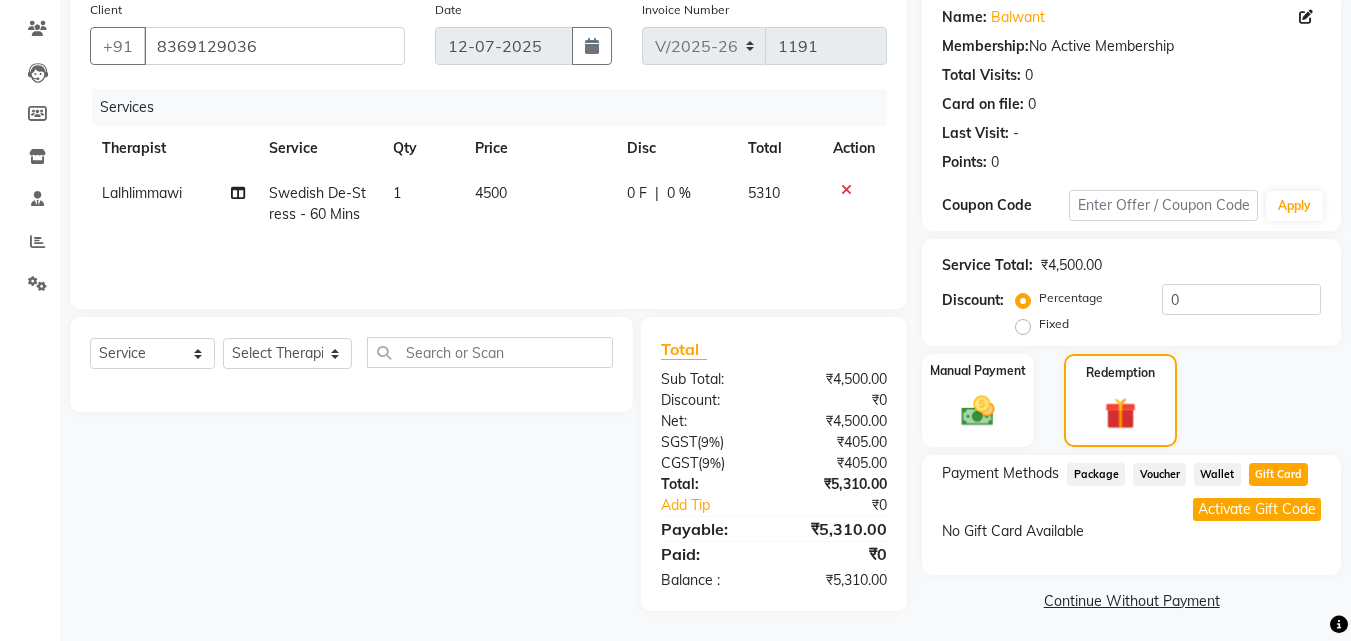 click on "Wallet" 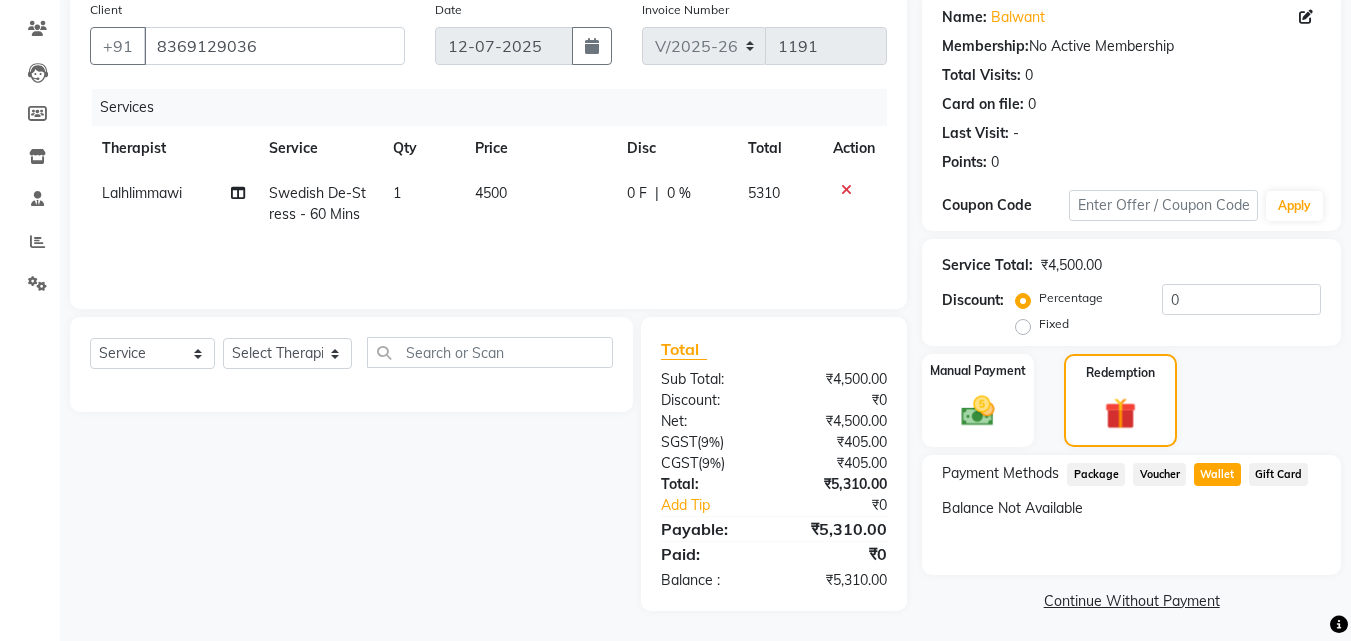 click on "Voucher" 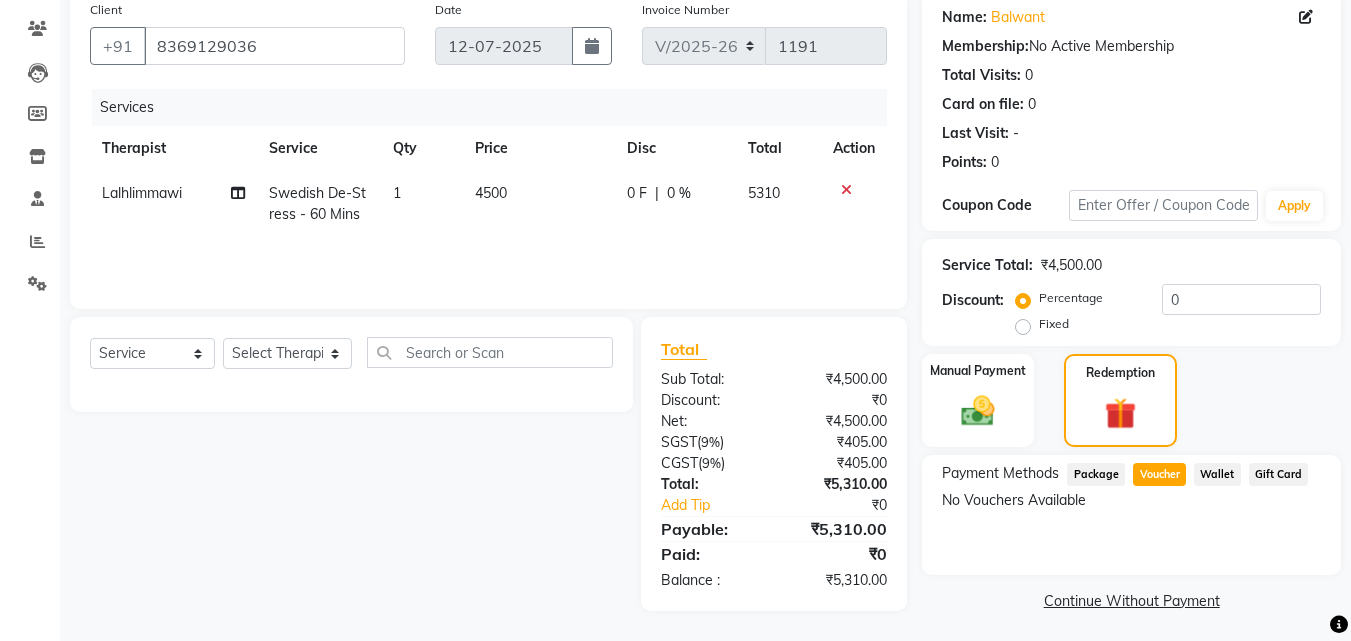 click on "Package" 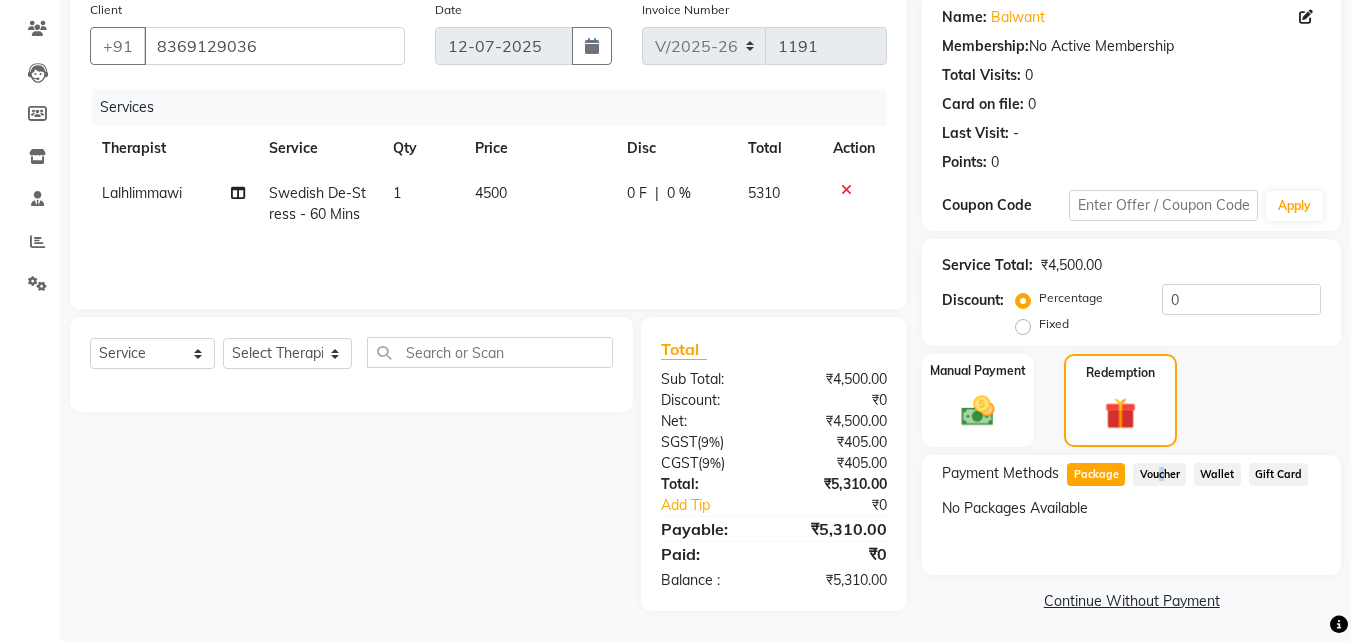 click on "Voucher" 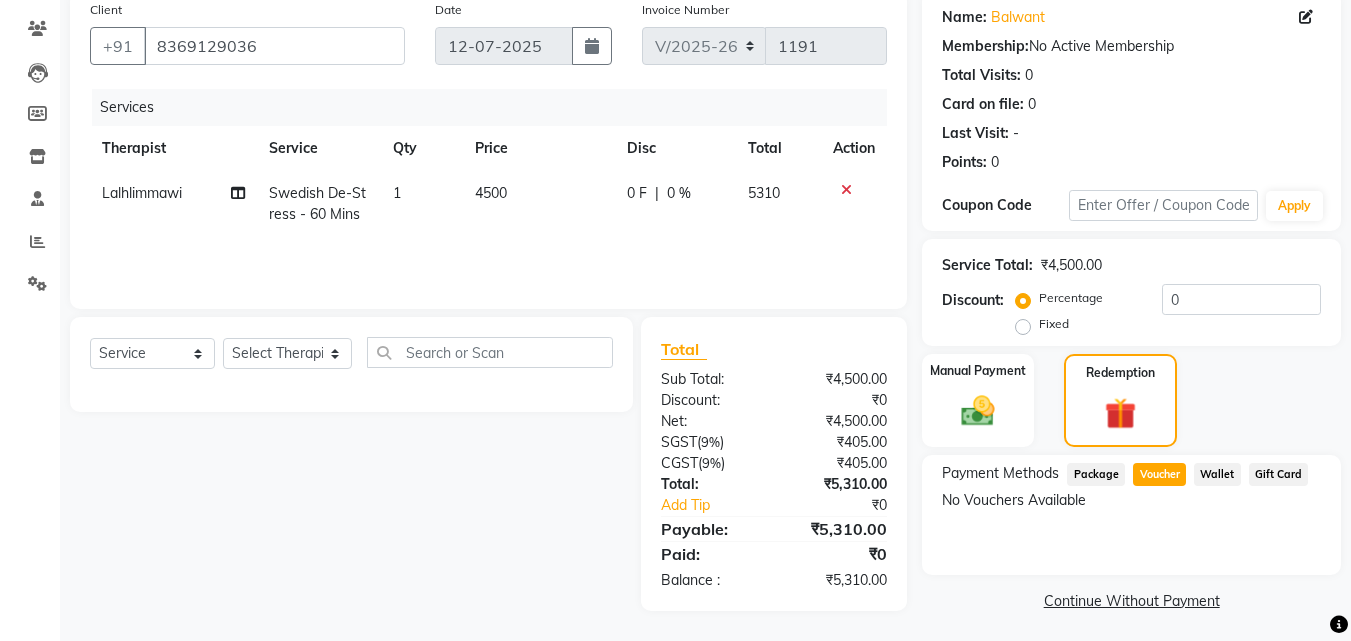 click on "Wallet" 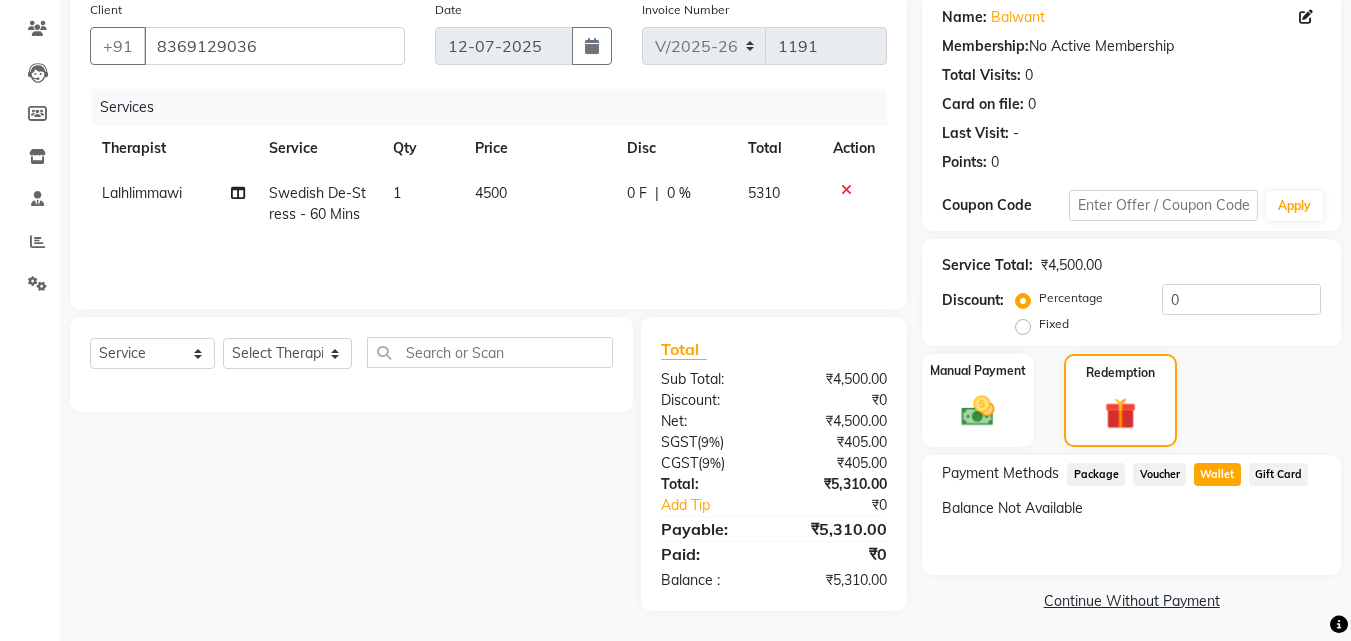 click on "Gift Card" 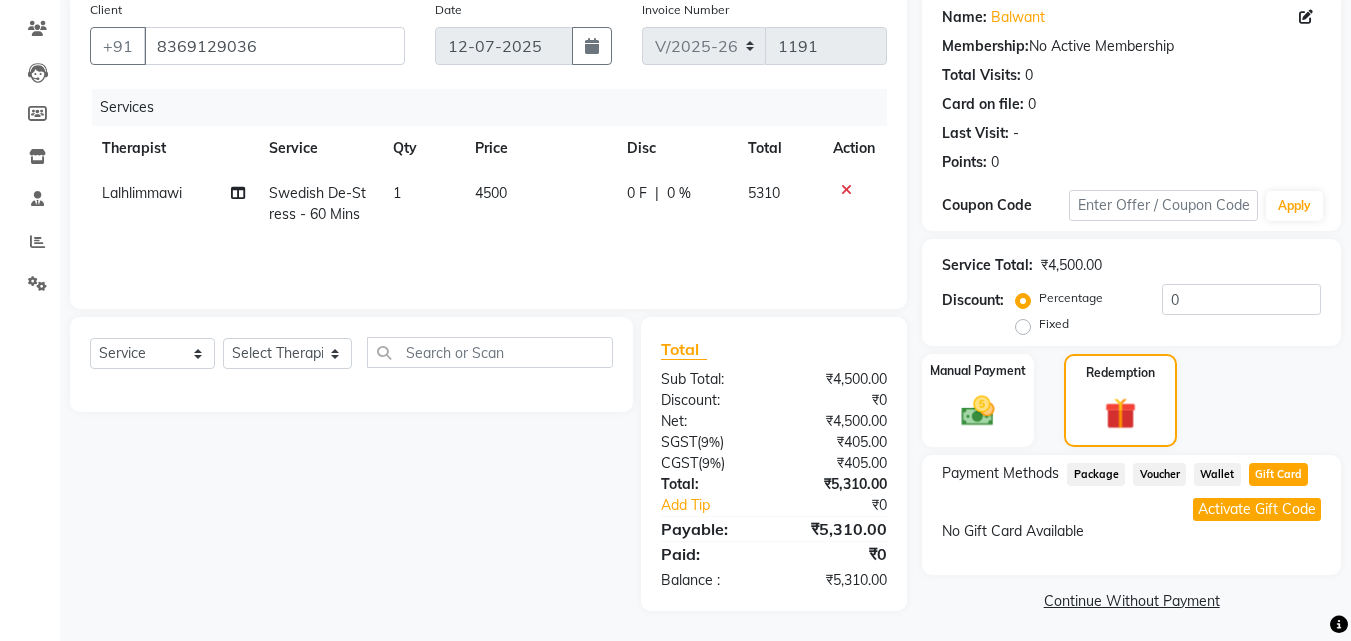 click on "Activate Gift Code" 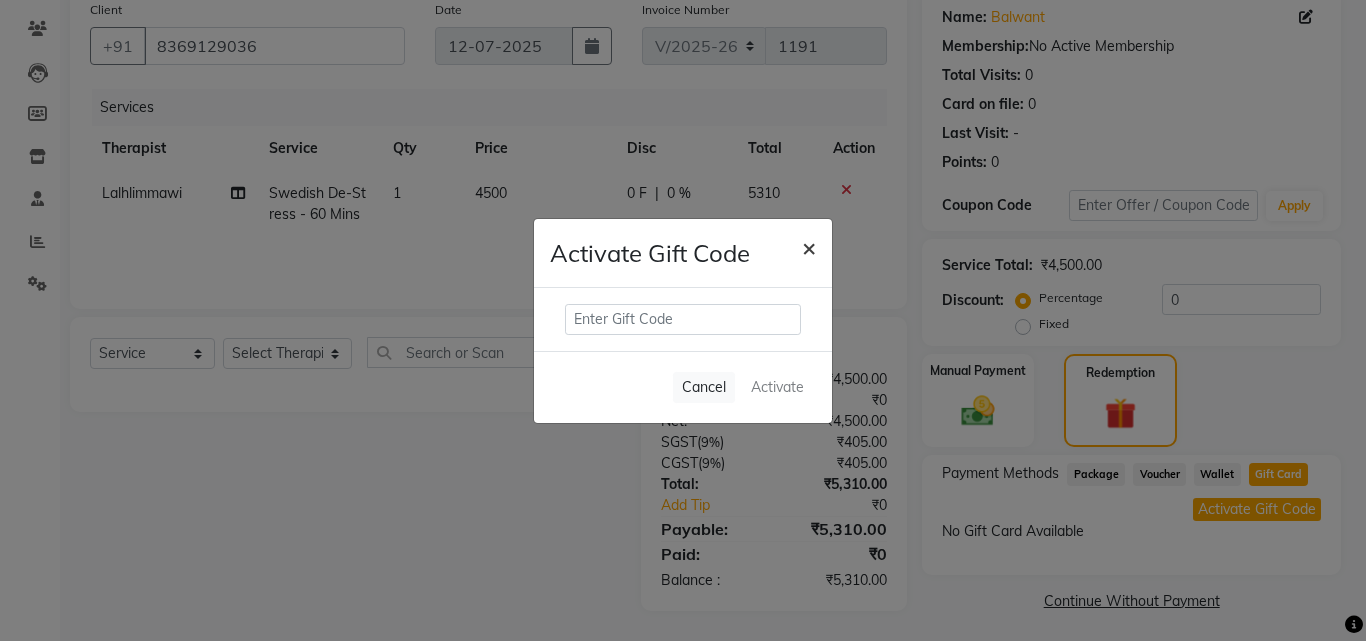 click on "×" 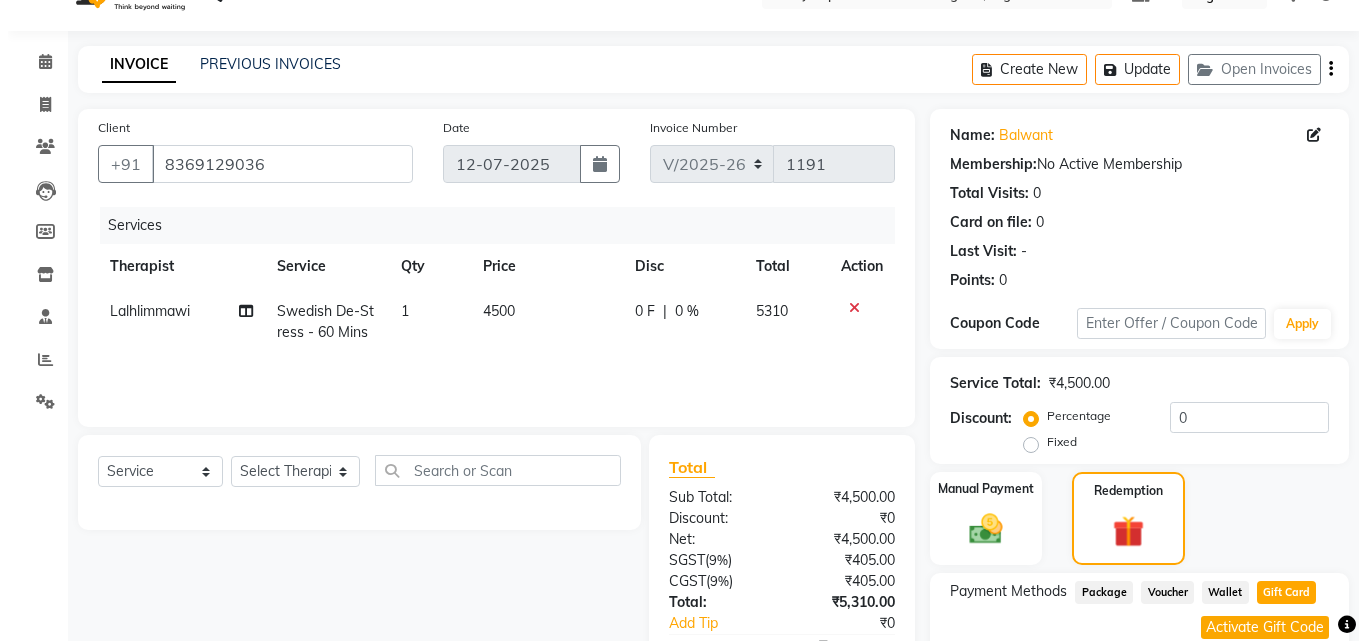 scroll, scrollTop: 0, scrollLeft: 0, axis: both 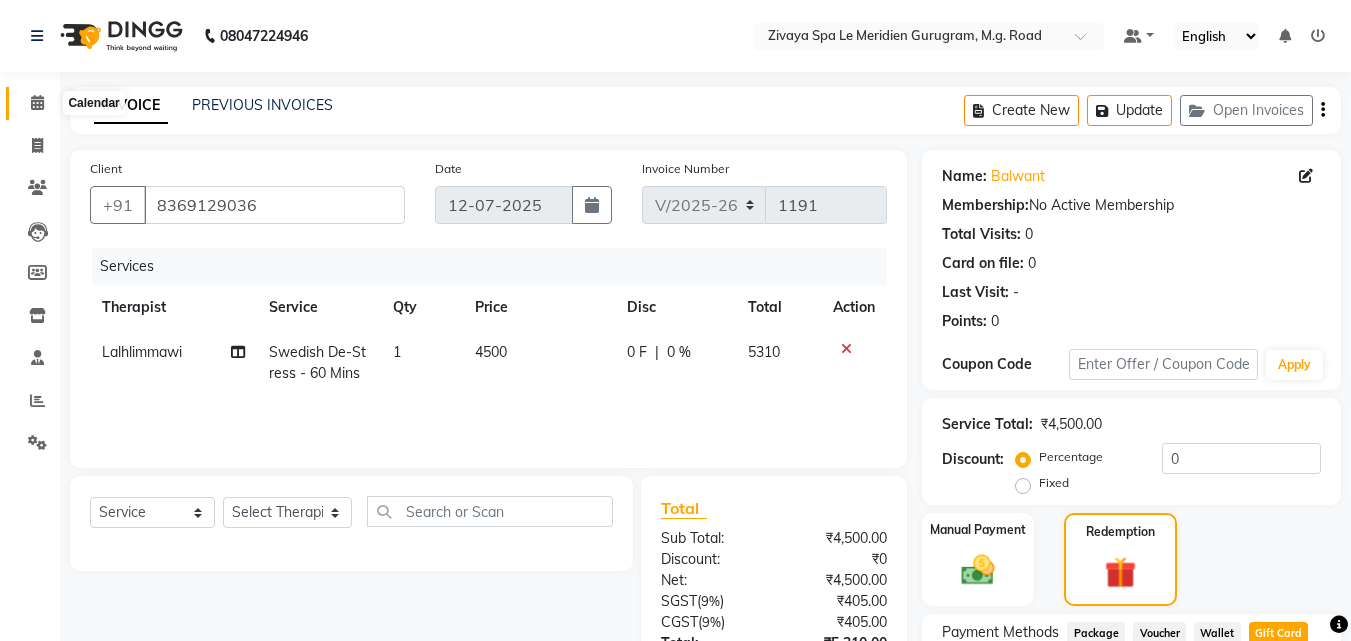 click 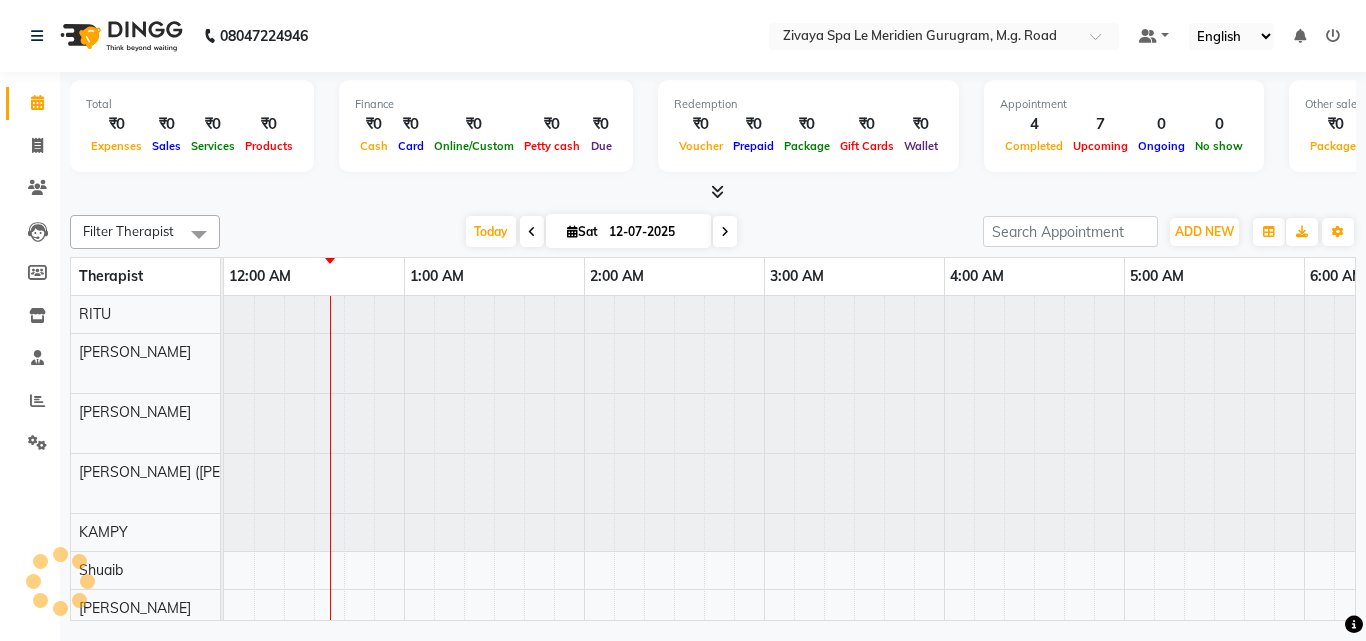 scroll, scrollTop: 0, scrollLeft: 1081, axis: horizontal 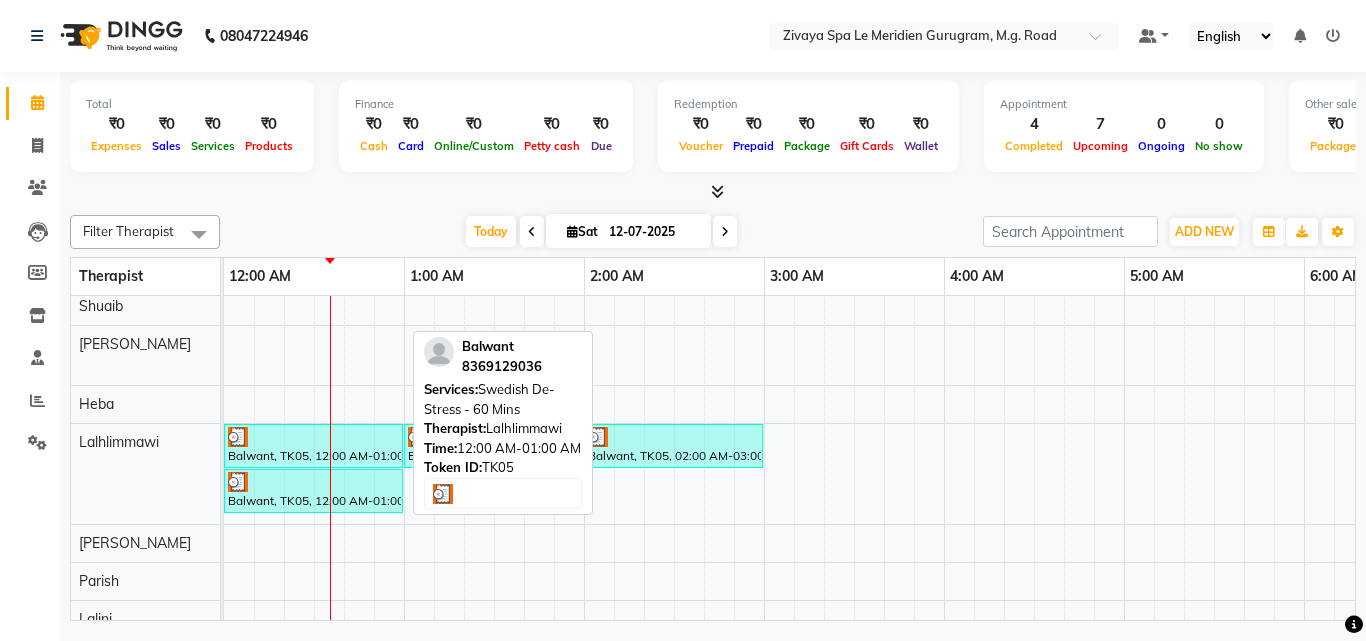 click at bounding box center (313, 437) 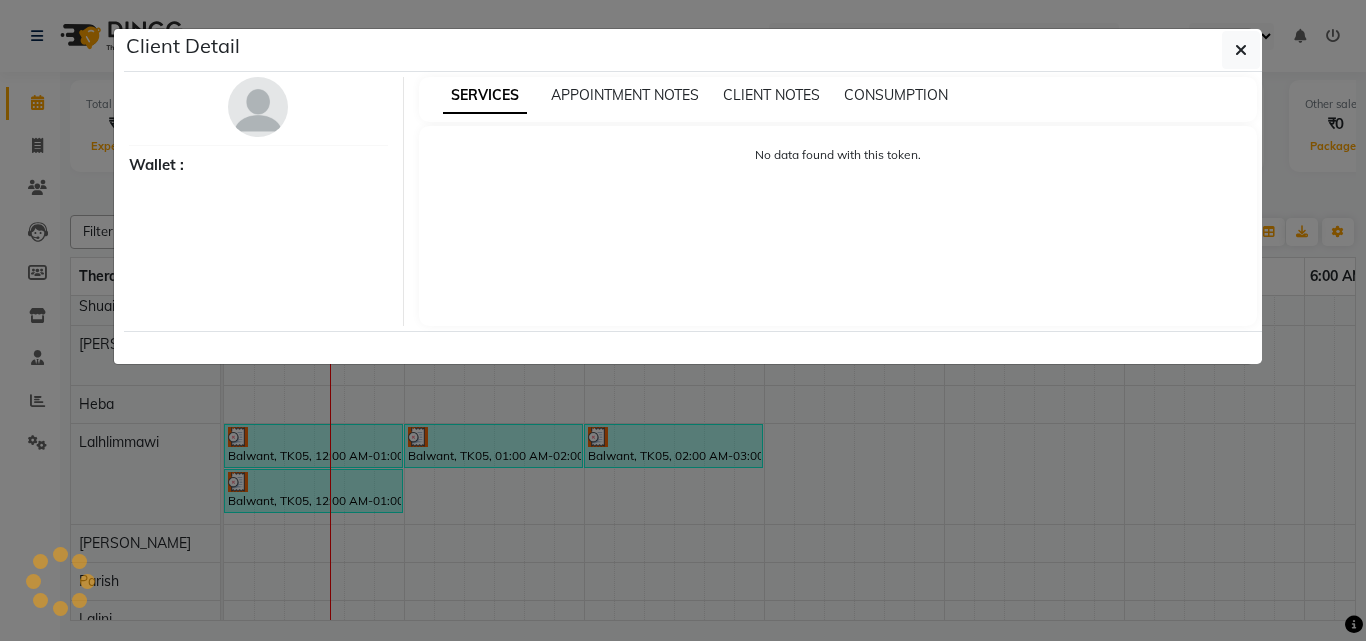 select on "3" 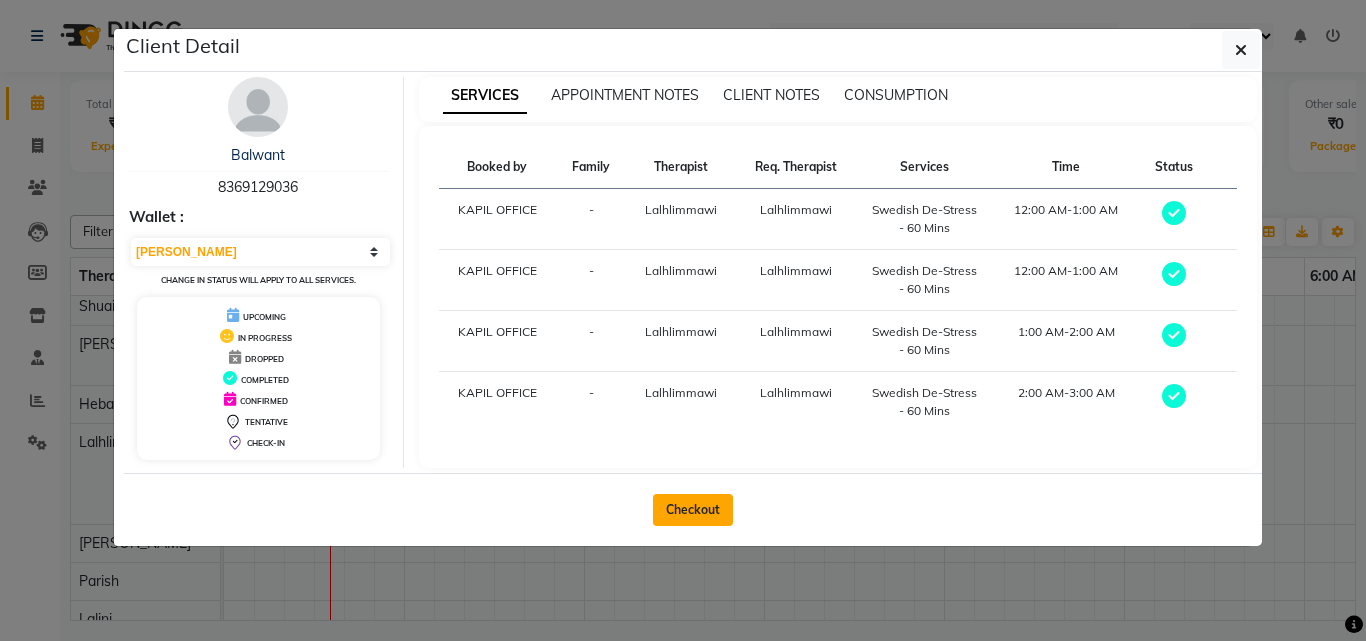 click on "Checkout" 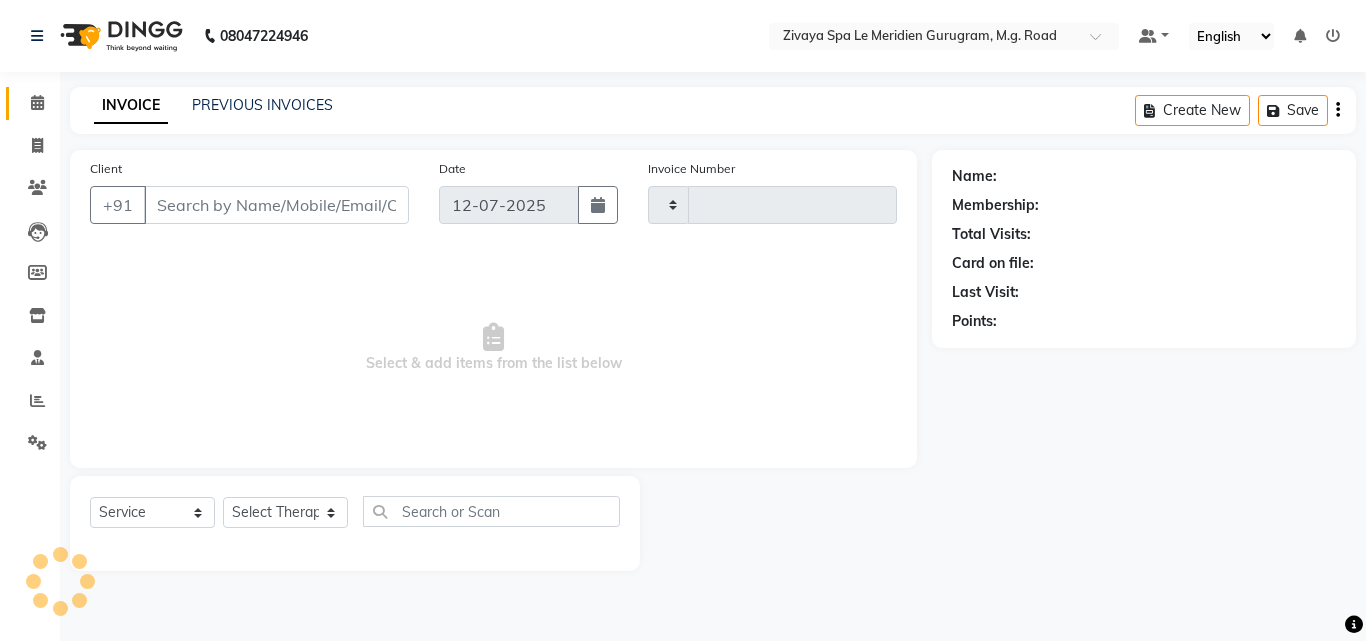 type on "1191" 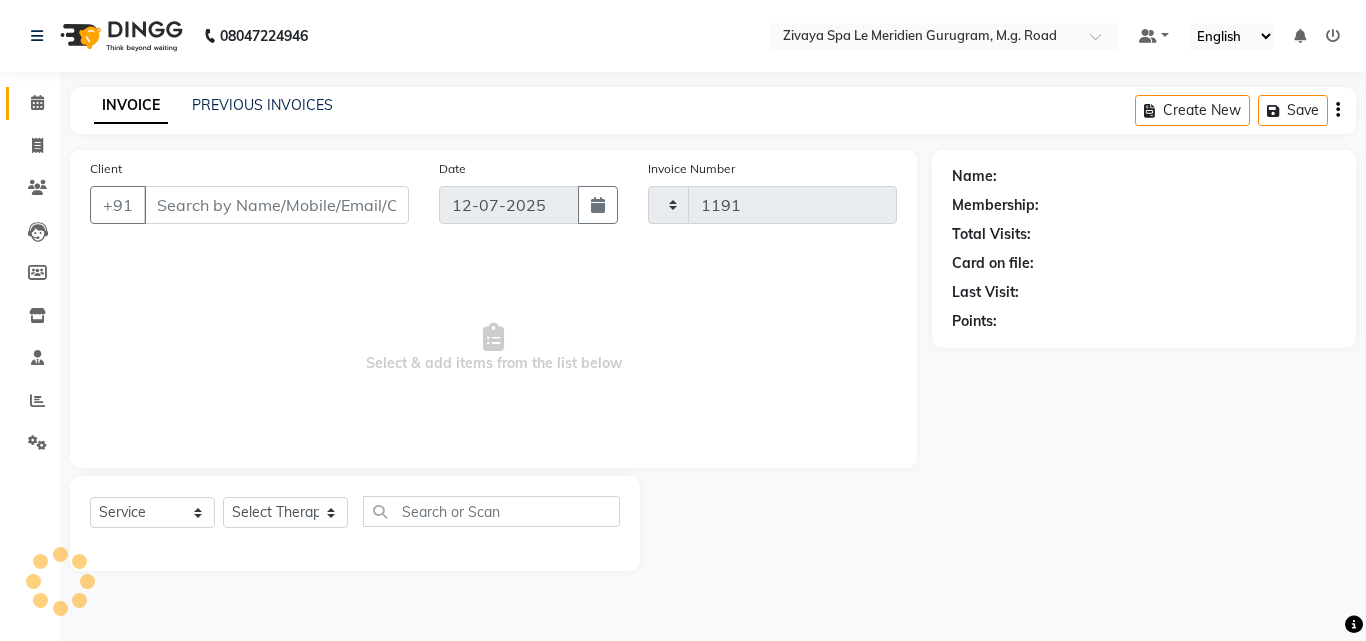 select on "6503" 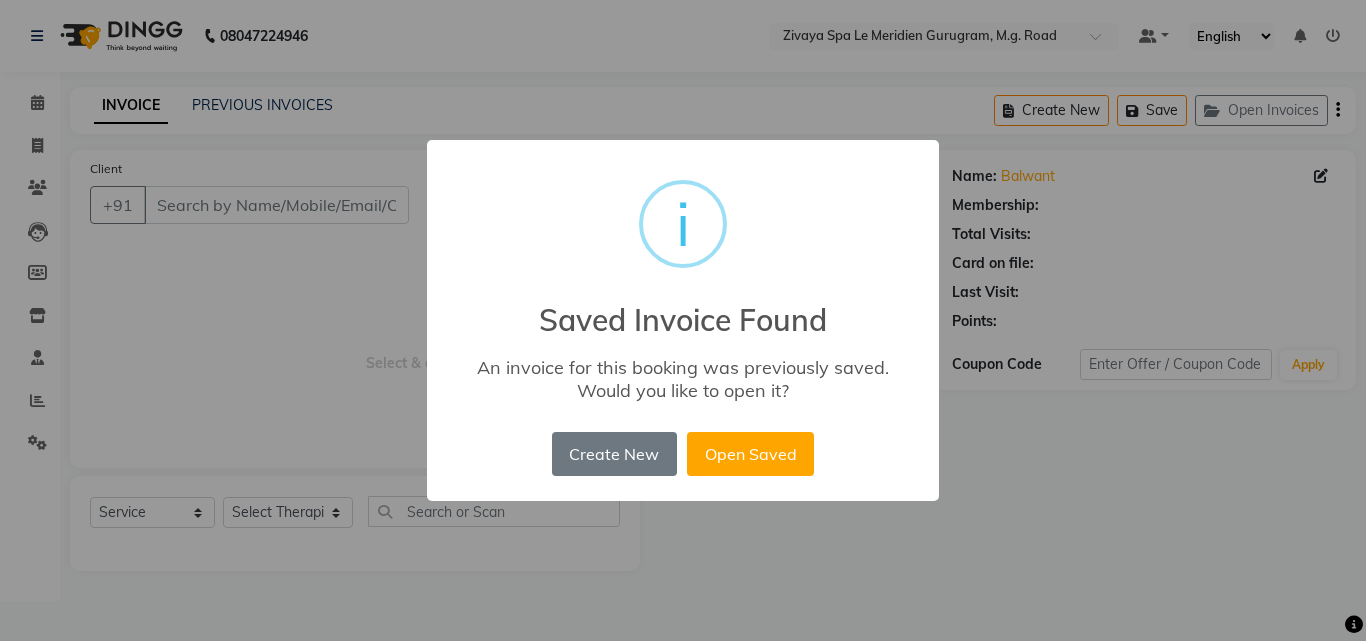click on "× i Saved Invoice Found An invoice for this booking was previously saved. Would you like to open it? Create New No Open Saved" at bounding box center (683, 320) 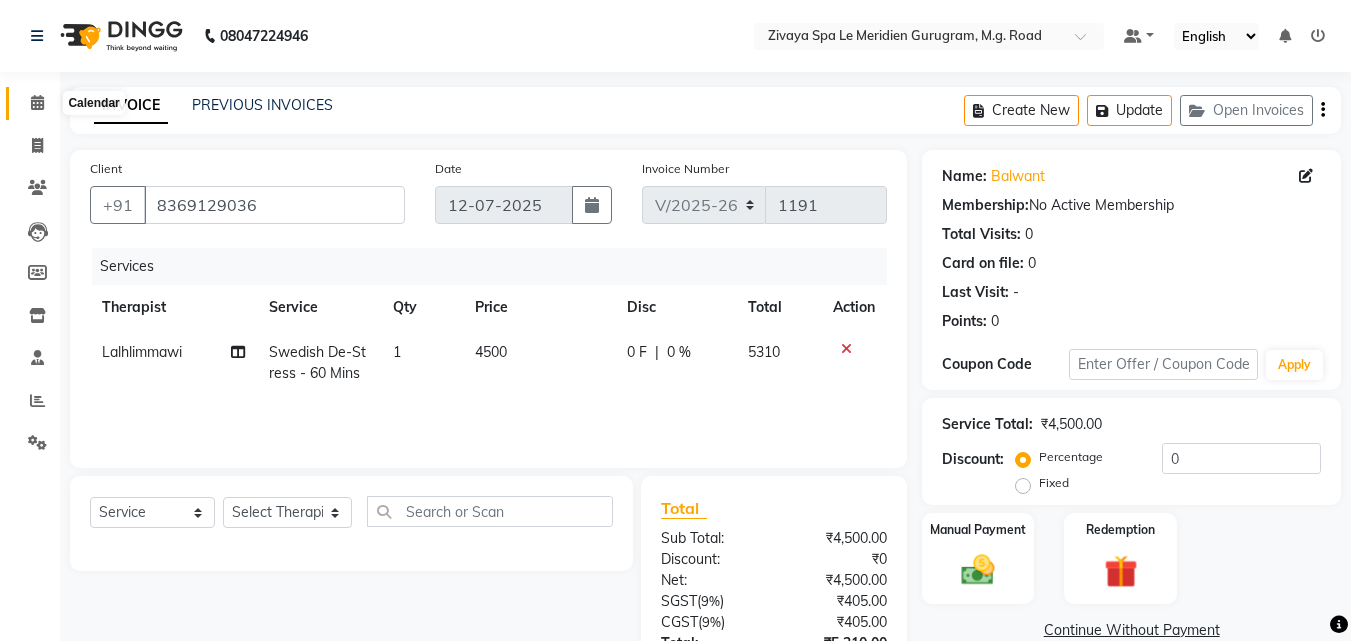 click 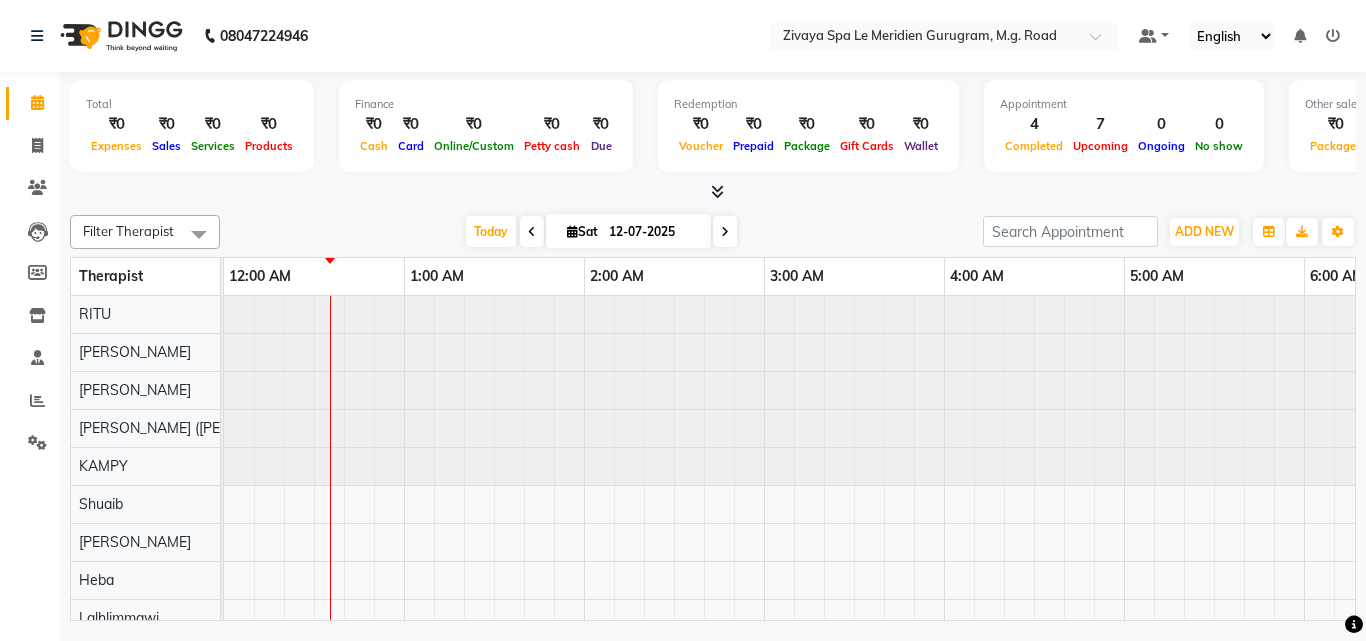 scroll, scrollTop: 0, scrollLeft: 1081, axis: horizontal 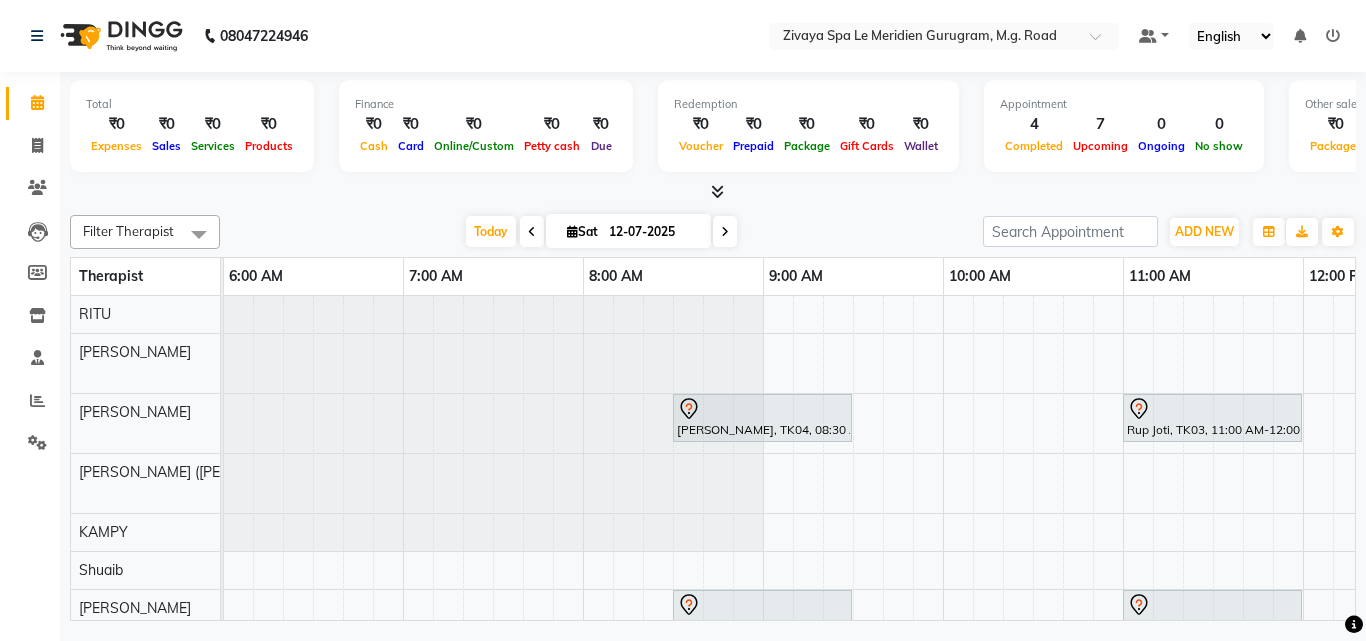 click on "Prenna, TK01, 02:00 PM-04:00 PM, The Healing Touch - 120 Mins             Dewedi, TK04, 08:30 AM-09:30 AM, Swedish De-Stress - 60 Mins             Rup Joti, TK03, 11:00 AM-12:00 PM, Swedish De-Stress - 60 Mins             Debashish, TK02, 04:00 PM-05:00 PM, Swedish De-Stress - 60 Mins             Debashish, TK02, 04:00 PM-05:00 PM, Swedish De-Stress - 60 Mins             Dewedi, TK04, 08:30 AM-09:30 AM, Swedish De-Stress - 60 Mins             Rup Joti, TK03, 11:00 AM-12:00 PM, Swedish De-Stress - 60 Mins     Balwant, TK05, 12:00 AM-01:00 AM, Swedish De-Stress - 60 Mins     Balwant, TK05, 01:00 AM-02:00 AM, Swedish De-Stress - 60 Mins     Balwant, TK05, 02:00 AM-03:00 AM, Swedish De-Stress - 60 Mins     Balwant, TK05, 12:00 AM-01:00 AM, Swedish De-Stress - 60 Mins" at bounding box center (1303, 618) 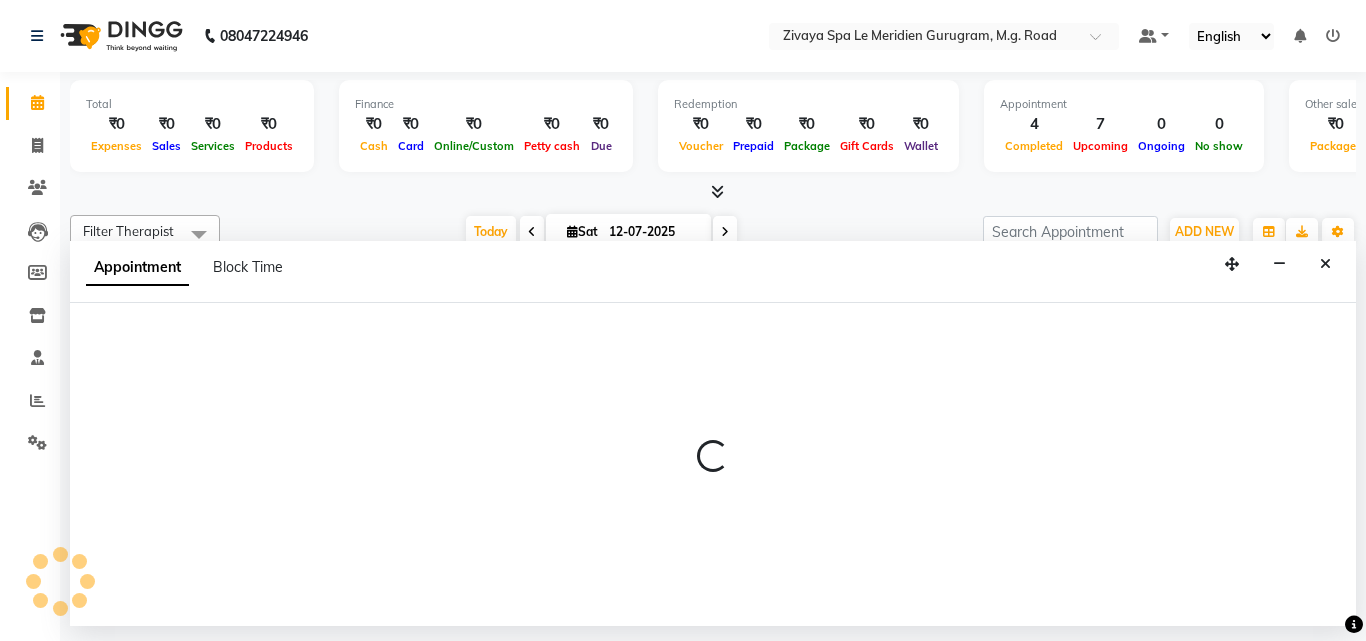 select on "49513" 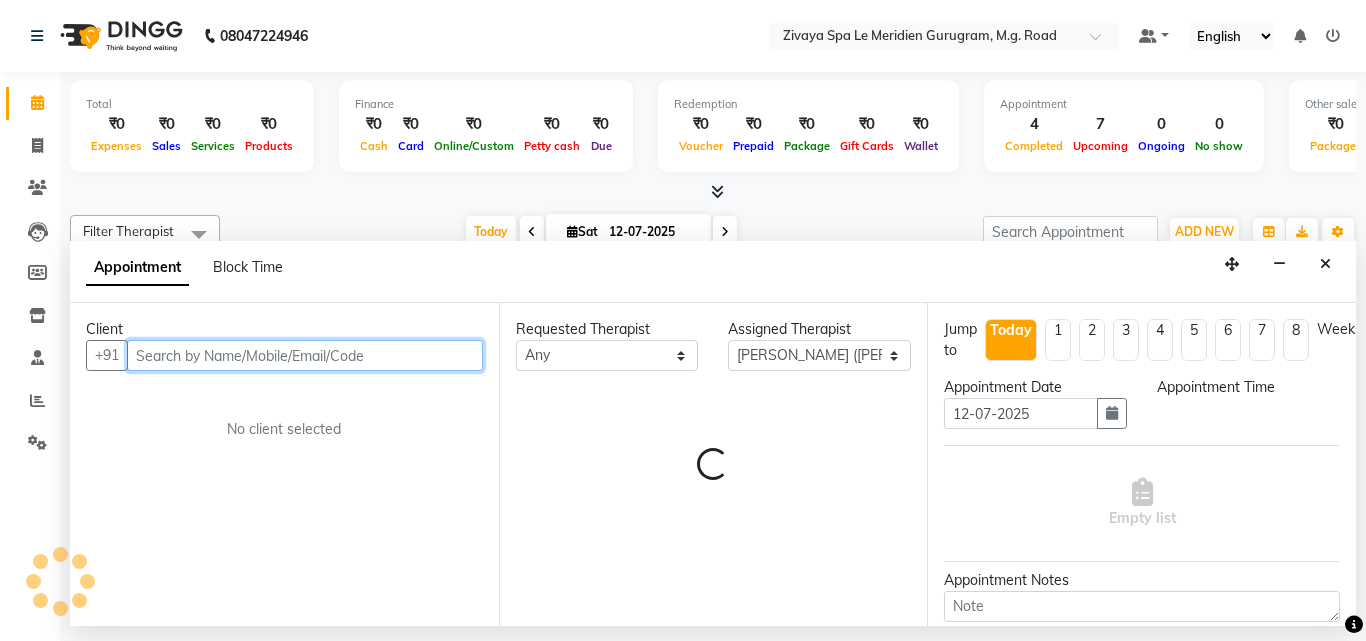 select on "600" 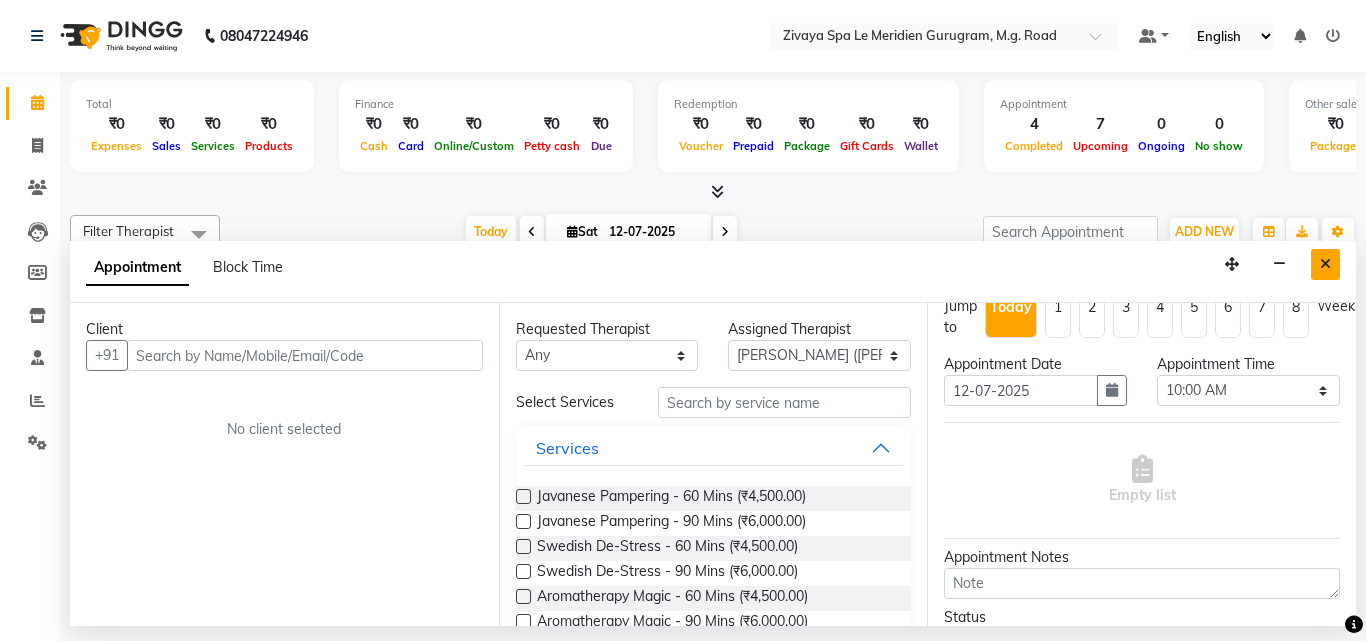 click at bounding box center (1325, 264) 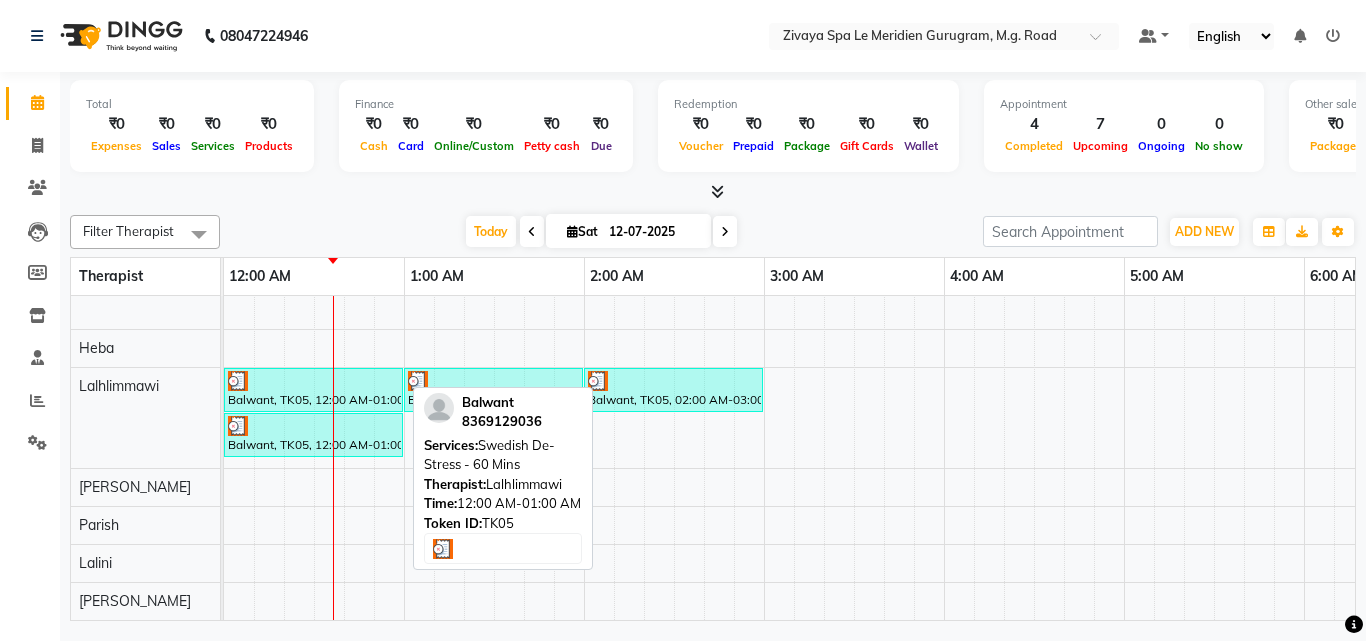 click at bounding box center [313, 381] 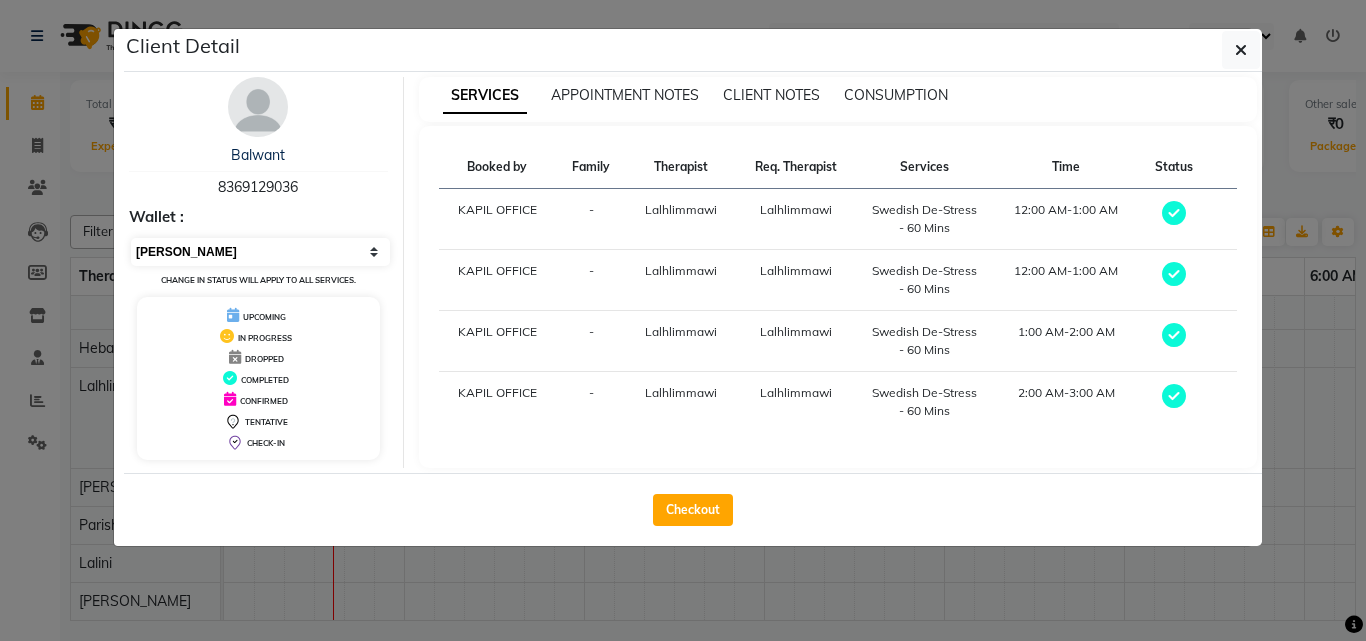 click on "Select MARK DONE UPCOMING" at bounding box center (260, 252) 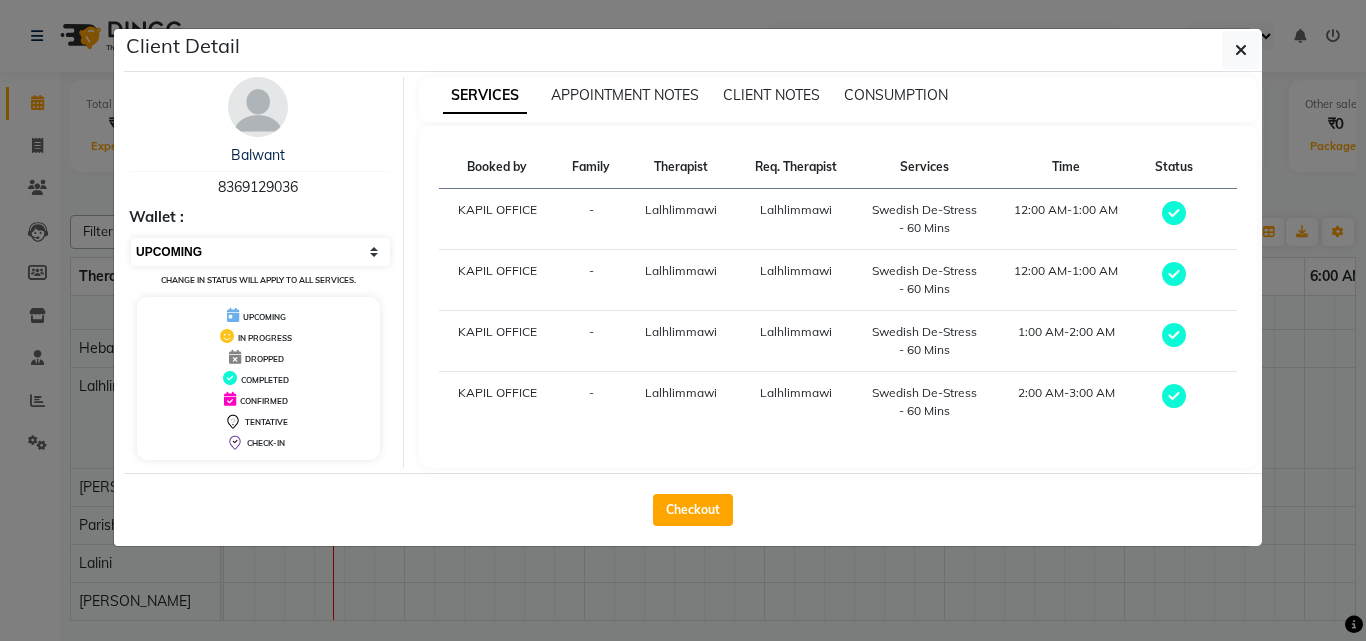 click on "Select MARK DONE UPCOMING" at bounding box center (260, 252) 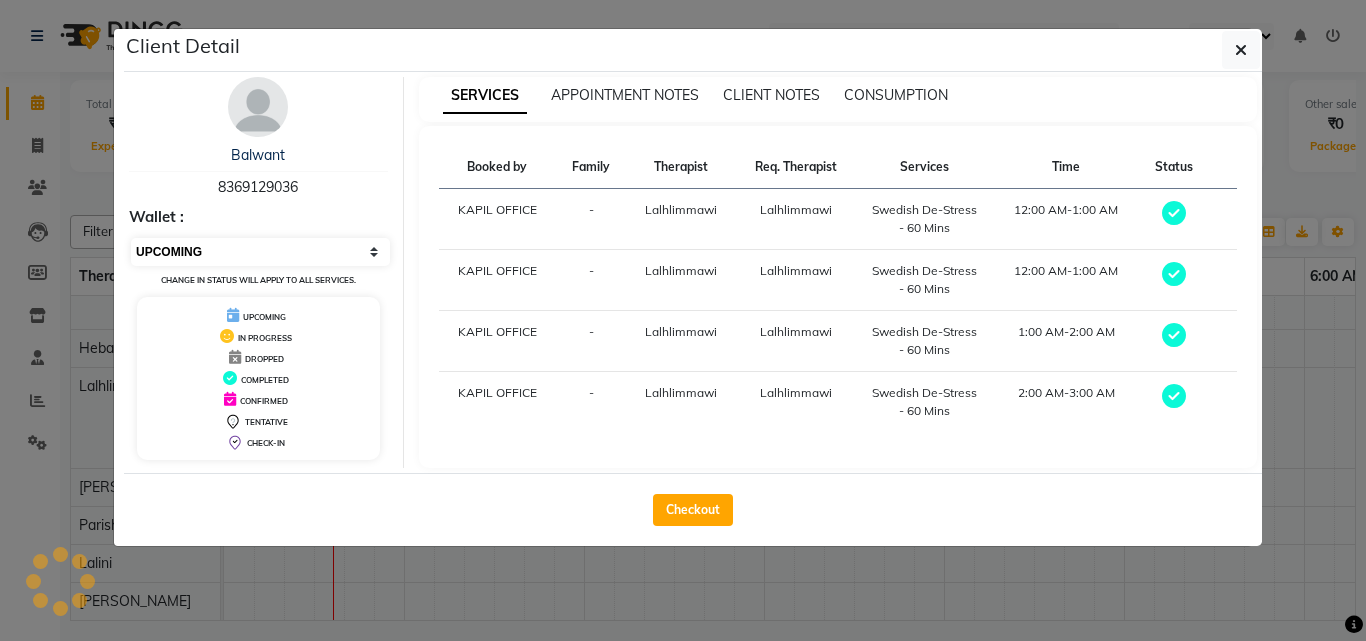 click on "Select MARK DONE UPCOMING" at bounding box center (260, 252) 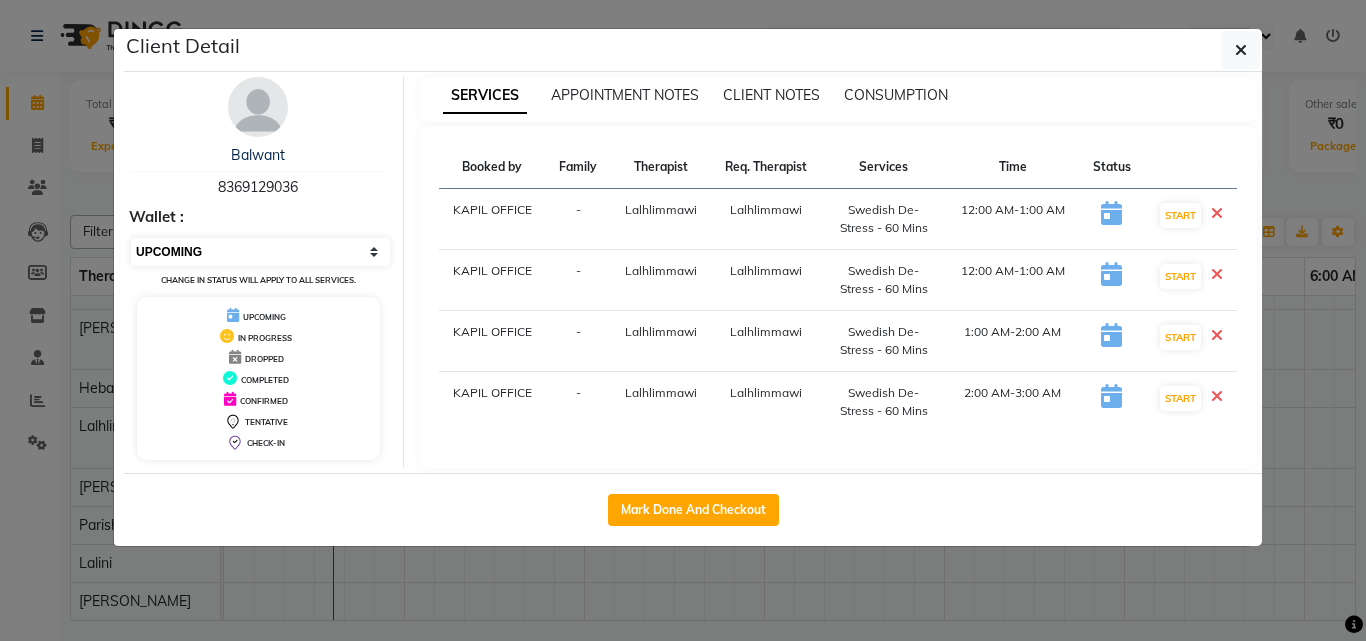select on "1" 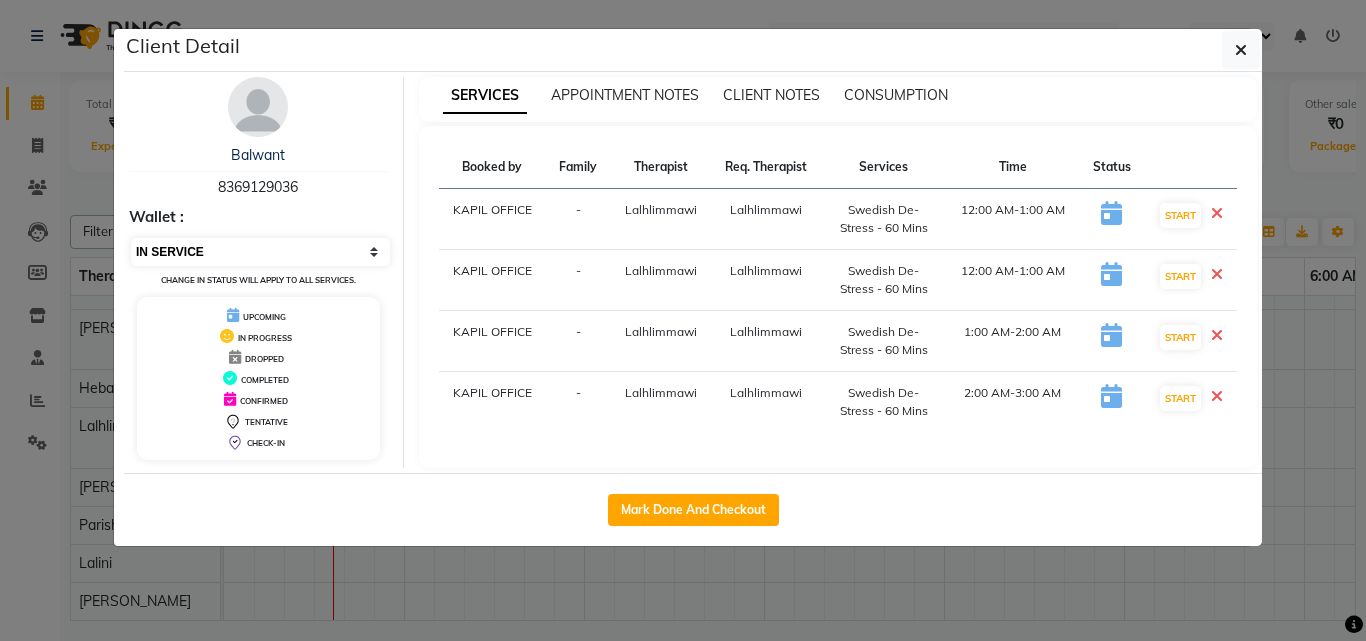 click on "Select IN SERVICE CONFIRMED TENTATIVE CHECK IN MARK DONE UPCOMING" at bounding box center [260, 252] 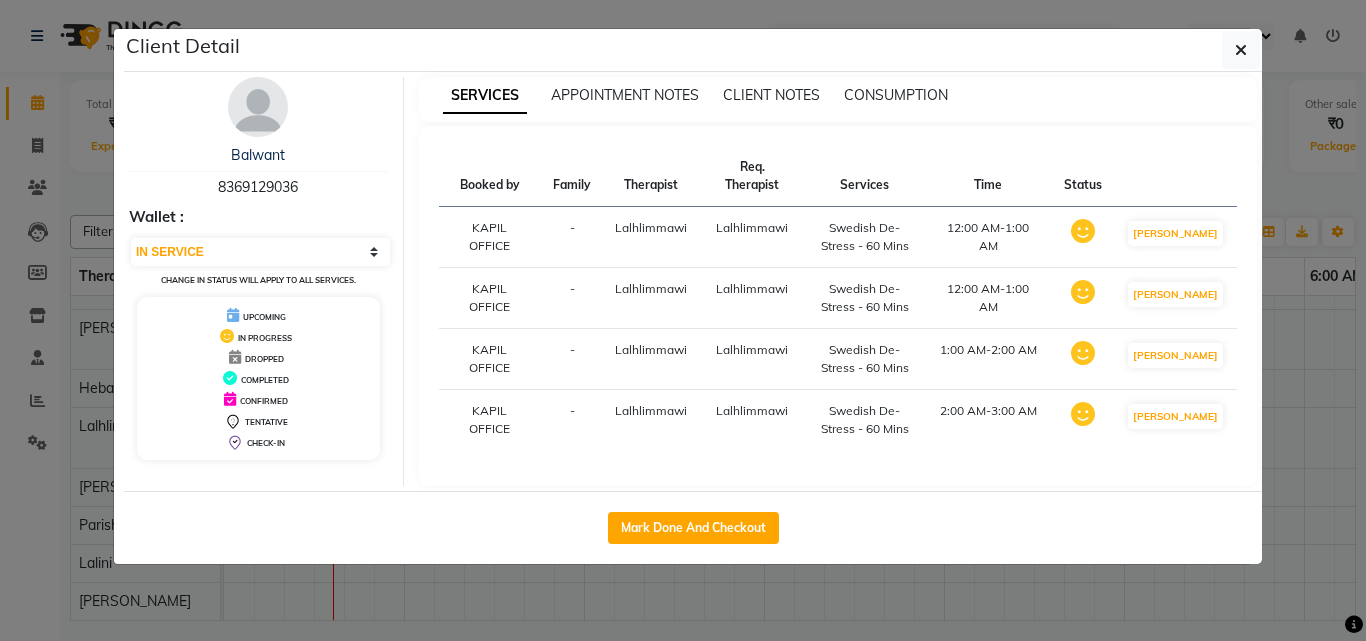 click on "Mark Done And Checkout" 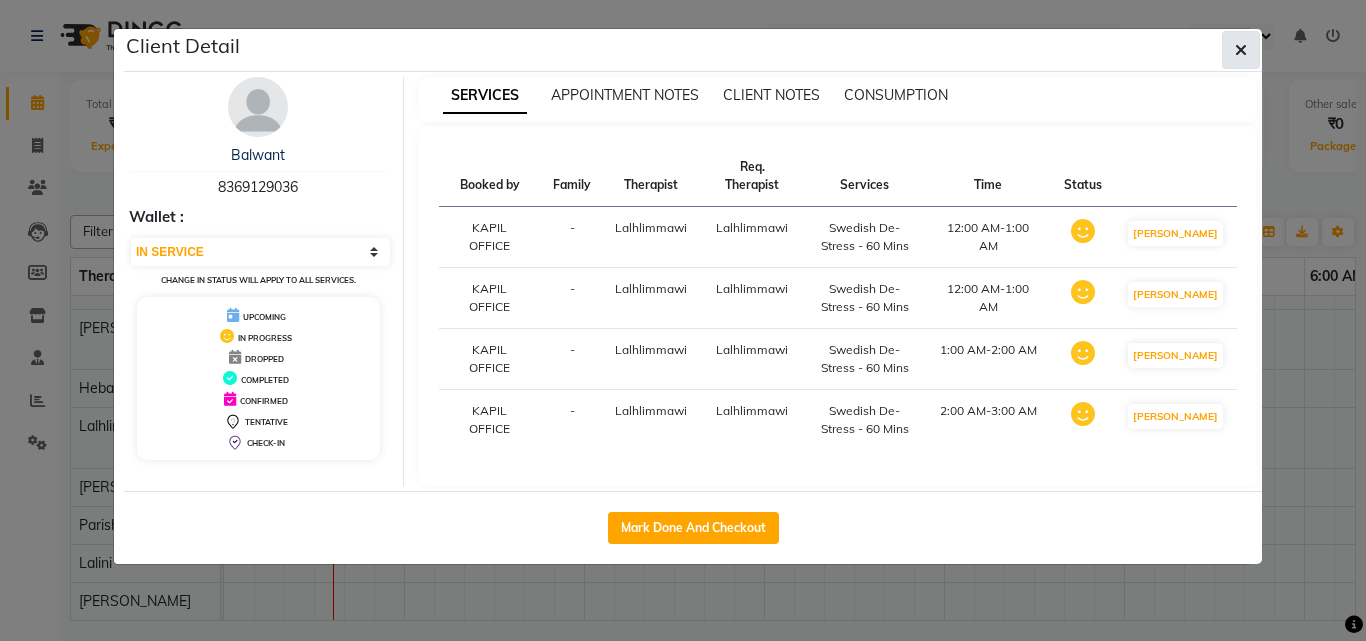 click 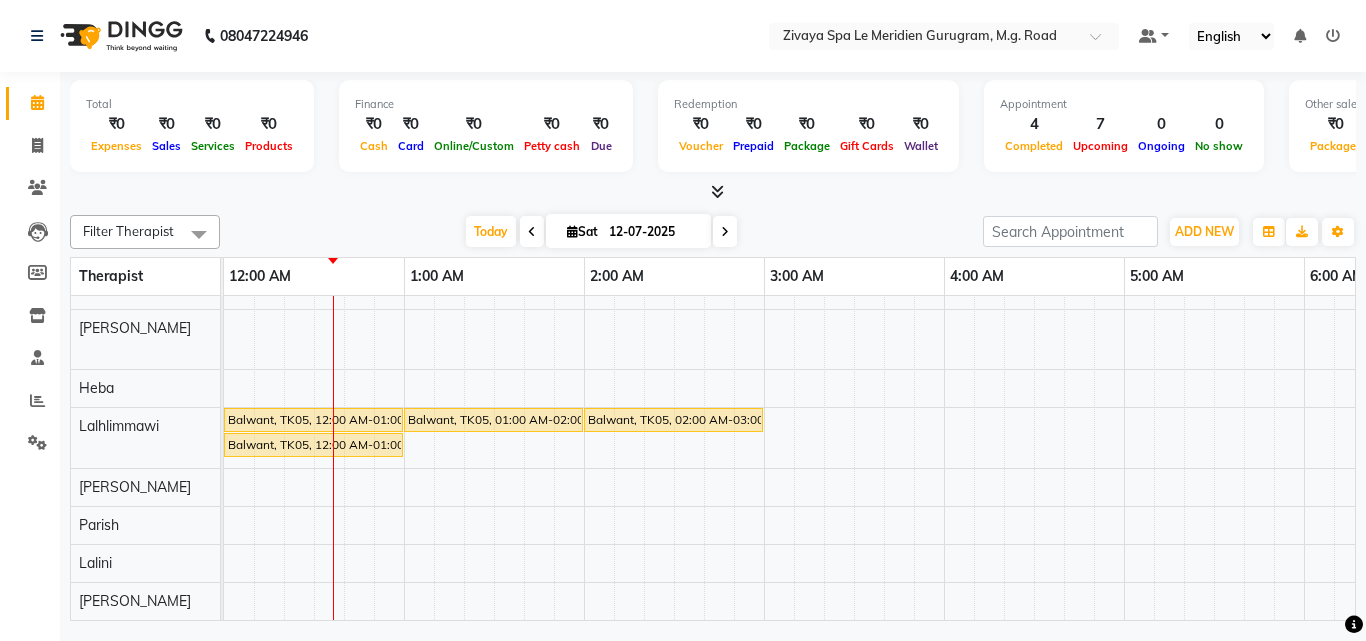 click at bounding box center [532, 231] 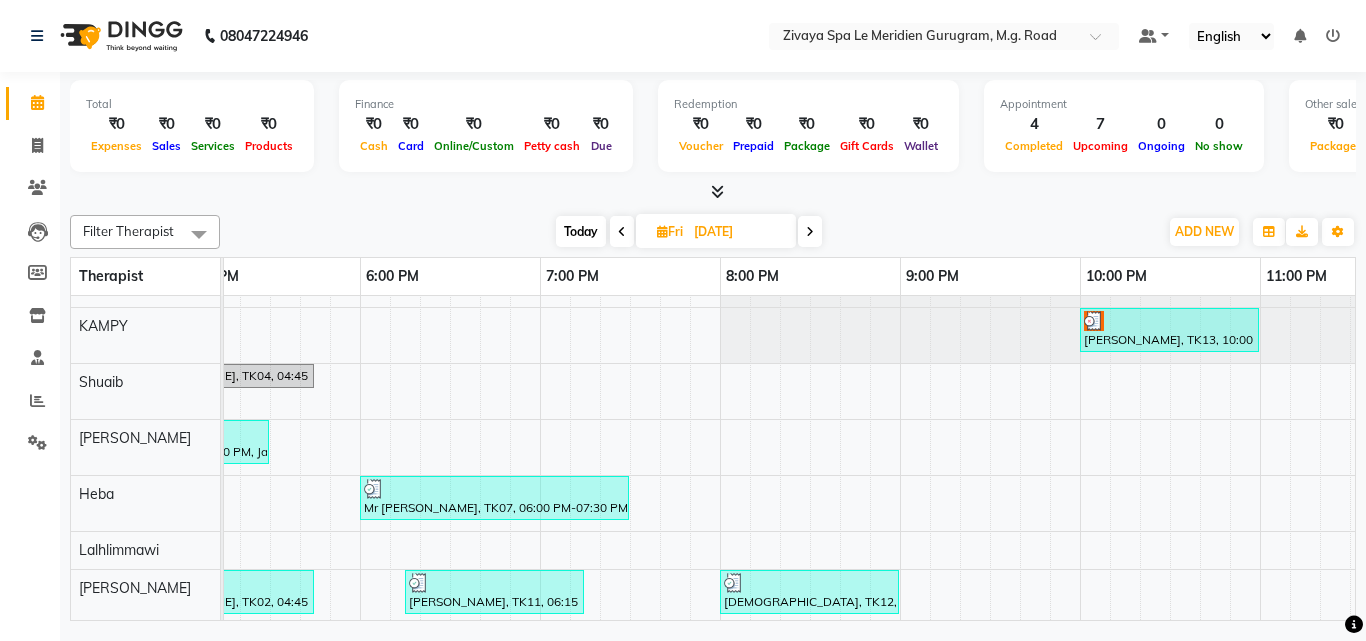 scroll, scrollTop: 176, scrollLeft: 3204, axis: both 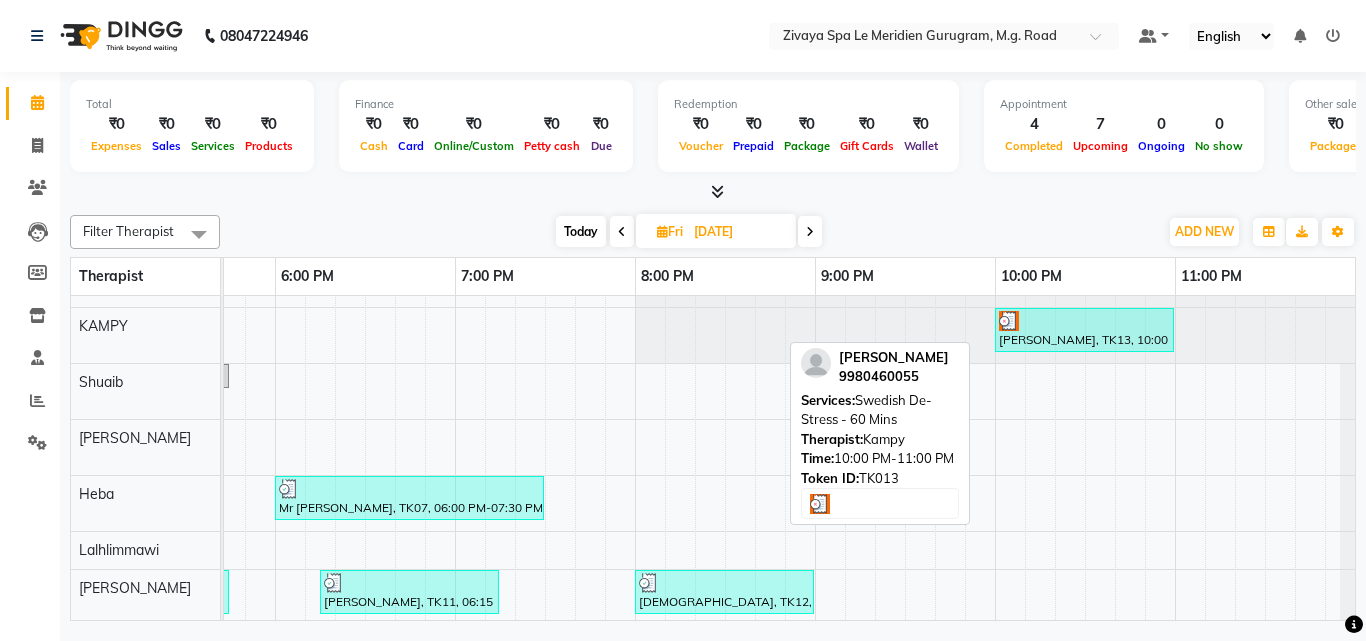 click on "[PERSON_NAME], TK13, 10:00 PM-11:00 PM, Swedish De-Stress - 60 Mins" at bounding box center [1084, 330] 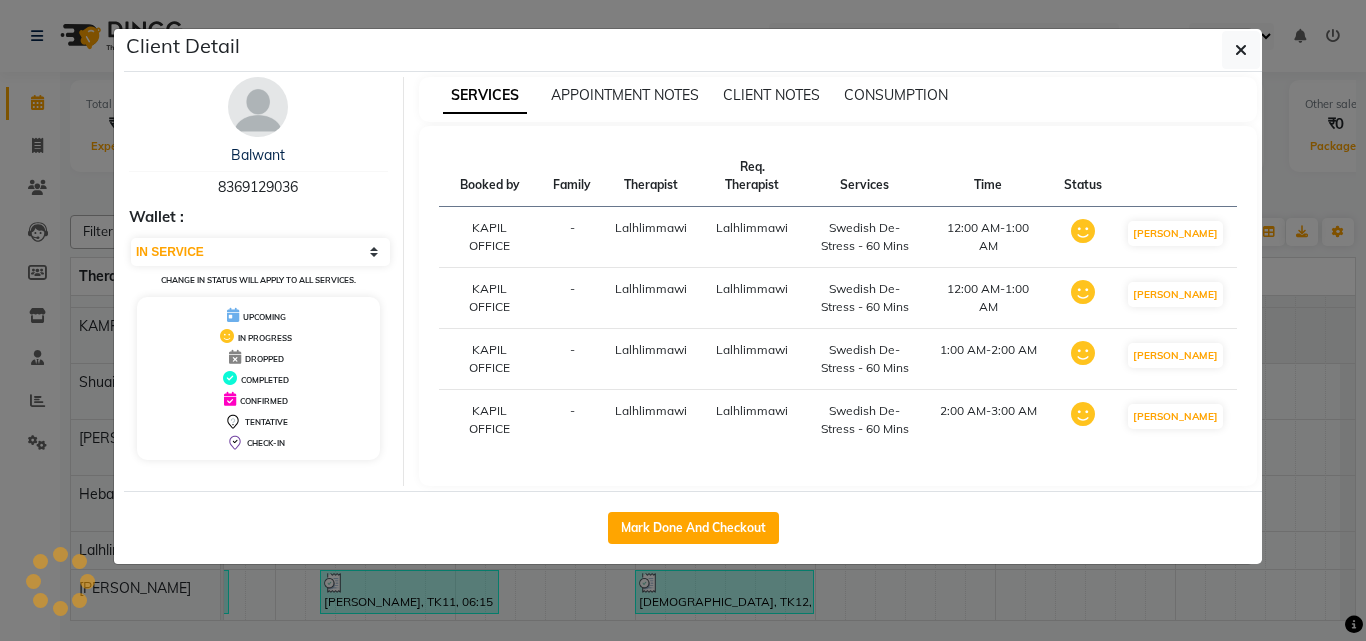 select on "3" 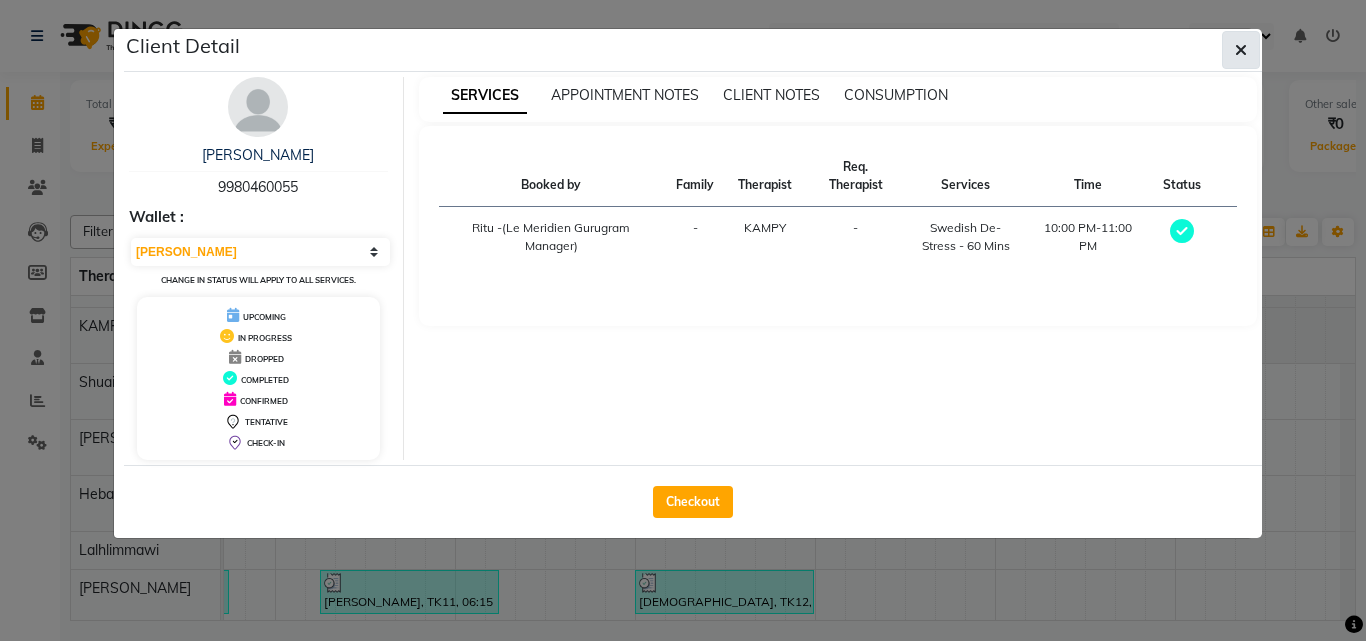 click 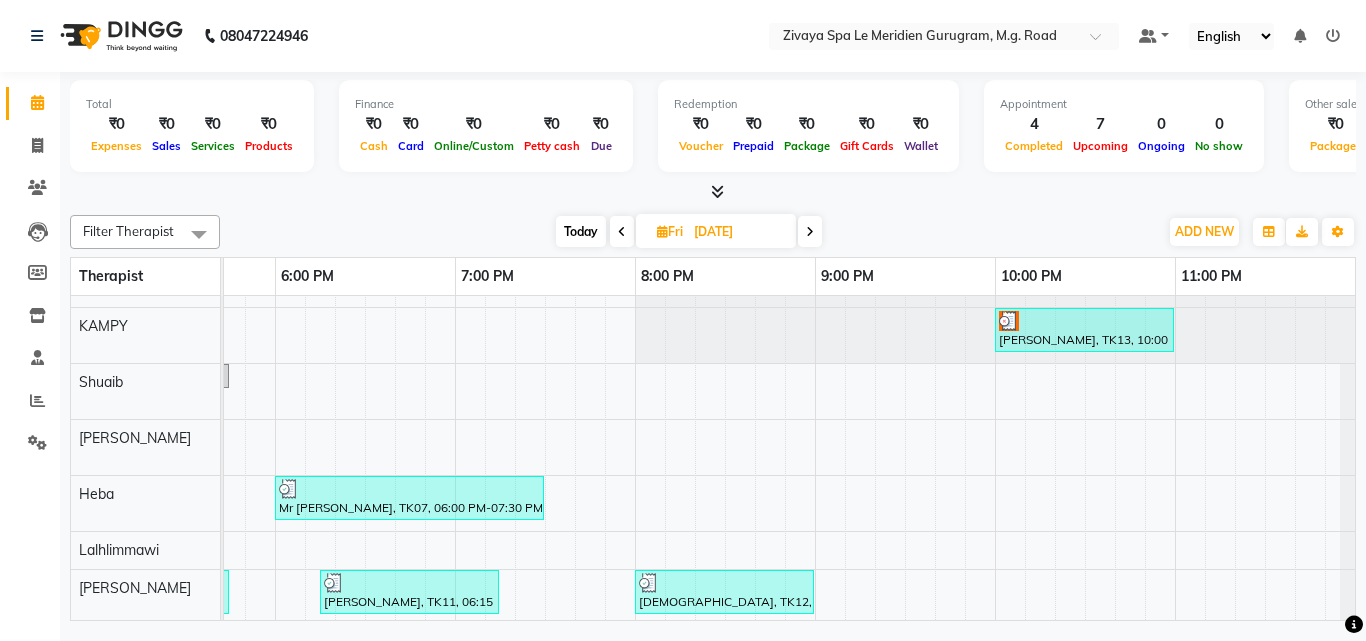 scroll, scrollTop: 176, scrollLeft: 1245, axis: both 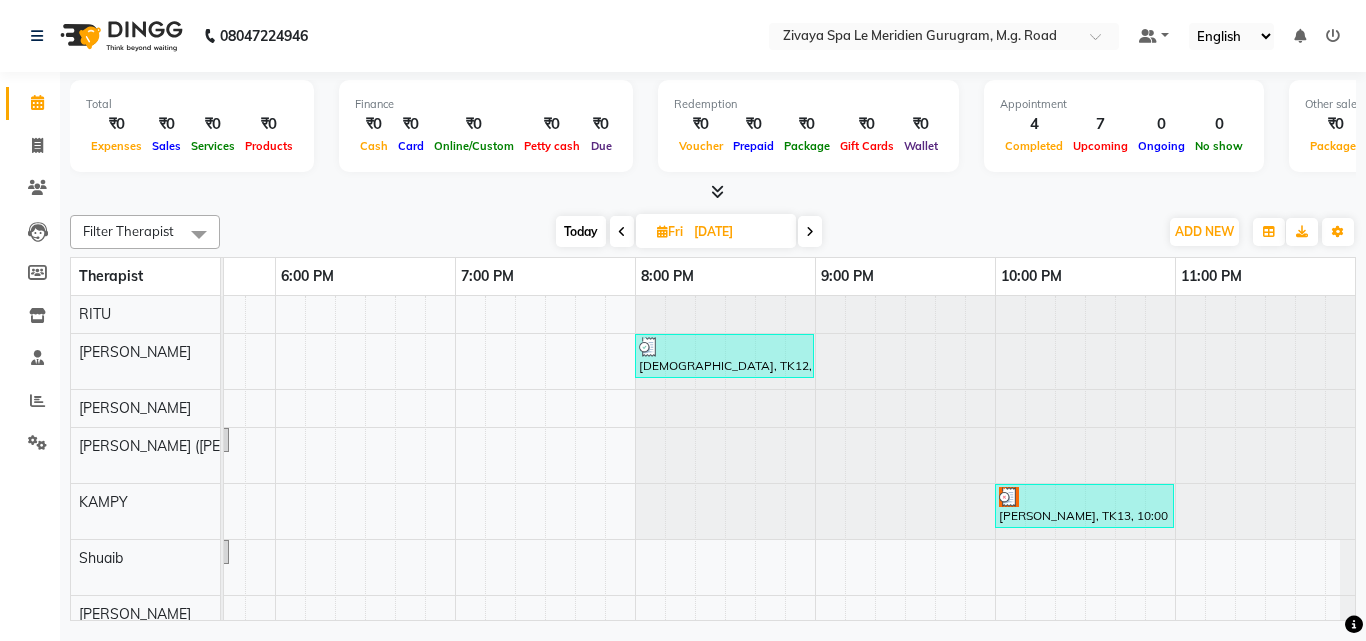 click at bounding box center [-2965, 511] 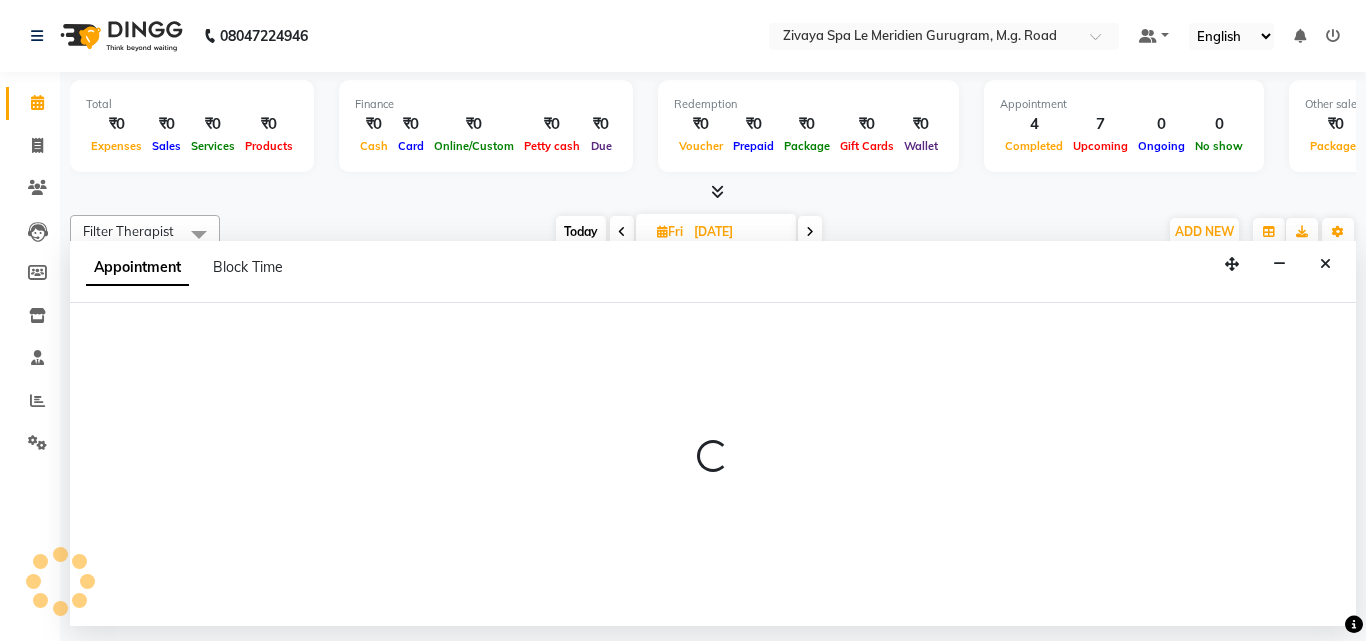 select on "tentative" 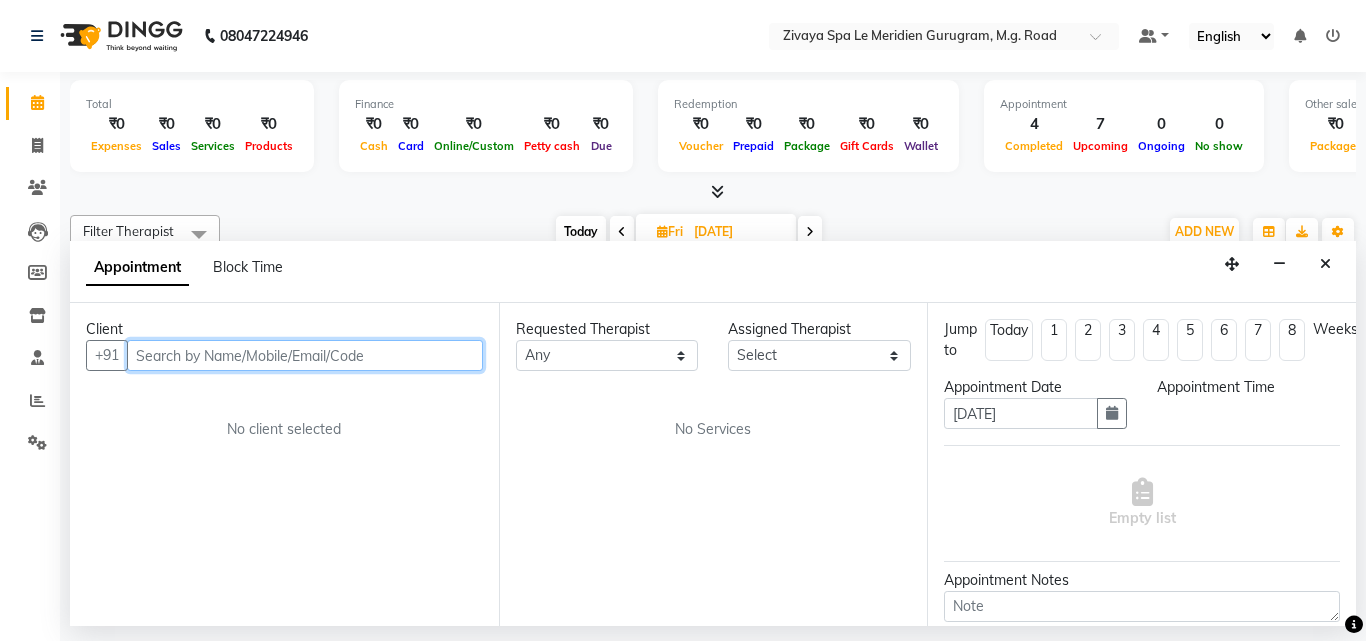 select on "1275" 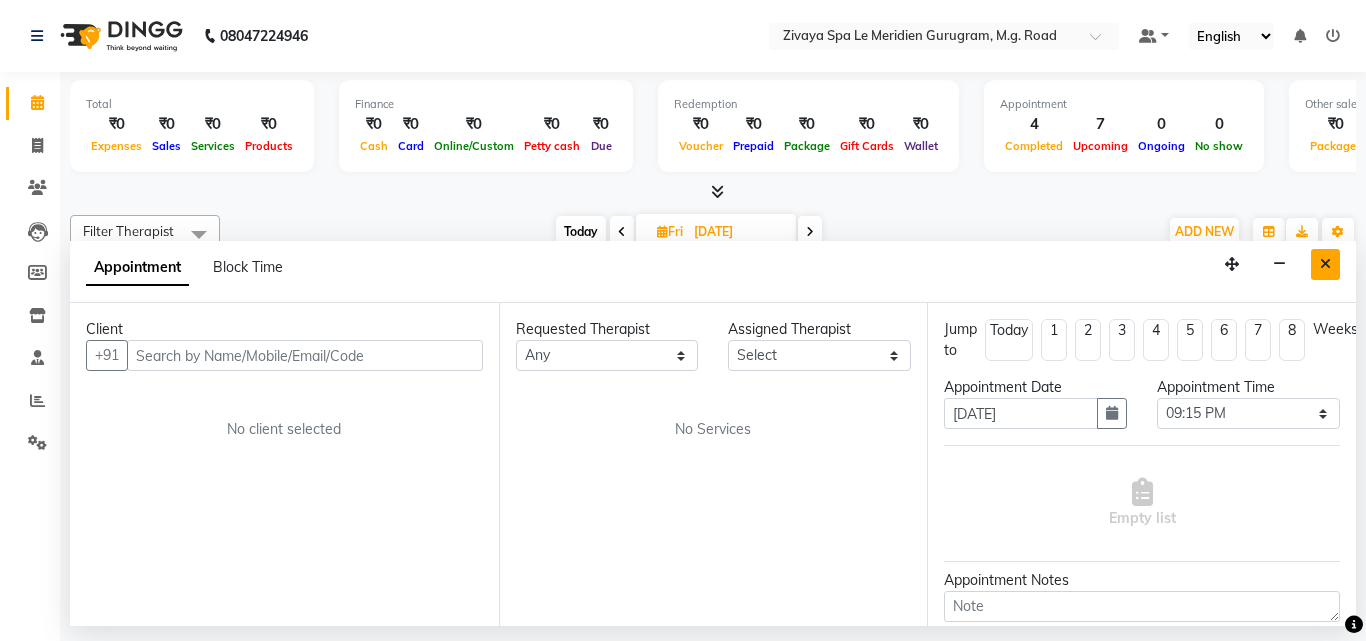 click at bounding box center (1325, 264) 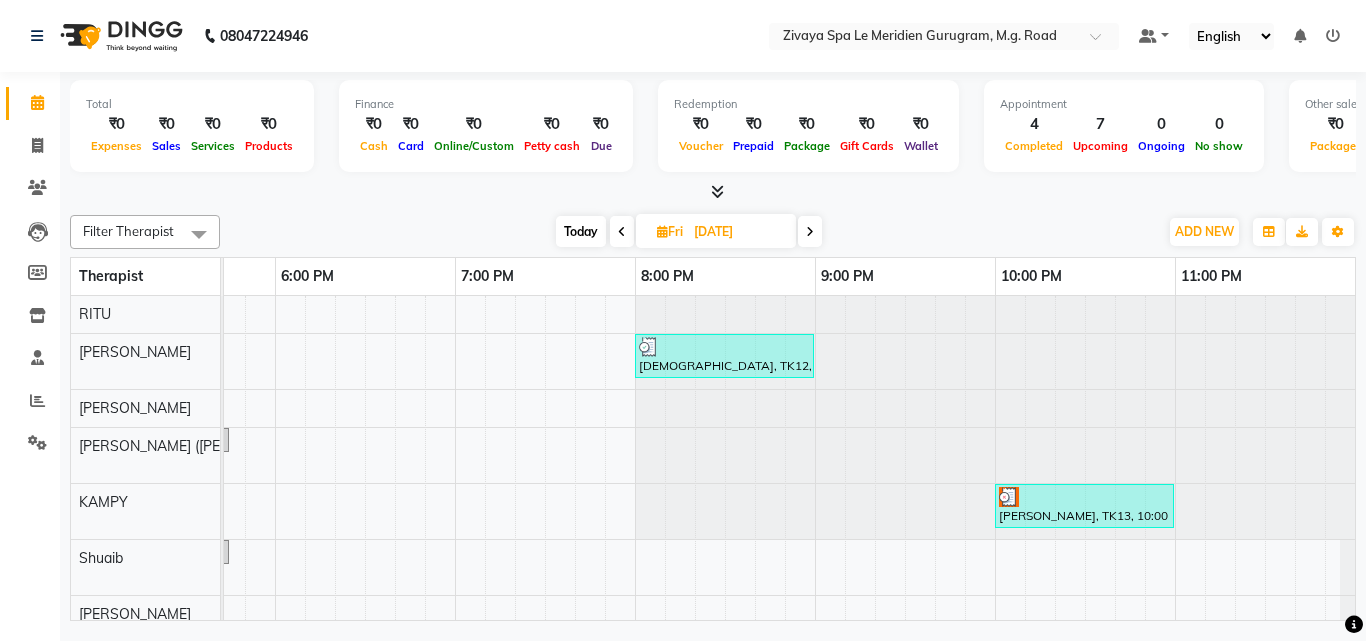 scroll, scrollTop: 0, scrollLeft: 3133, axis: horizontal 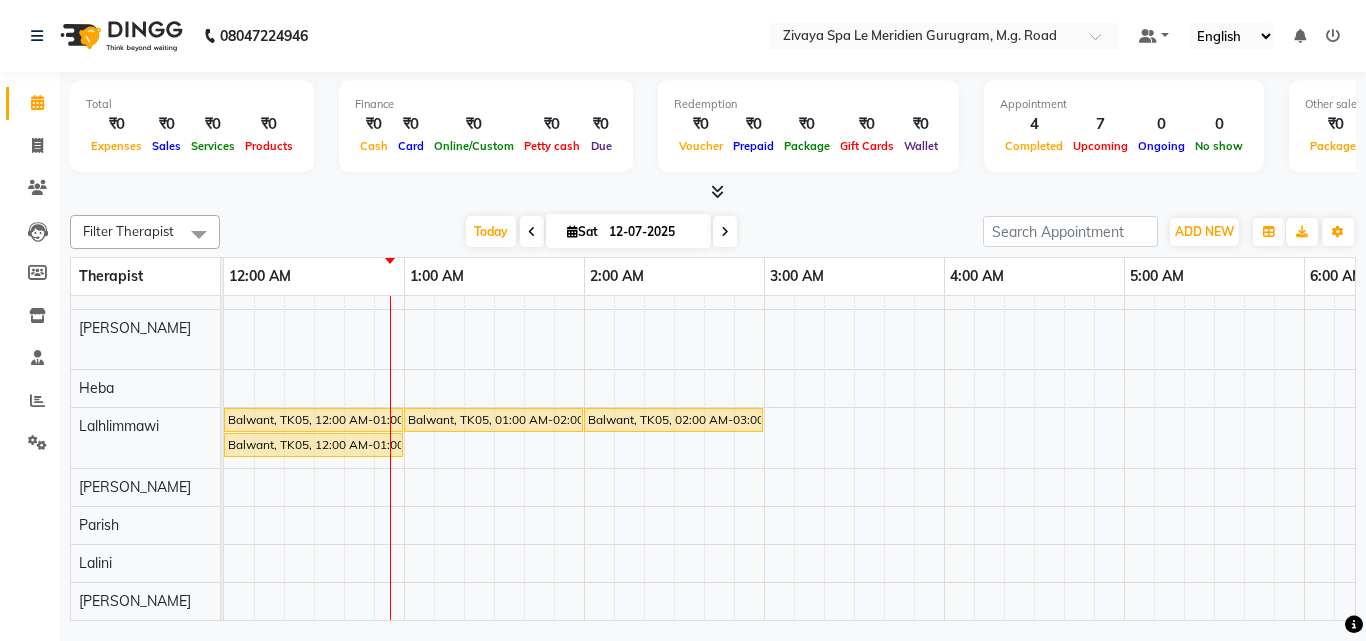 click at bounding box center (532, 231) 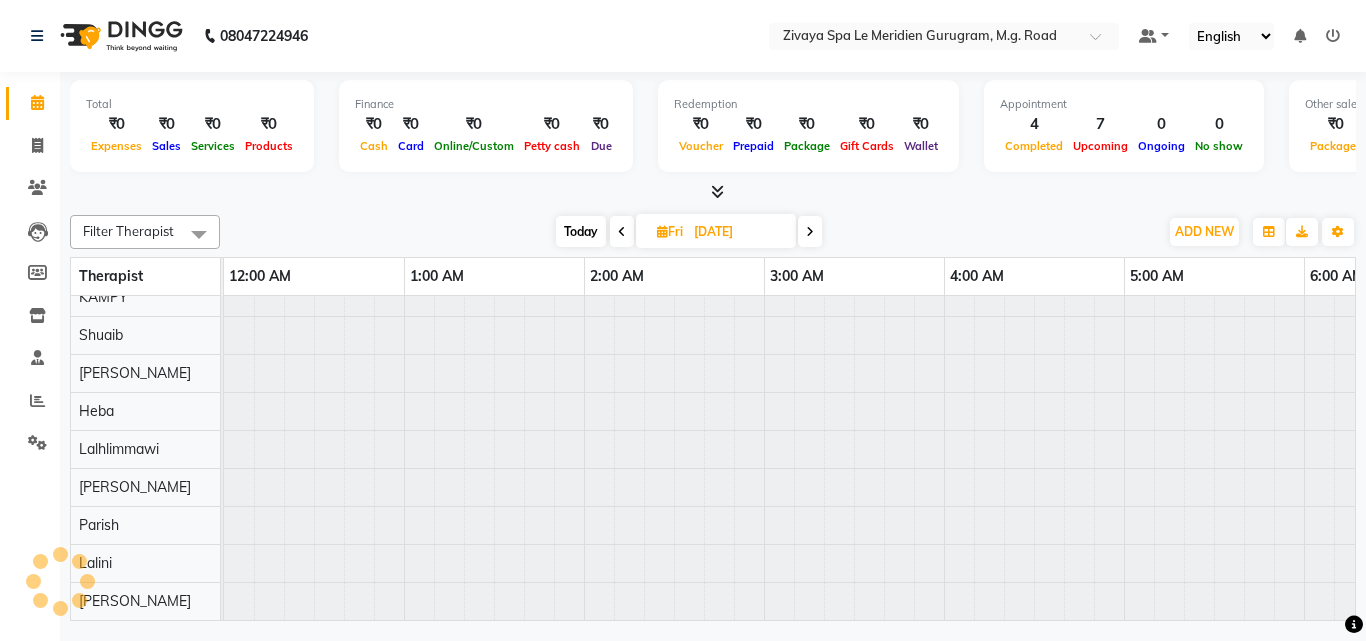 scroll, scrollTop: 0, scrollLeft: 1081, axis: horizontal 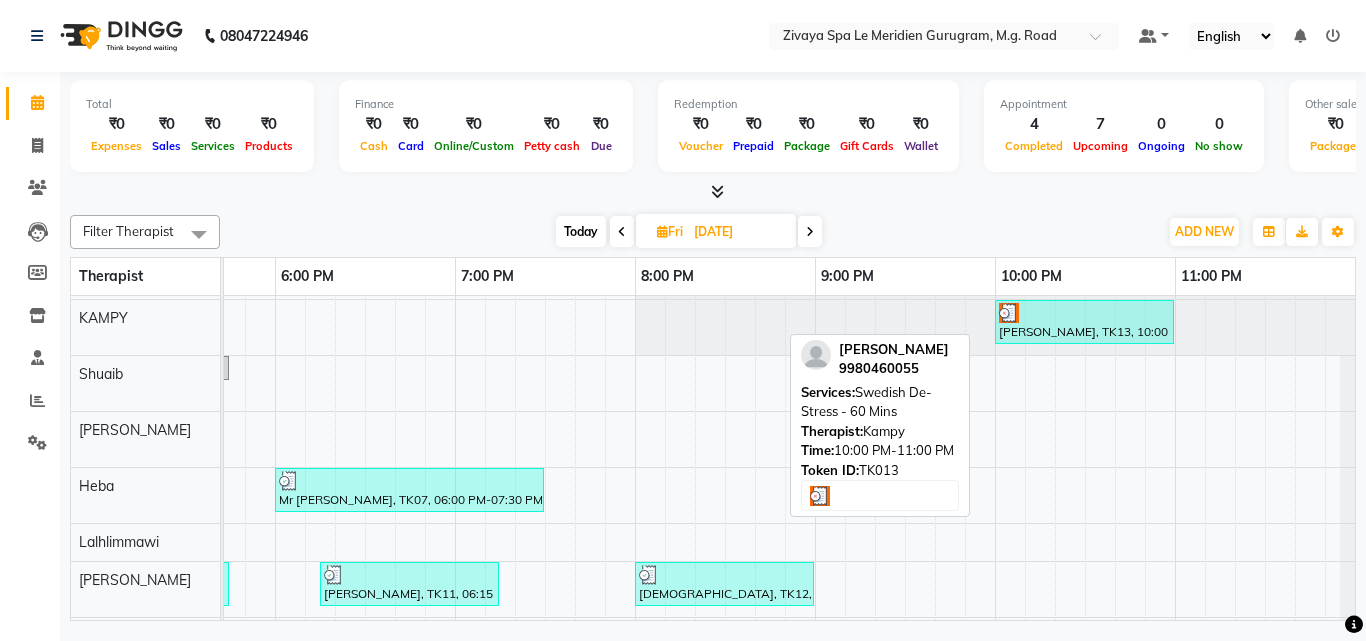 click on "[PERSON_NAME], TK13, 10:00 PM-11:00 PM, Swedish De-Stress - 60 Mins" at bounding box center (1084, 322) 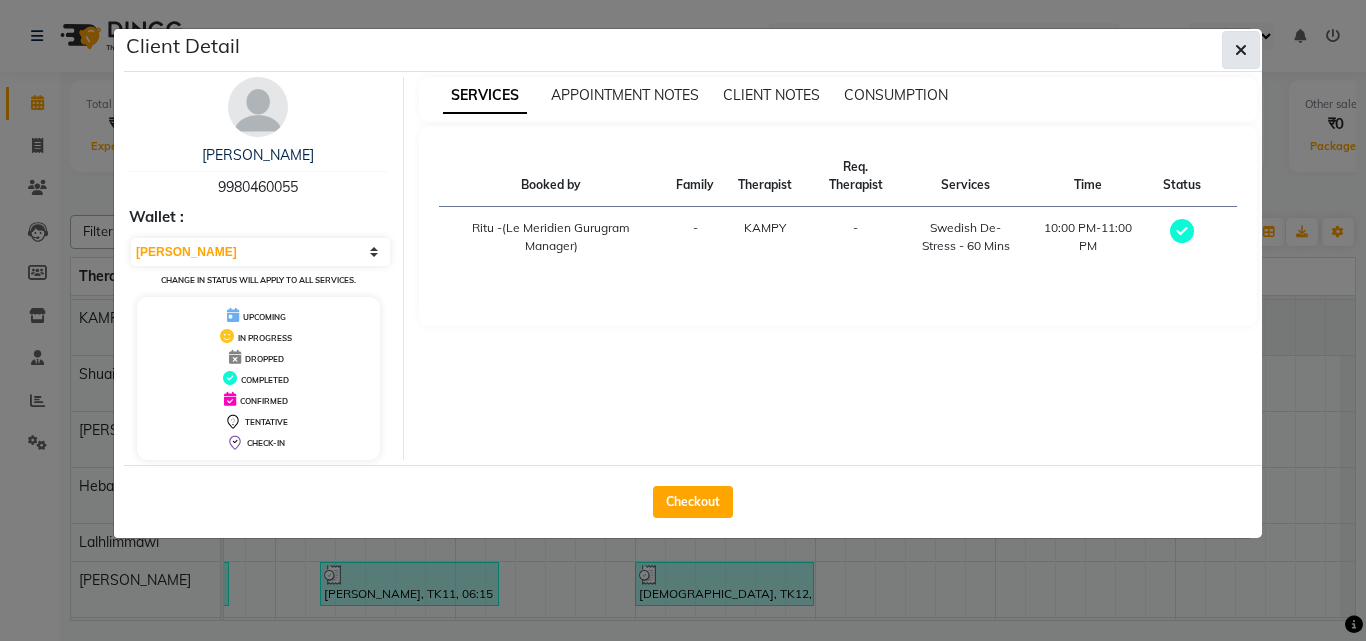 click 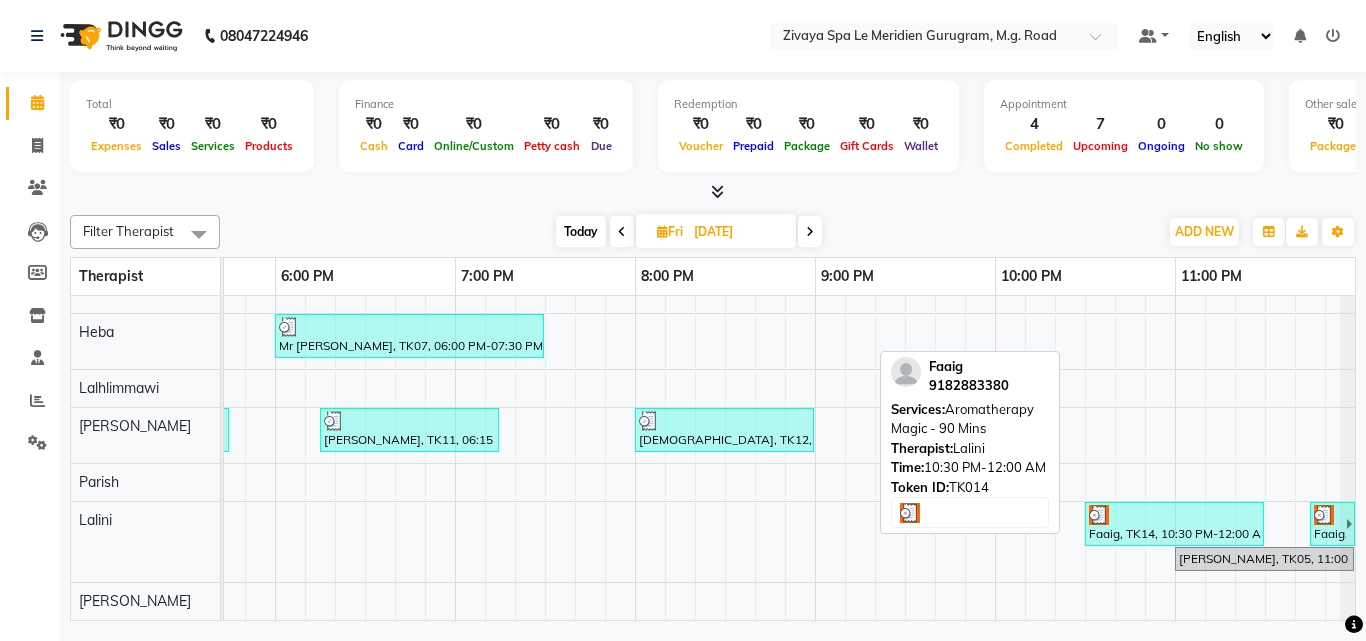 click on "Faaig, TK14, 10:30 PM-12:00 AM, Aromatherapy Magic - 90 Mins" at bounding box center (1174, 524) 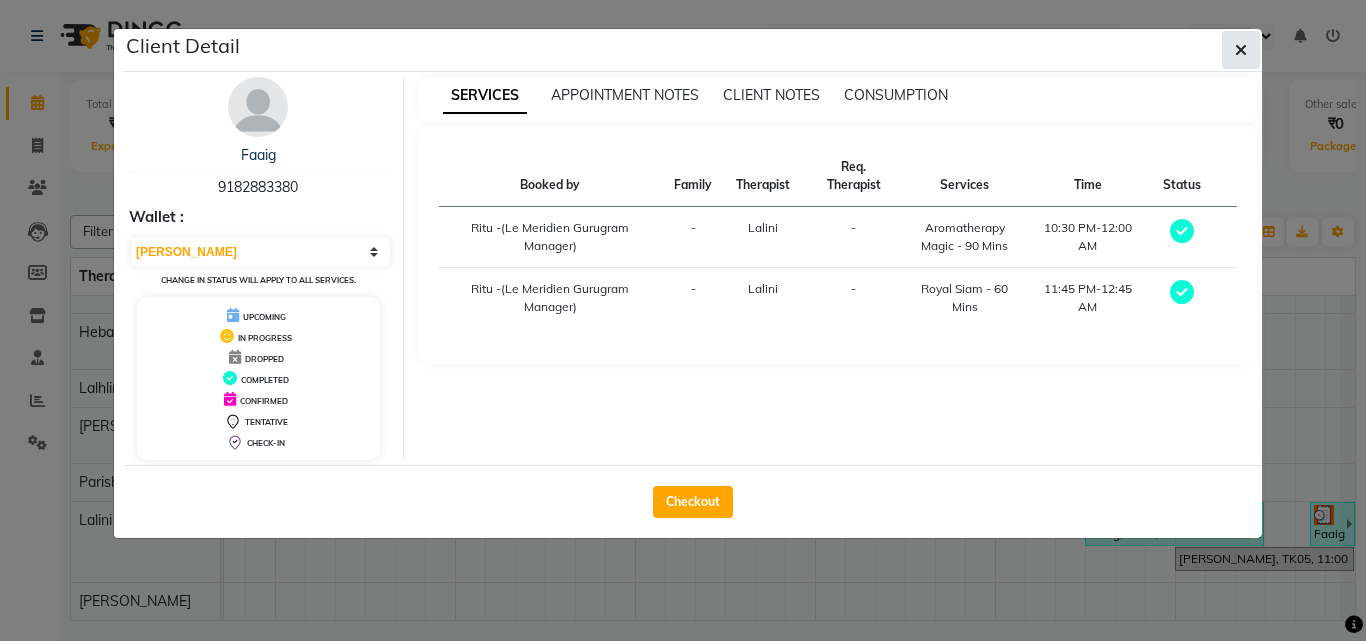 click 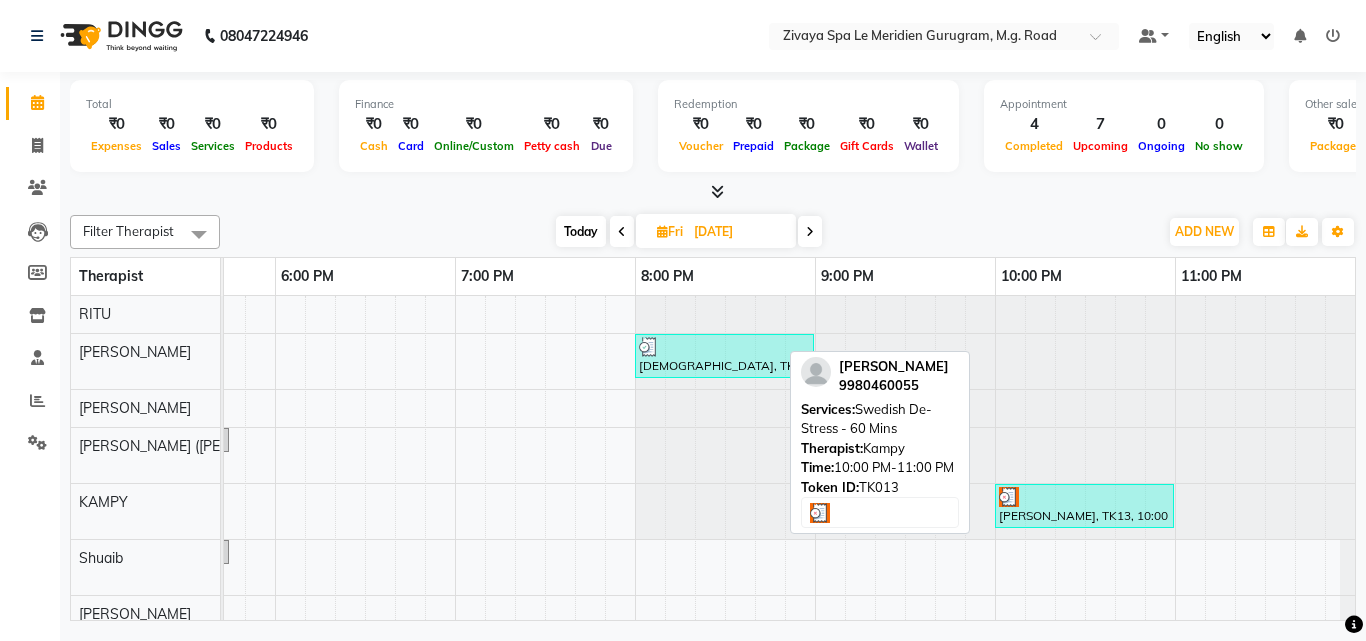 click at bounding box center [1084, 497] 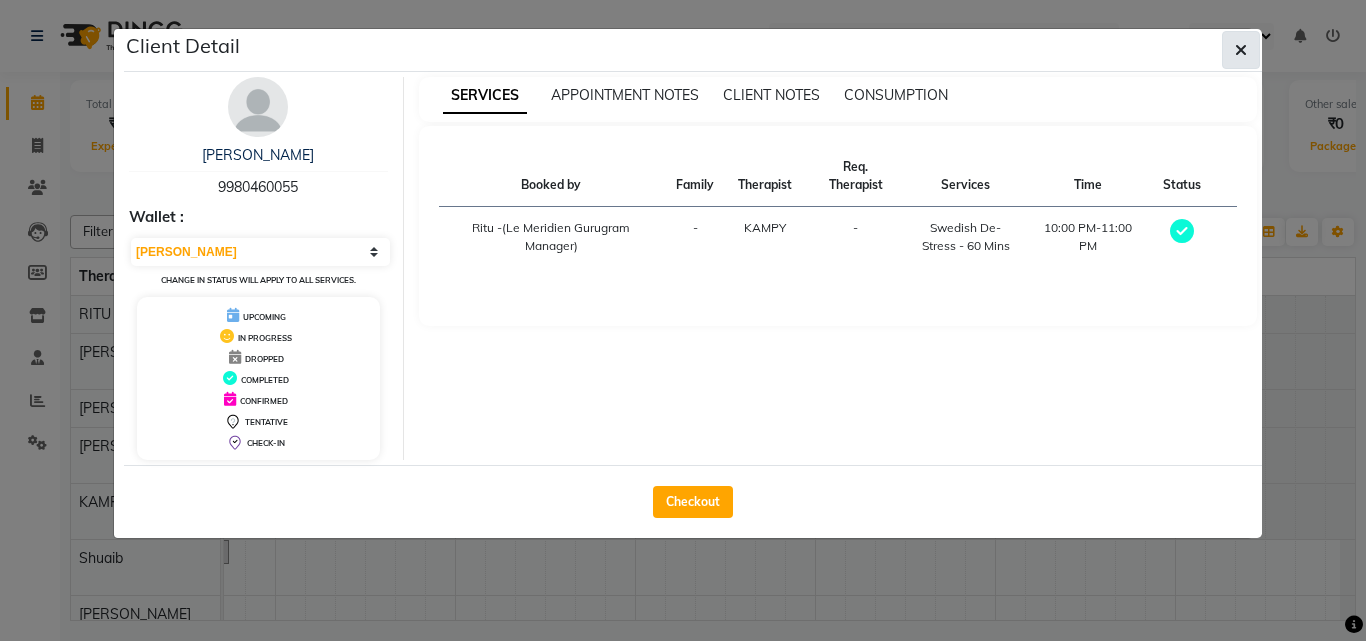 click 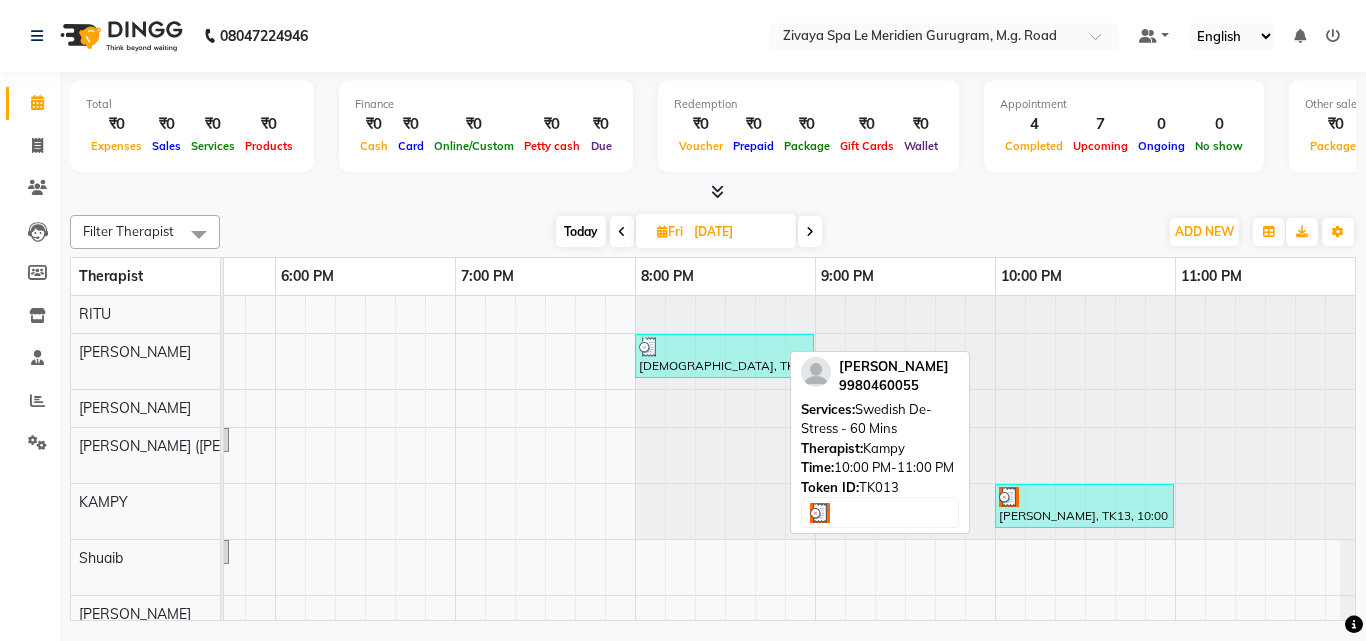 click on "[PERSON_NAME], TK13, 10:00 PM-11:00 PM, Swedish De-Stress - 60 Mins" at bounding box center (1084, 506) 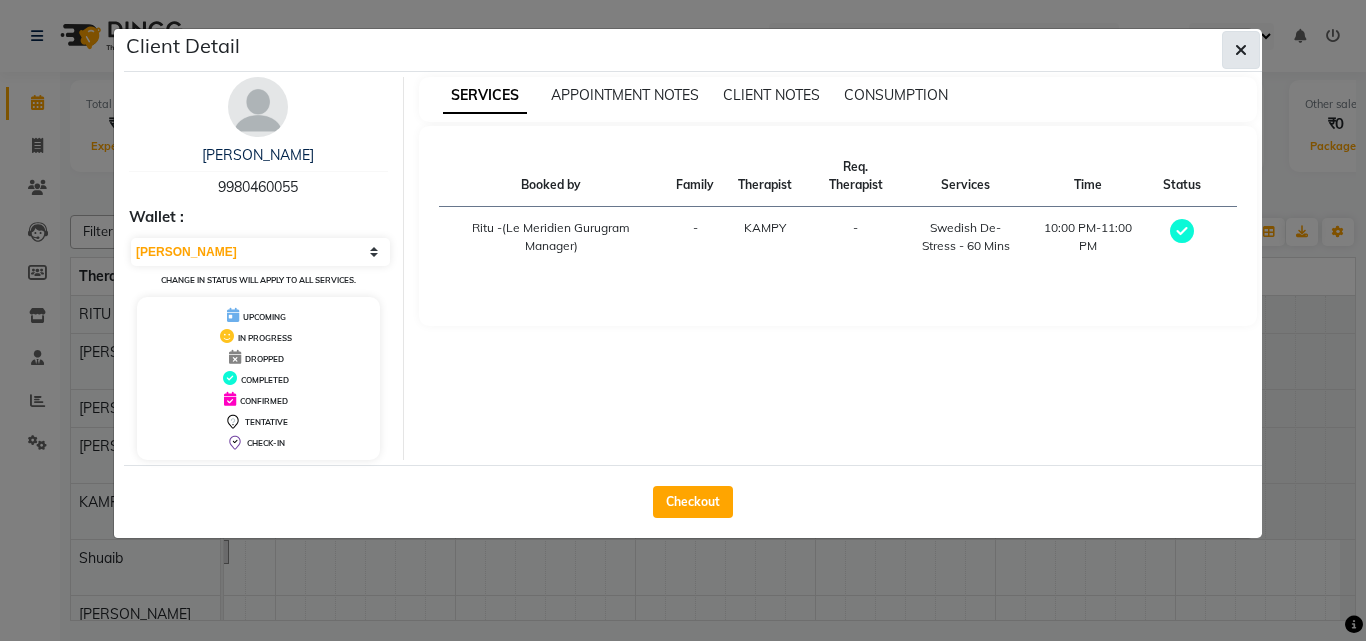 click 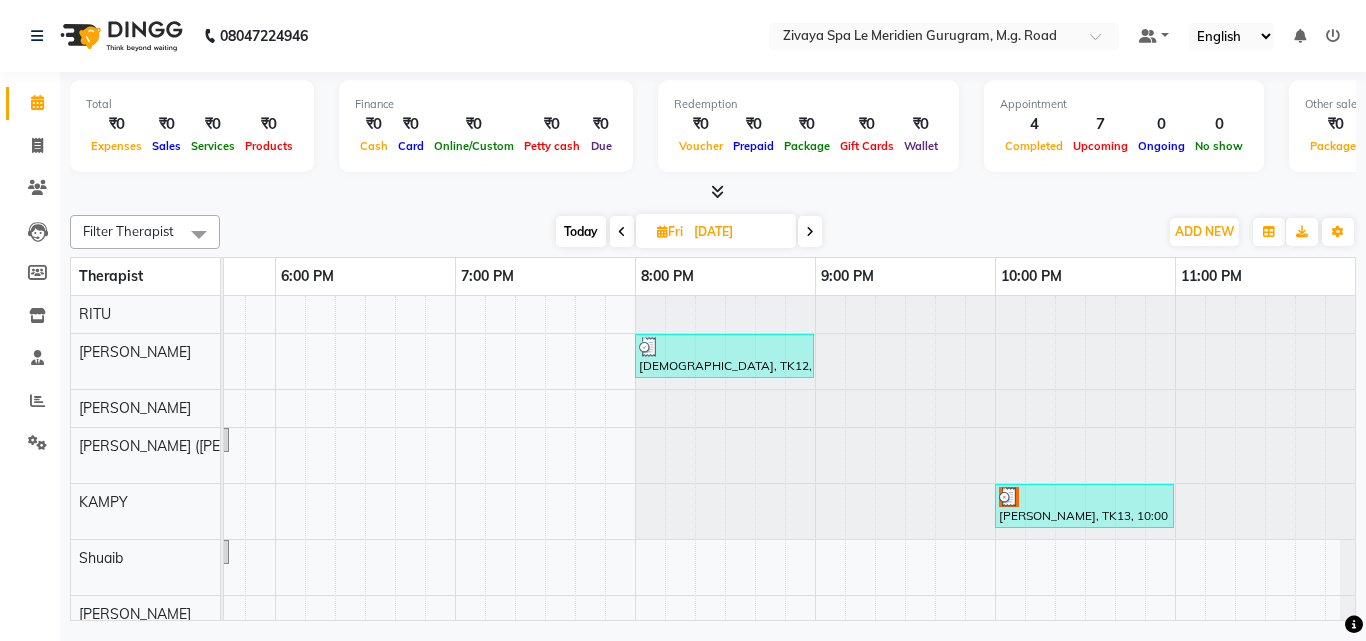 scroll, scrollTop: 217, scrollLeft: 3204, axis: both 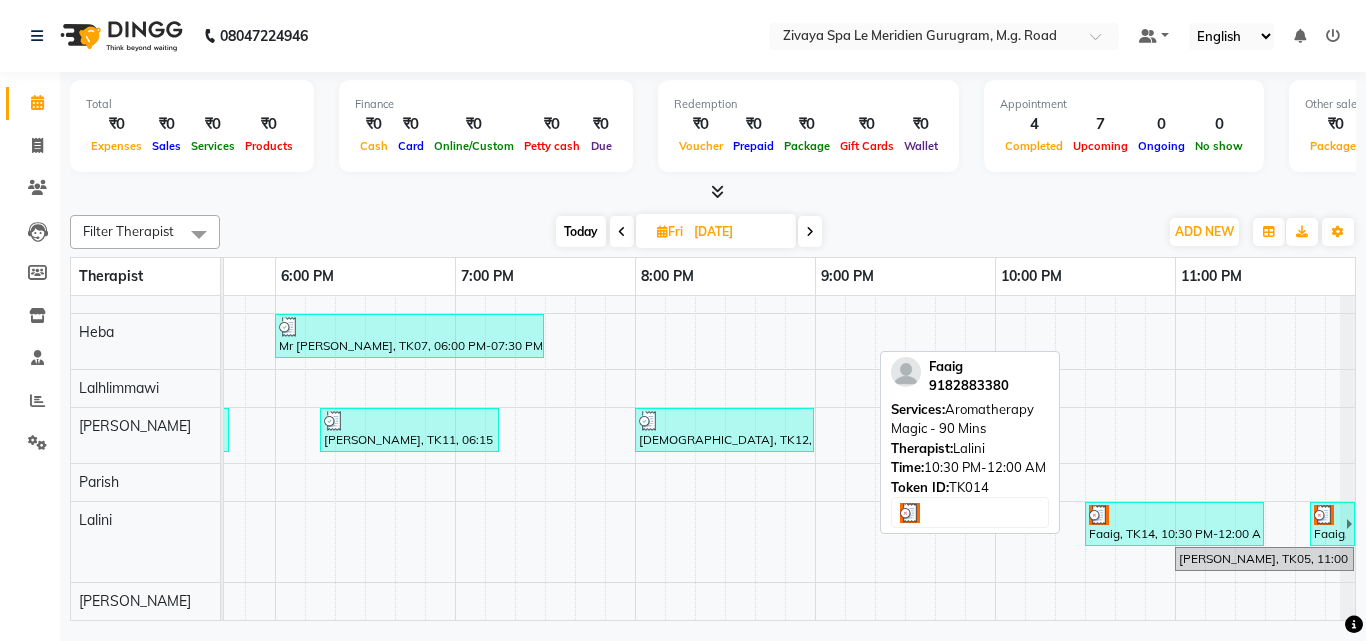 click at bounding box center [1174, 515] 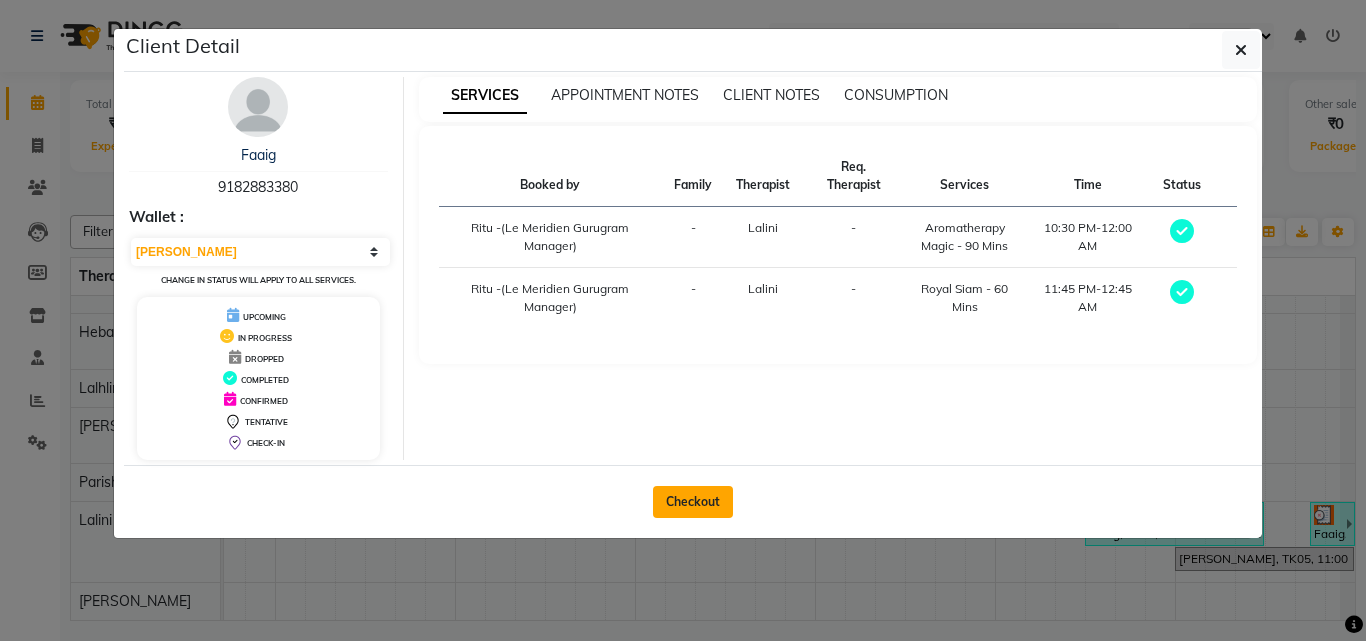 click on "Checkout" 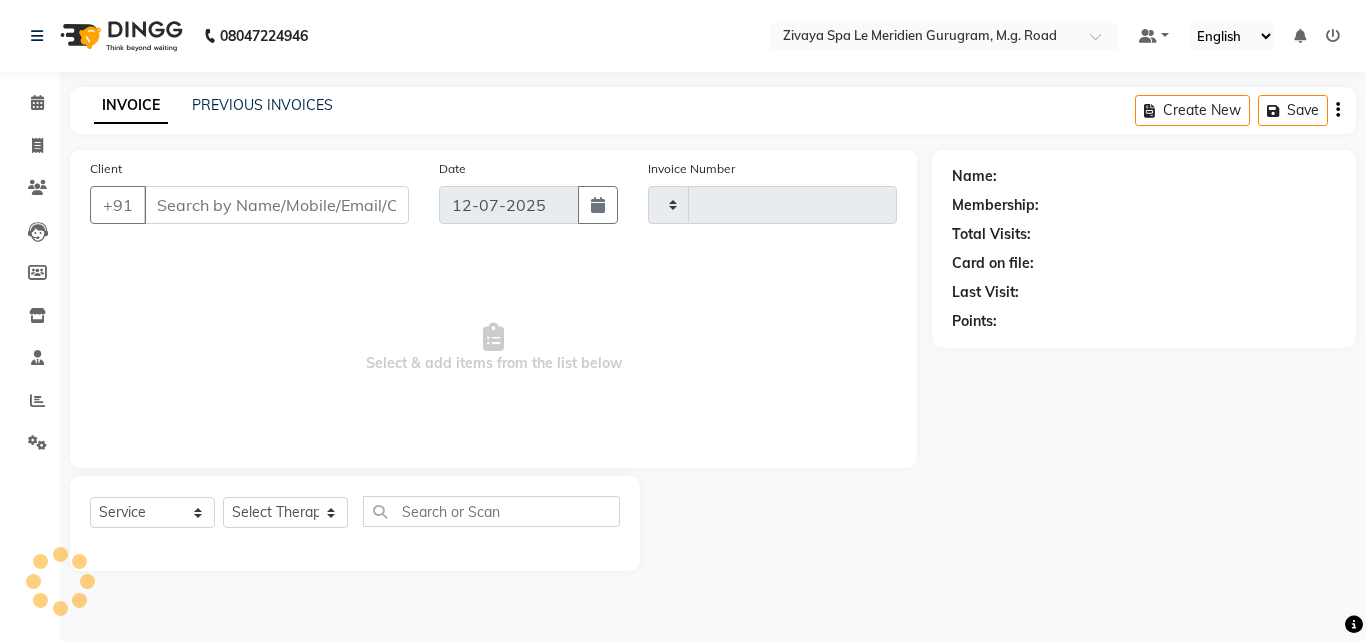 type on "1191" 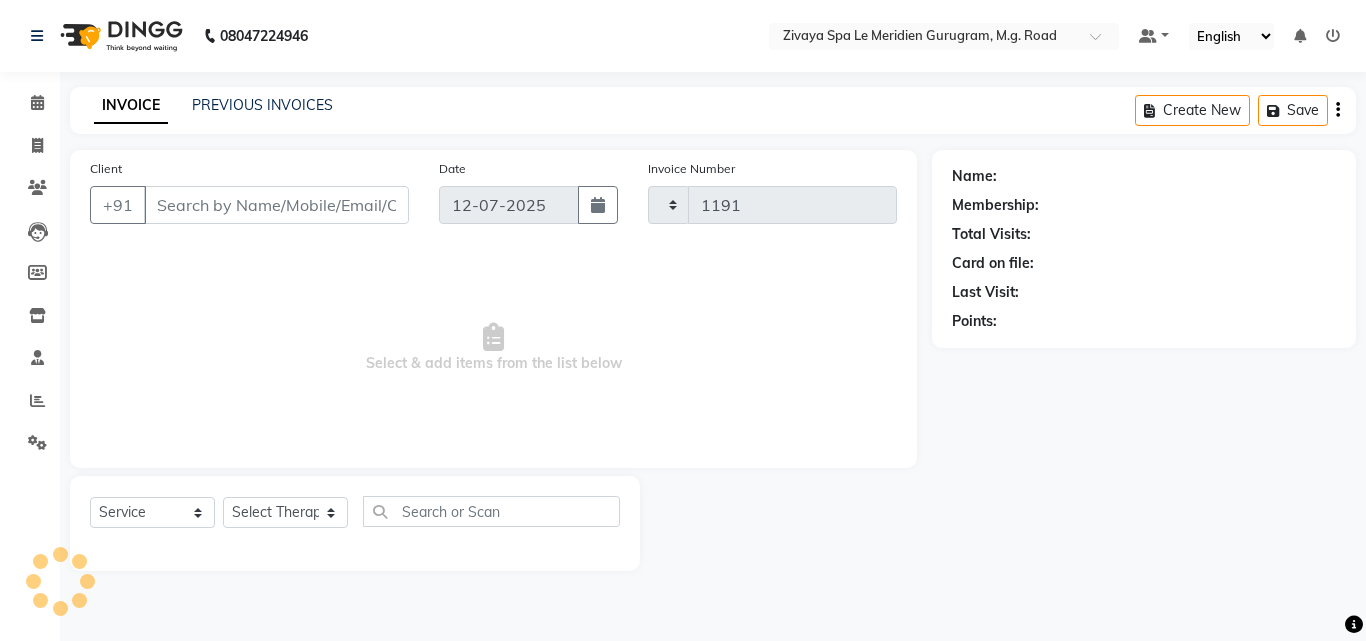 select on "6503" 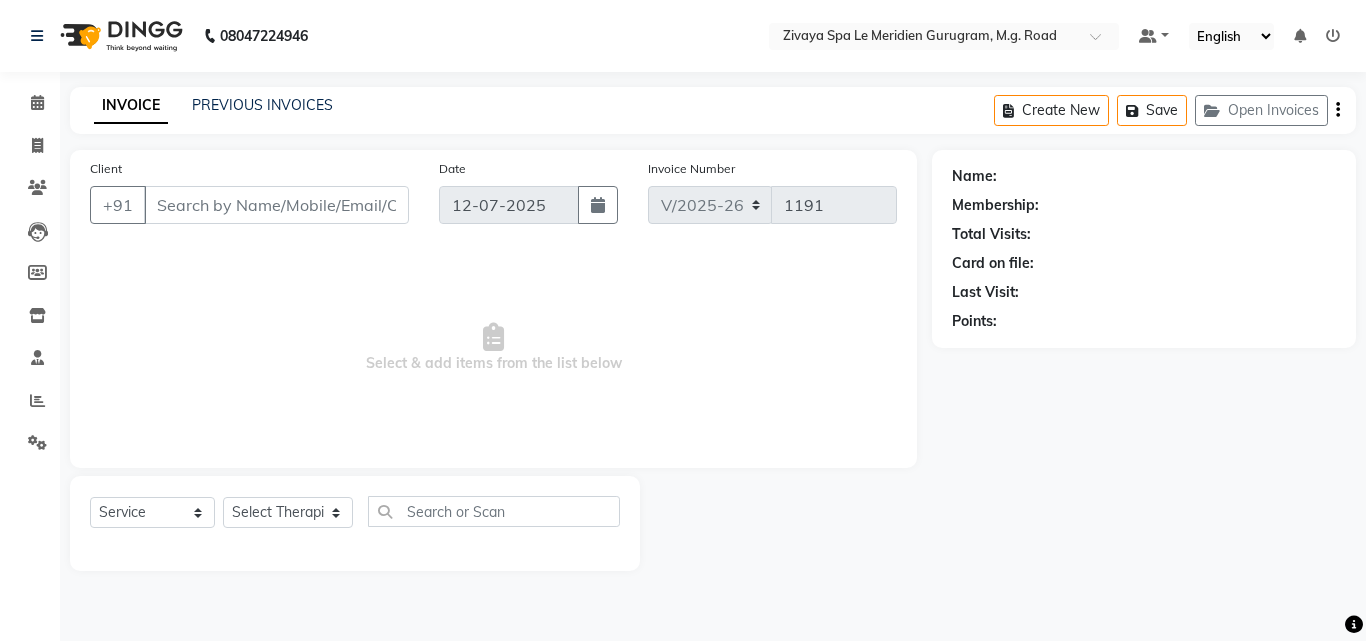type on "[DATE]" 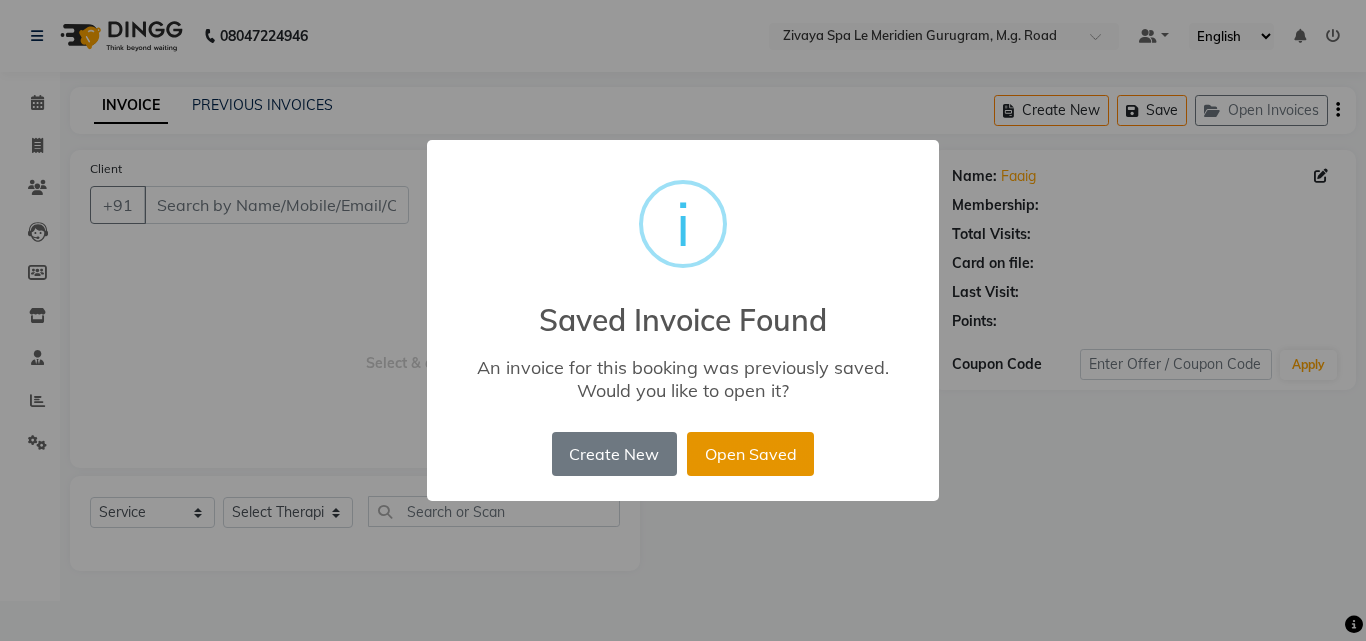 click on "Open Saved" at bounding box center (750, 454) 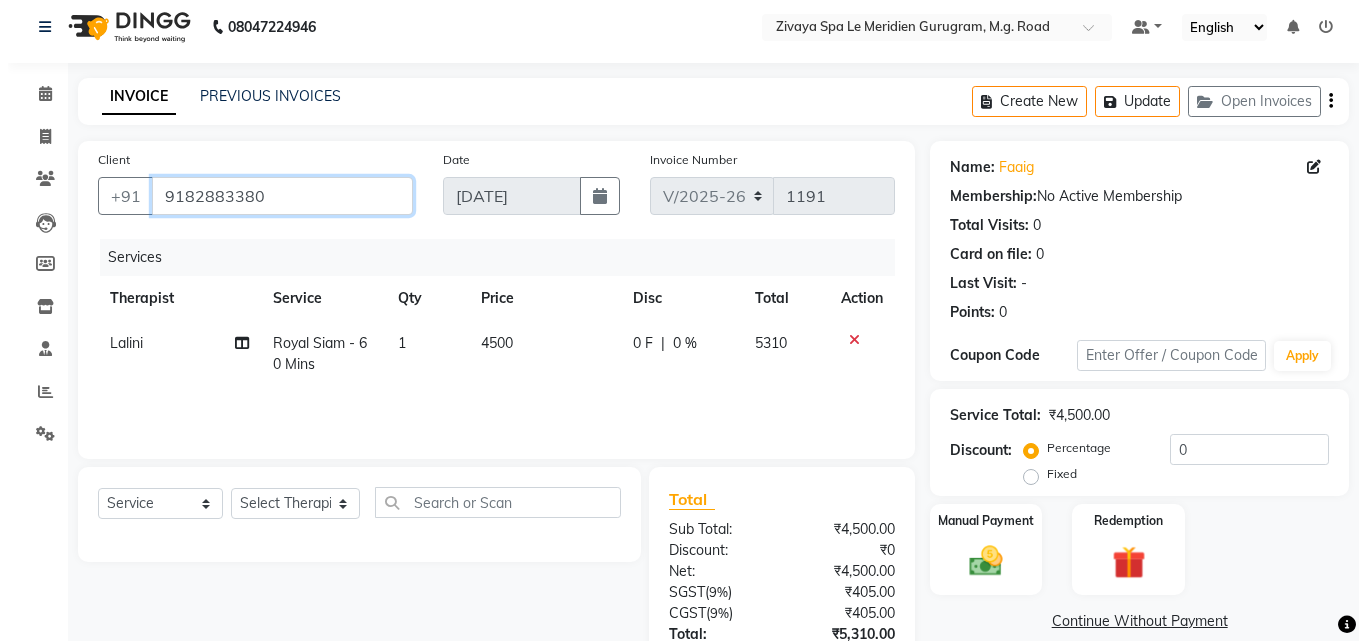 scroll, scrollTop: 0, scrollLeft: 0, axis: both 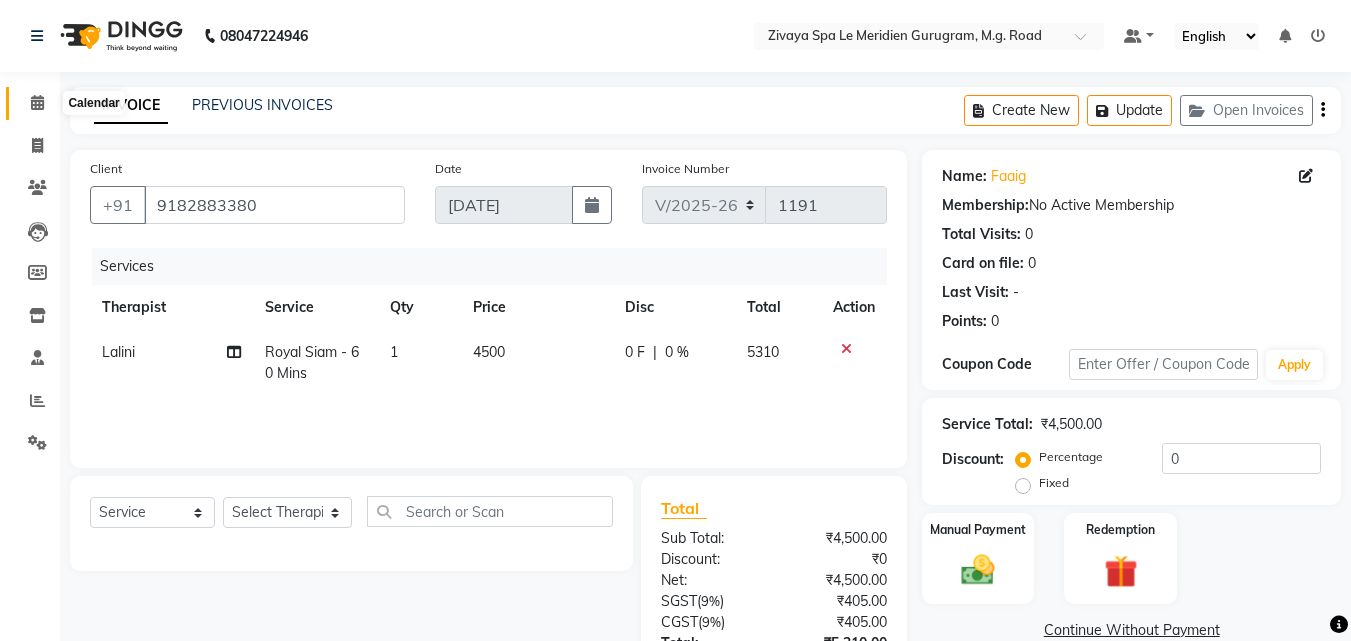 click 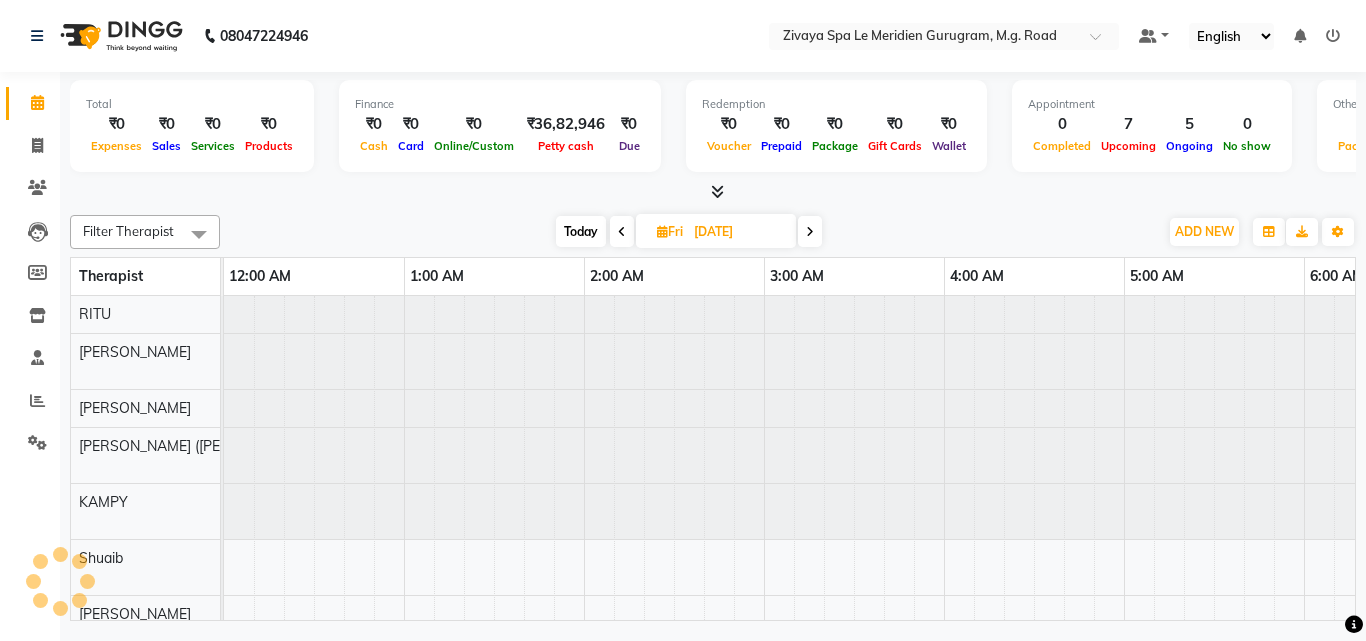 scroll, scrollTop: 0, scrollLeft: 1081, axis: horizontal 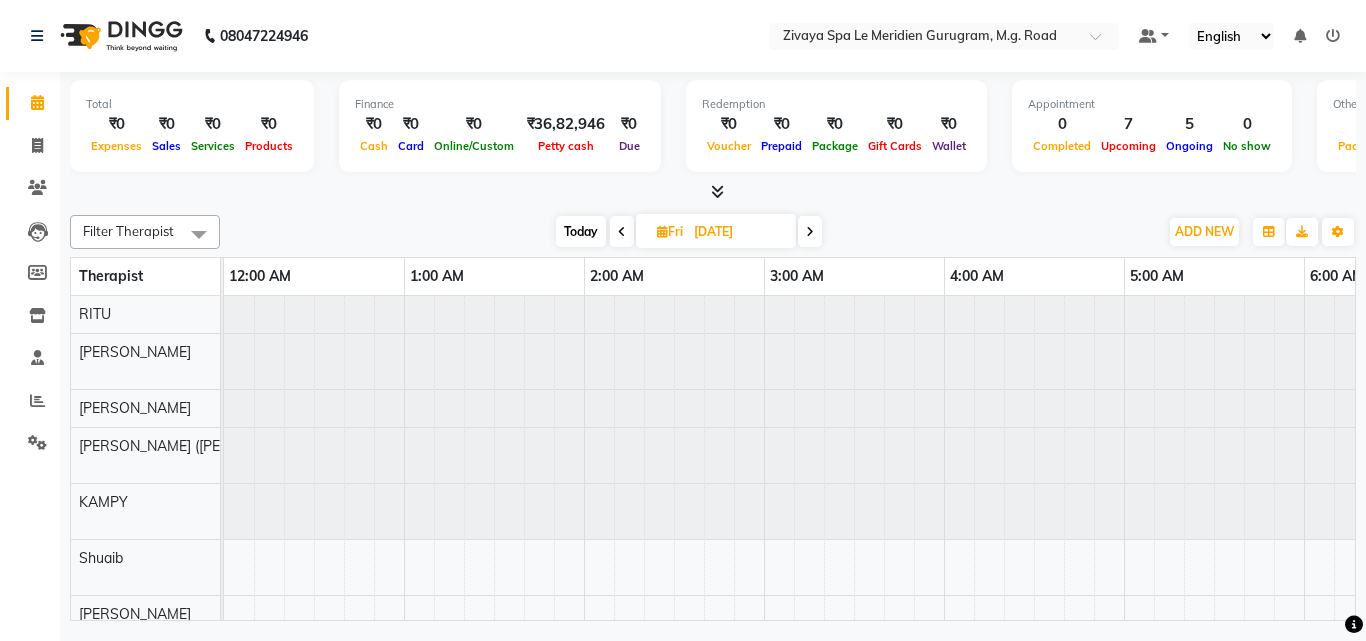 click at bounding box center (810, 231) 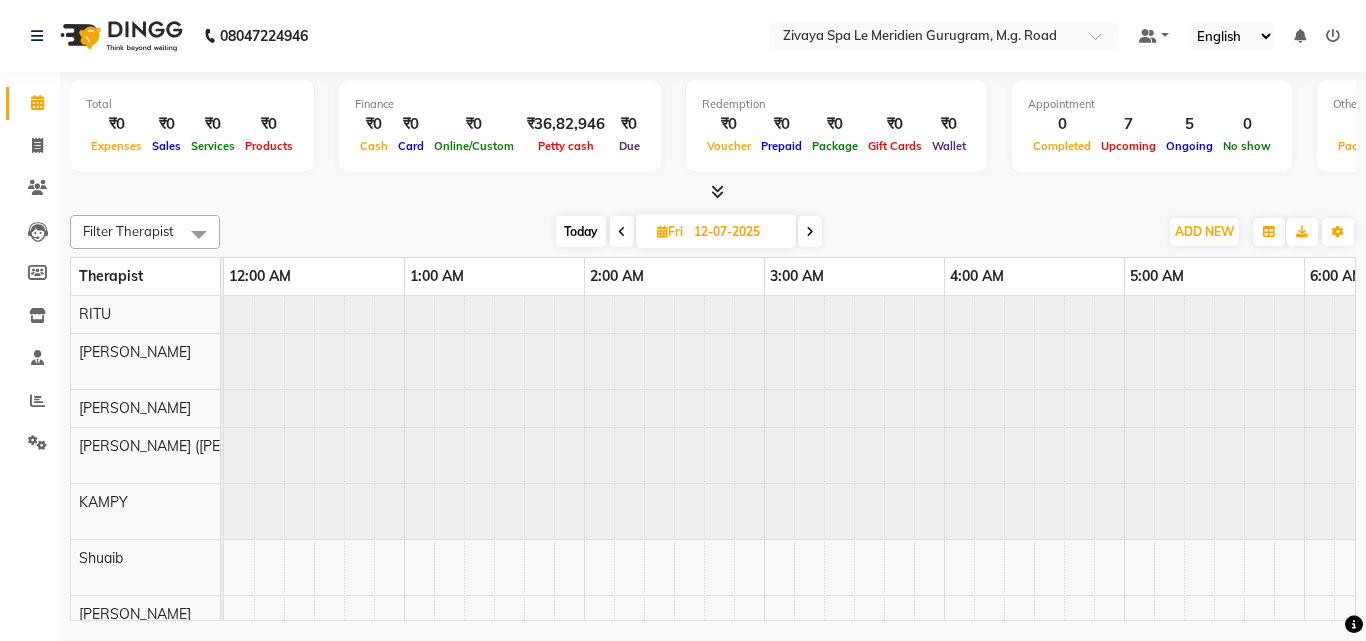 scroll, scrollTop: 0, scrollLeft: 1081, axis: horizontal 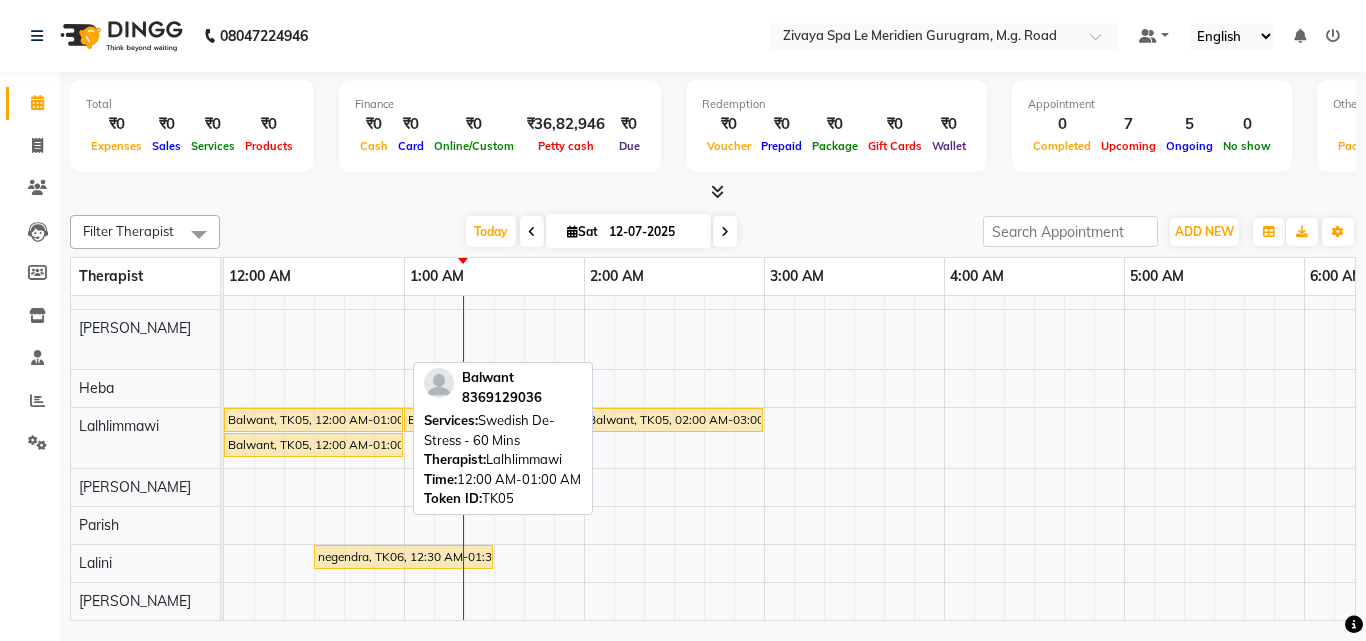 click on "Balwant, TK05, 12:00 AM-01:00 AM, Swedish De-Stress - 60 Mins" at bounding box center [313, 420] 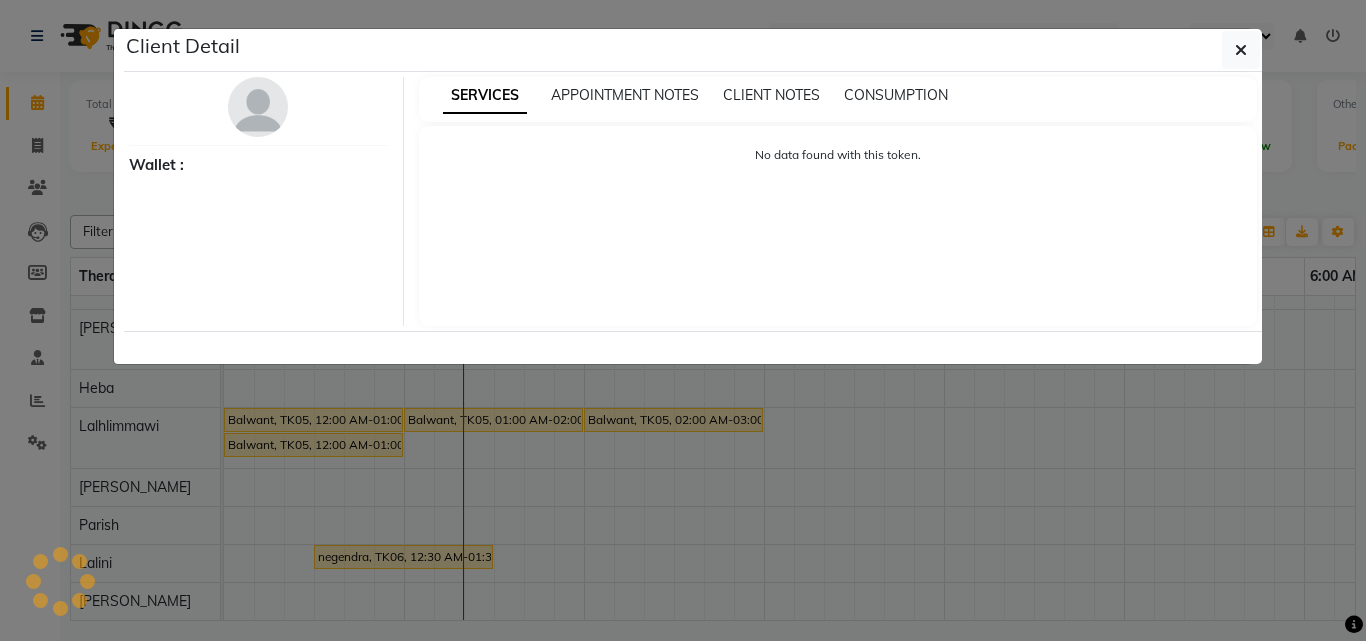select on "1" 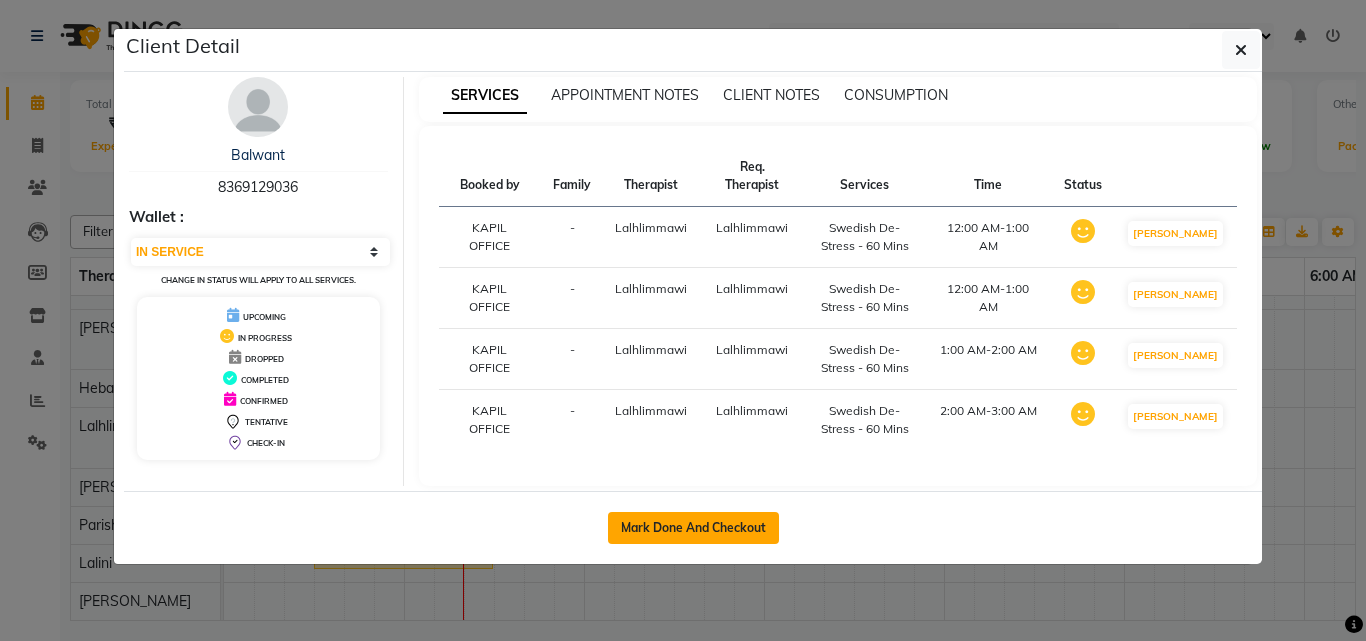 click on "Mark Done And Checkout" 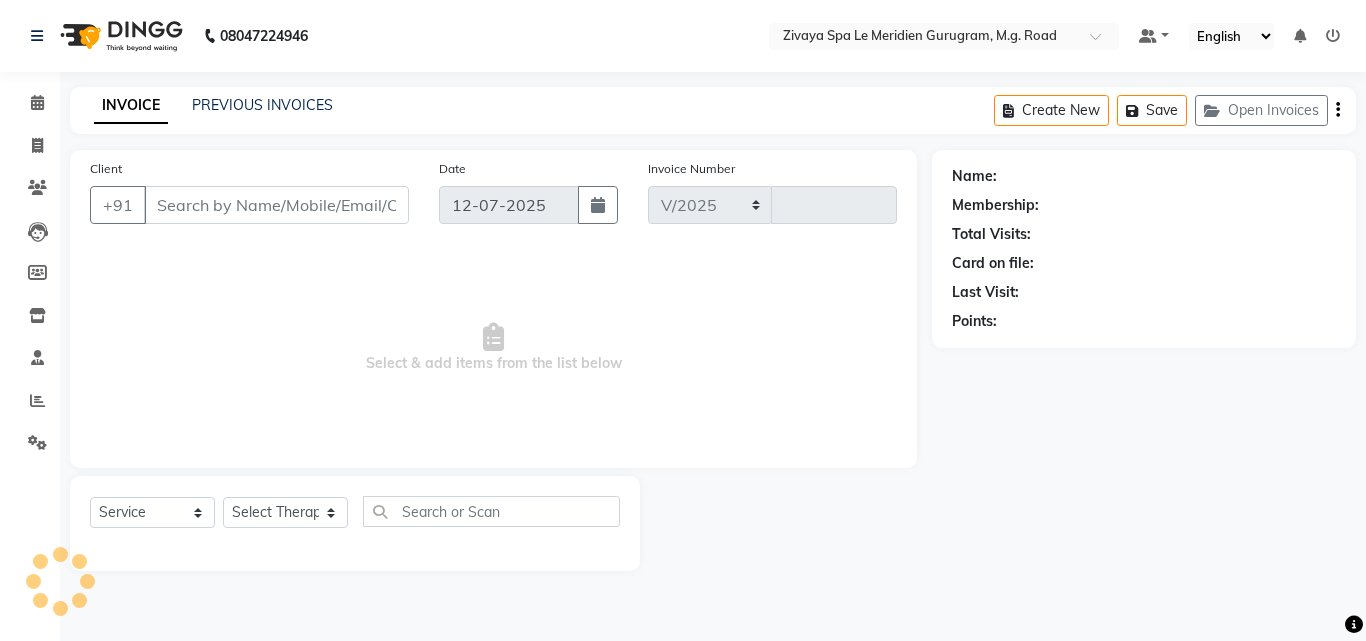 select on "6503" 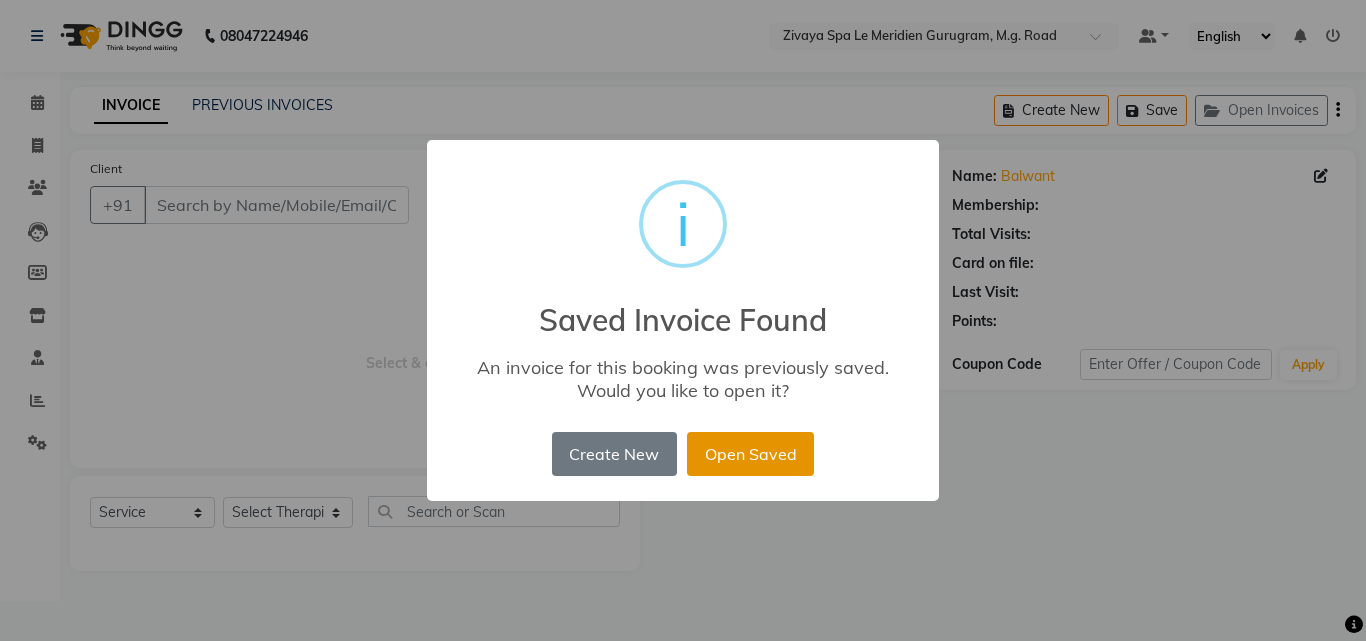 click on "Open Saved" at bounding box center [750, 454] 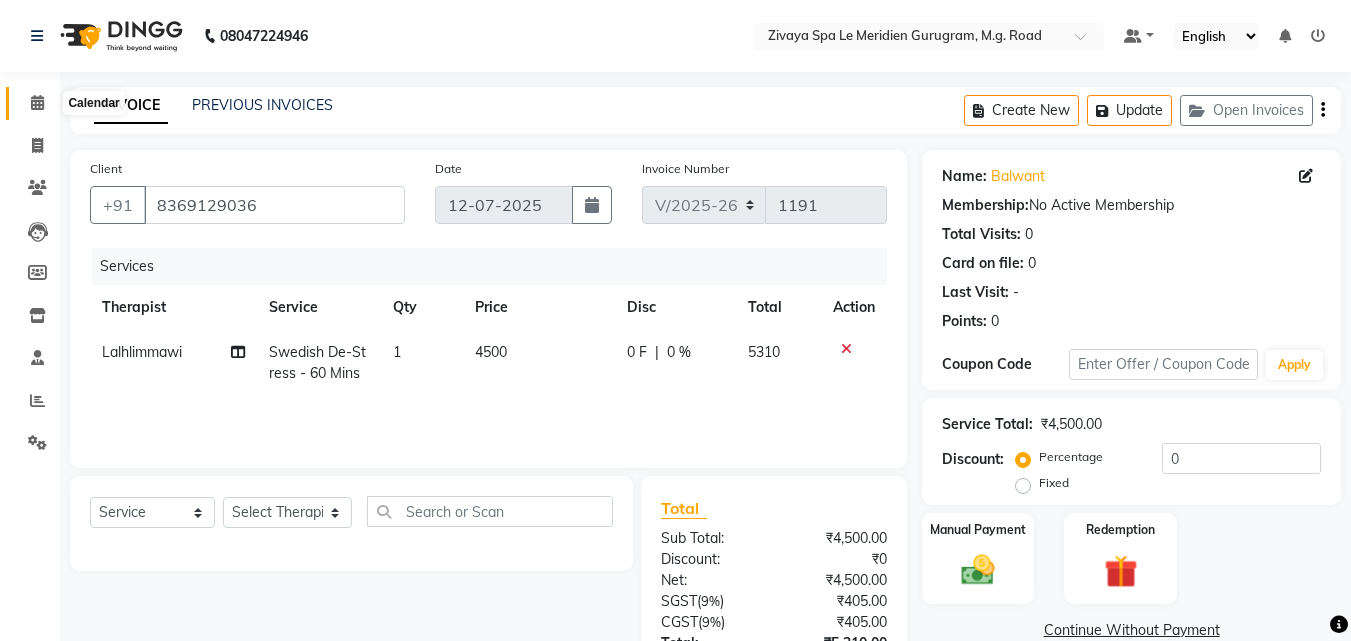 click 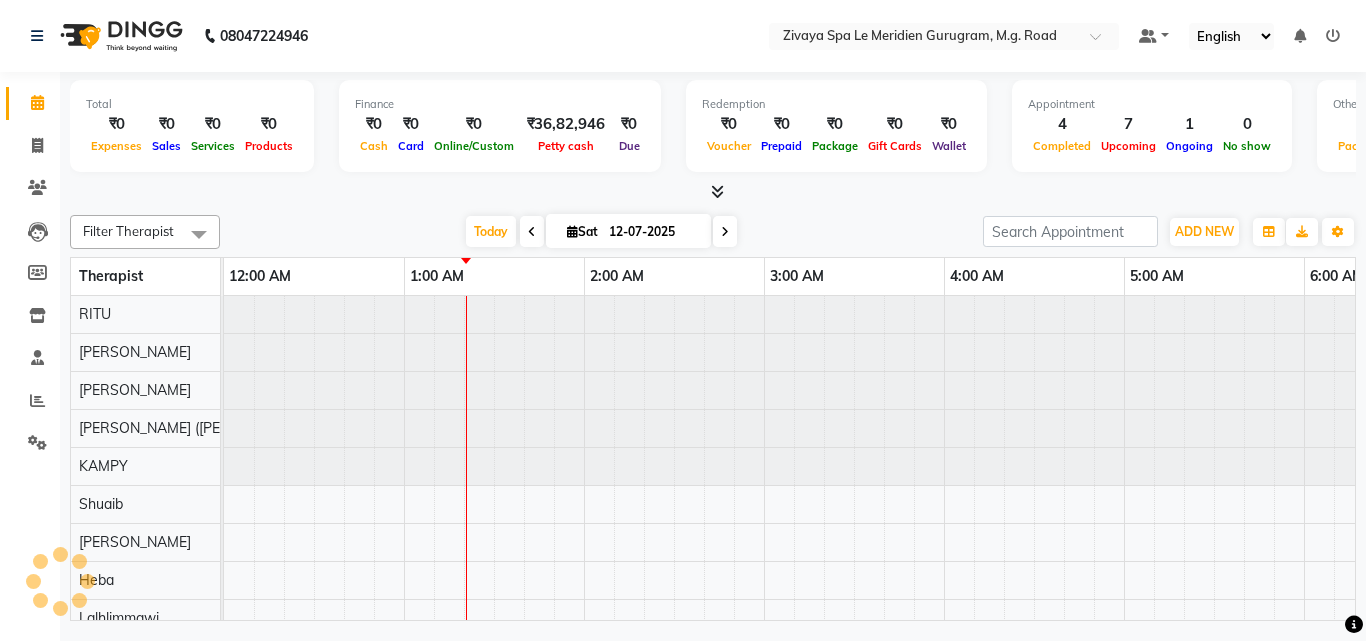 scroll, scrollTop: 0, scrollLeft: 1081, axis: horizontal 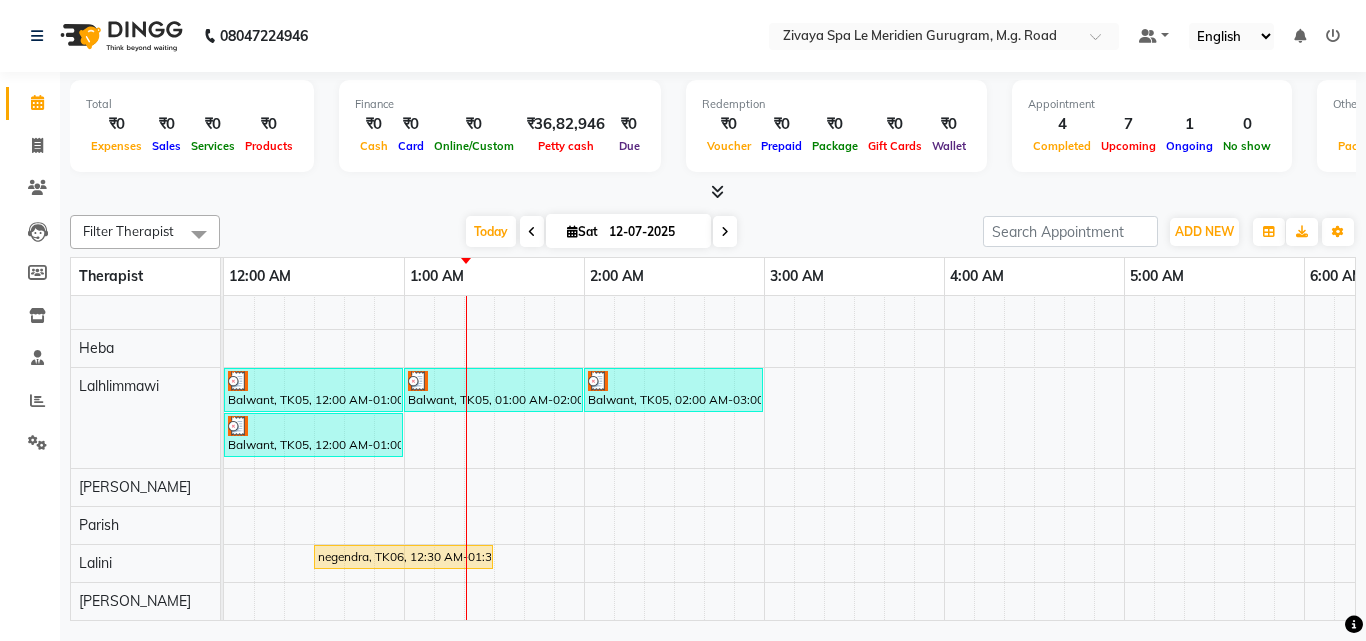 click at bounding box center [532, 232] 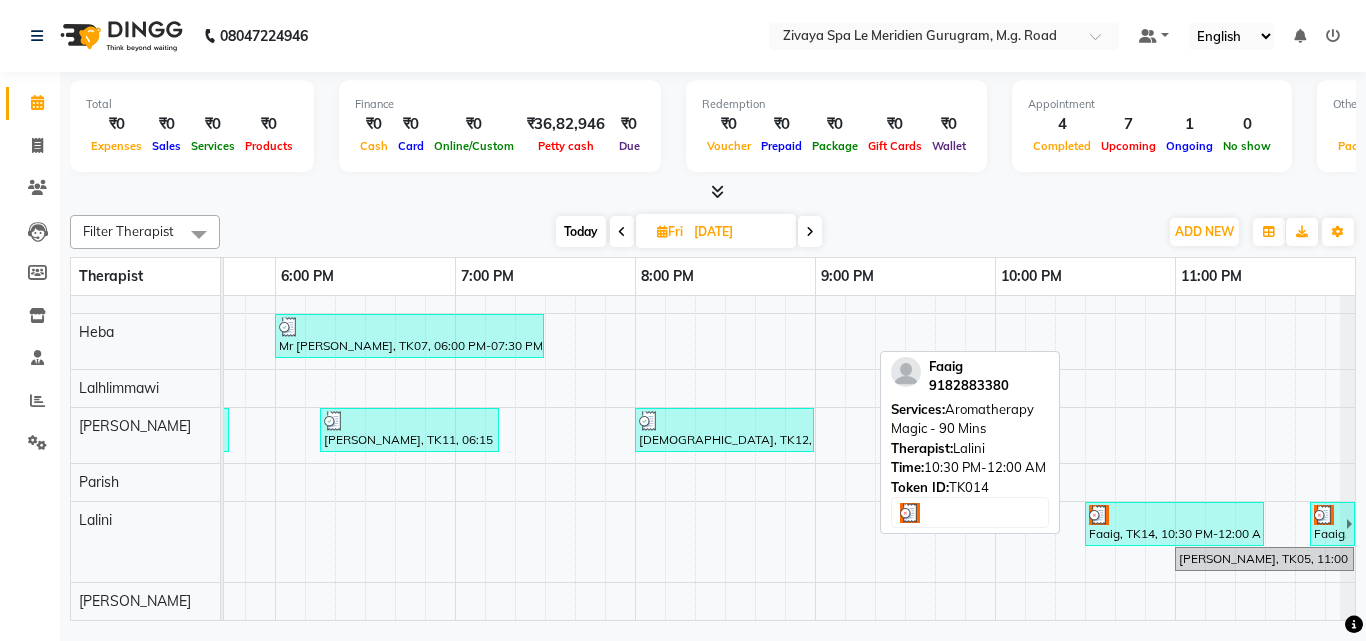 click at bounding box center [1174, 515] 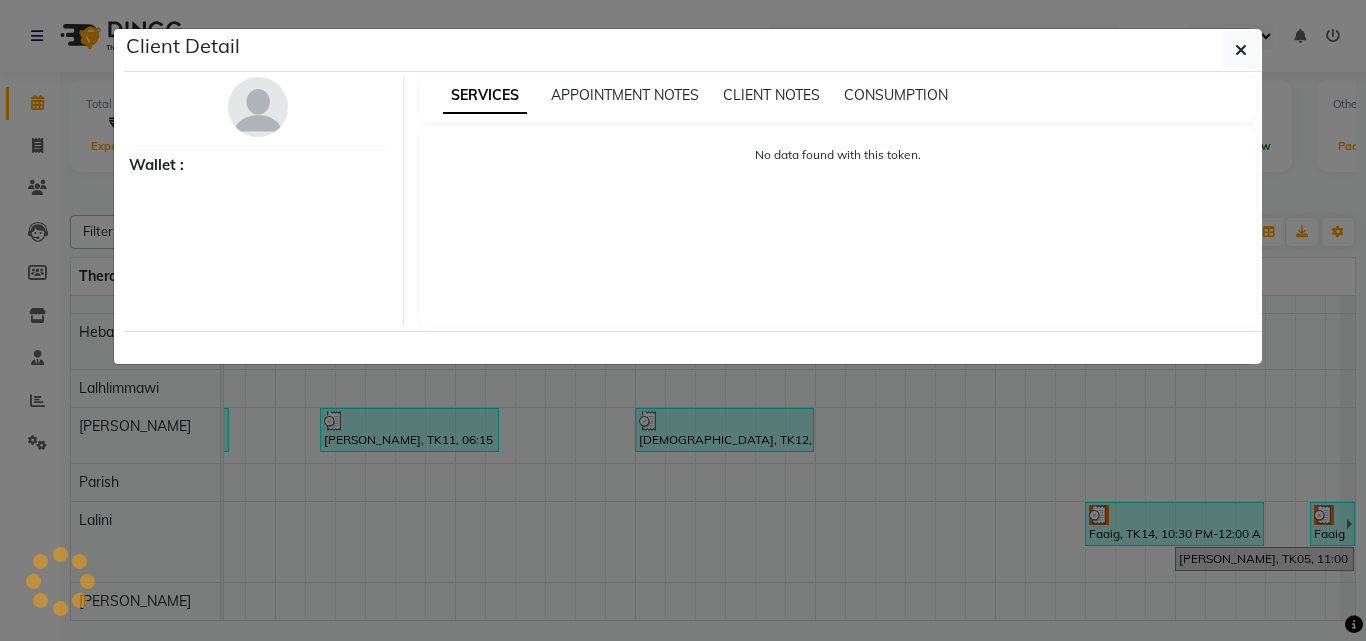 select on "3" 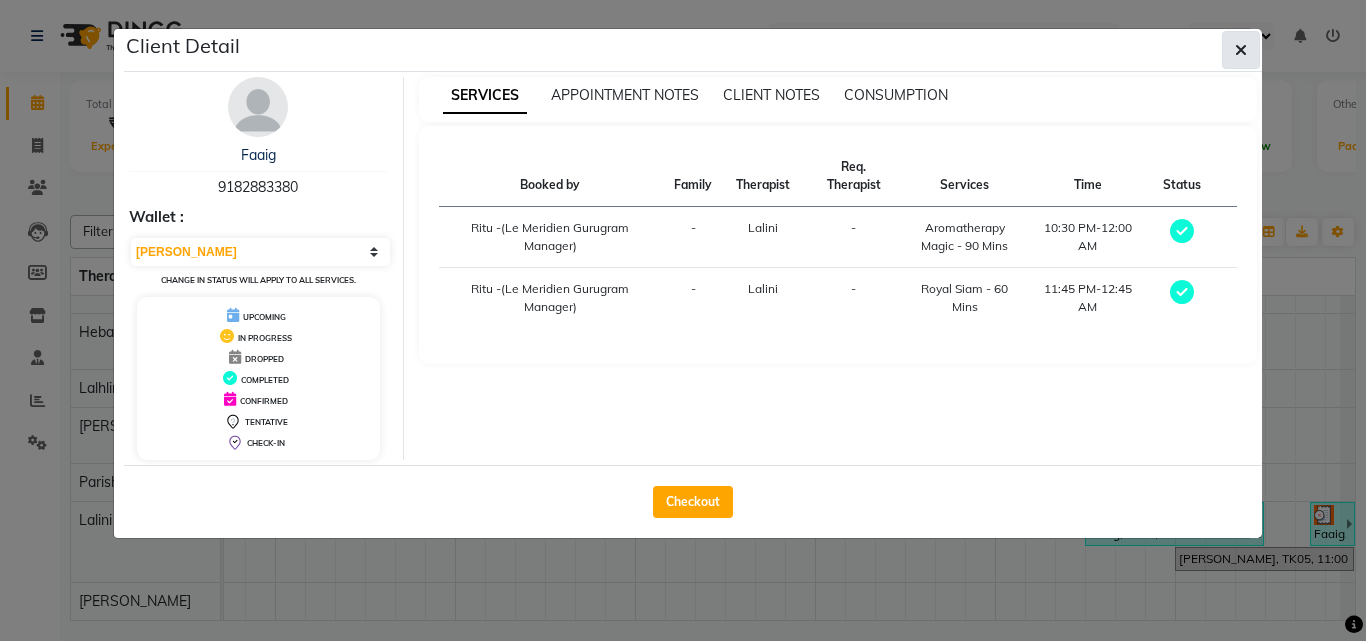 click 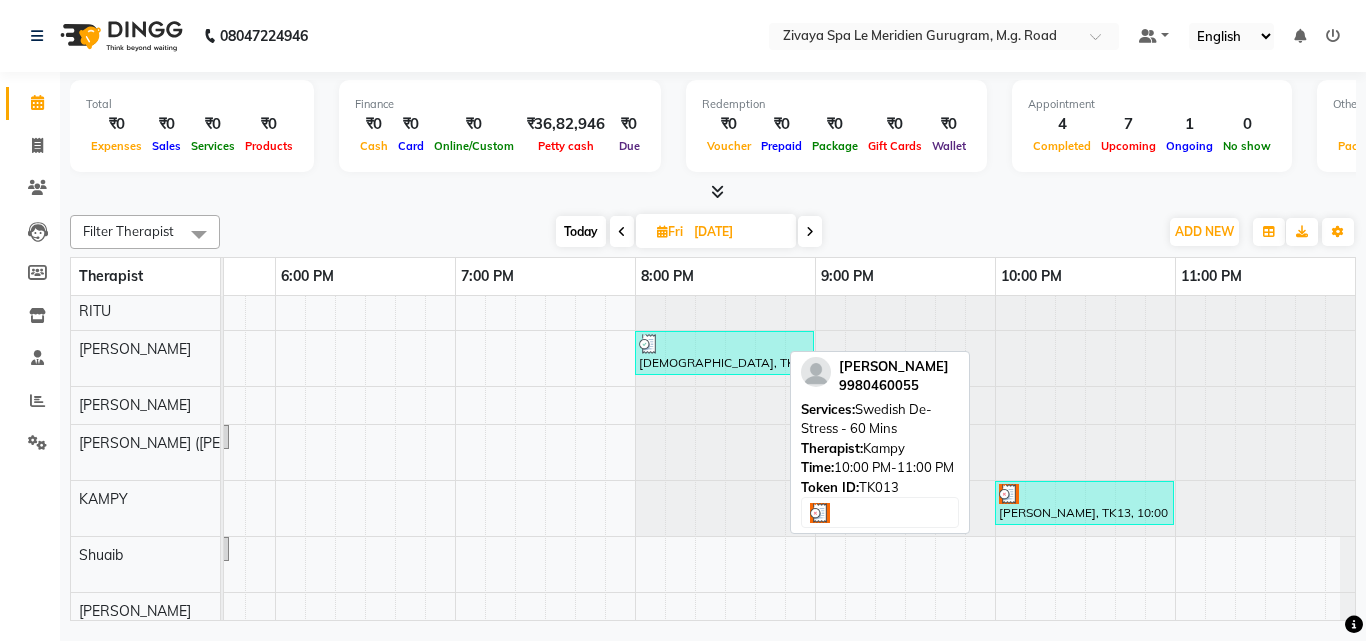 click on "[PERSON_NAME], TK13, 10:00 PM-11:00 PM, Swedish De-Stress - 60 Mins" at bounding box center [1084, 503] 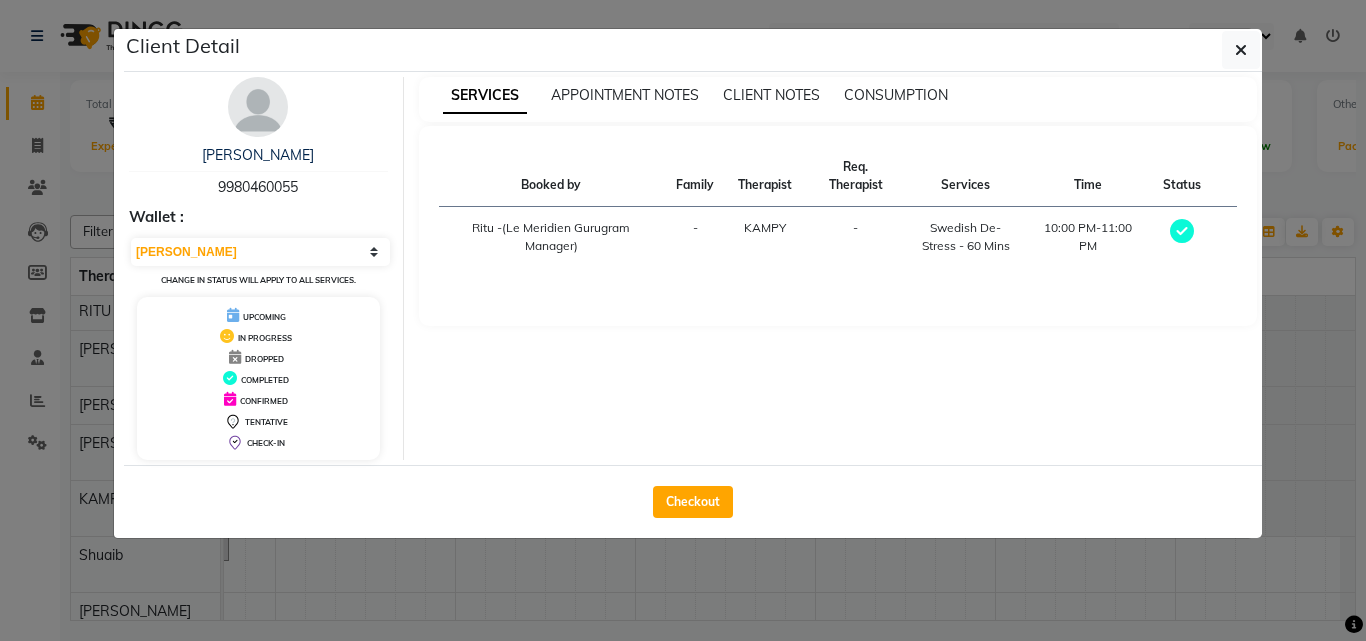 click 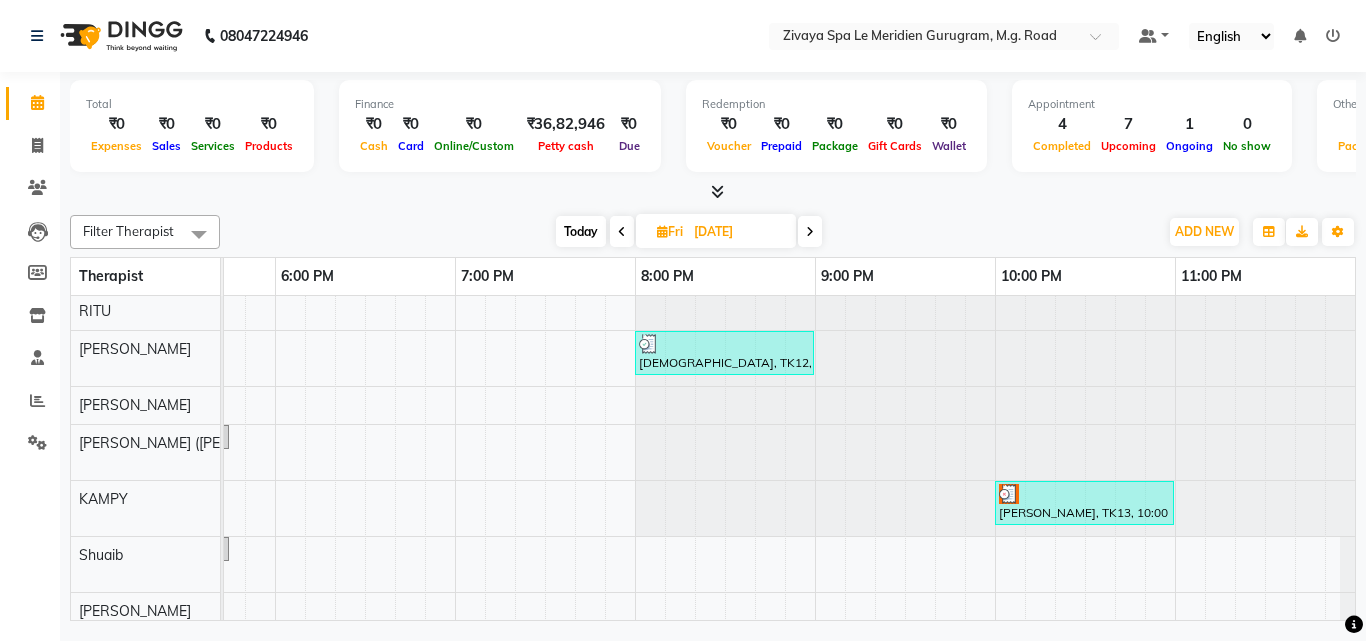 scroll, scrollTop: 338, scrollLeft: 3204, axis: both 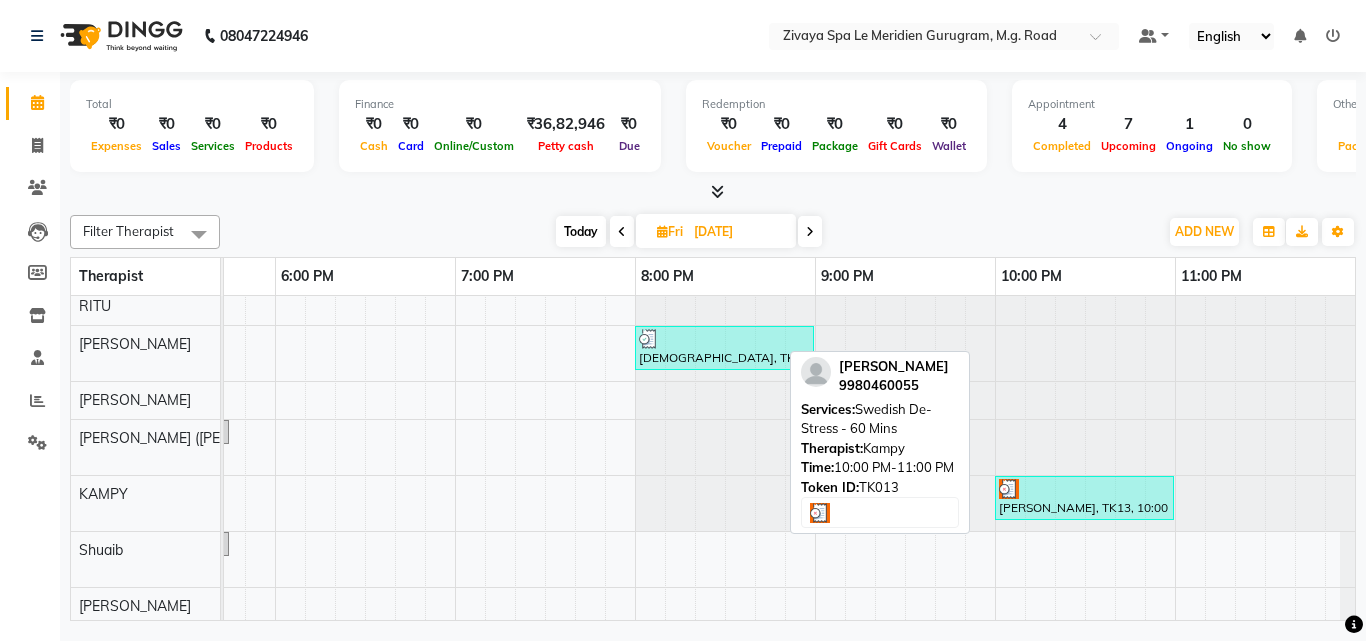 click on "[PERSON_NAME], TK13, 10:00 PM-11:00 PM, Swedish De-Stress - 60 Mins" at bounding box center [1084, 498] 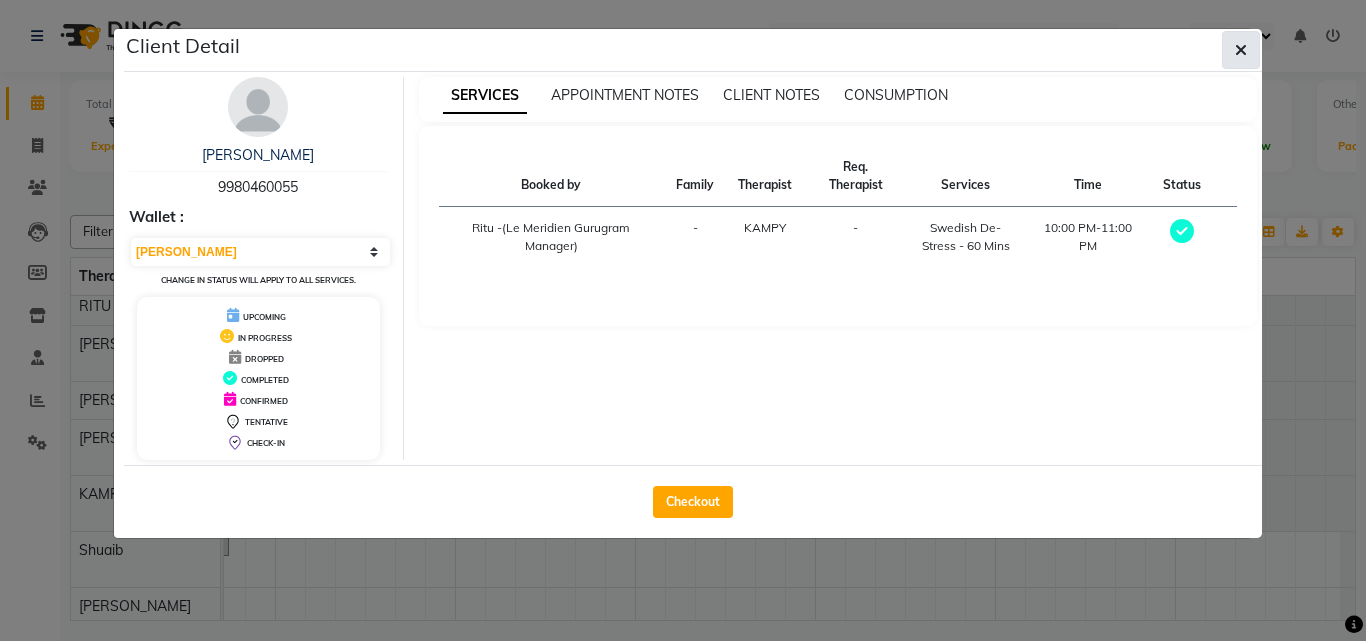 click 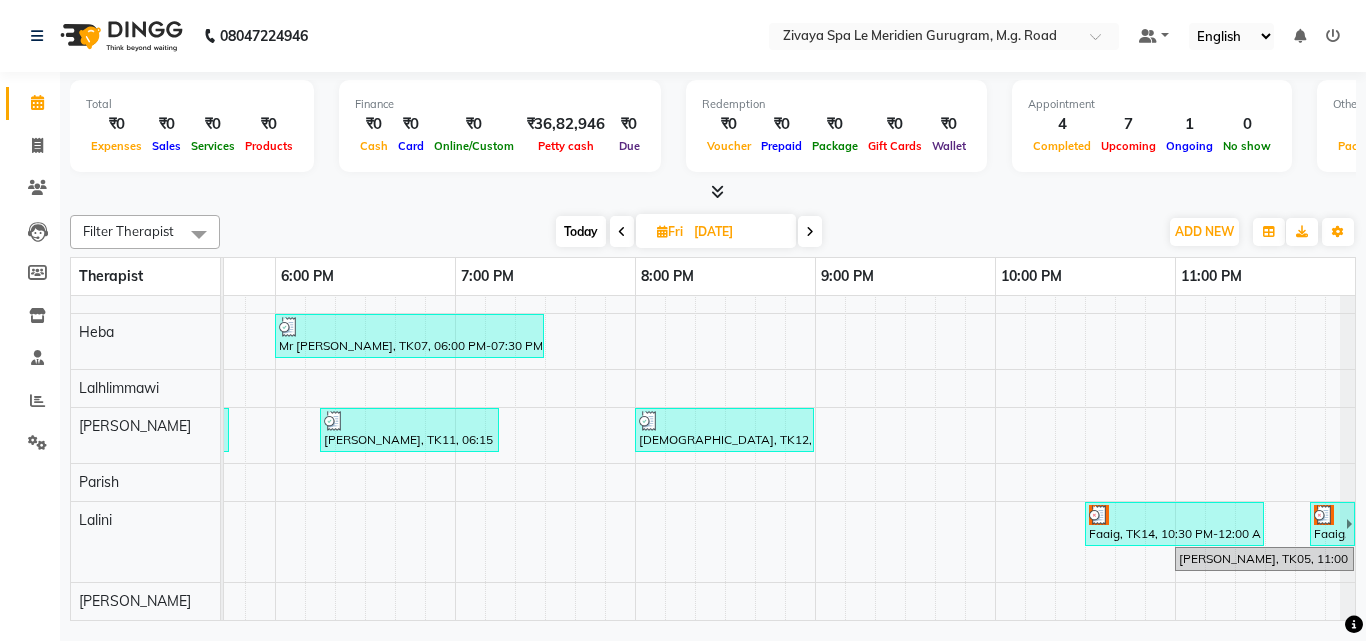 click at bounding box center [810, 231] 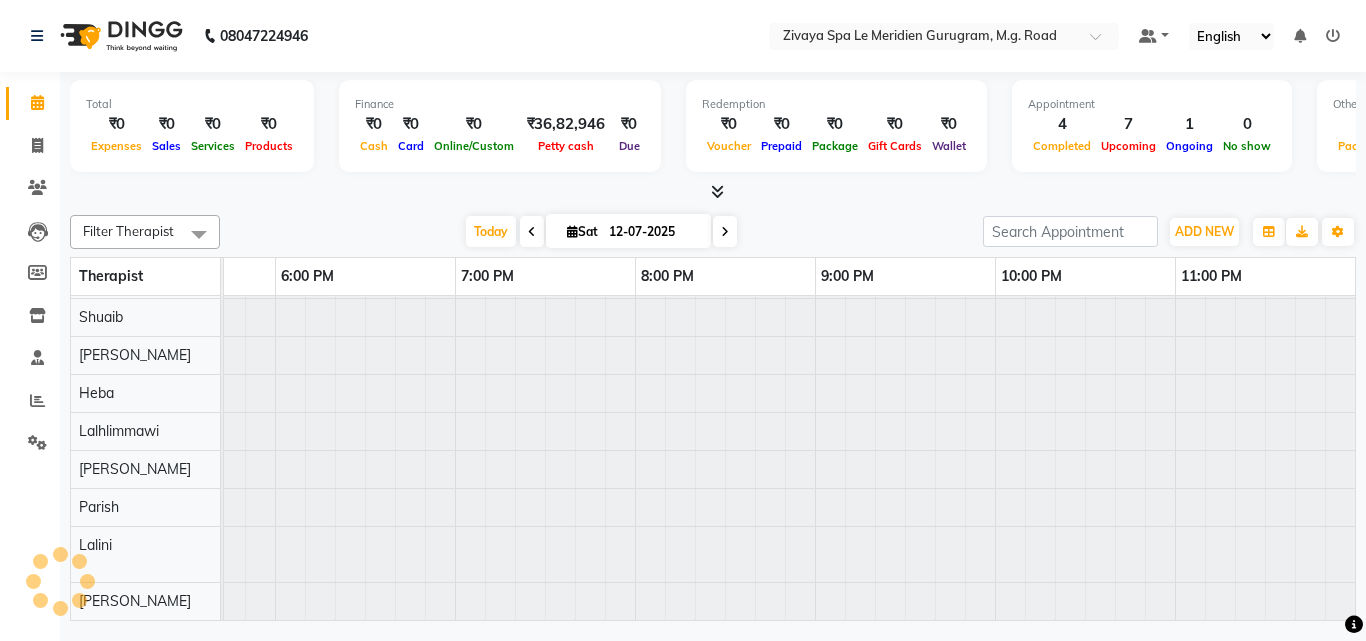 scroll, scrollTop: 0, scrollLeft: 1081, axis: horizontal 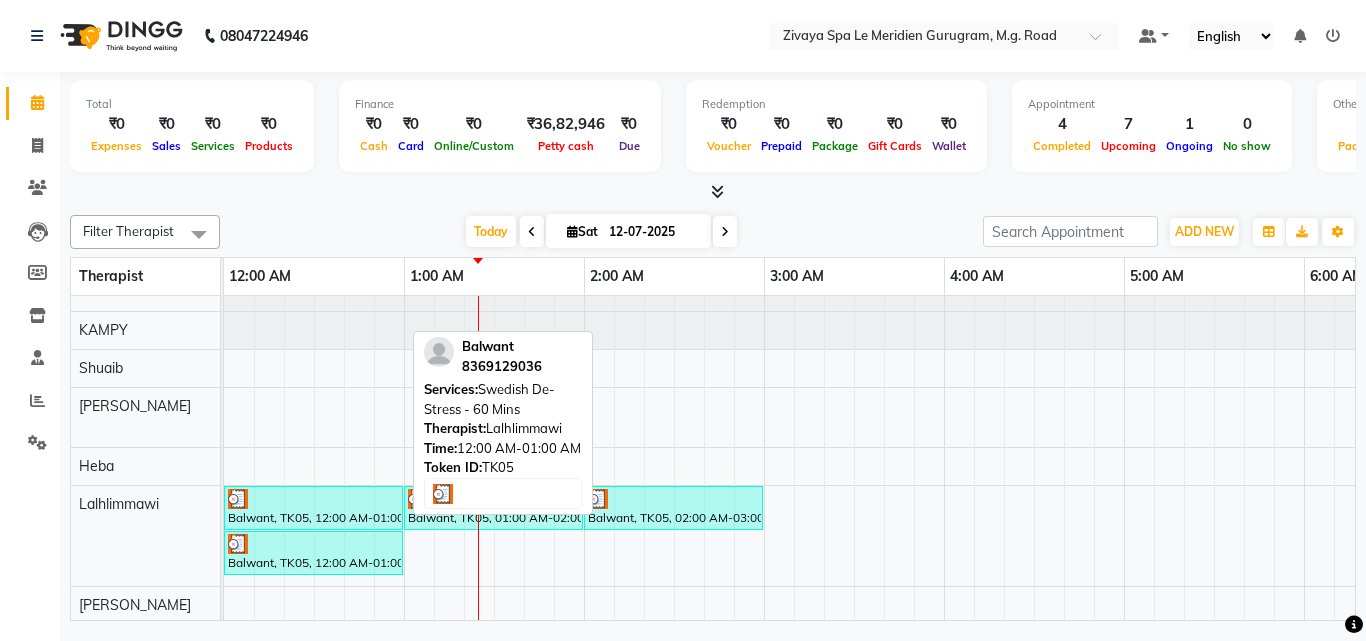 click on "Balwant, TK05, 12:00 AM-01:00 AM, Swedish De-Stress - 60 Mins" at bounding box center [313, 508] 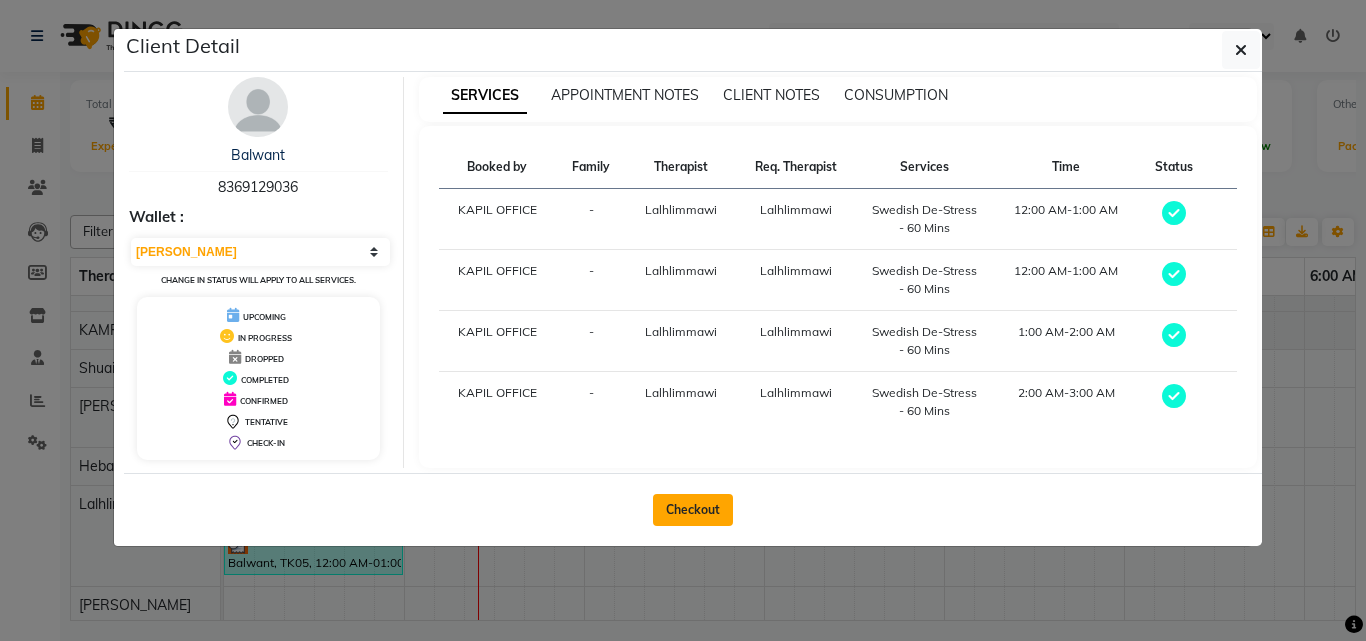 click on "Checkout" 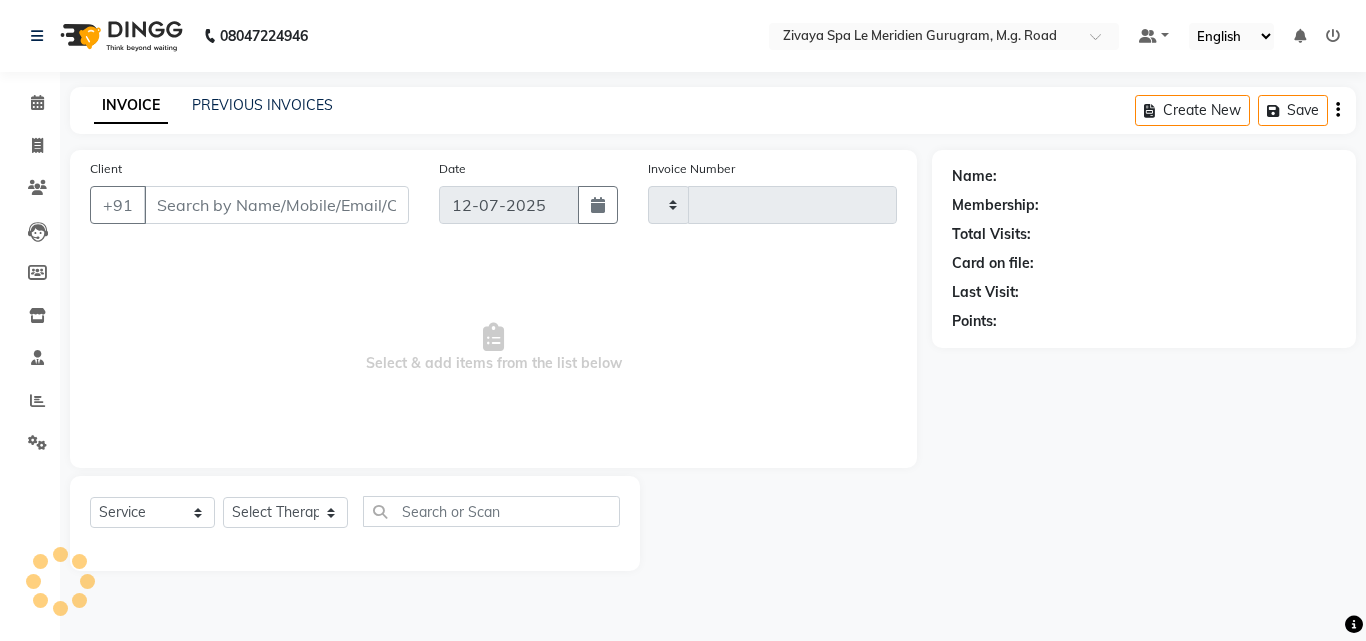 type on "1191" 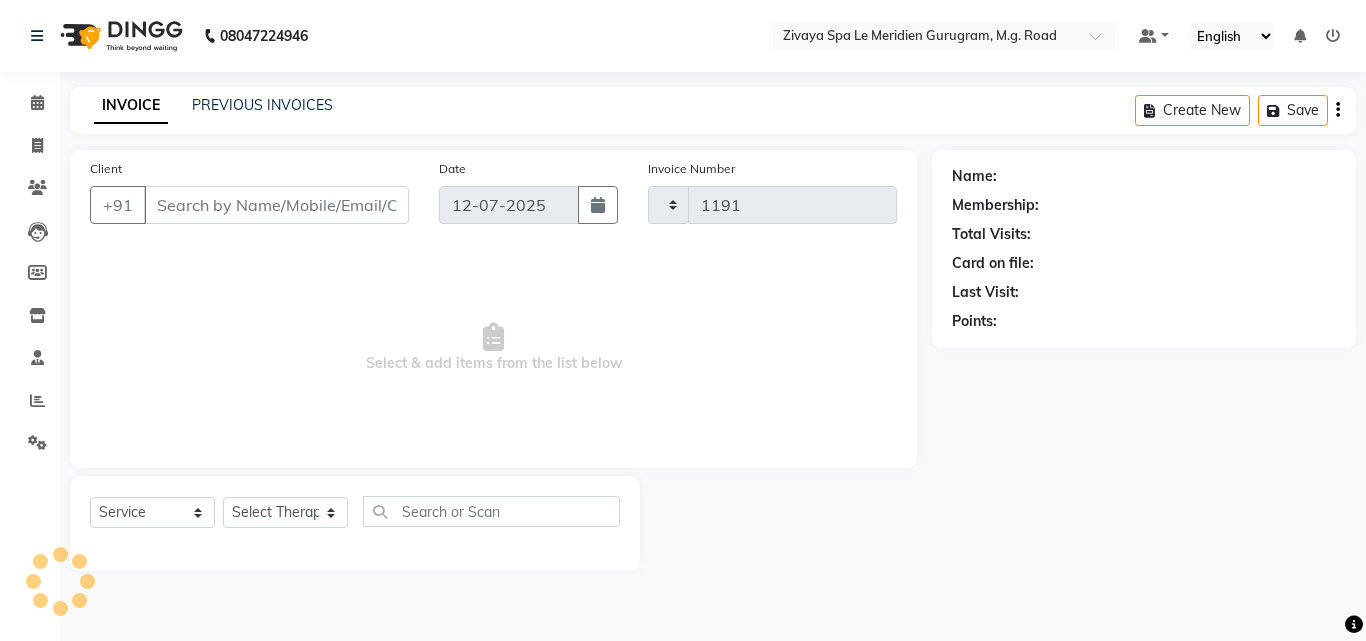 select on "6503" 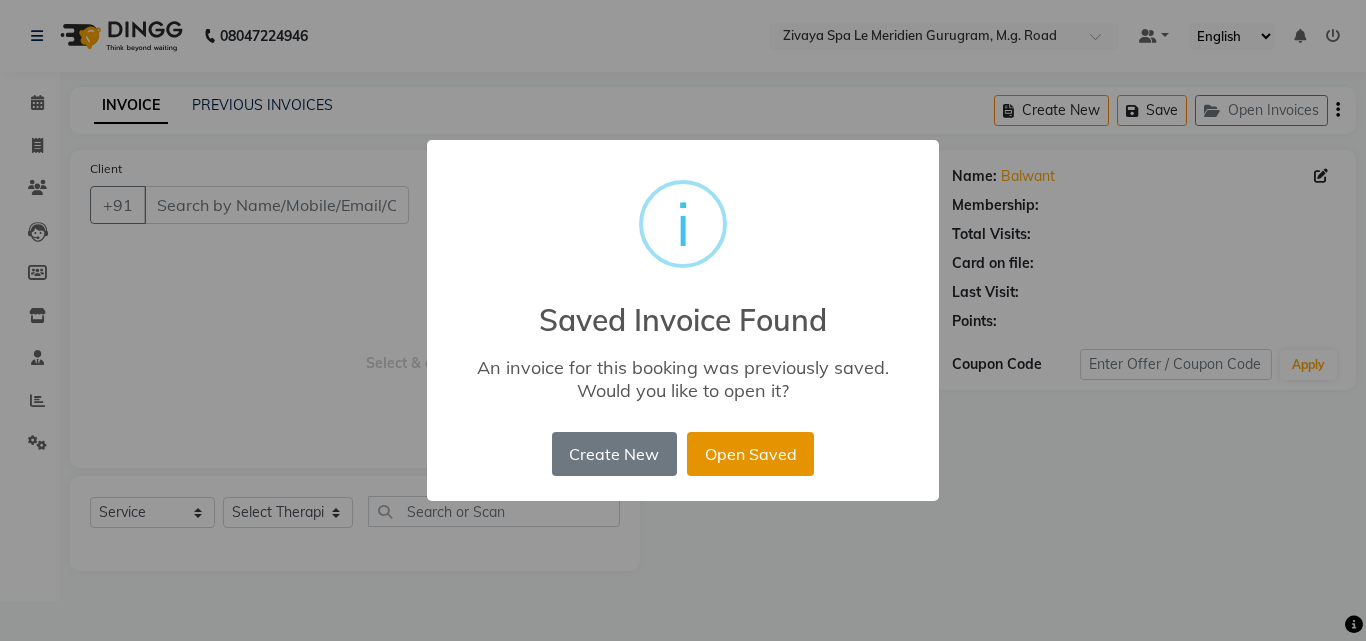 click on "Open Saved" at bounding box center [750, 454] 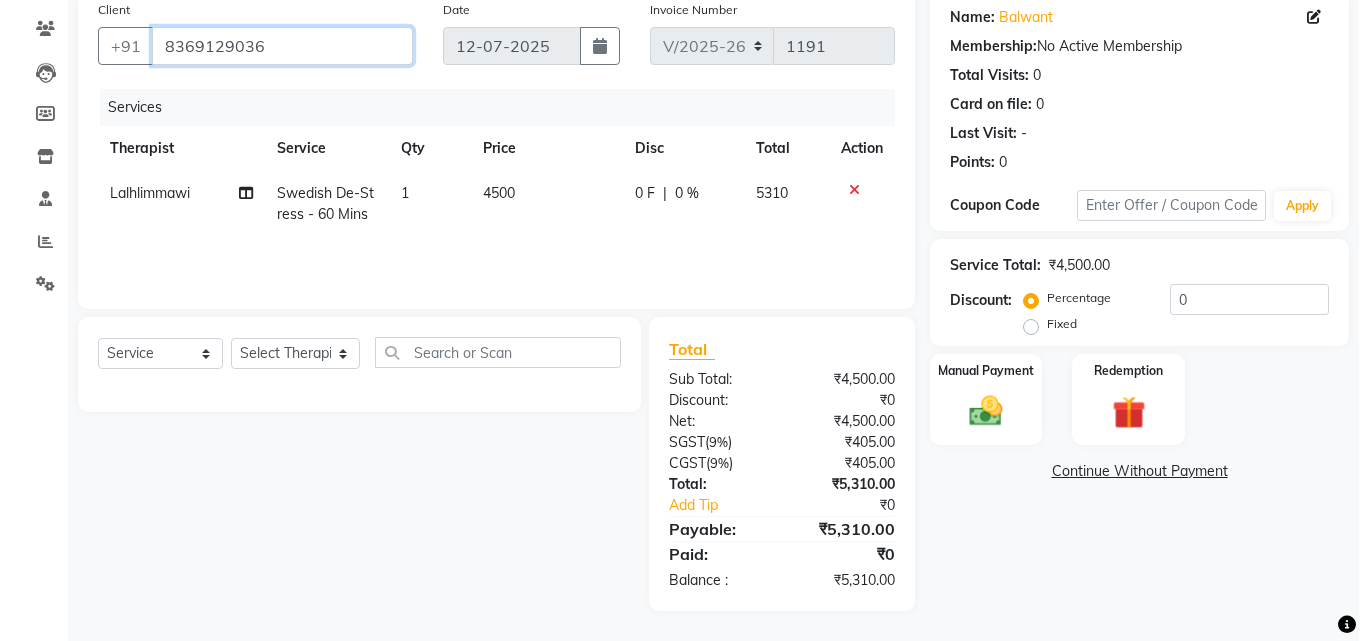 scroll, scrollTop: 0, scrollLeft: 0, axis: both 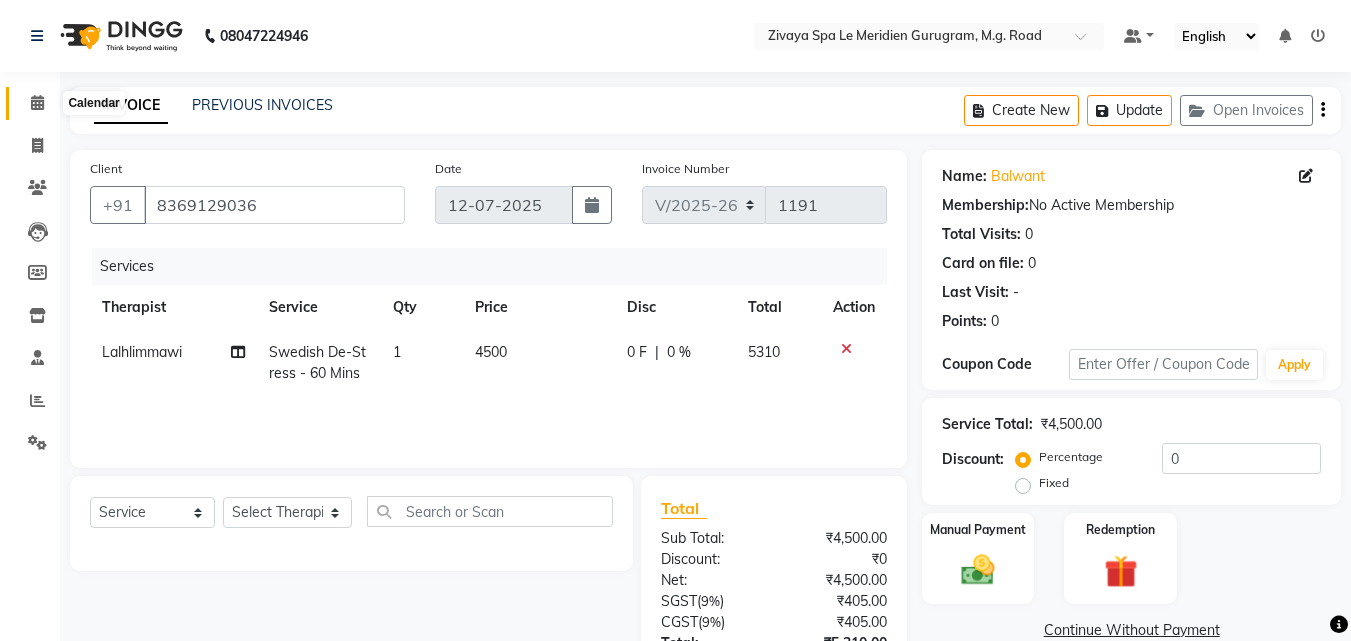 click 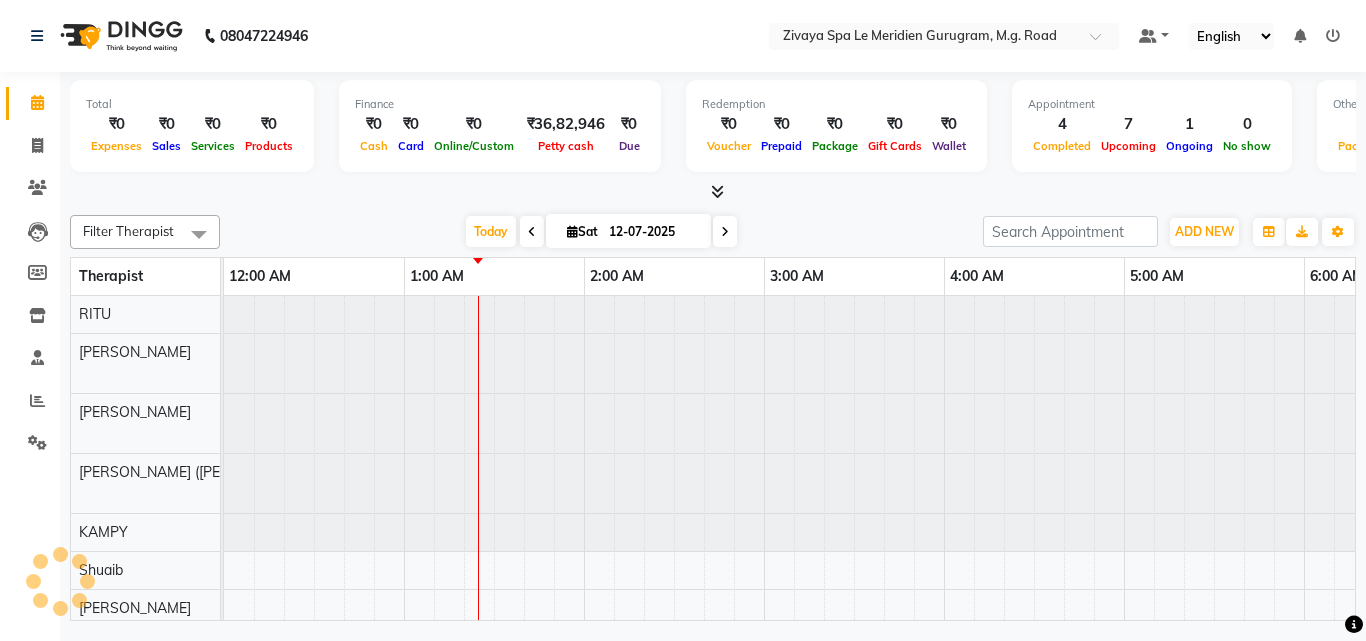 scroll, scrollTop: 0, scrollLeft: 1081, axis: horizontal 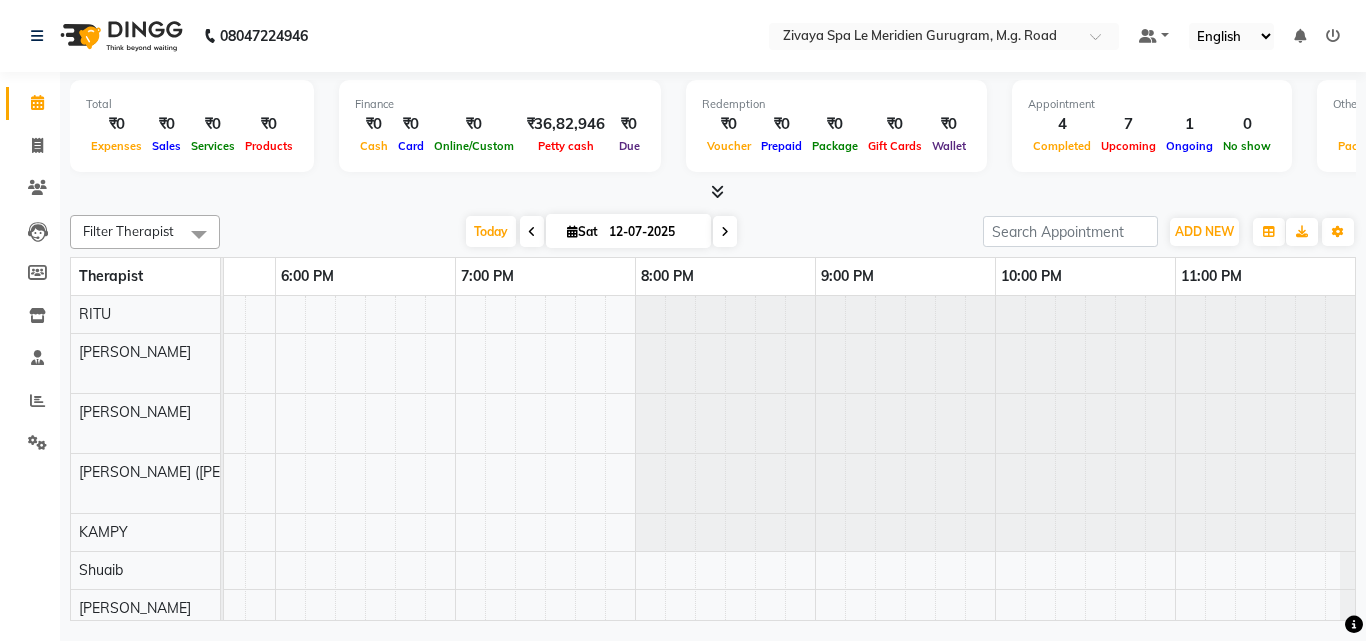 click at bounding box center [532, 231] 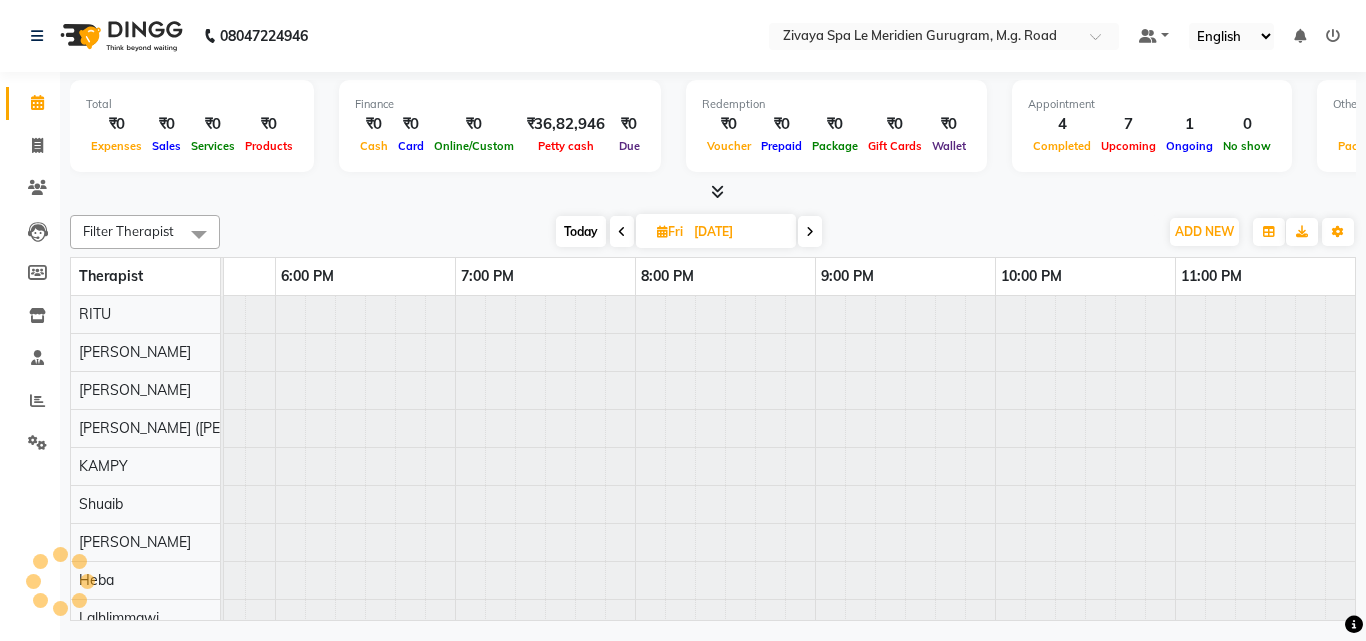 scroll, scrollTop: 0, scrollLeft: 1081, axis: horizontal 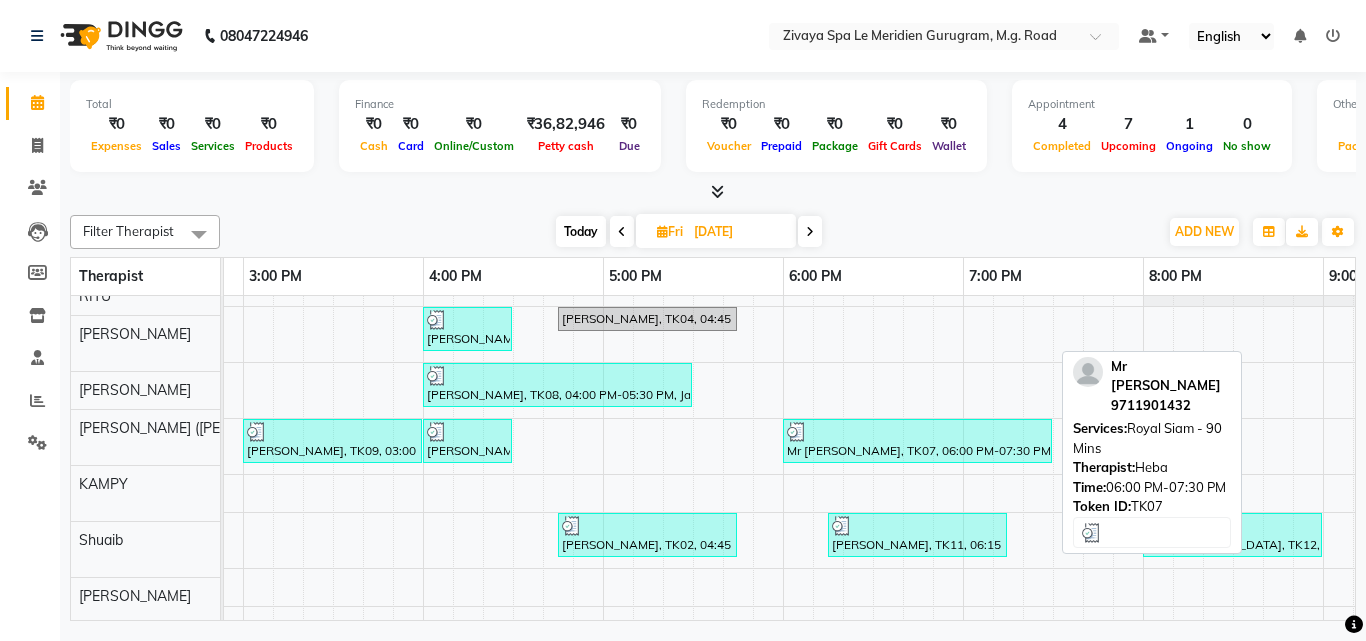 click on "Mr [PERSON_NAME], TK07, 06:00 PM-07:30 PM, Royal Siam - 90 Mins" at bounding box center (917, 441) 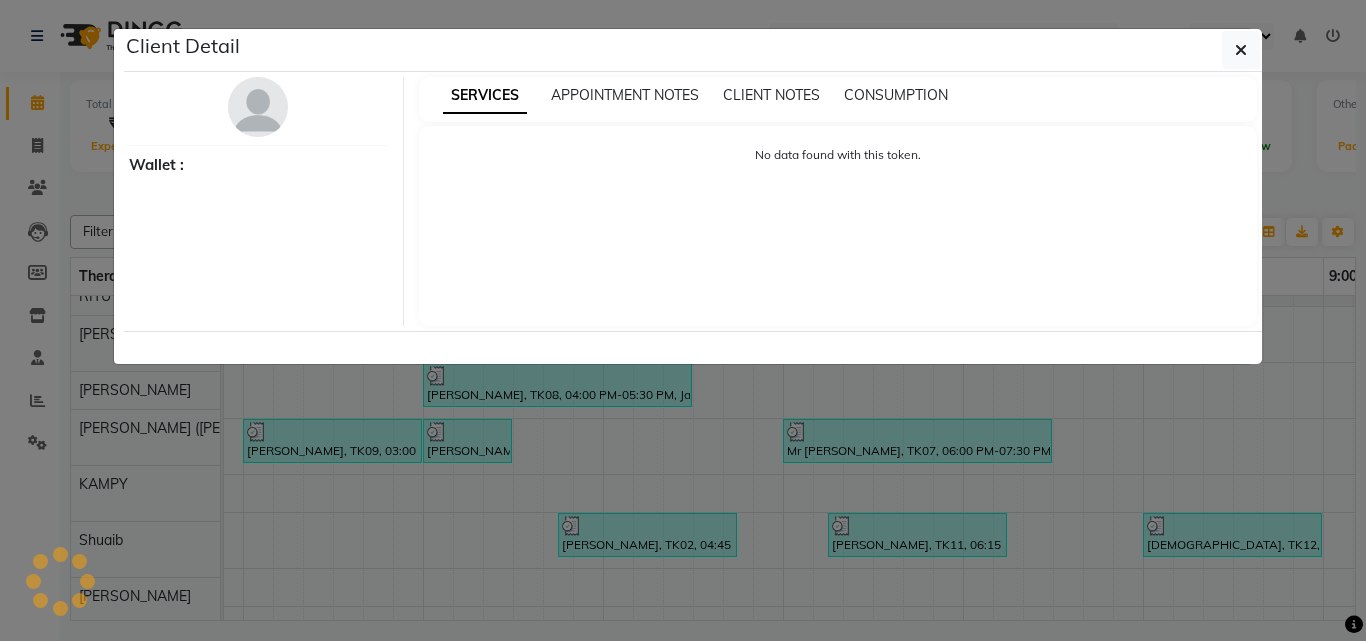 select on "3" 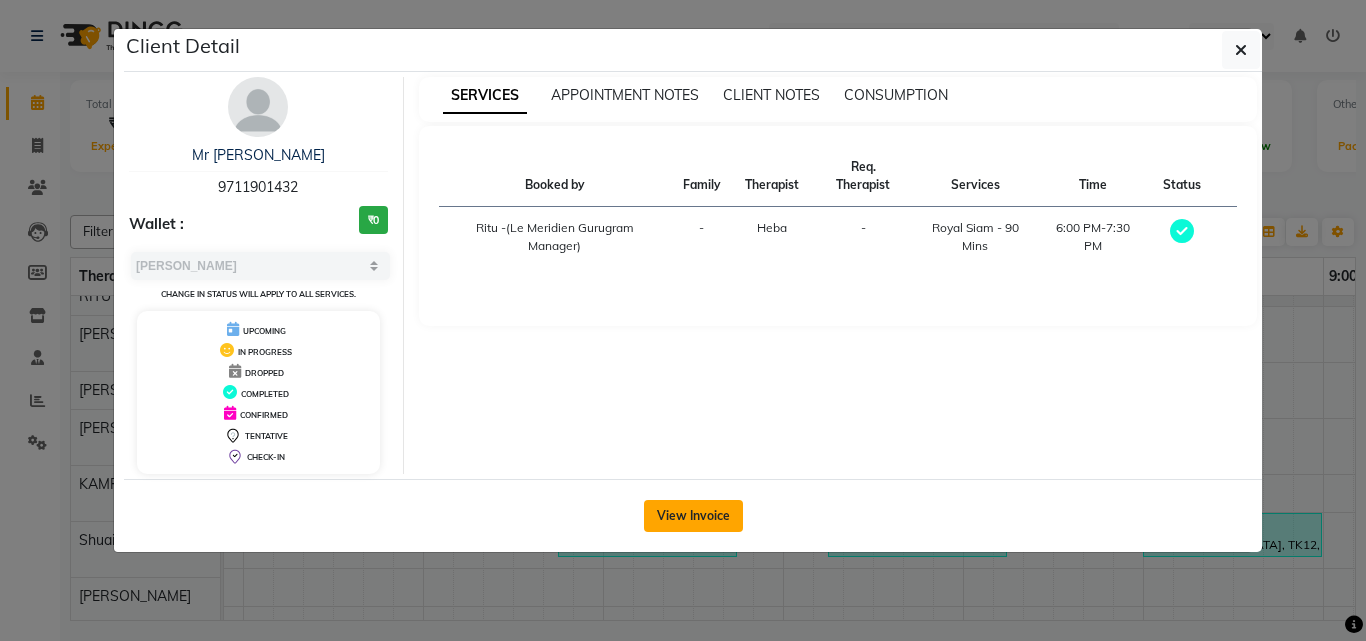 click on "View Invoice" 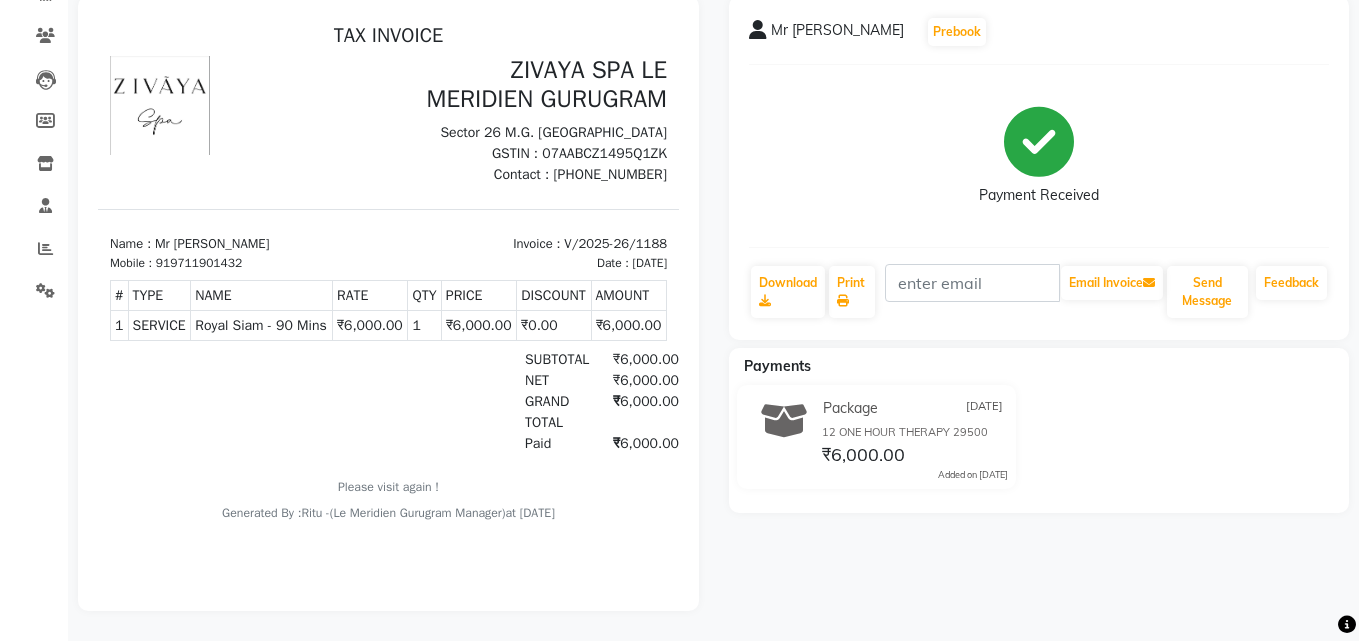 scroll, scrollTop: 0, scrollLeft: 0, axis: both 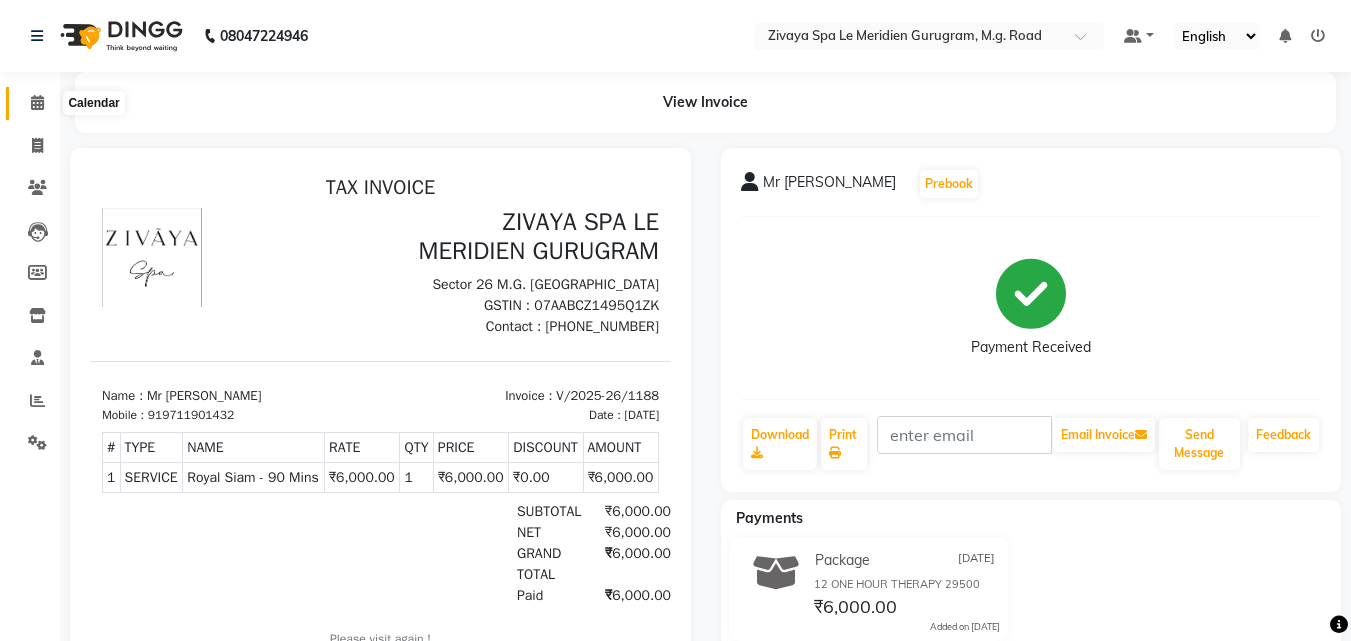 click 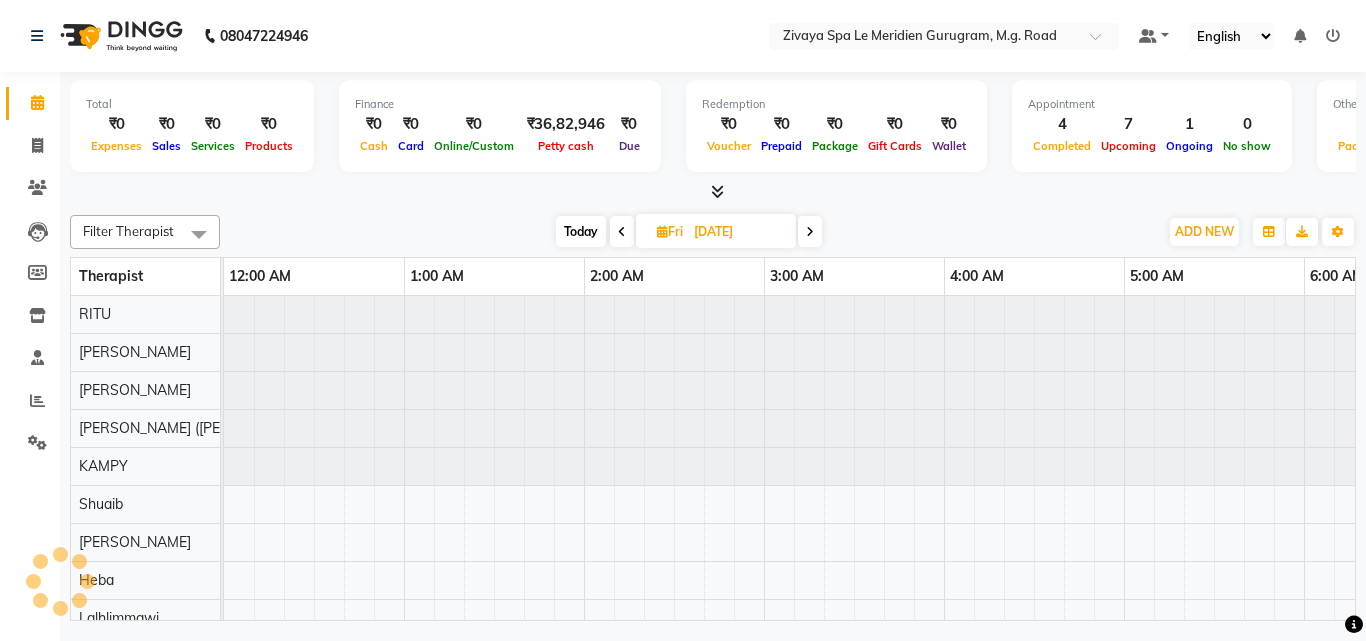 scroll, scrollTop: 0, scrollLeft: 181, axis: horizontal 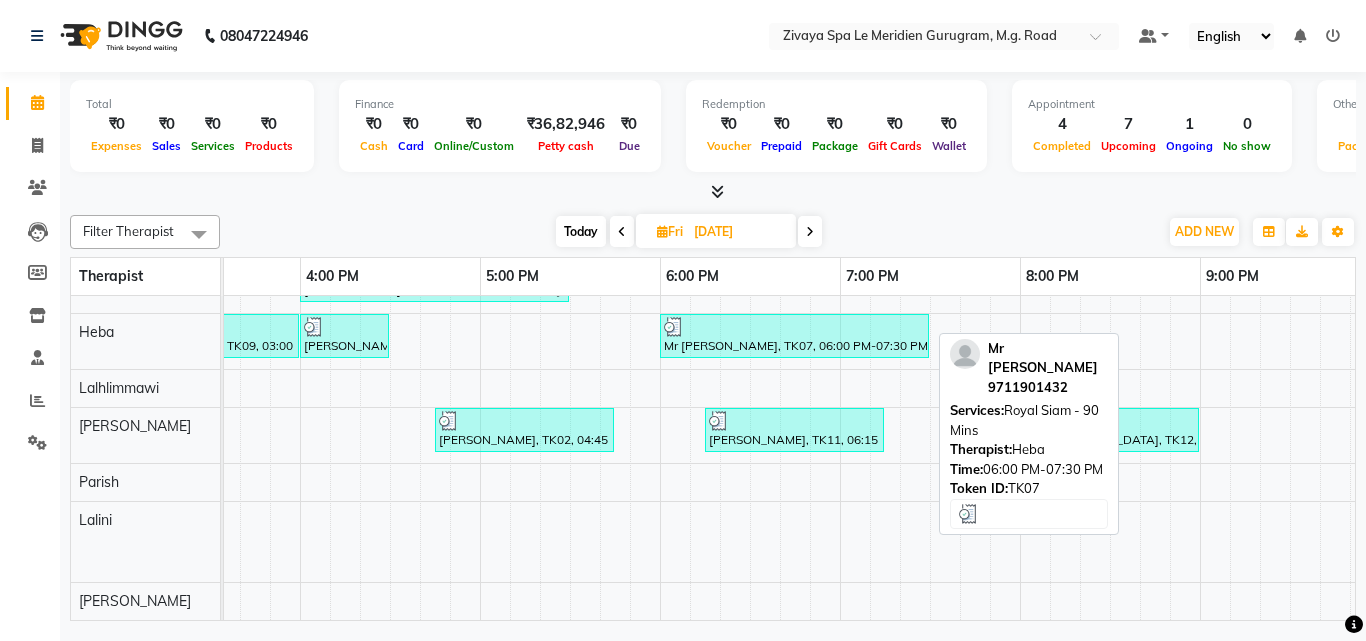 click on "Mr [PERSON_NAME], TK07, 06:00 PM-07:30 PM, Royal Siam - 90 Mins" at bounding box center (794, 336) 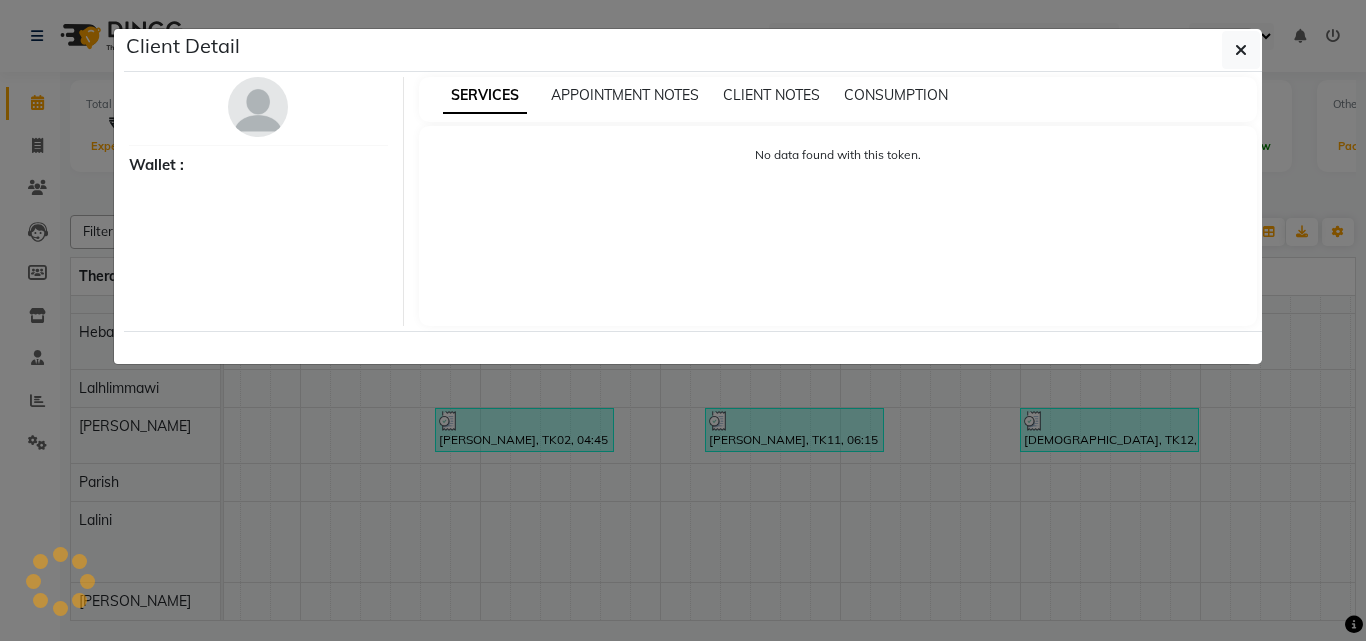 select on "3" 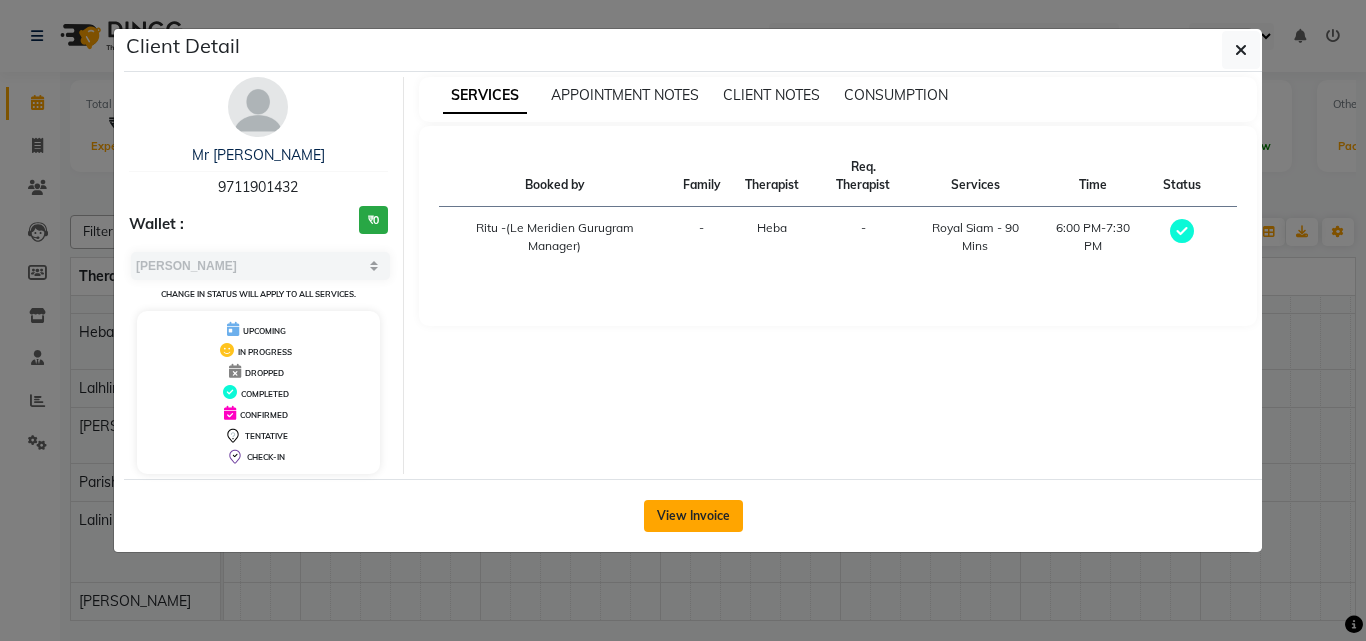 click on "View Invoice" 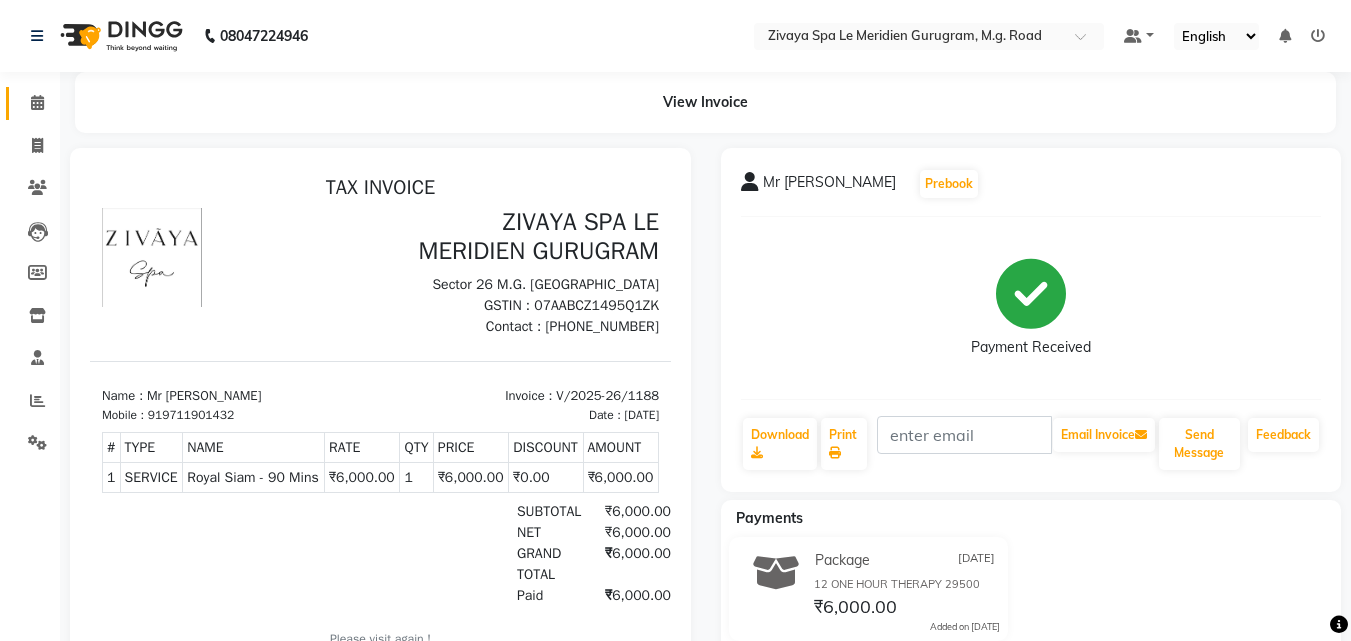 click 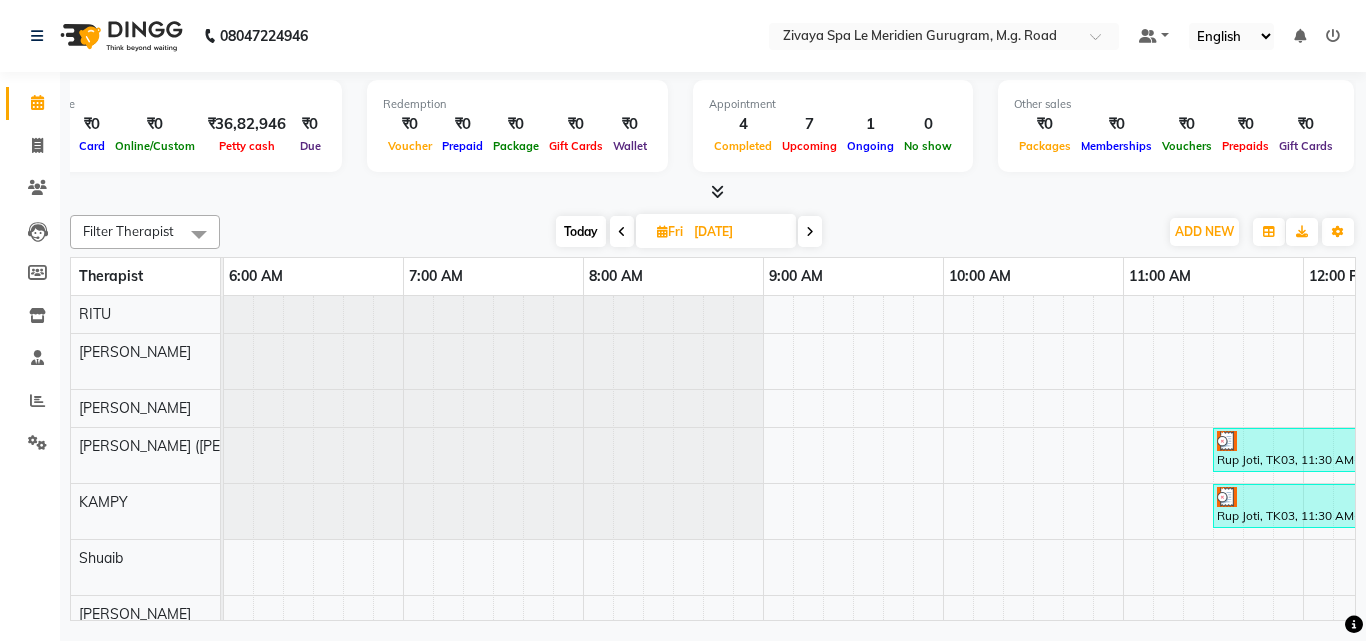 click at bounding box center (810, 231) 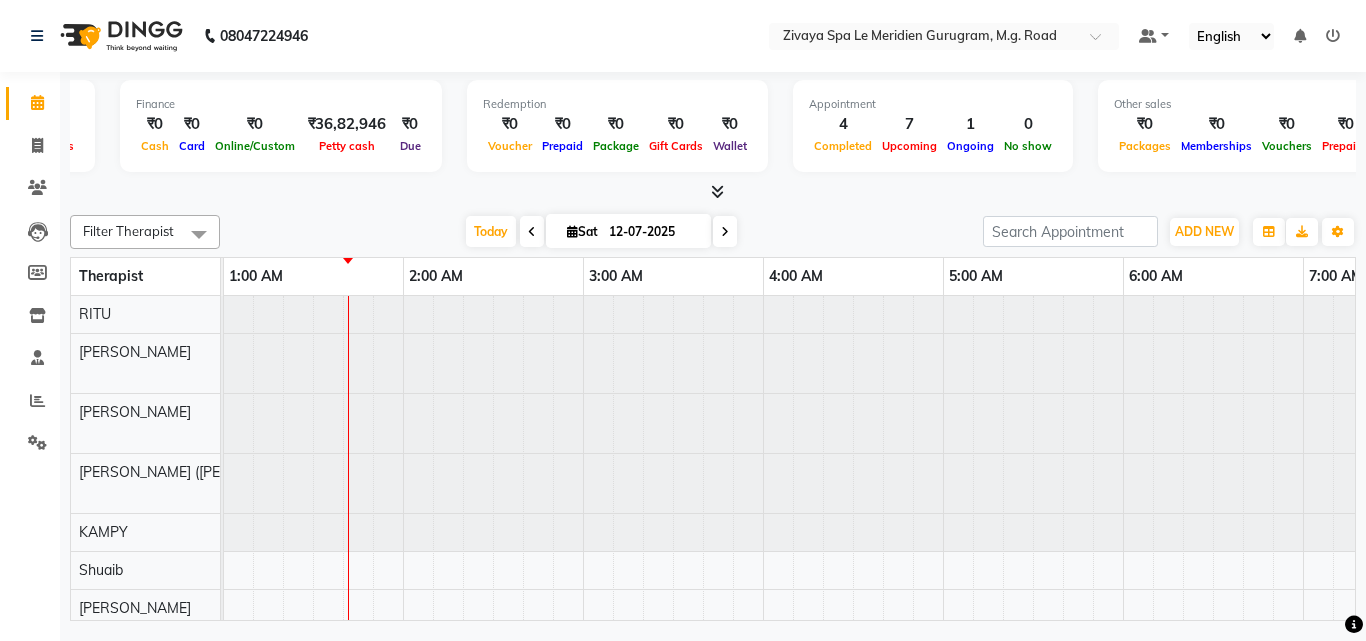 click at bounding box center (532, 232) 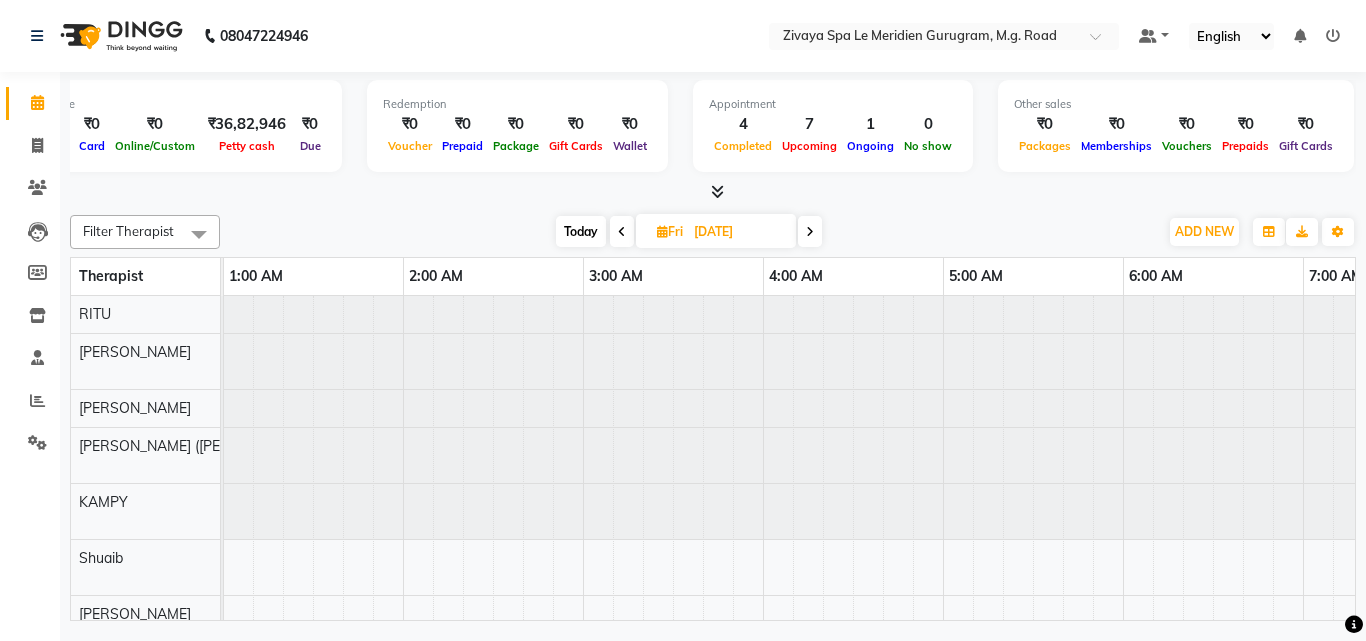 click at bounding box center (622, 232) 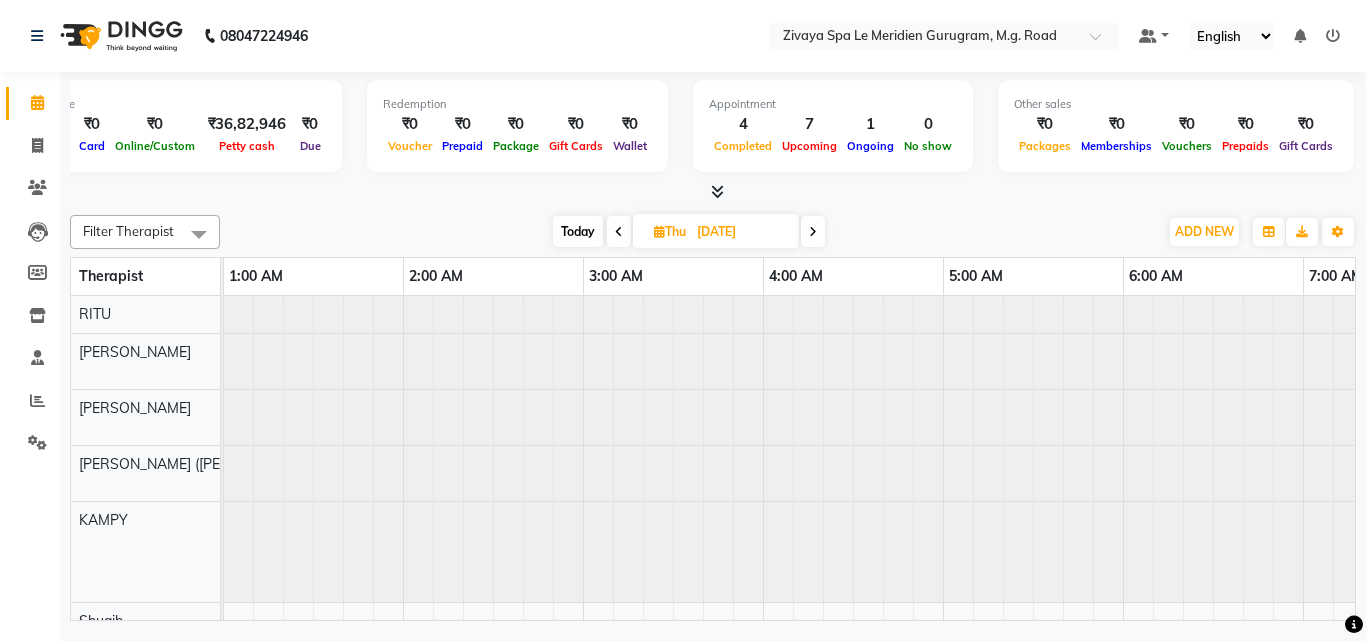 click at bounding box center (813, 231) 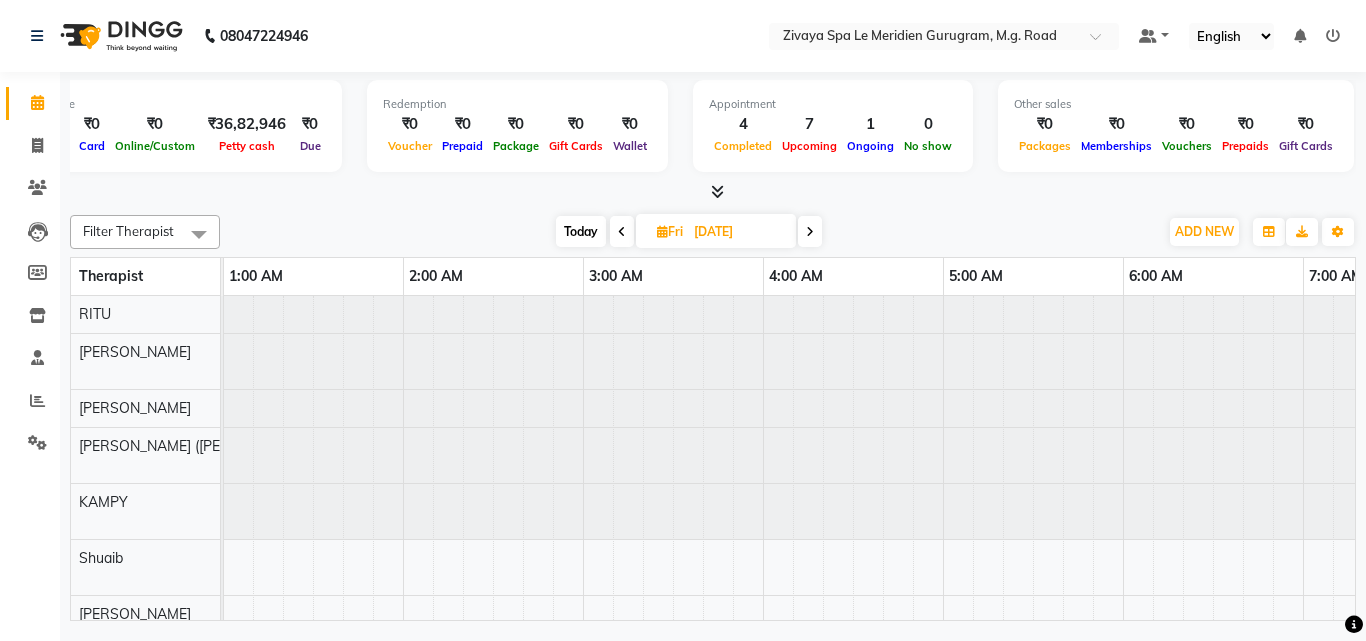 scroll, scrollTop: 0, scrollLeft: 602, axis: horizontal 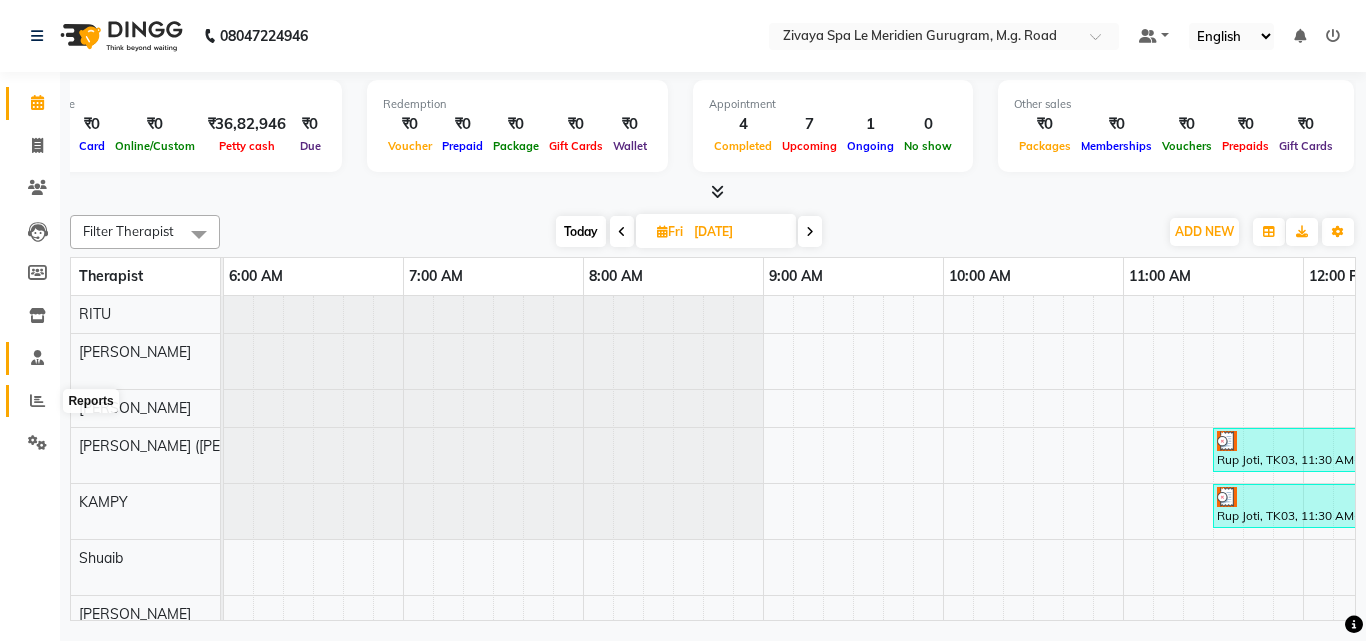 drag, startPoint x: 40, startPoint y: 393, endPoint x: 43, endPoint y: 358, distance: 35.128338 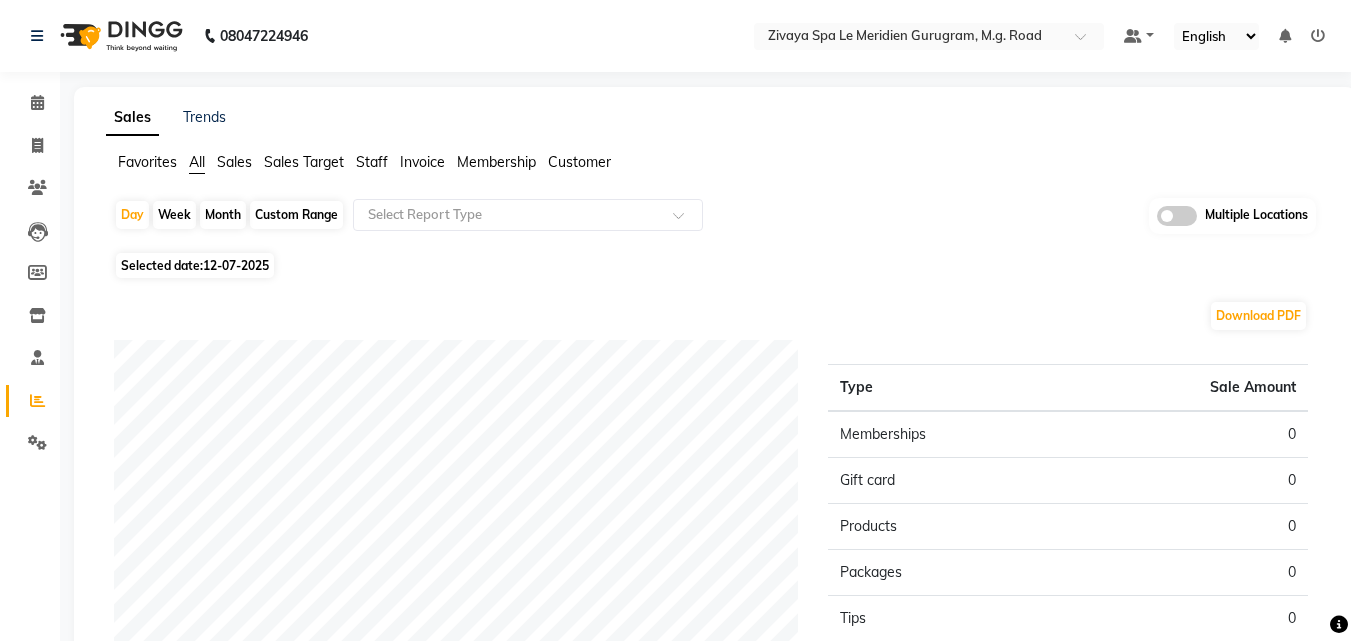 click on "12-07-2025" 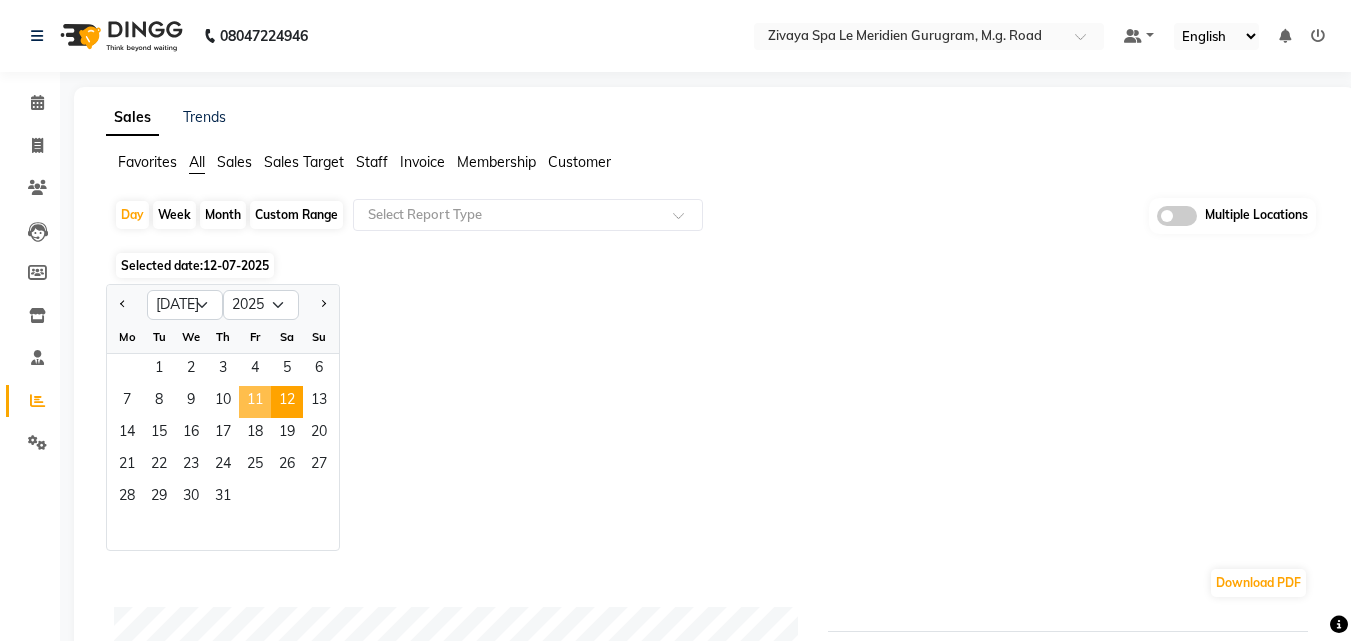 click on "11" 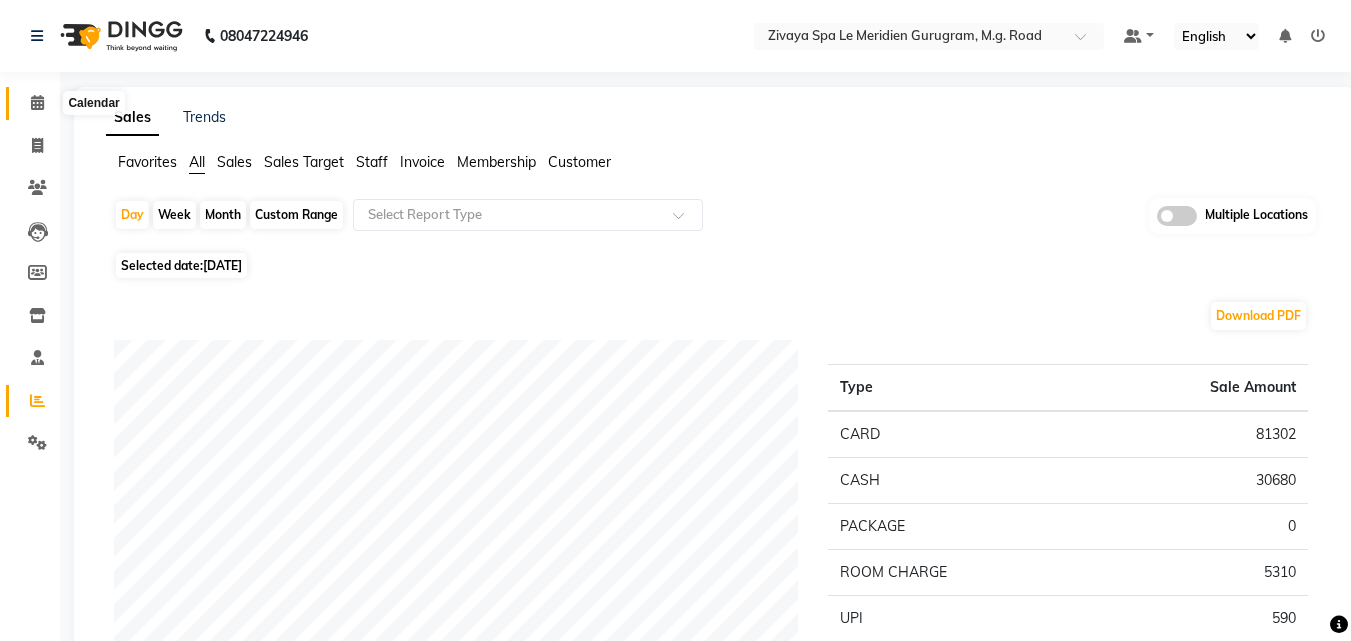 click 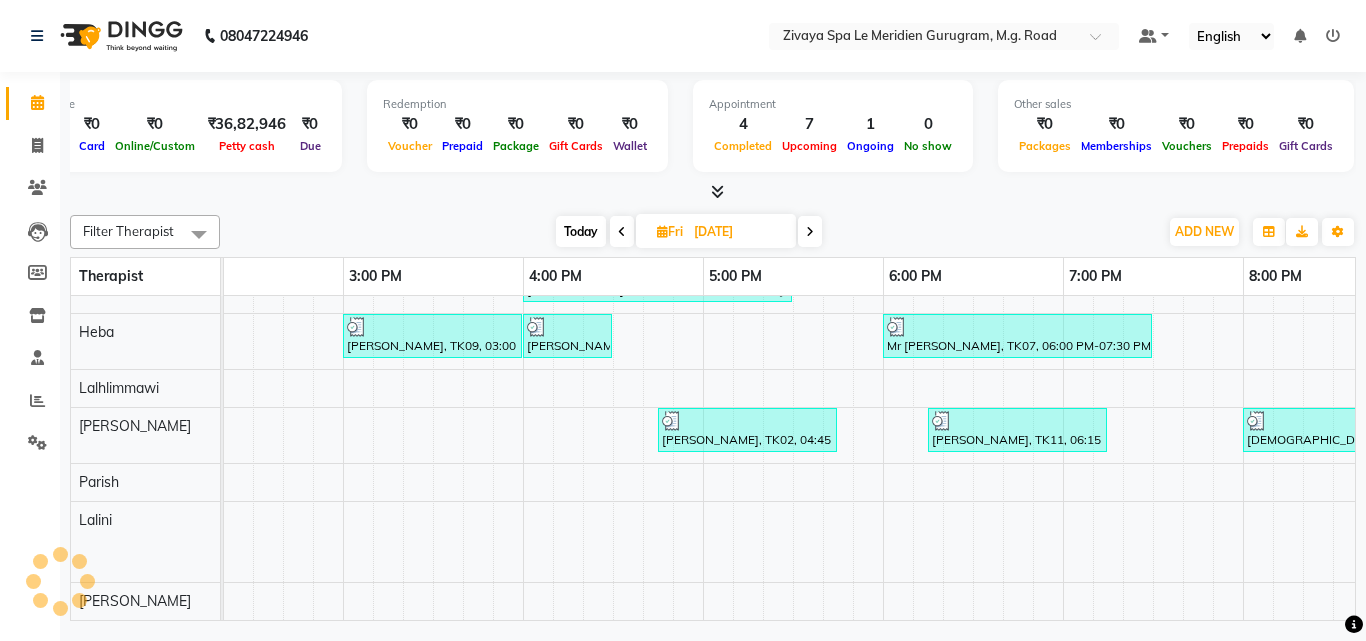 scroll, scrollTop: 0, scrollLeft: 2581, axis: horizontal 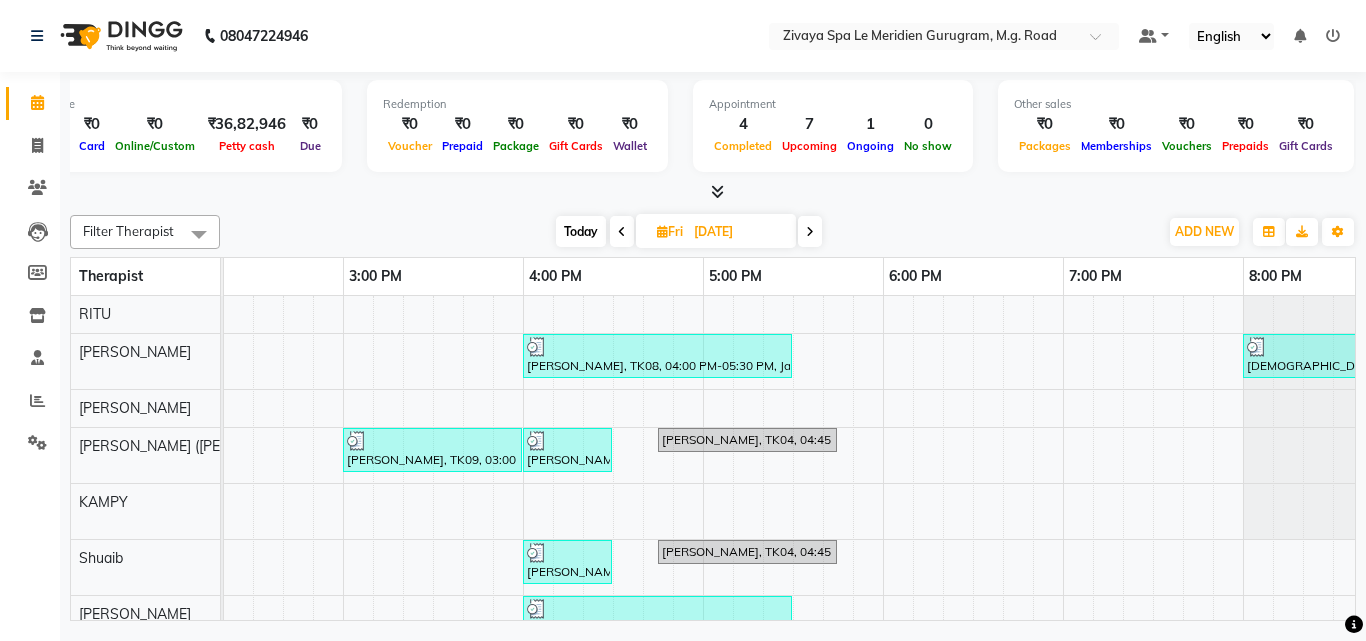 click at bounding box center [622, 232] 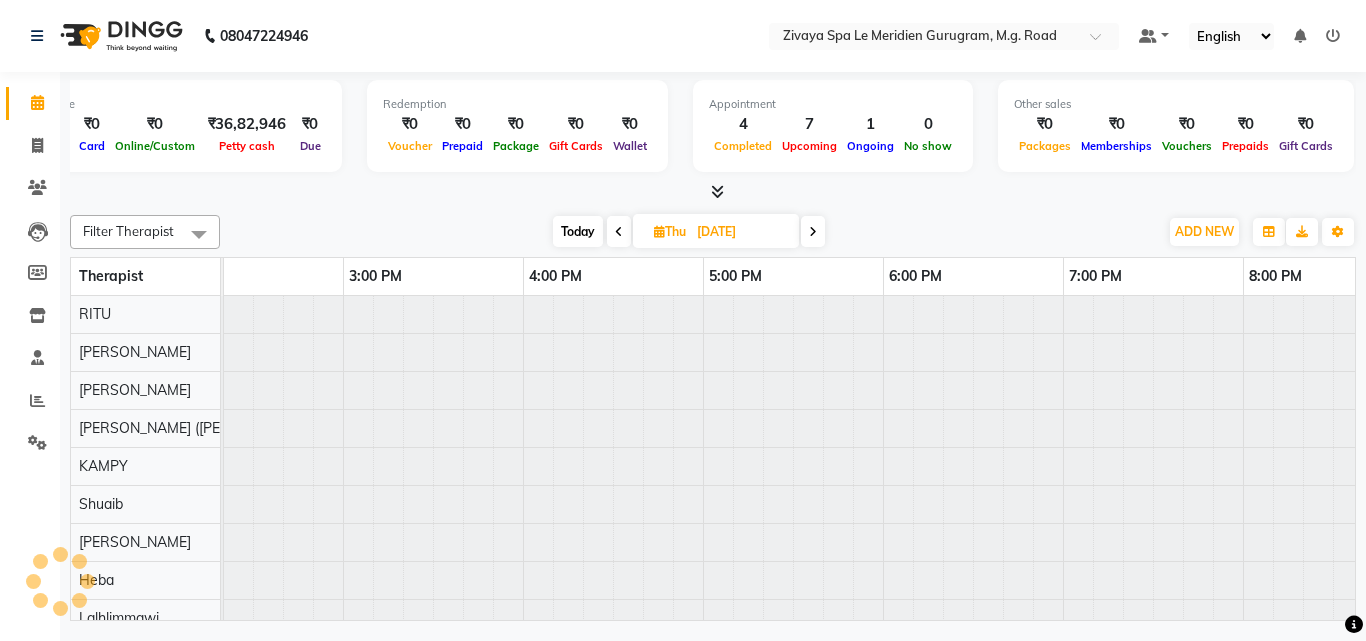 scroll, scrollTop: 0, scrollLeft: 1081, axis: horizontal 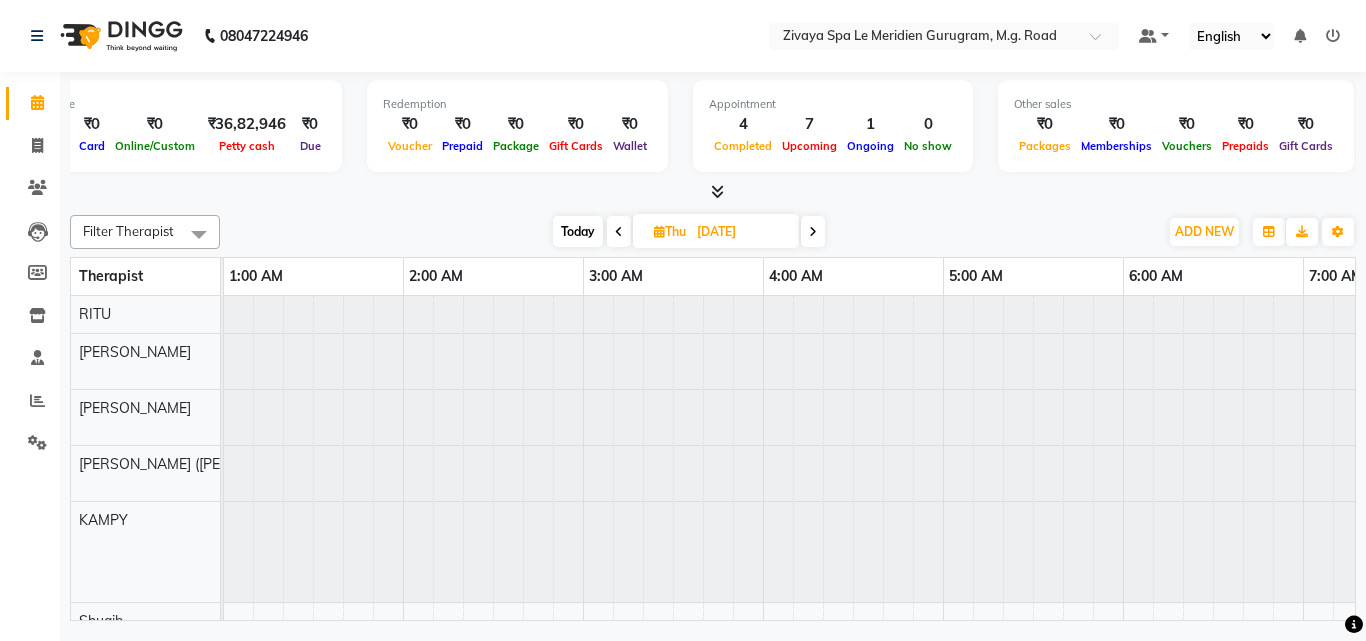 click at bounding box center [619, 231] 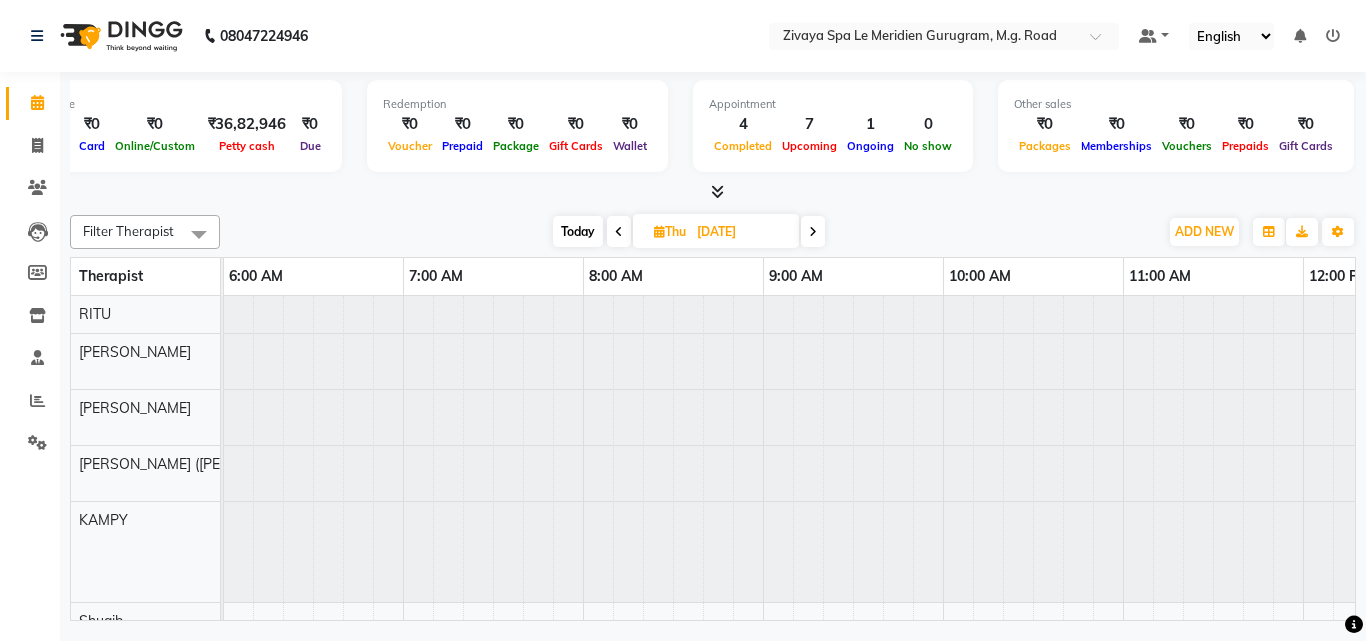 scroll, scrollTop: 0, scrollLeft: 1081, axis: horizontal 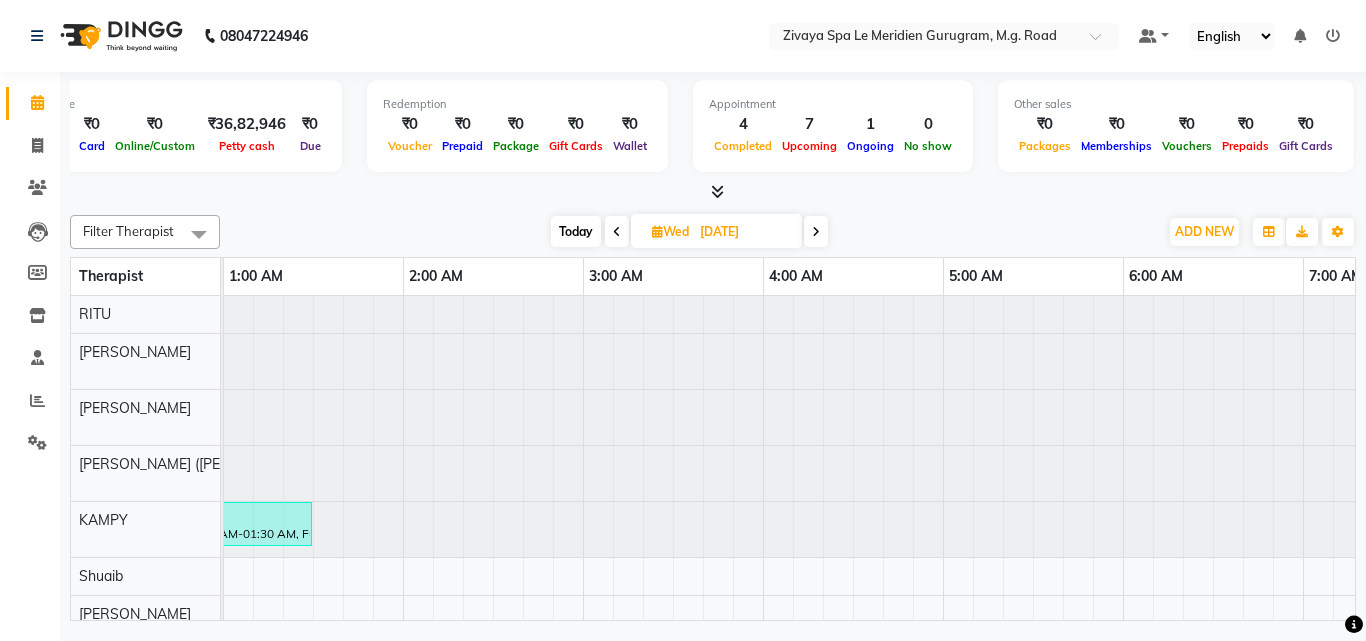 click at bounding box center (816, 232) 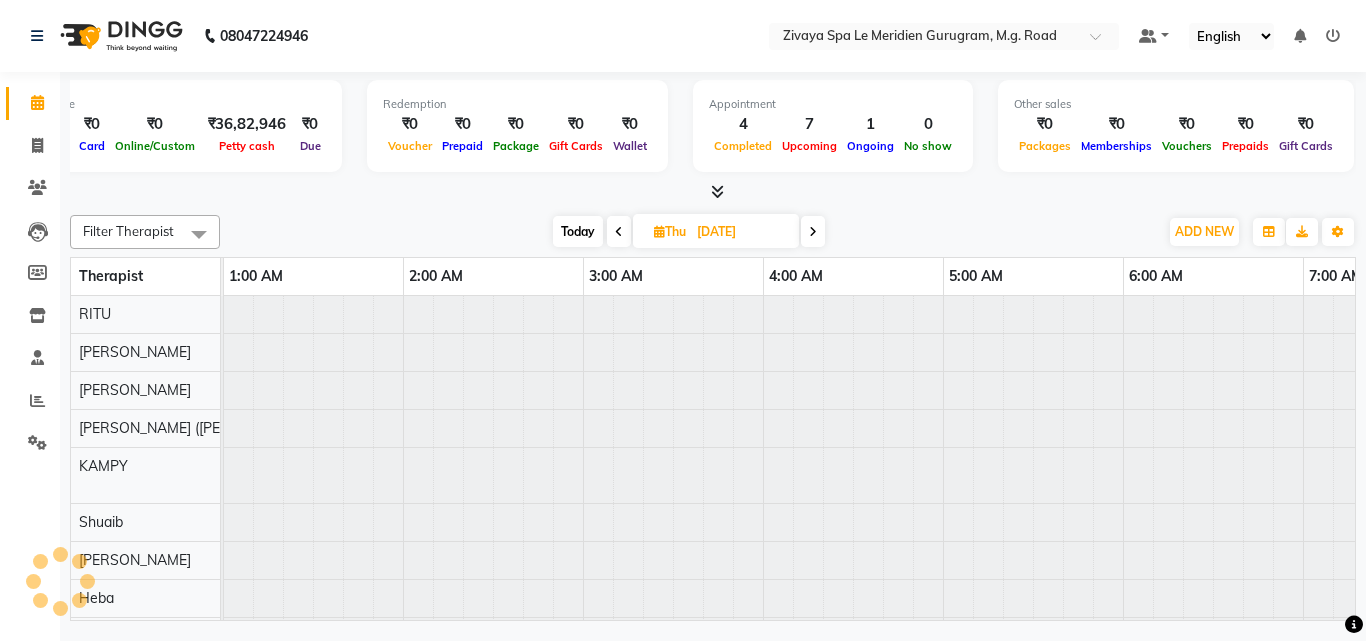 scroll, scrollTop: 0, scrollLeft: 1081, axis: horizontal 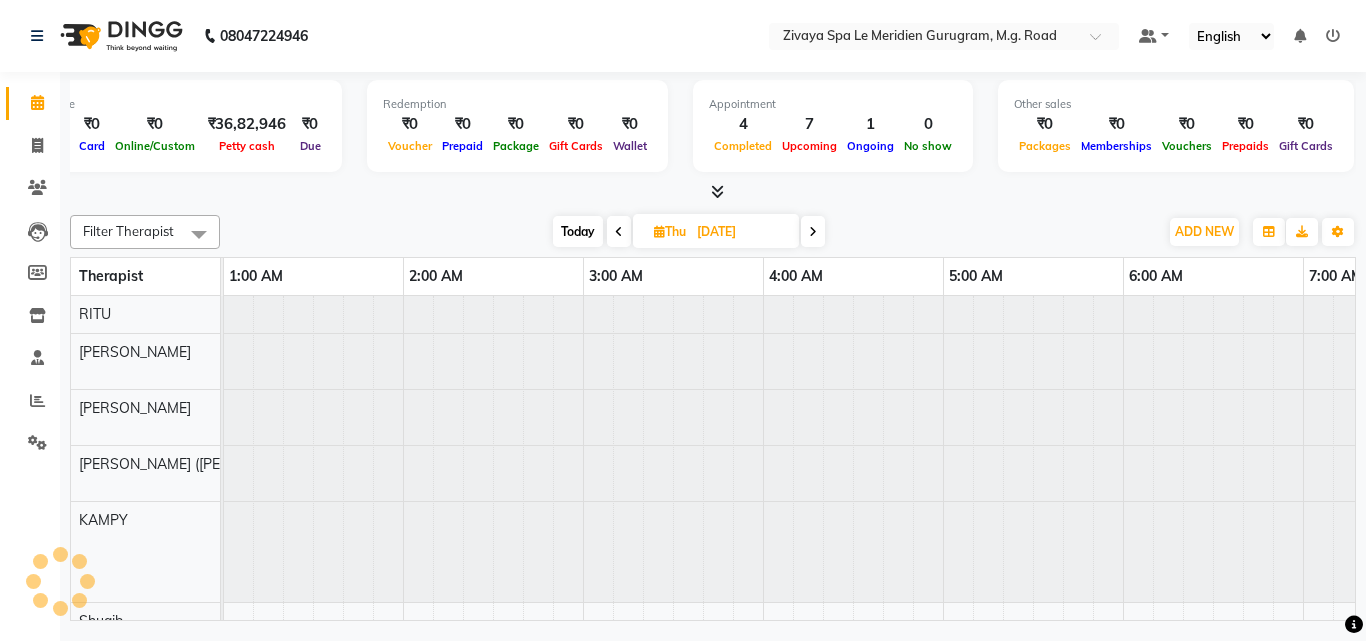 click at bounding box center (813, 231) 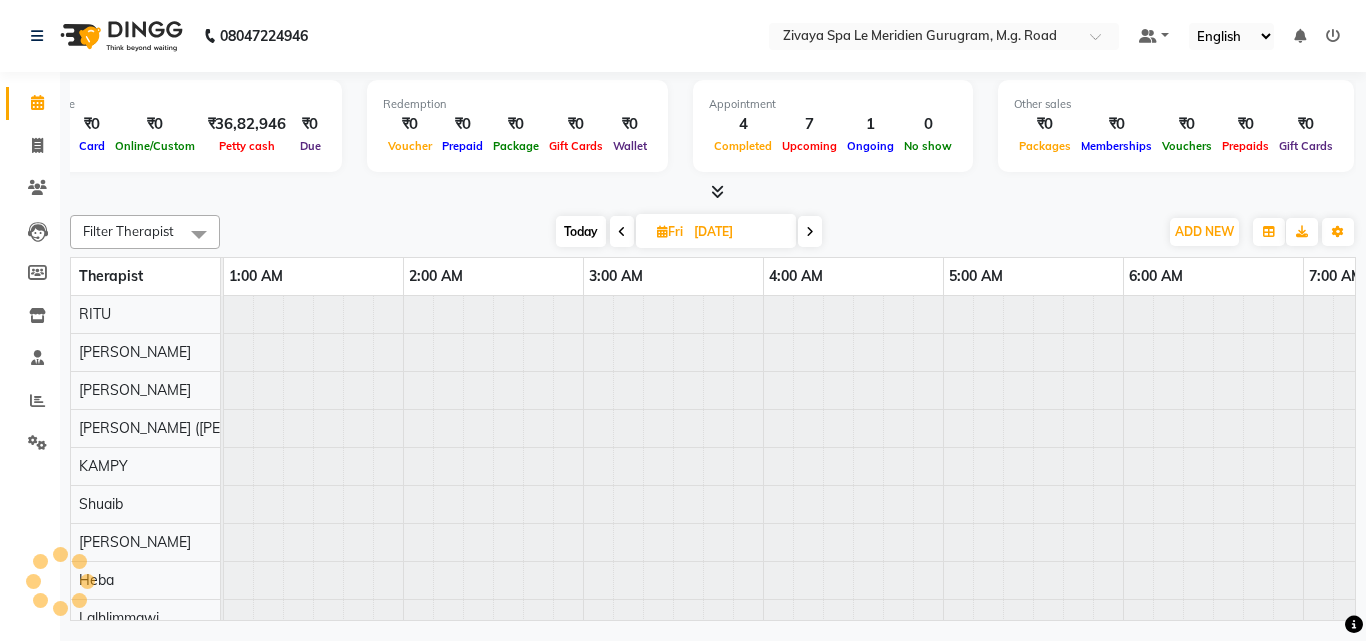 scroll, scrollTop: 0, scrollLeft: 1081, axis: horizontal 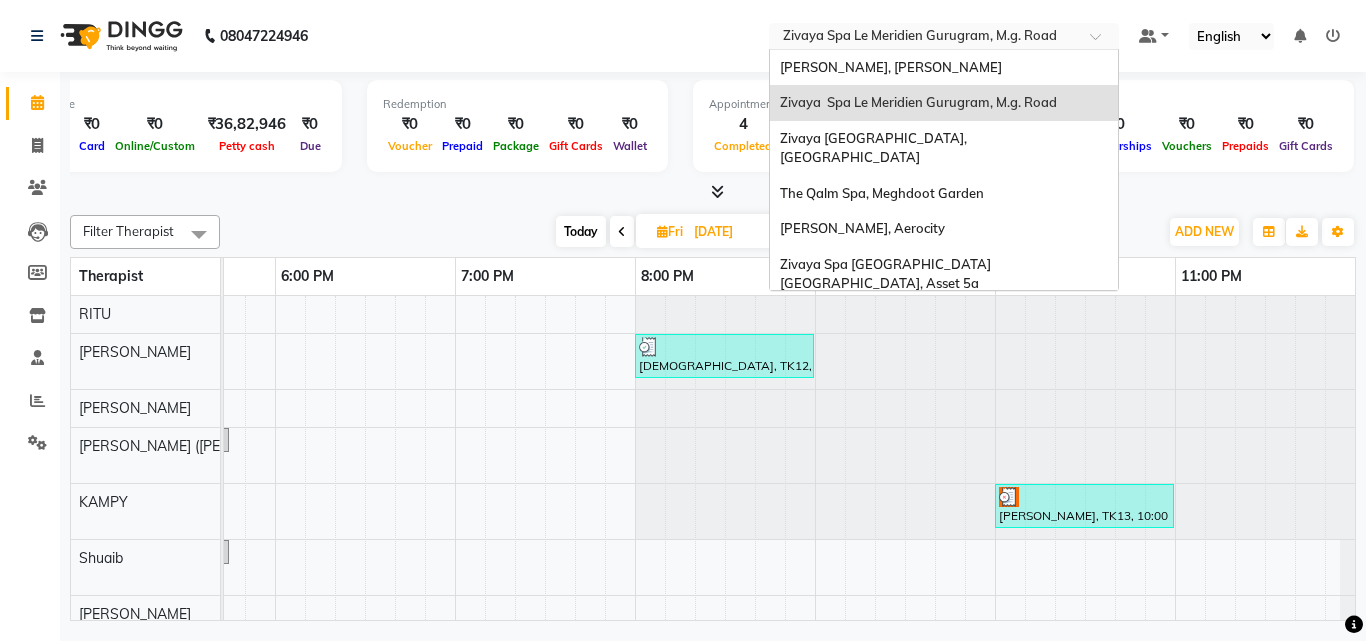click at bounding box center (924, 38) 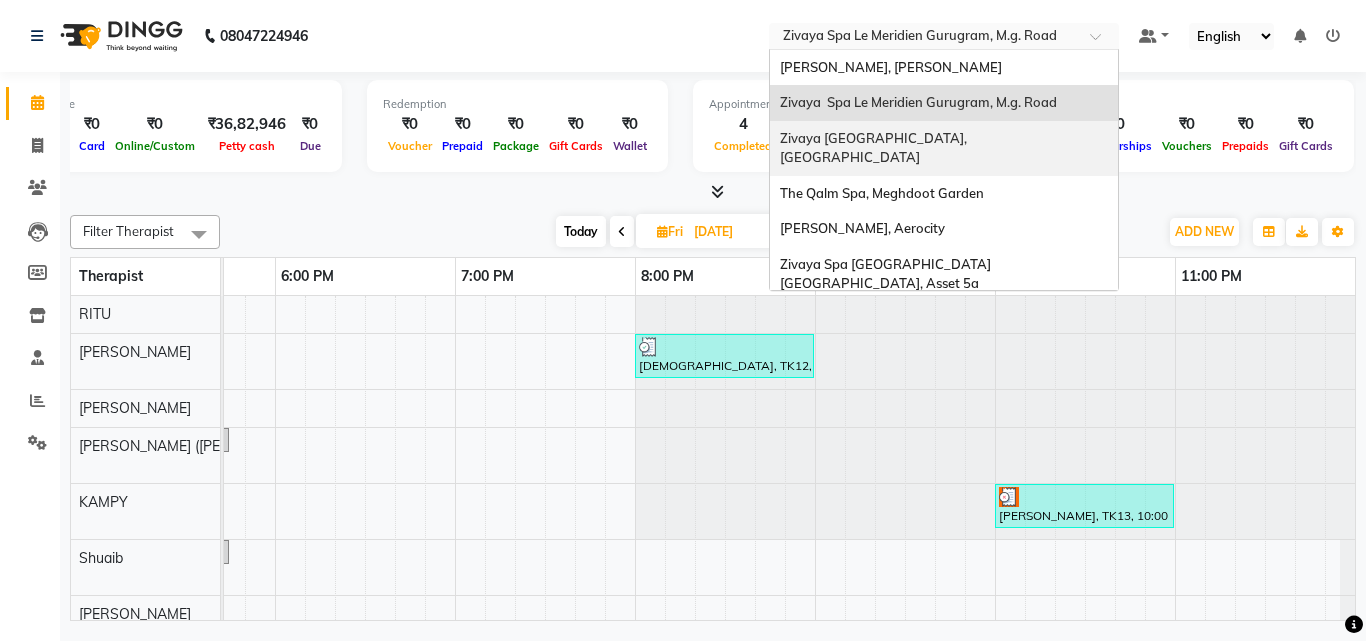 click on "Zivaya Central Mall Indore,  Indore" at bounding box center [876, 148] 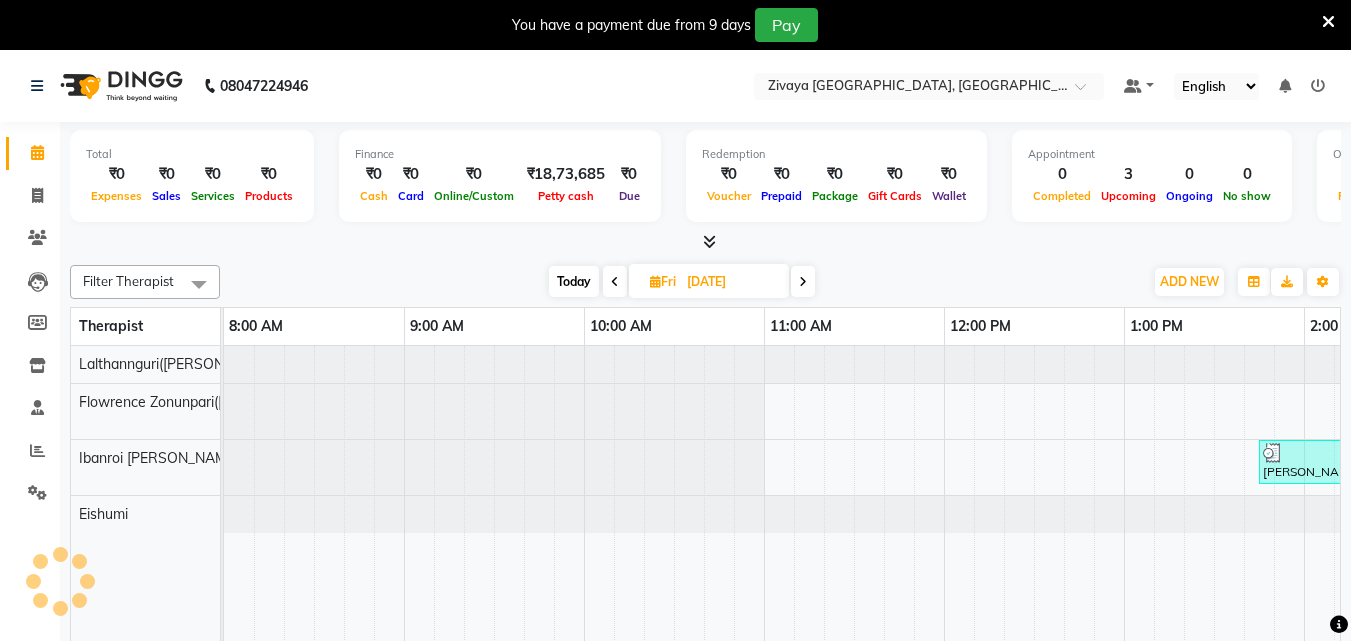scroll, scrollTop: 0, scrollLeft: 0, axis: both 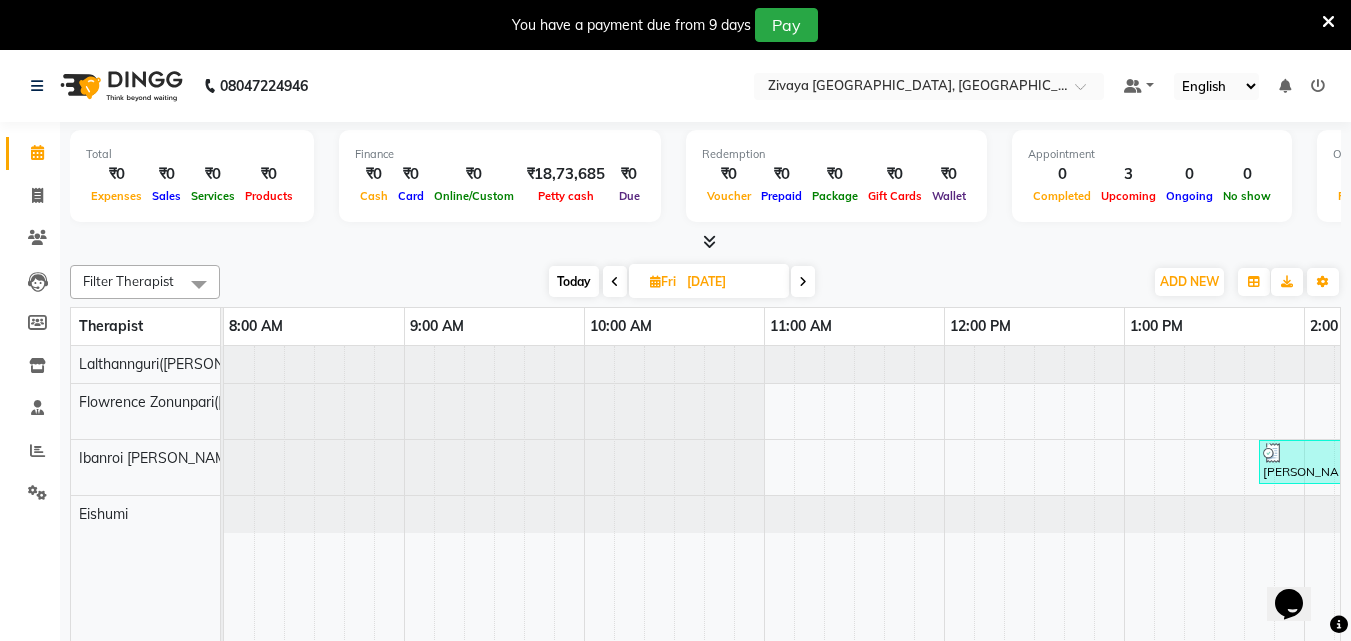 click on "You have a payment due from 9 days   Pay" at bounding box center [665, 25] 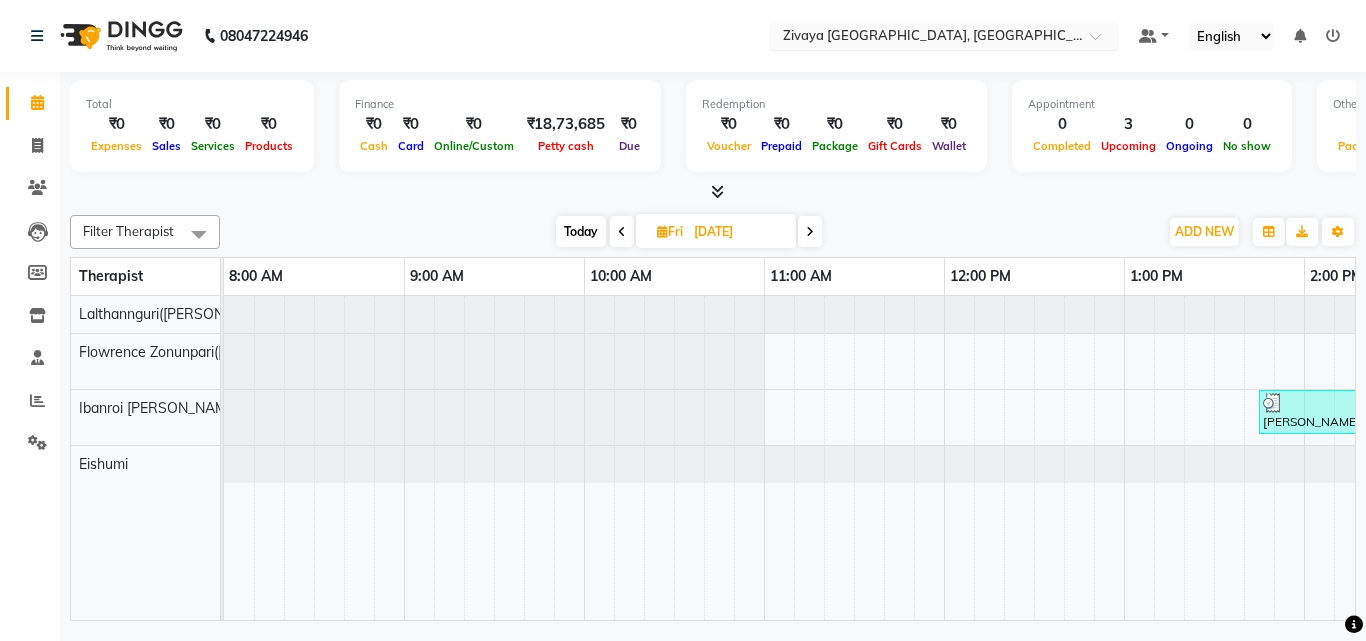 click at bounding box center [924, 38] 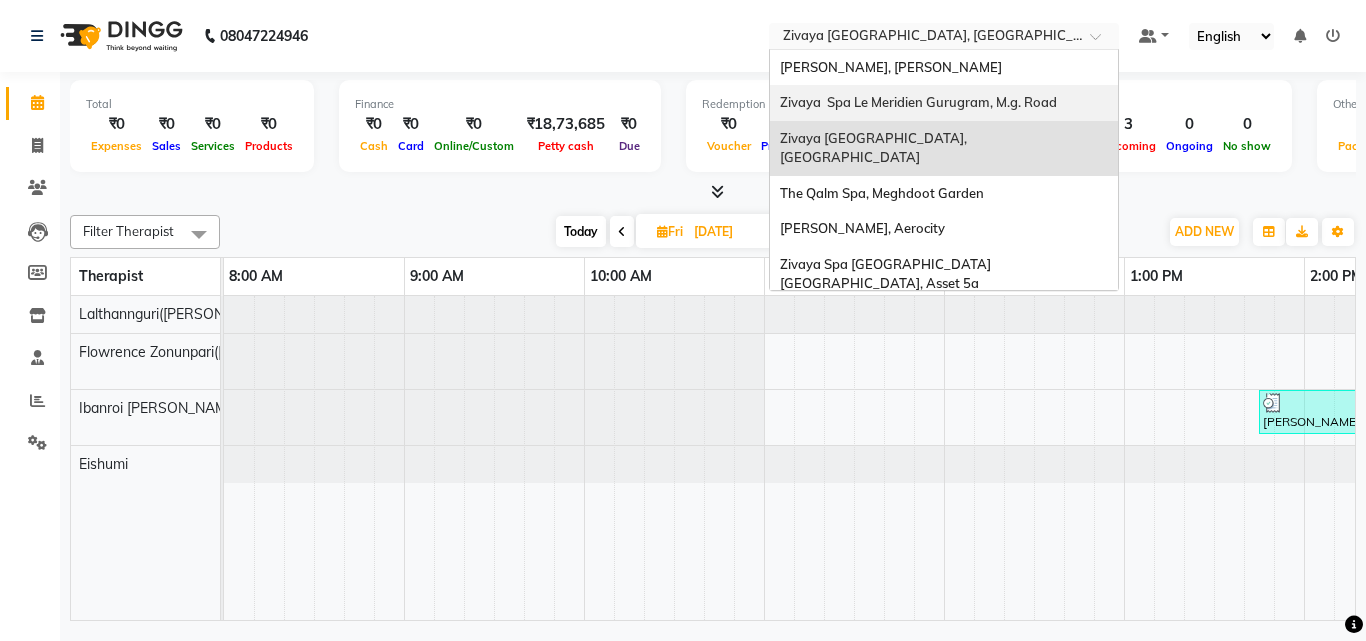 click on "Zivaya  Spa Le Meridien Gurugram, M.g. Road" at bounding box center (918, 102) 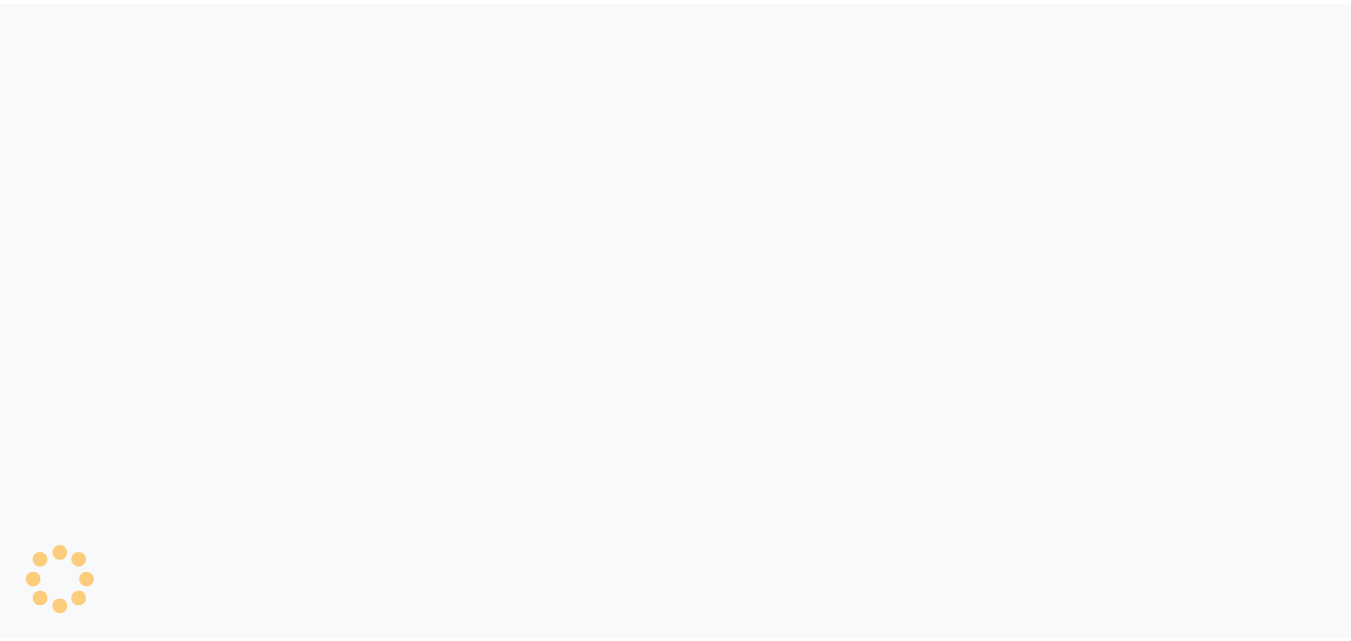 scroll, scrollTop: 0, scrollLeft: 0, axis: both 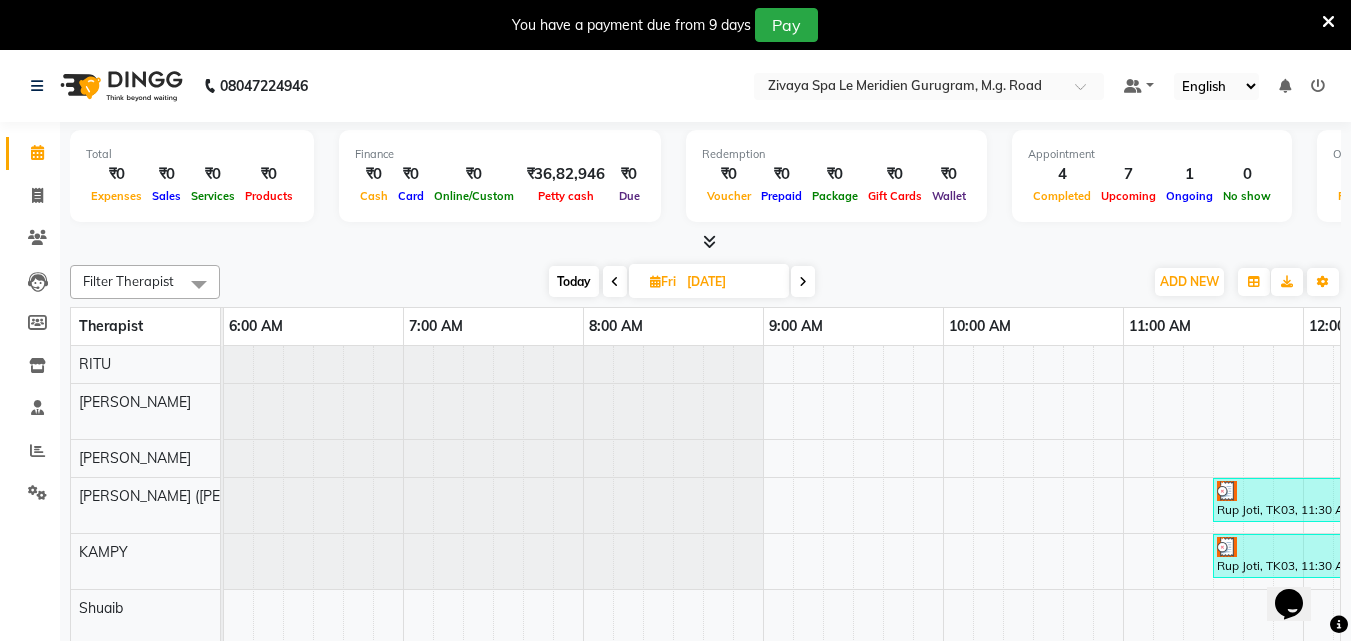 click at bounding box center [1328, 22] 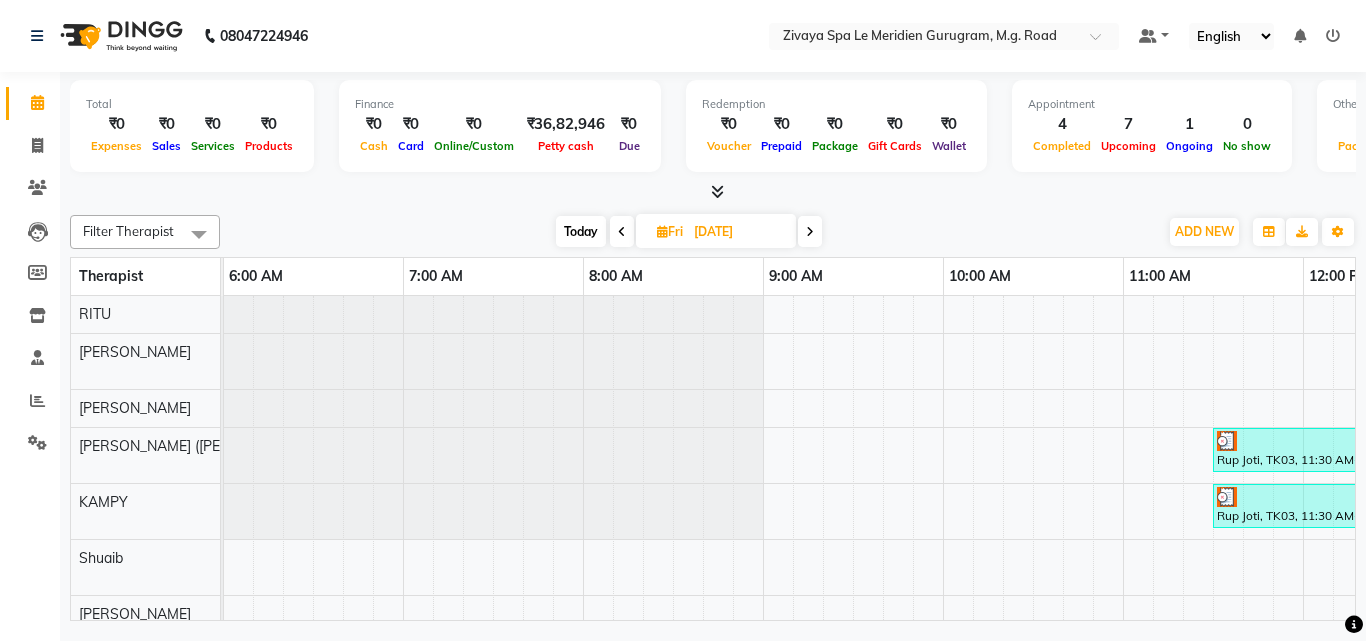 scroll, scrollTop: 0, scrollLeft: 319, axis: horizontal 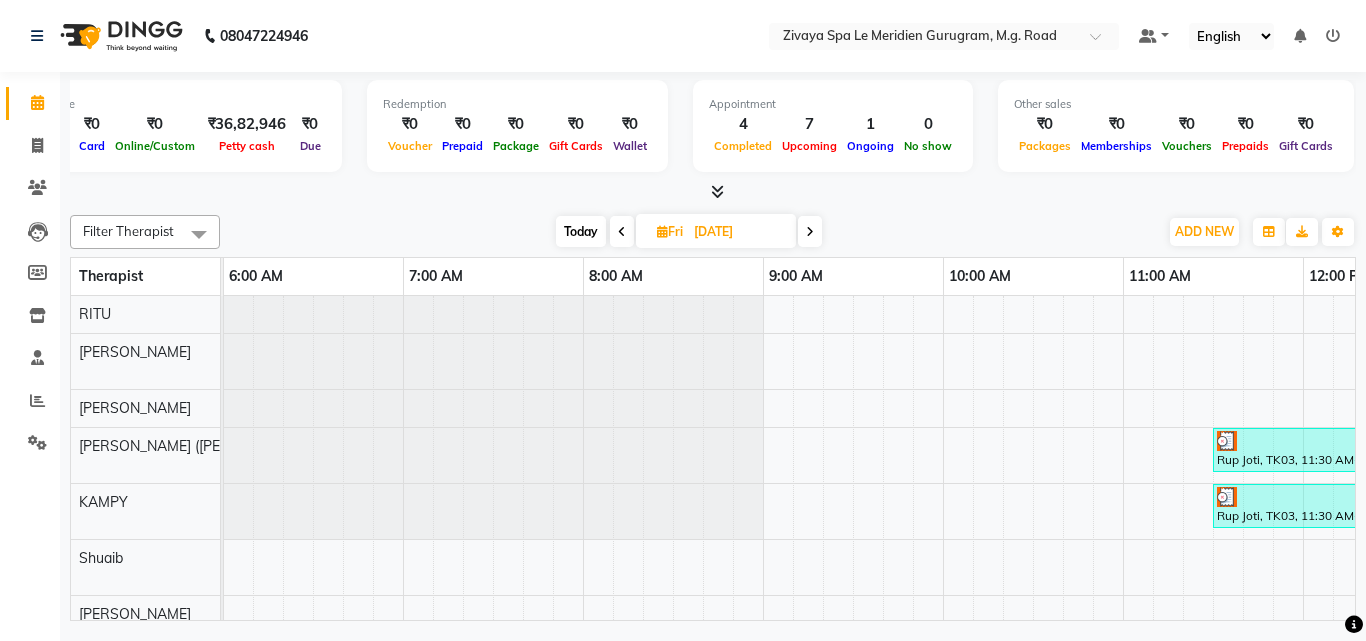 click at bounding box center (1333, 36) 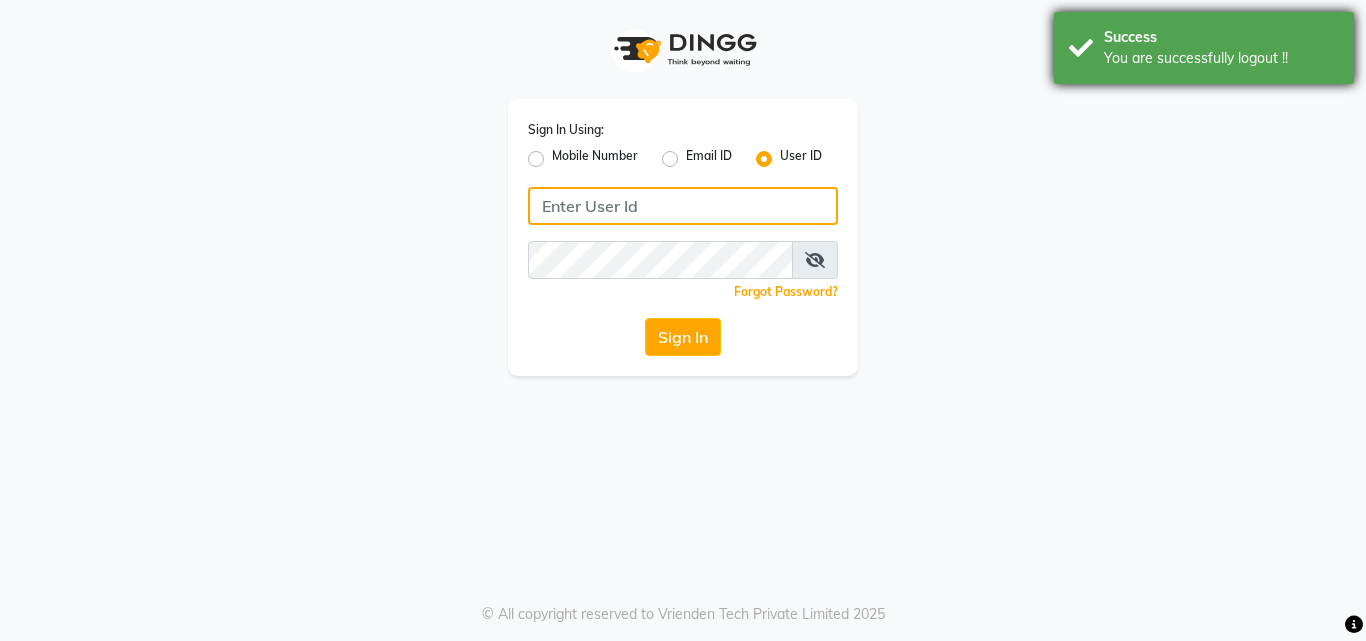 type on "7470907037" 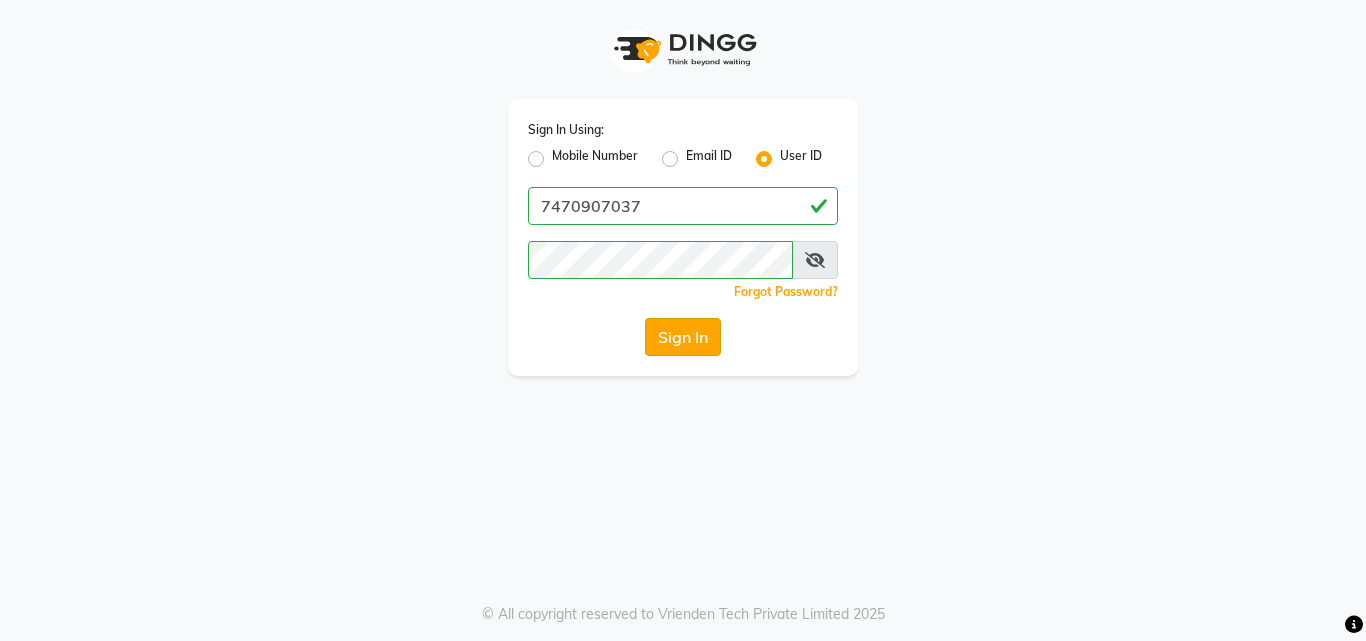 click on "Sign In" 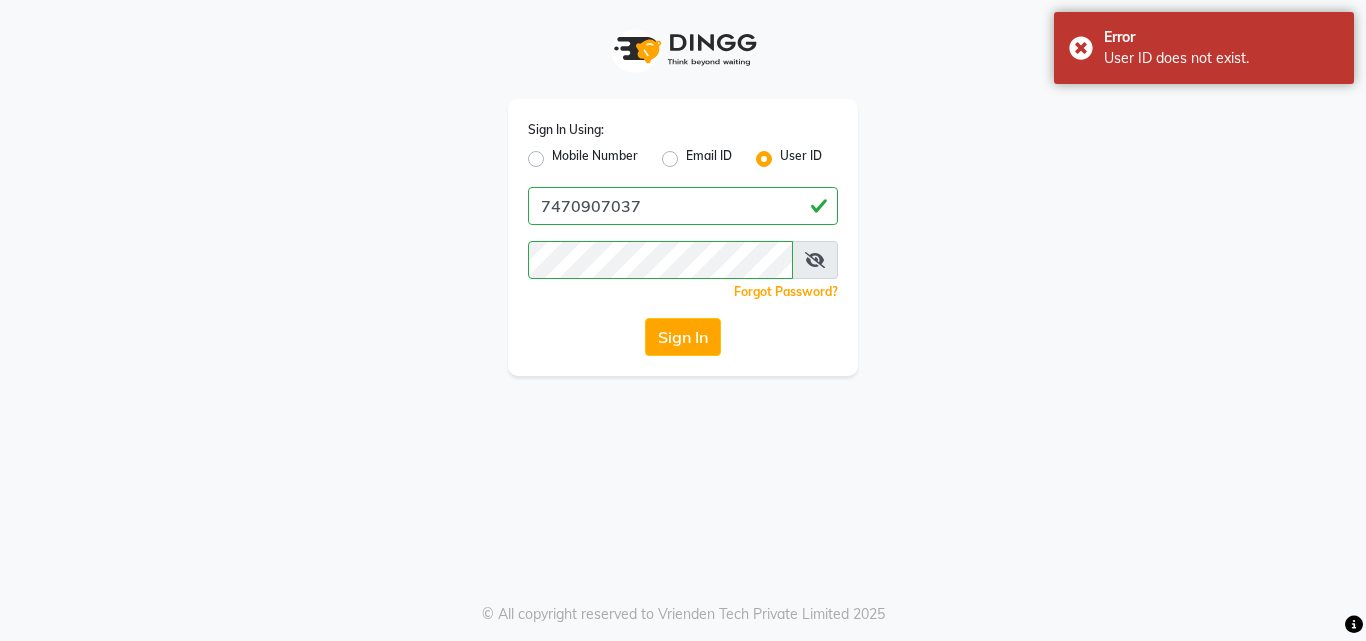 click on "Mobile Number" 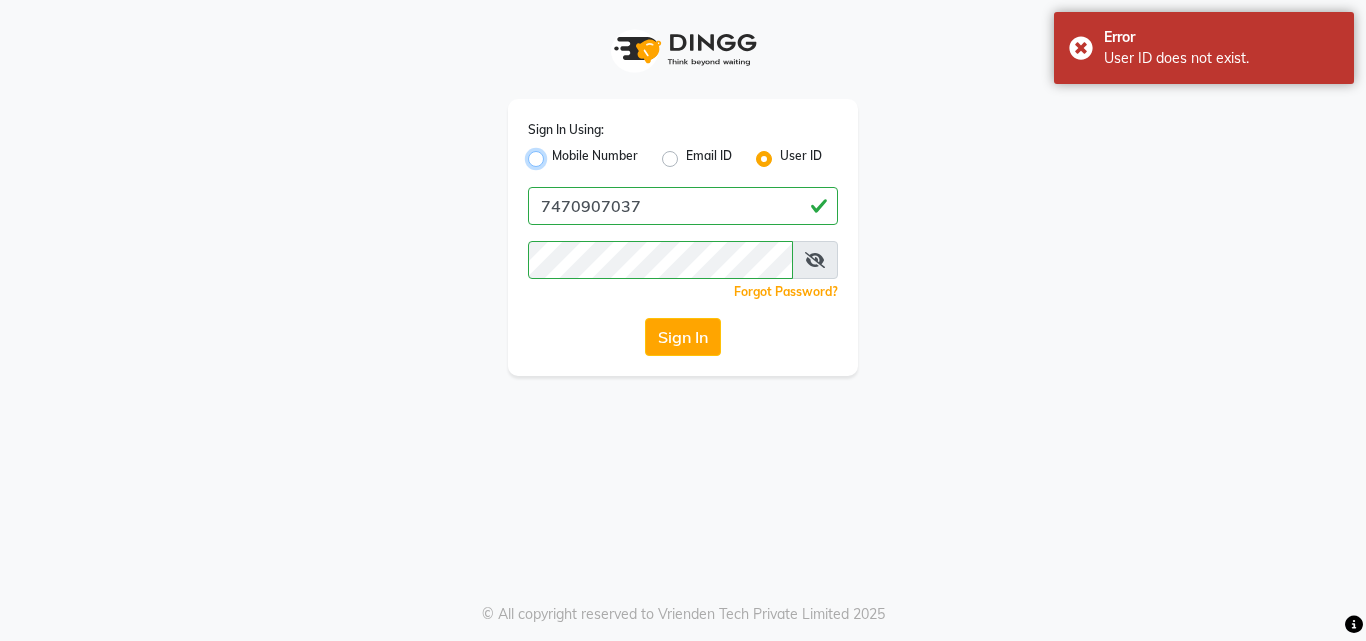 click on "Mobile Number" at bounding box center (558, 153) 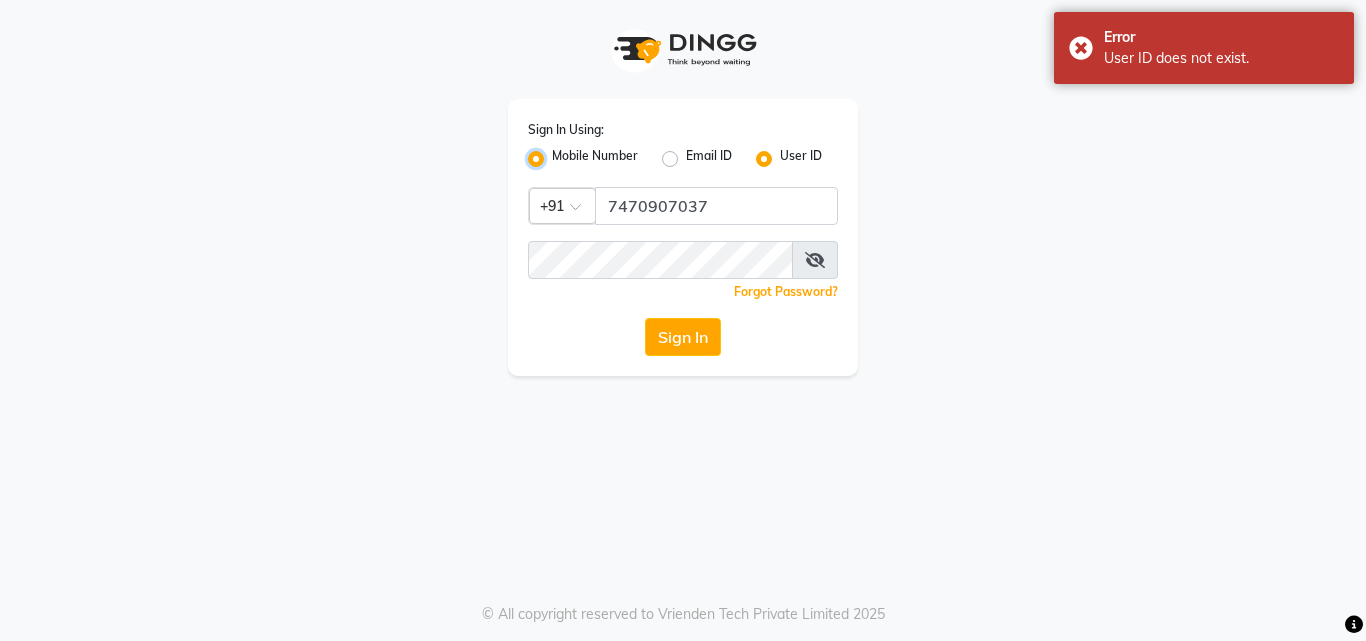 radio on "false" 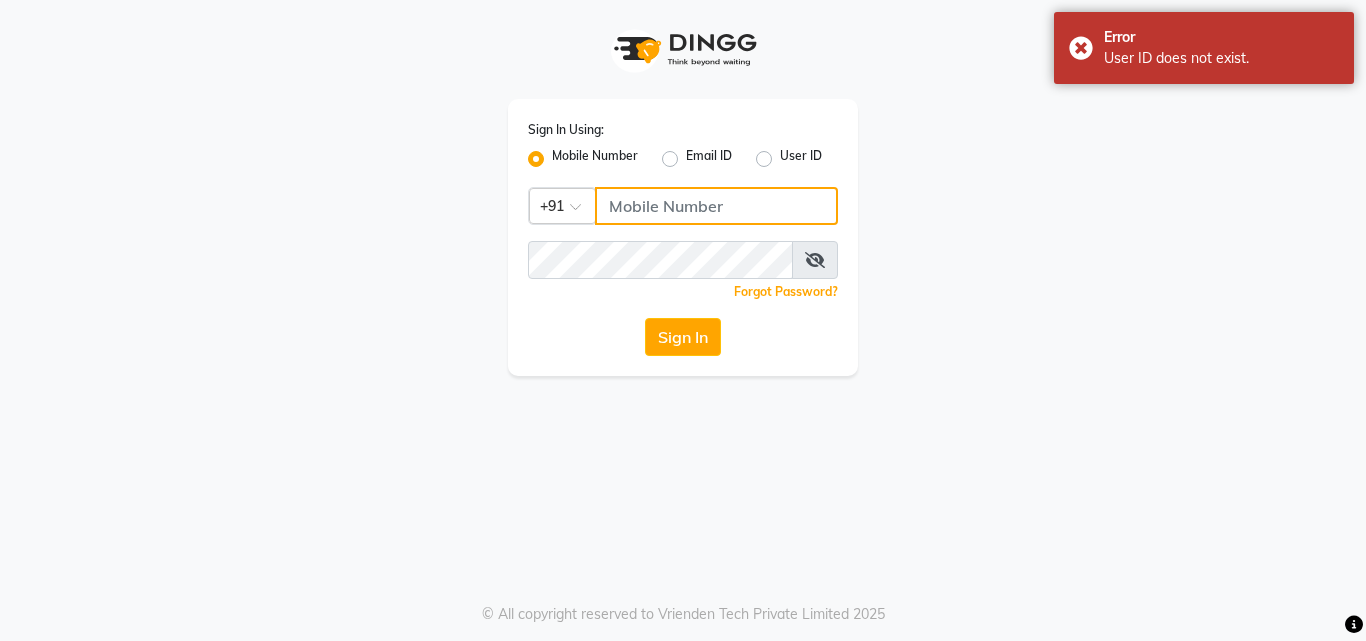 click 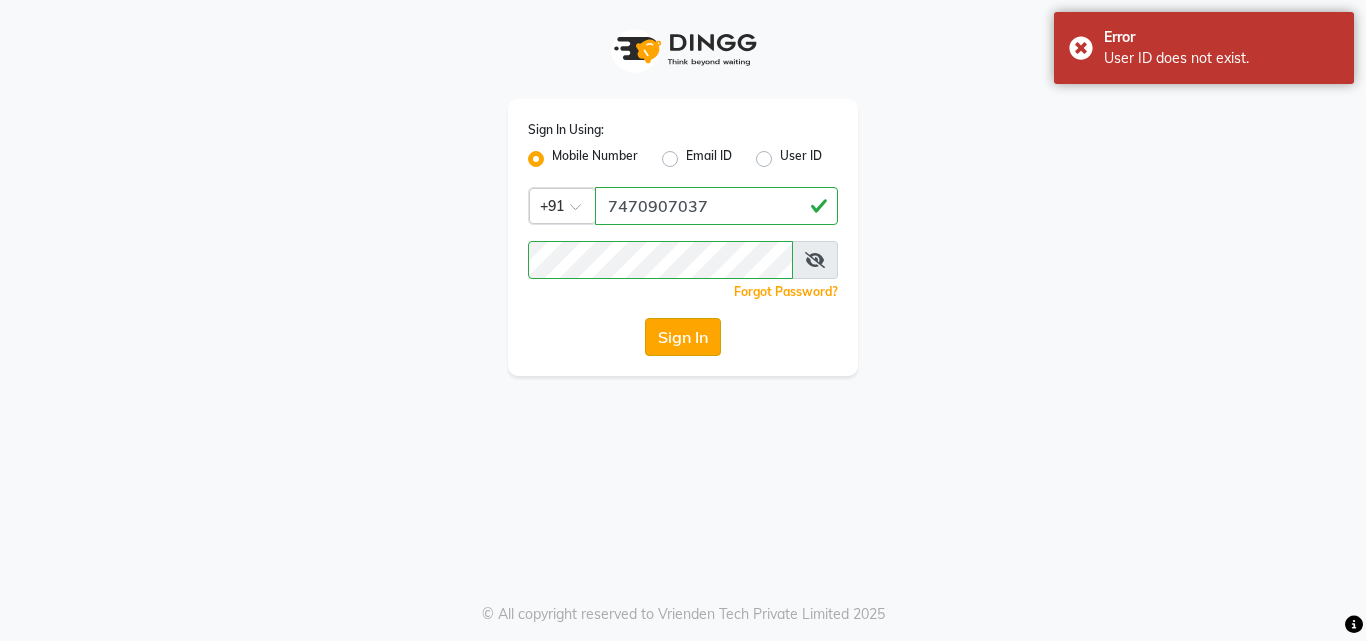 click on "Sign In" 